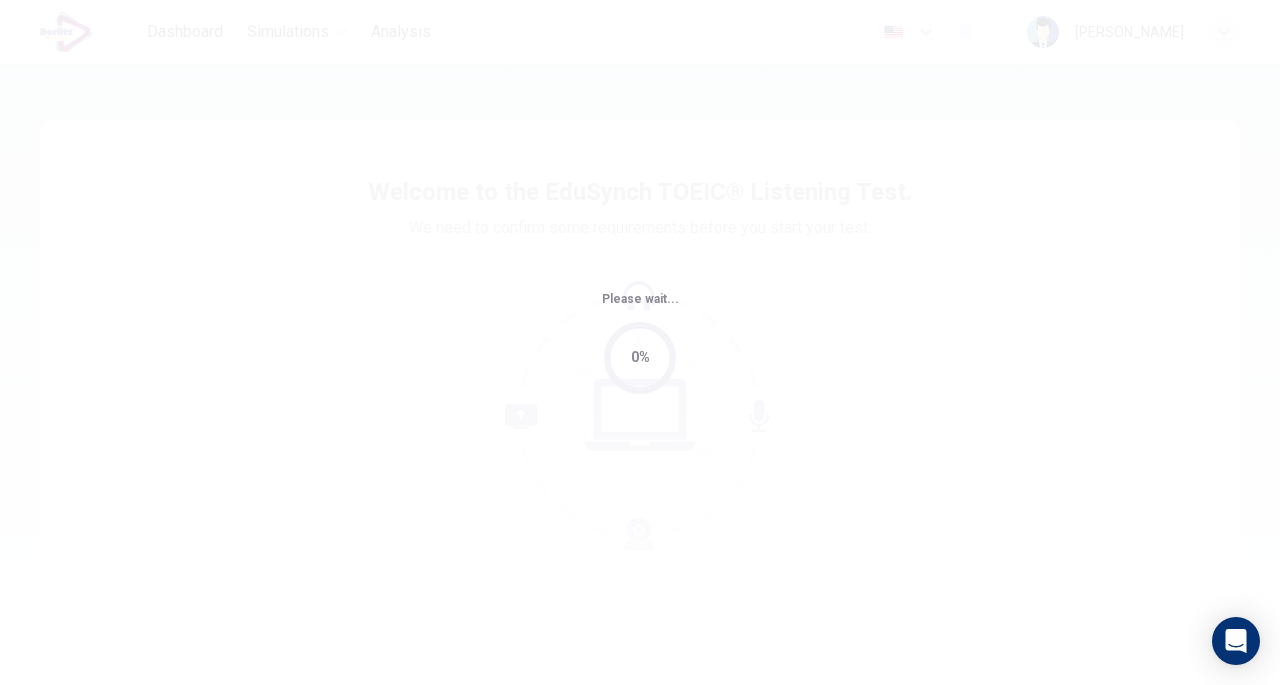 scroll, scrollTop: 0, scrollLeft: 0, axis: both 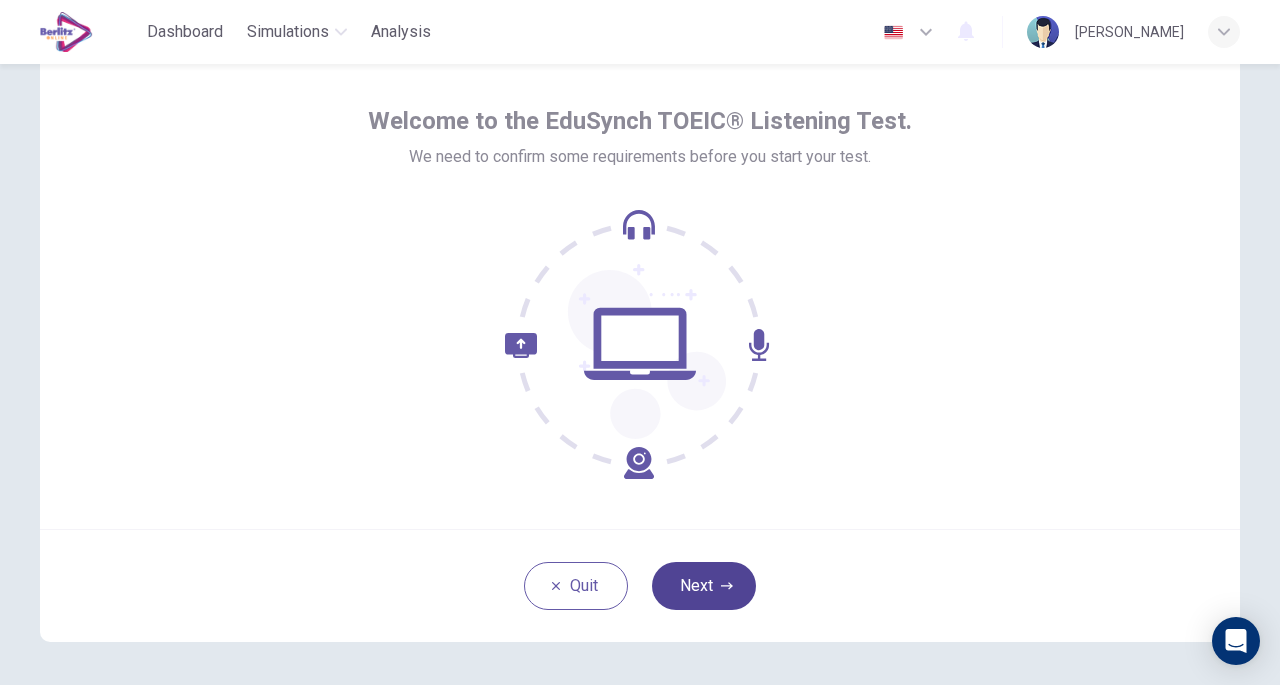 click on "Next" at bounding box center (704, 586) 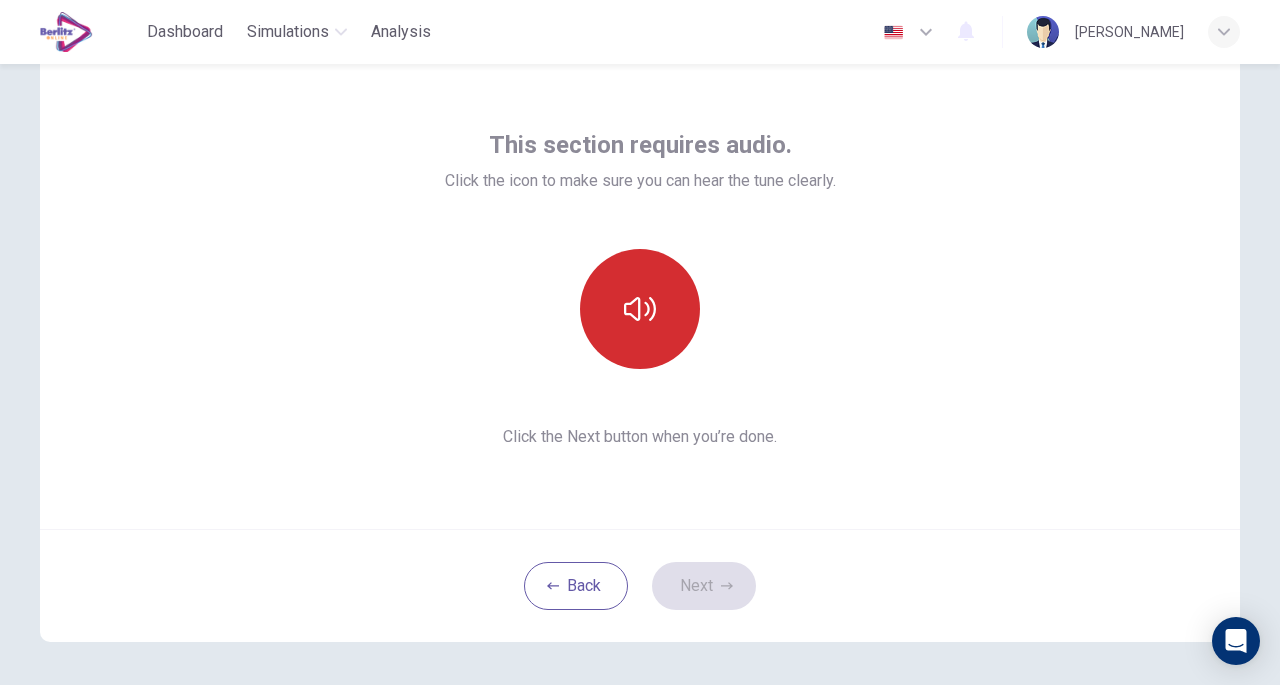 click 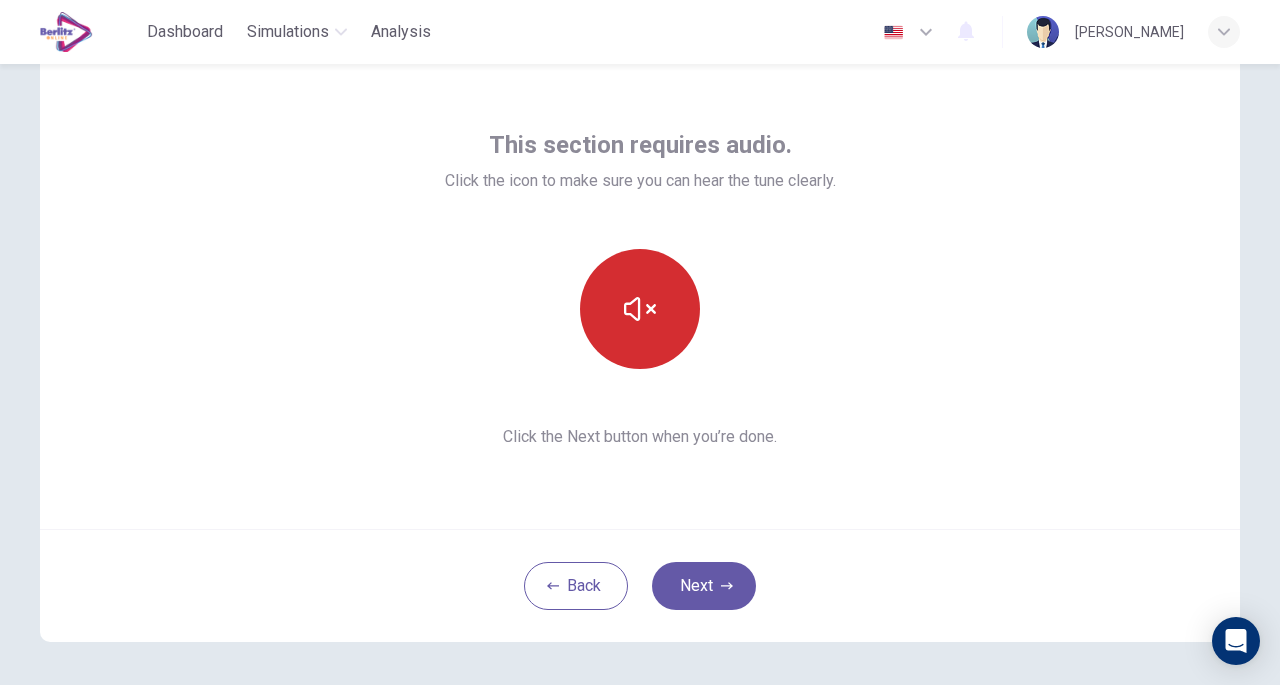 type 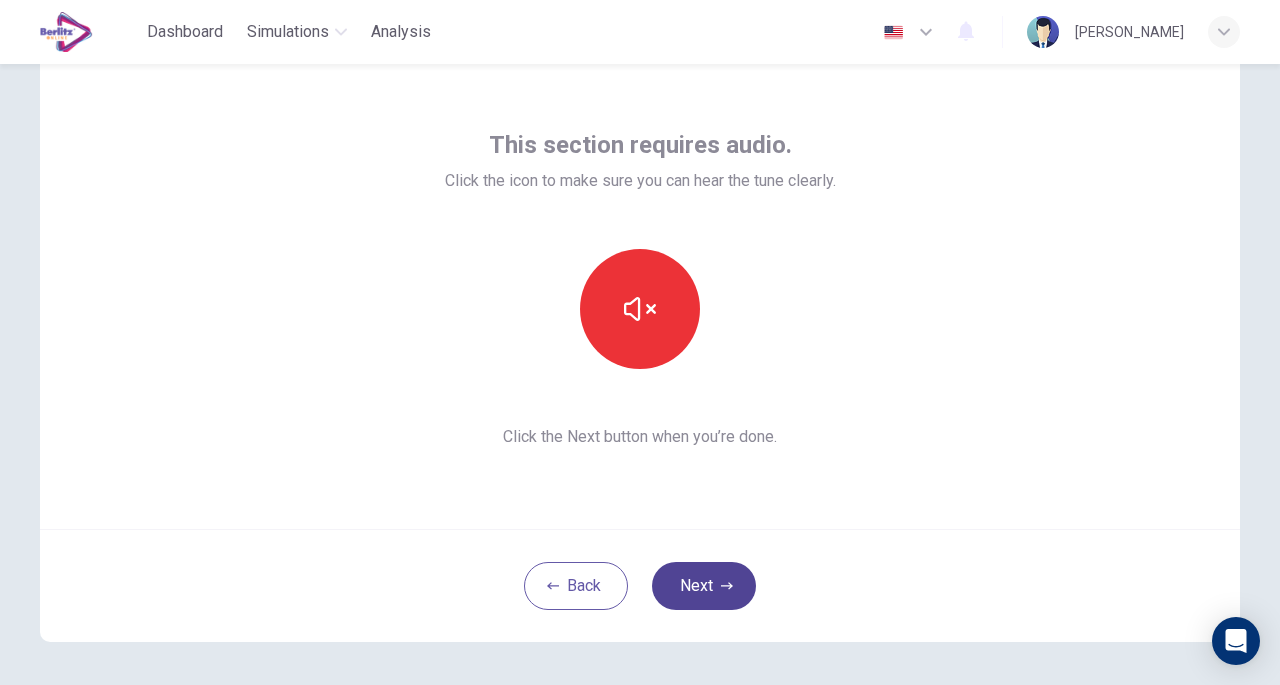 click on "Next" at bounding box center [704, 586] 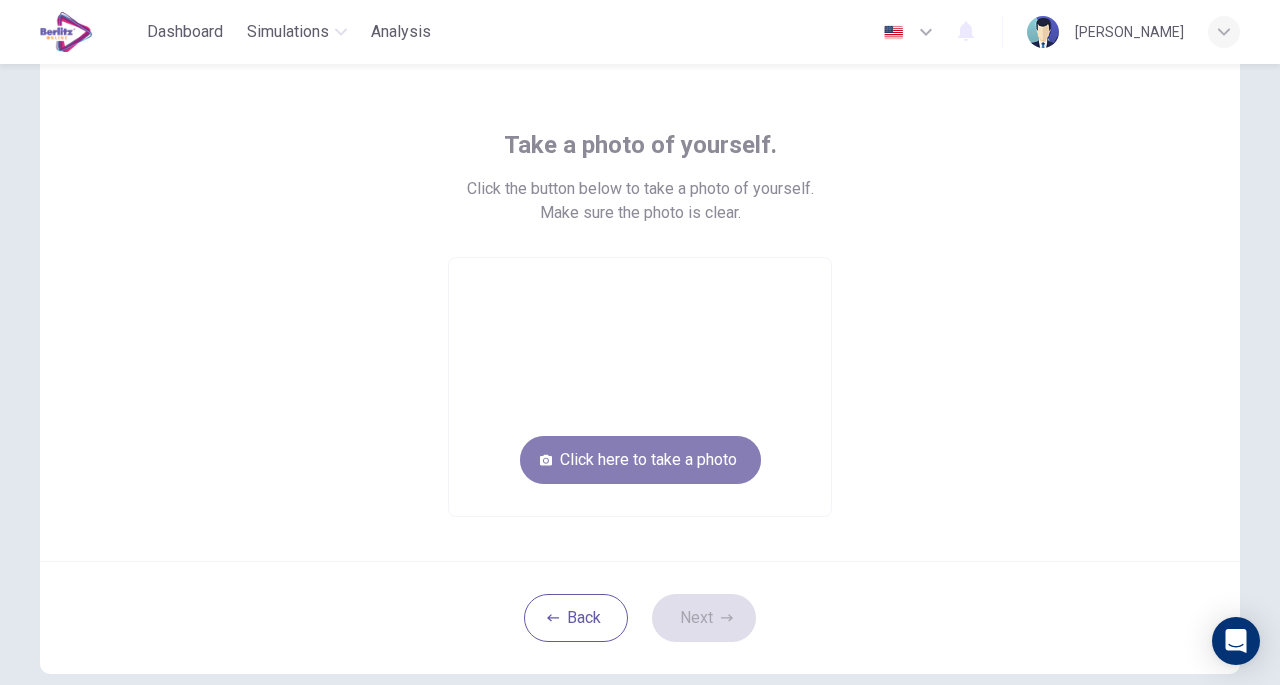click on "Click here to take a photo" at bounding box center [640, 460] 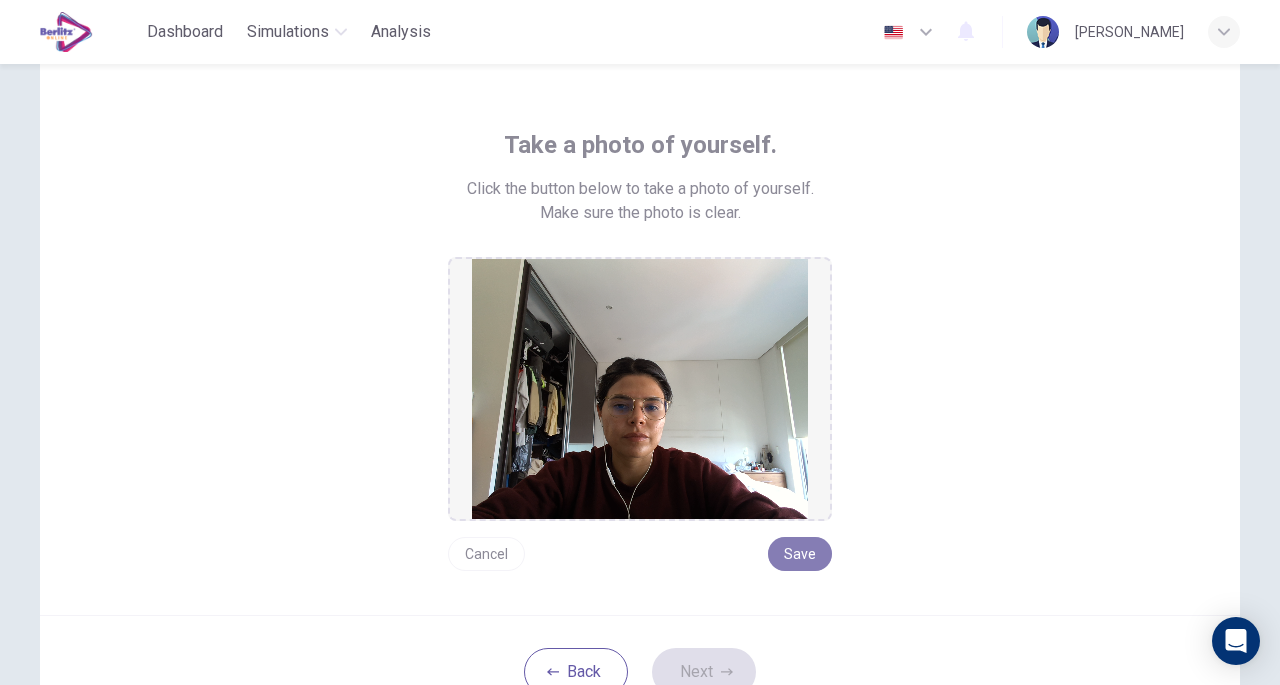 click on "Save" at bounding box center (800, 554) 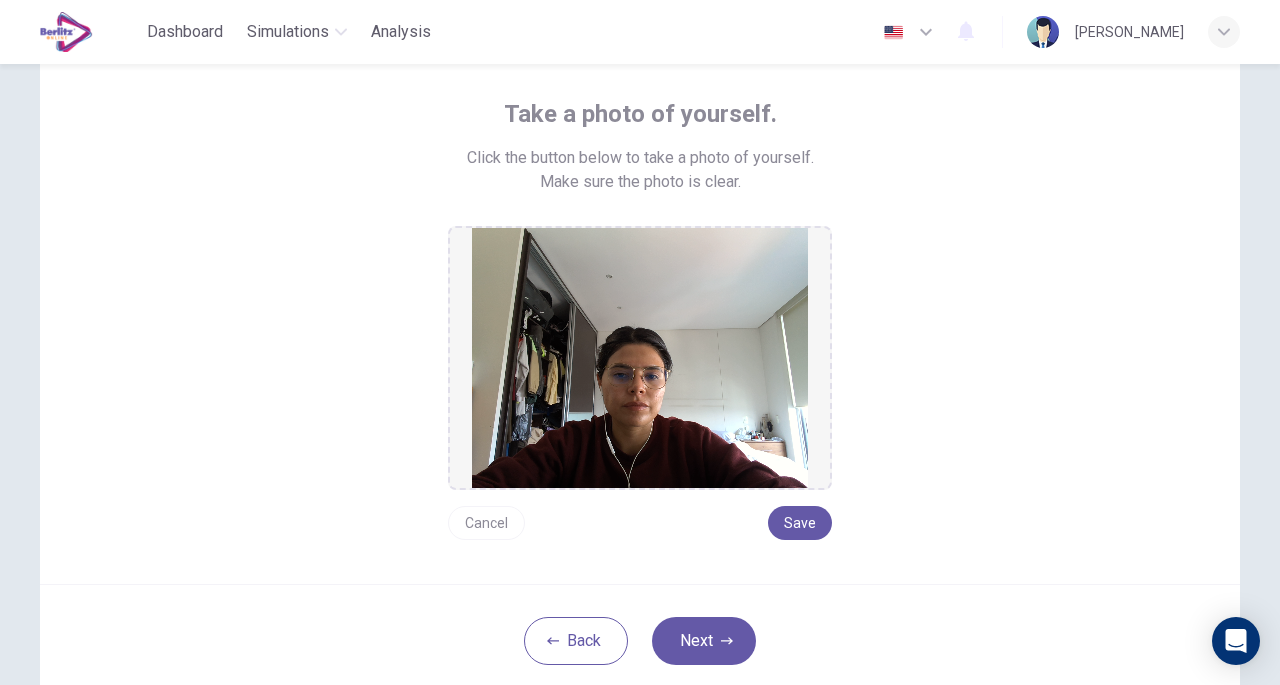 scroll, scrollTop: 232, scrollLeft: 0, axis: vertical 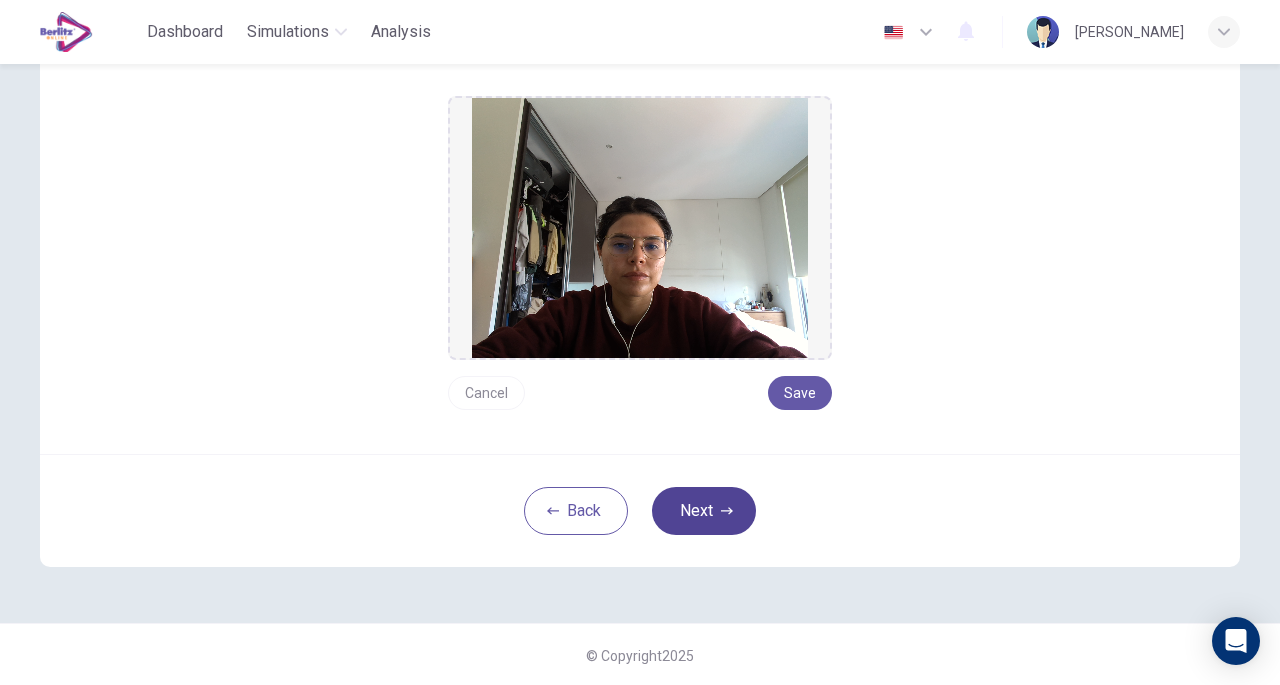 click on "Next" at bounding box center (704, 511) 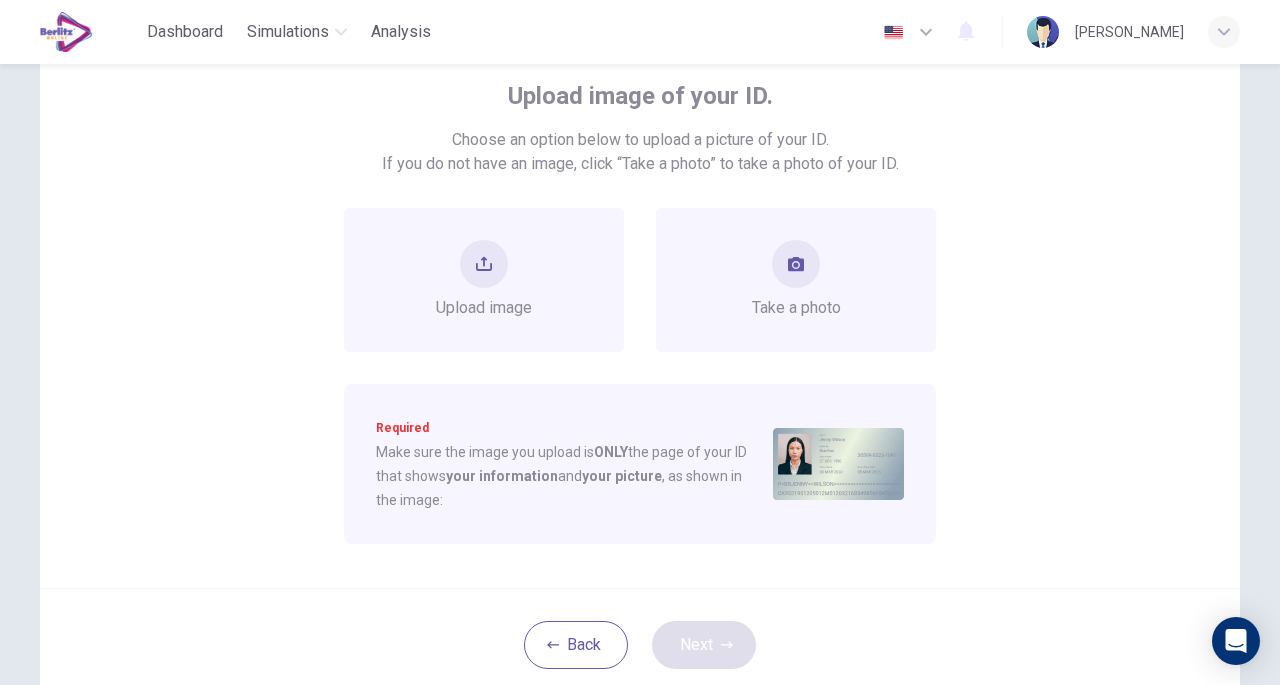 scroll, scrollTop: 76, scrollLeft: 0, axis: vertical 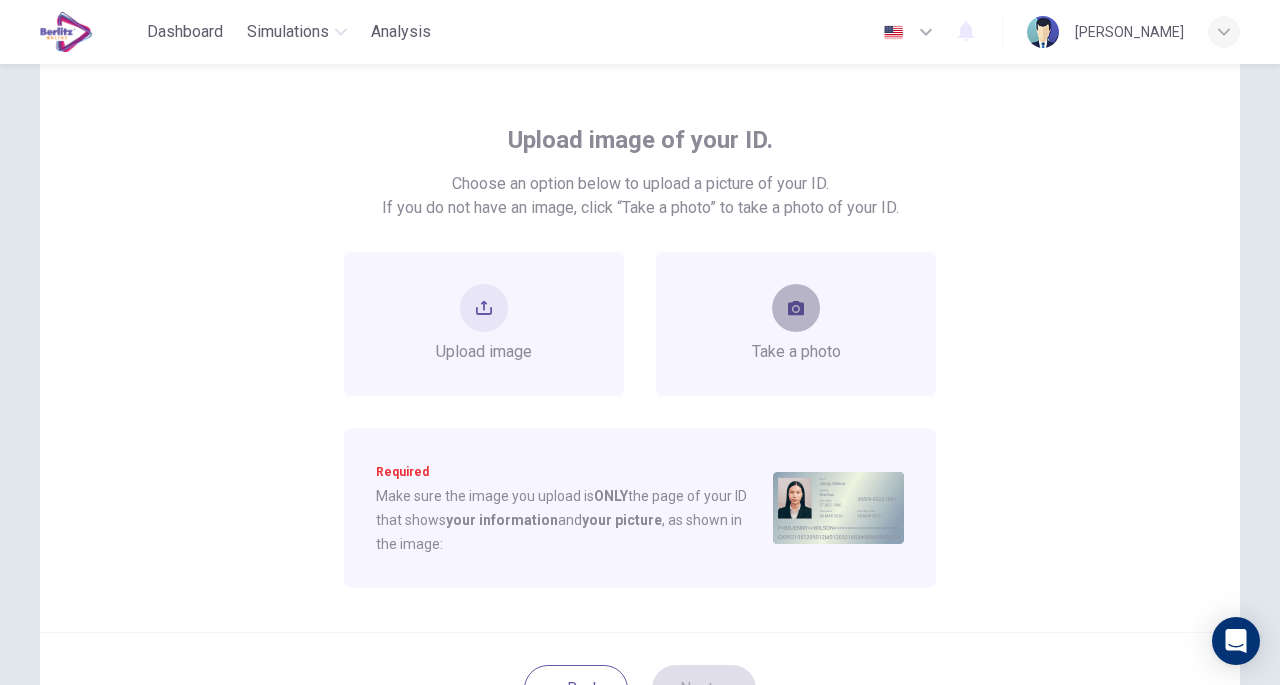 click at bounding box center (796, 308) 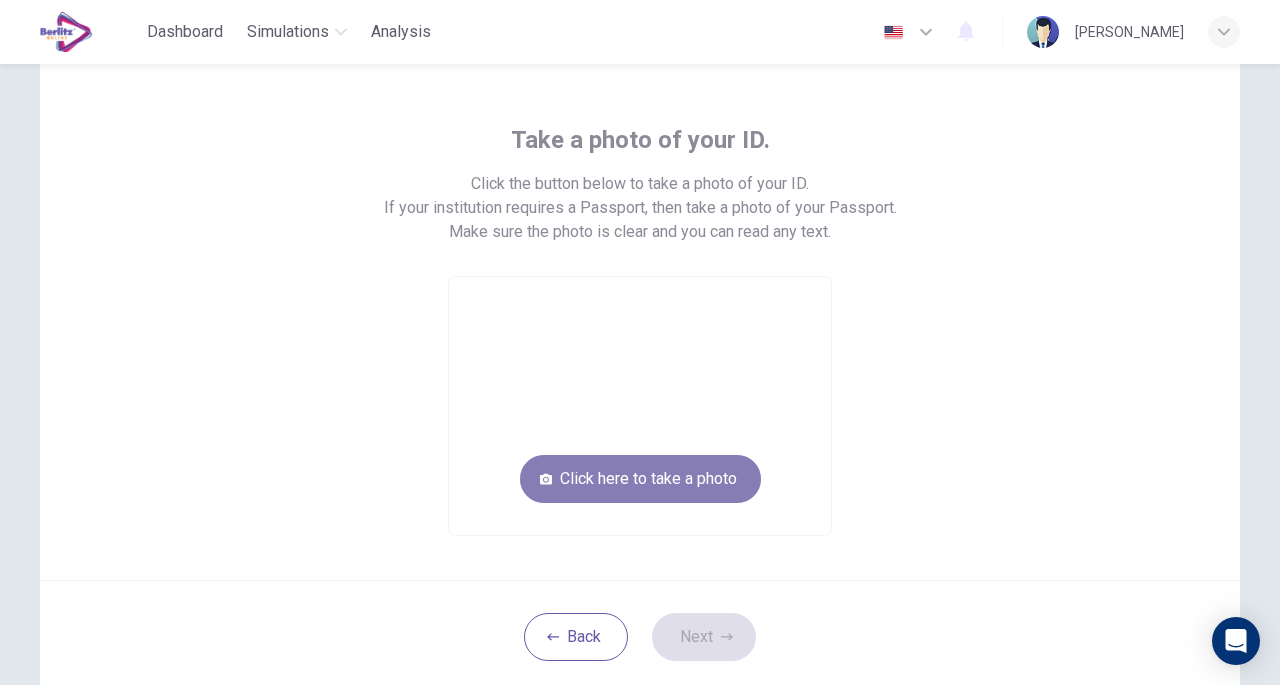 click on "Click here to take a photo" at bounding box center [640, 479] 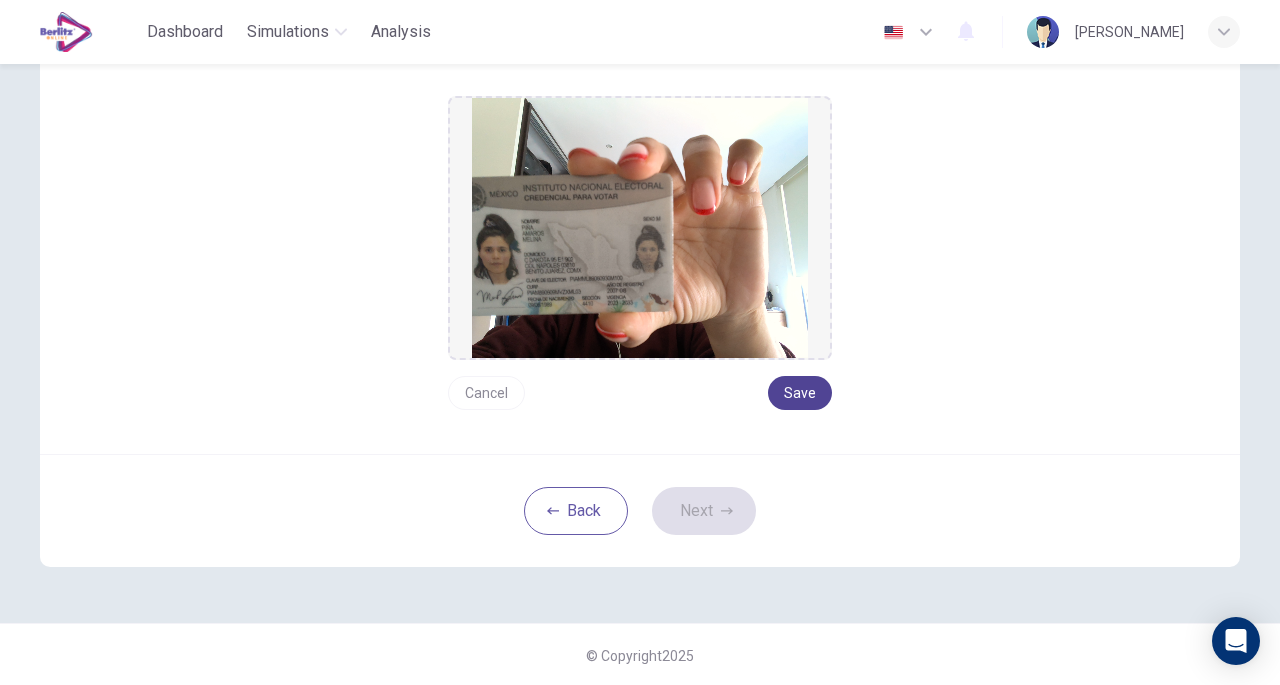 scroll, scrollTop: 252, scrollLeft: 0, axis: vertical 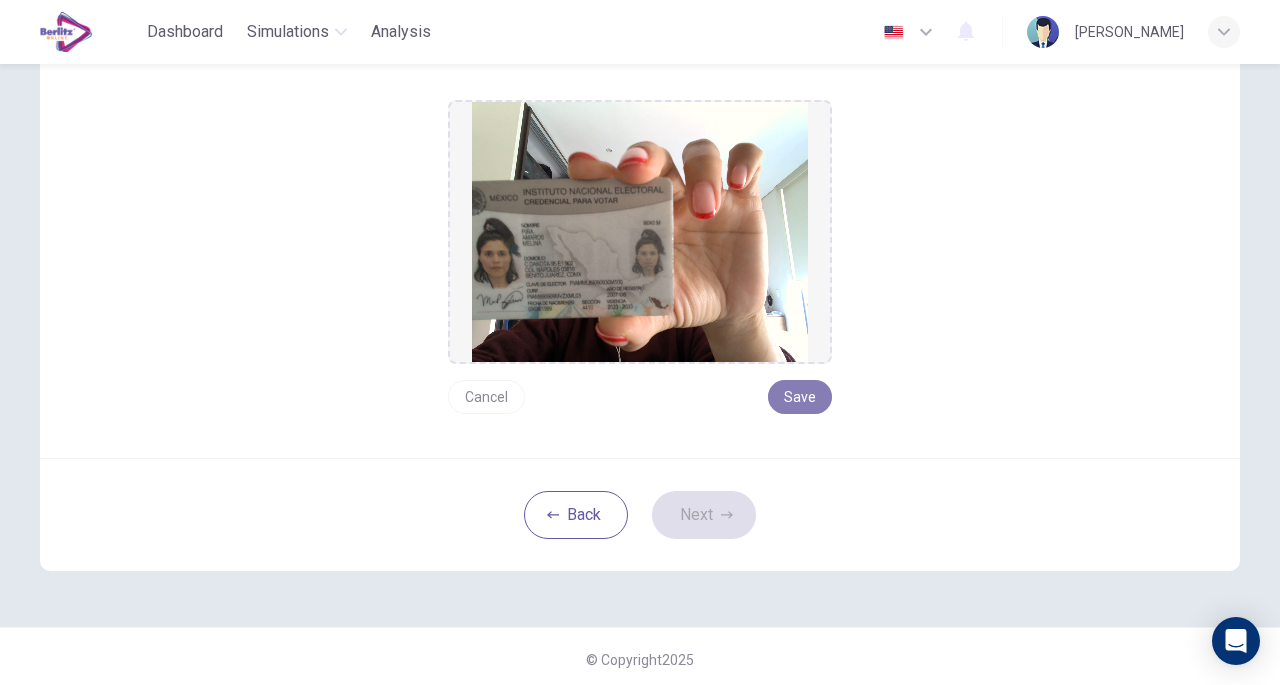 click on "Save" at bounding box center [800, 397] 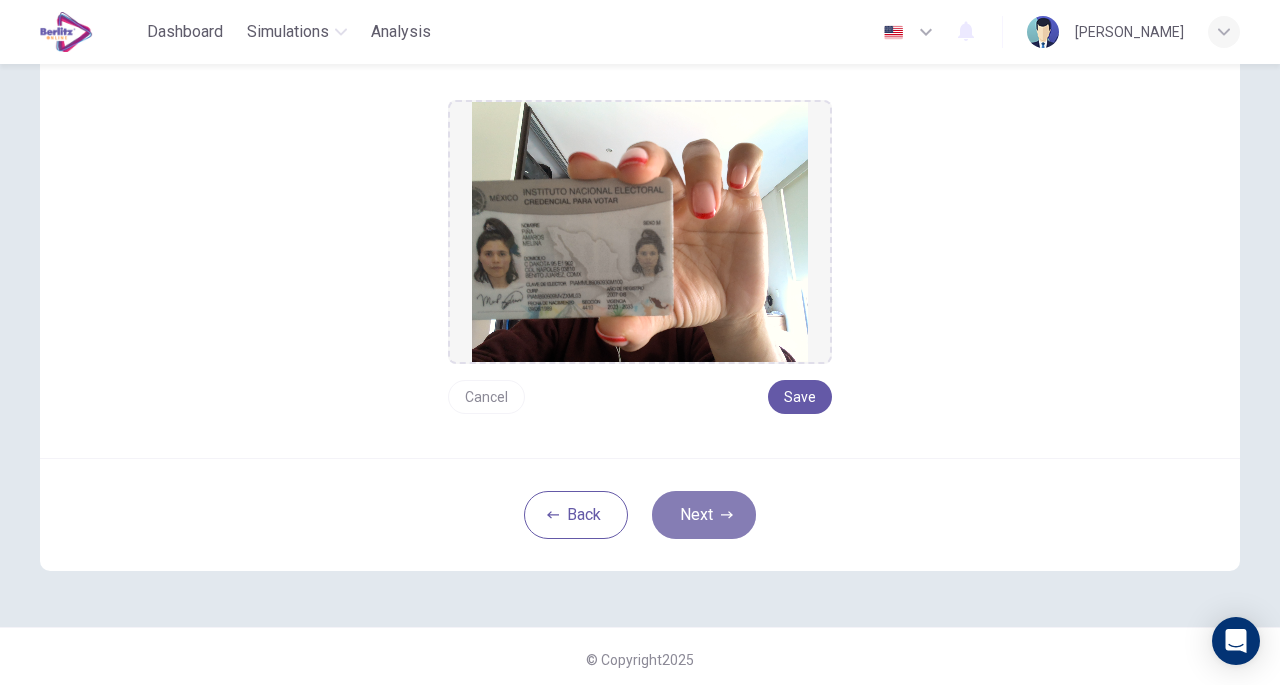 click on "Next" at bounding box center [704, 515] 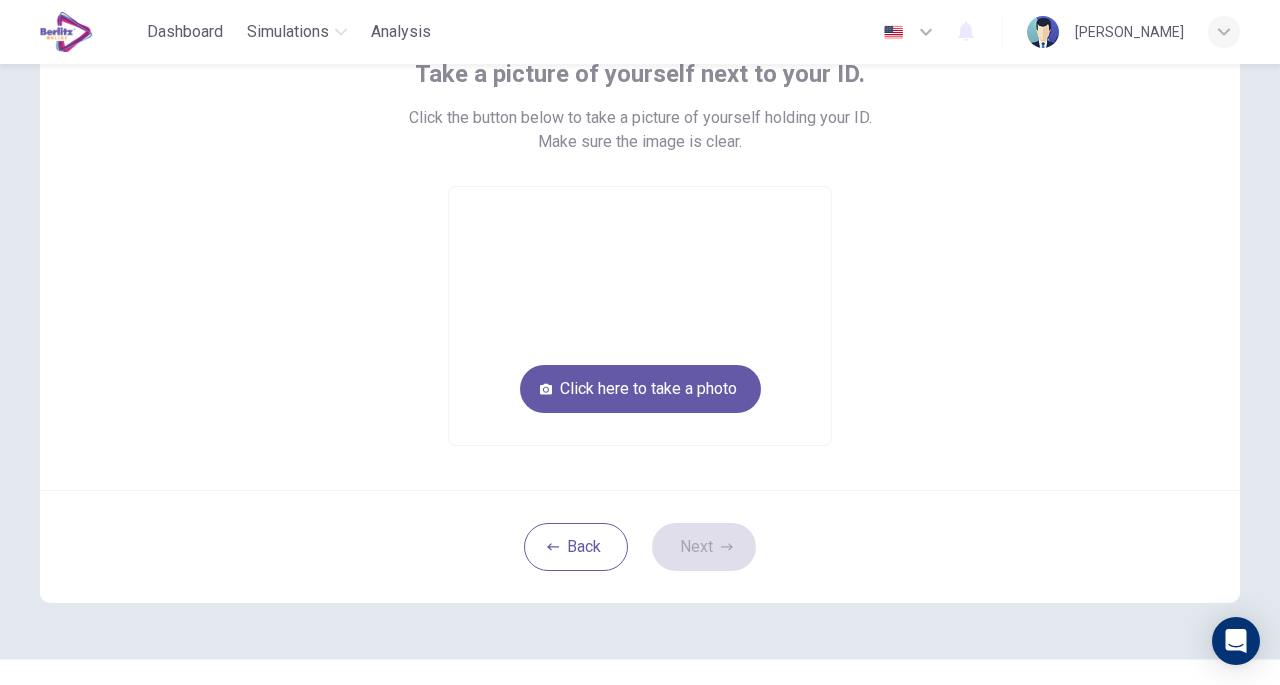 scroll, scrollTop: 141, scrollLeft: 0, axis: vertical 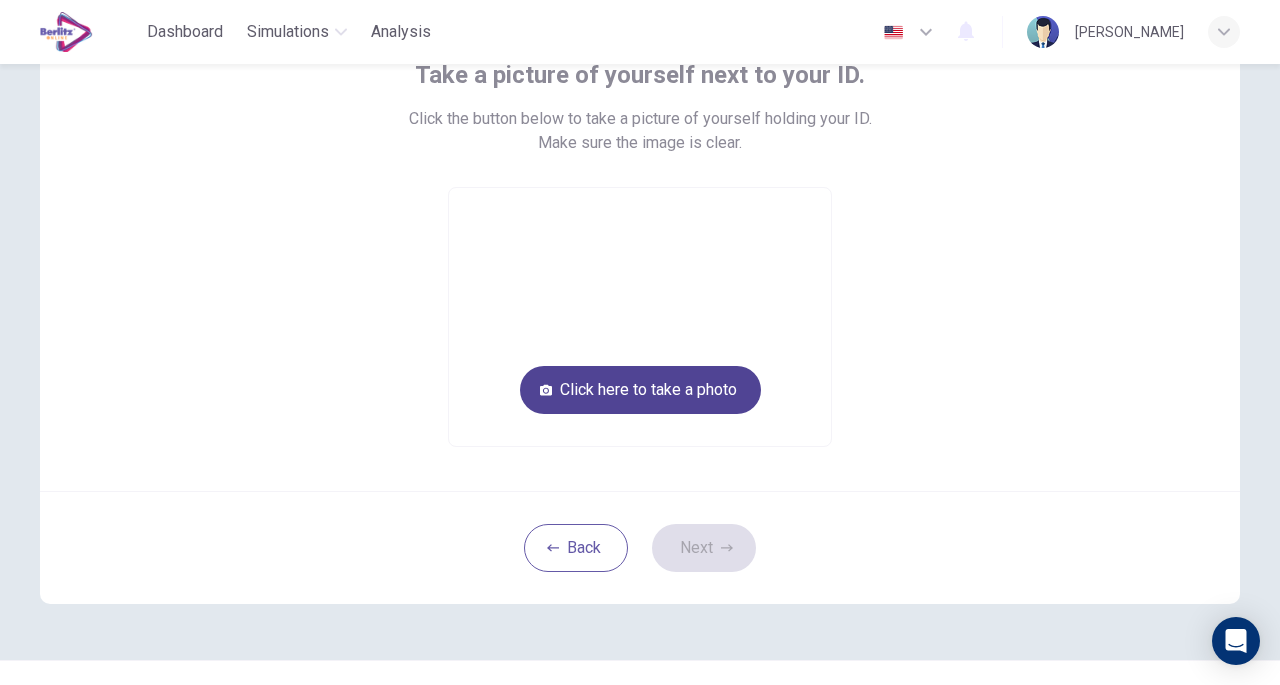 click on "Click here to take a photo" at bounding box center (640, 390) 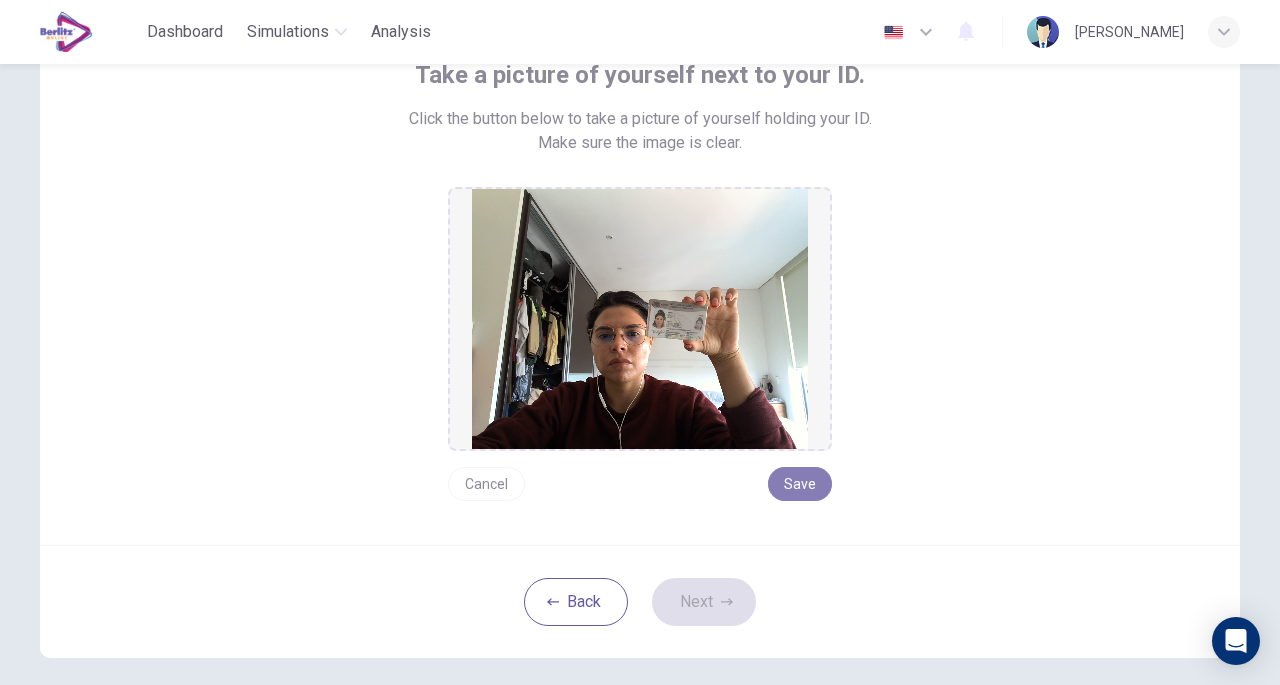 click on "Save" at bounding box center (800, 484) 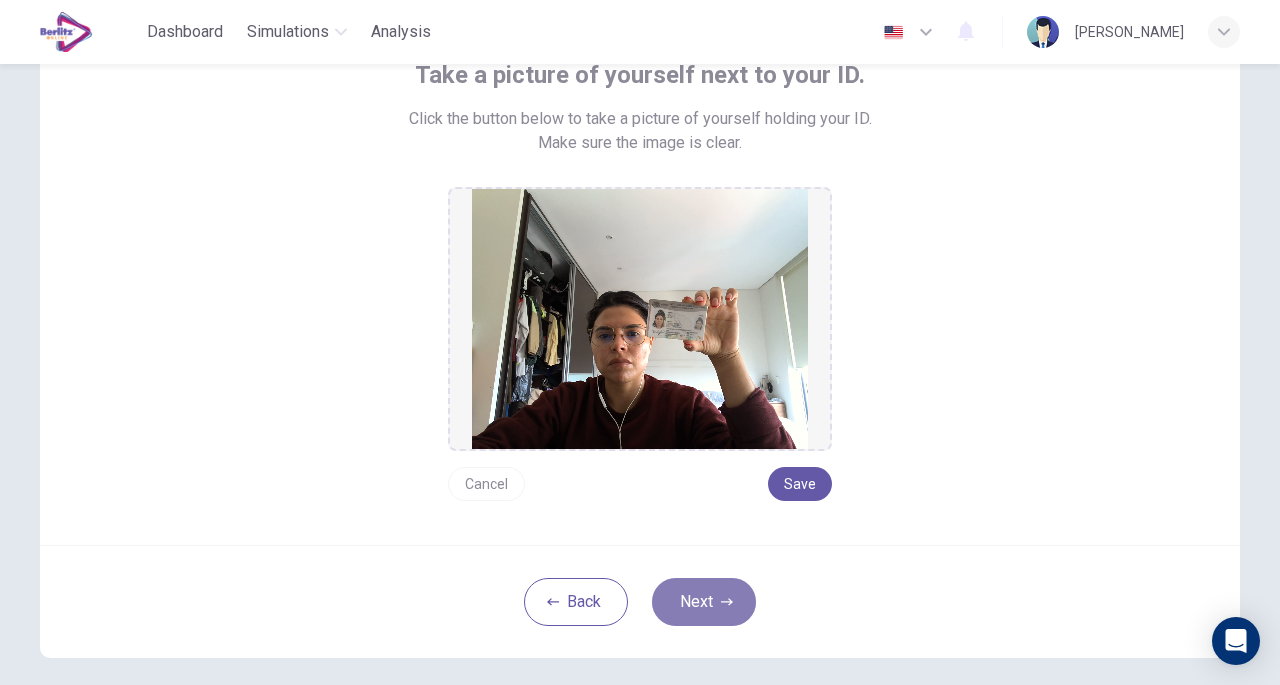 click on "Next" at bounding box center [704, 602] 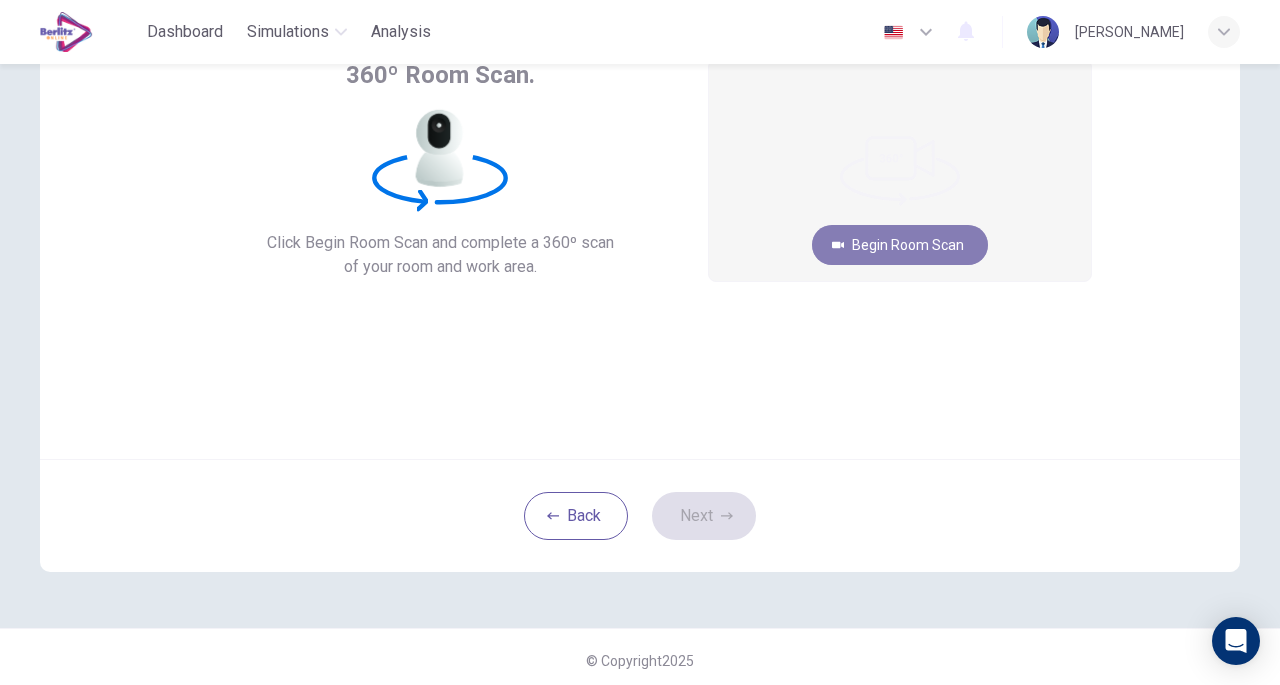 click on "Begin Room Scan" at bounding box center (900, 245) 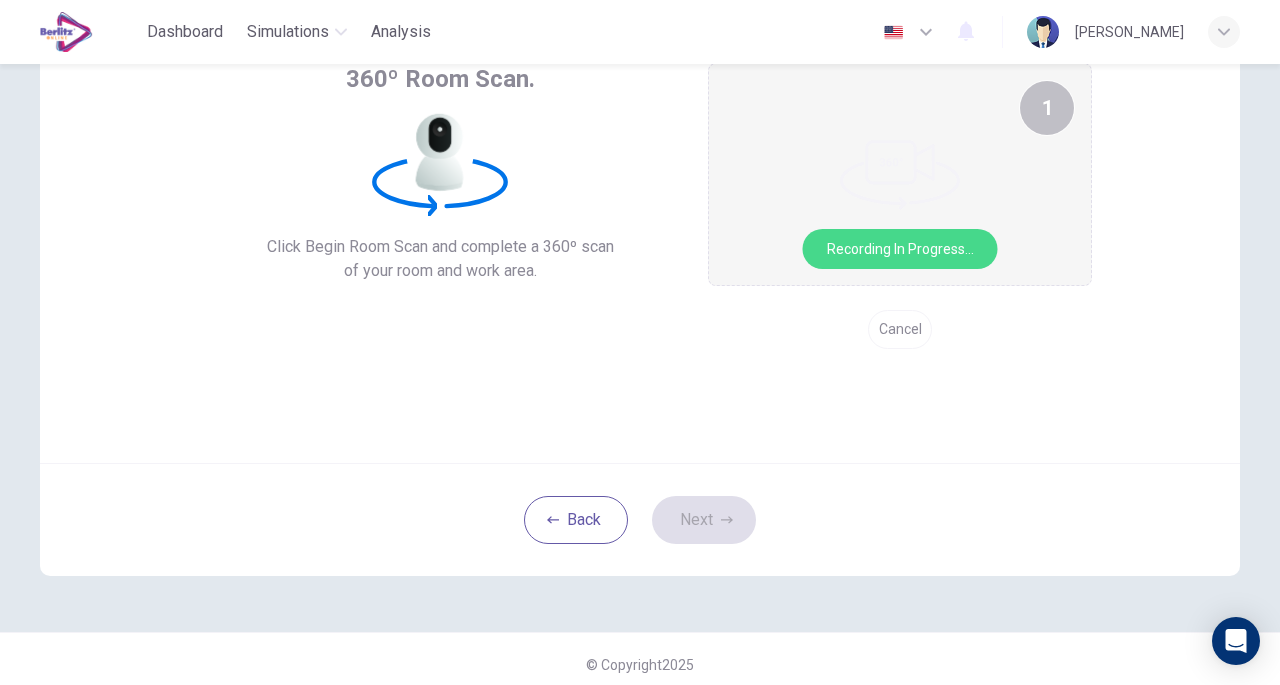 scroll, scrollTop: 138, scrollLeft: 0, axis: vertical 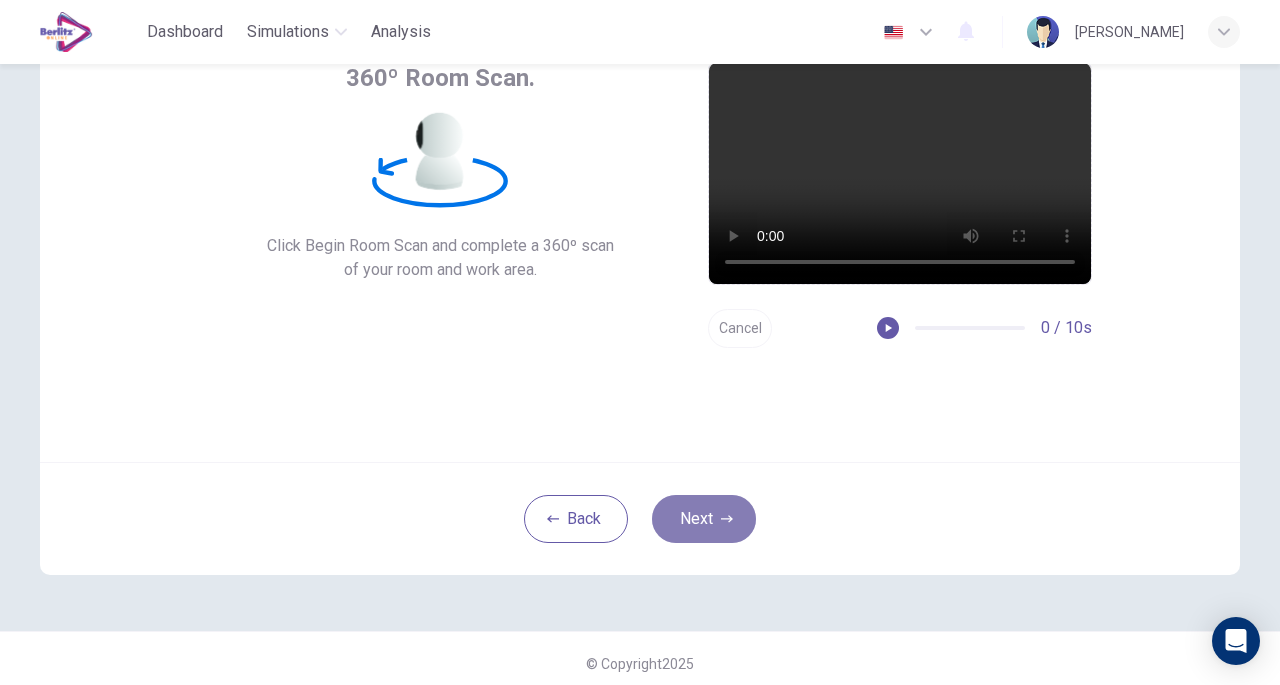 click on "Next" at bounding box center (704, 519) 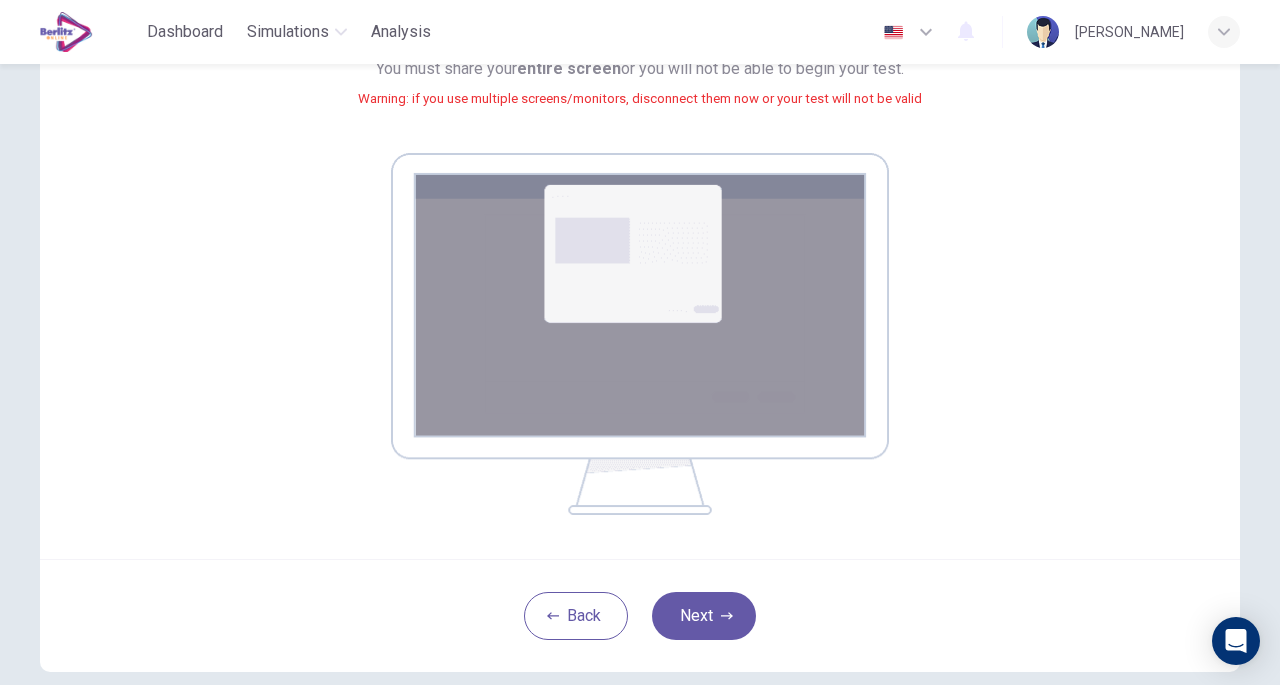 scroll, scrollTop: 246, scrollLeft: 0, axis: vertical 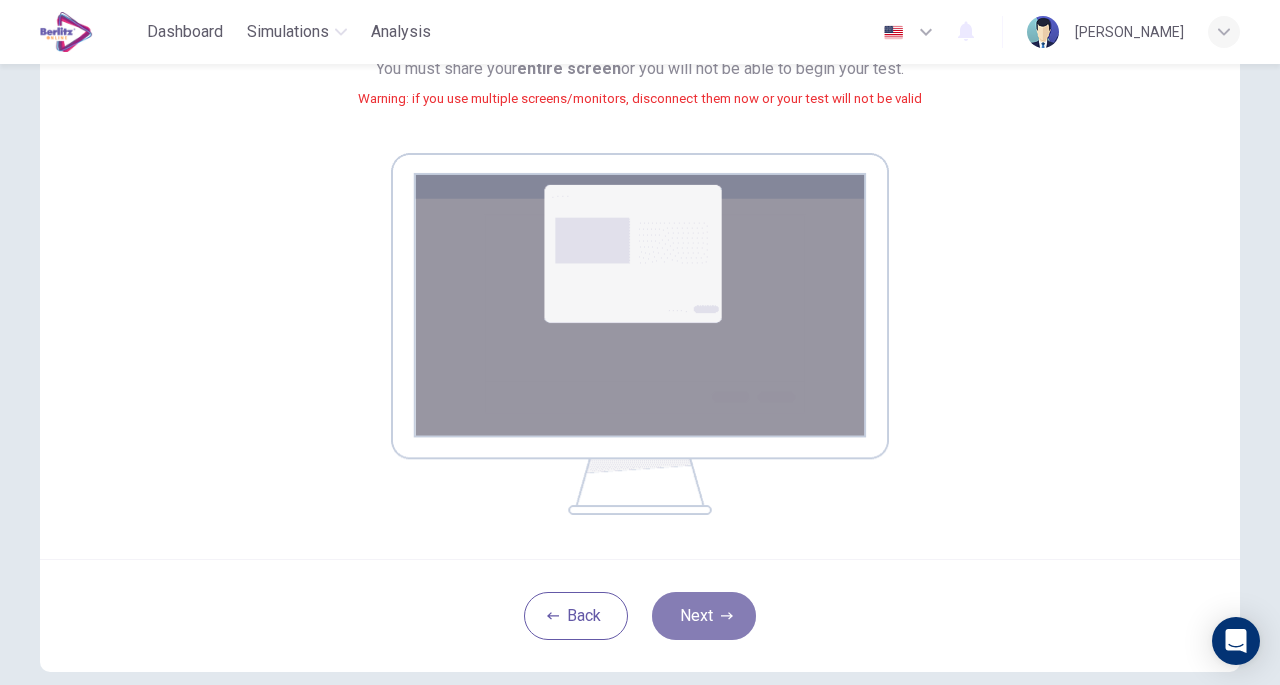 click on "Next" at bounding box center [704, 616] 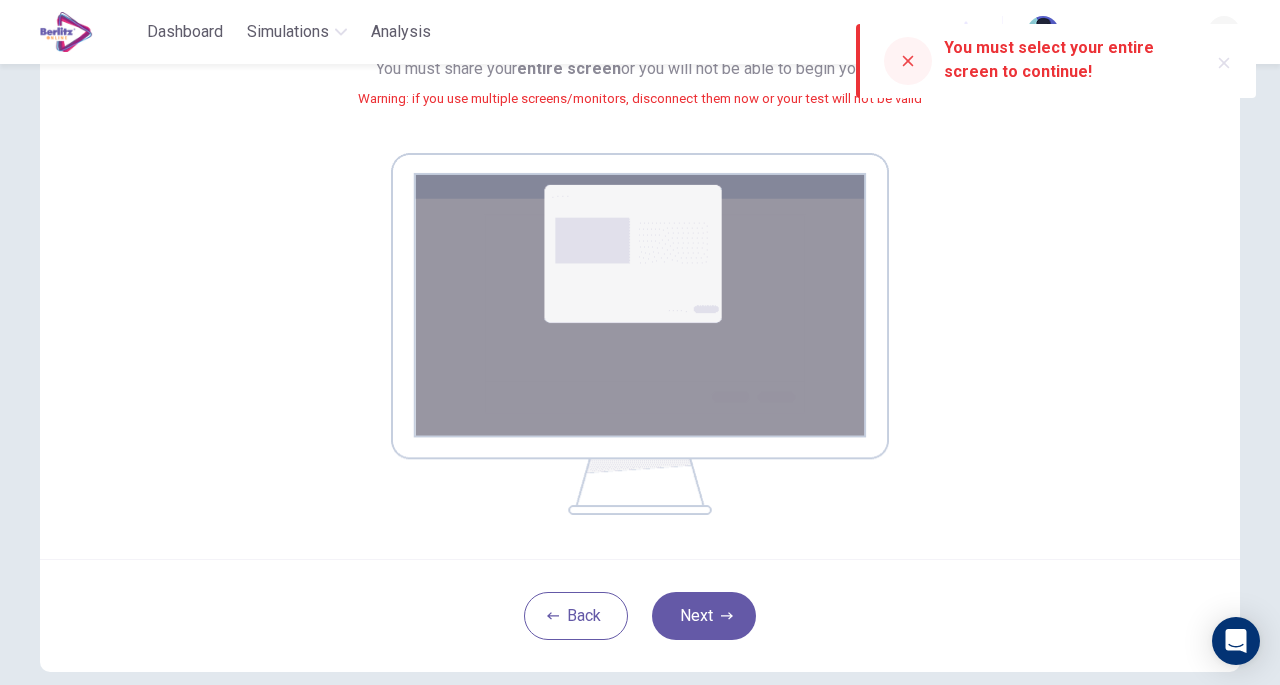 click on "You must select your entire screen to continue!" at bounding box center (1068, 60) 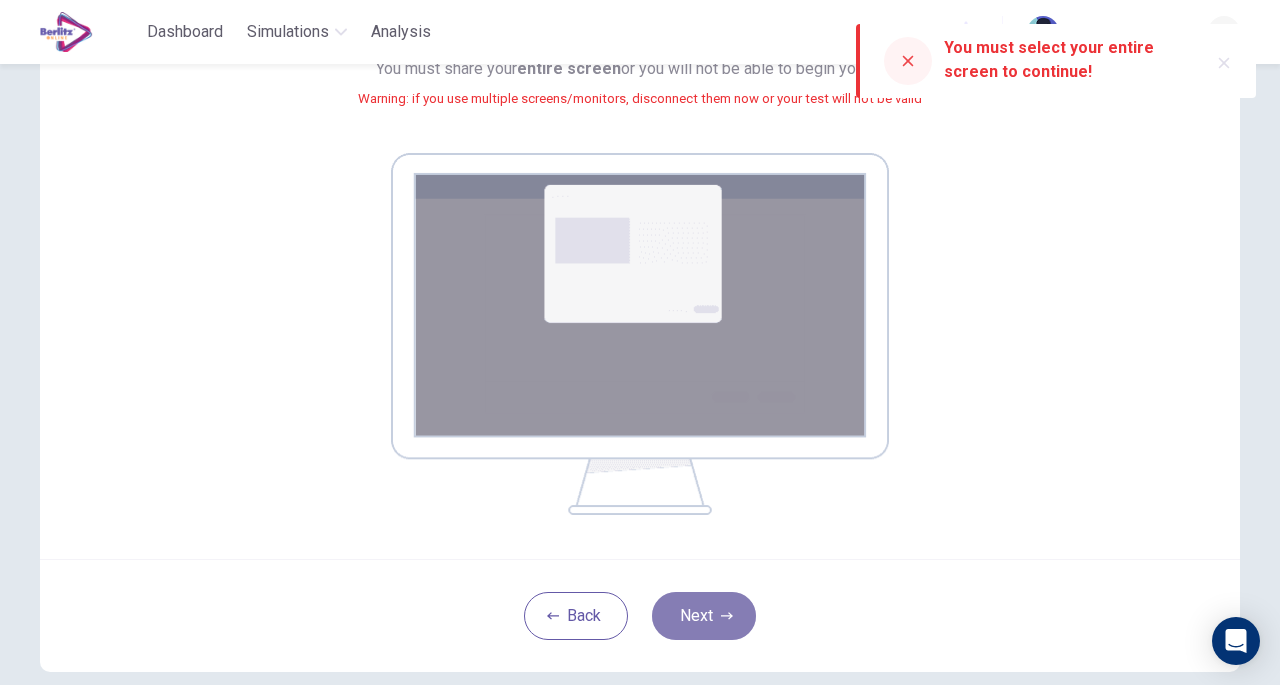click on "Next" at bounding box center (704, 616) 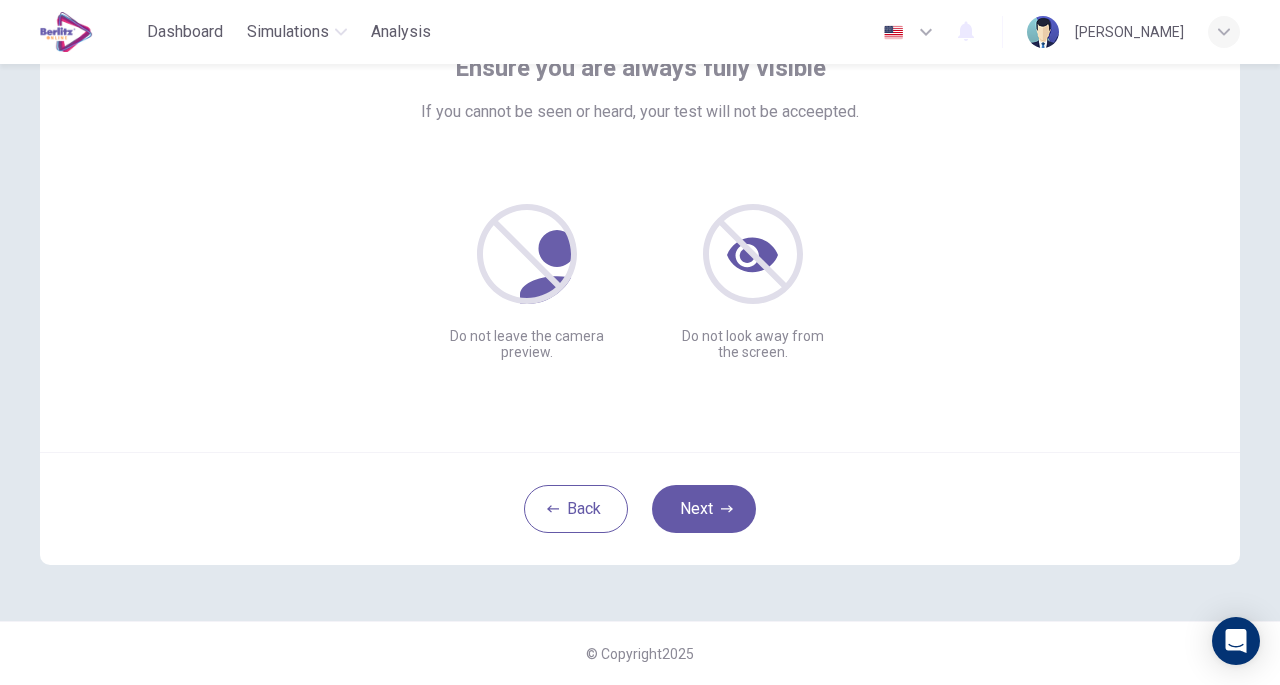 scroll, scrollTop: 147, scrollLeft: 0, axis: vertical 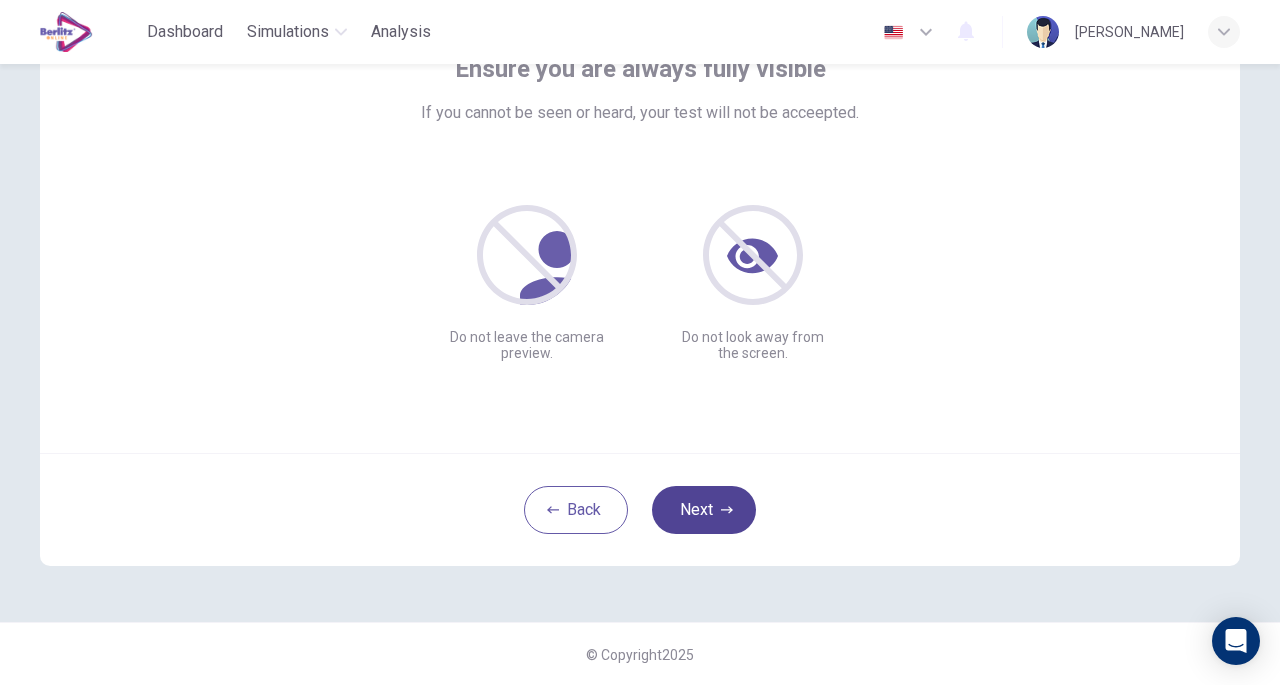 click on "Next" at bounding box center [704, 510] 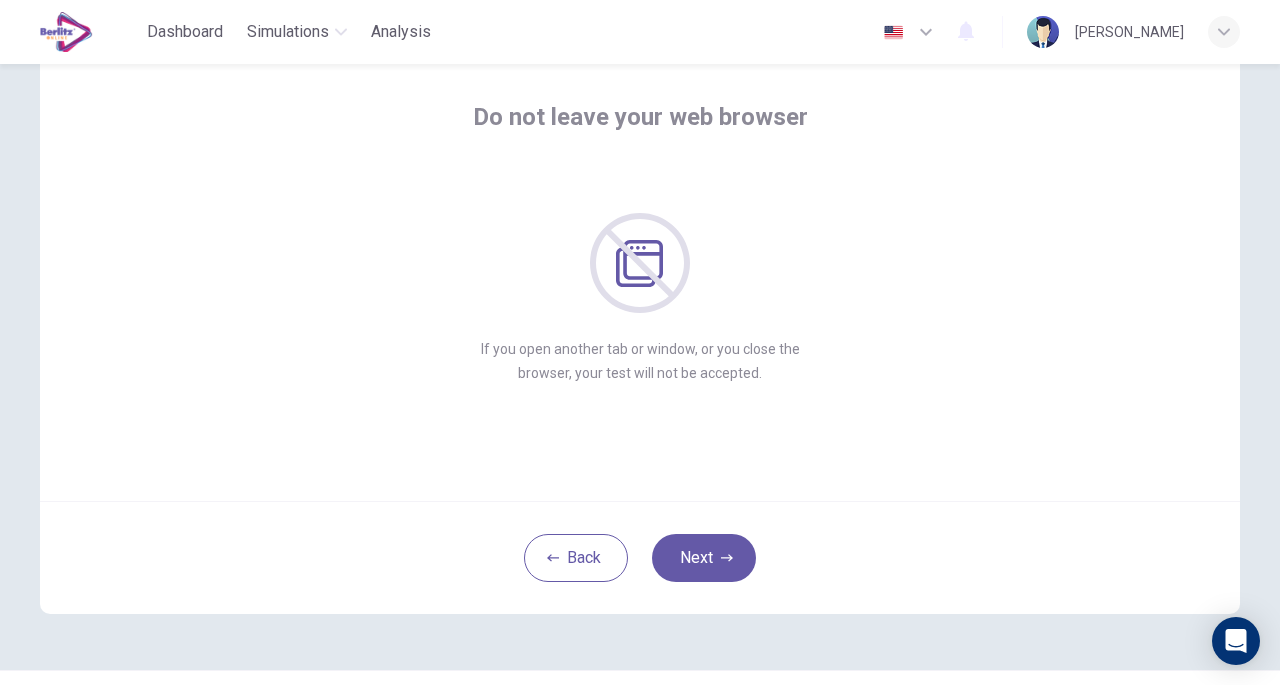 scroll, scrollTop: 98, scrollLeft: 0, axis: vertical 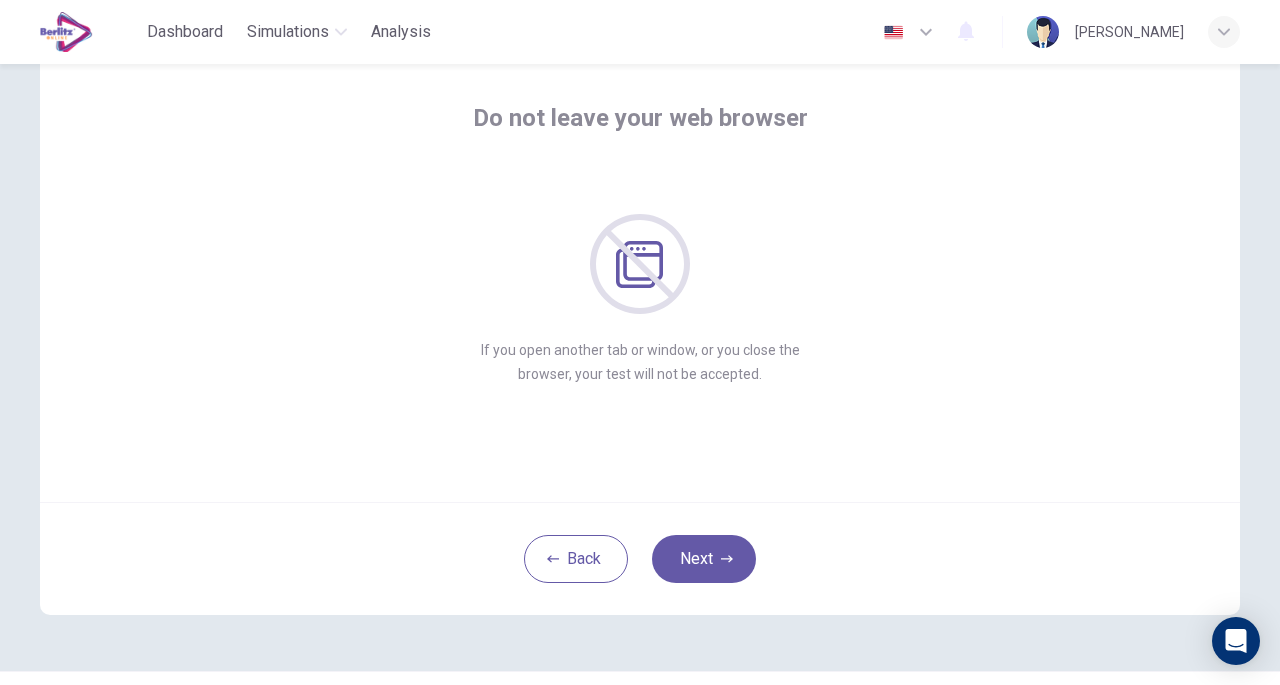 click on "Back Next" at bounding box center [640, 558] 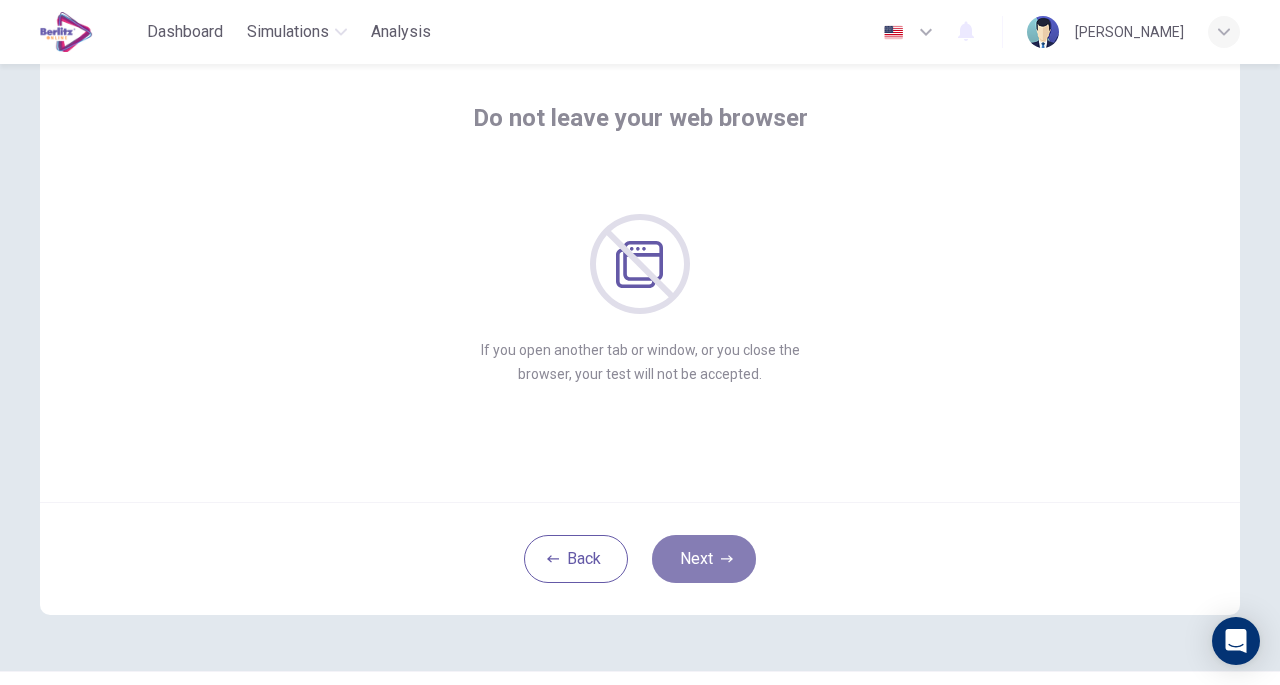 click on "Next" at bounding box center [704, 559] 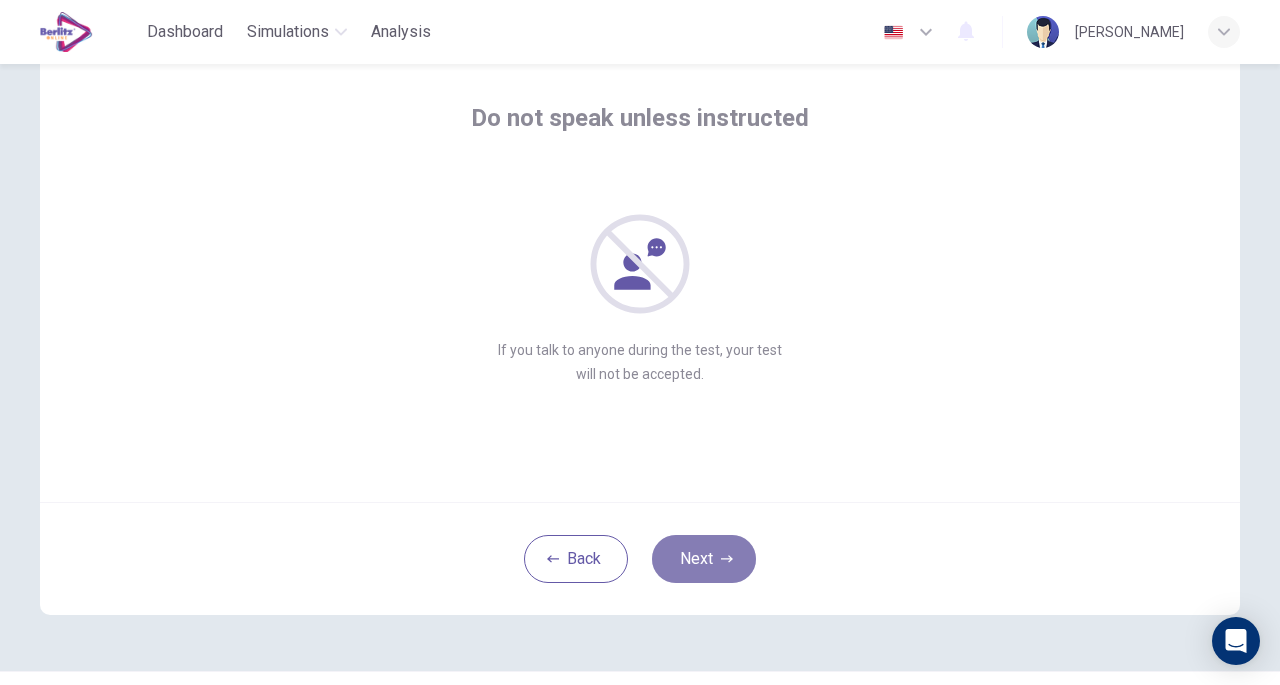 click on "Next" at bounding box center (704, 559) 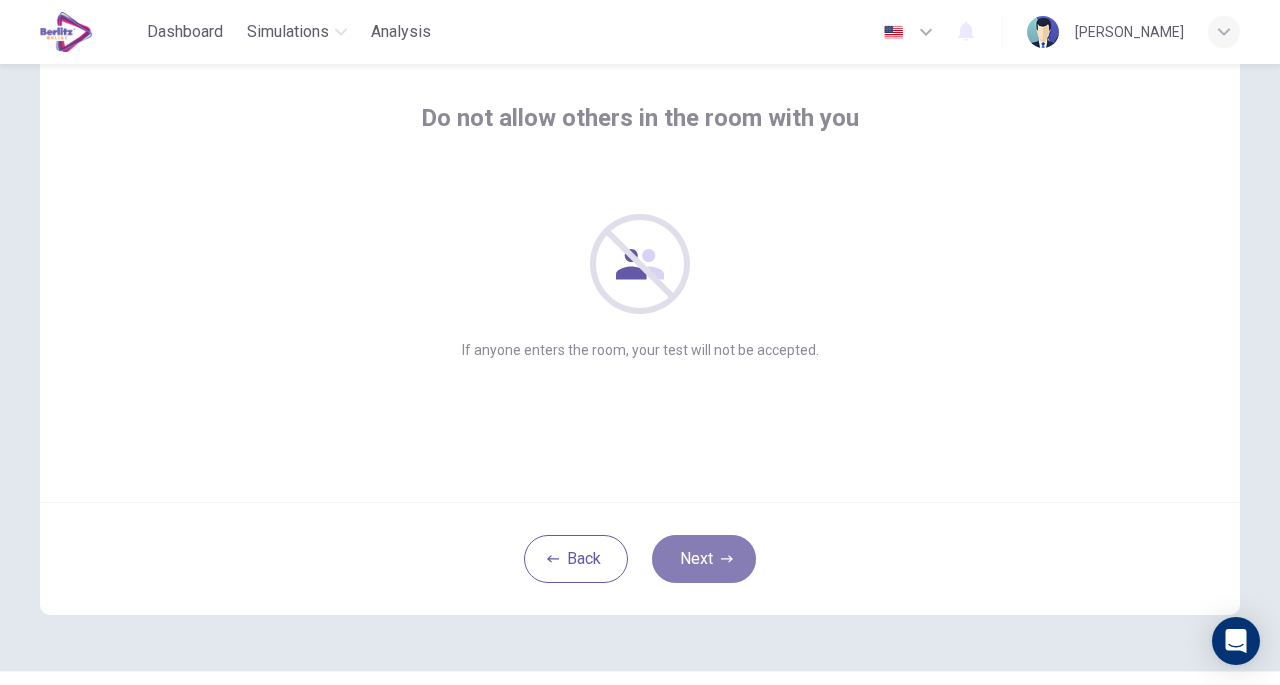 click on "Next" at bounding box center [704, 559] 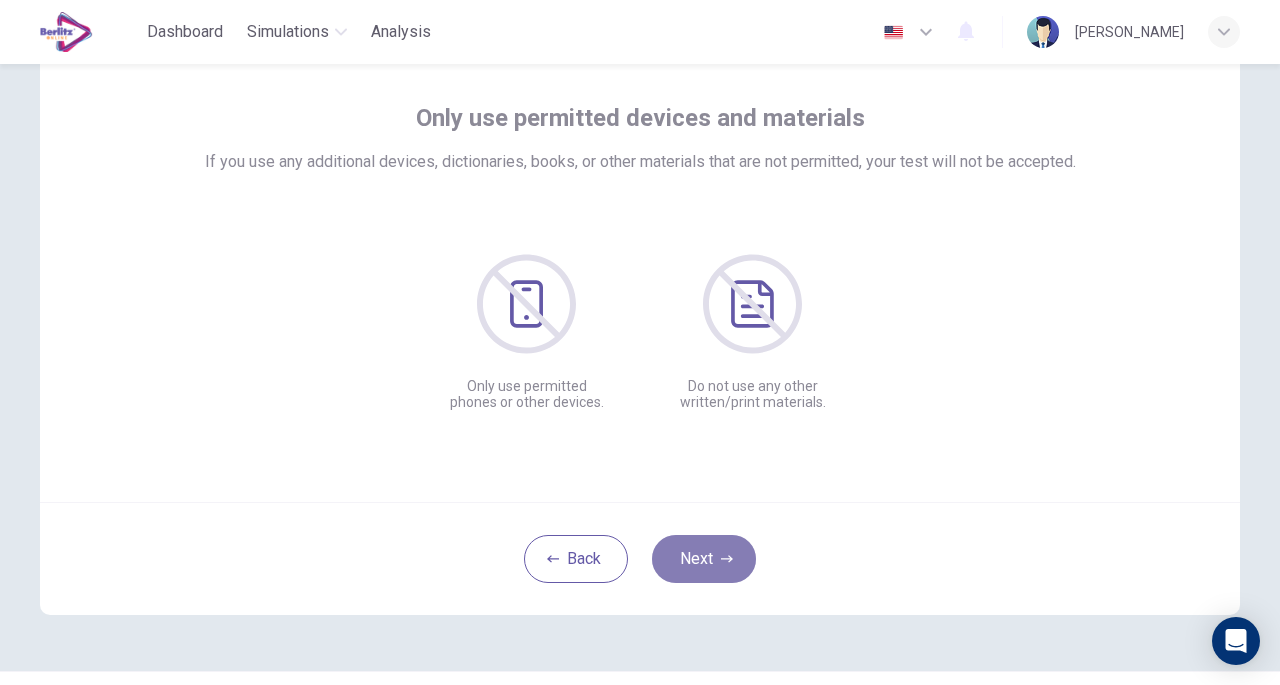 click on "Next" at bounding box center (704, 559) 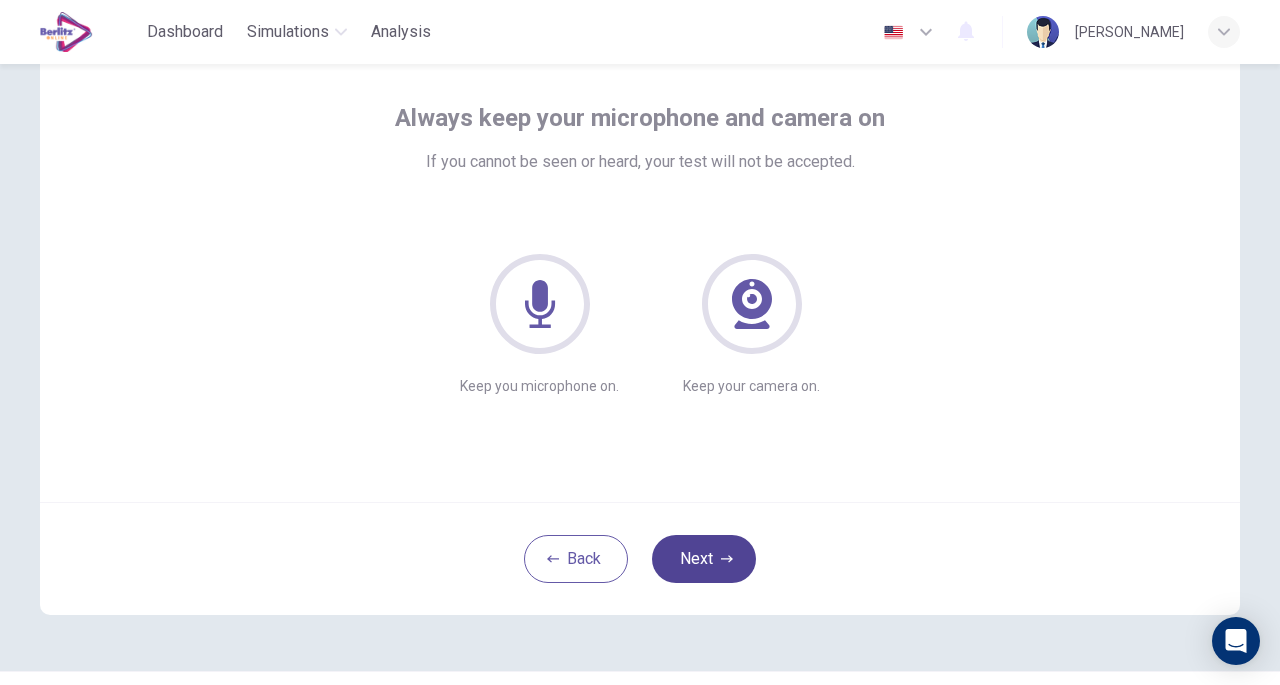 click on "Next" at bounding box center [704, 559] 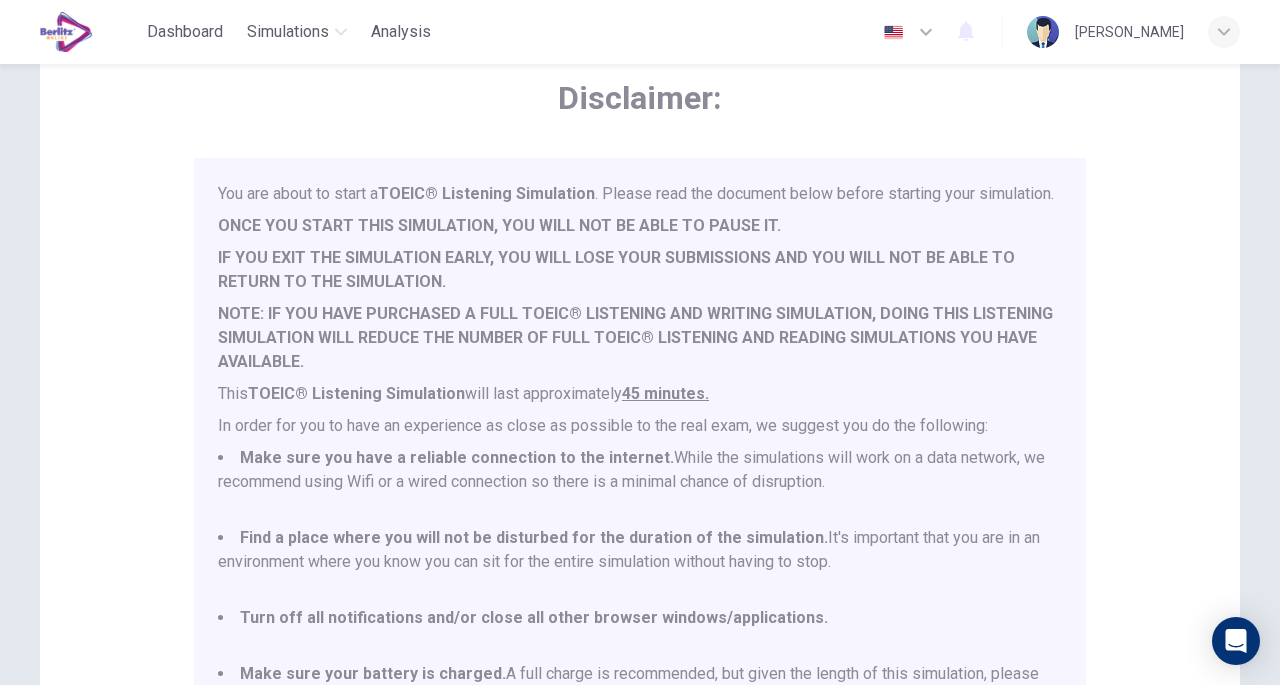scroll, scrollTop: 52, scrollLeft: 0, axis: vertical 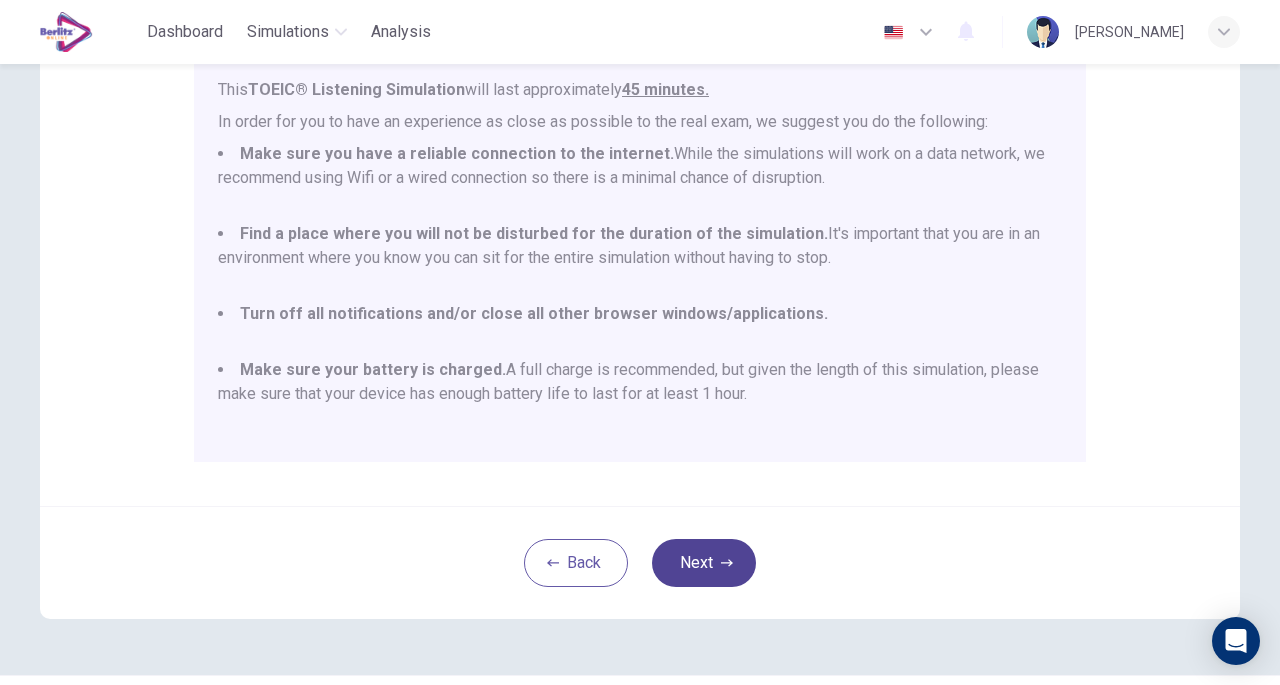 click on "Next" at bounding box center [704, 563] 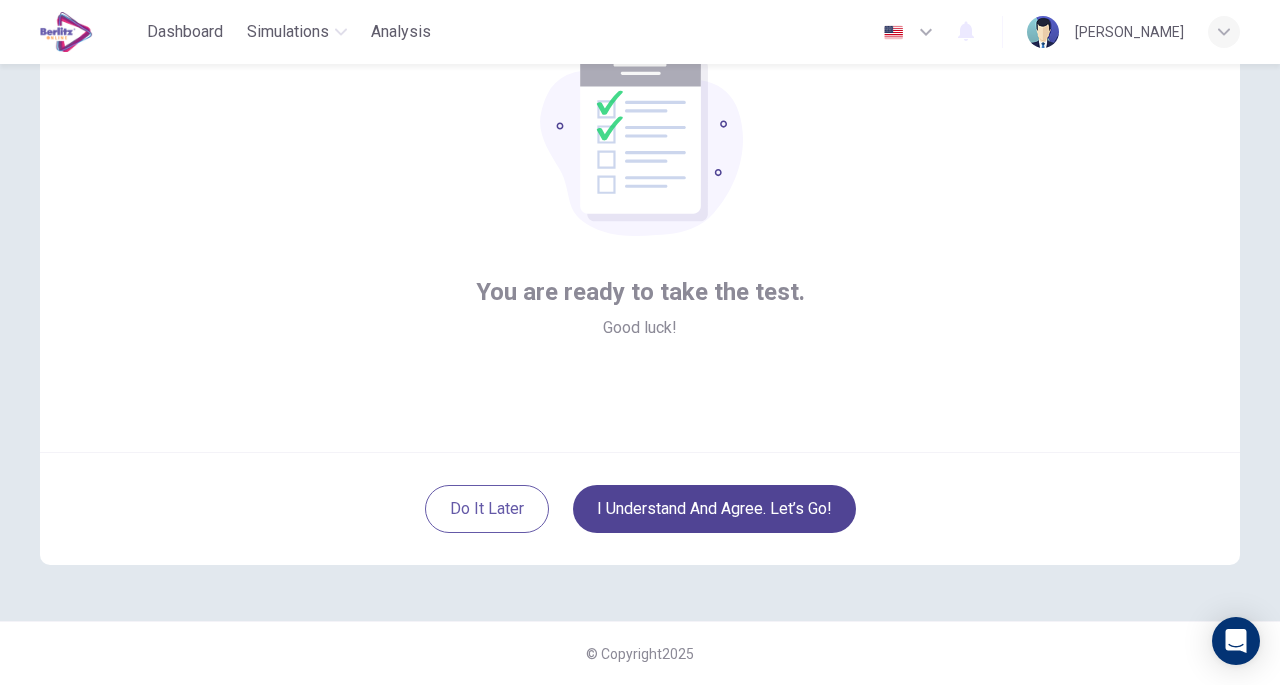 scroll, scrollTop: 147, scrollLeft: 0, axis: vertical 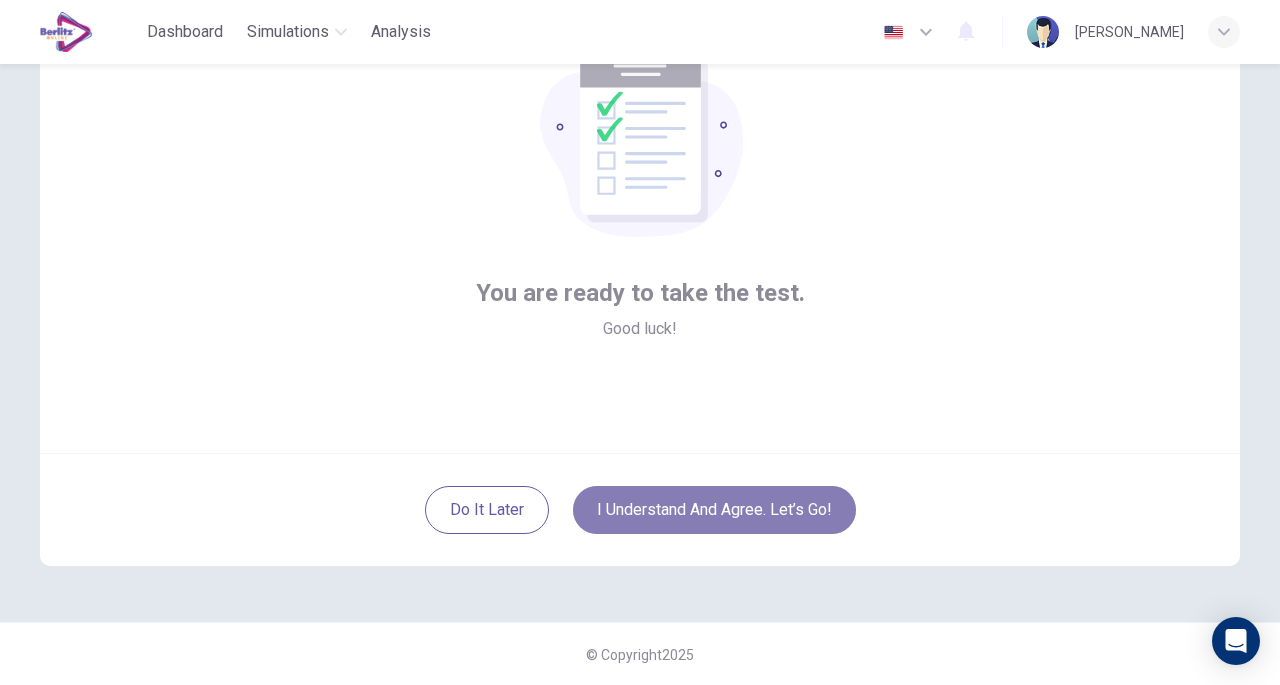 click on "I understand and agree. Let’s go!" at bounding box center [714, 510] 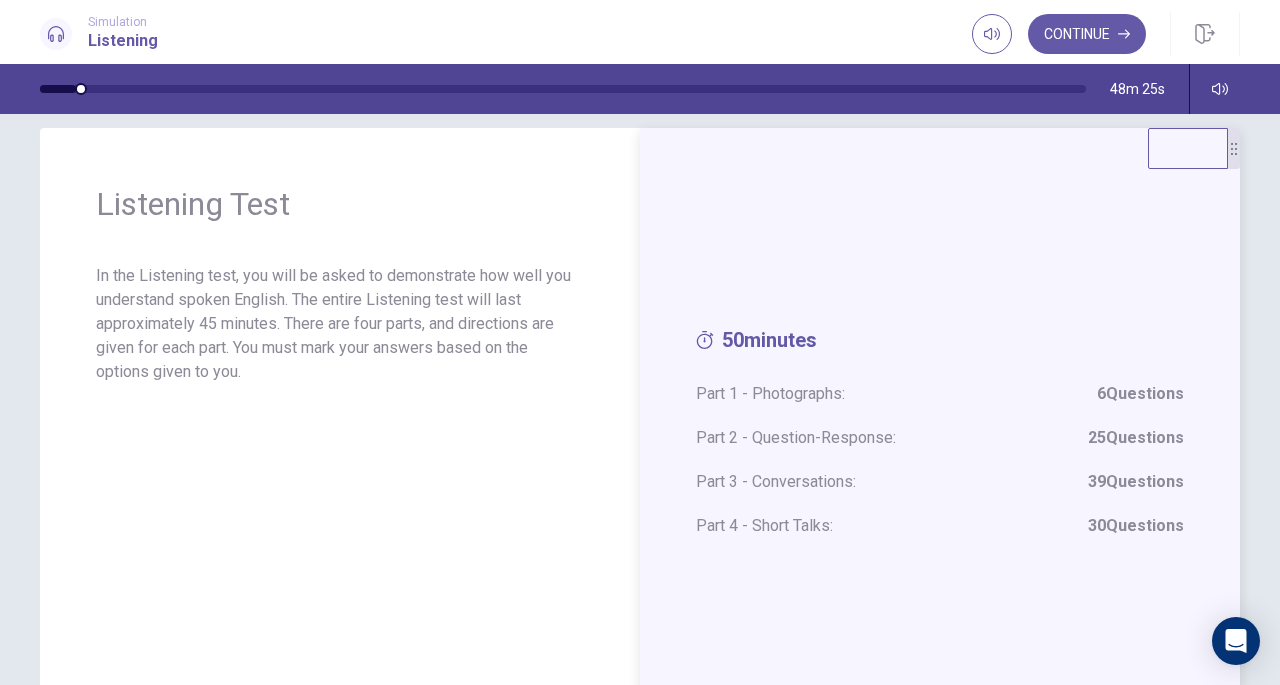 scroll, scrollTop: 0, scrollLeft: 0, axis: both 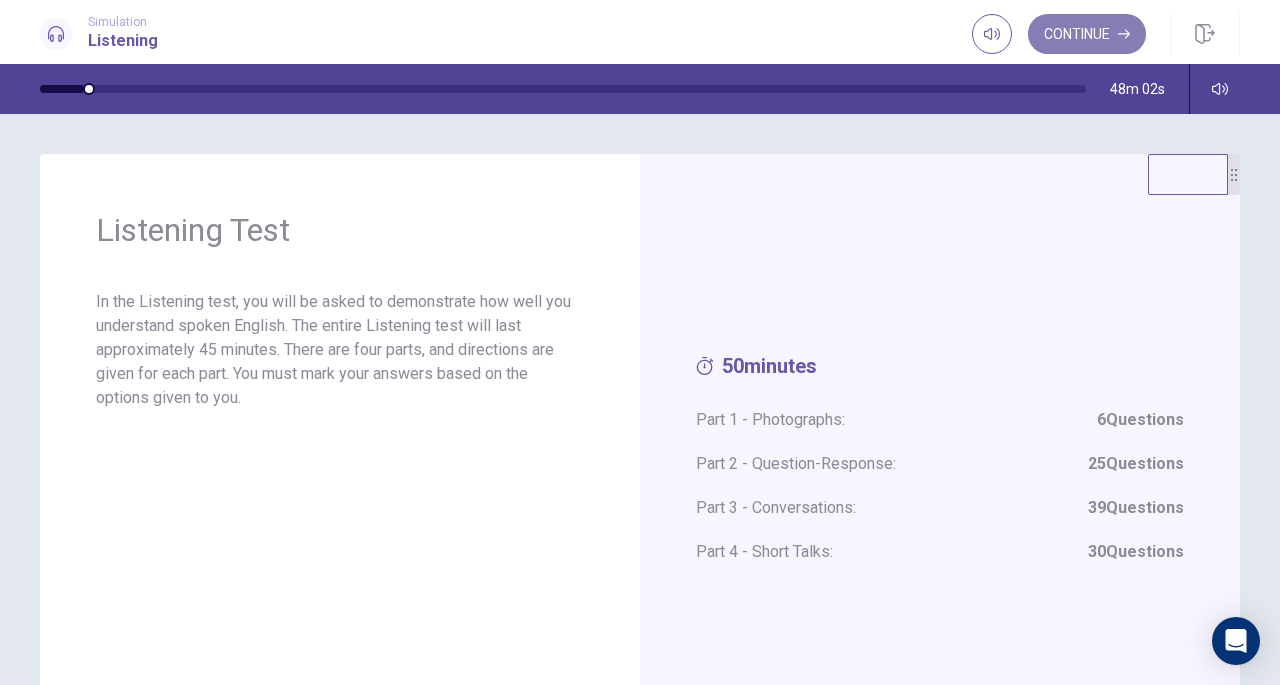 click on "Continue" at bounding box center (1087, 34) 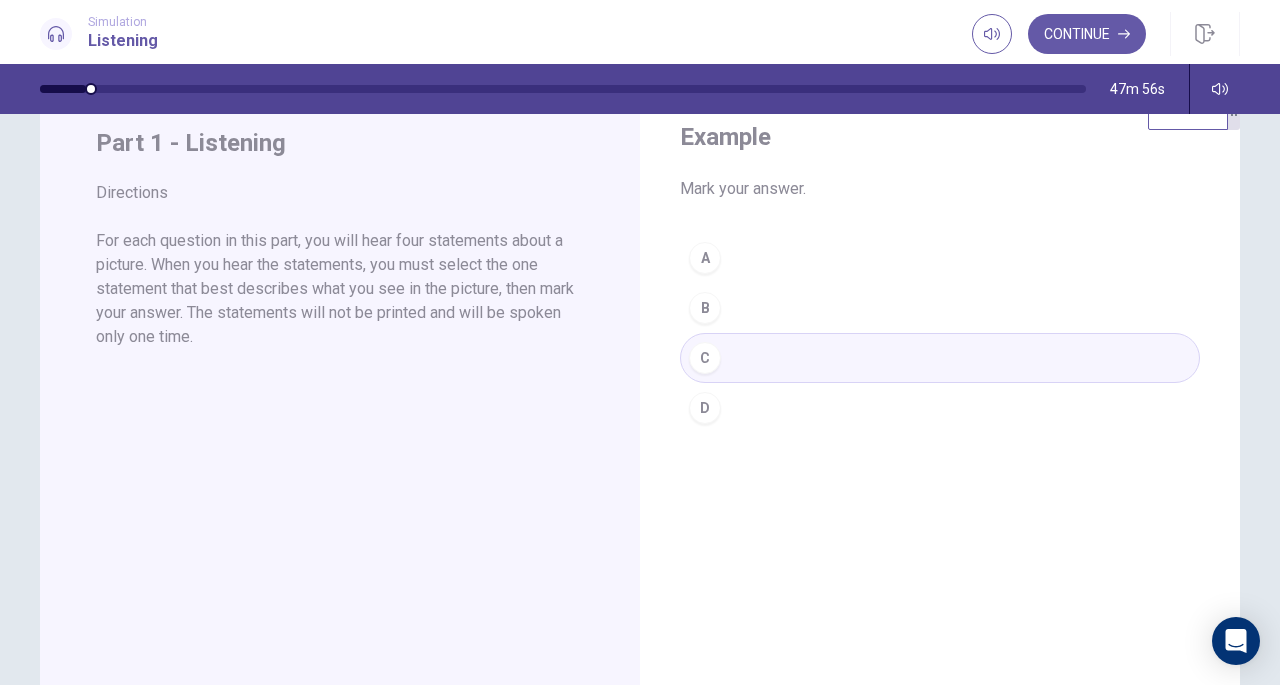 scroll, scrollTop: 66, scrollLeft: 0, axis: vertical 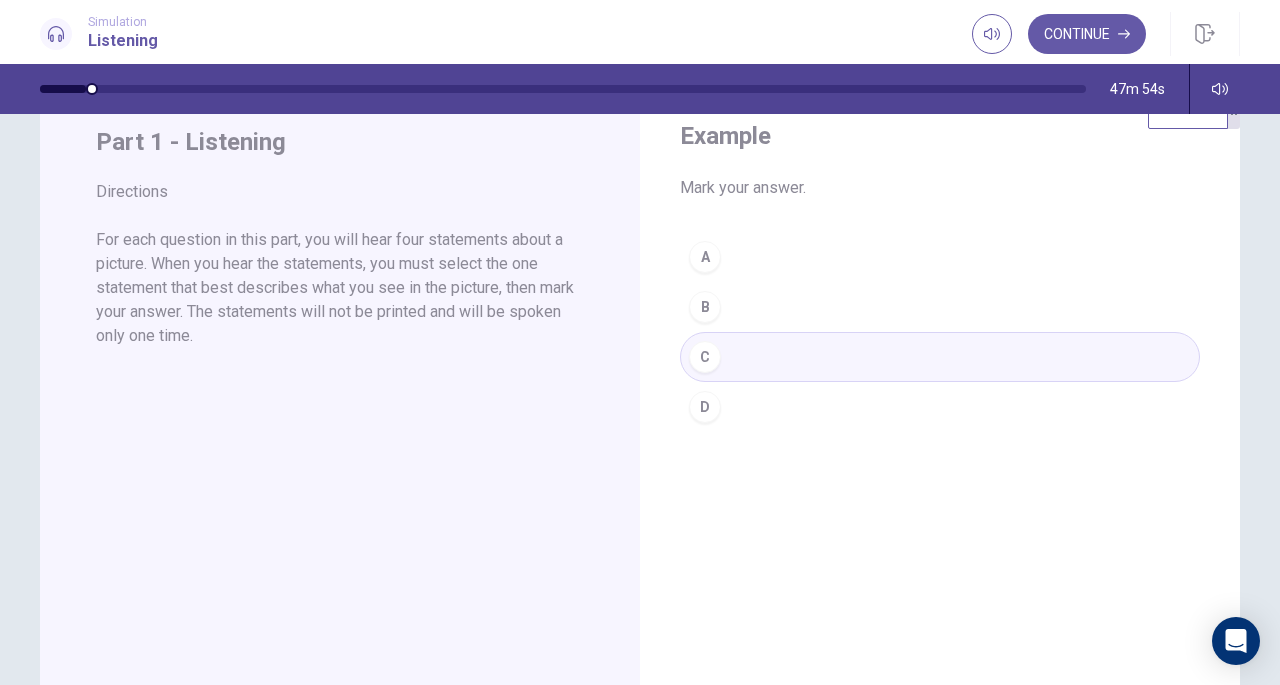 click on "A B C D" at bounding box center (940, 332) 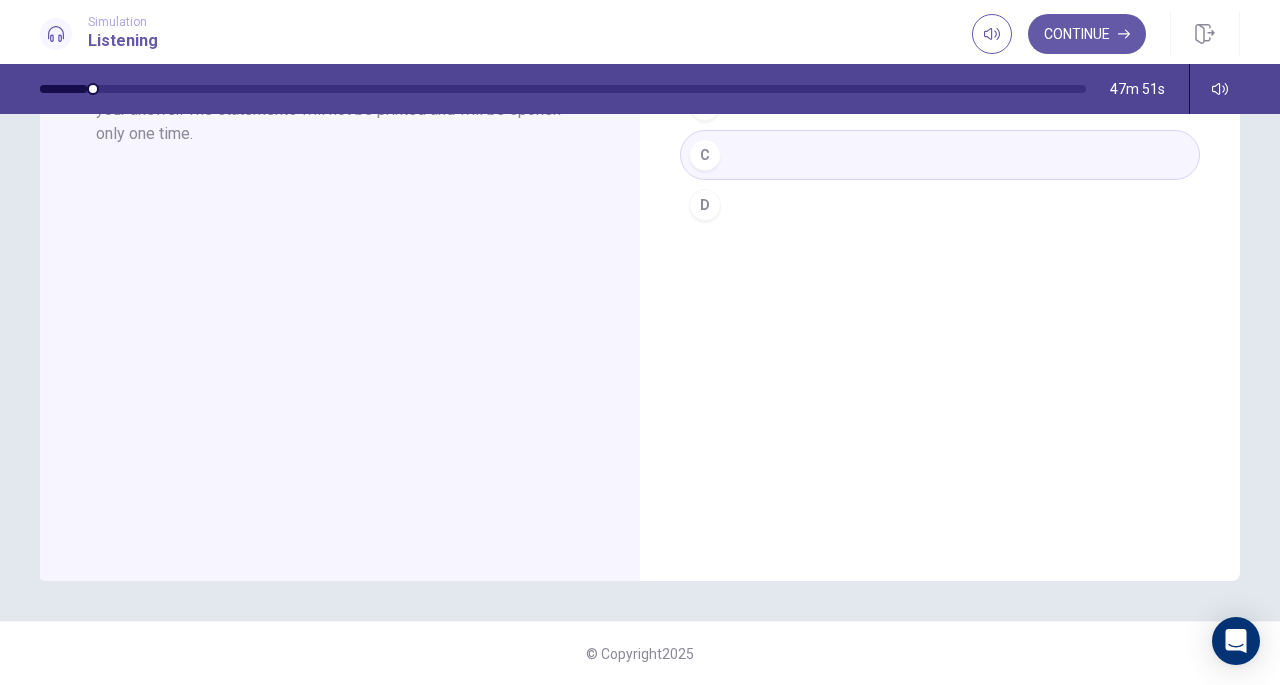 scroll, scrollTop: 0, scrollLeft: 0, axis: both 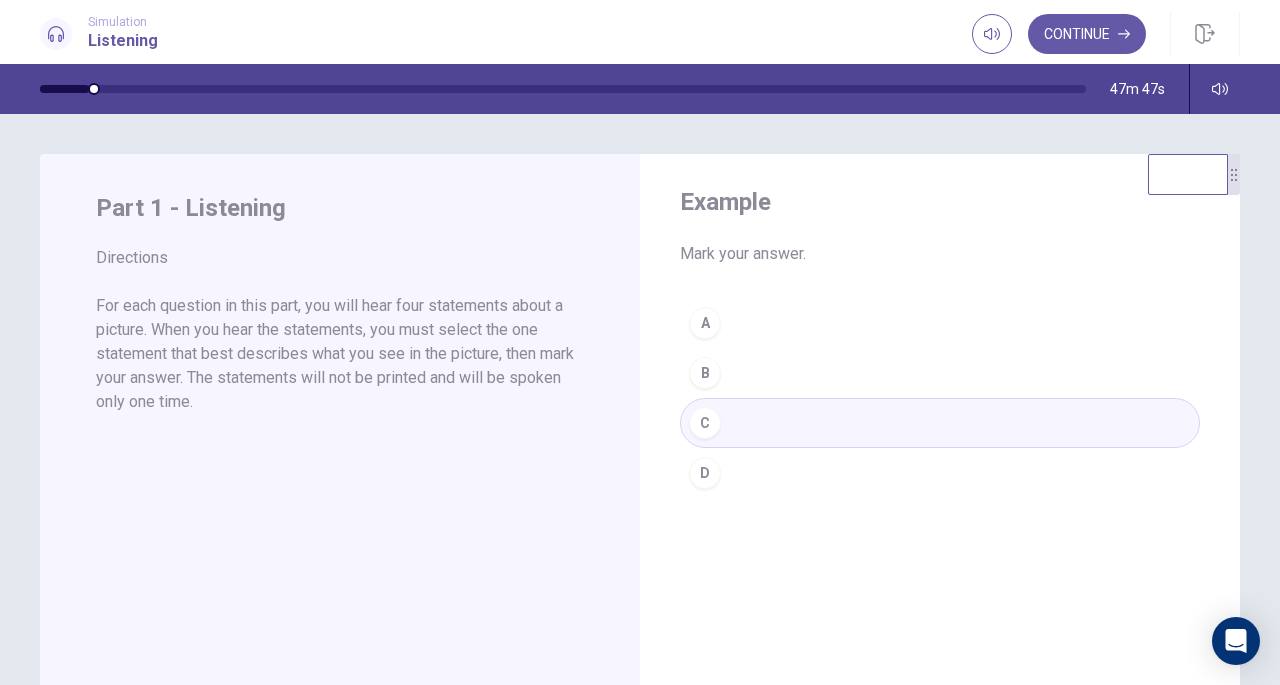 click on "A B C D" at bounding box center [940, 398] 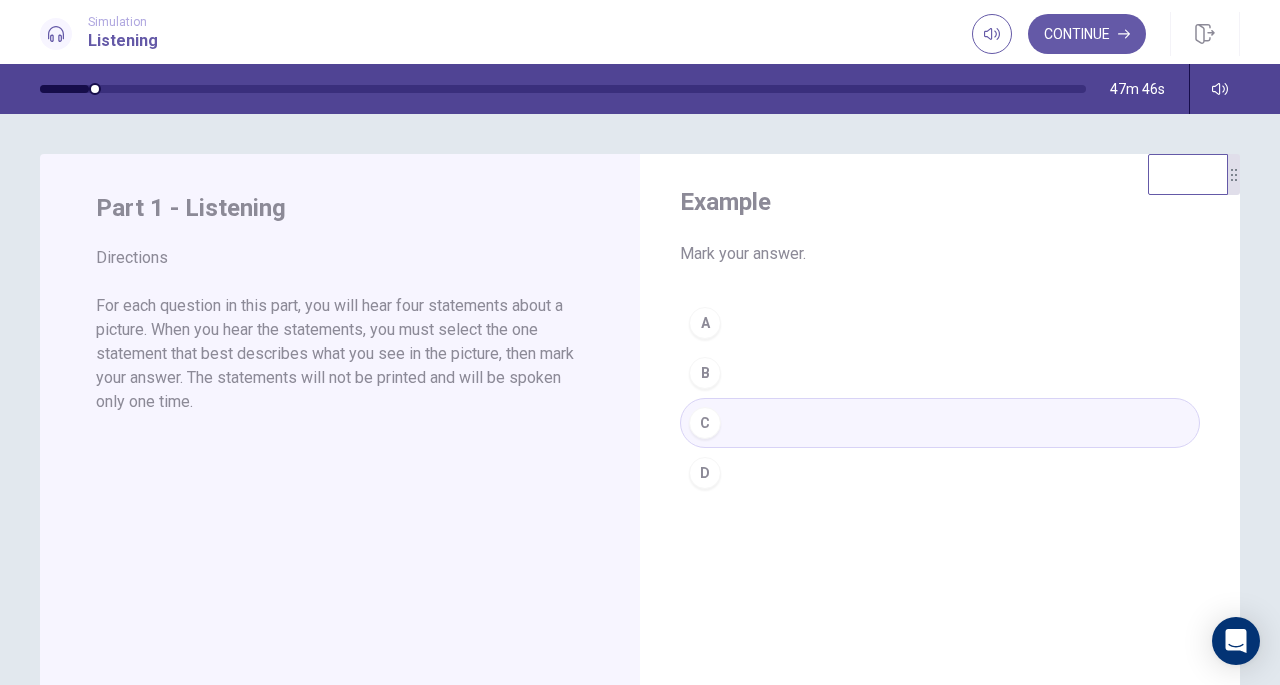 click on "A B C D" at bounding box center [940, 398] 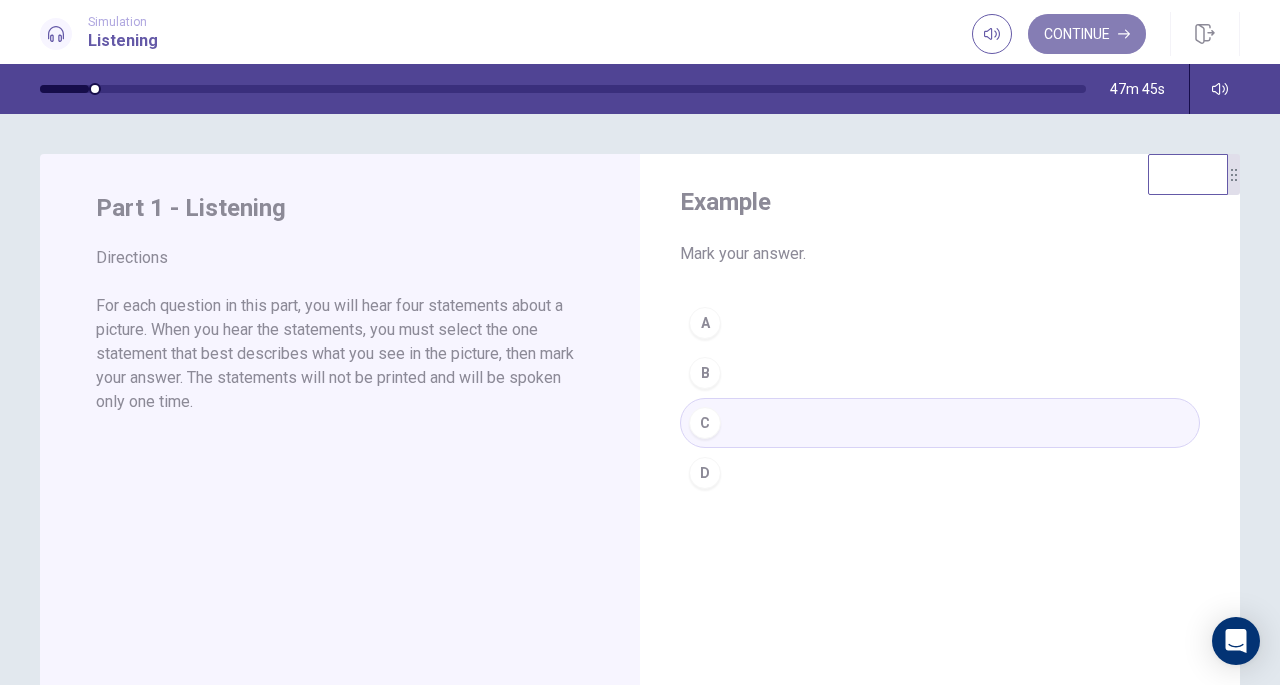 click on "Continue" at bounding box center (1087, 34) 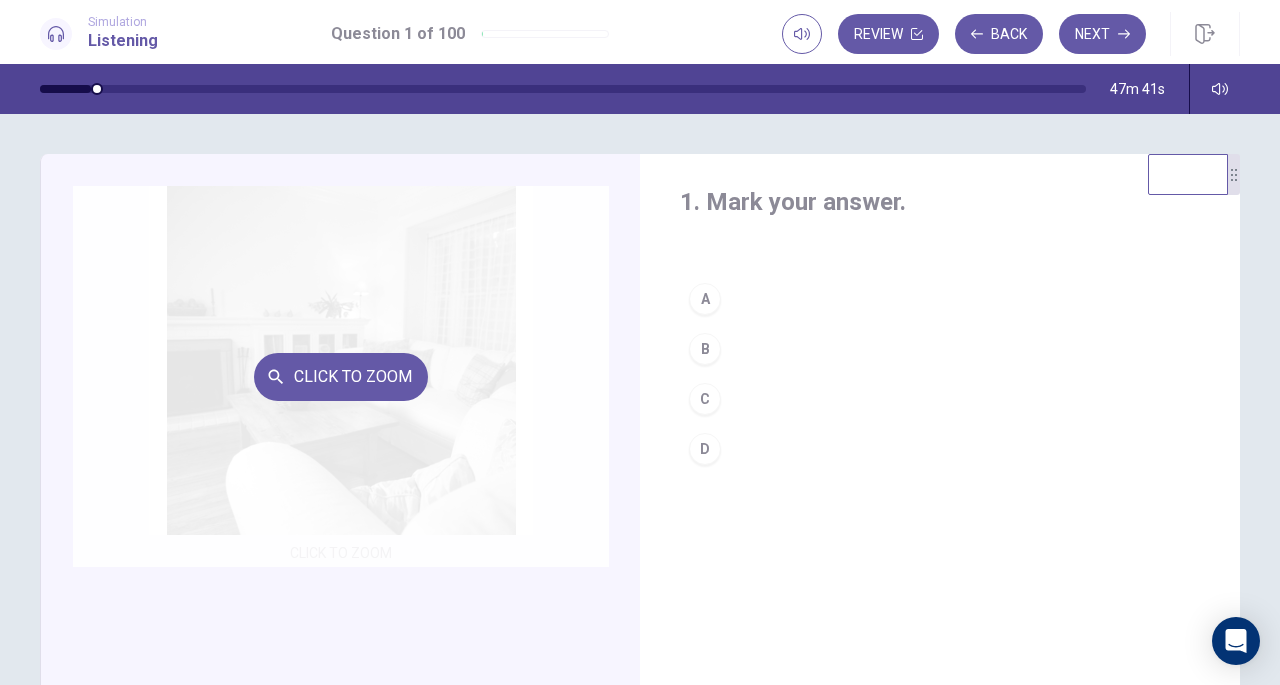 click on "Click to Zoom" at bounding box center (341, 377) 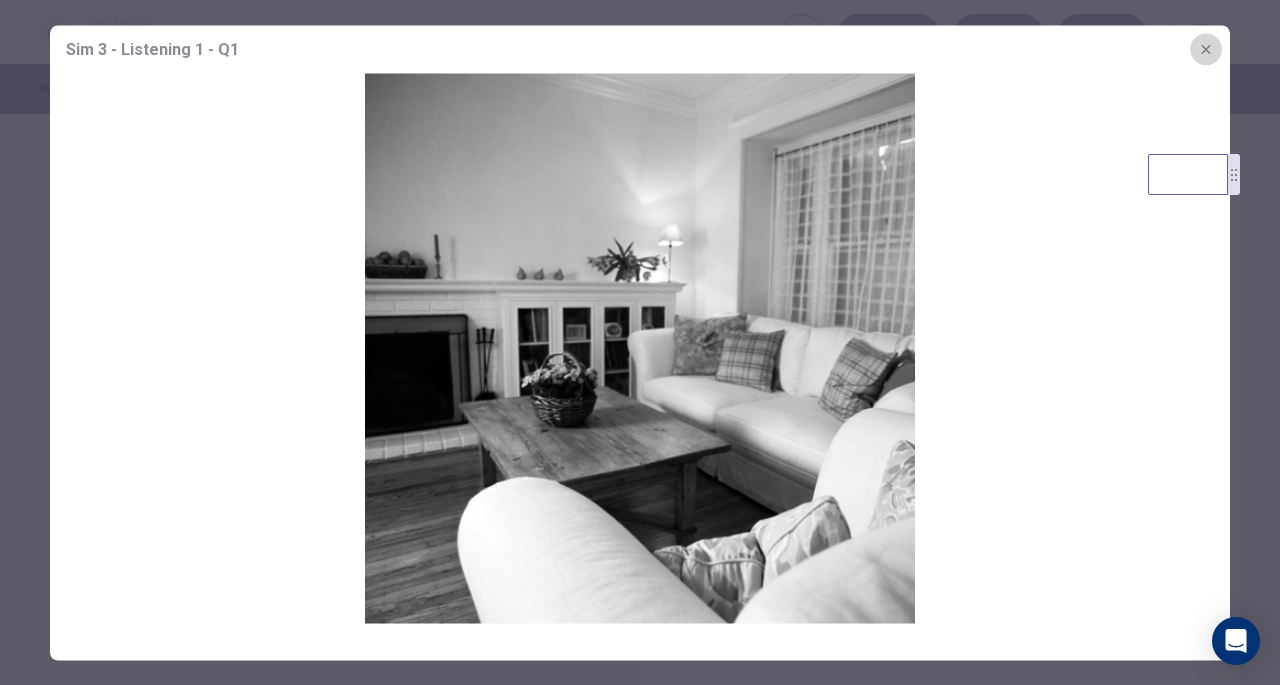 click 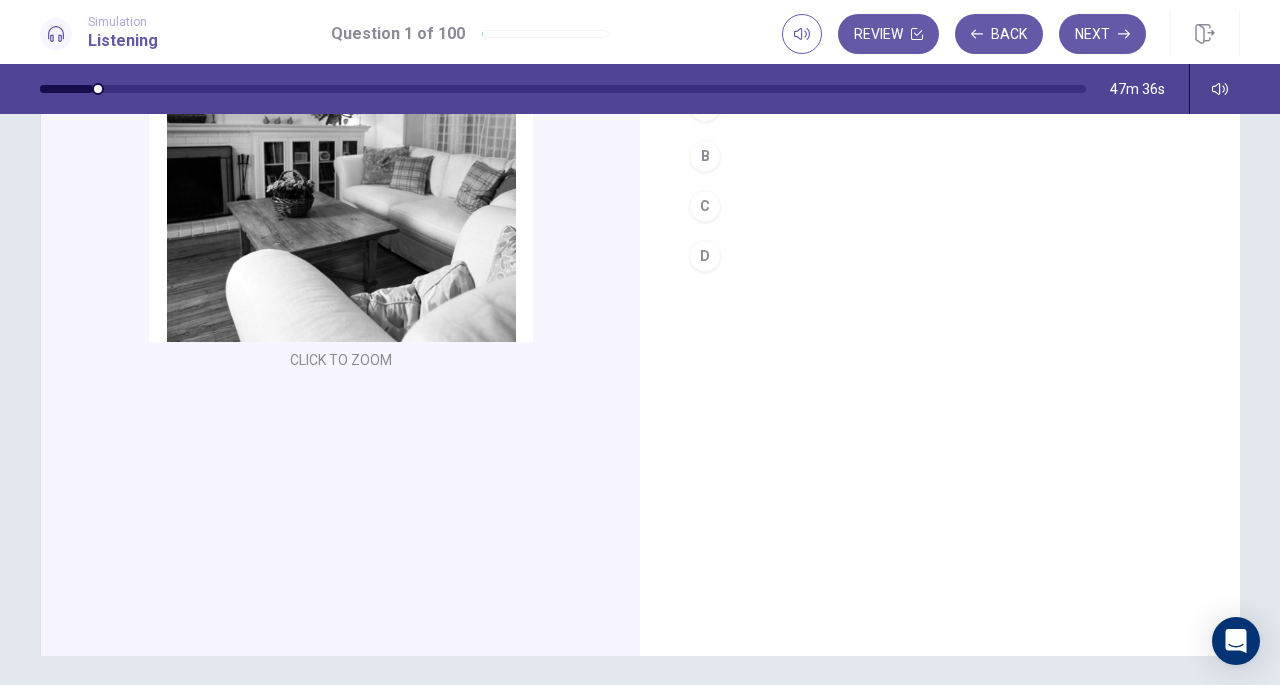 scroll, scrollTop: 0, scrollLeft: 0, axis: both 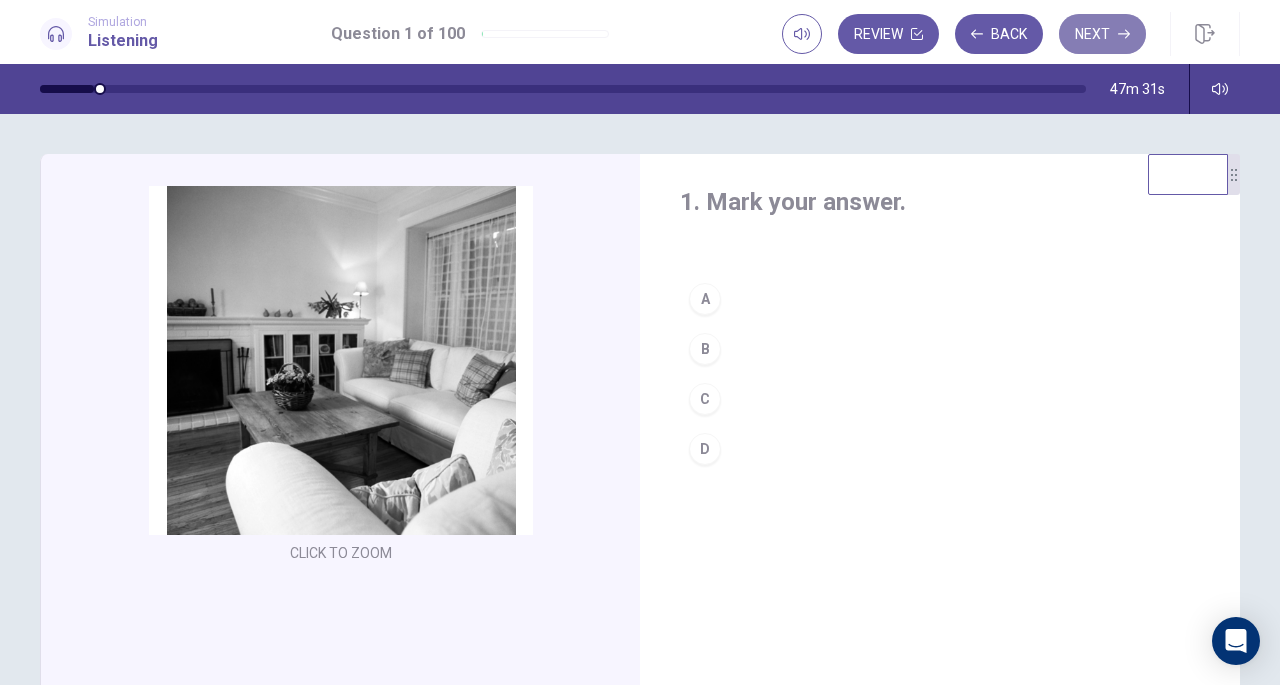 click on "Next" at bounding box center (1102, 34) 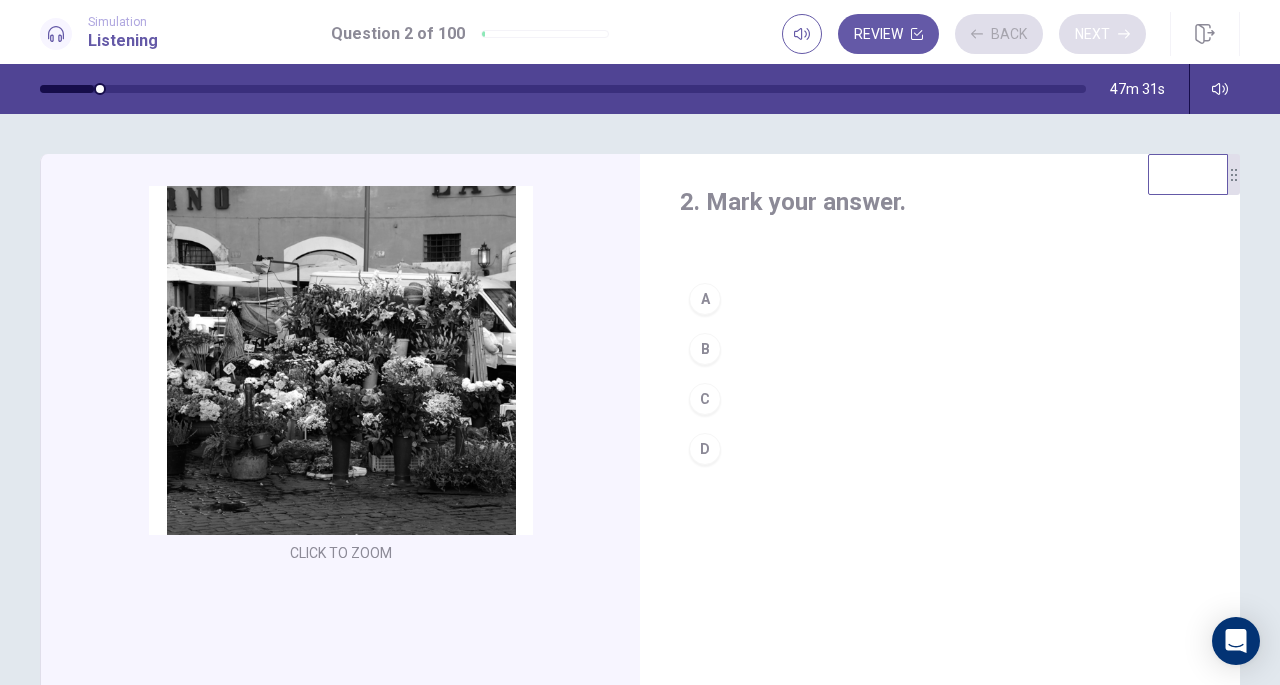 click on "Review Back Next" at bounding box center (964, 34) 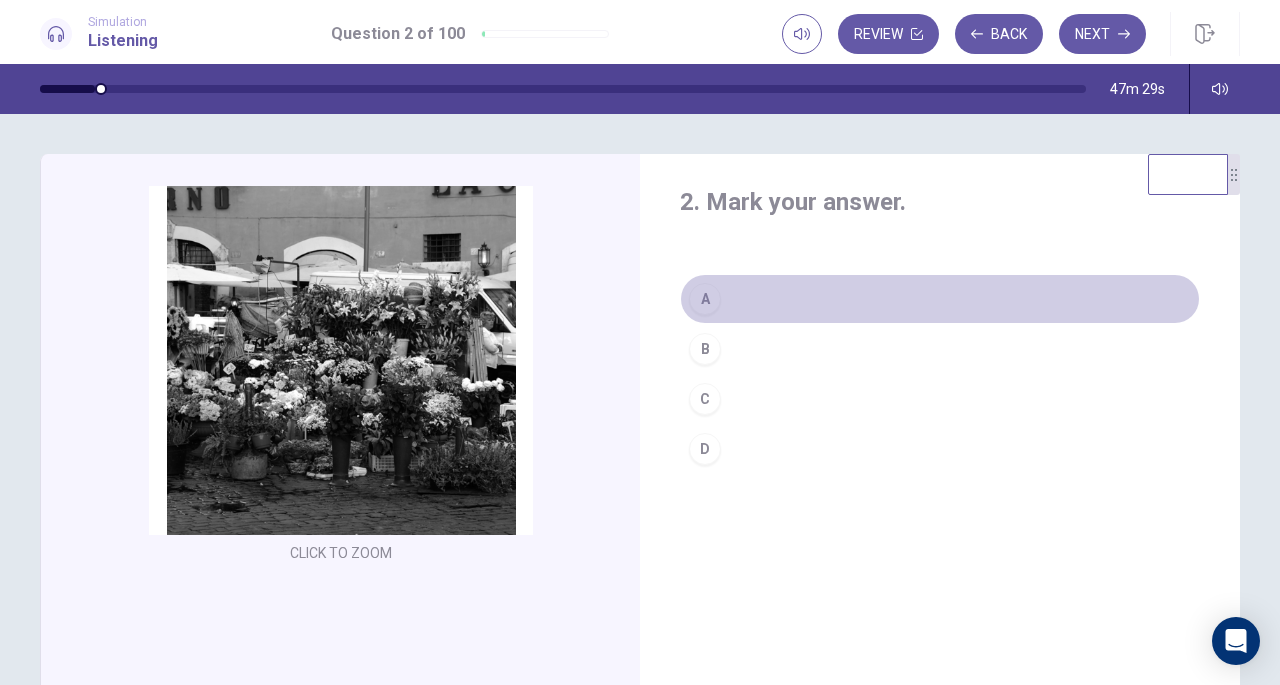 click on "A" at bounding box center [705, 299] 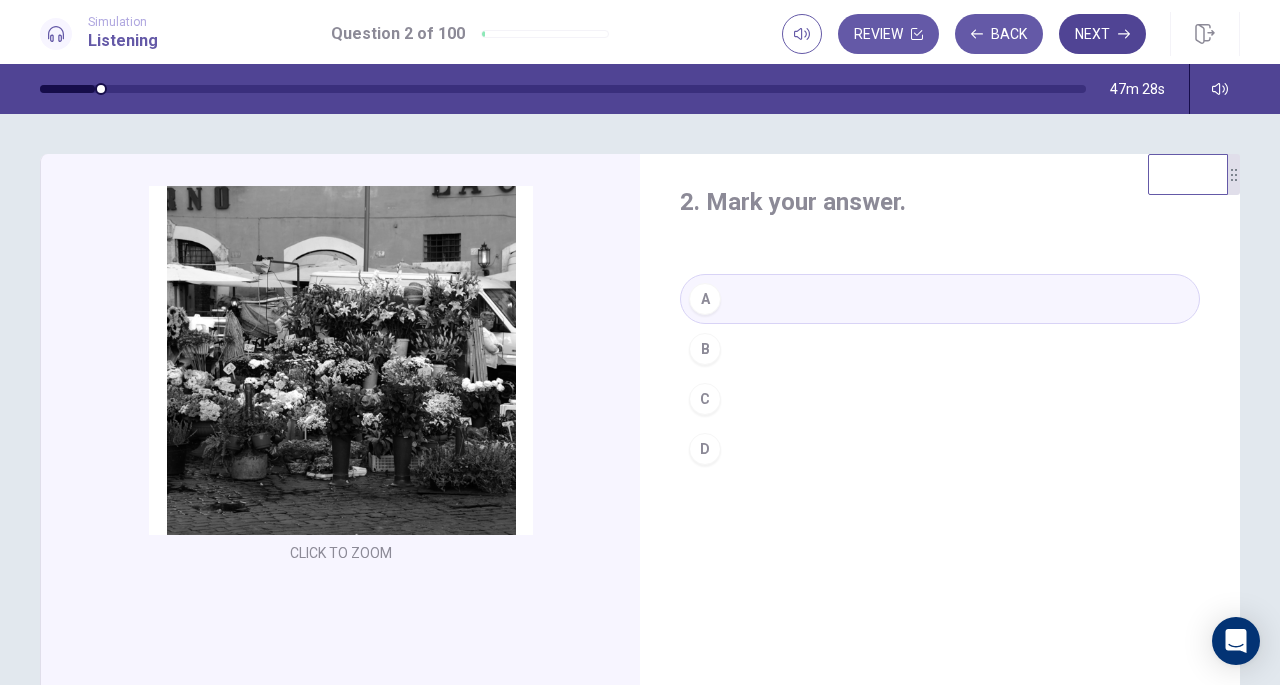click on "Next" at bounding box center [1102, 34] 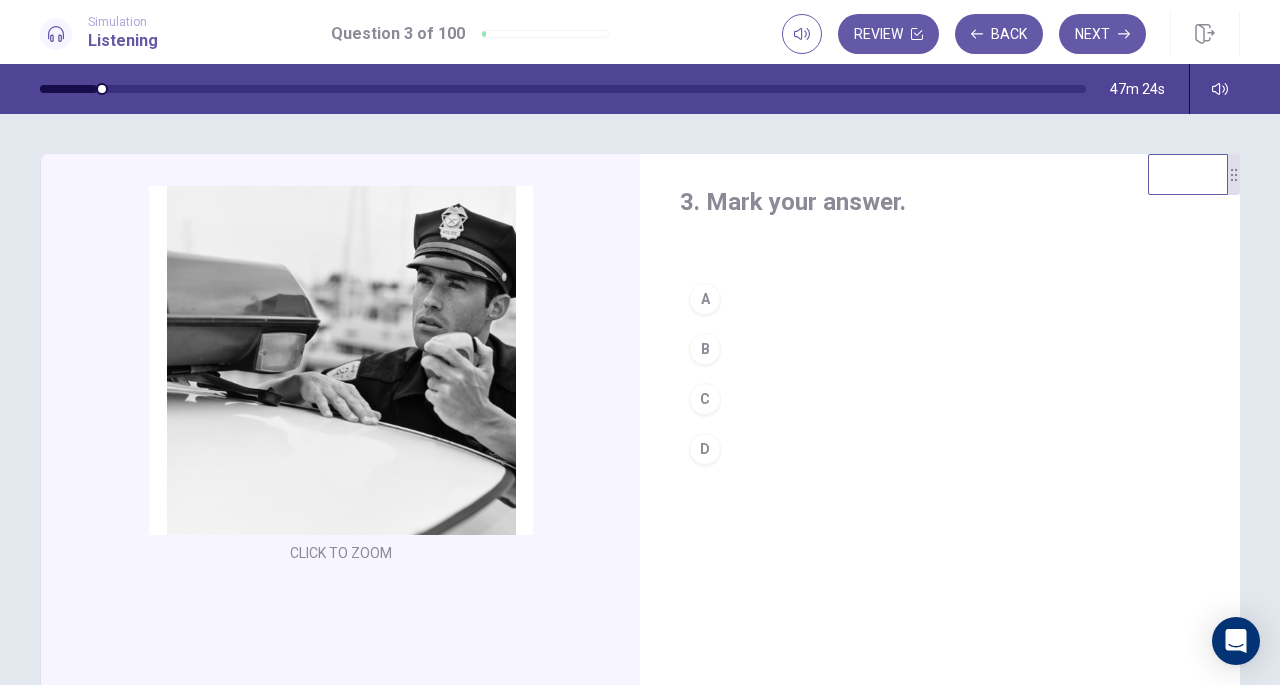 drag, startPoint x: 975, startPoint y: 441, endPoint x: 908, endPoint y: 305, distance: 151.60805 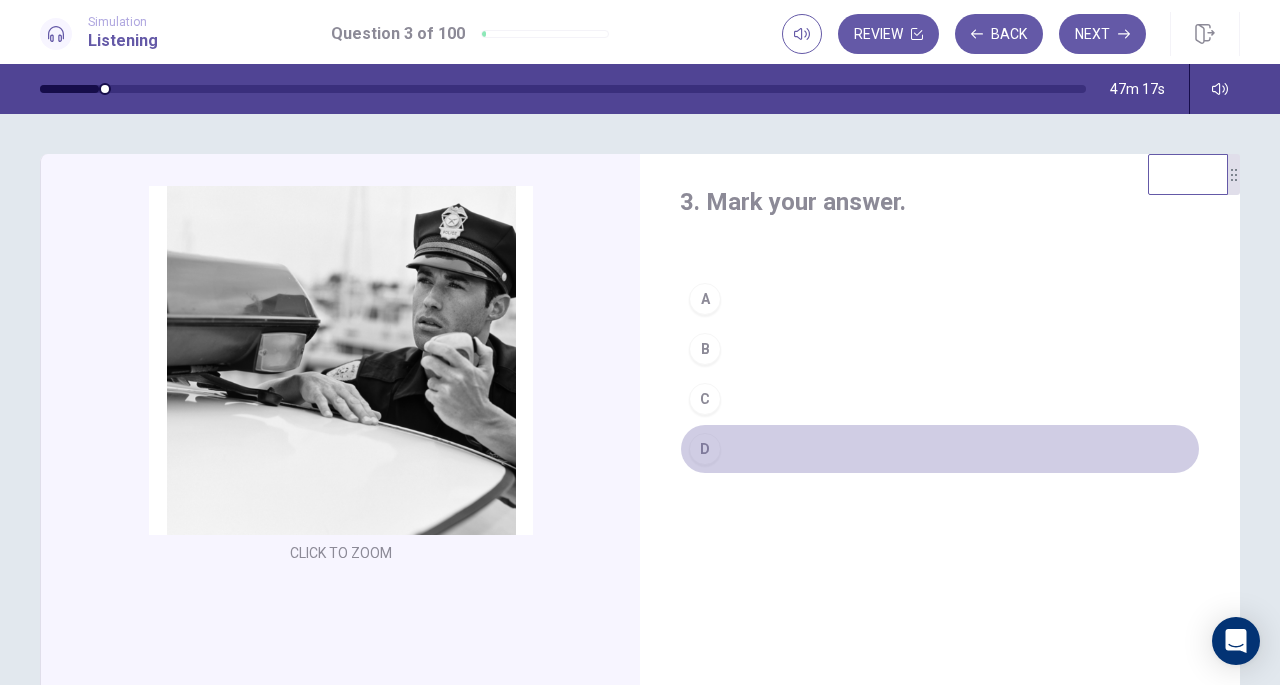 click on "D" at bounding box center [705, 449] 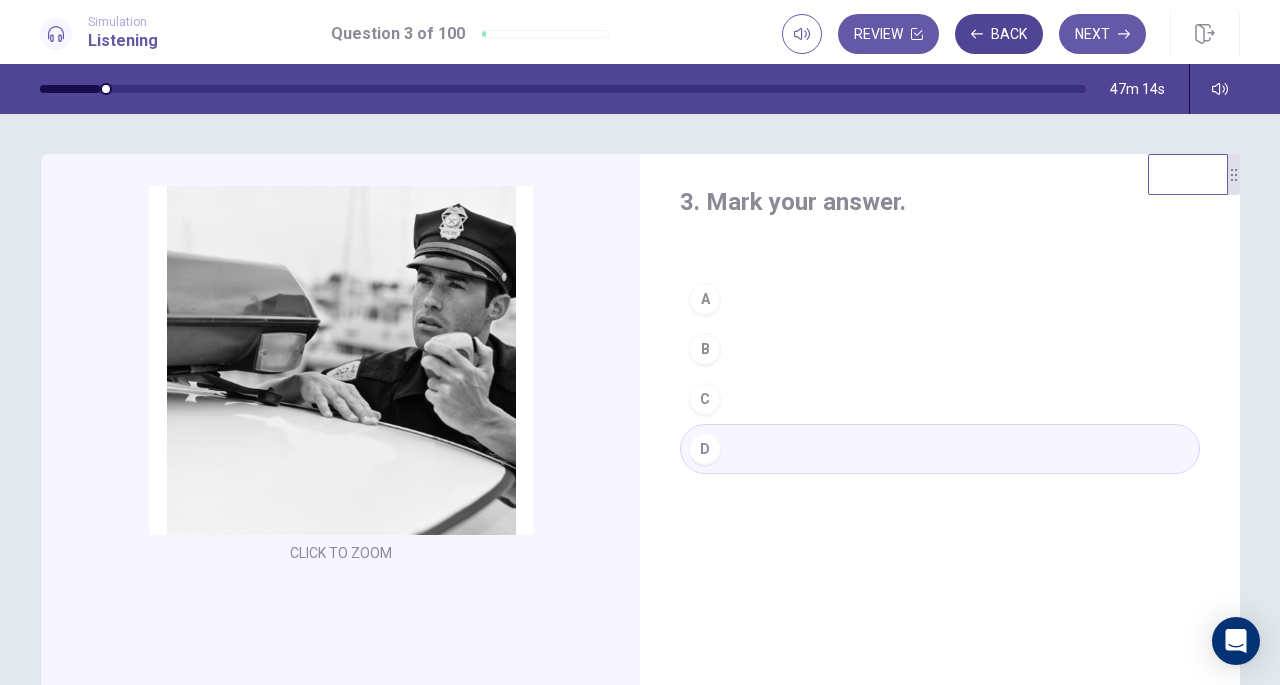 click on "Back" at bounding box center [999, 34] 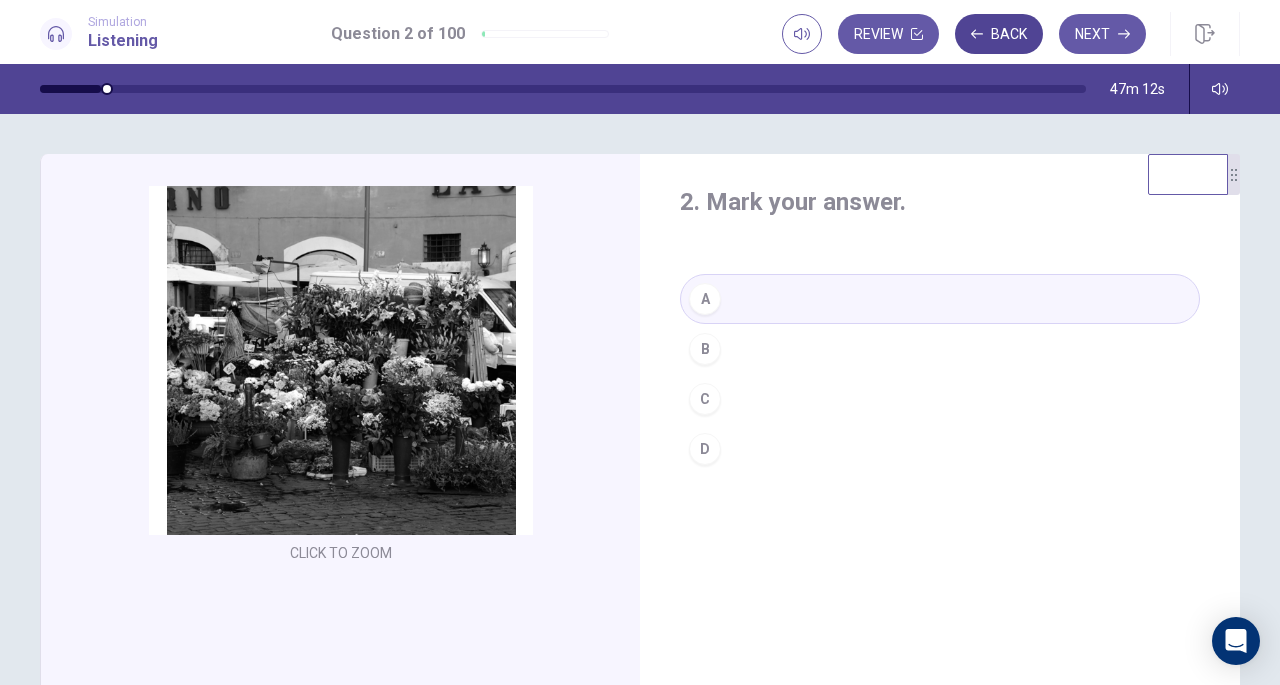 click on "Back" at bounding box center (999, 34) 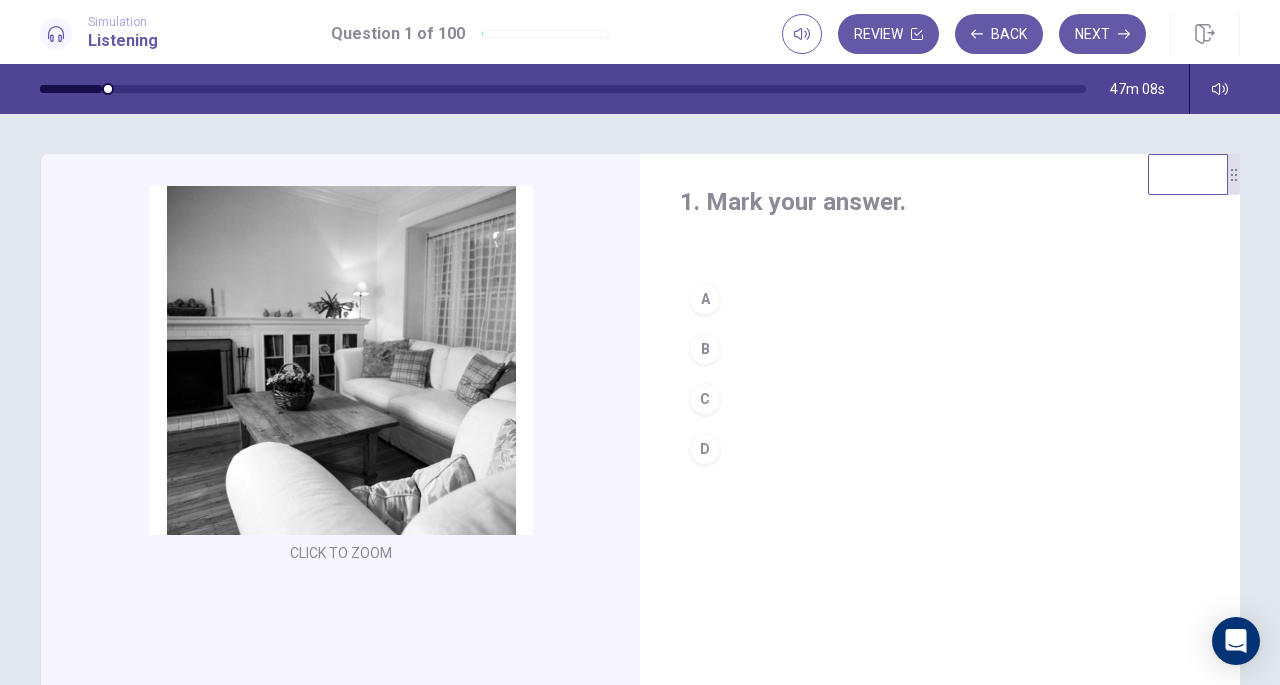 click on "A" at bounding box center (705, 299) 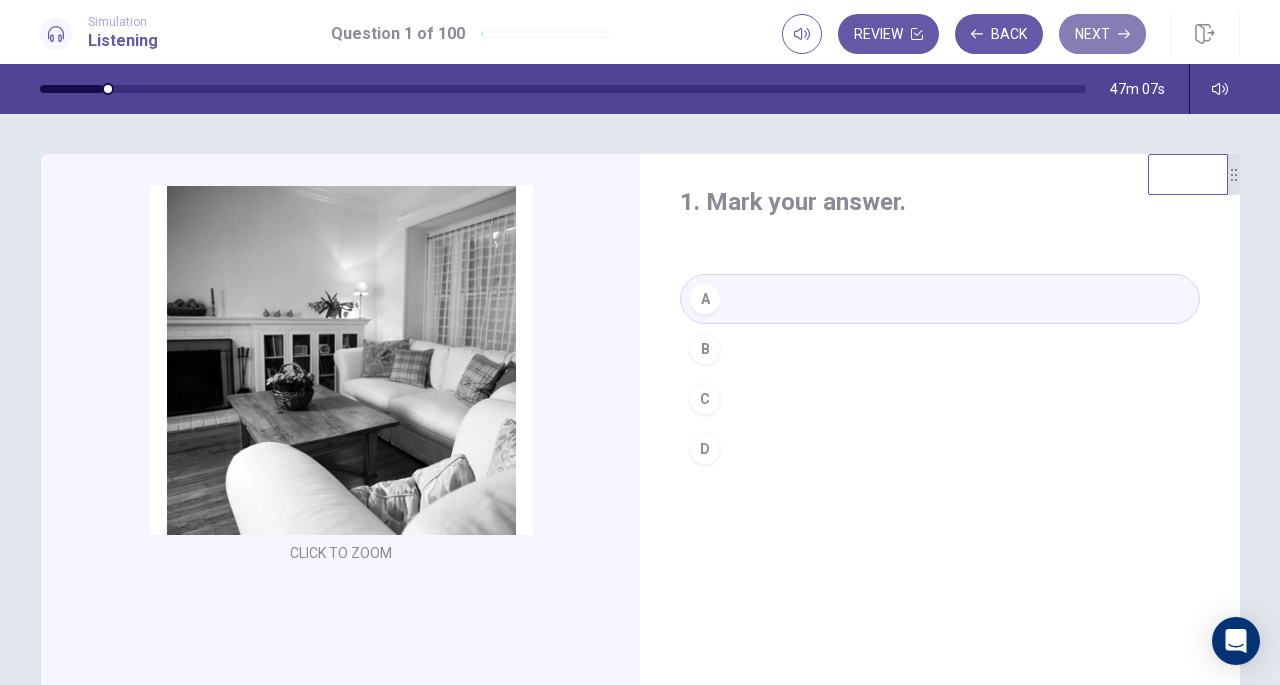 click on "Next" at bounding box center (1102, 34) 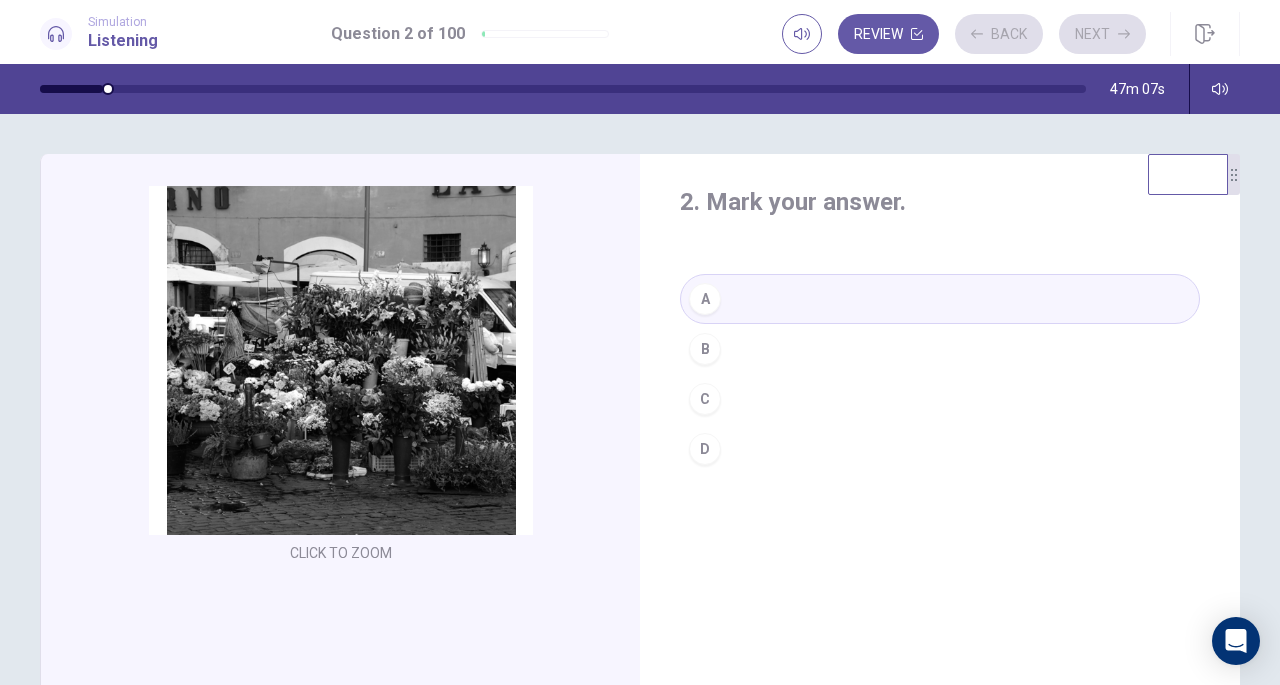 click on "Review Back Next" at bounding box center [964, 34] 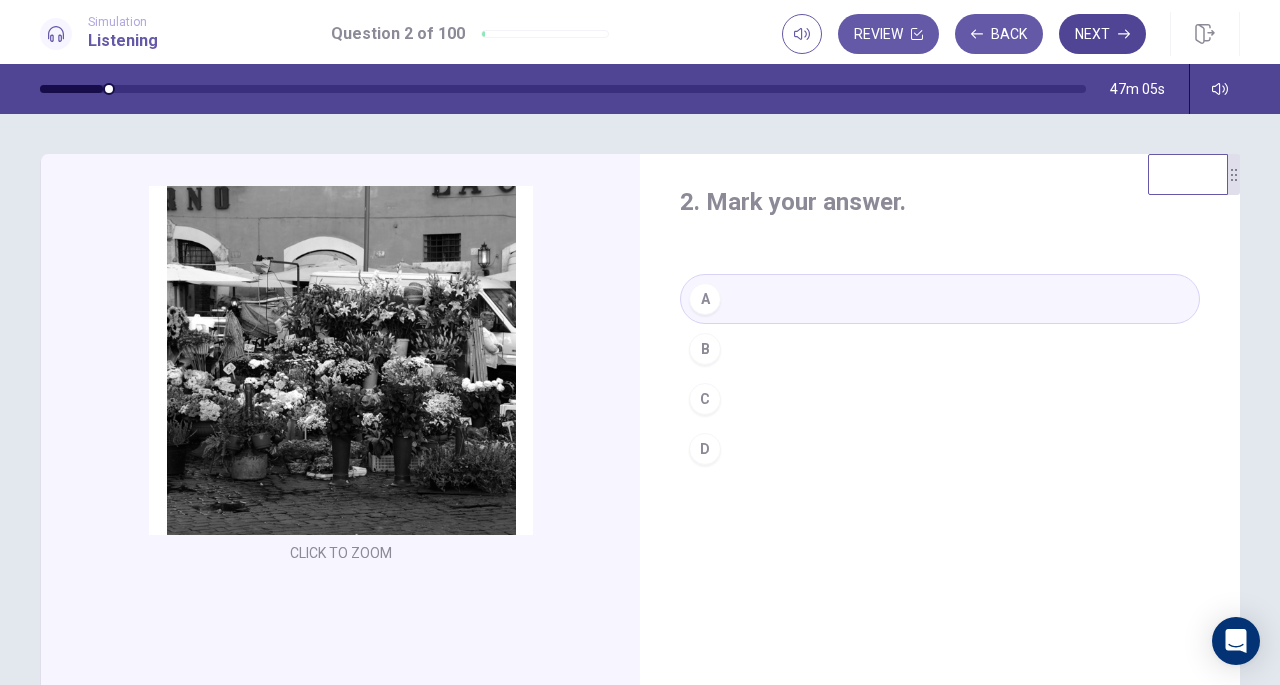 click on "Next" at bounding box center [1102, 34] 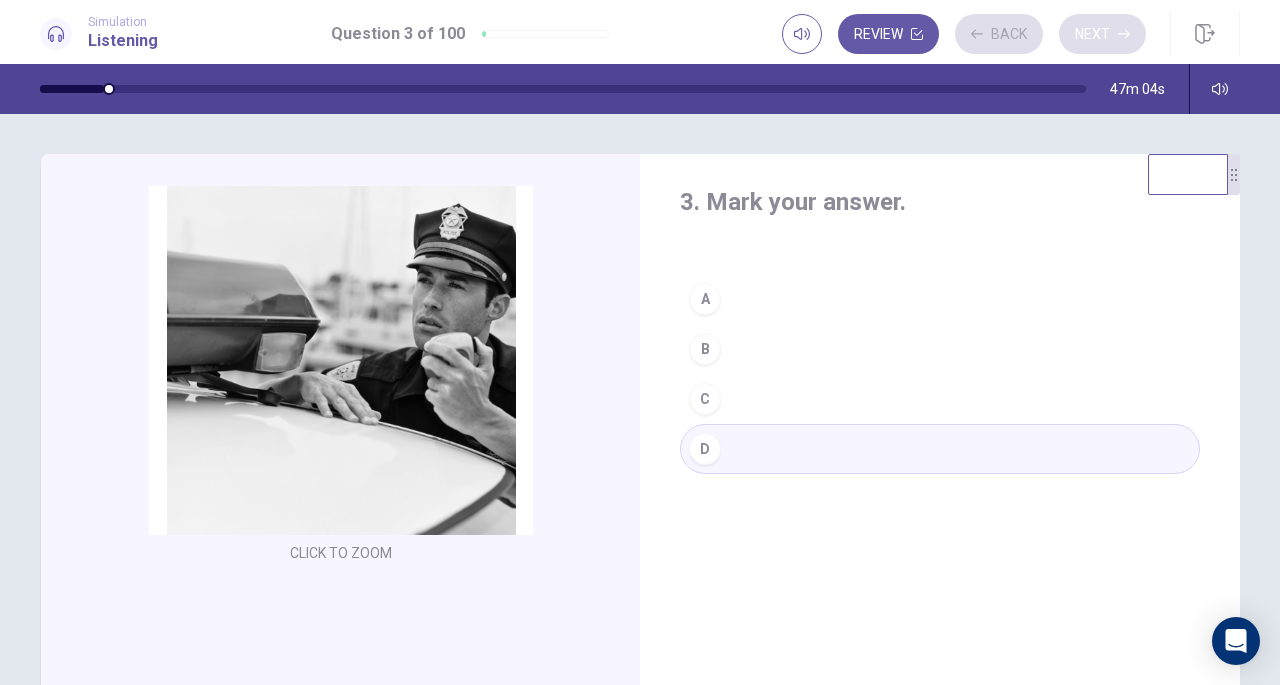 click on "Review Back Next" at bounding box center (964, 34) 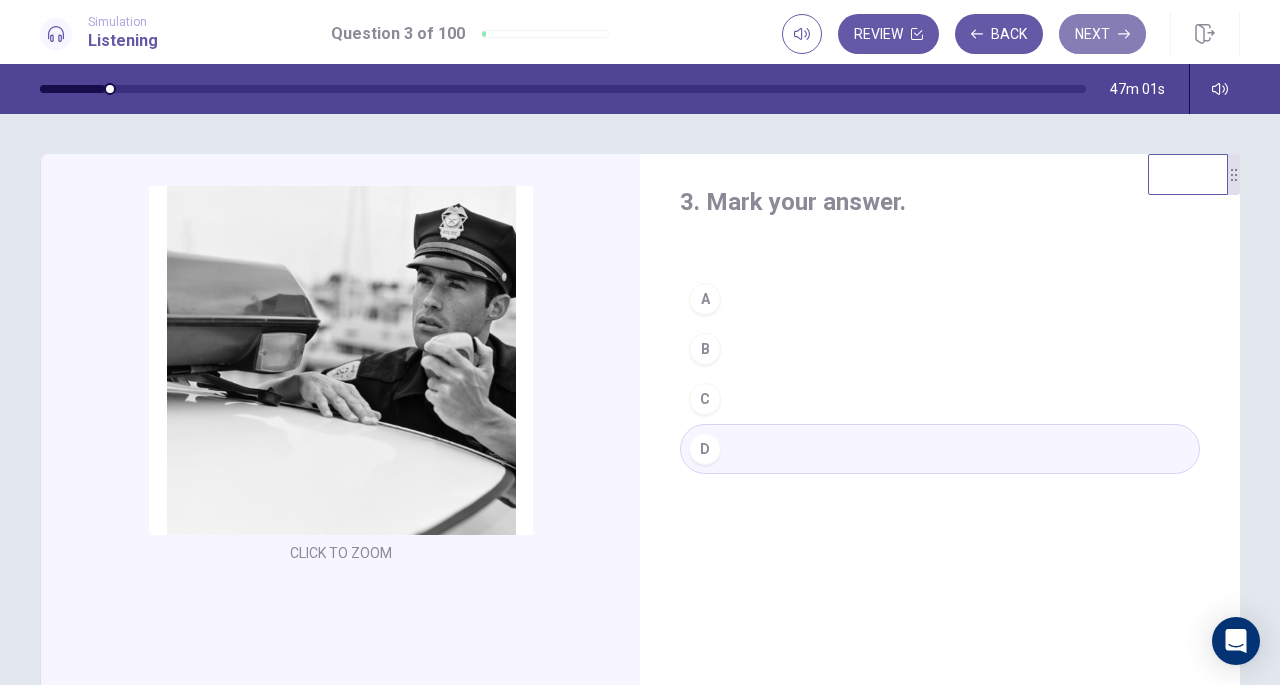 click on "Next" at bounding box center [1102, 34] 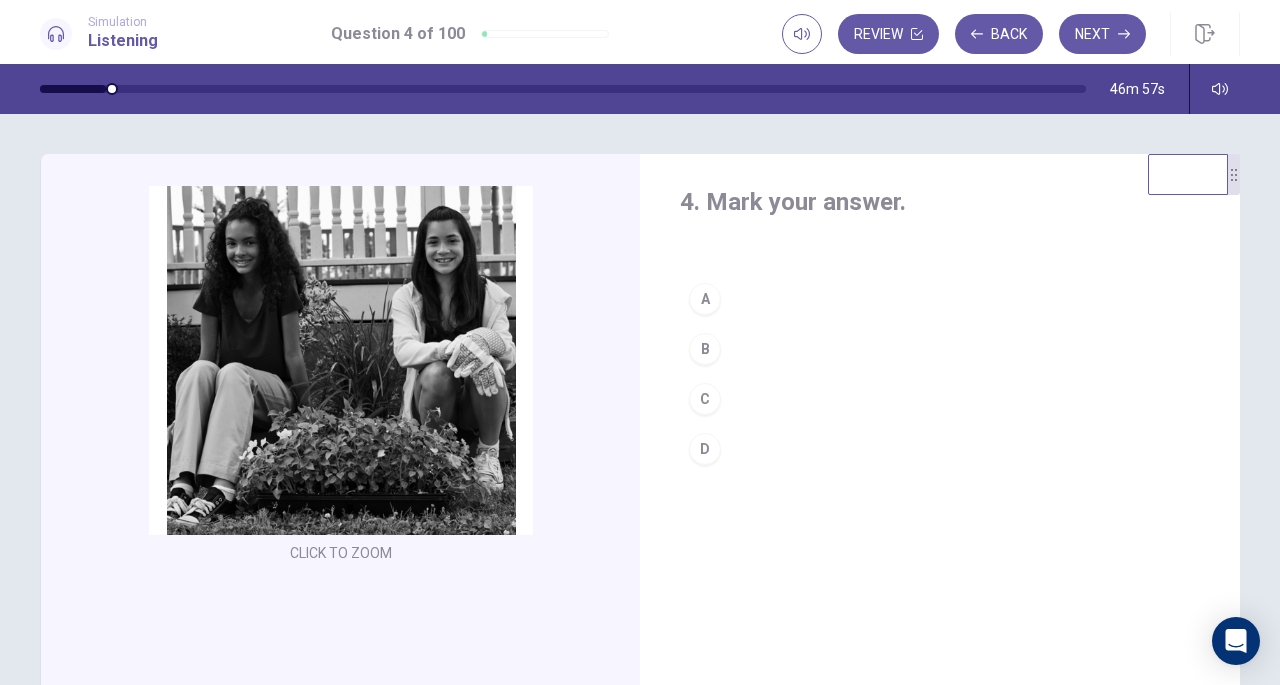 click on "B" at bounding box center [705, 349] 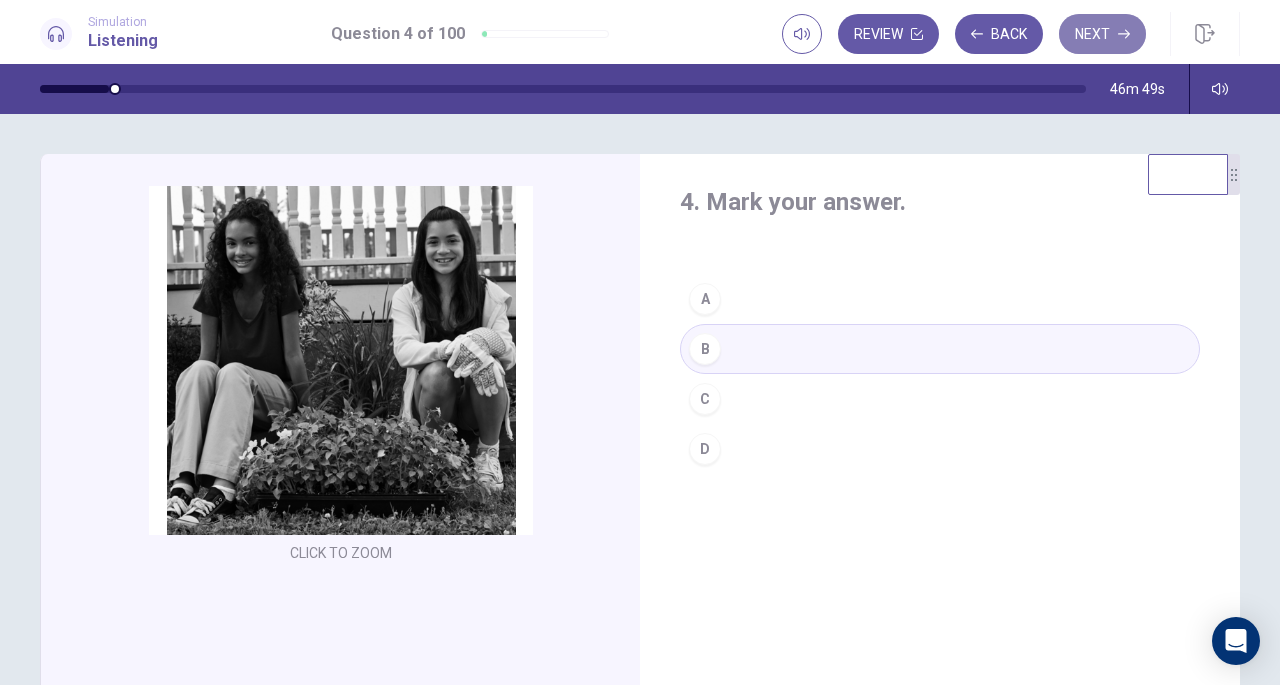 click on "Next" at bounding box center (1102, 34) 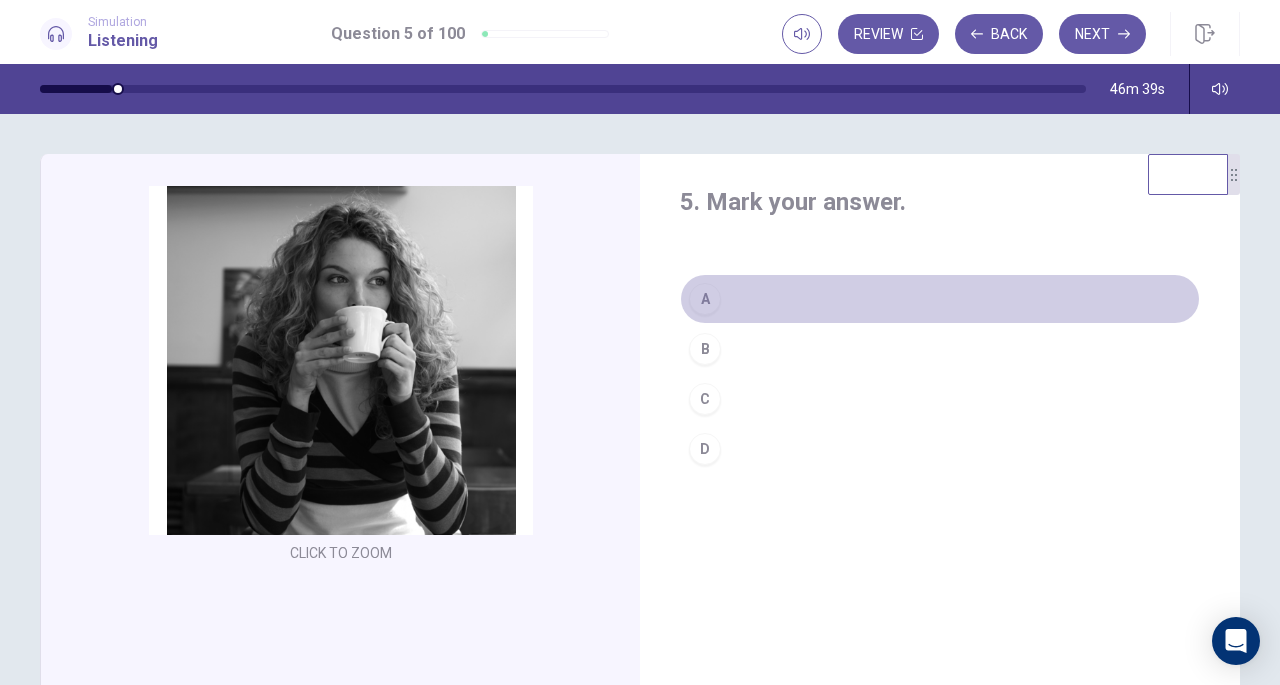 click on "A" at bounding box center [705, 299] 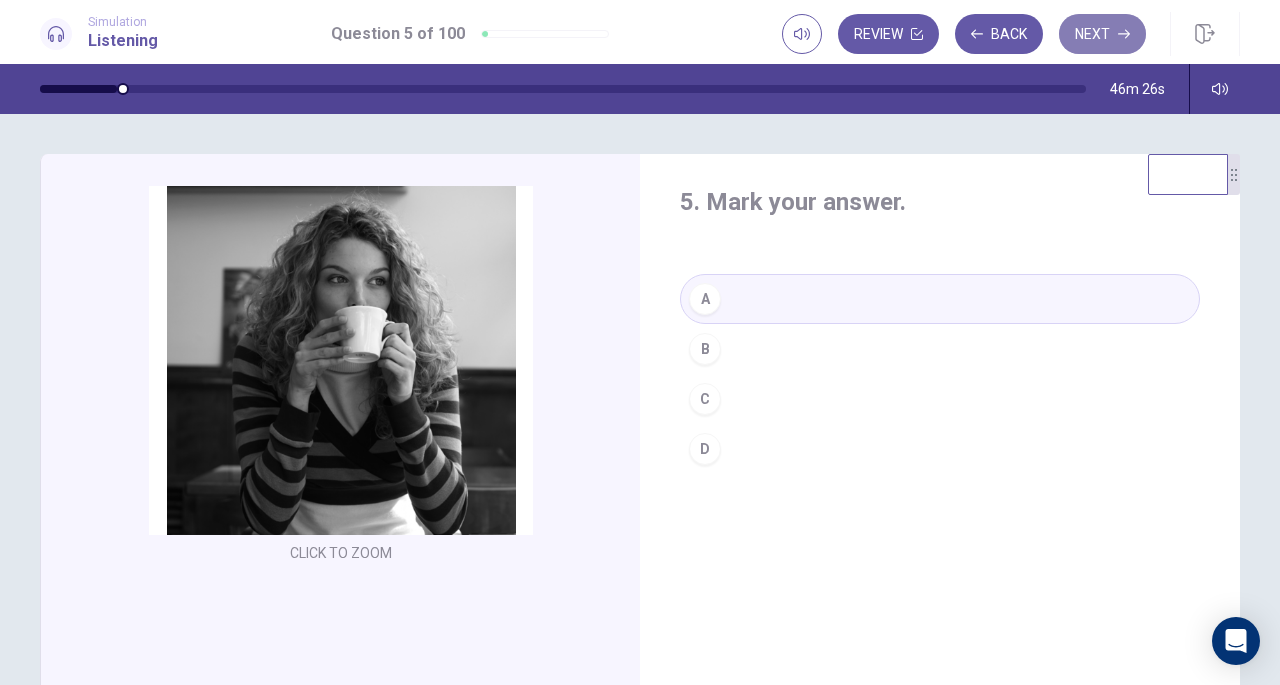 click 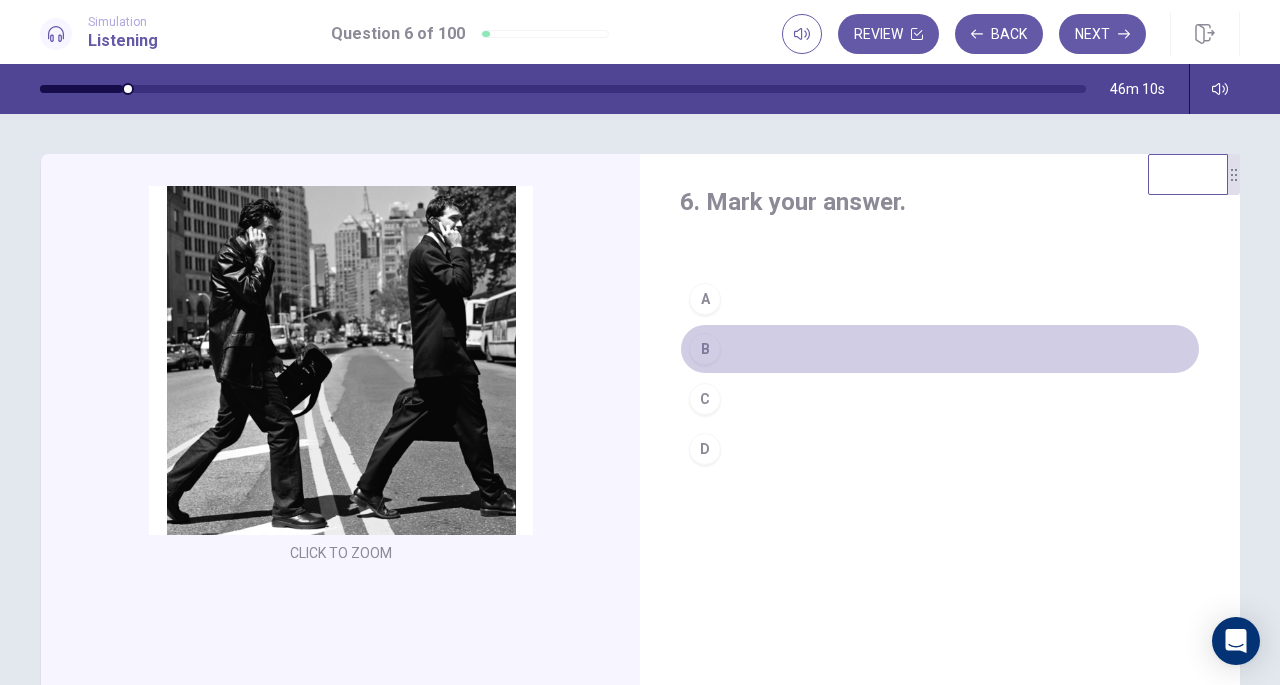 click on "B" at bounding box center (705, 349) 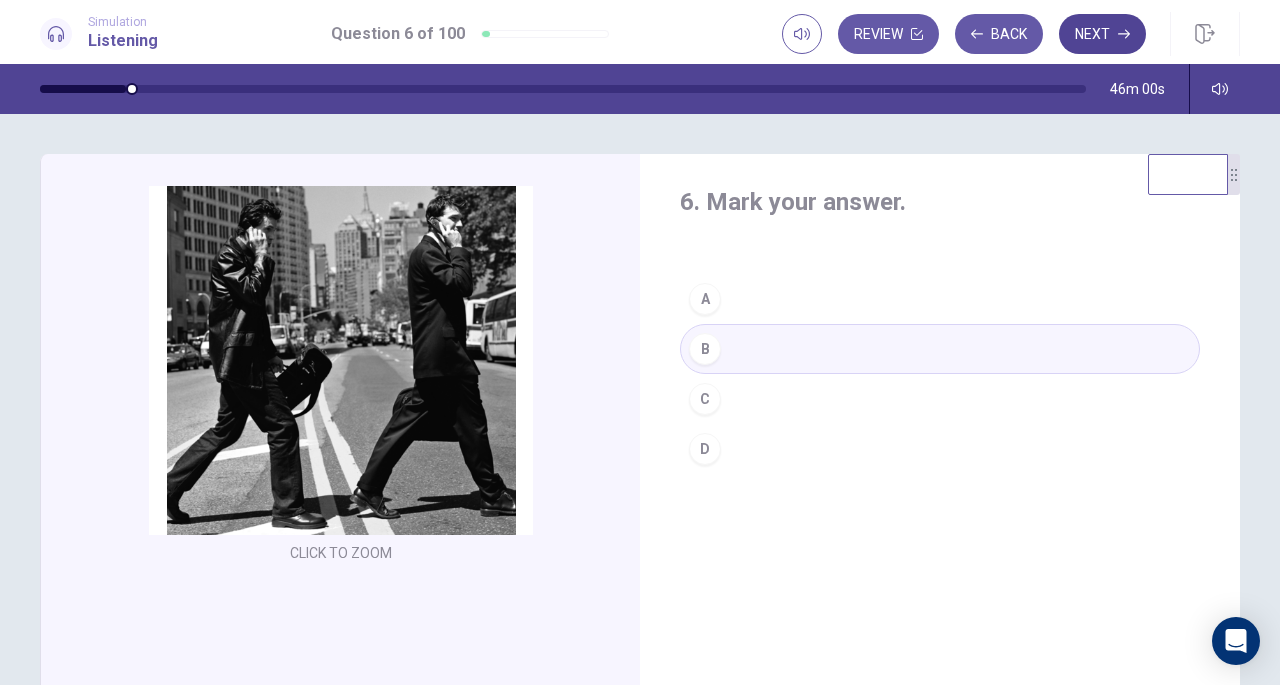 click on "Next" at bounding box center (1102, 34) 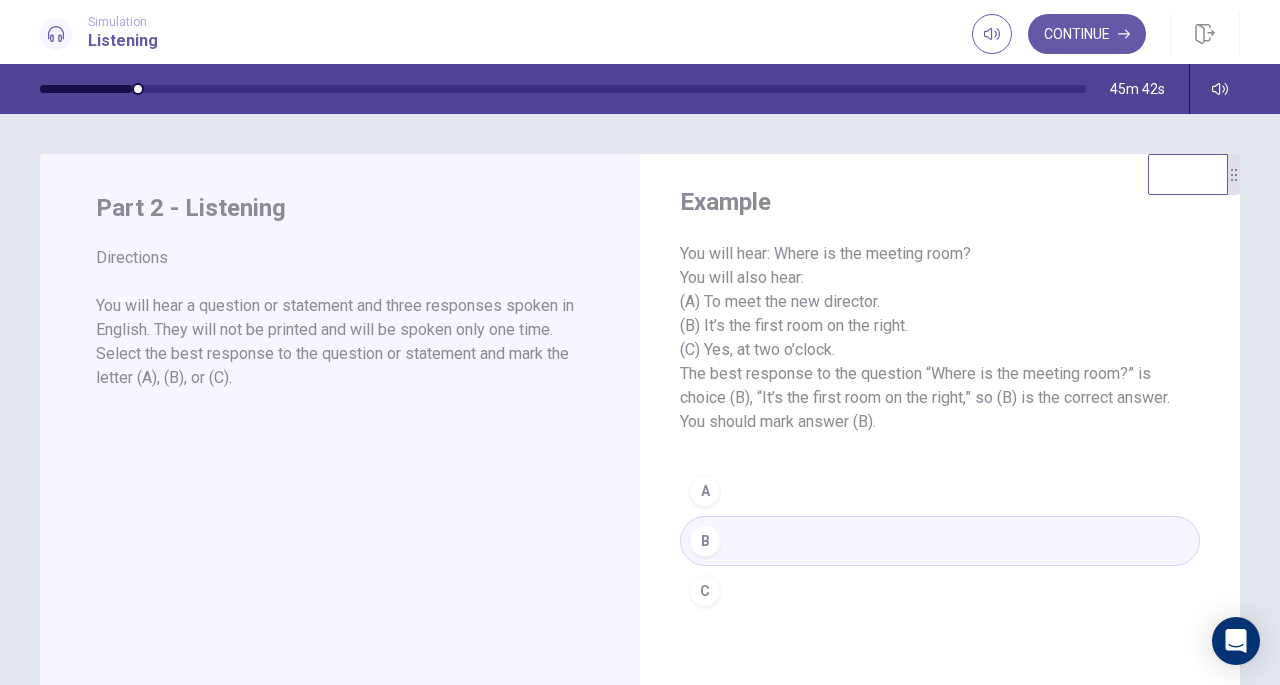 click at bounding box center [86, 89] 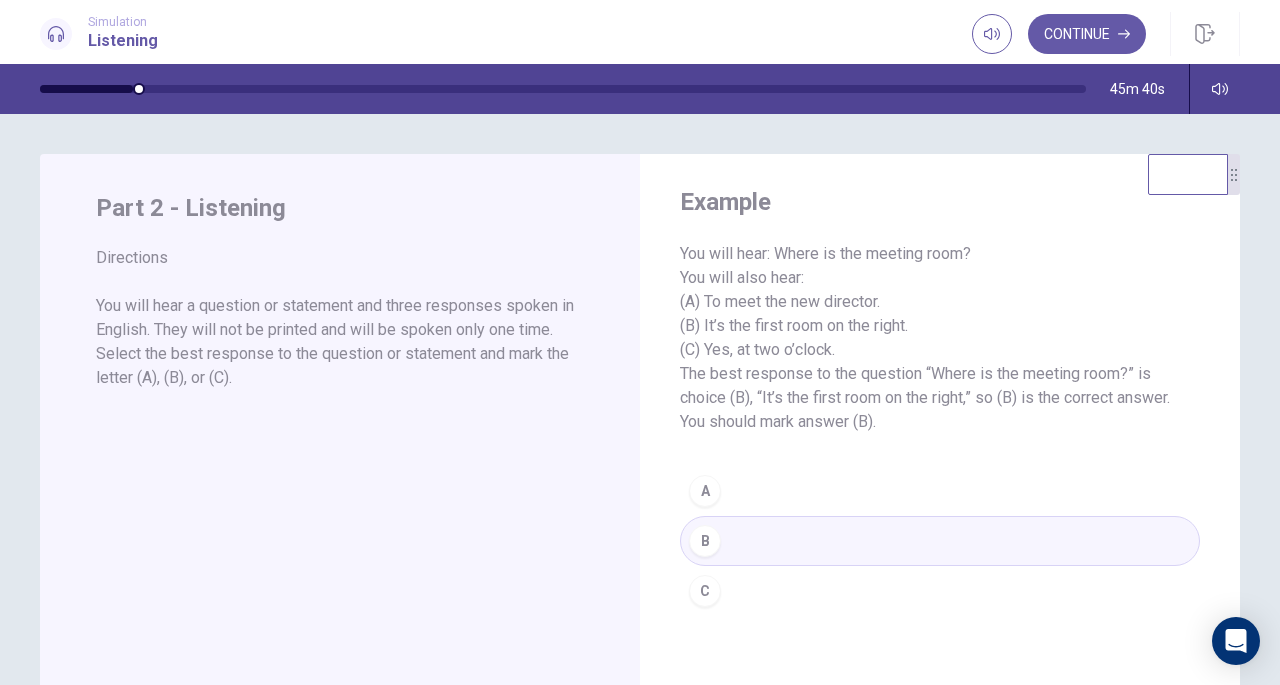 click at bounding box center [86, 89] 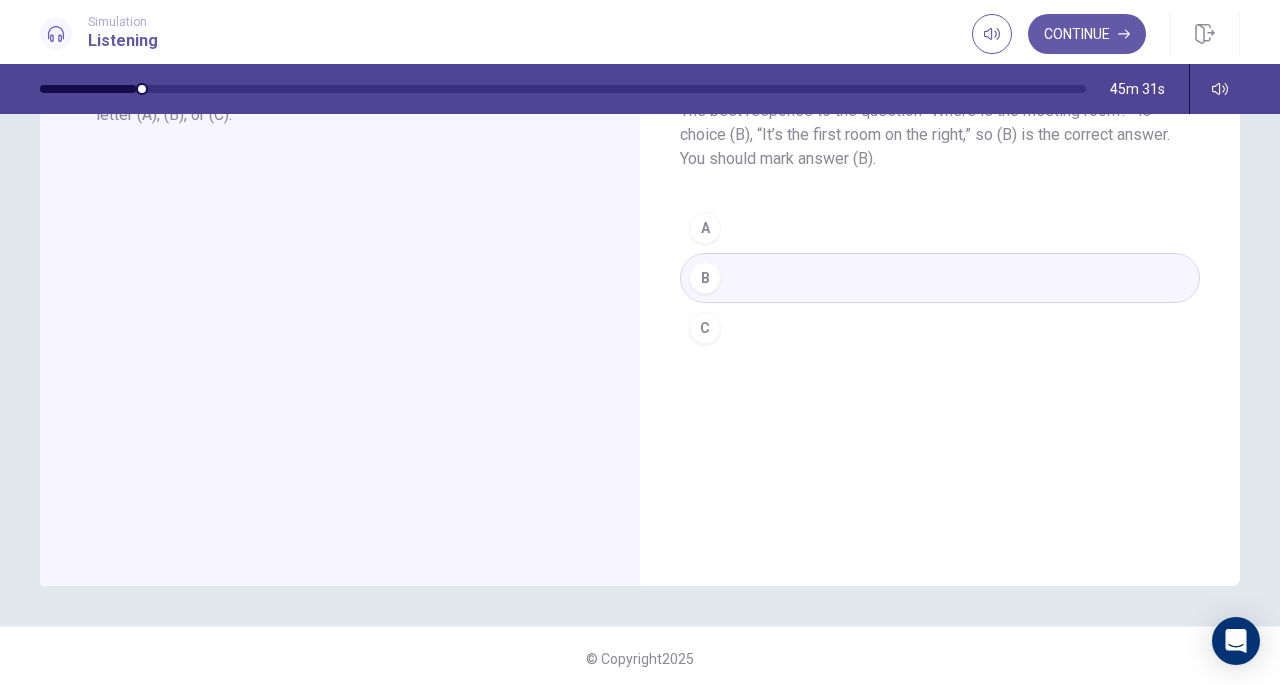 scroll, scrollTop: 268, scrollLeft: 0, axis: vertical 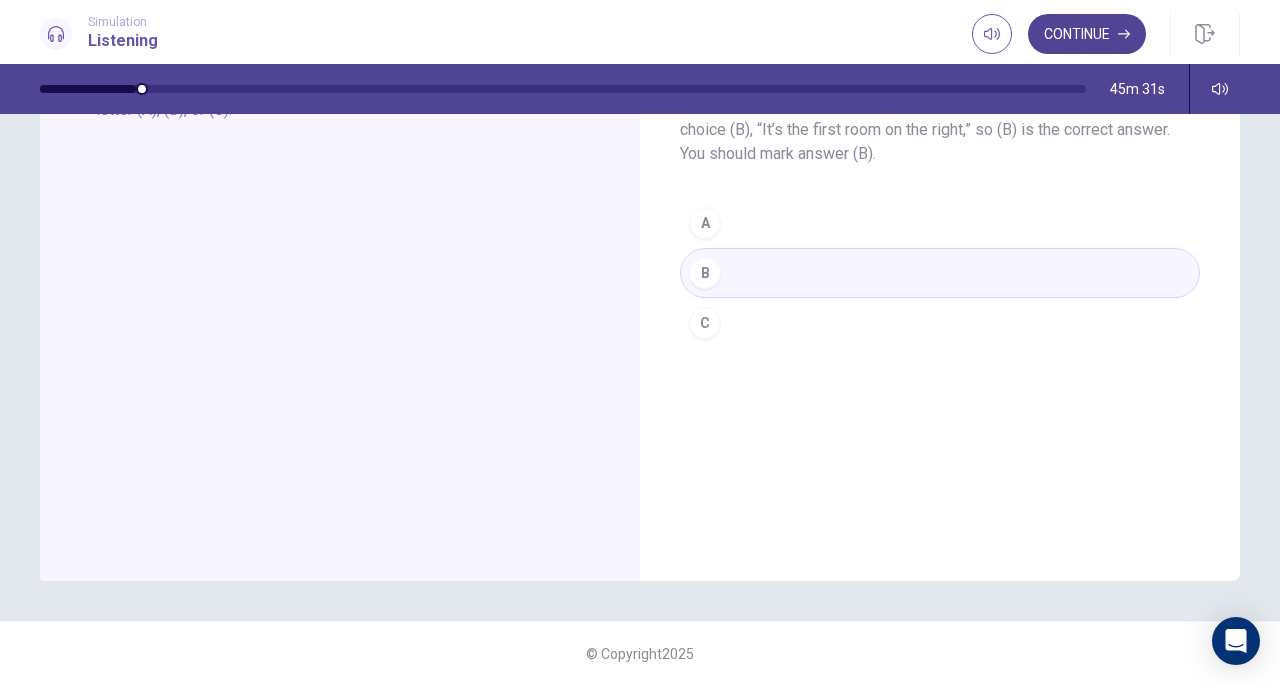 click 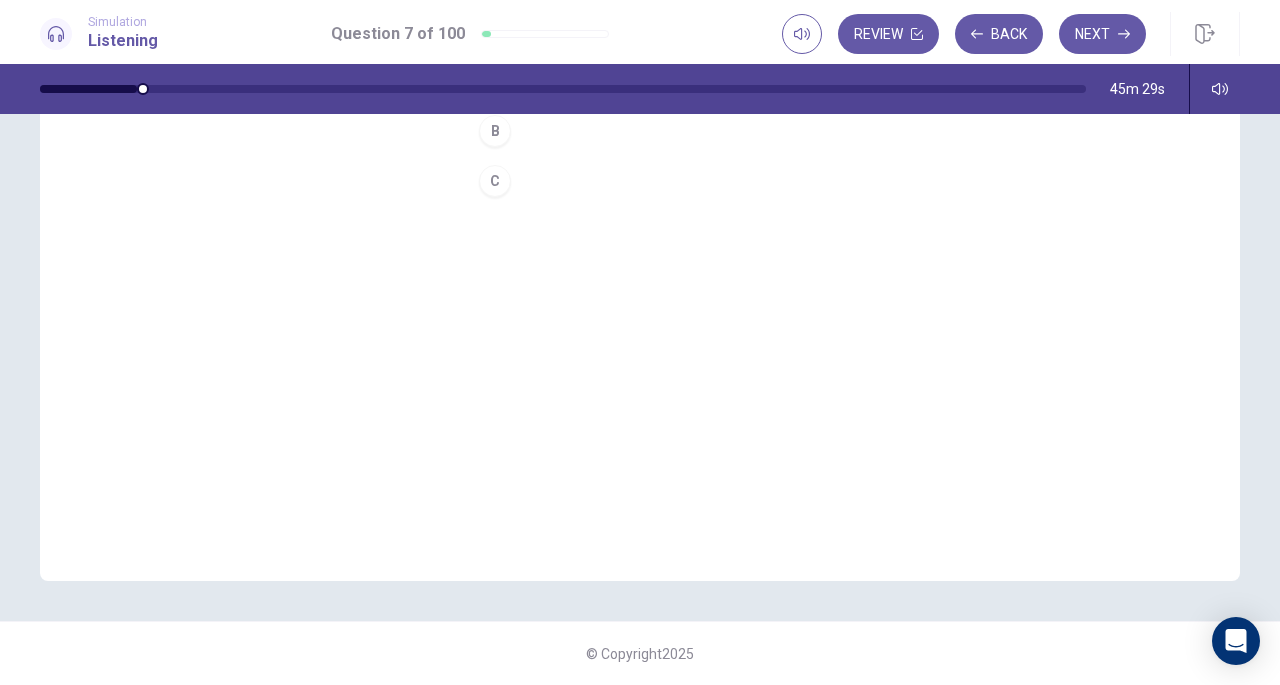 scroll, scrollTop: 0, scrollLeft: 0, axis: both 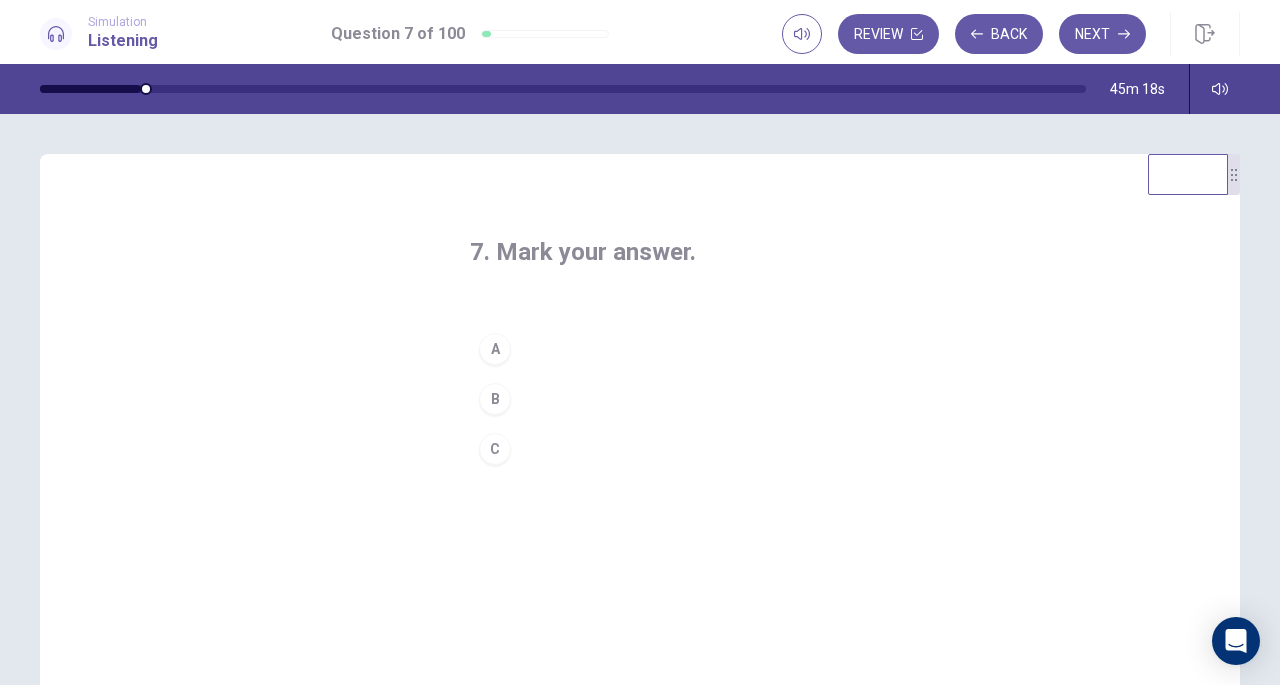 click on "A" at bounding box center (495, 349) 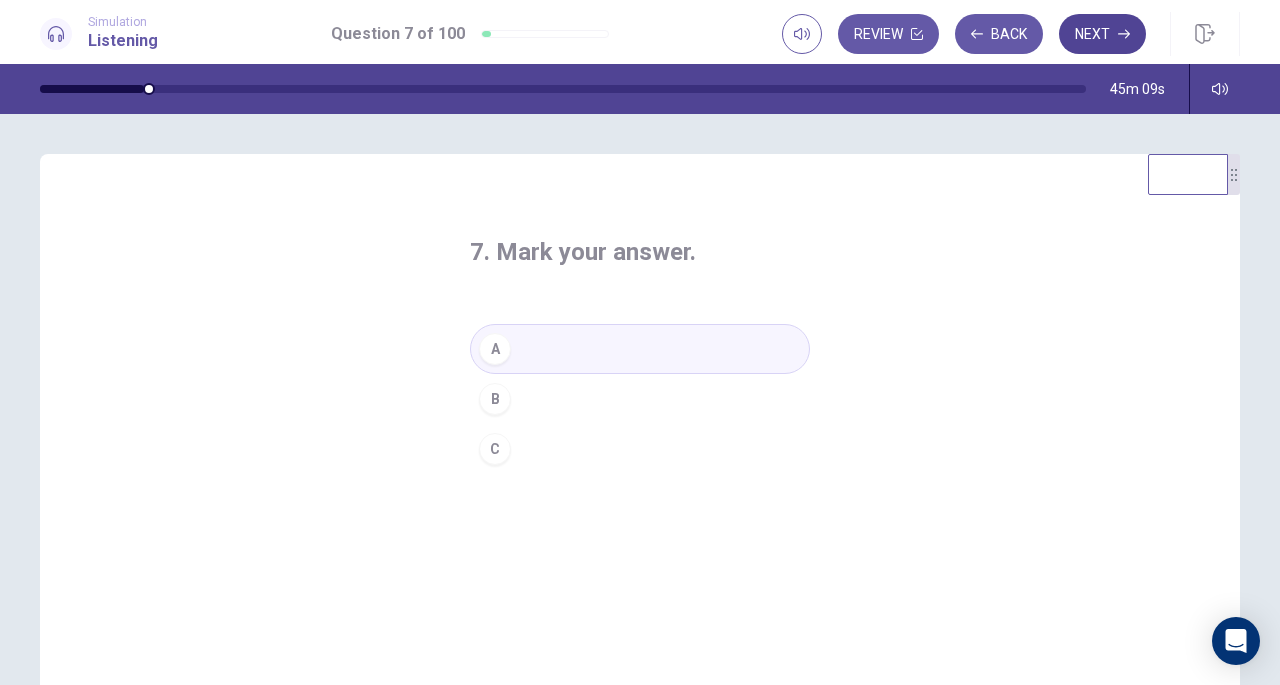 click on "Next" at bounding box center (1102, 34) 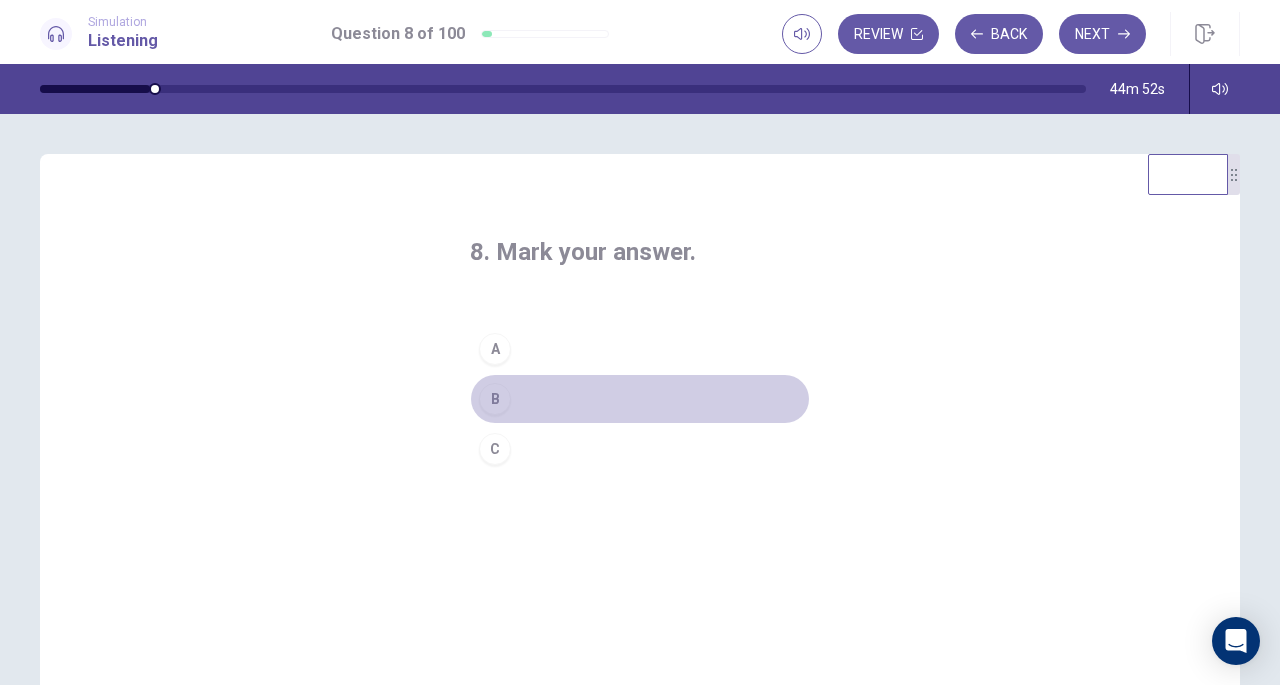 click on "B" at bounding box center [495, 399] 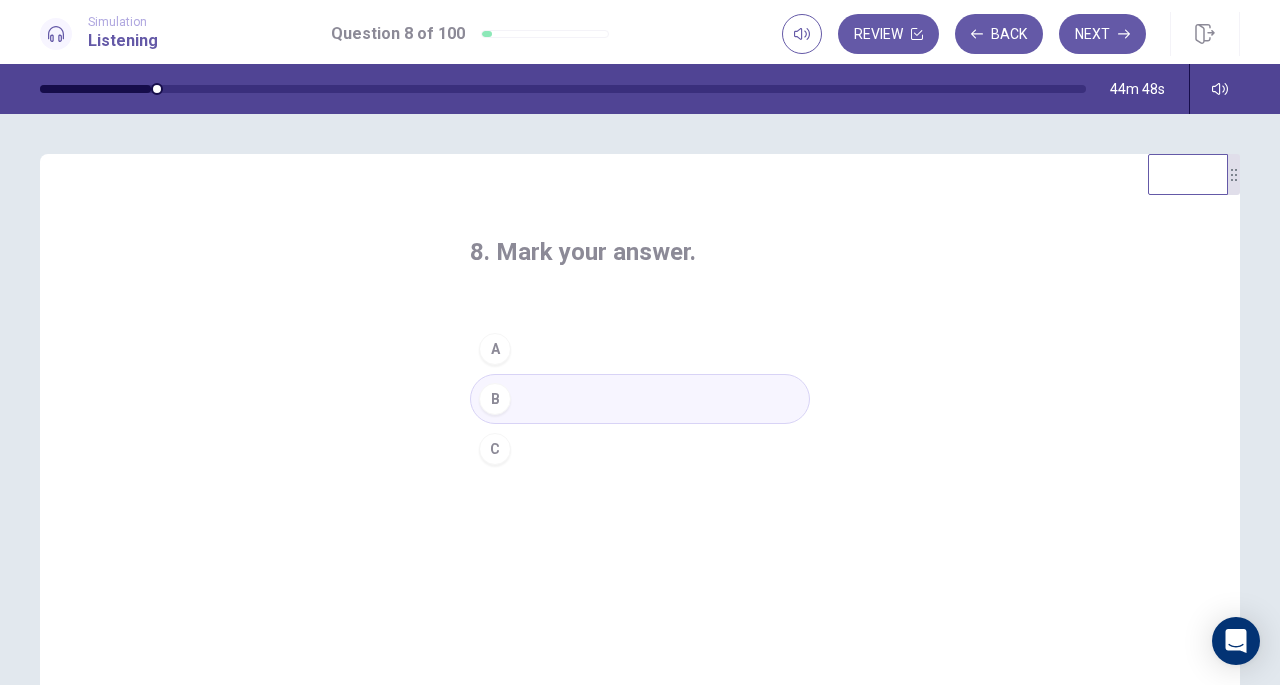 click on "C" at bounding box center (495, 449) 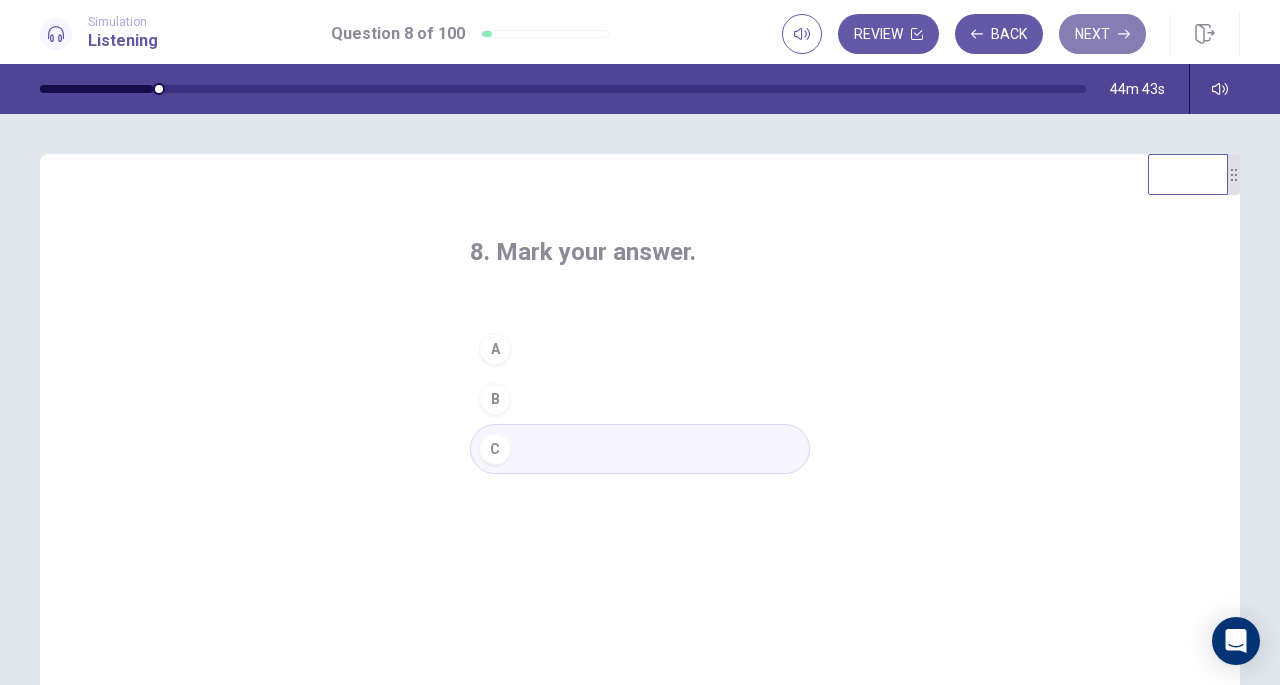 click on "Next" at bounding box center (1102, 34) 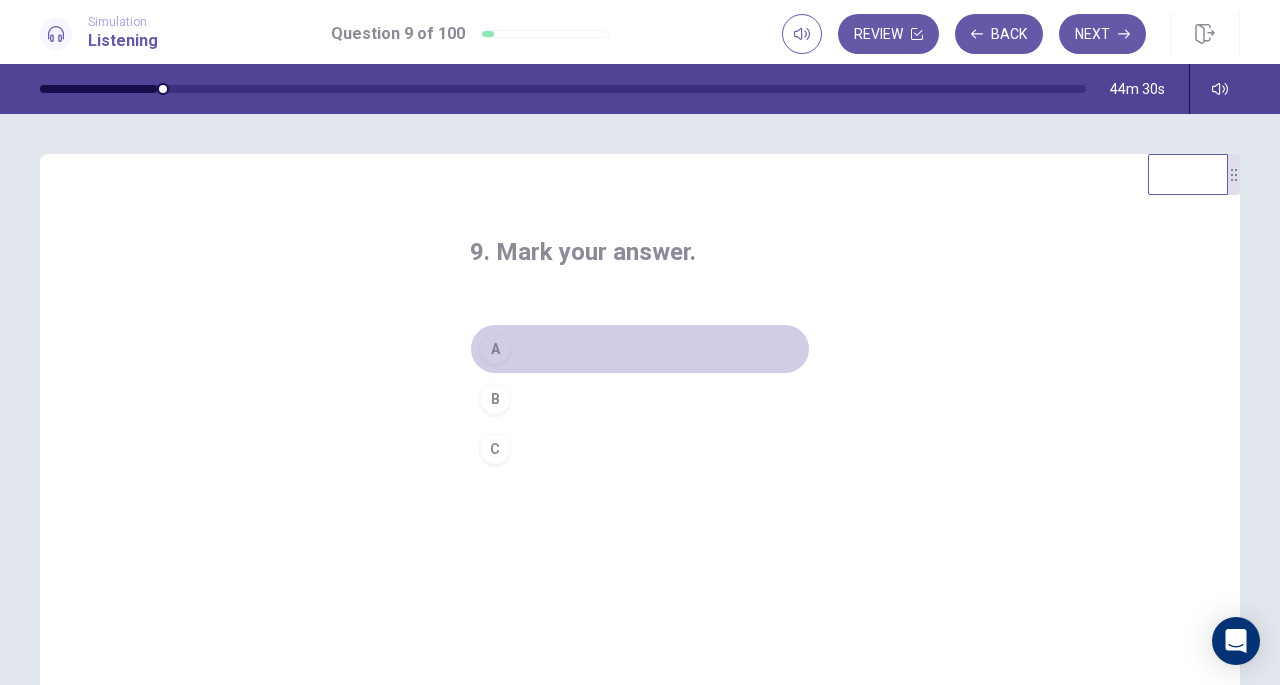 click on "A" at bounding box center [495, 349] 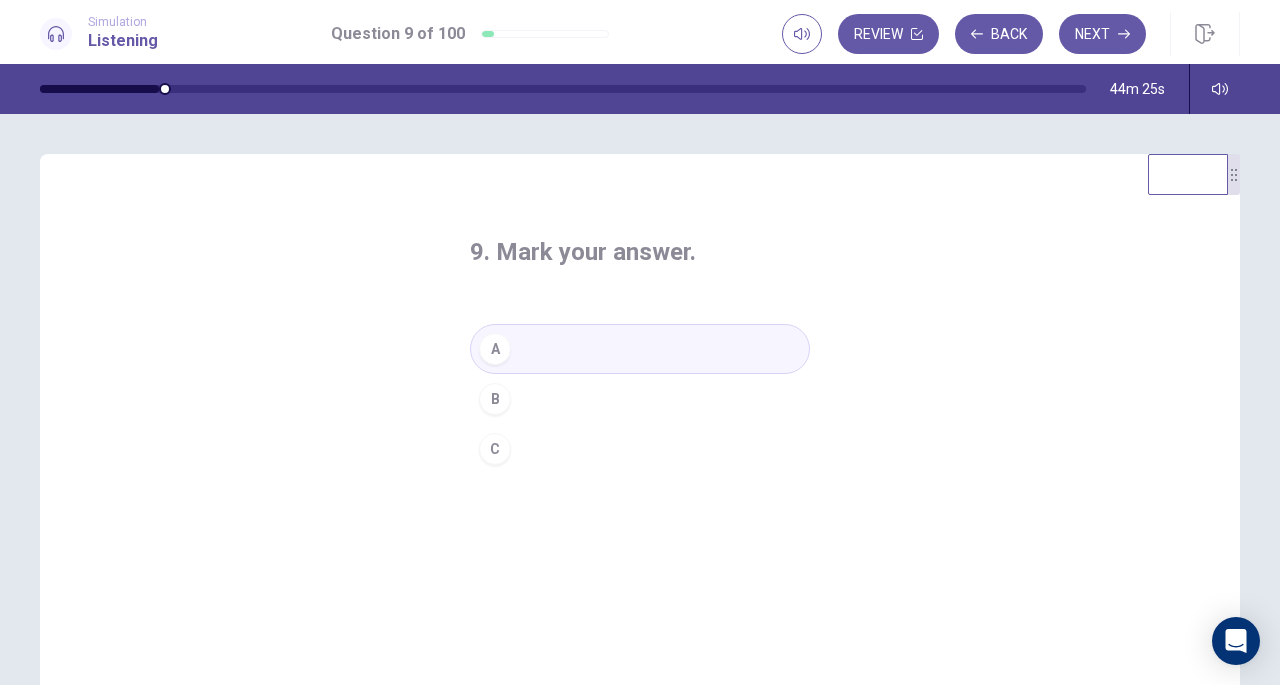 click on "B" at bounding box center (495, 399) 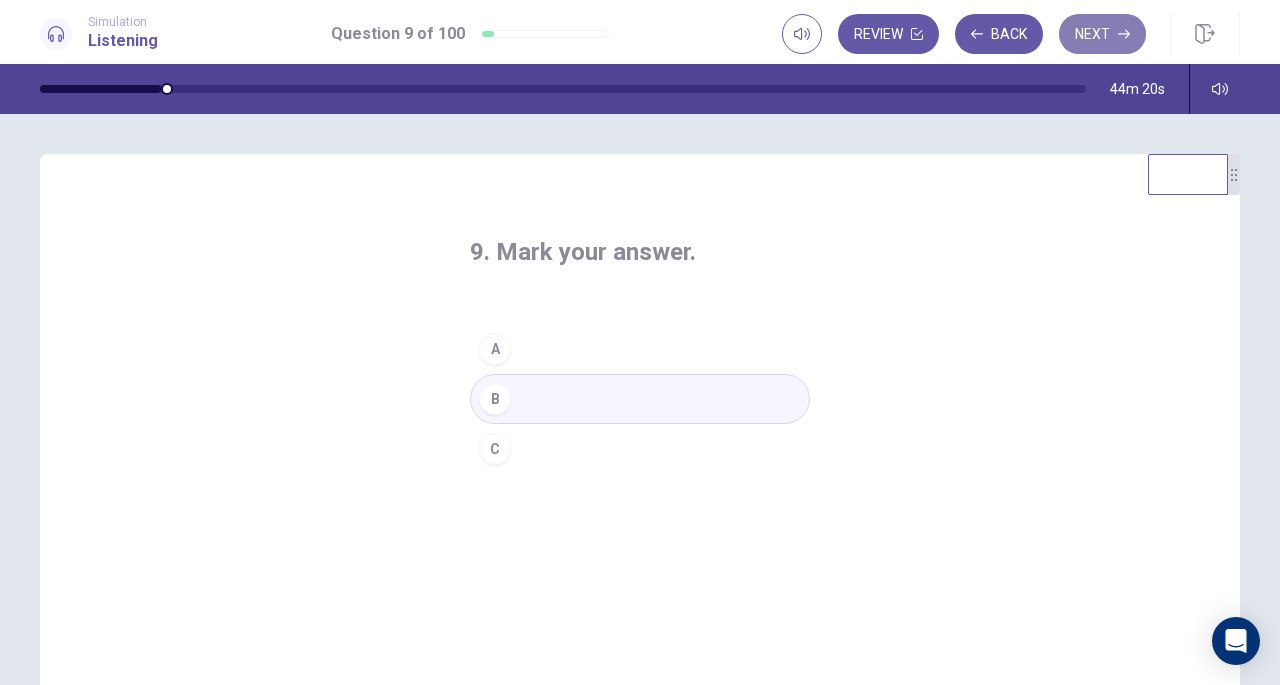 click on "Next" at bounding box center [1102, 34] 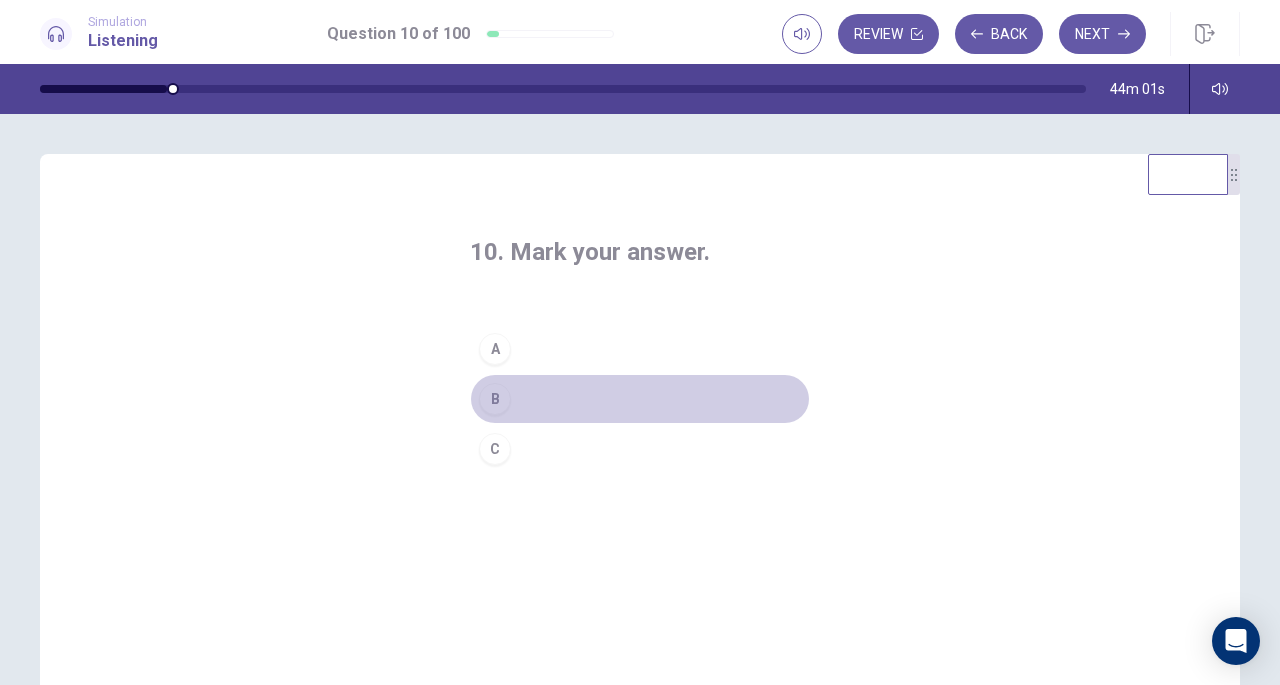 click on "B" at bounding box center [495, 399] 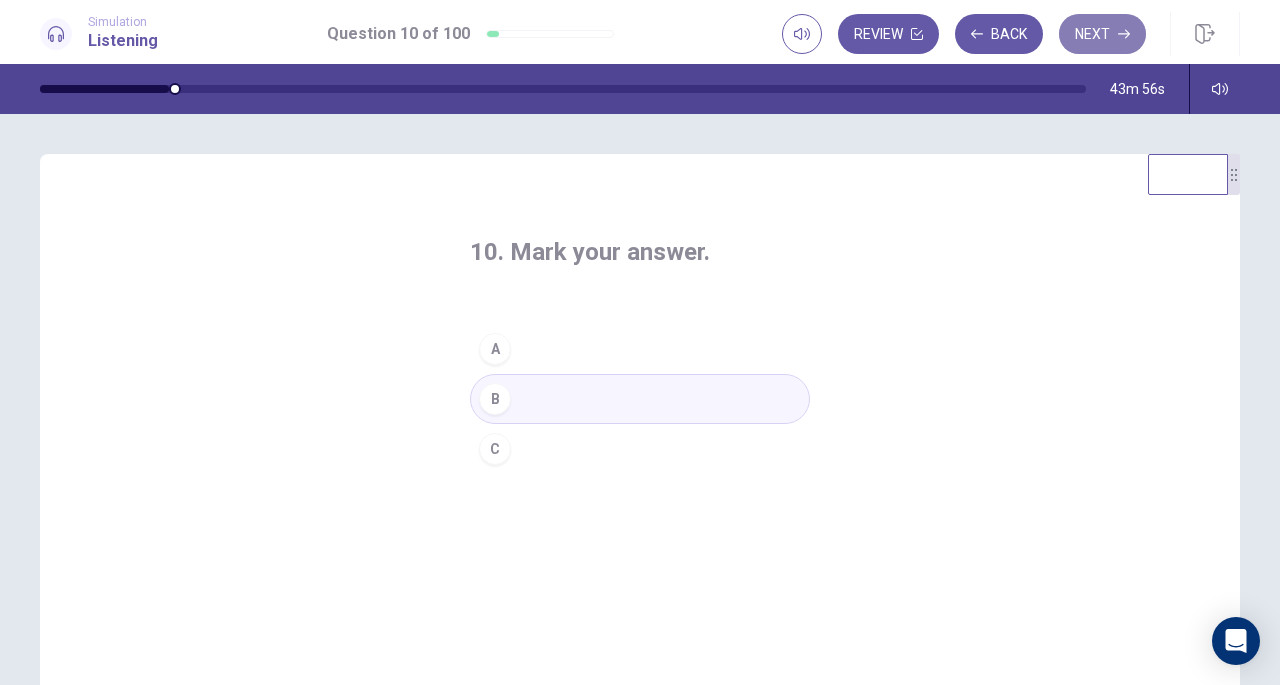 click on "Next" at bounding box center (1102, 34) 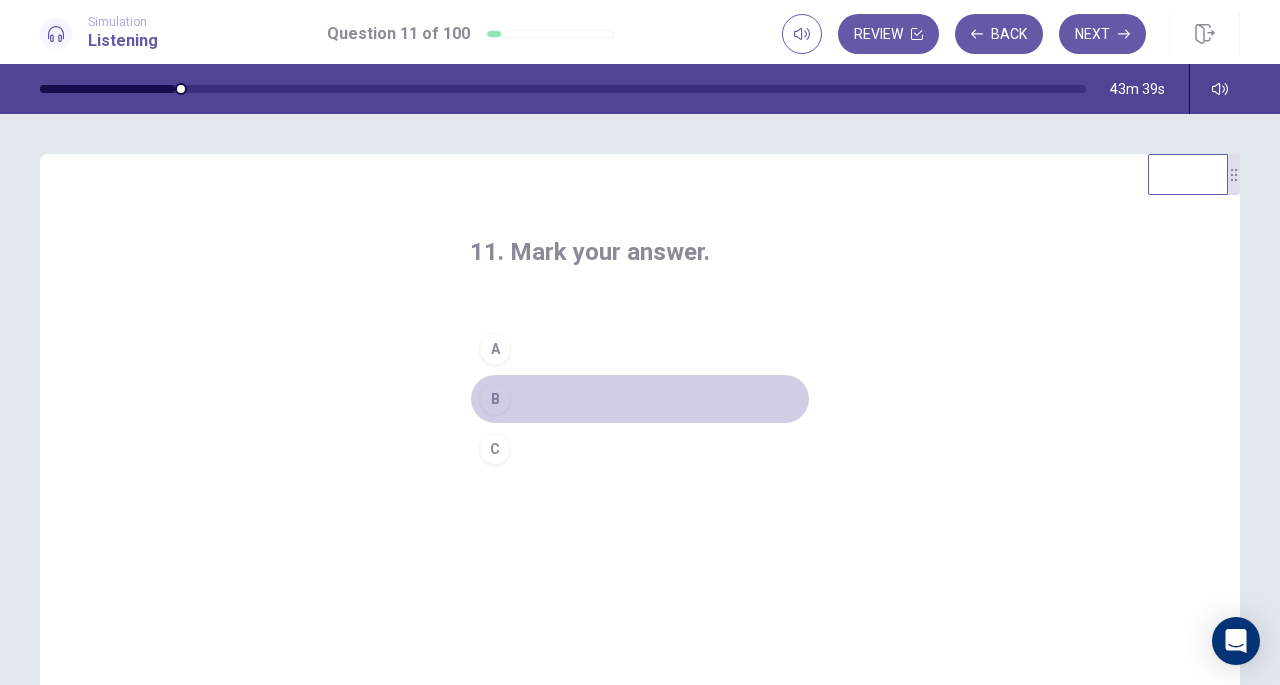 click on "B" at bounding box center [495, 399] 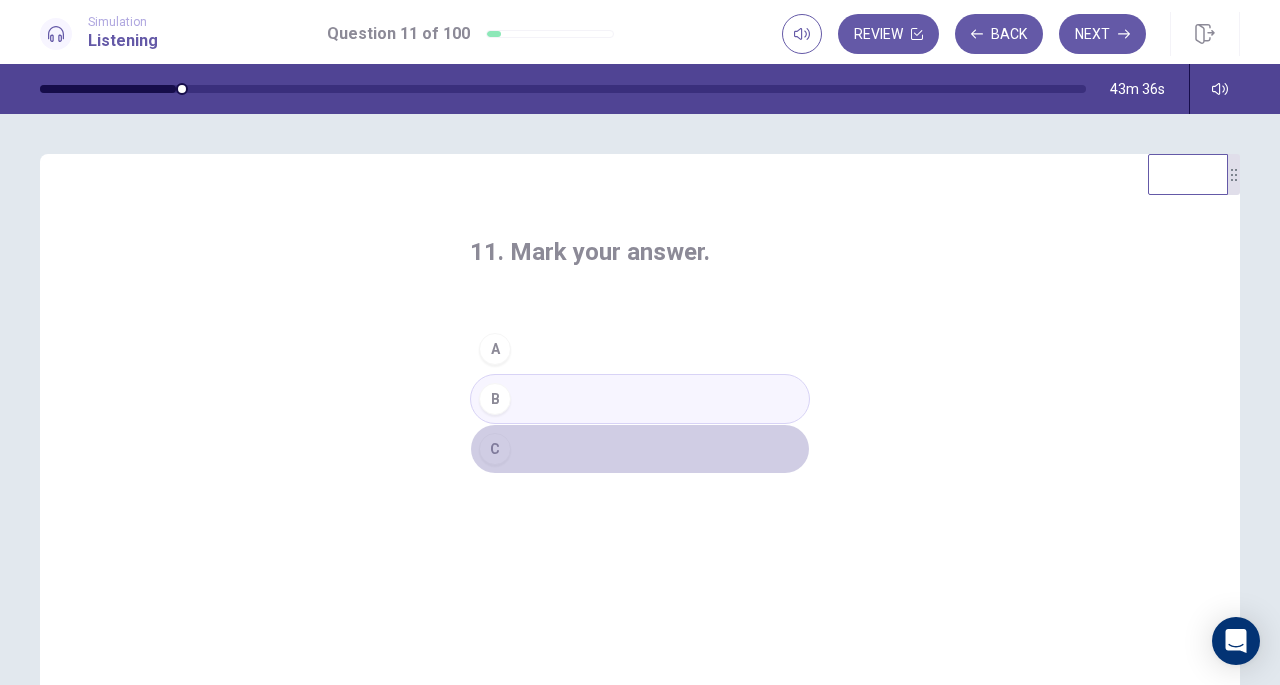 click on "C" at bounding box center [495, 449] 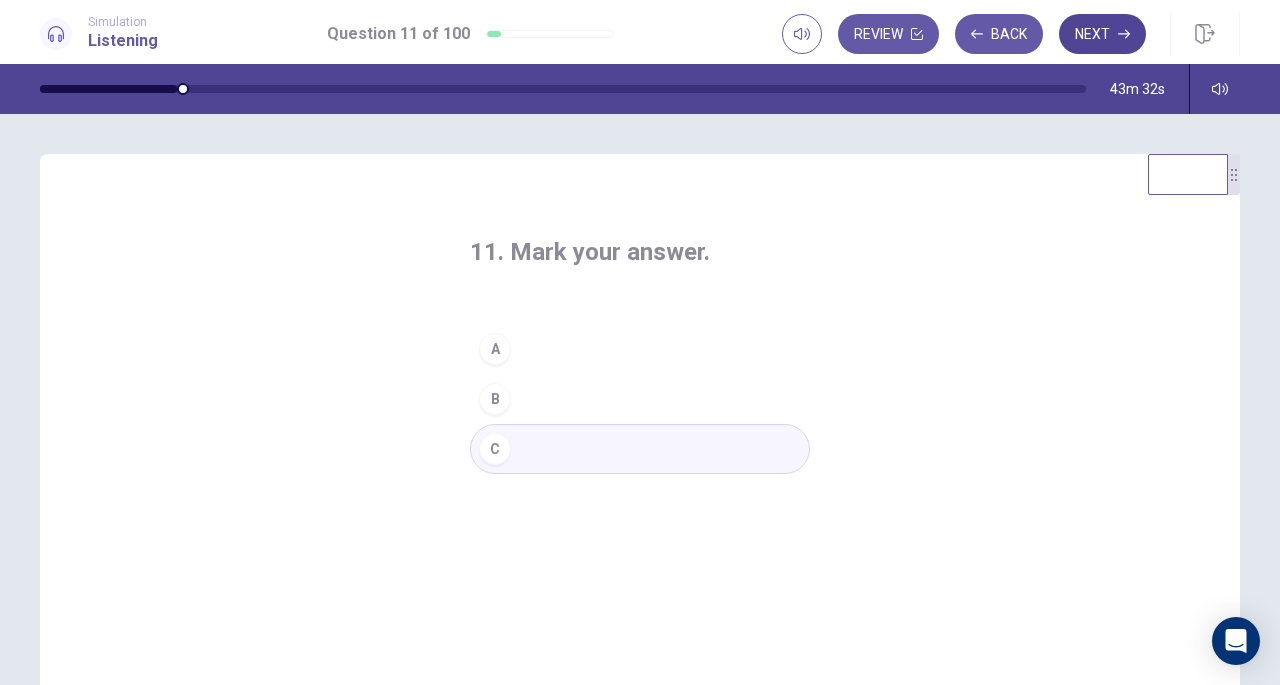 click on "Next" at bounding box center [1102, 34] 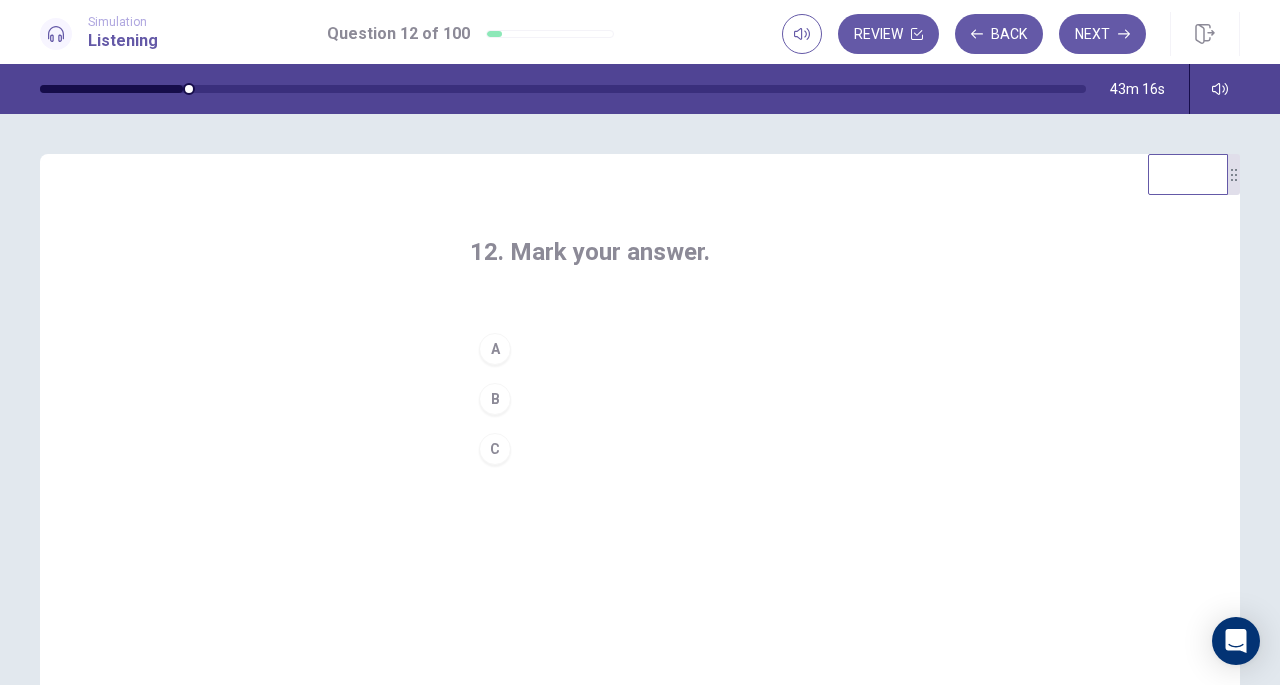click on "B" at bounding box center [495, 399] 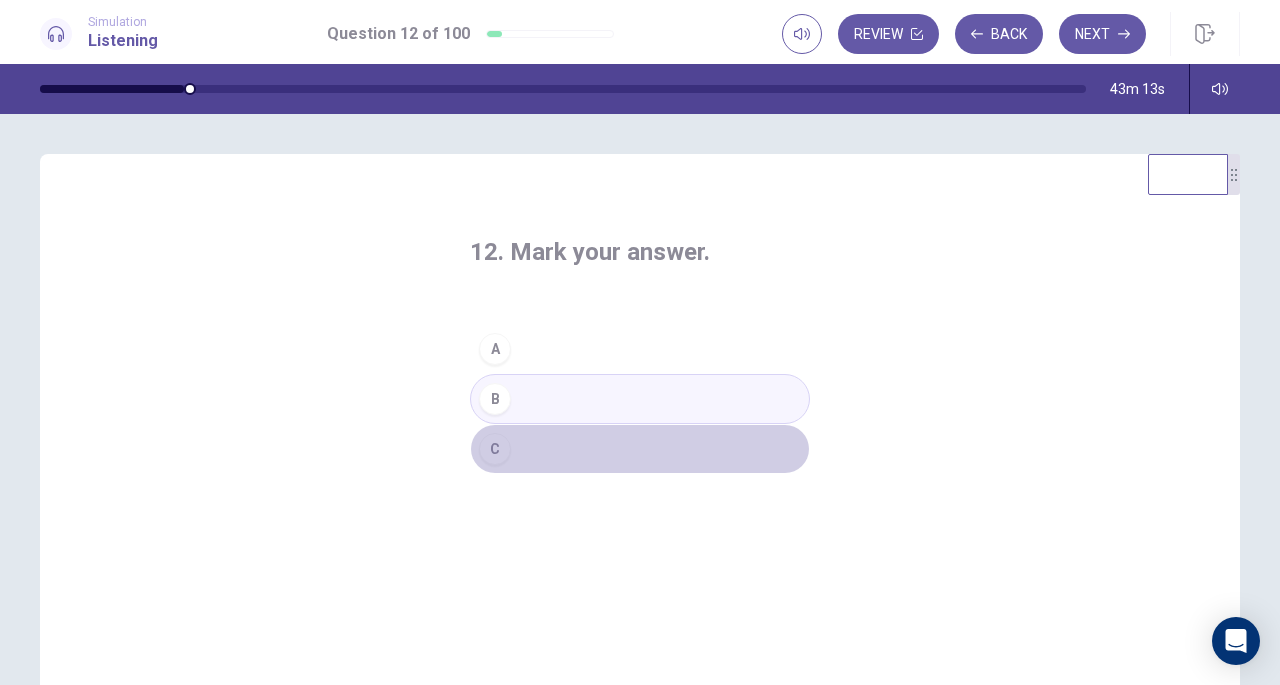 click on "C" at bounding box center (495, 449) 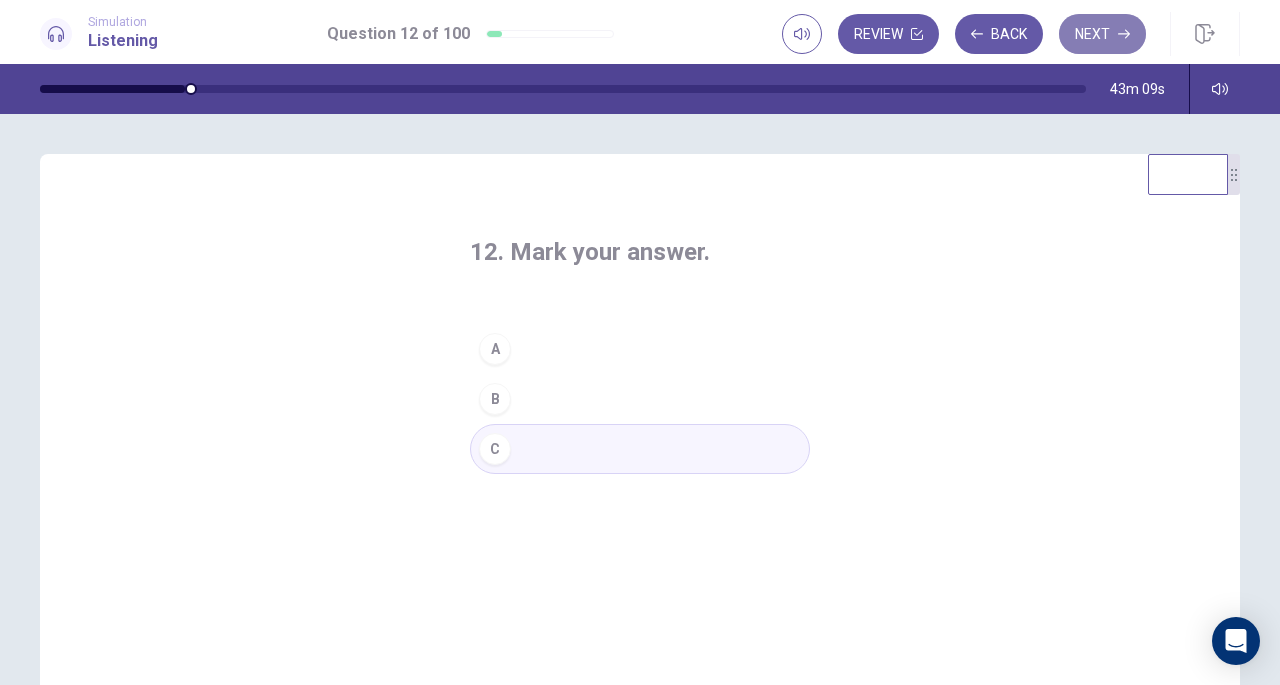 click on "Next" at bounding box center (1102, 34) 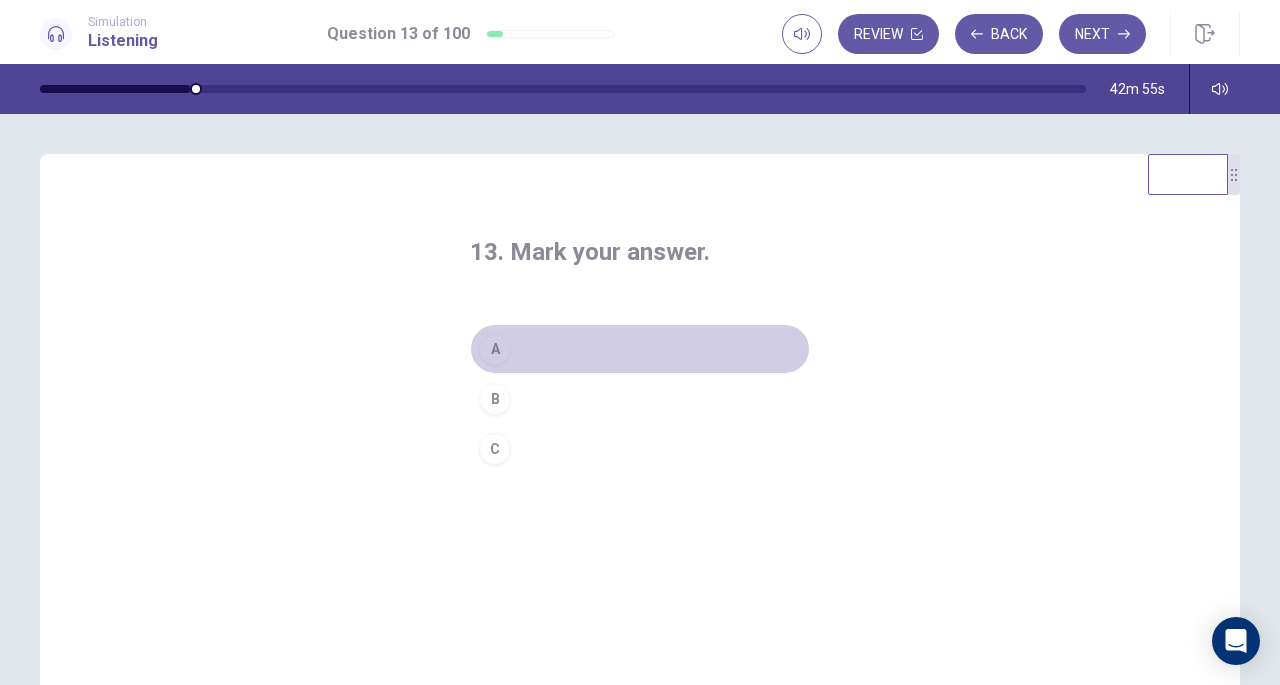 click on "A" at bounding box center (495, 349) 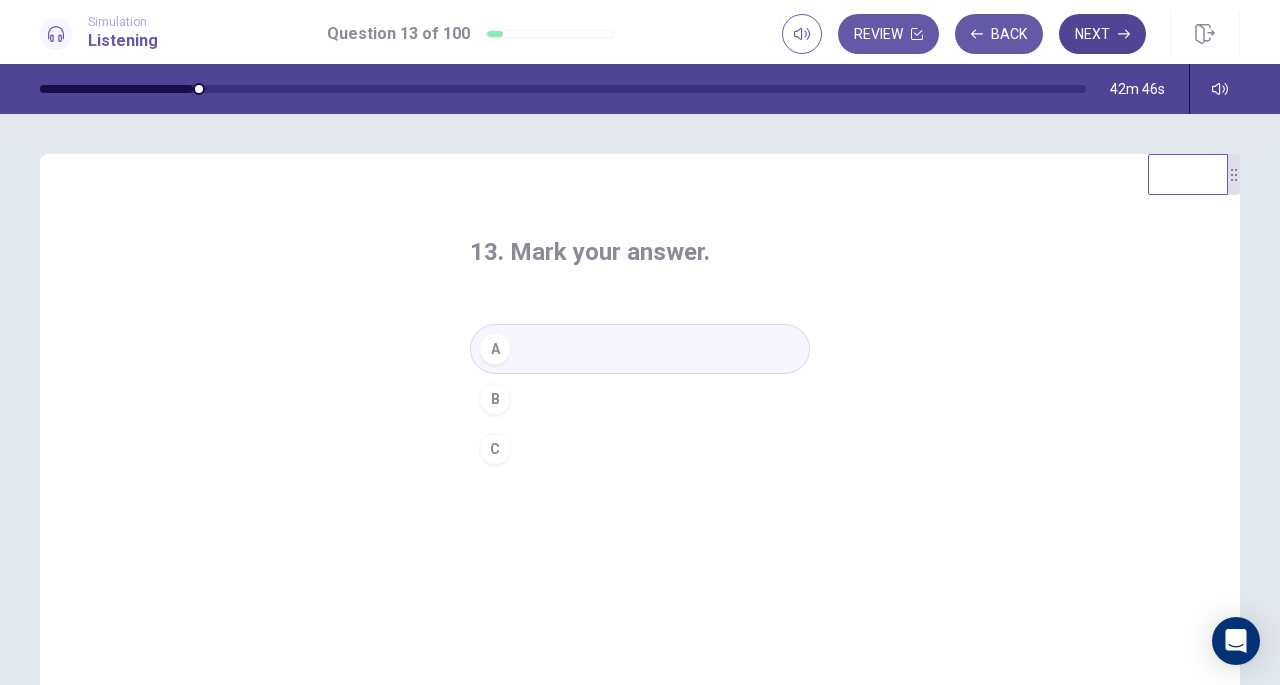 click on "Next" at bounding box center (1102, 34) 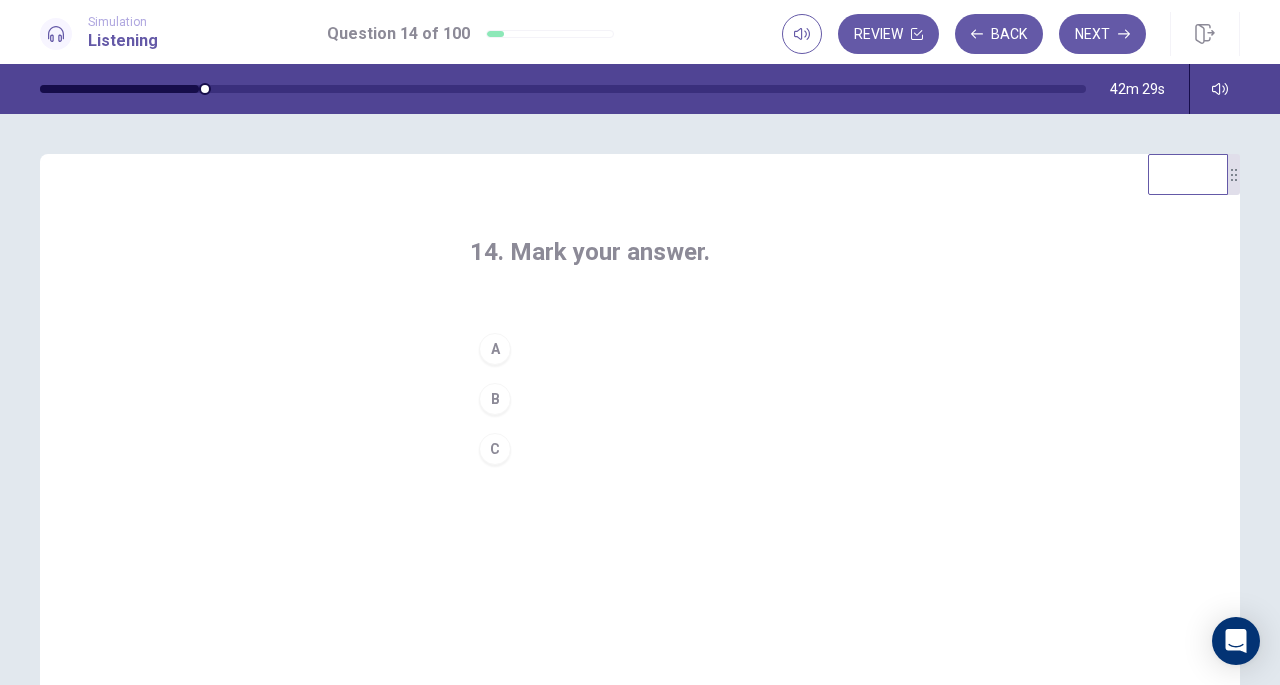 click on "B" at bounding box center (495, 399) 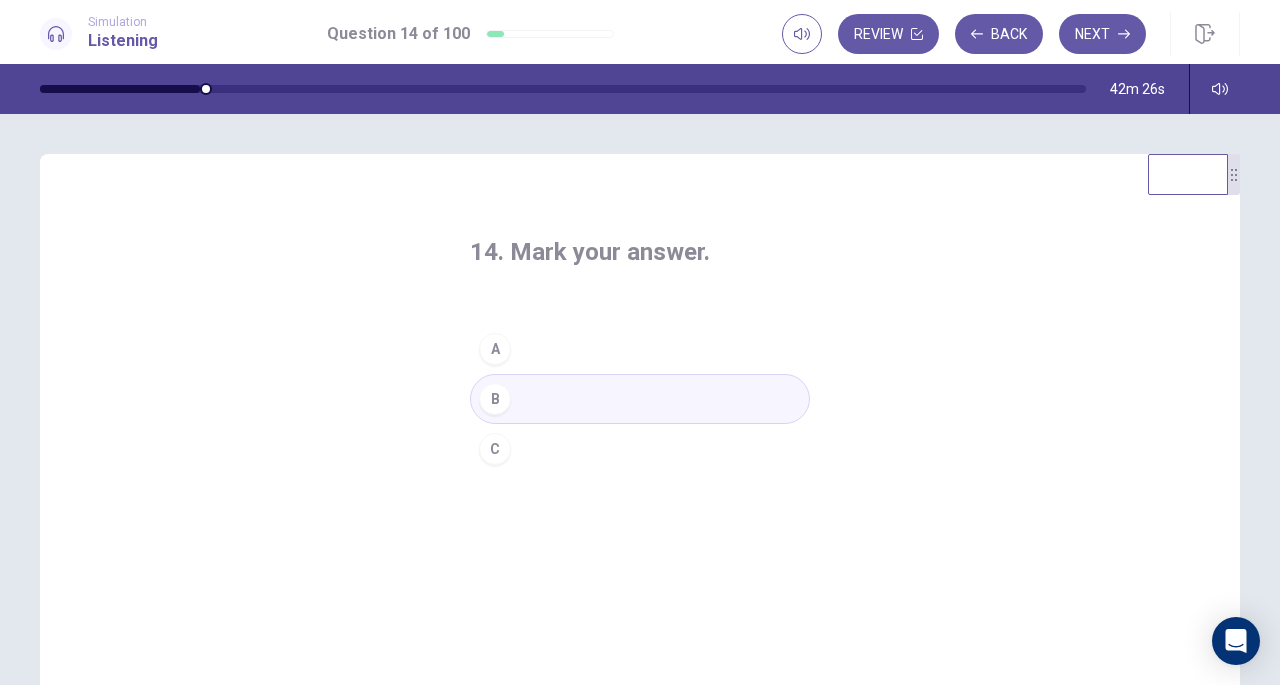 click on "C" at bounding box center [495, 449] 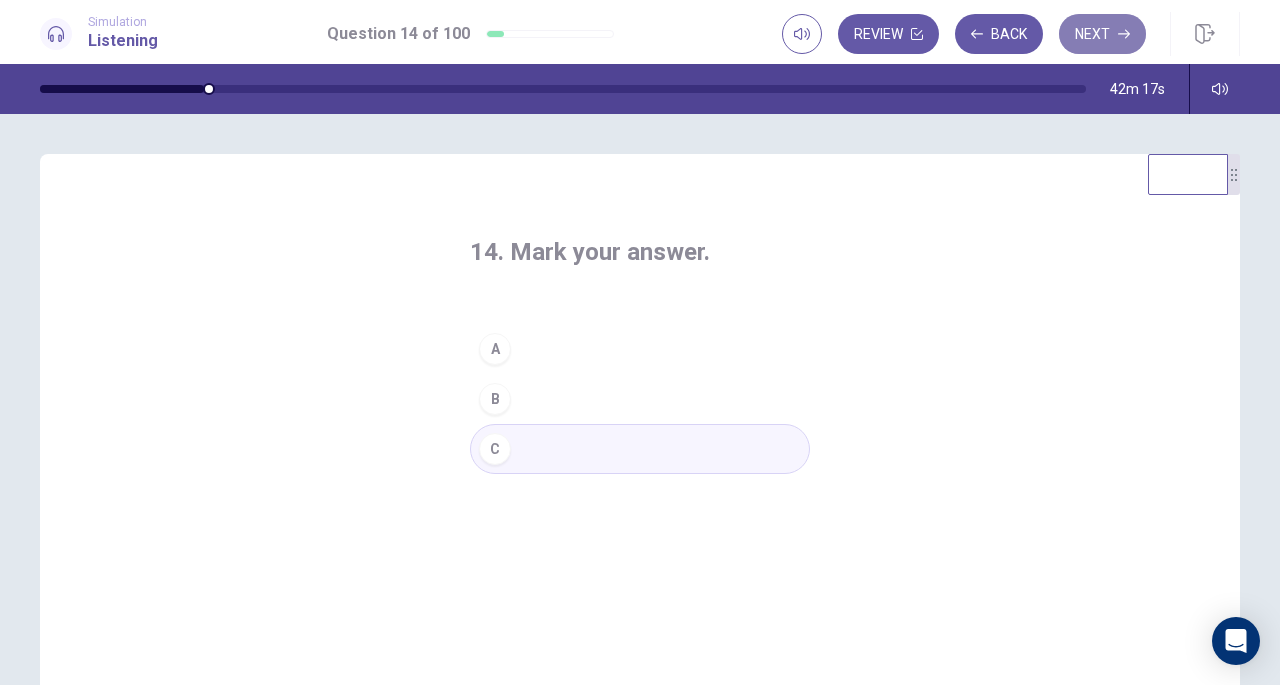 click on "Next" at bounding box center [1102, 34] 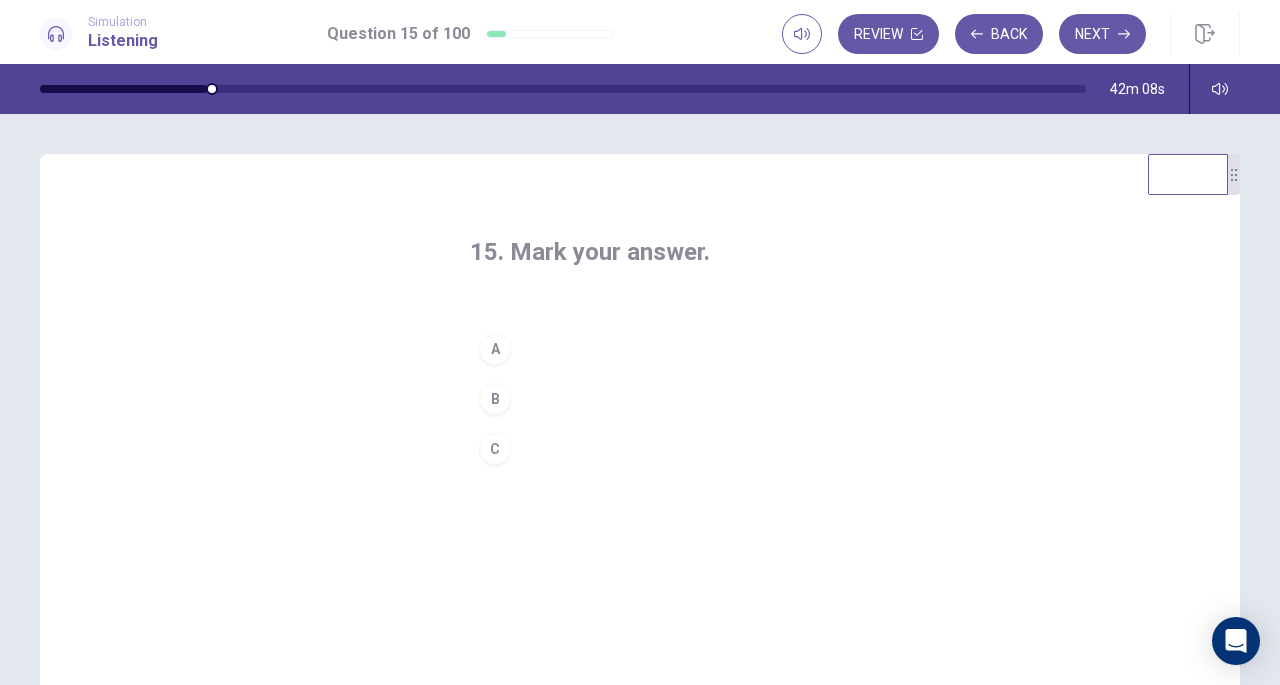 click on "A" at bounding box center [495, 349] 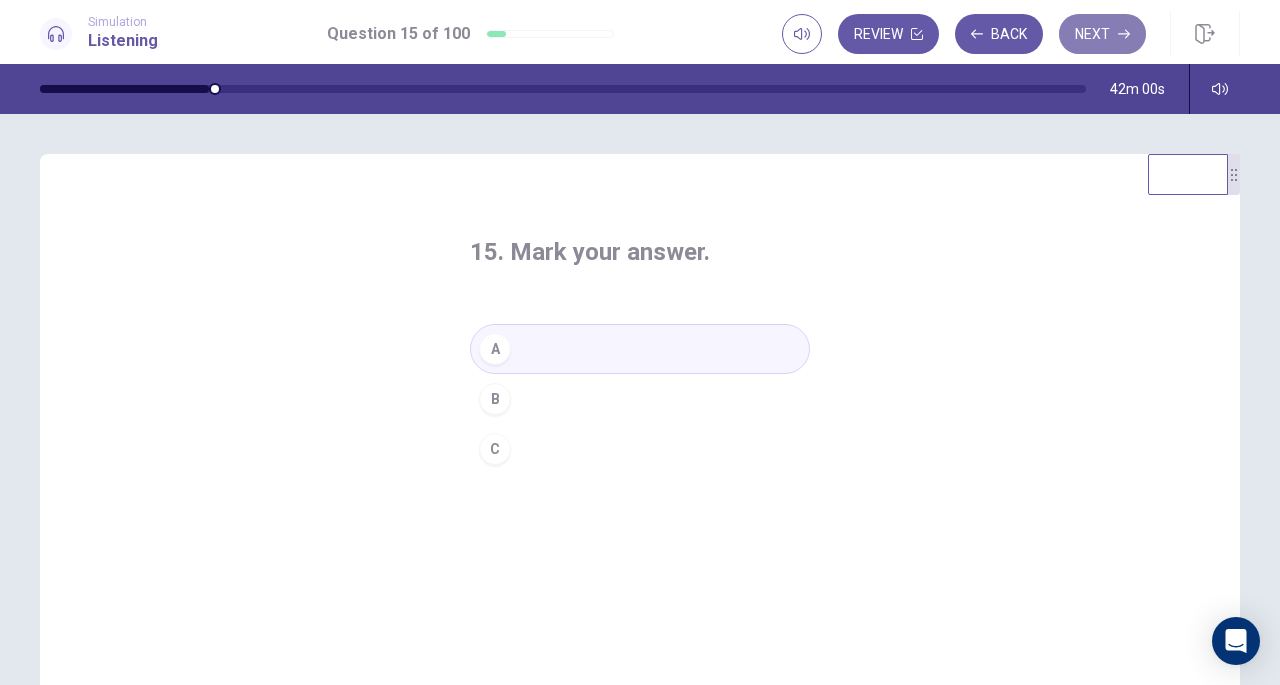 click on "Next" at bounding box center [1102, 34] 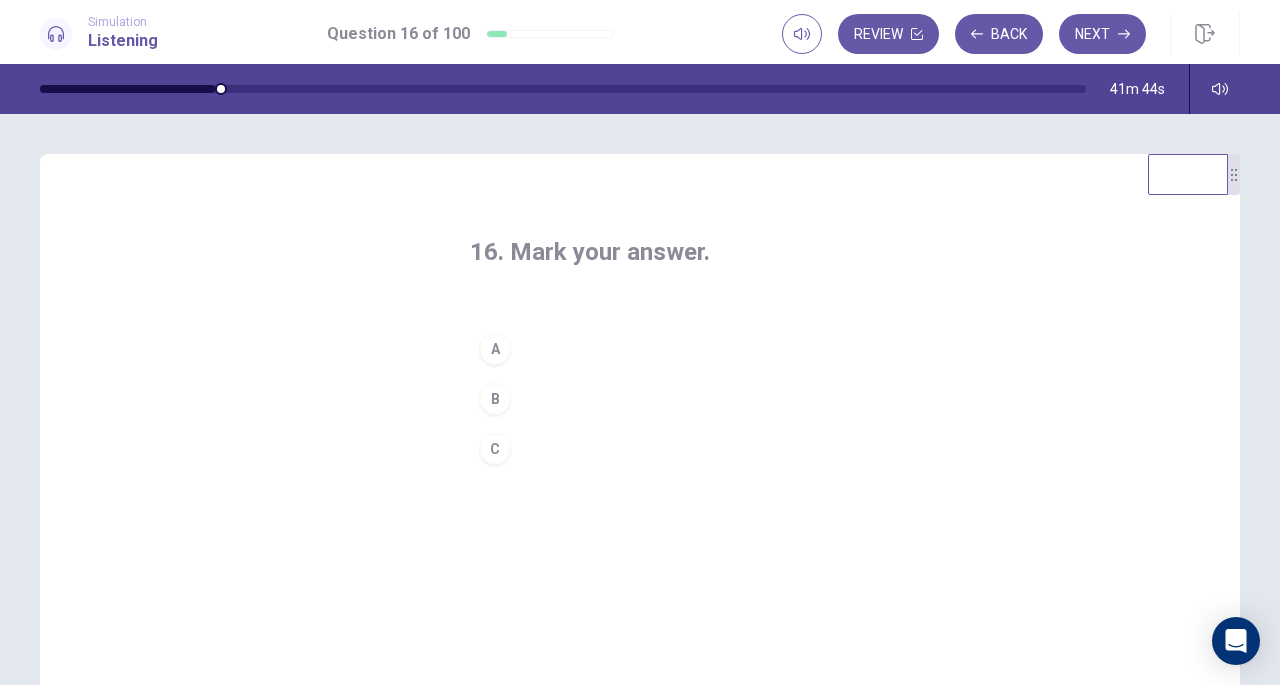 click on "B" at bounding box center [495, 399] 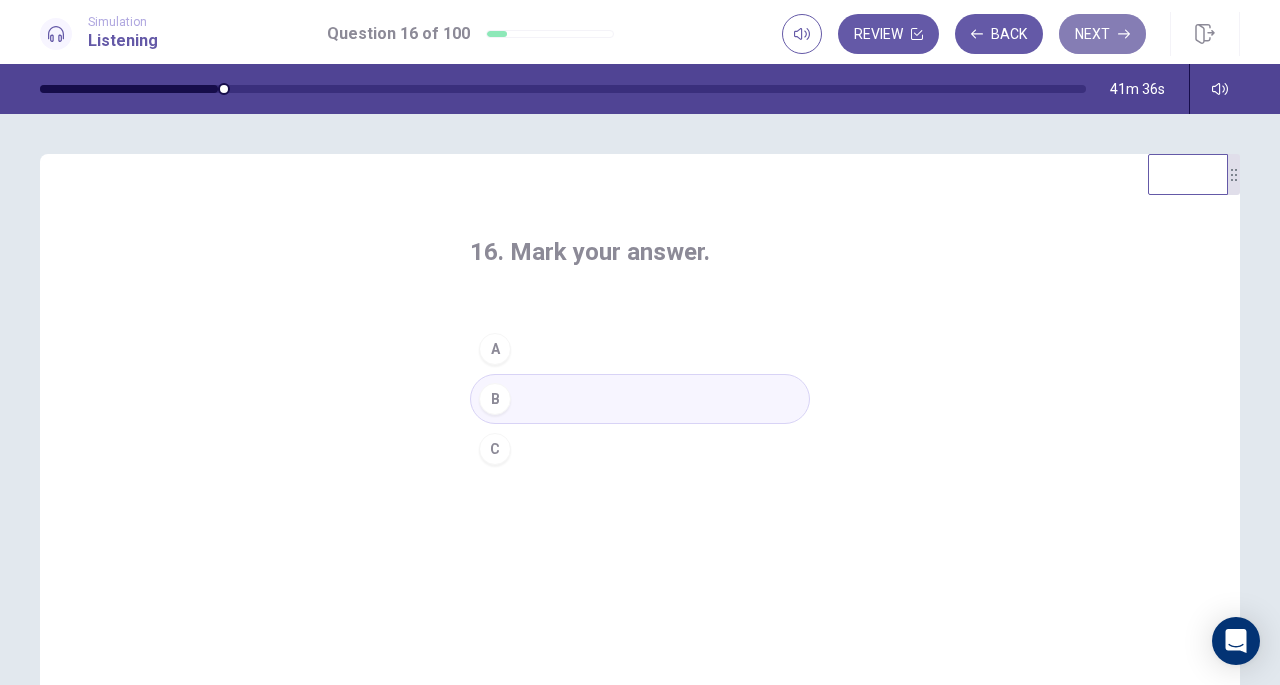 click on "Next" at bounding box center (1102, 34) 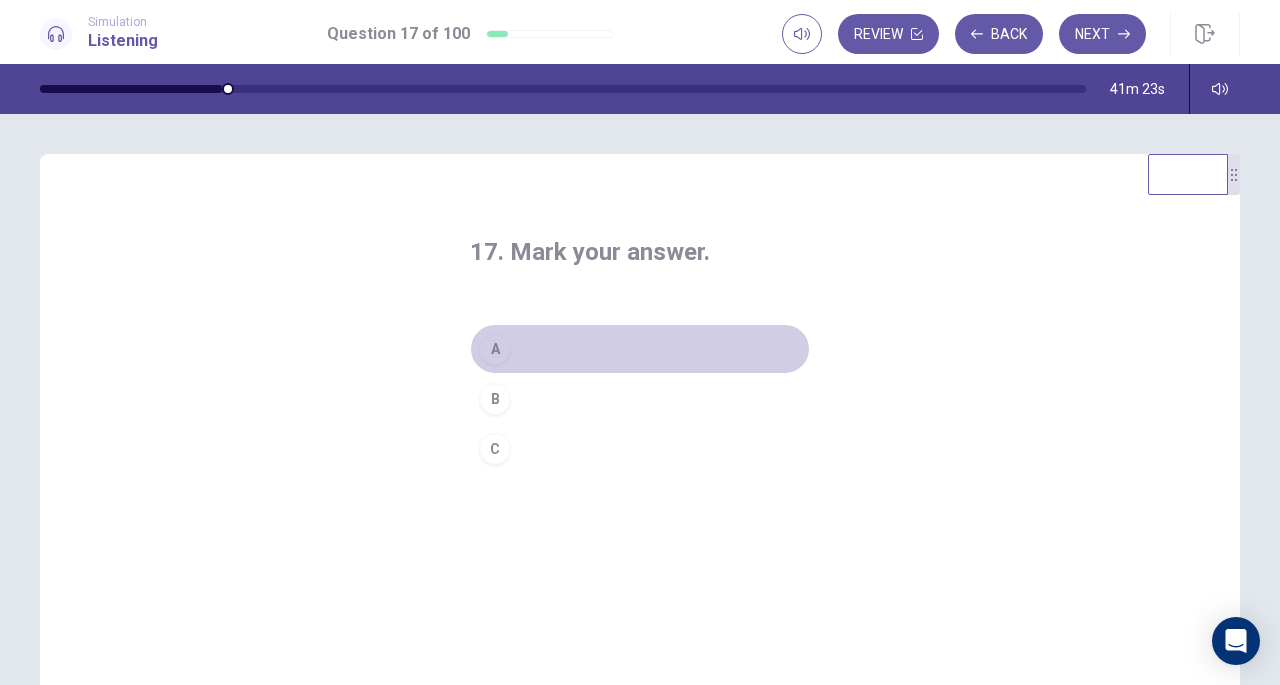click on "A" at bounding box center [495, 349] 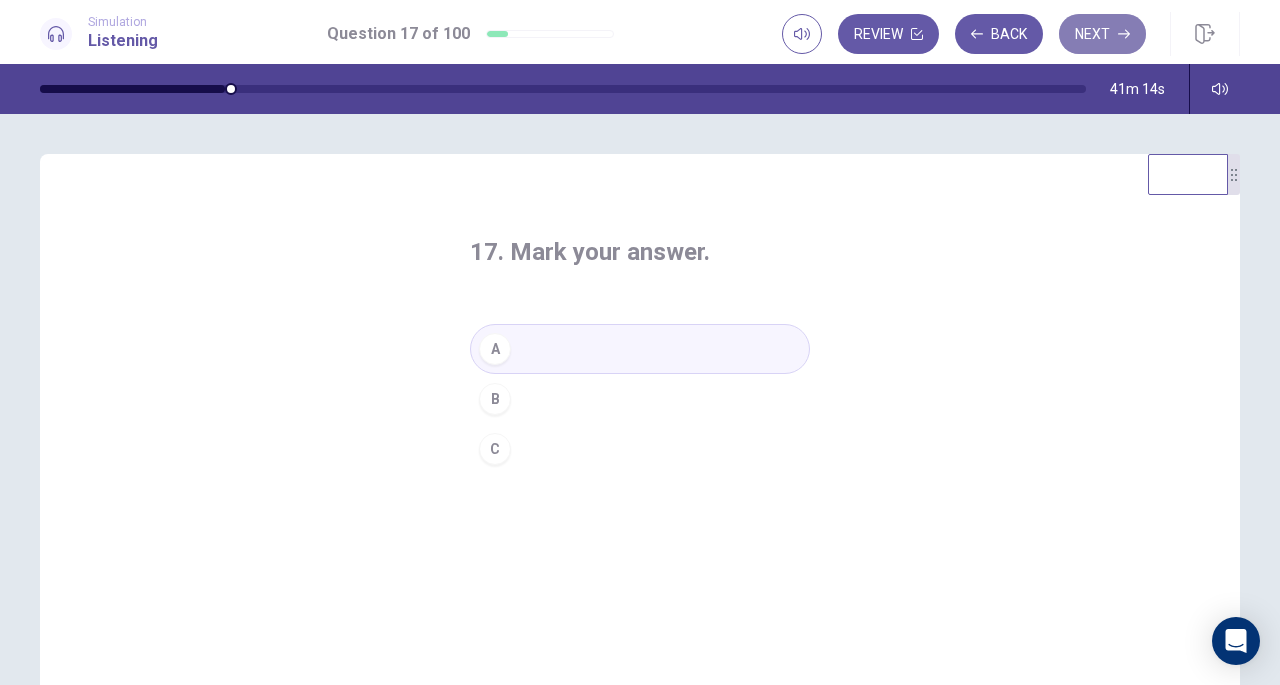 click on "Next" at bounding box center [1102, 34] 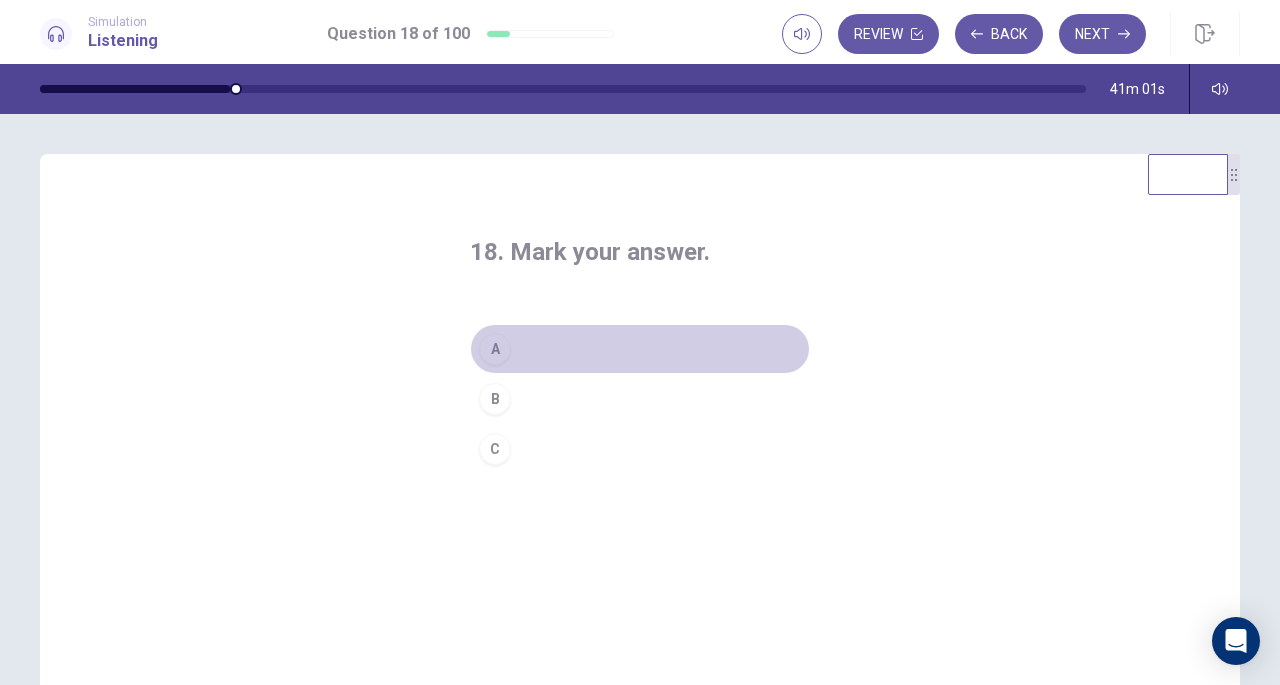 click on "A" at bounding box center (495, 349) 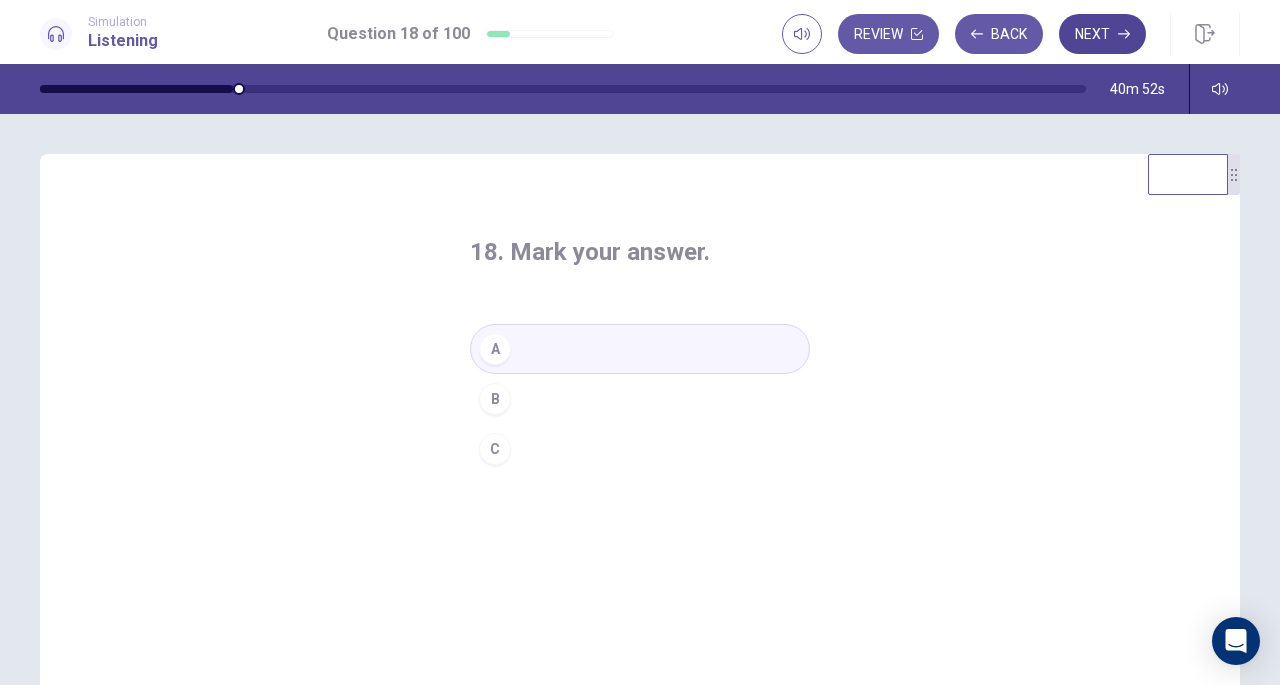 click on "Next" at bounding box center (1102, 34) 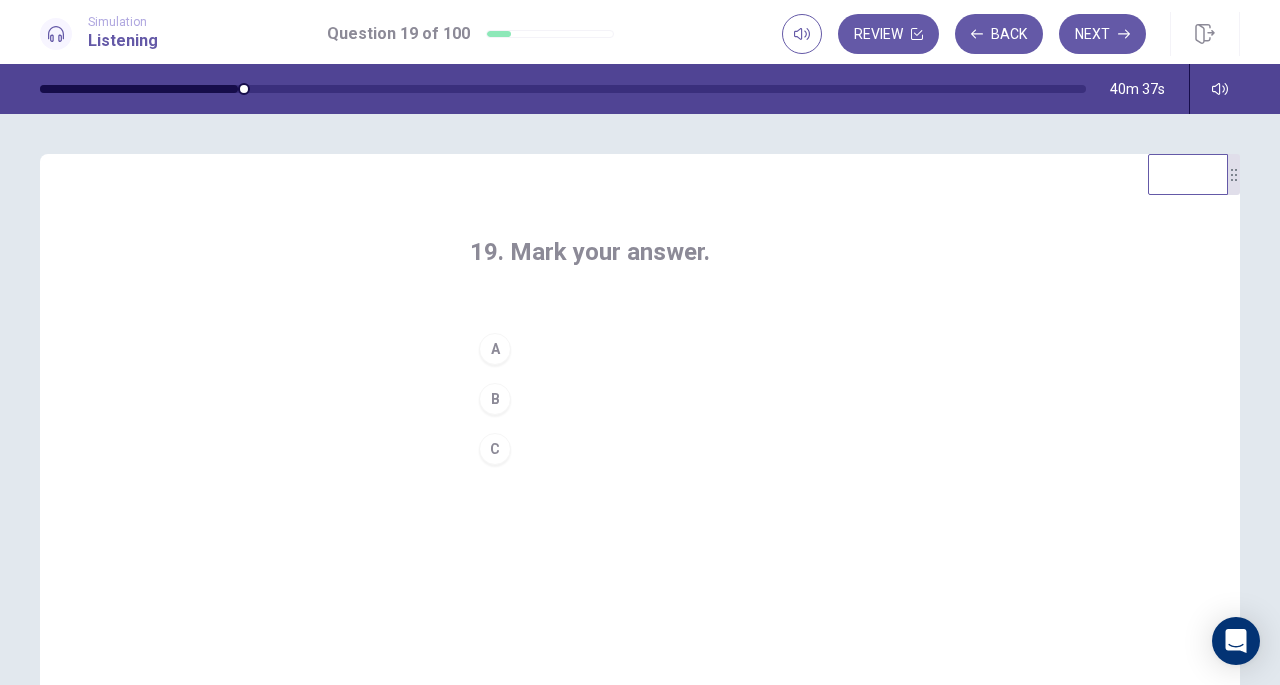 click on "A" at bounding box center (495, 349) 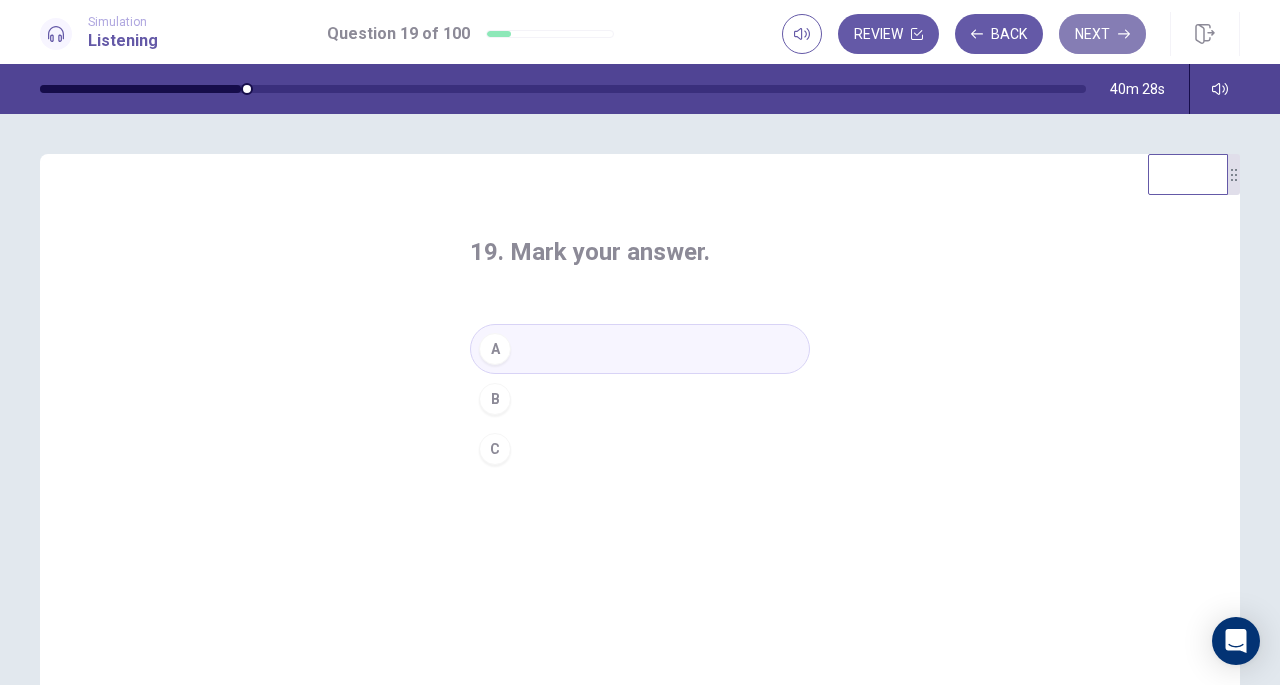 click on "Next" at bounding box center [1102, 34] 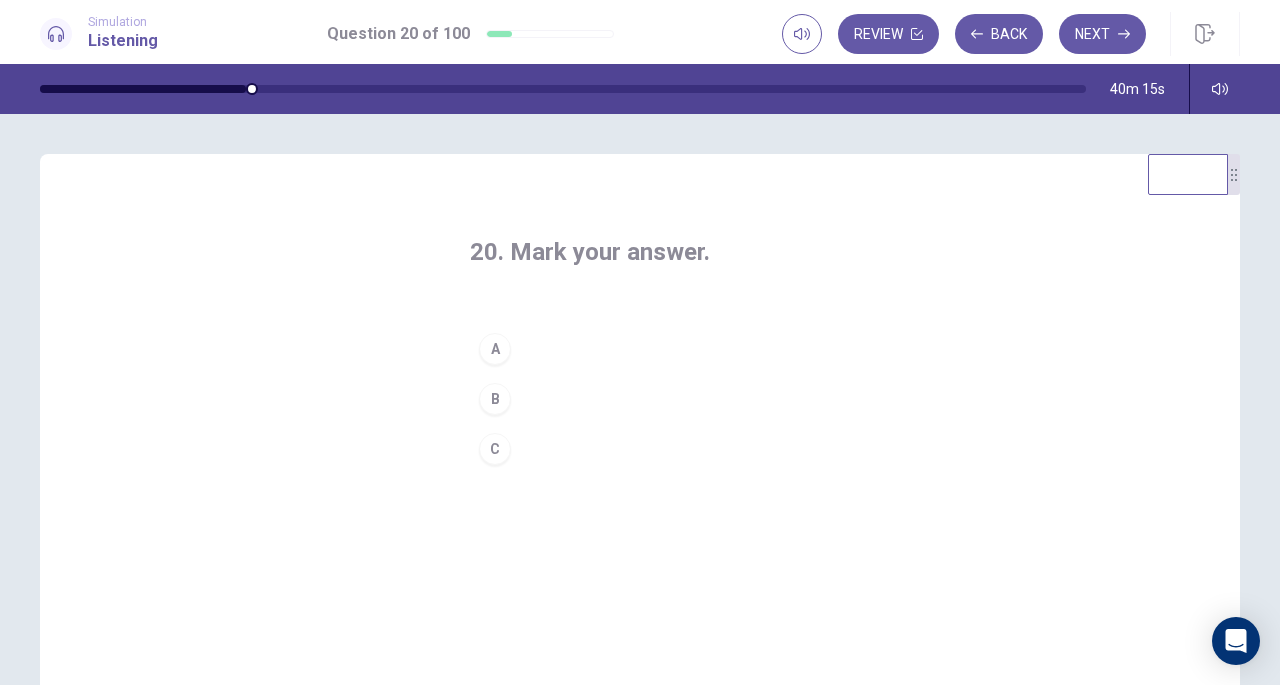 click on "B" at bounding box center (495, 399) 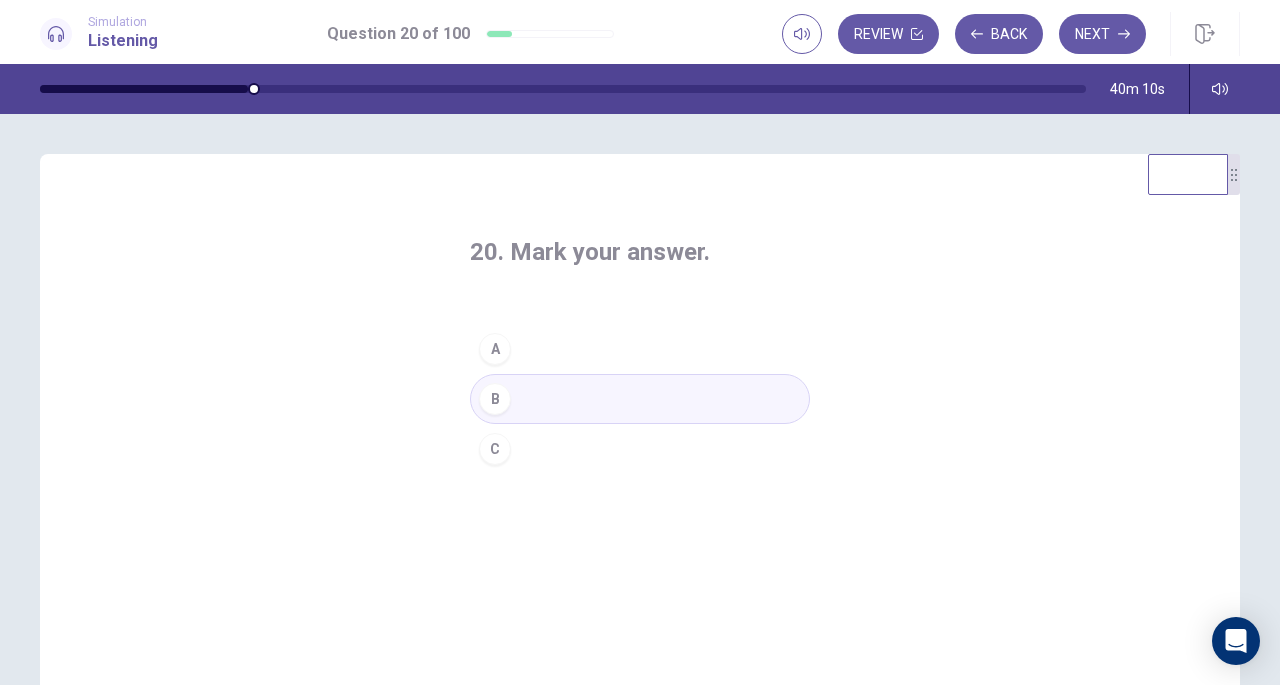 click on "C" at bounding box center (495, 449) 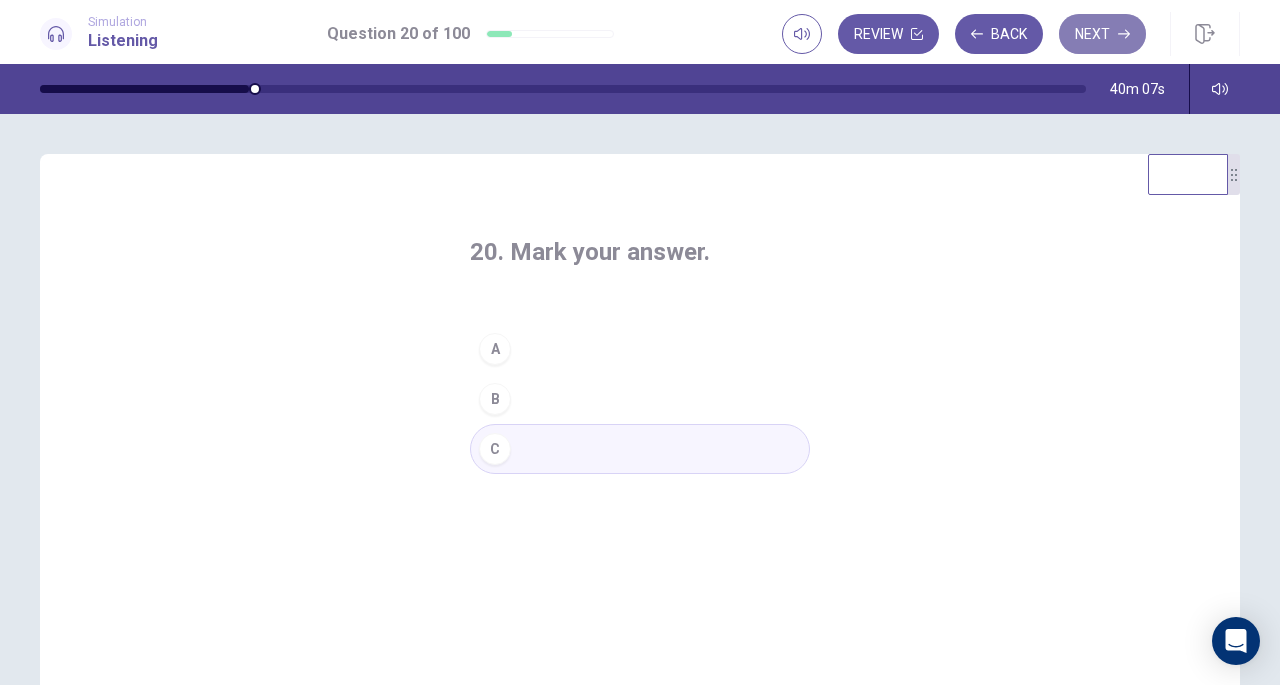 click on "Next" at bounding box center (1102, 34) 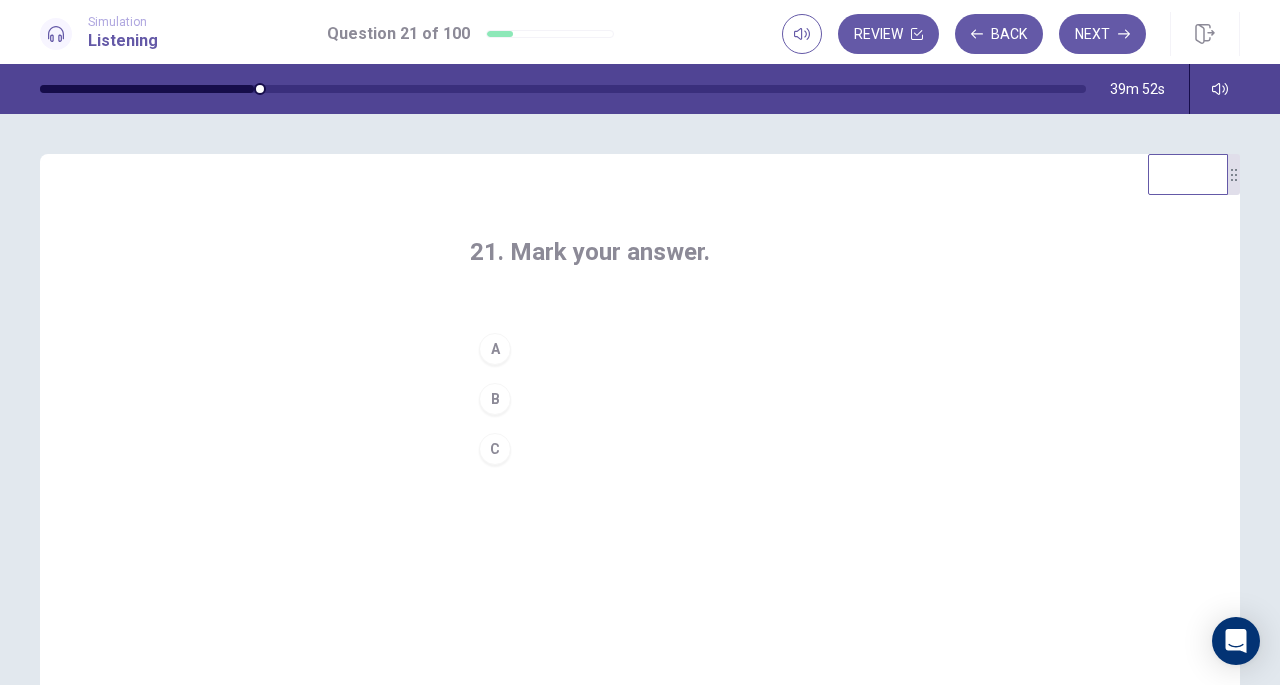 click on "B" at bounding box center (495, 399) 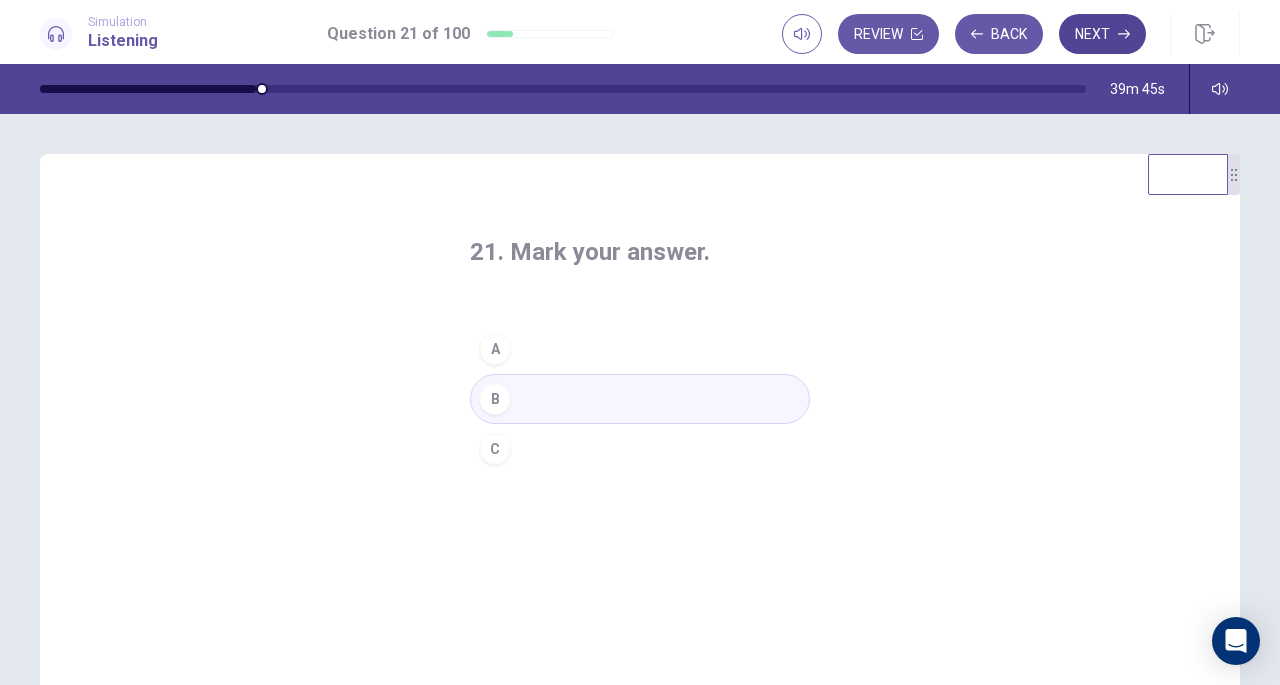 click on "Next" at bounding box center (1102, 34) 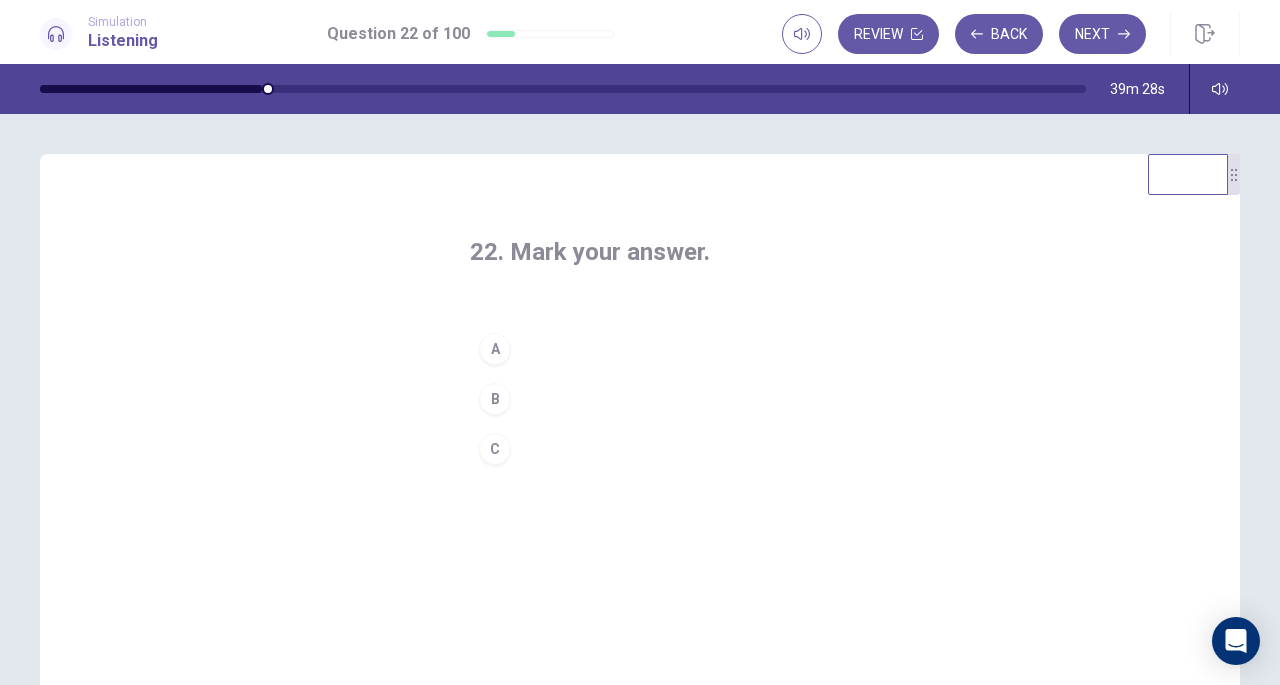 click on "B" at bounding box center (495, 399) 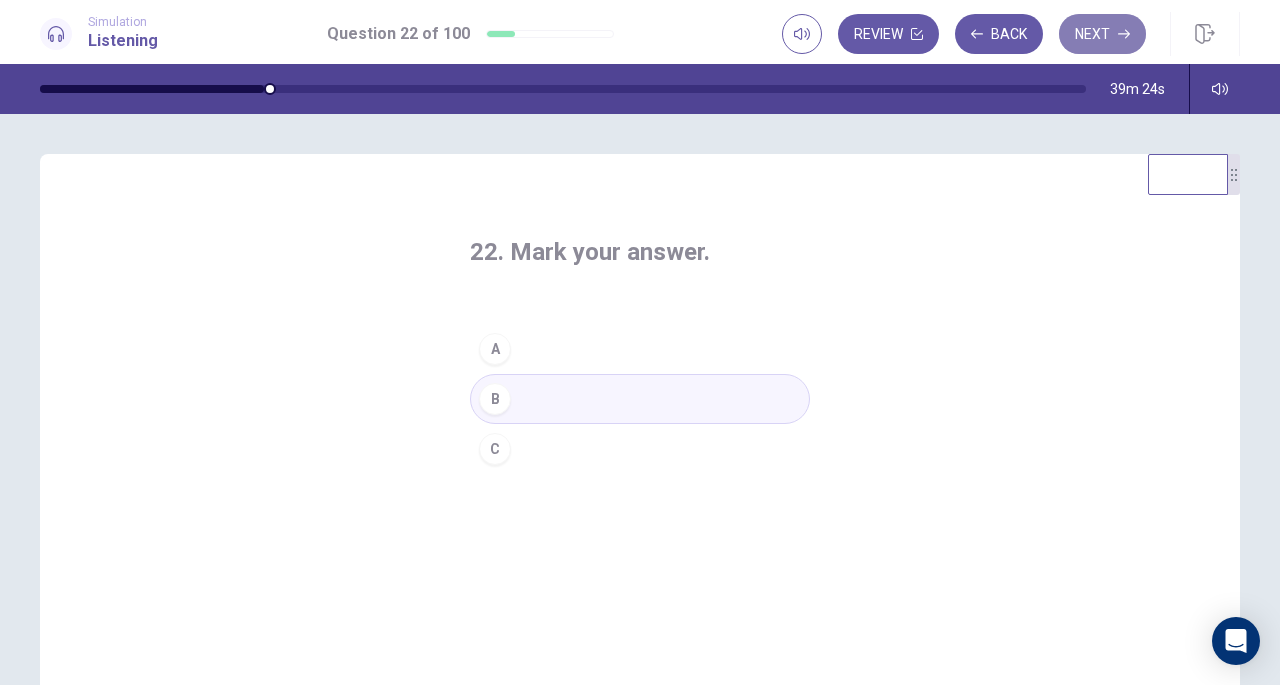 click on "Next" at bounding box center (1102, 34) 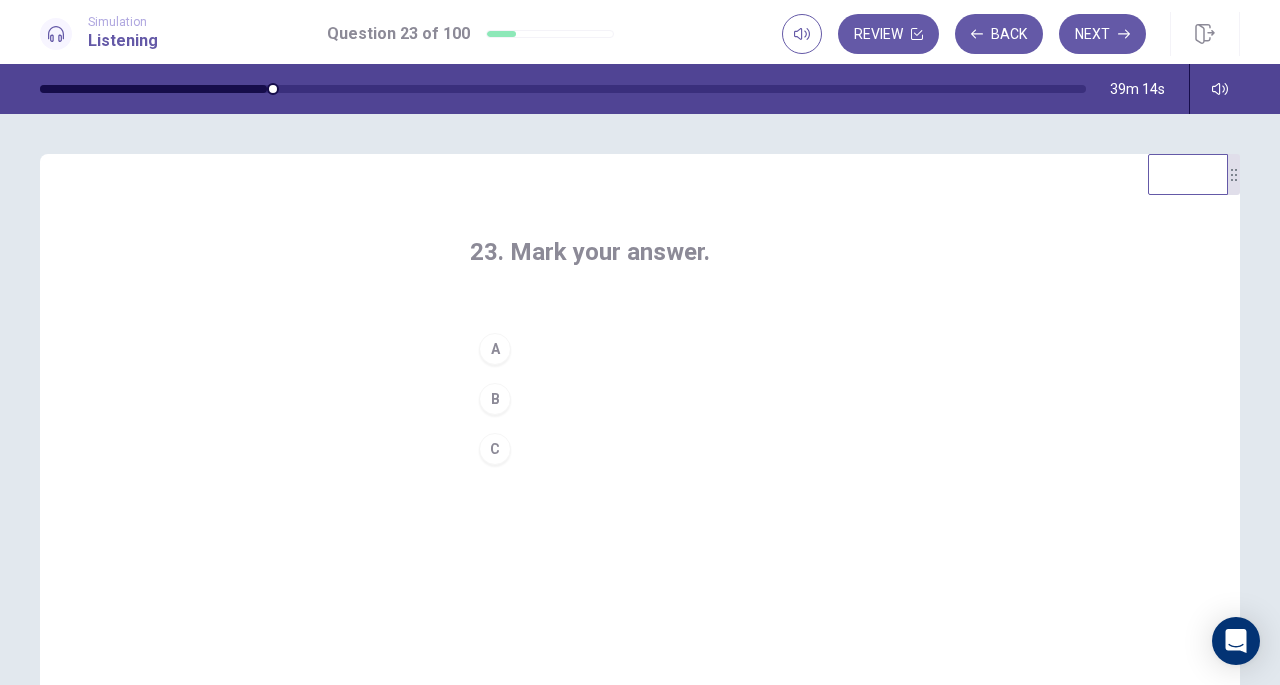 click on "A" at bounding box center (495, 349) 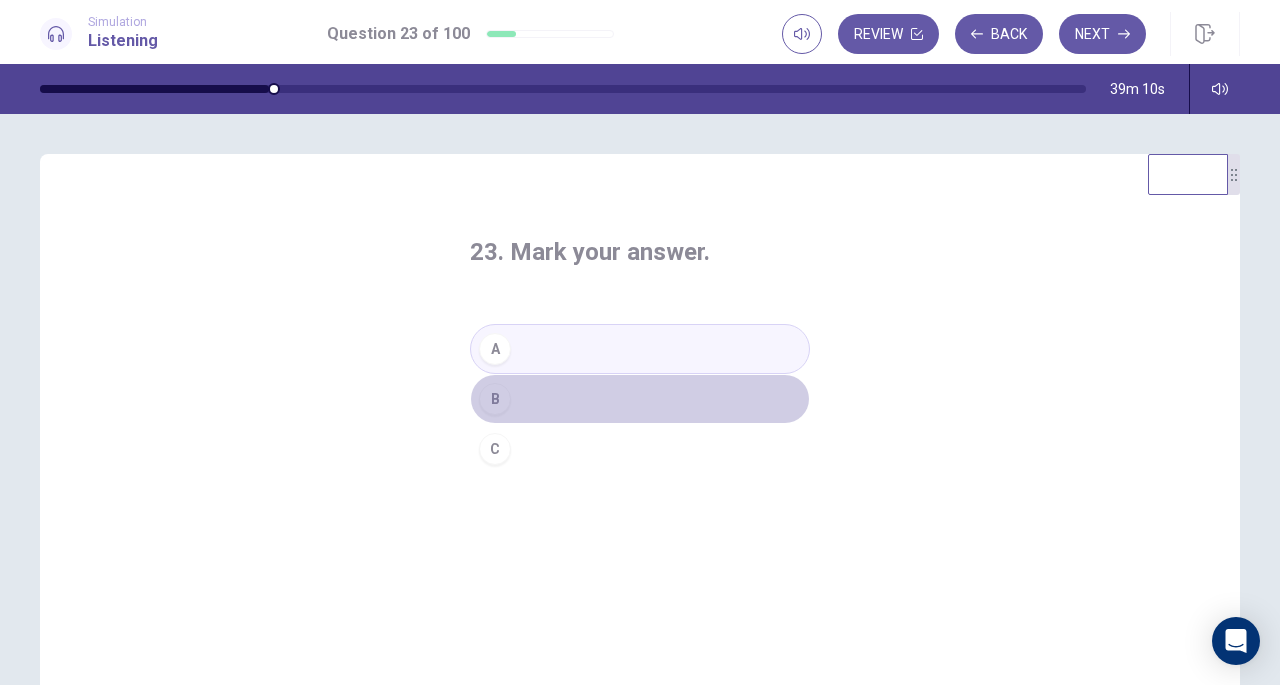 click on "B" at bounding box center [495, 399] 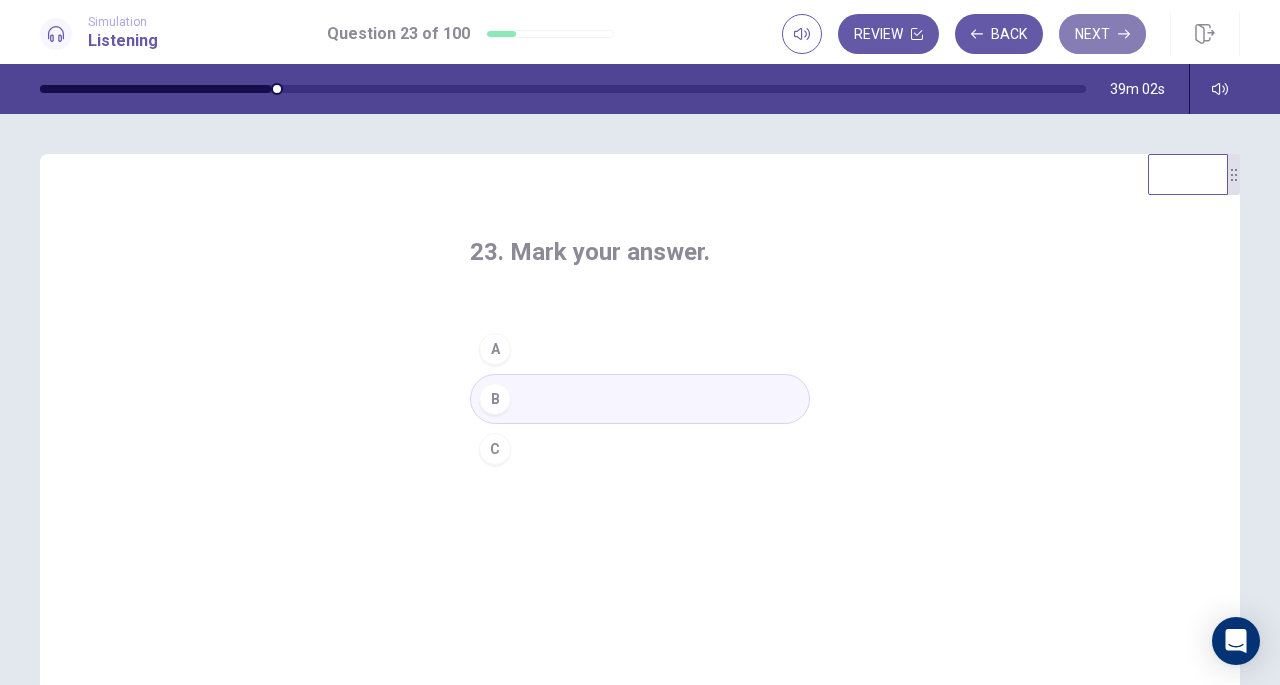 click on "Next" at bounding box center (1102, 34) 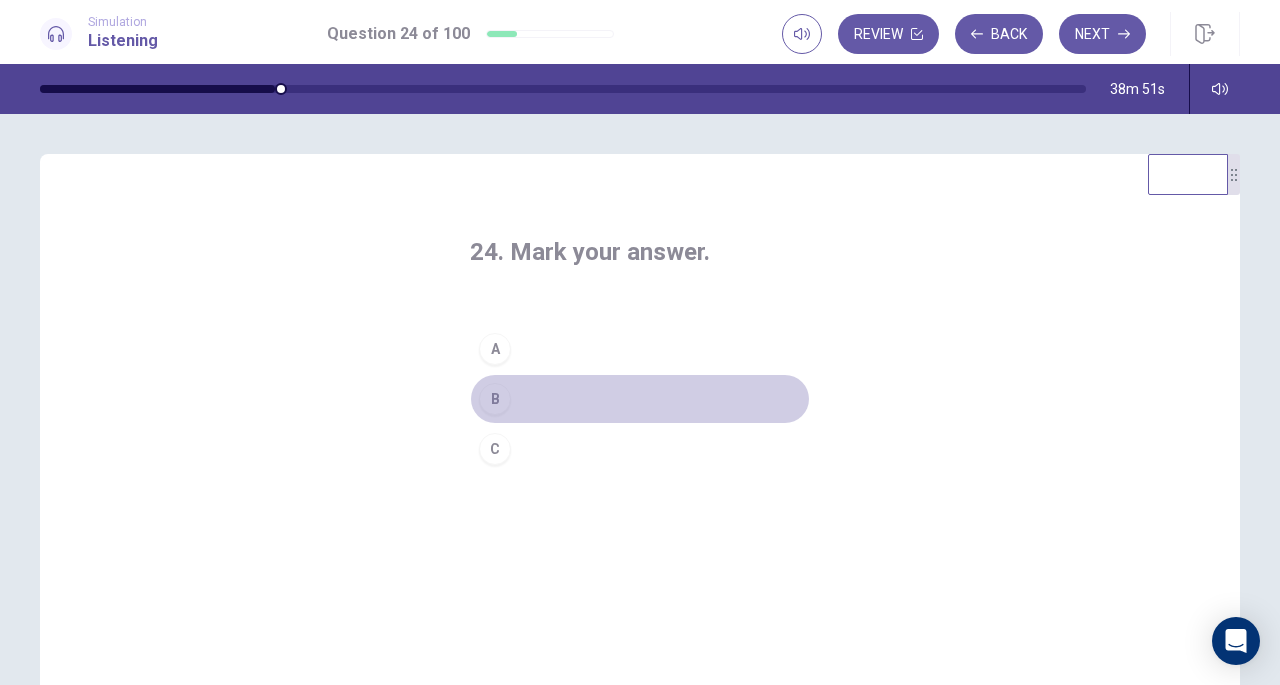 click on "B" at bounding box center [495, 399] 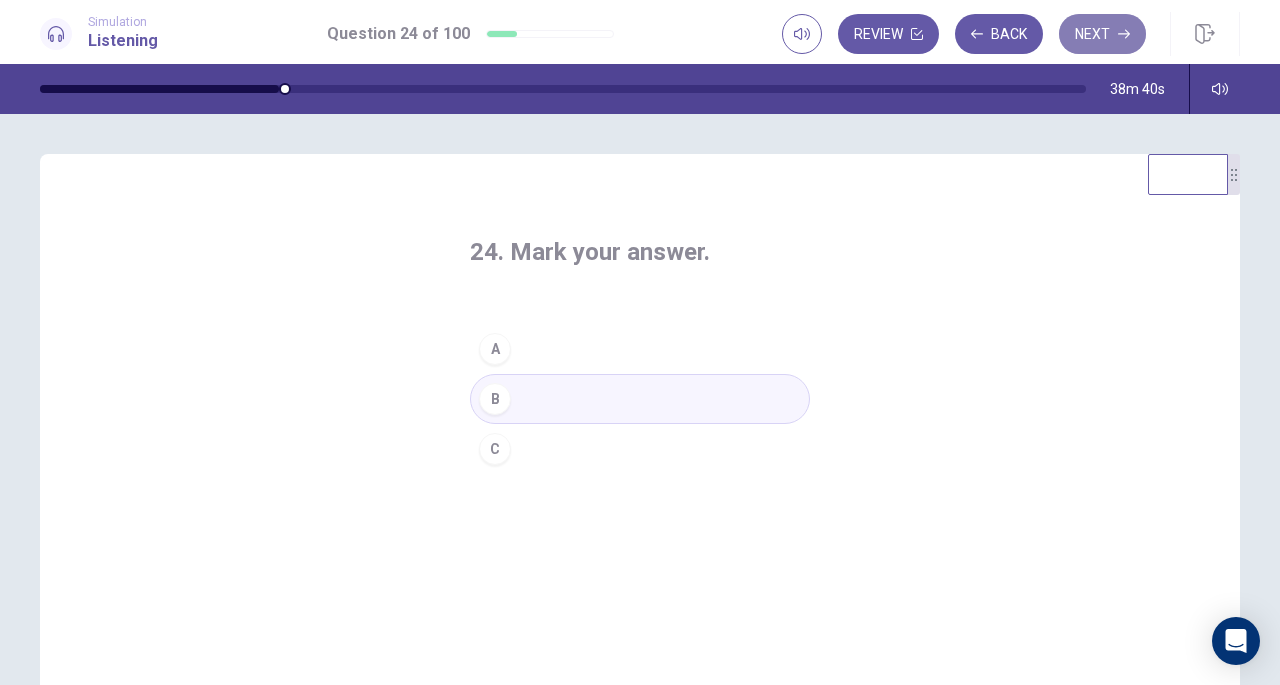 click on "Next" at bounding box center [1102, 34] 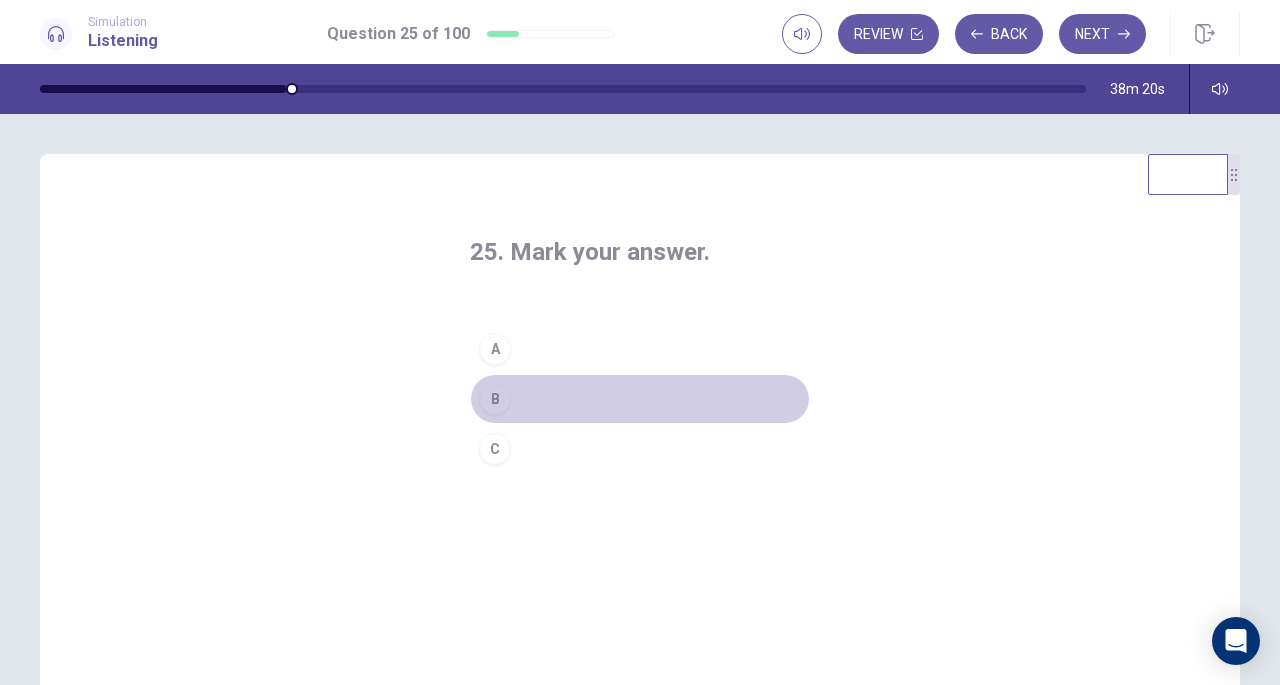click on "B" at bounding box center (495, 399) 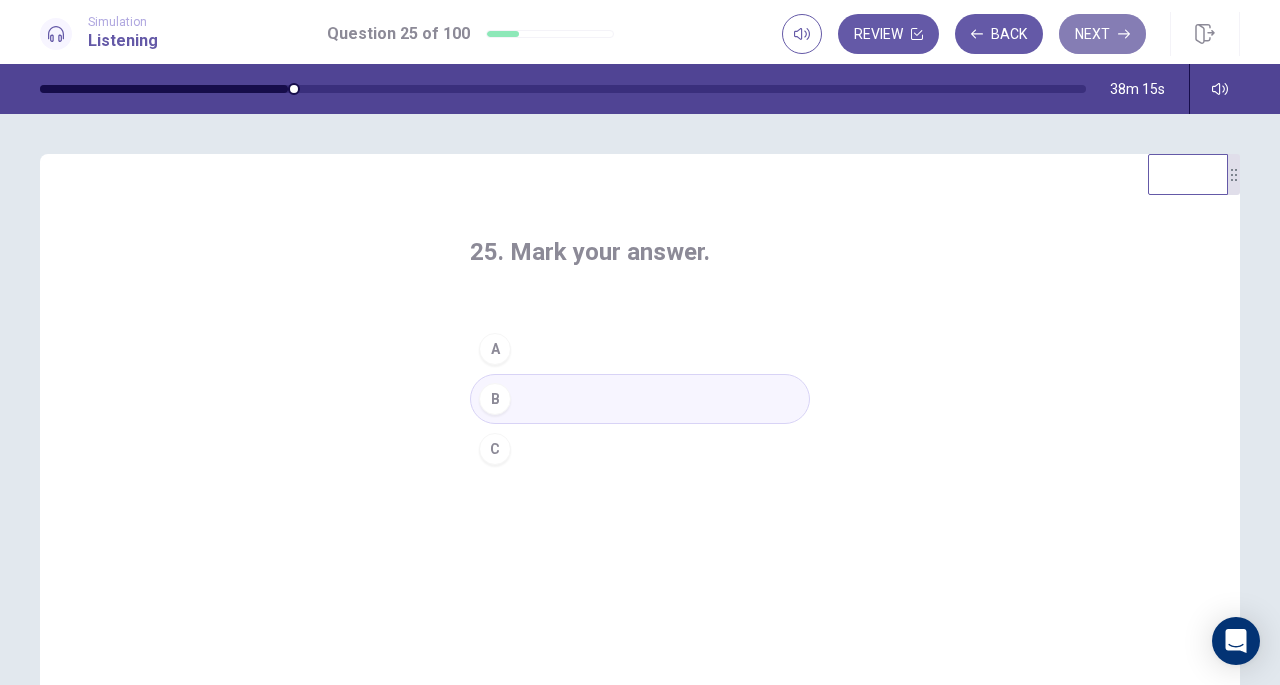 click on "Next" at bounding box center [1102, 34] 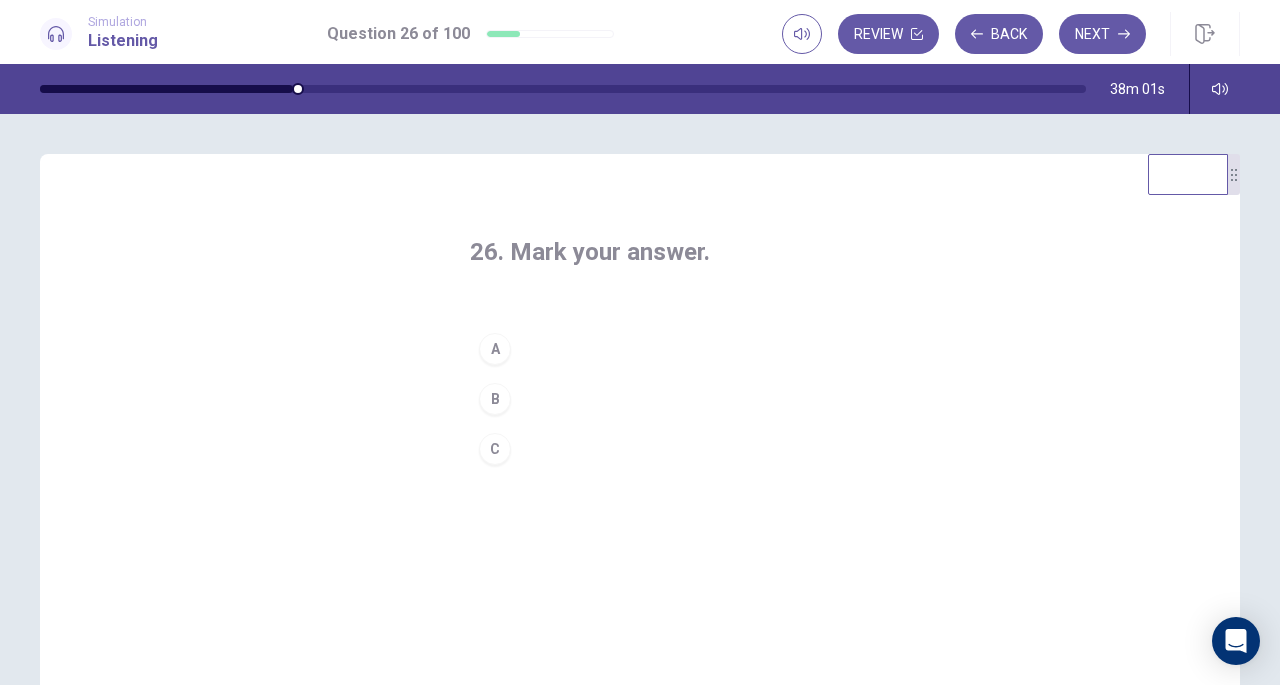 click on "A" at bounding box center [495, 349] 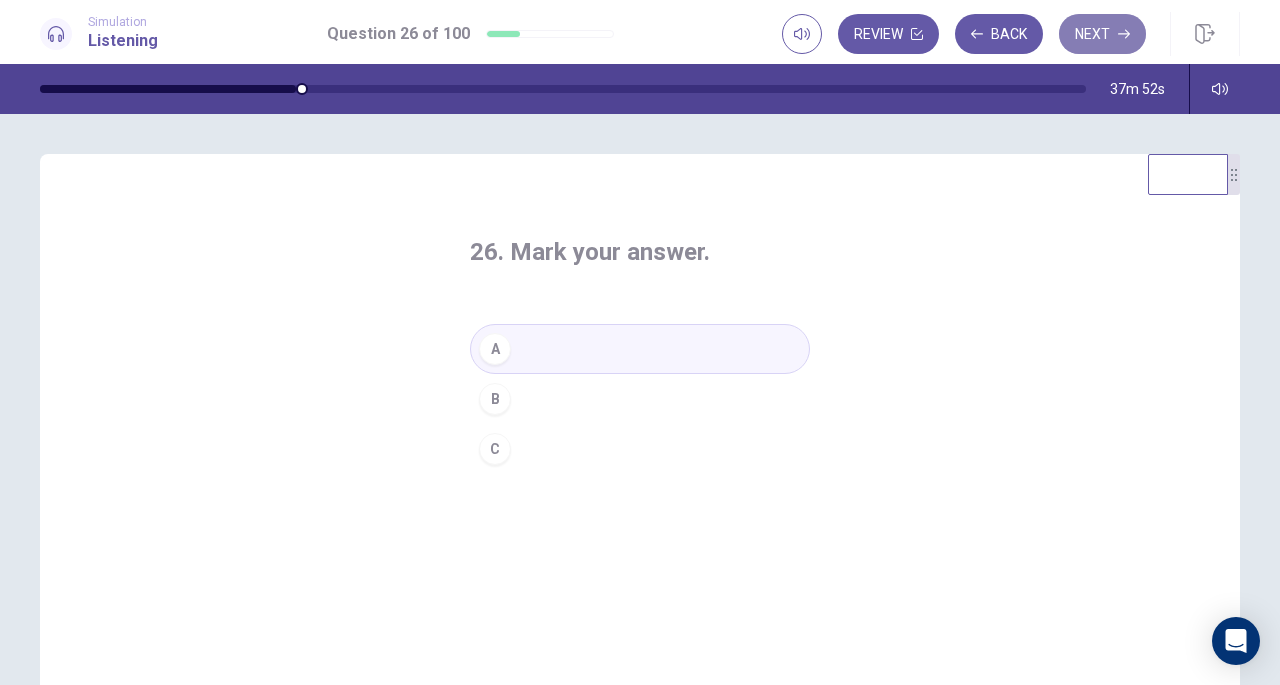 click on "Next" at bounding box center (1102, 34) 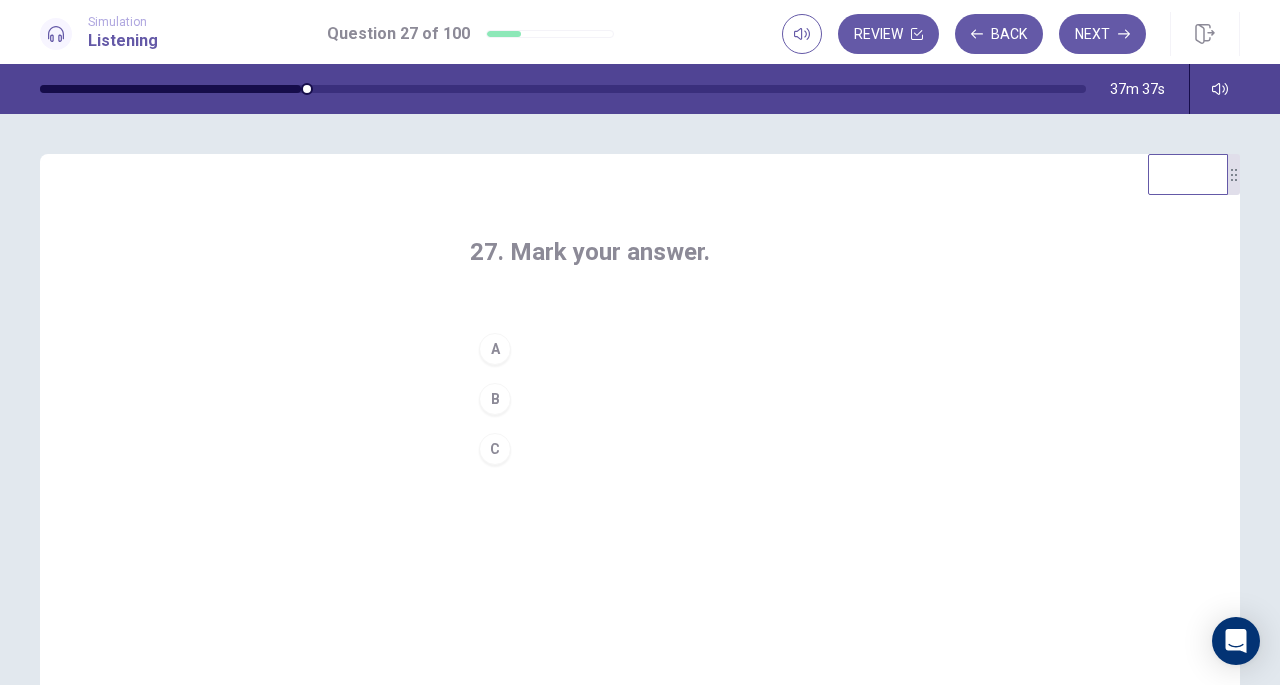 click on "A" at bounding box center [495, 349] 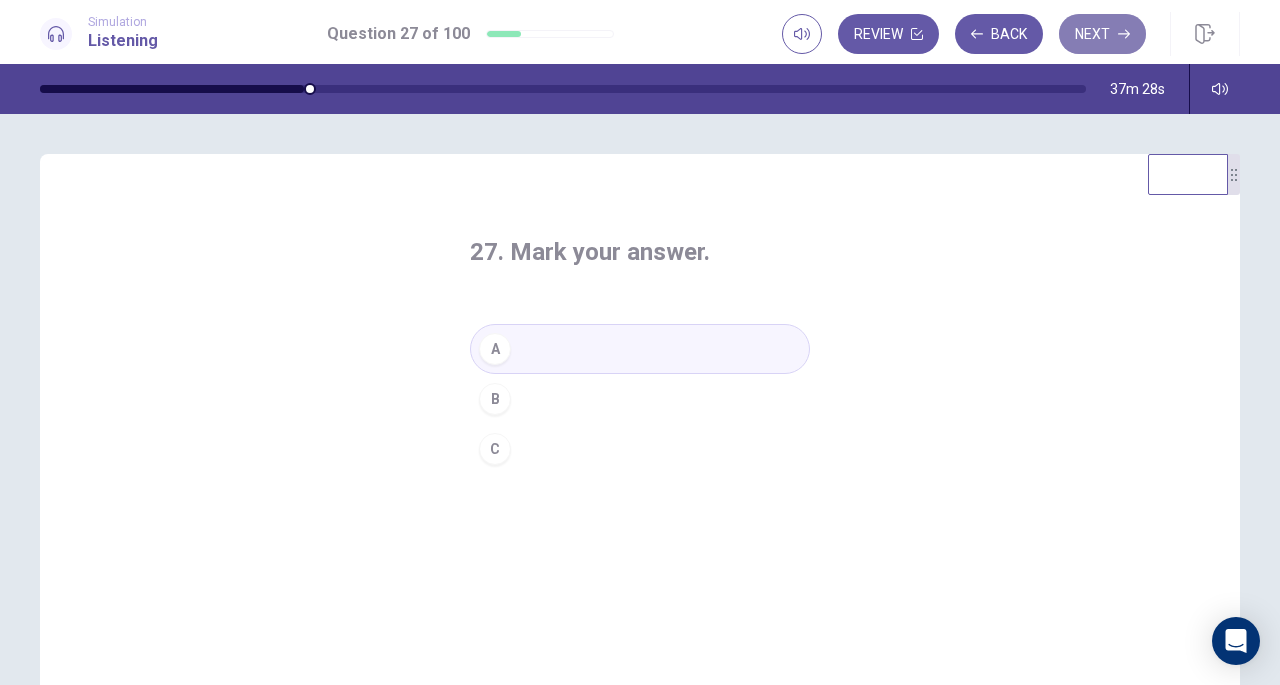 click on "Next" at bounding box center [1102, 34] 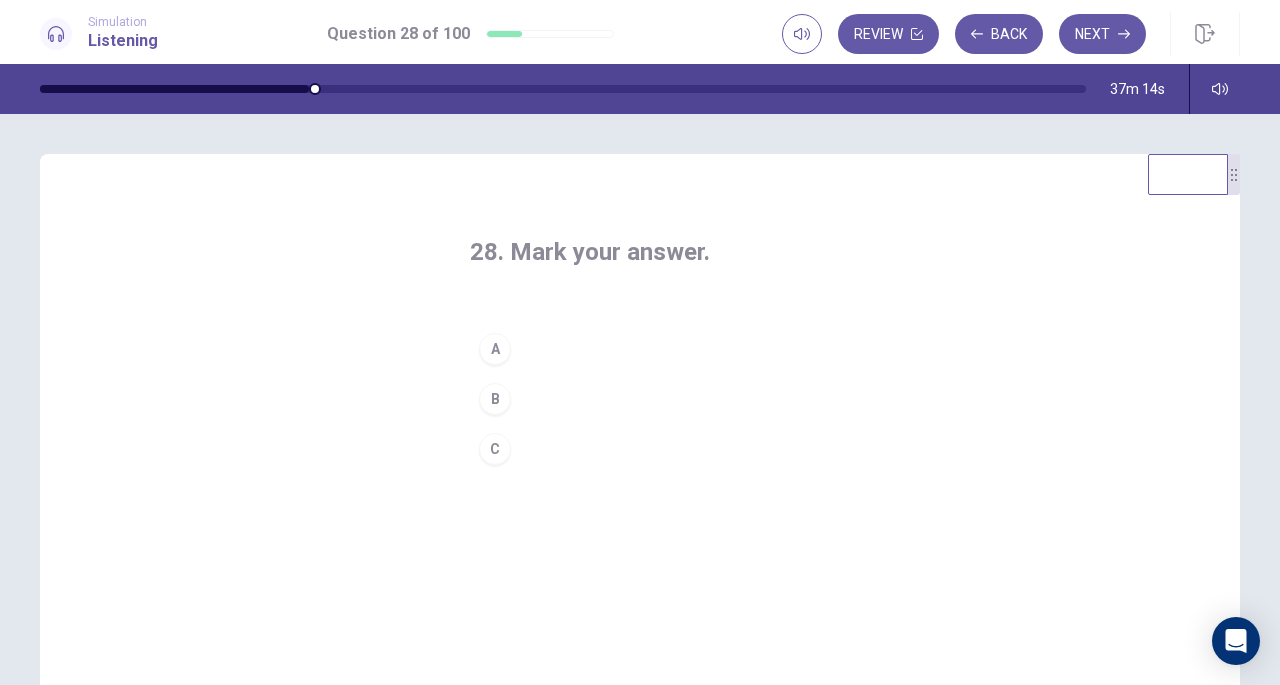 click on "B" at bounding box center [495, 399] 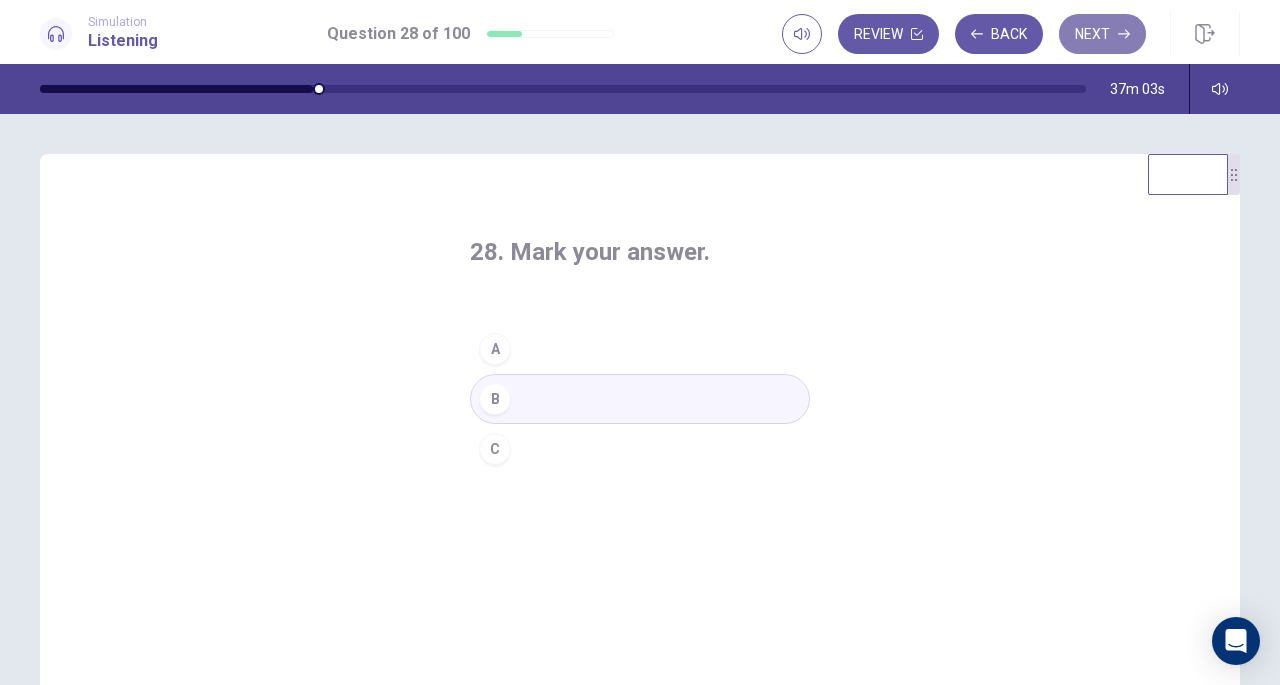 click 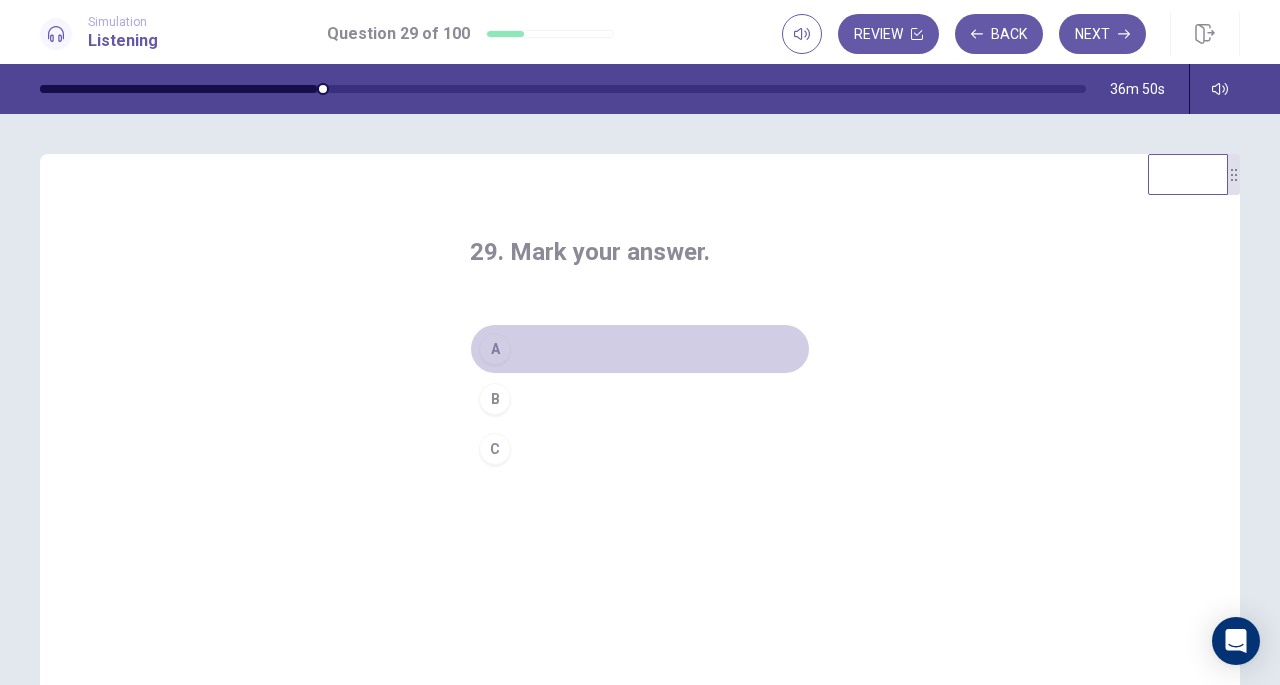 click on "A" at bounding box center [495, 349] 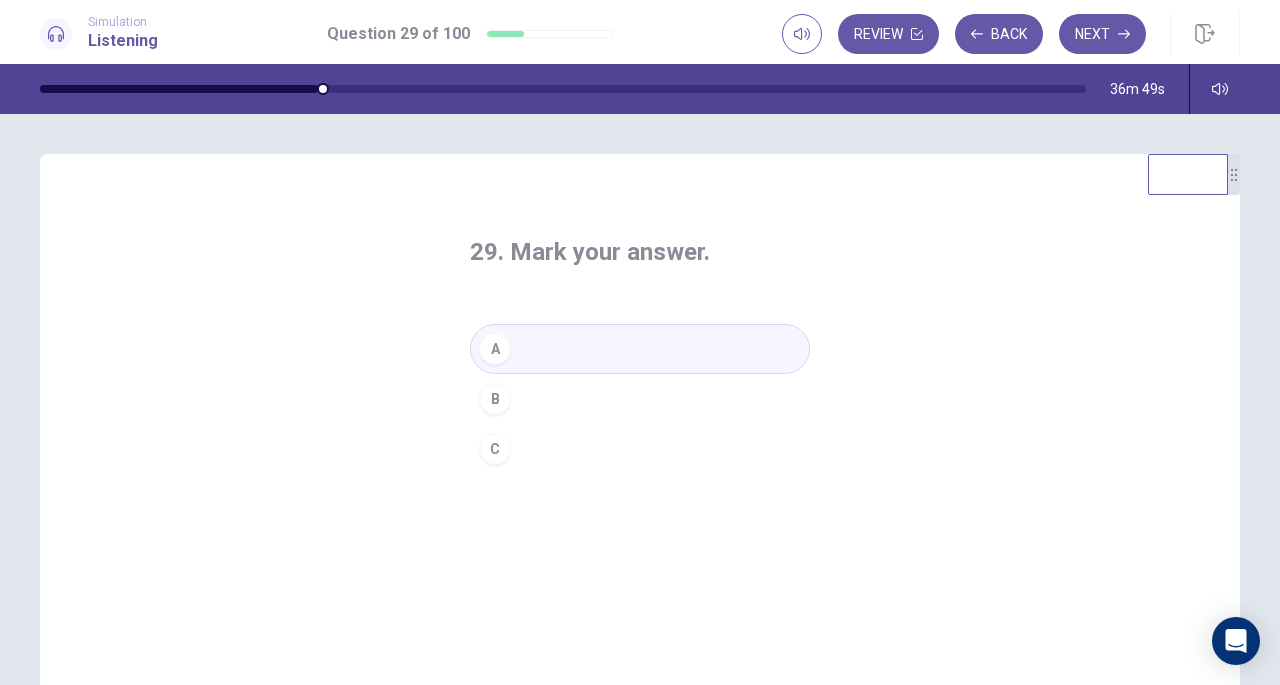 click on "B" at bounding box center [495, 399] 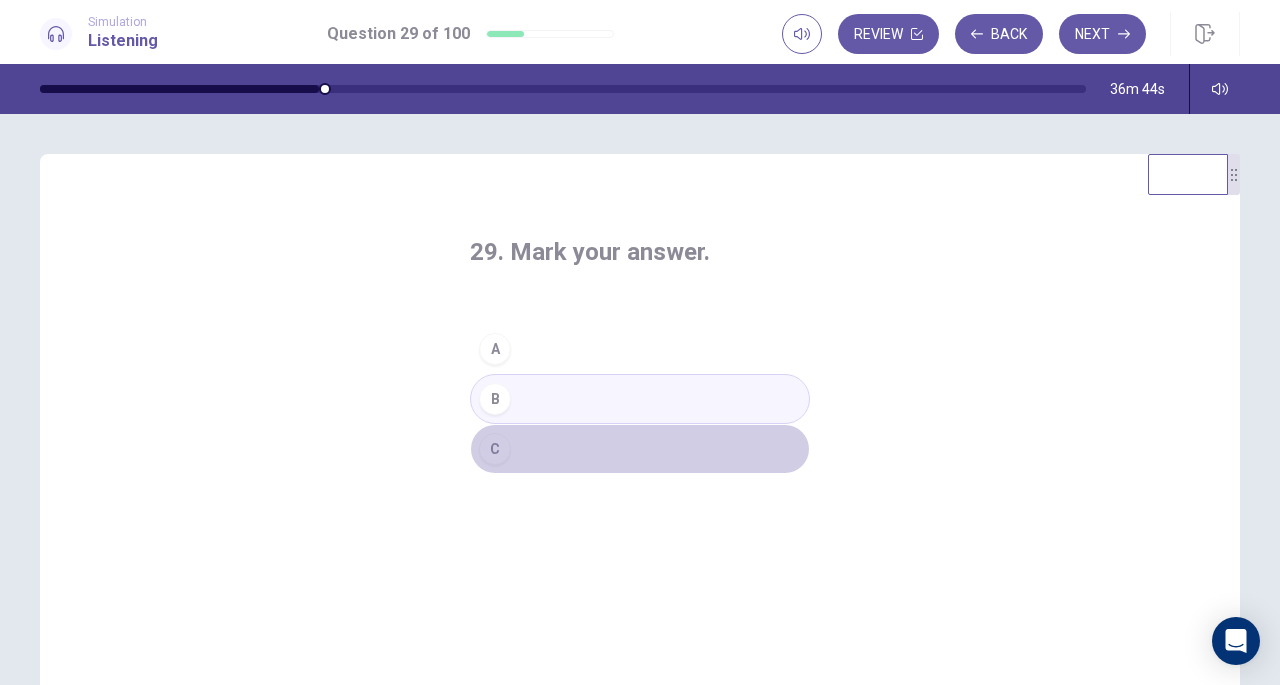 click on "C" at bounding box center (495, 449) 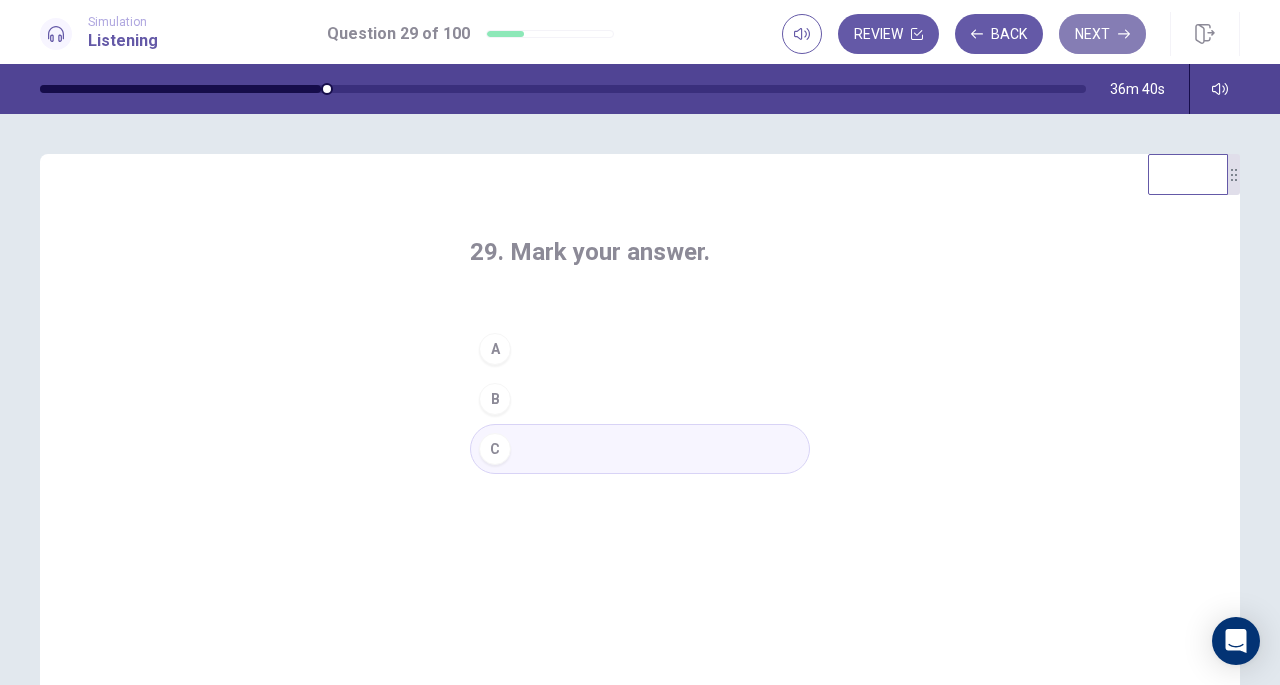 click on "Next" at bounding box center (1102, 34) 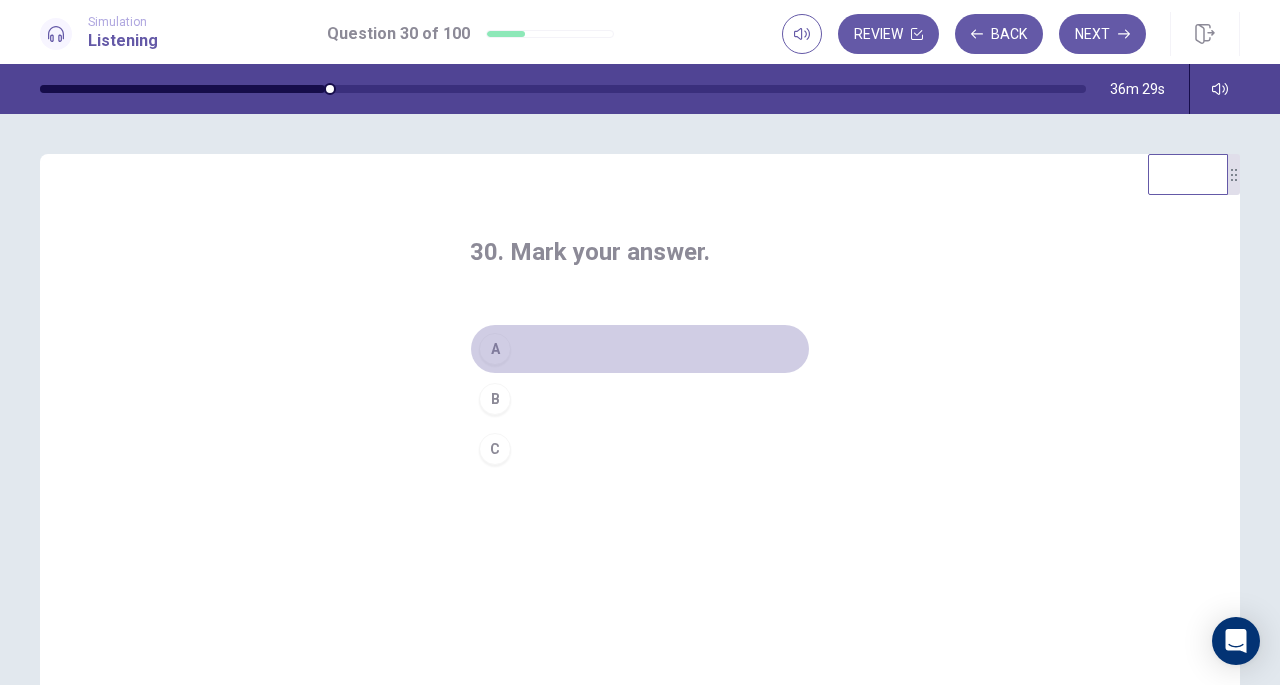 click on "A" at bounding box center [495, 349] 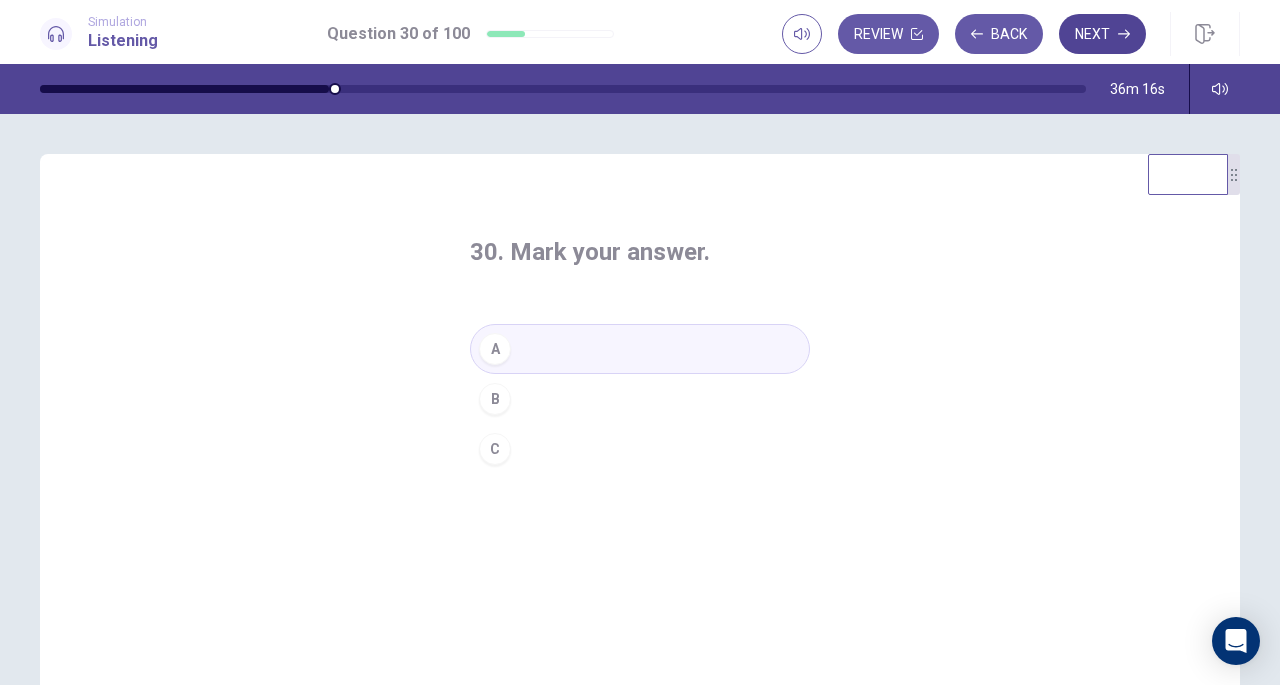 click on "Next" at bounding box center [1102, 34] 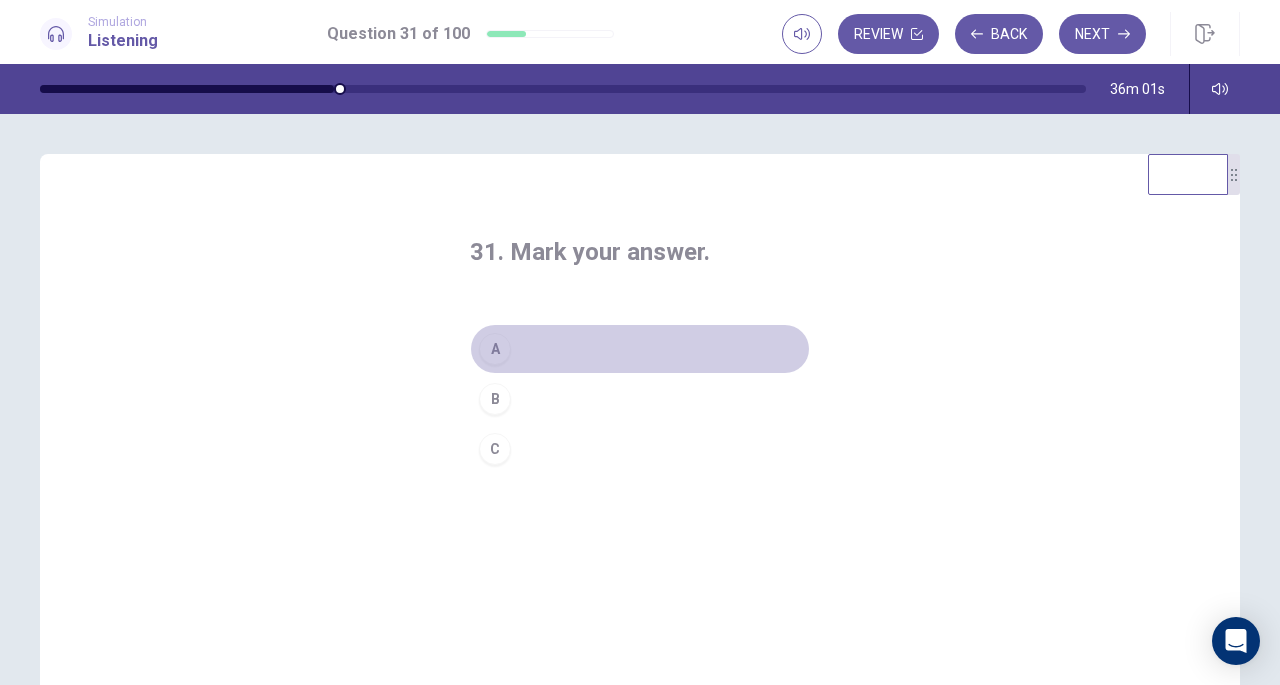 click on "A" at bounding box center [495, 349] 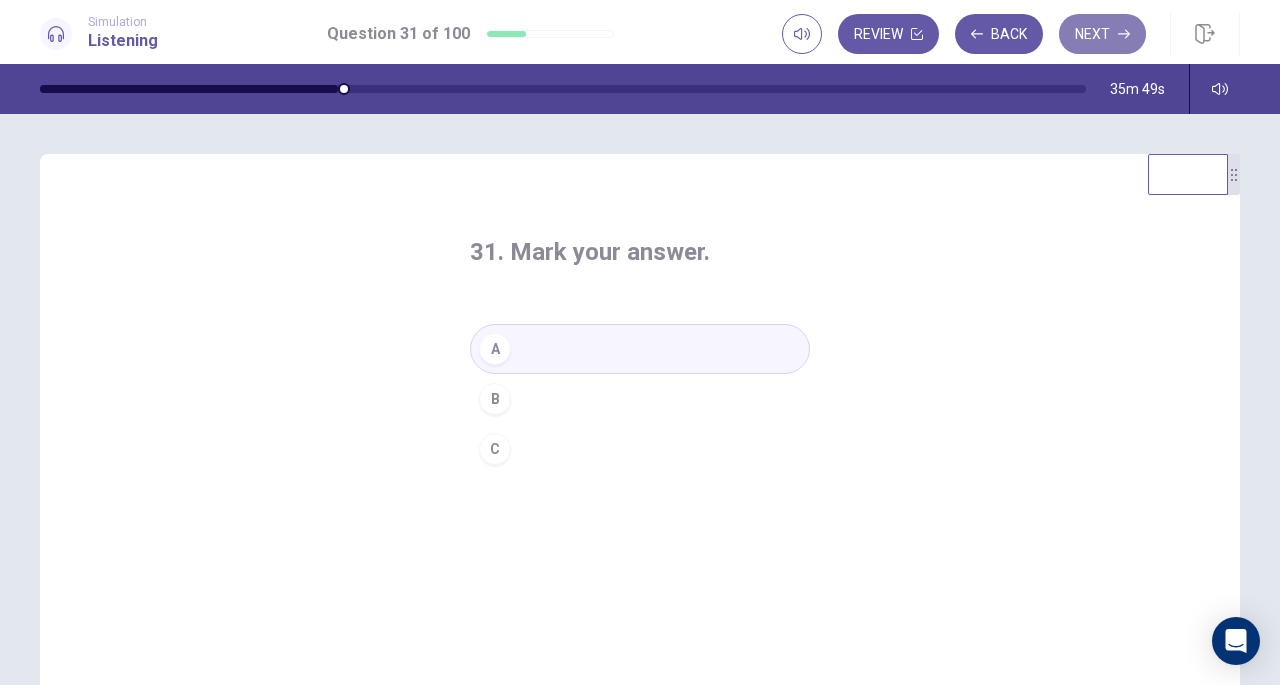 click on "Next" at bounding box center [1102, 34] 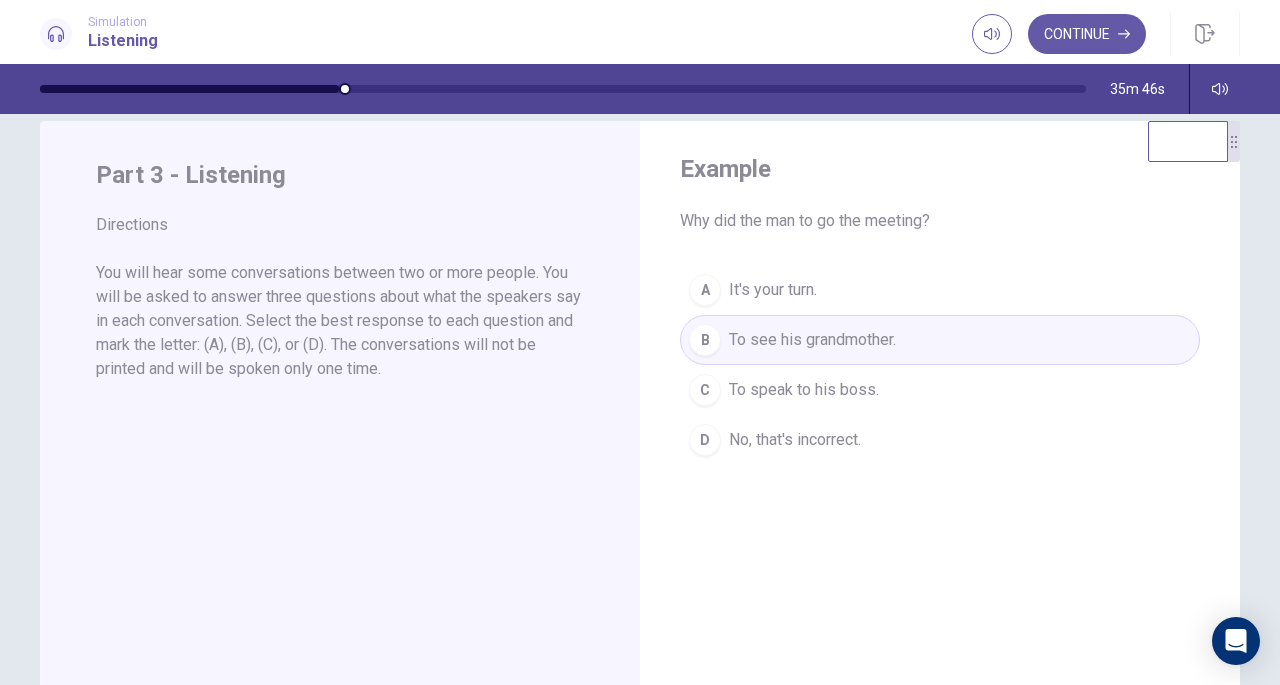 scroll, scrollTop: 0, scrollLeft: 0, axis: both 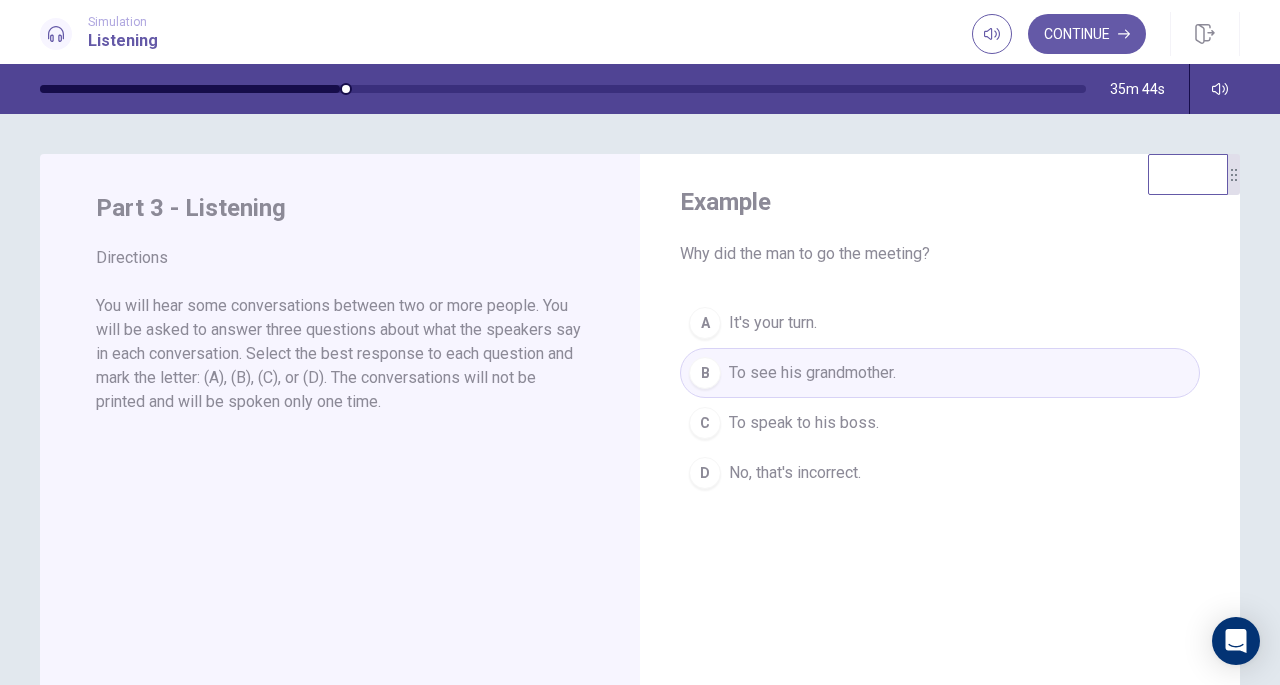 drag, startPoint x: 917, startPoint y: 415, endPoint x: 870, endPoint y: 409, distance: 47.38143 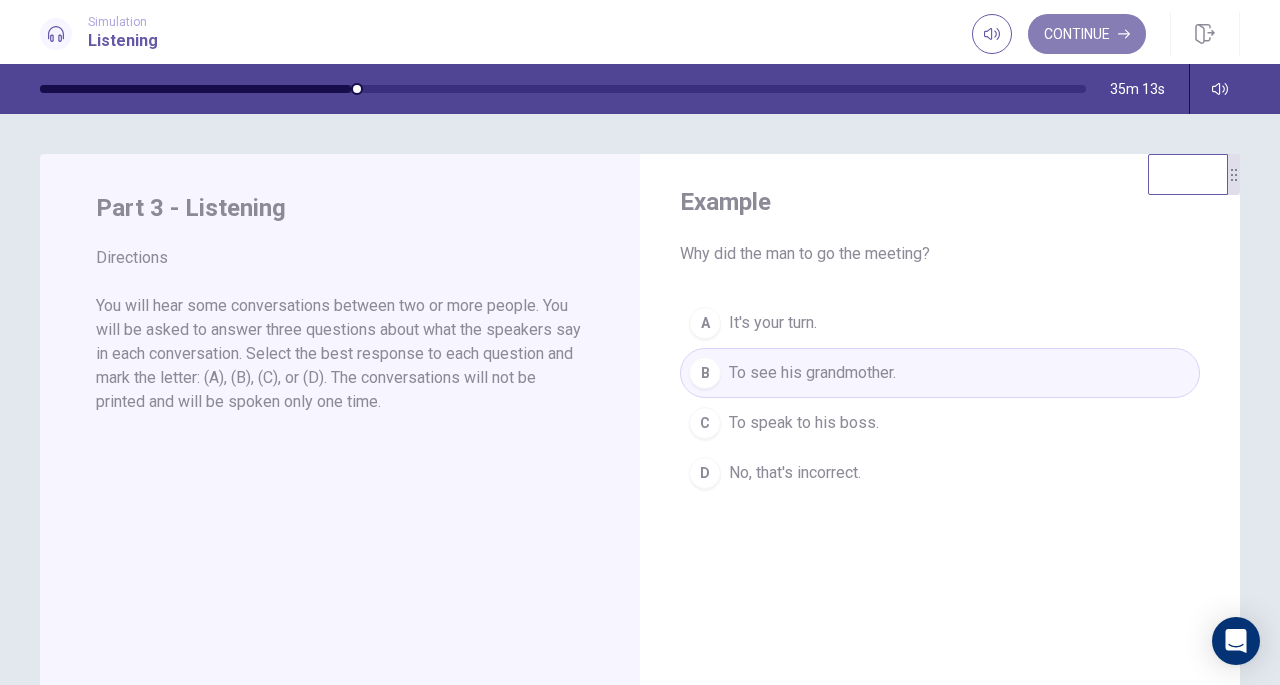 click on "Continue" at bounding box center (1087, 34) 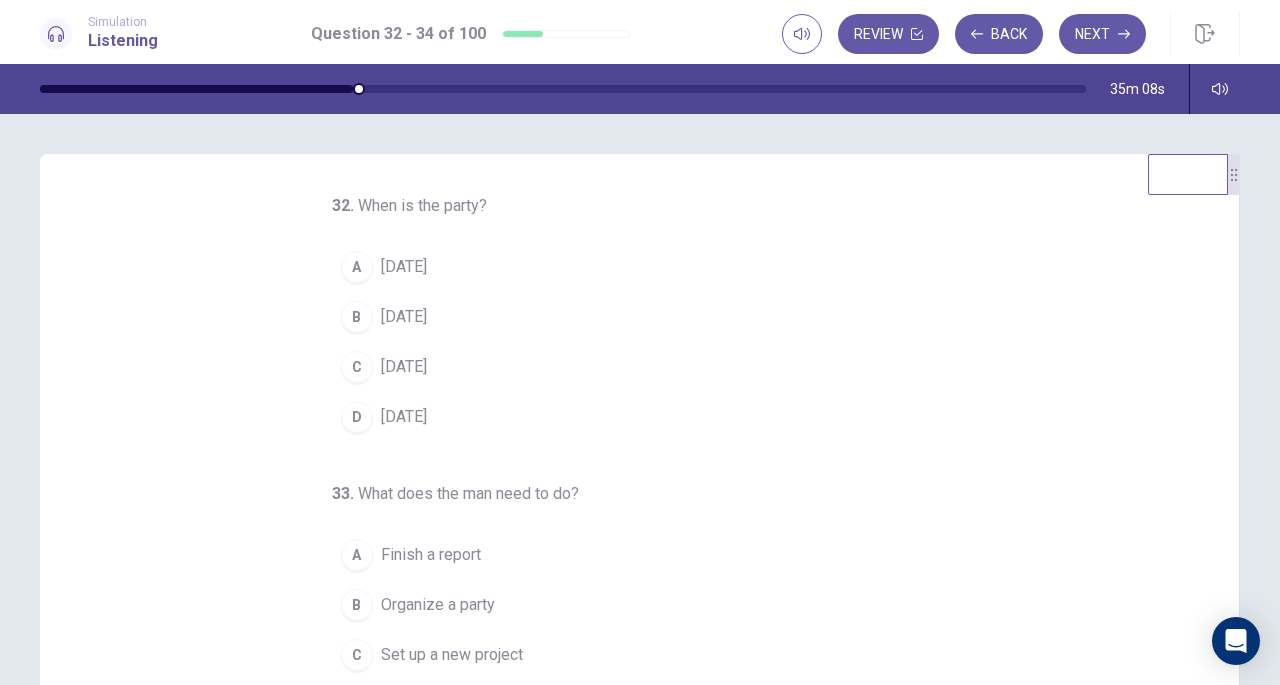 drag, startPoint x: 750, startPoint y: 411, endPoint x: 556, endPoint y: 336, distance: 207.99278 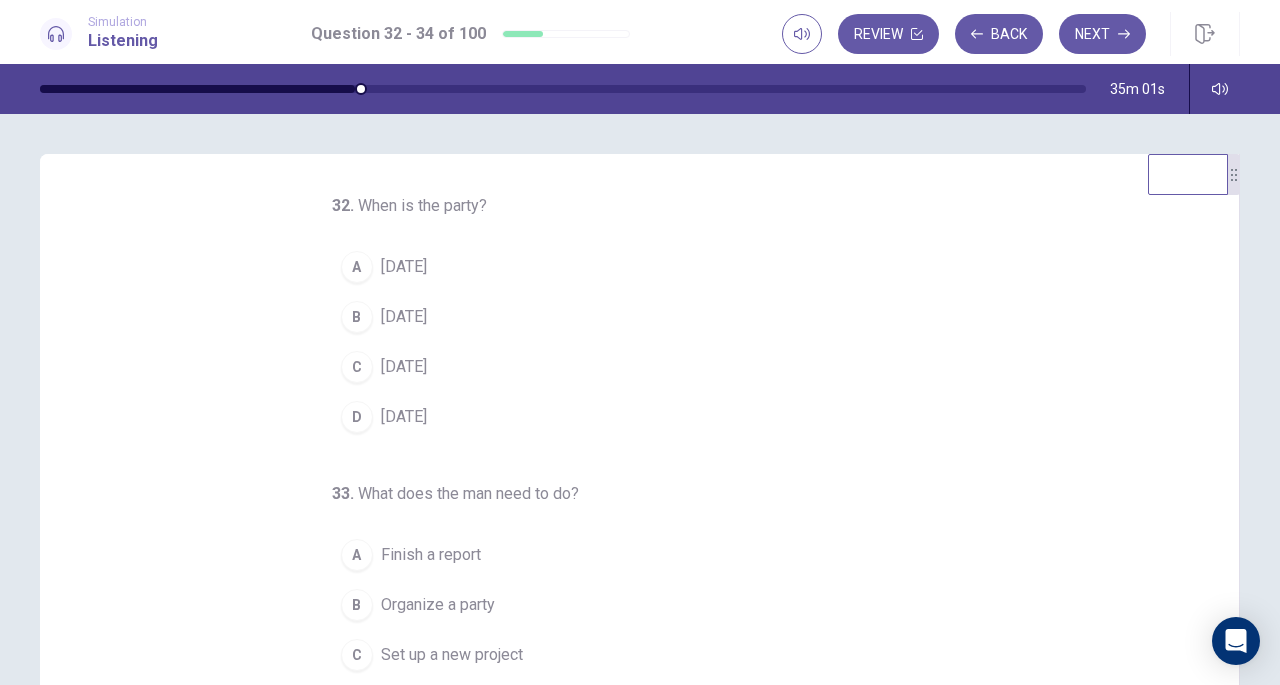 click on "B" at bounding box center [357, 317] 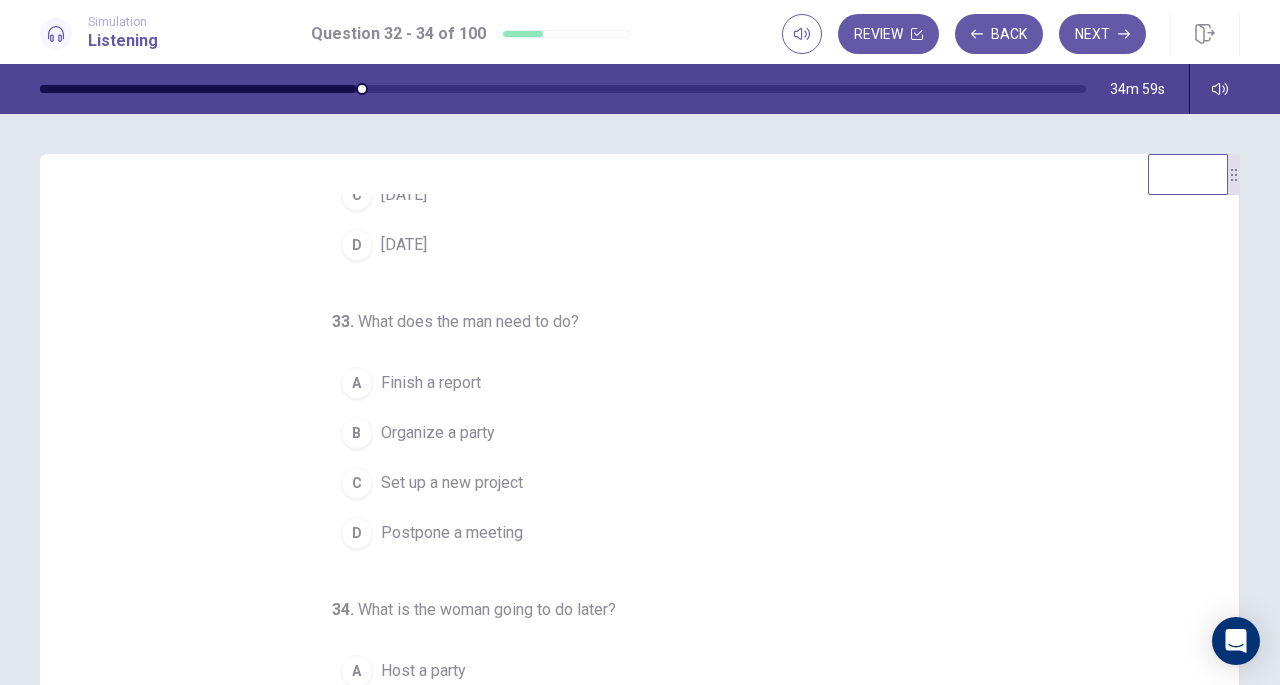 scroll, scrollTop: 200, scrollLeft: 0, axis: vertical 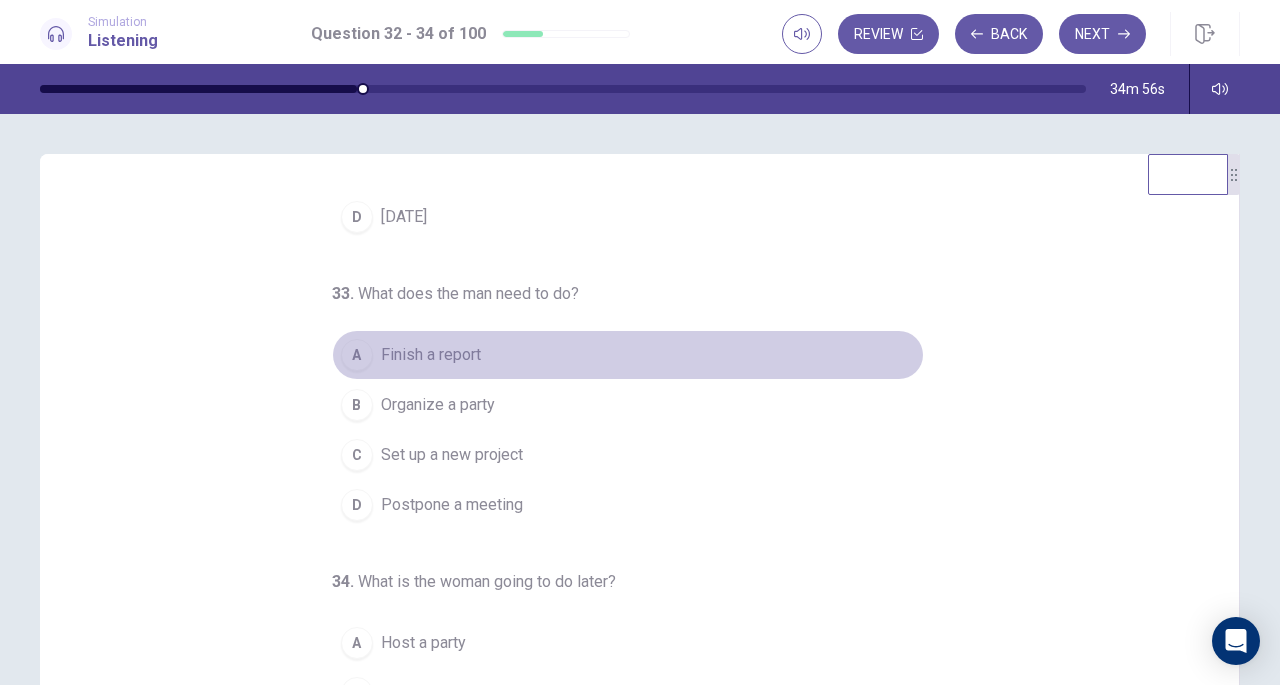 click on "A" at bounding box center [357, 355] 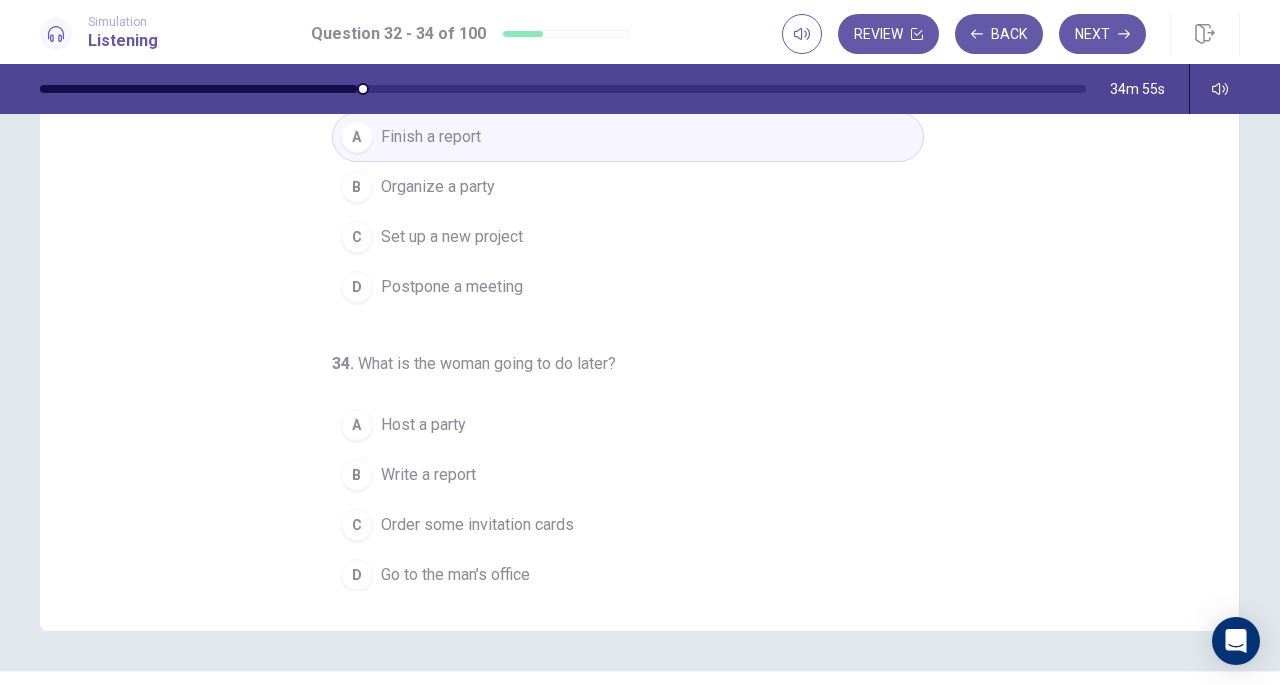 scroll, scrollTop: 219, scrollLeft: 0, axis: vertical 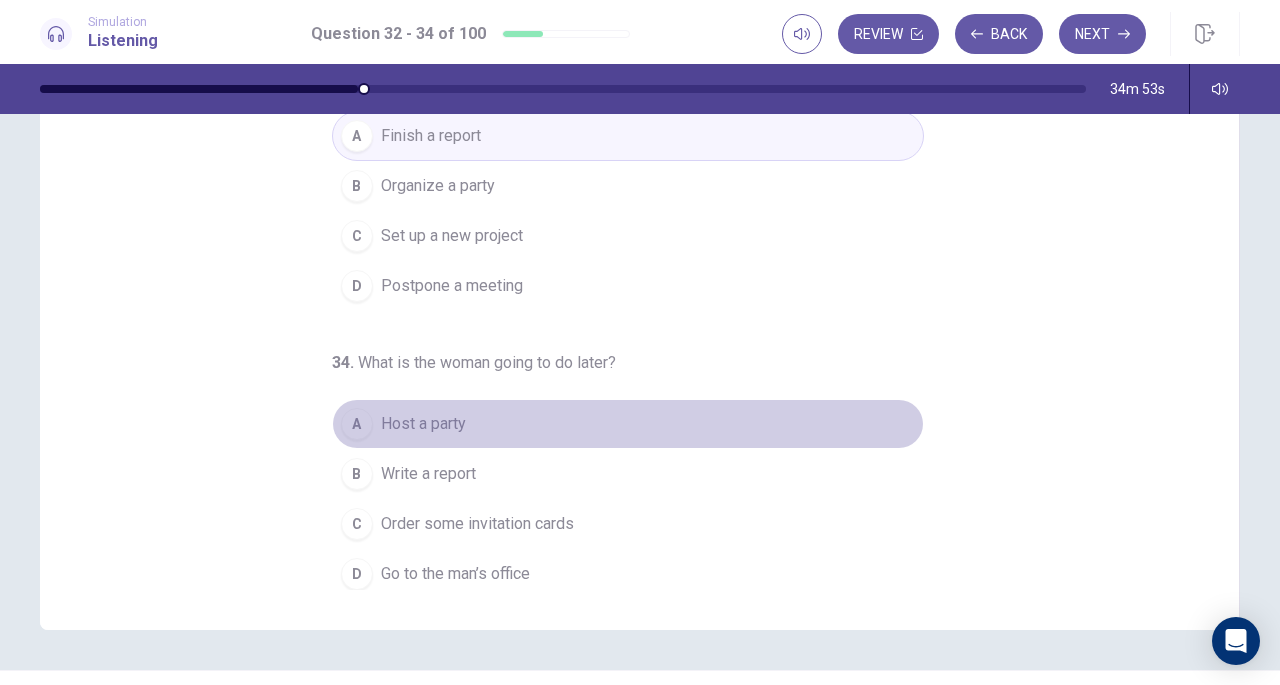 click on "A" at bounding box center (357, 424) 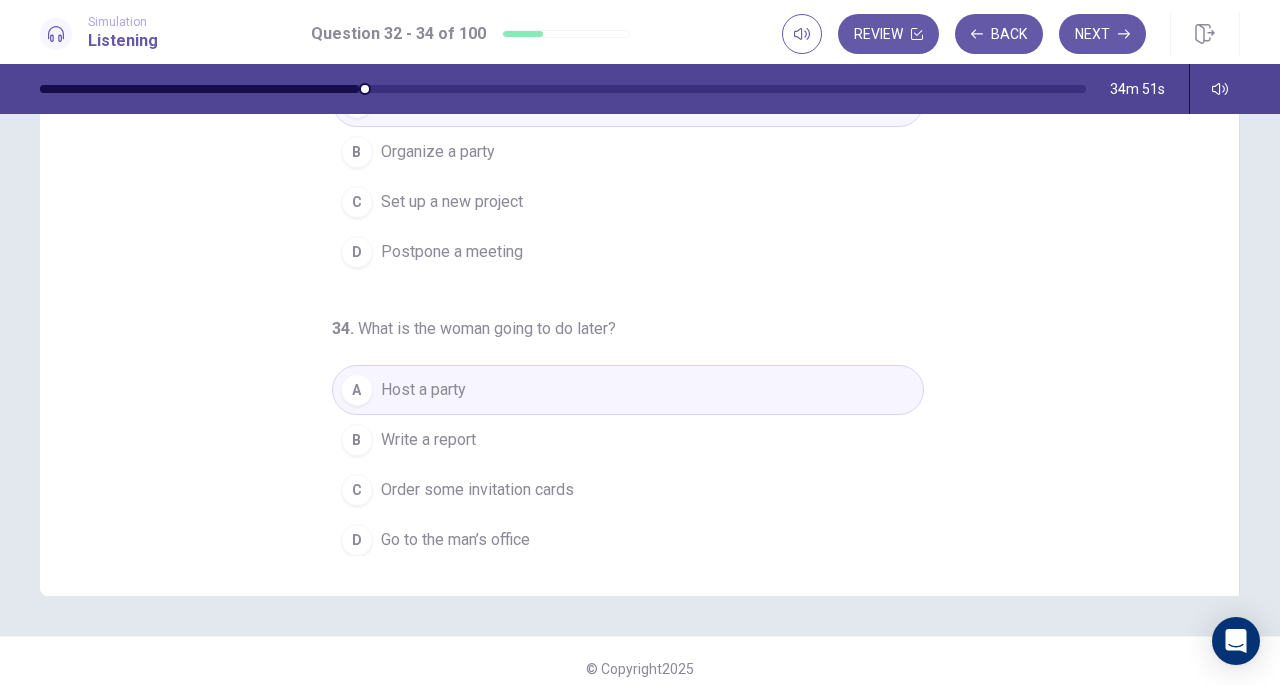 scroll, scrollTop: 268, scrollLeft: 0, axis: vertical 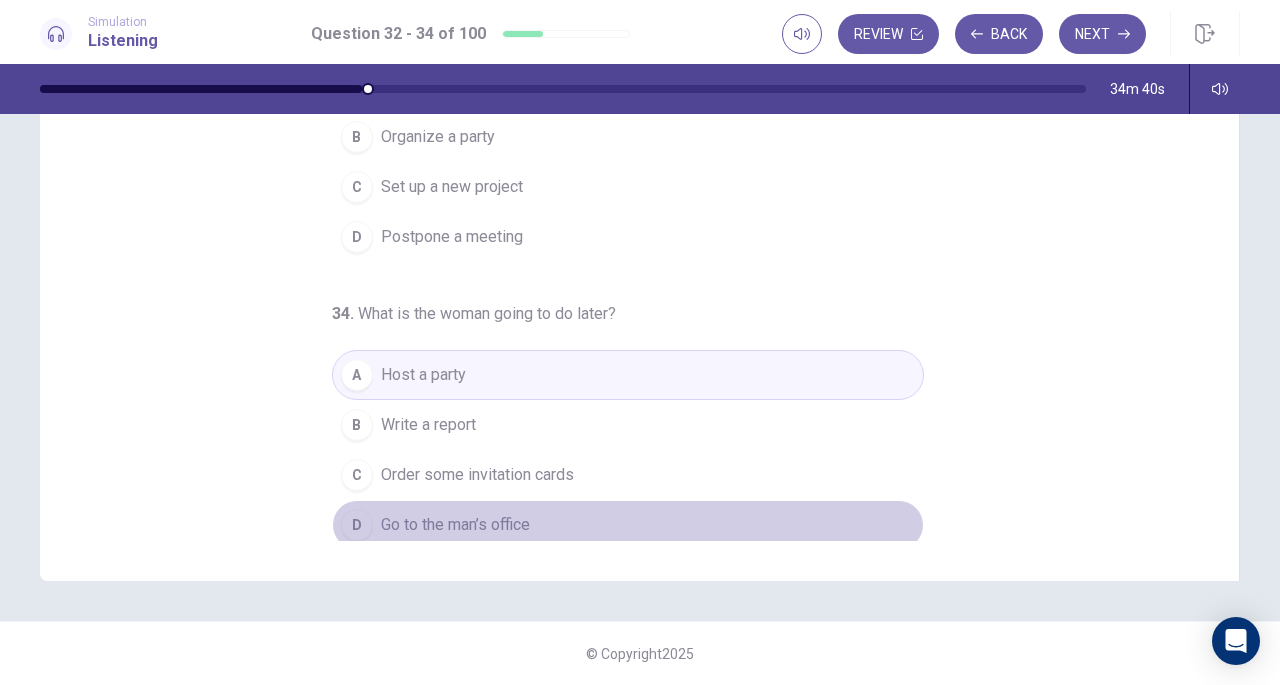 click on "D" at bounding box center (357, 525) 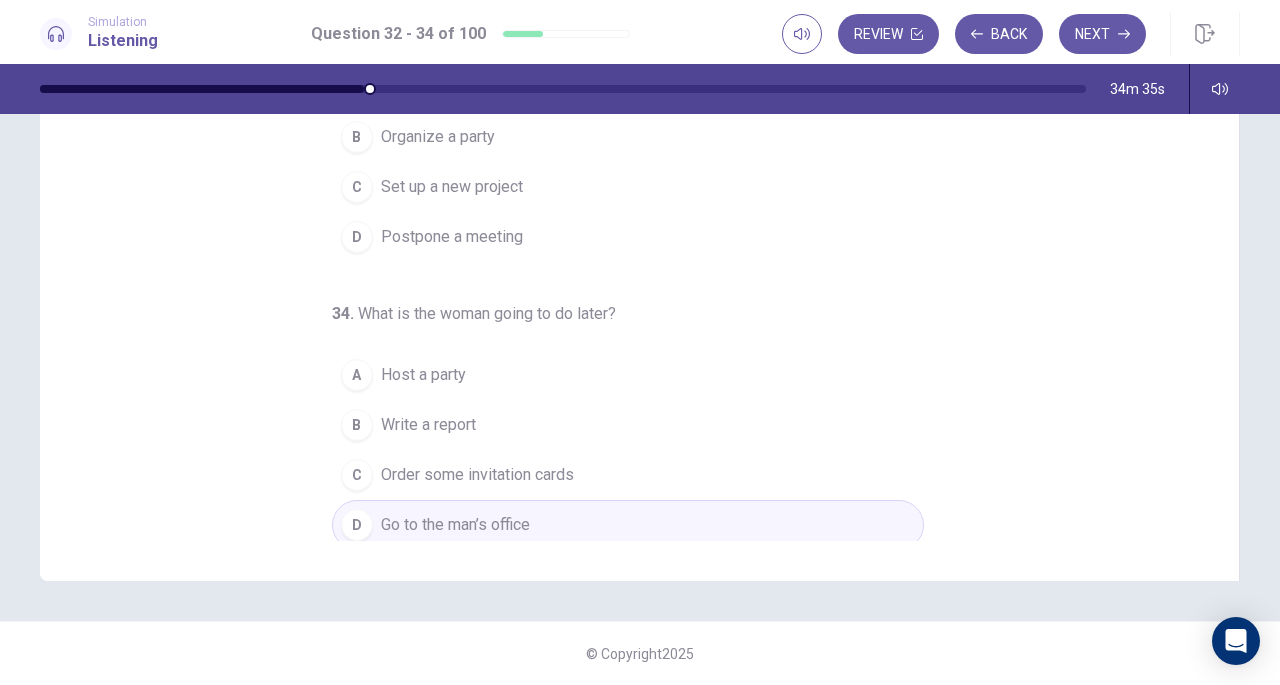 scroll, scrollTop: 0, scrollLeft: 0, axis: both 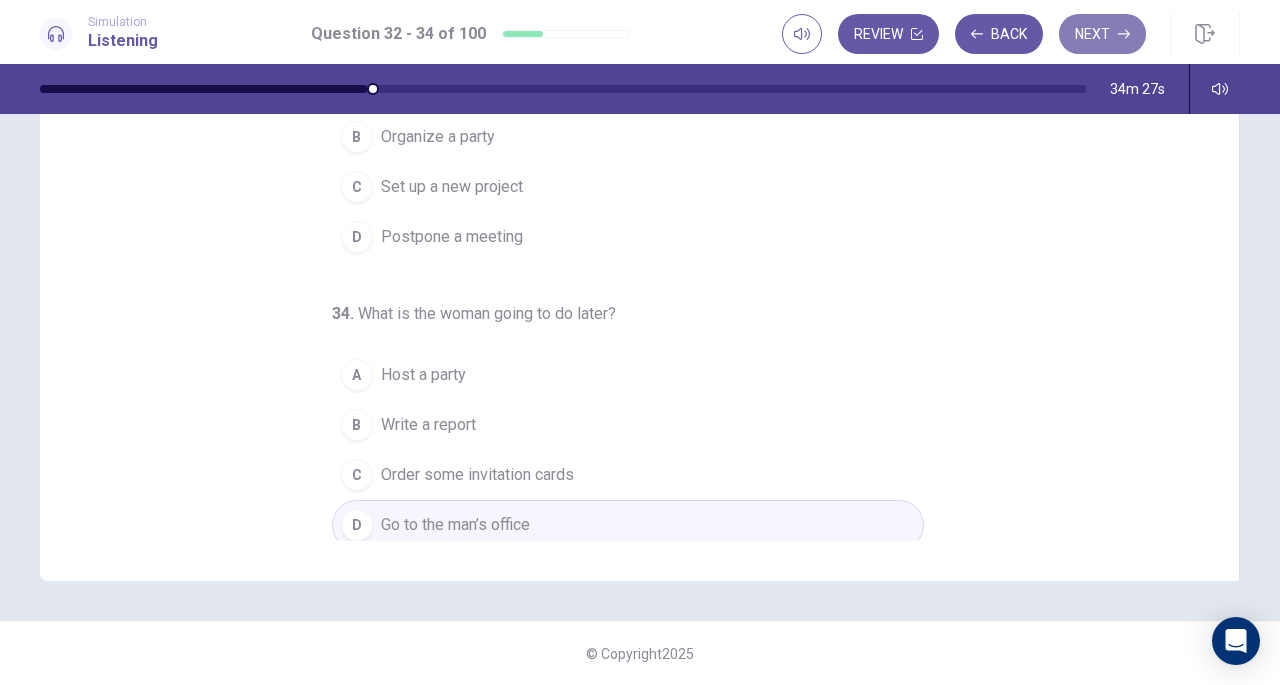 click on "Next" at bounding box center (1102, 34) 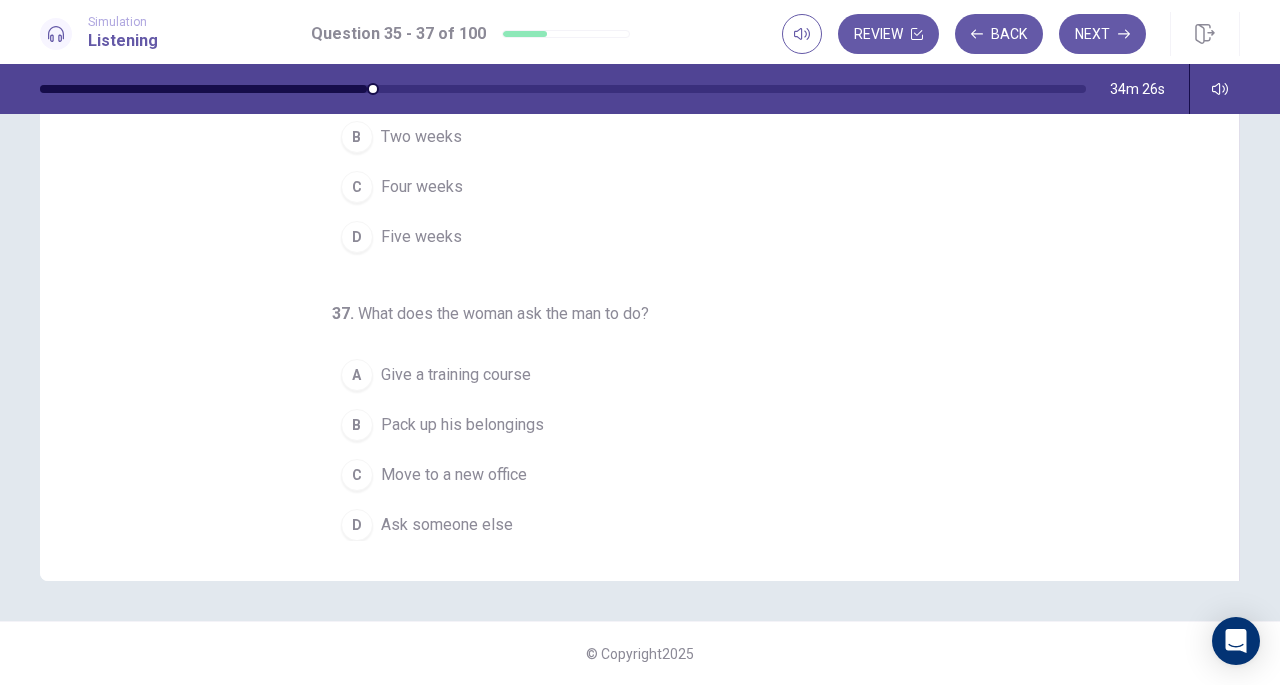 scroll, scrollTop: 0, scrollLeft: 0, axis: both 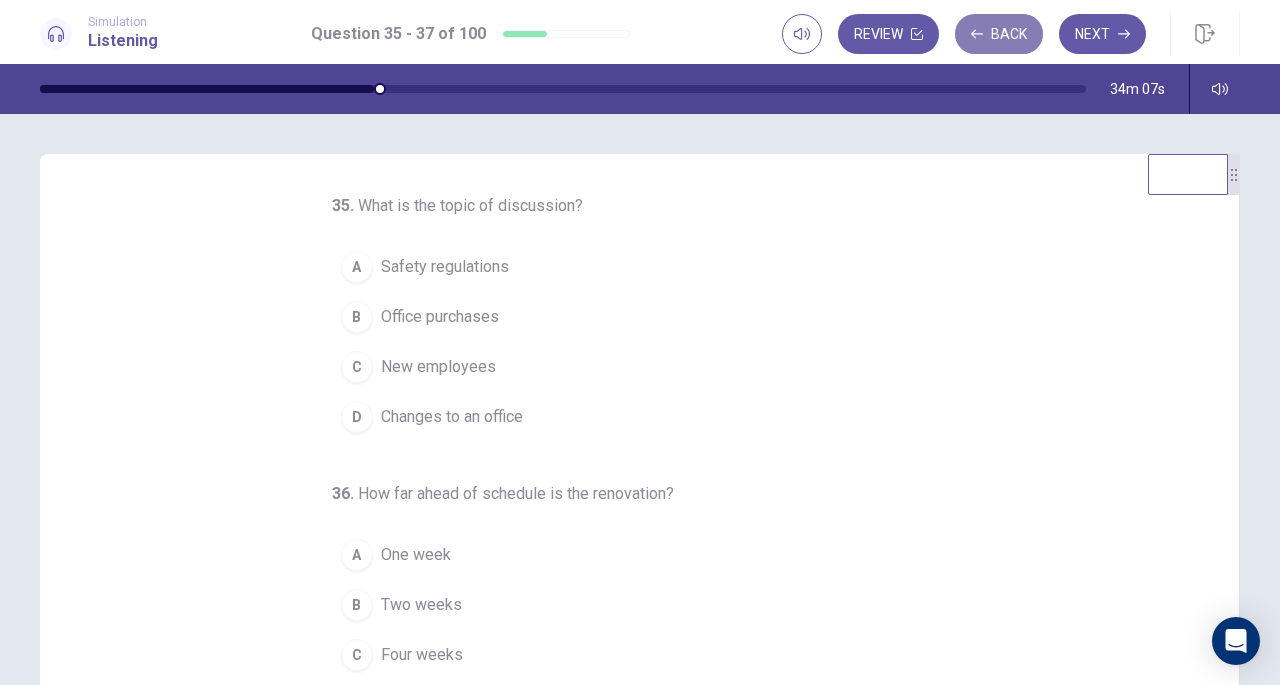 click on "Back" at bounding box center [999, 34] 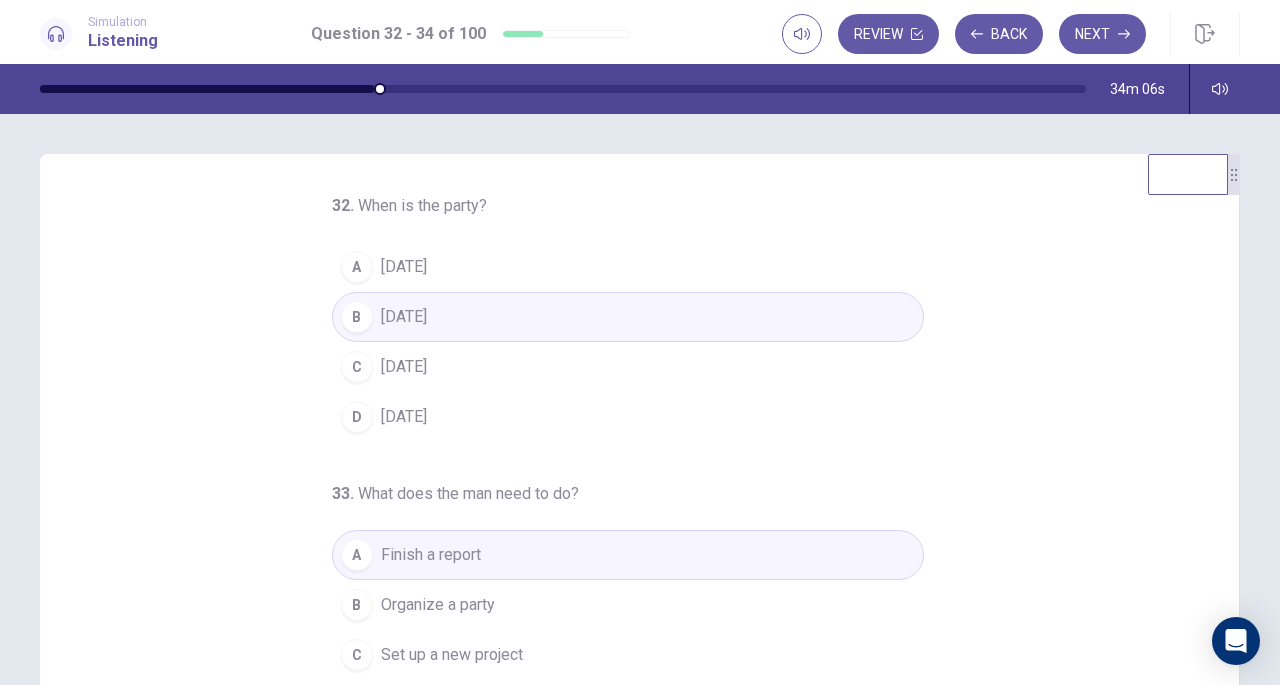 scroll, scrollTop: 200, scrollLeft: 0, axis: vertical 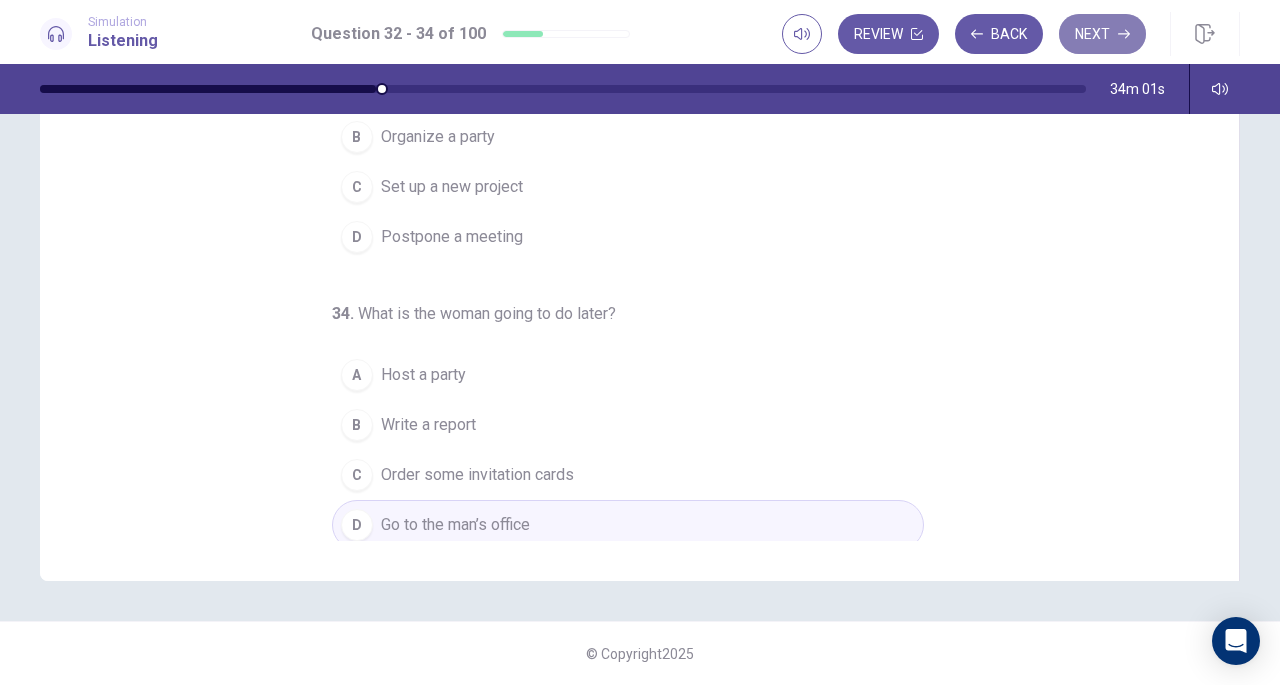 click on "Next" at bounding box center [1102, 34] 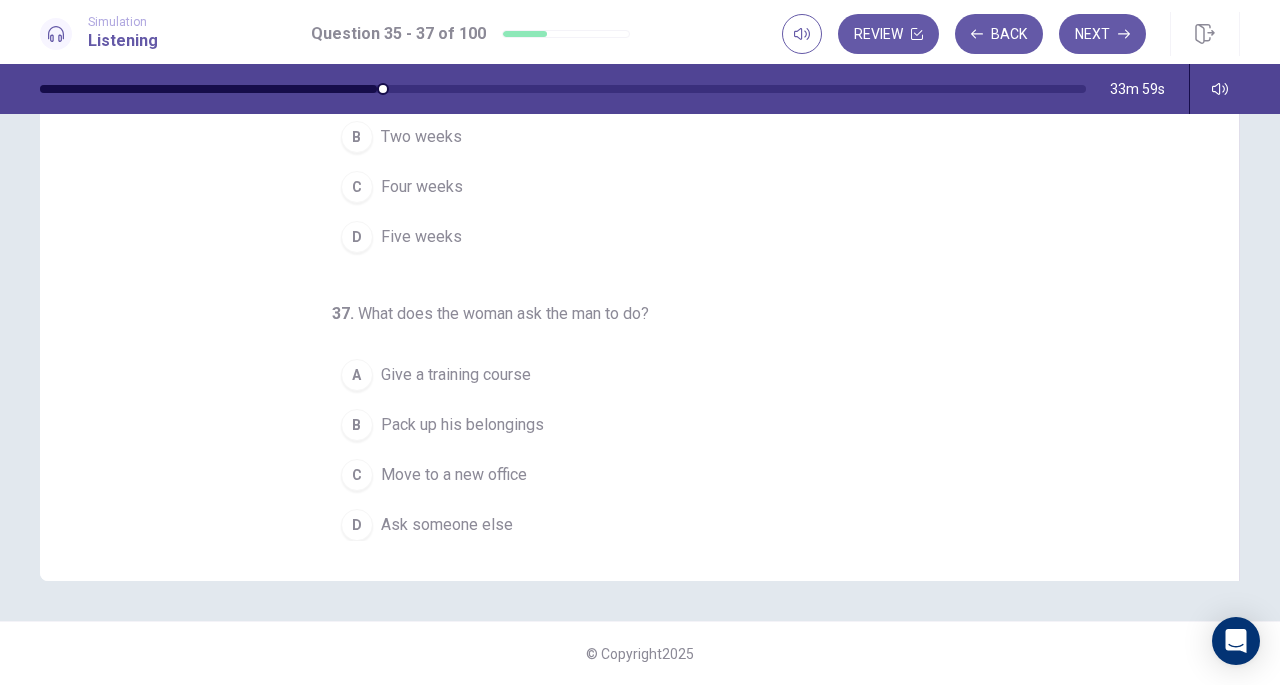 scroll, scrollTop: 0, scrollLeft: 0, axis: both 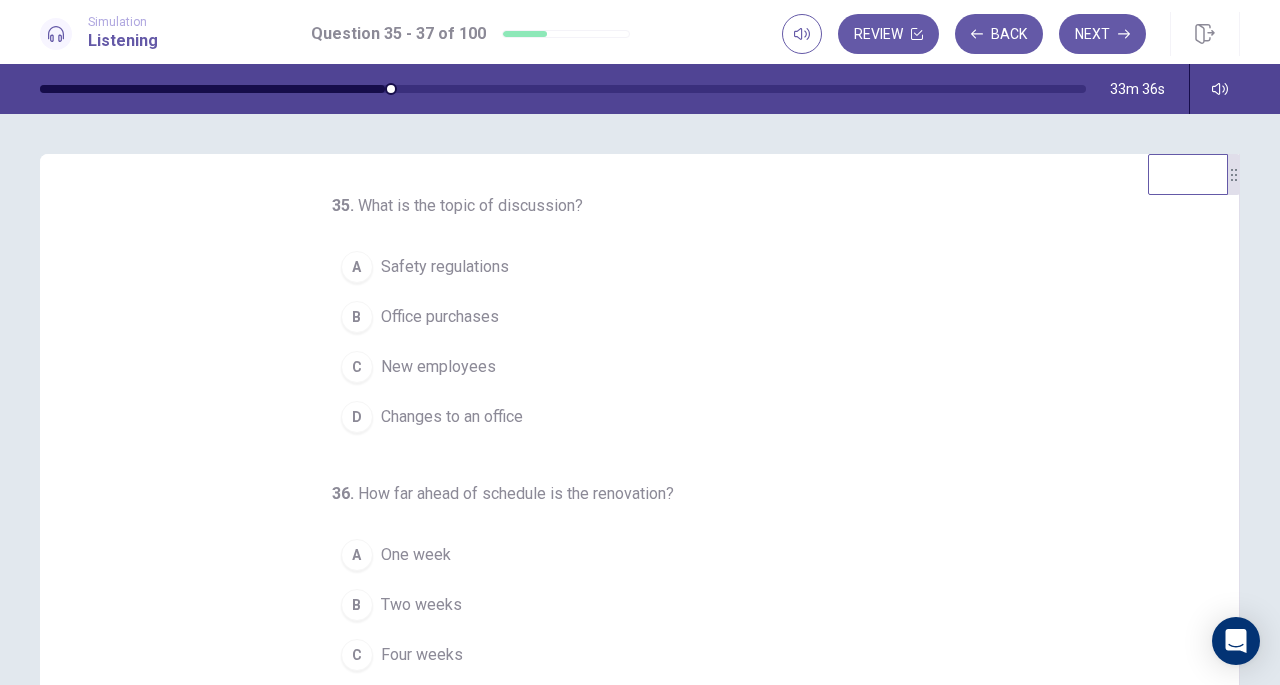 click on "D" at bounding box center [357, 417] 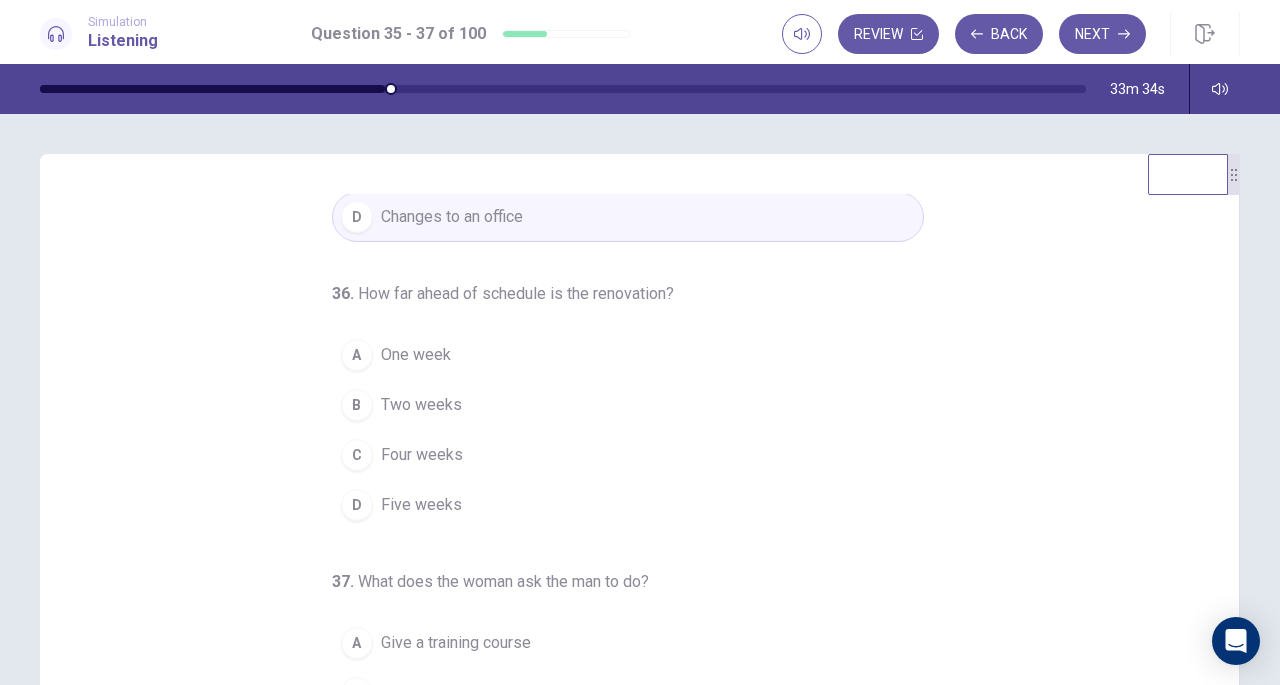 scroll, scrollTop: 200, scrollLeft: 0, axis: vertical 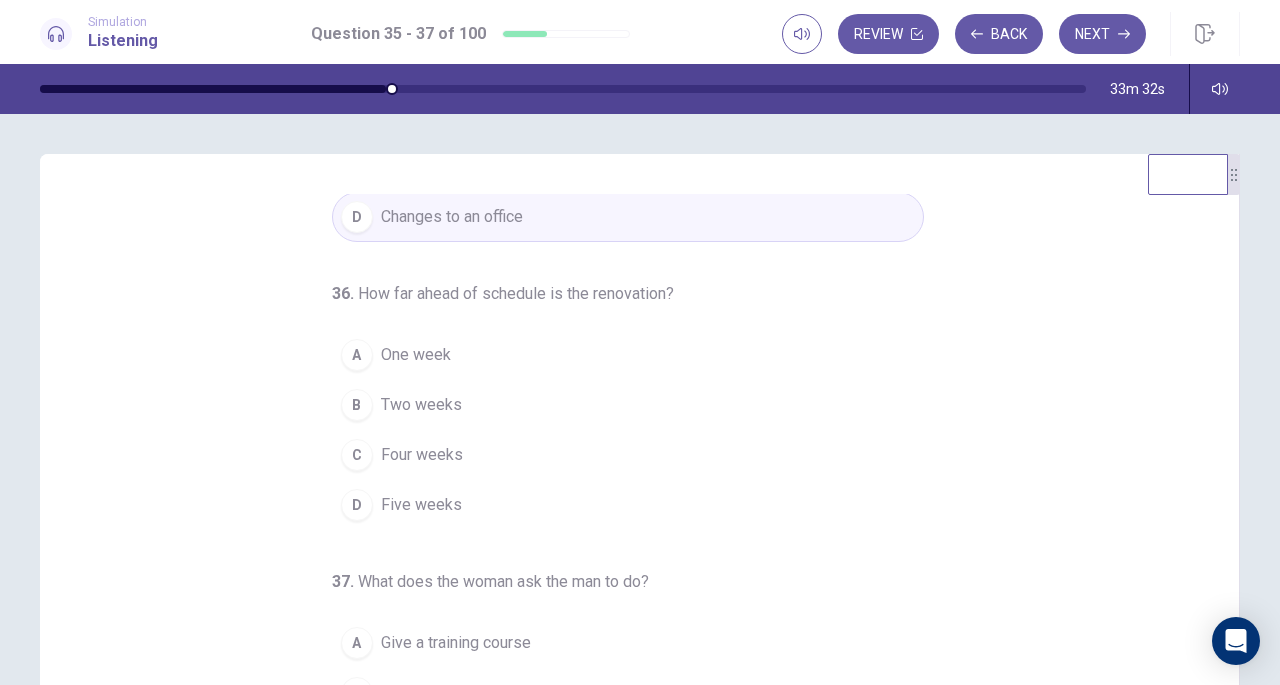 click on "A" at bounding box center (357, 355) 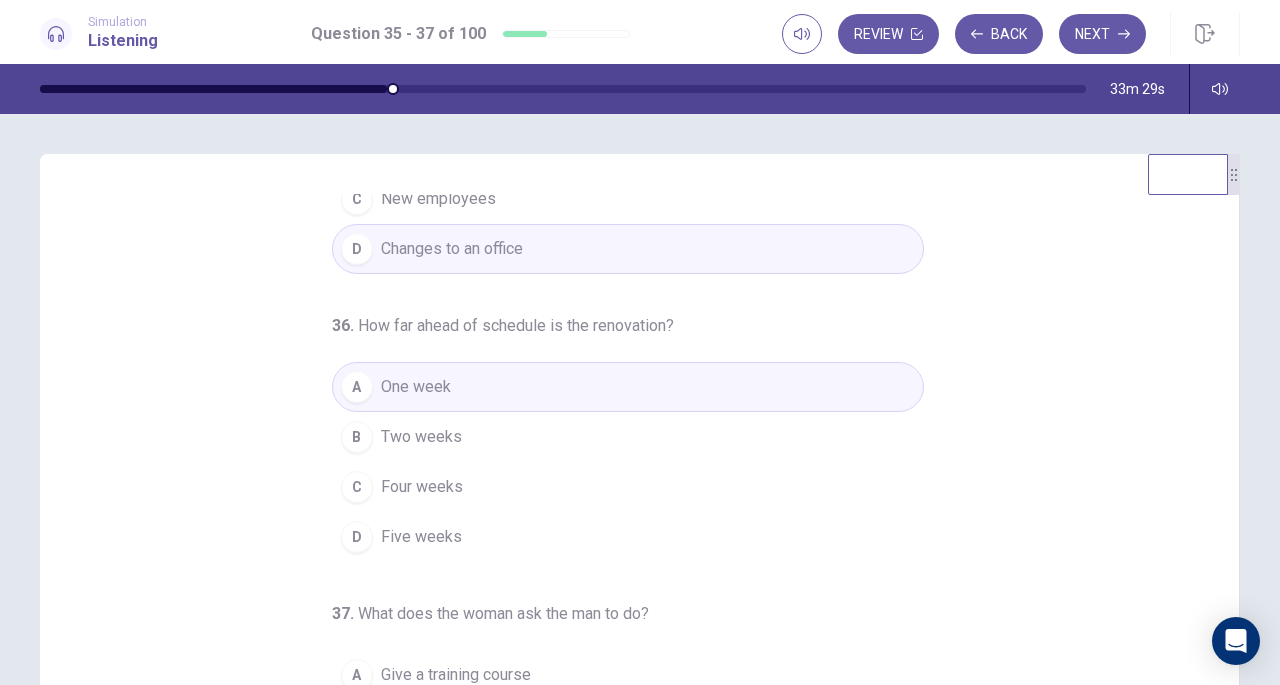 scroll, scrollTop: 200, scrollLeft: 0, axis: vertical 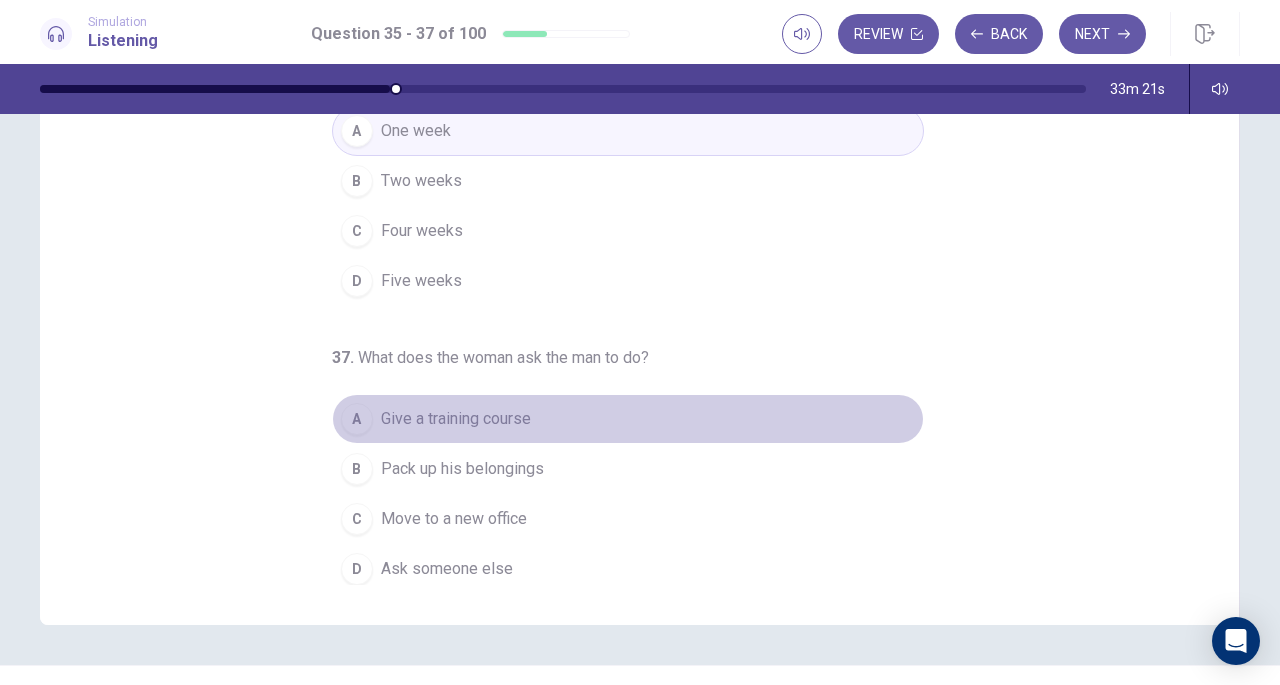 click on "A" at bounding box center (357, 419) 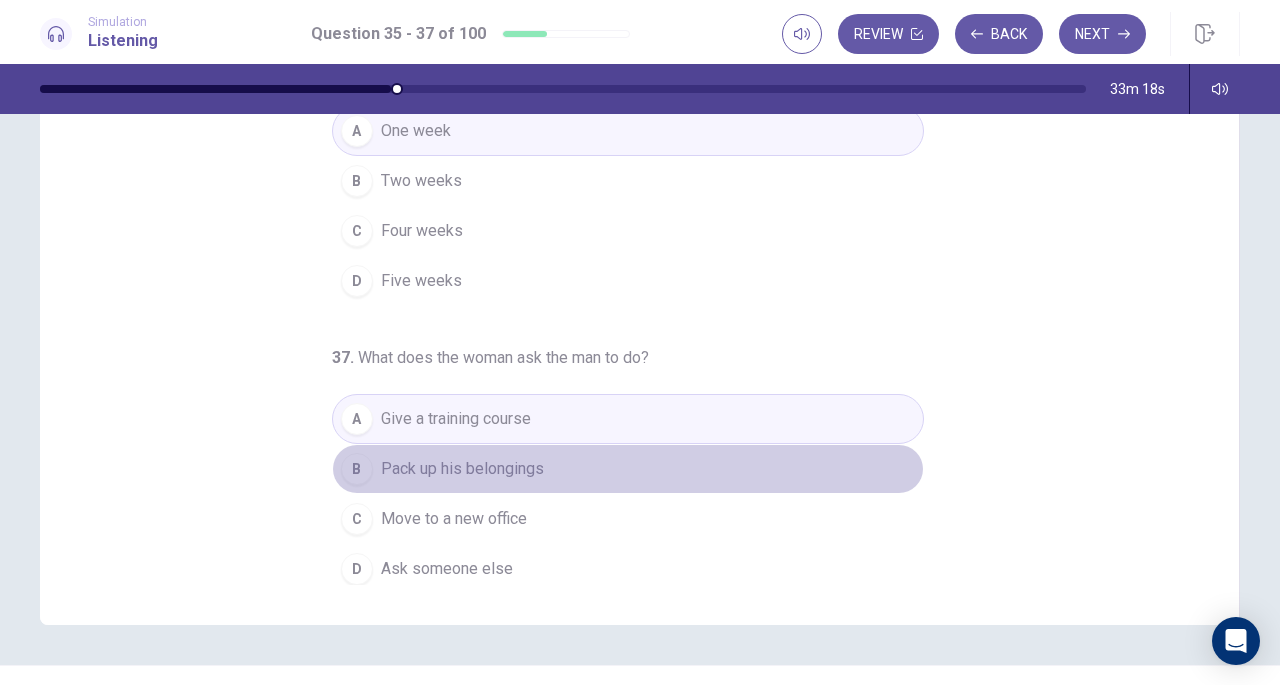 click on "B" at bounding box center [357, 469] 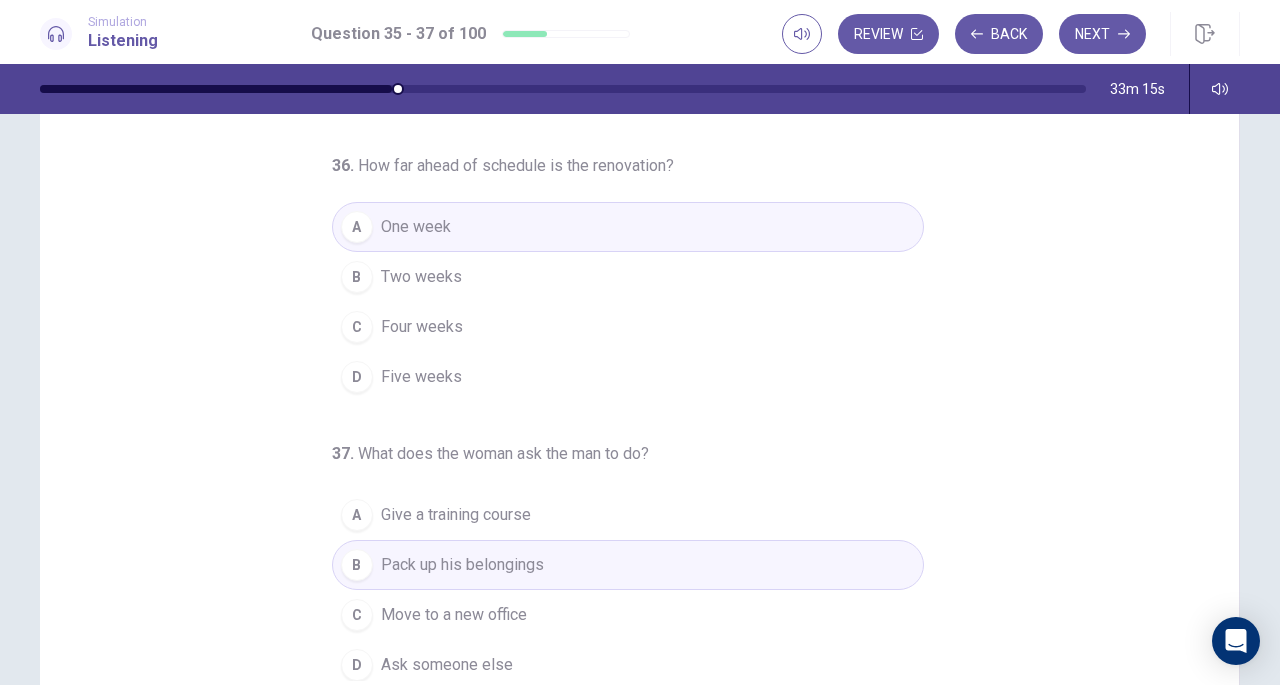 scroll, scrollTop: 0, scrollLeft: 0, axis: both 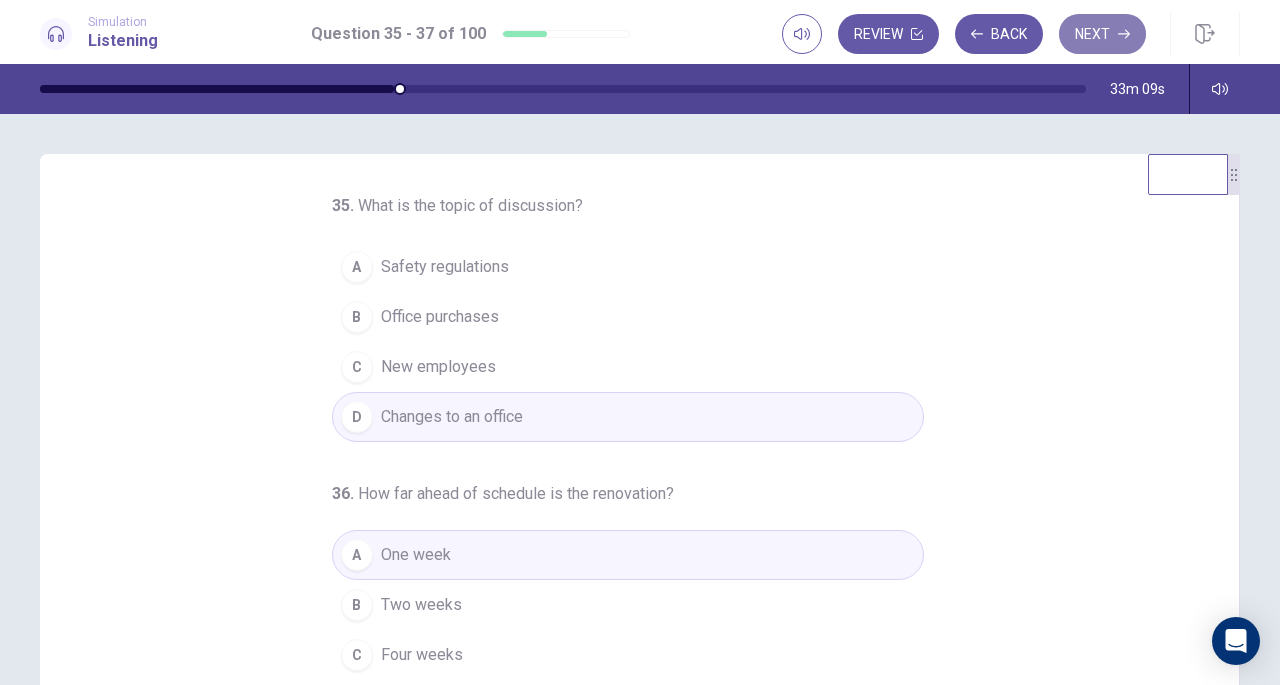 click on "Next" at bounding box center (1102, 34) 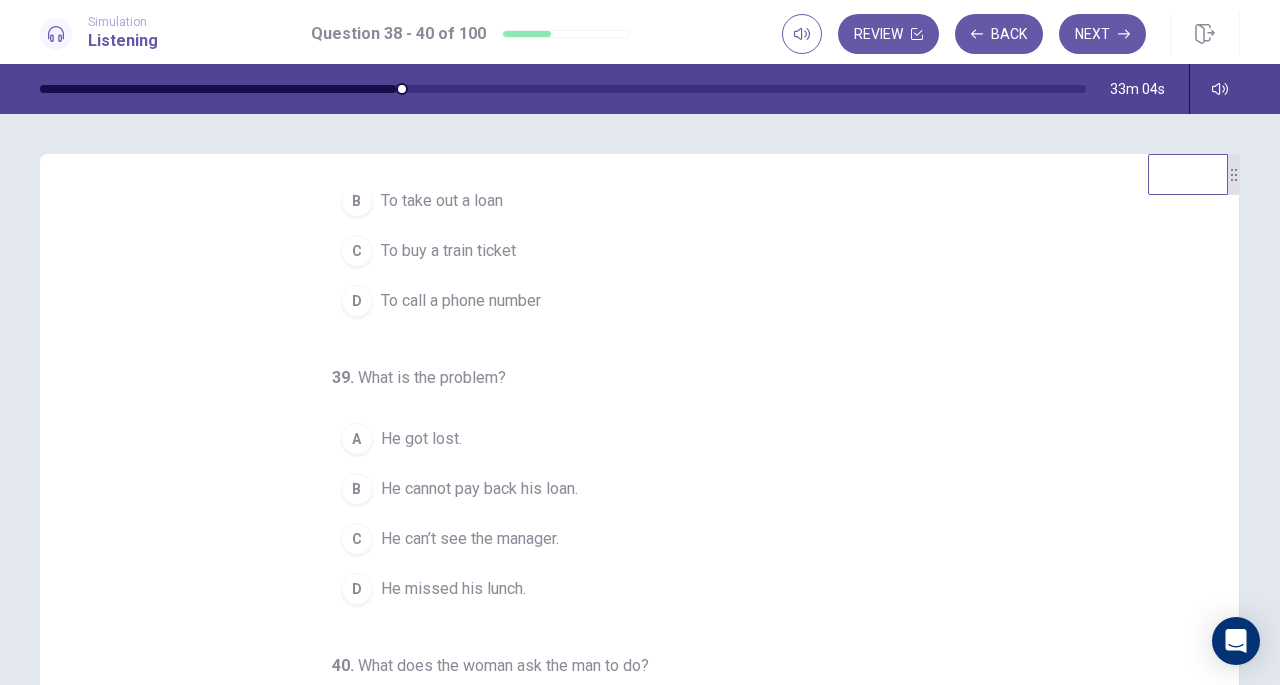 scroll, scrollTop: 200, scrollLeft: 0, axis: vertical 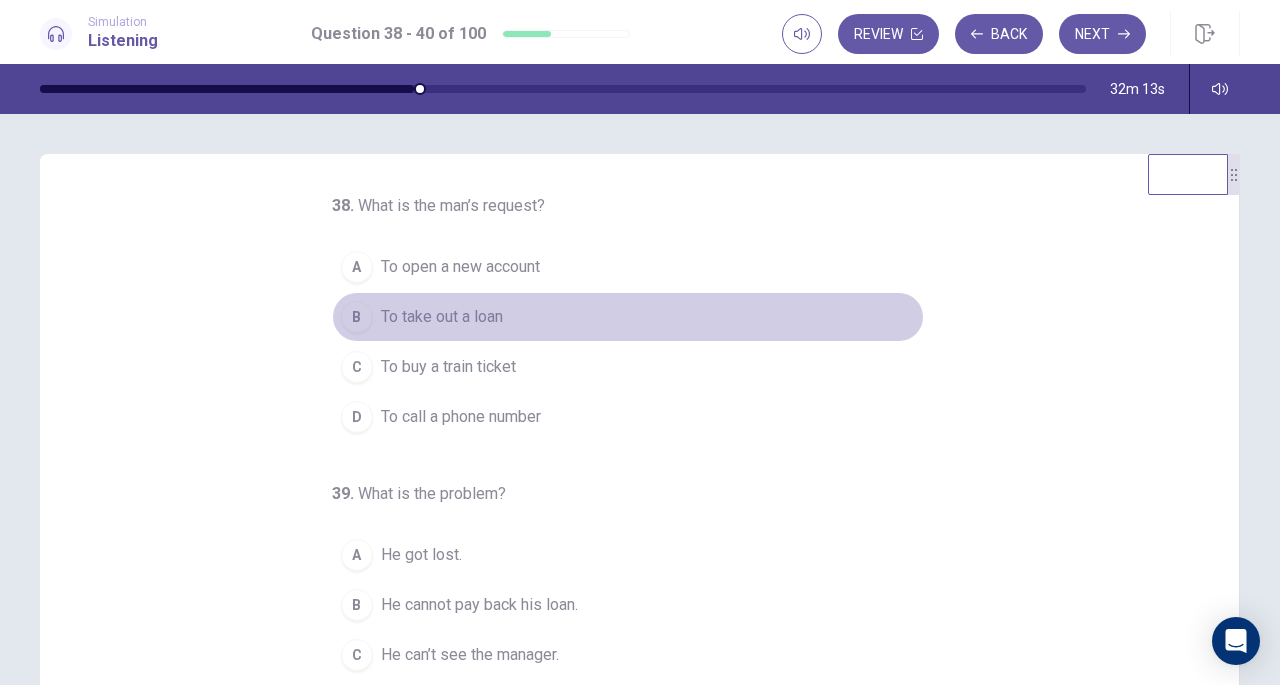 click on "B" at bounding box center [357, 317] 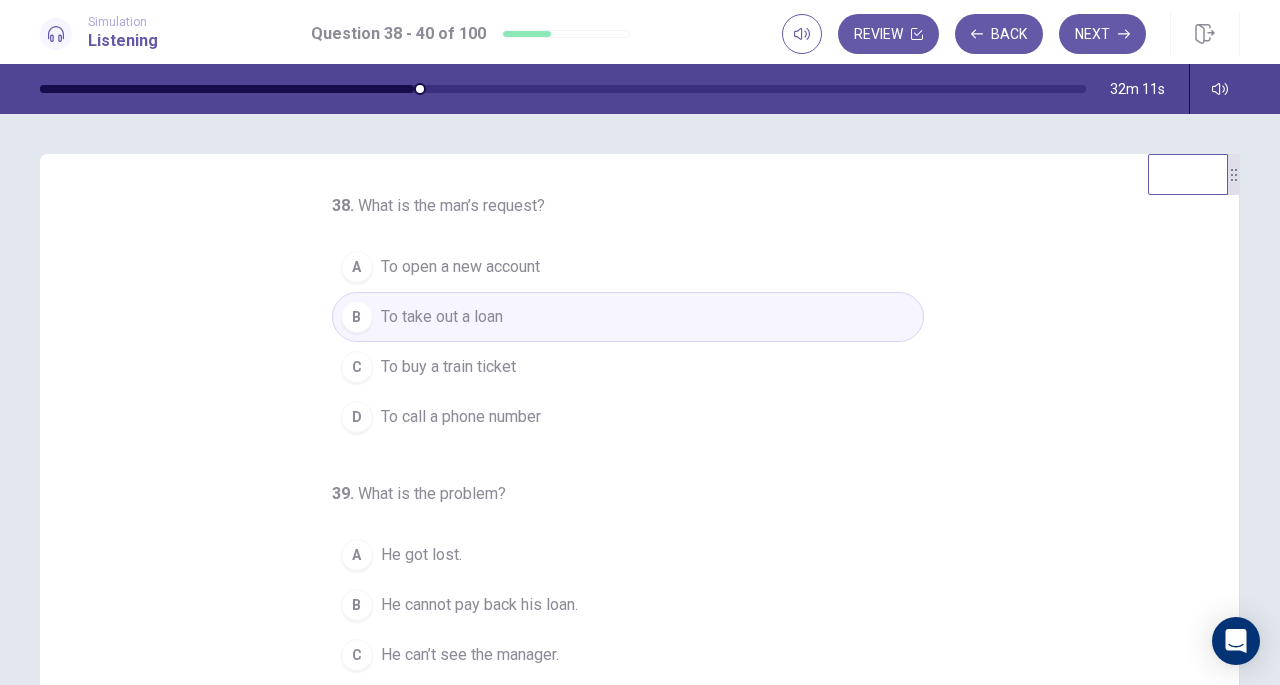 scroll, scrollTop: 200, scrollLeft: 0, axis: vertical 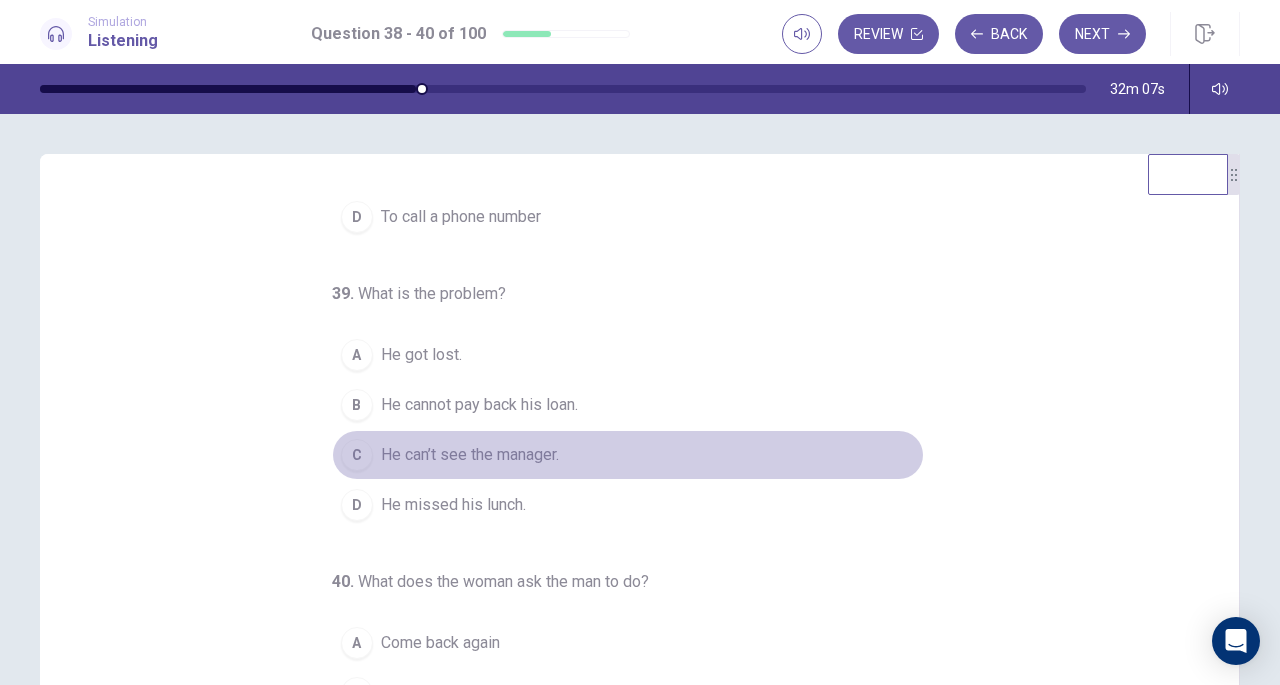 click on "C" at bounding box center [357, 455] 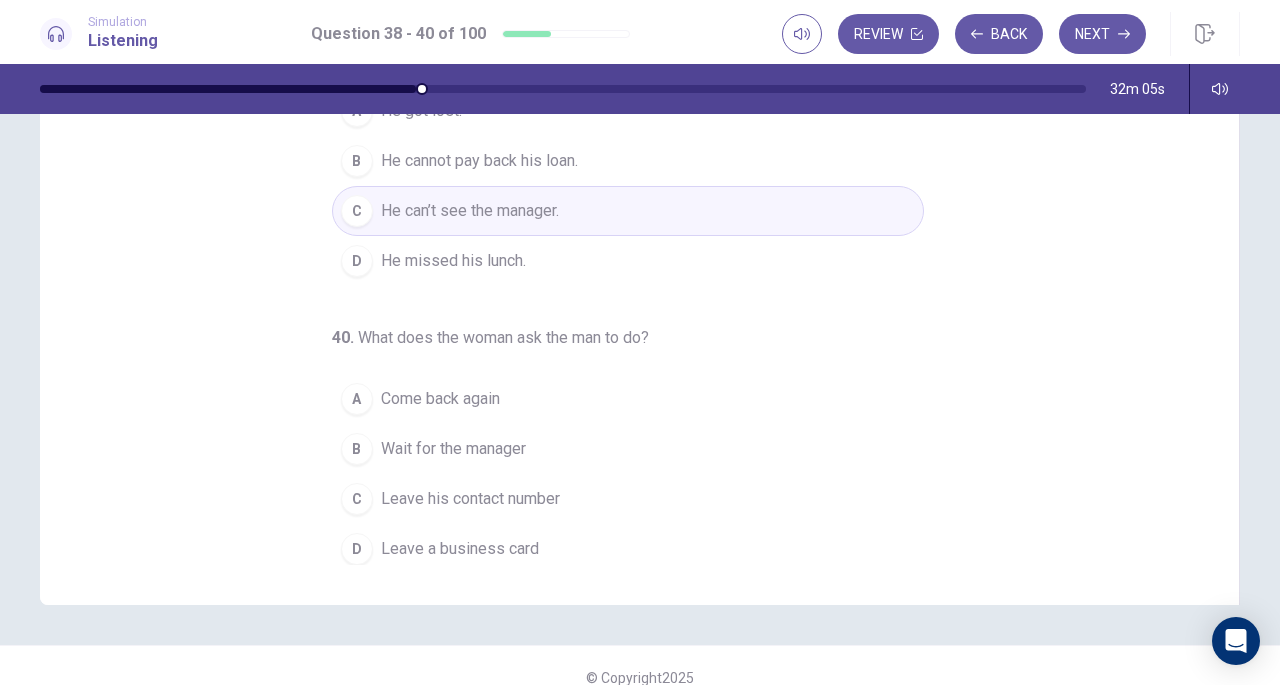 scroll, scrollTop: 268, scrollLeft: 0, axis: vertical 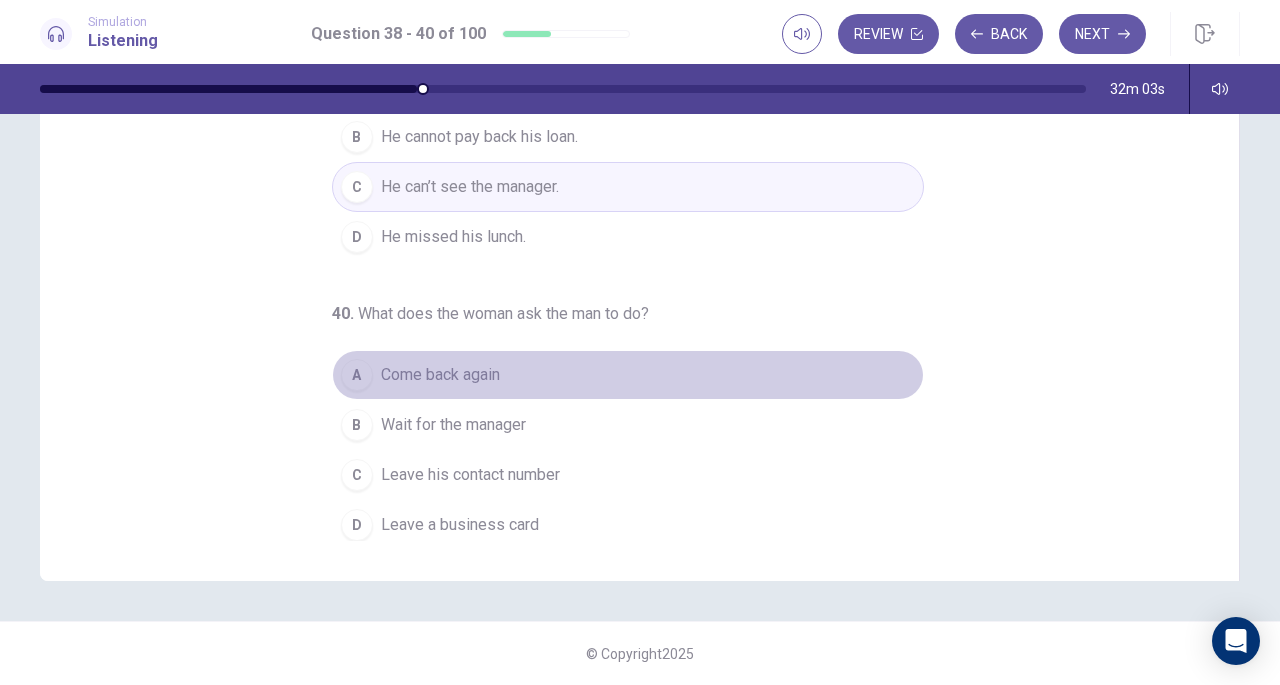 click on "A" at bounding box center [357, 375] 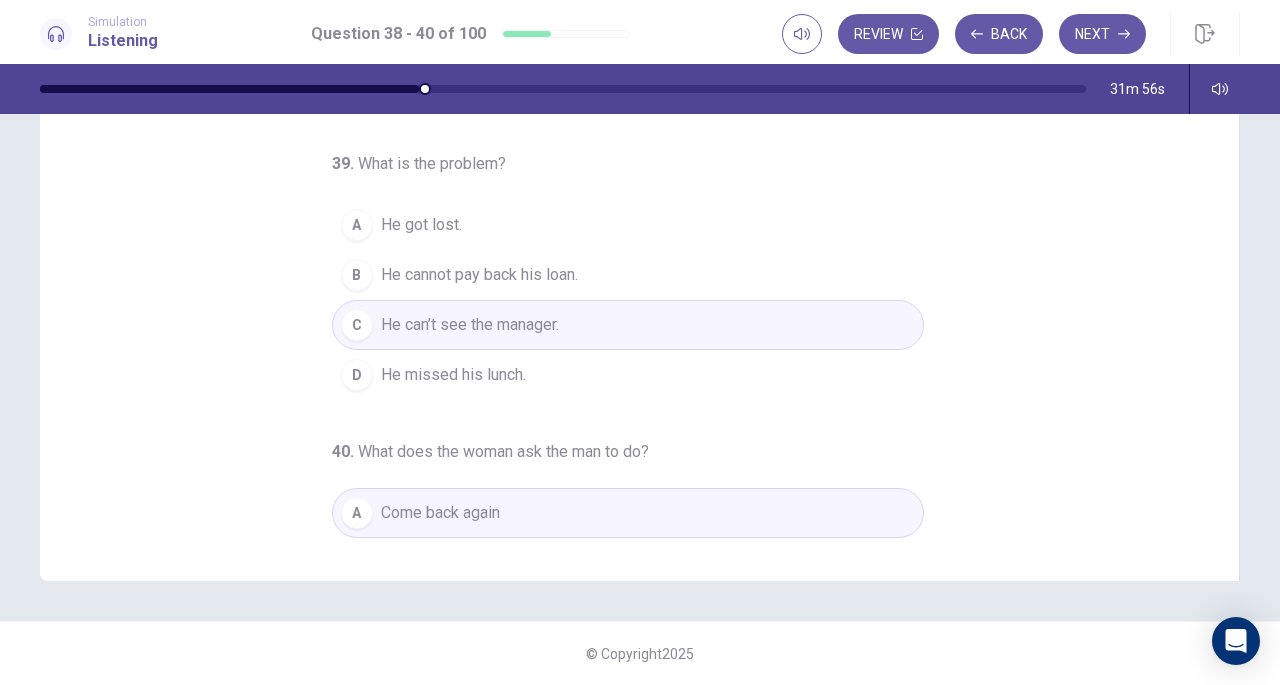 scroll, scrollTop: 0, scrollLeft: 0, axis: both 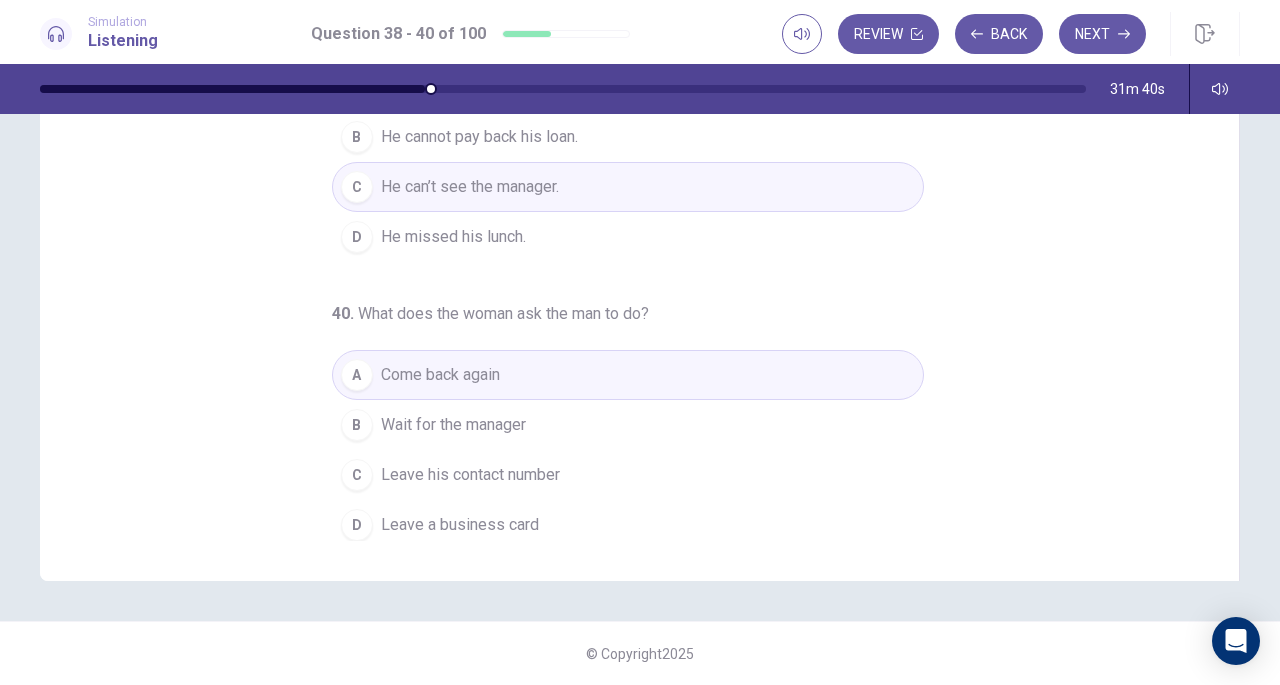 click on "C" at bounding box center [357, 475] 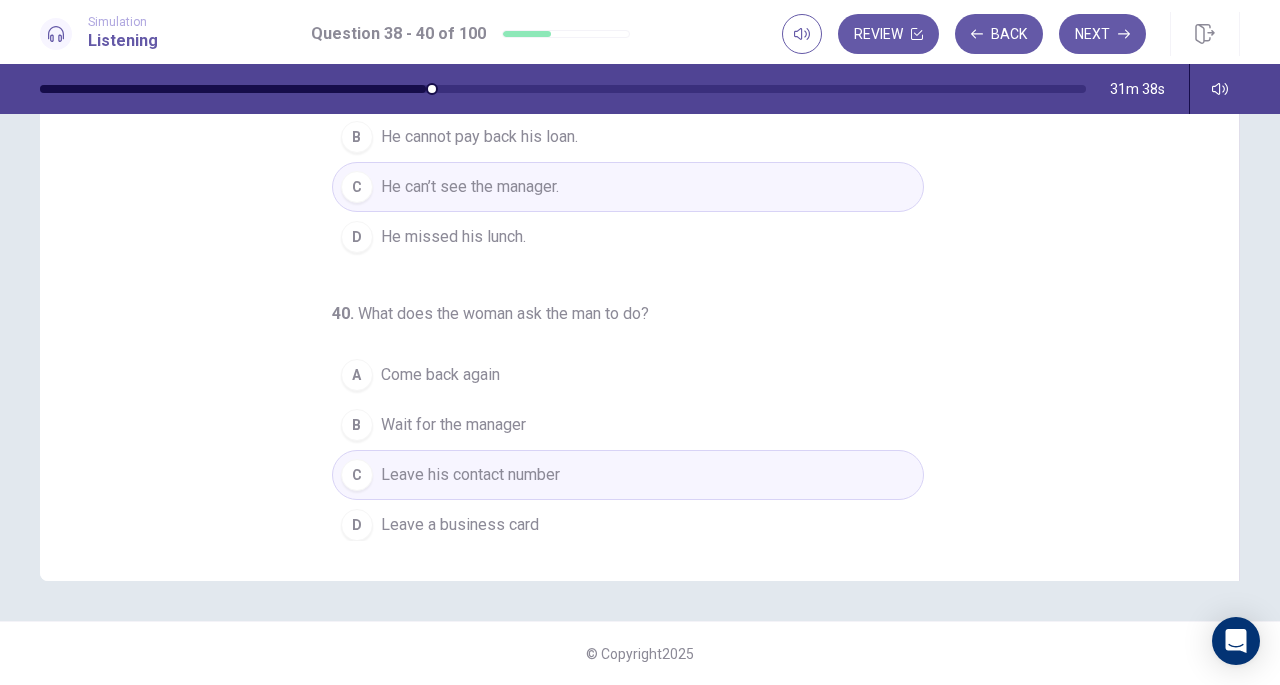 scroll, scrollTop: 0, scrollLeft: 0, axis: both 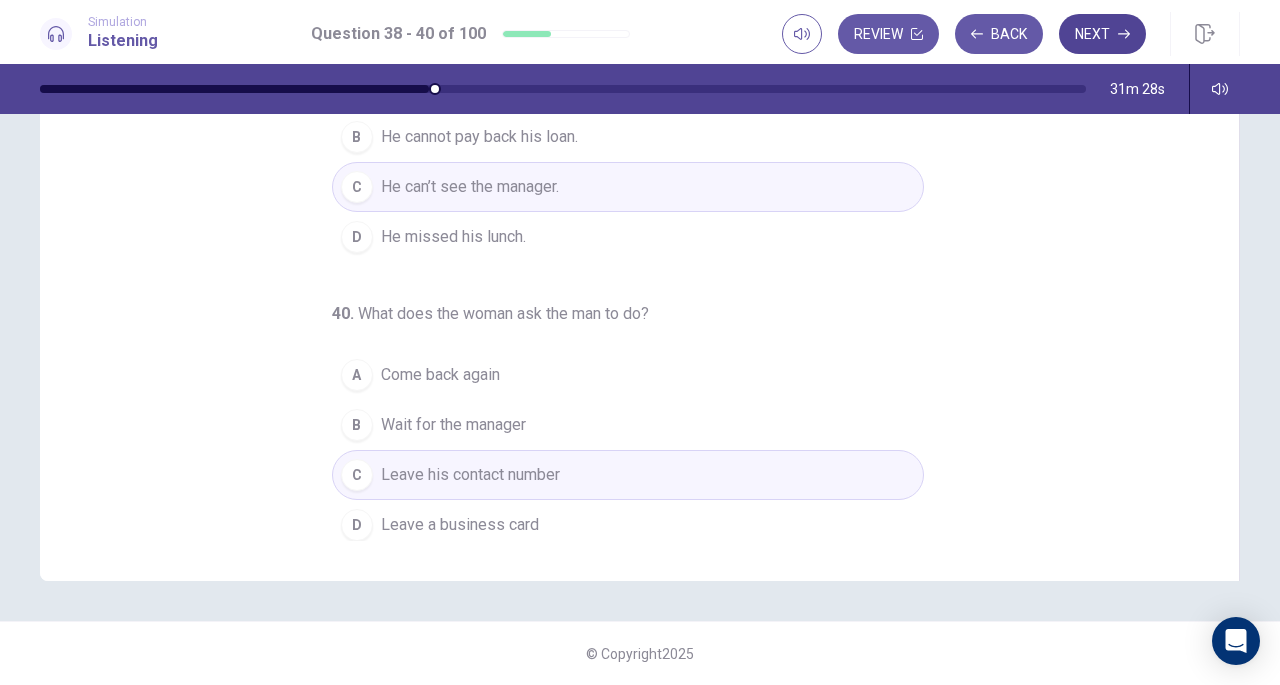 click on "Next" at bounding box center [1102, 34] 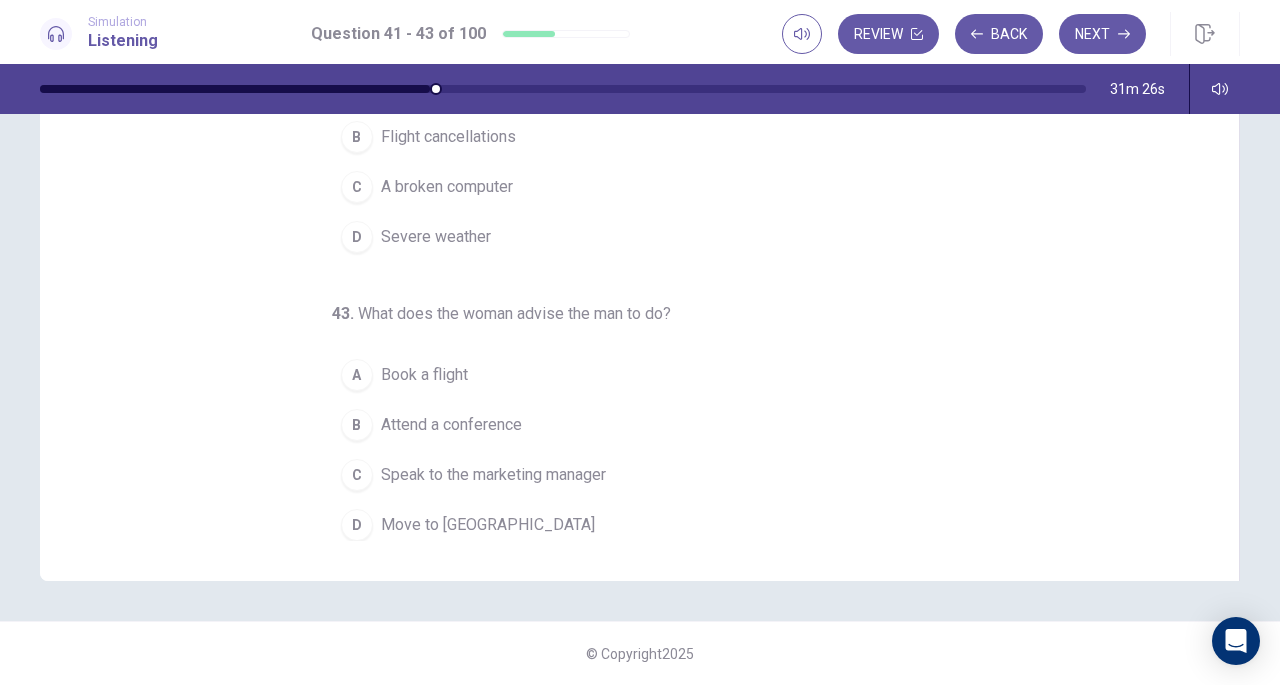 scroll, scrollTop: 0, scrollLeft: 0, axis: both 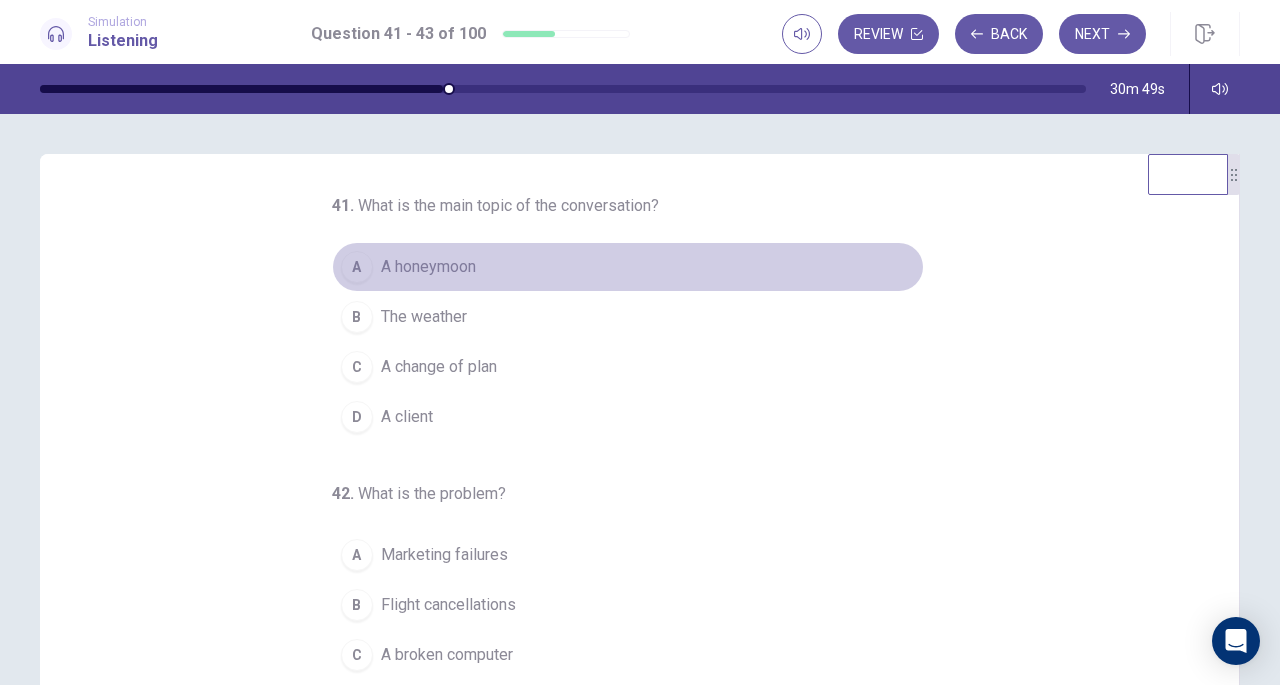 click on "A" at bounding box center (357, 267) 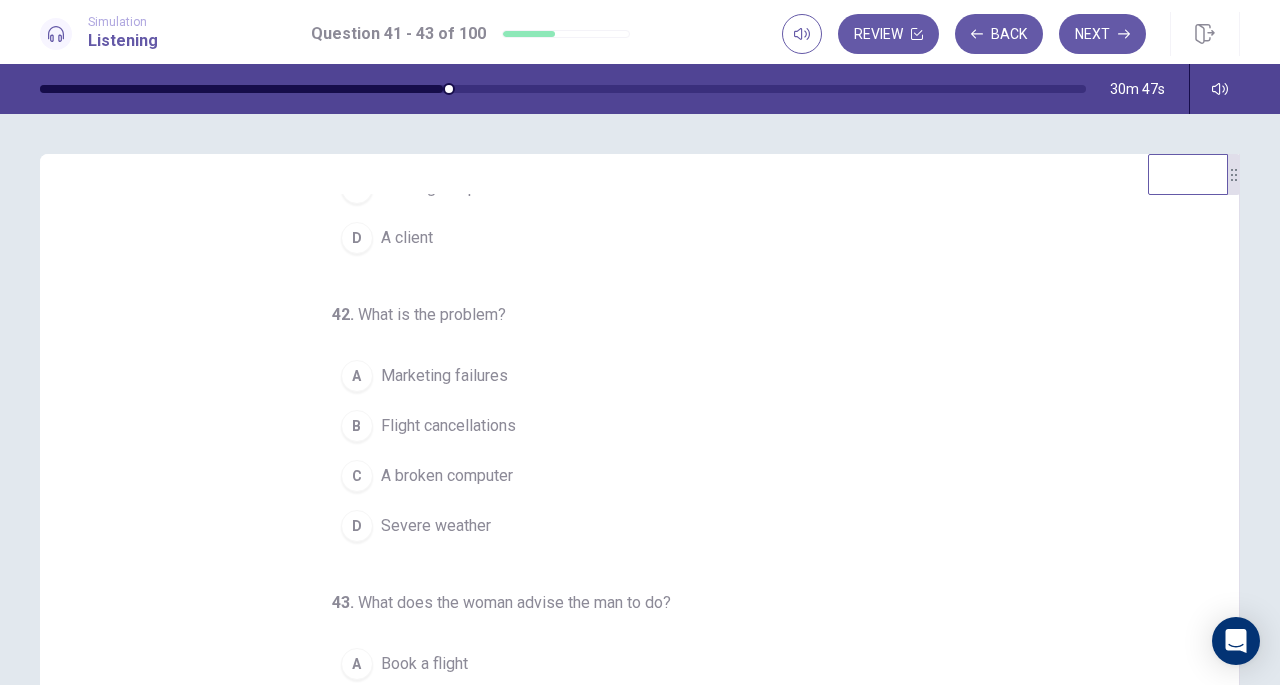 scroll, scrollTop: 188, scrollLeft: 0, axis: vertical 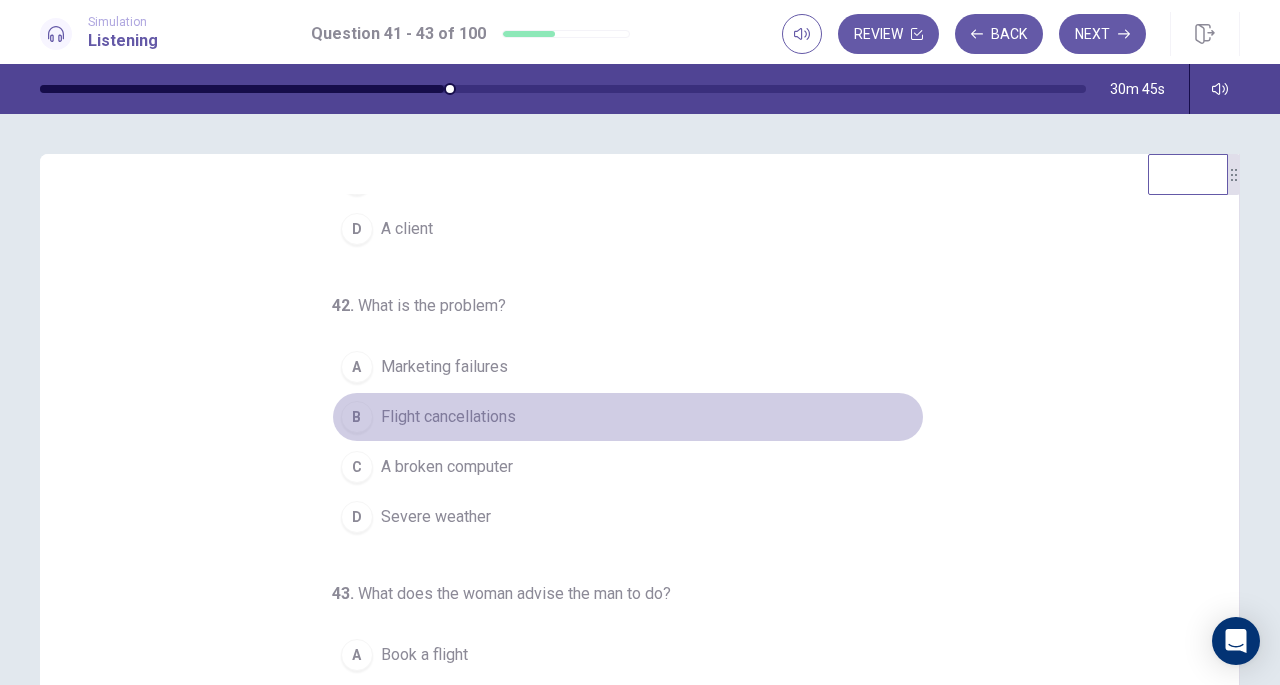 click on "B" at bounding box center [357, 417] 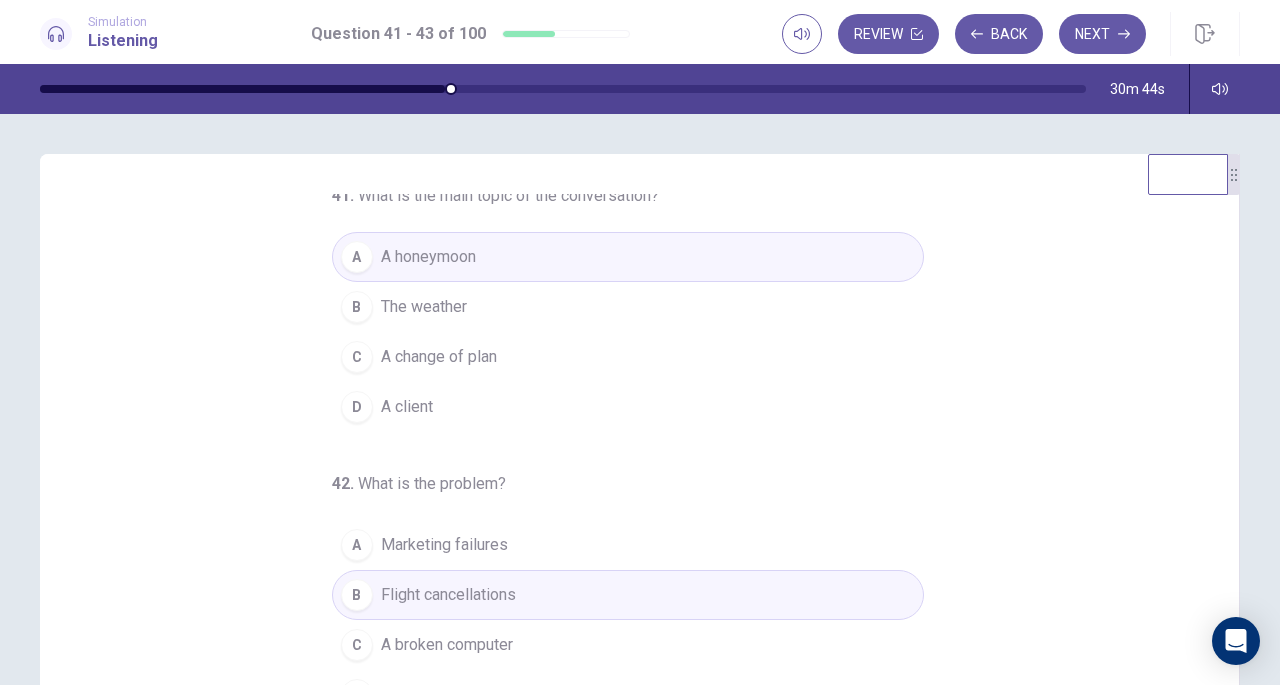 scroll, scrollTop: 0, scrollLeft: 0, axis: both 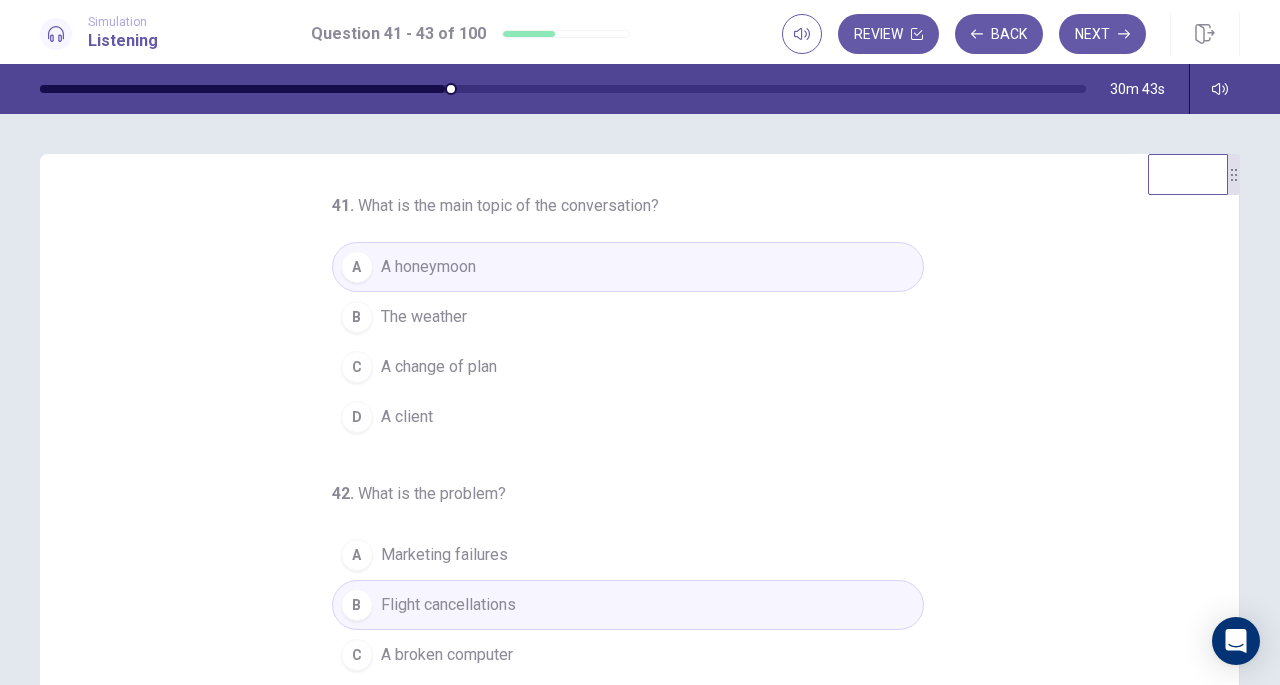 click on "C" at bounding box center (357, 367) 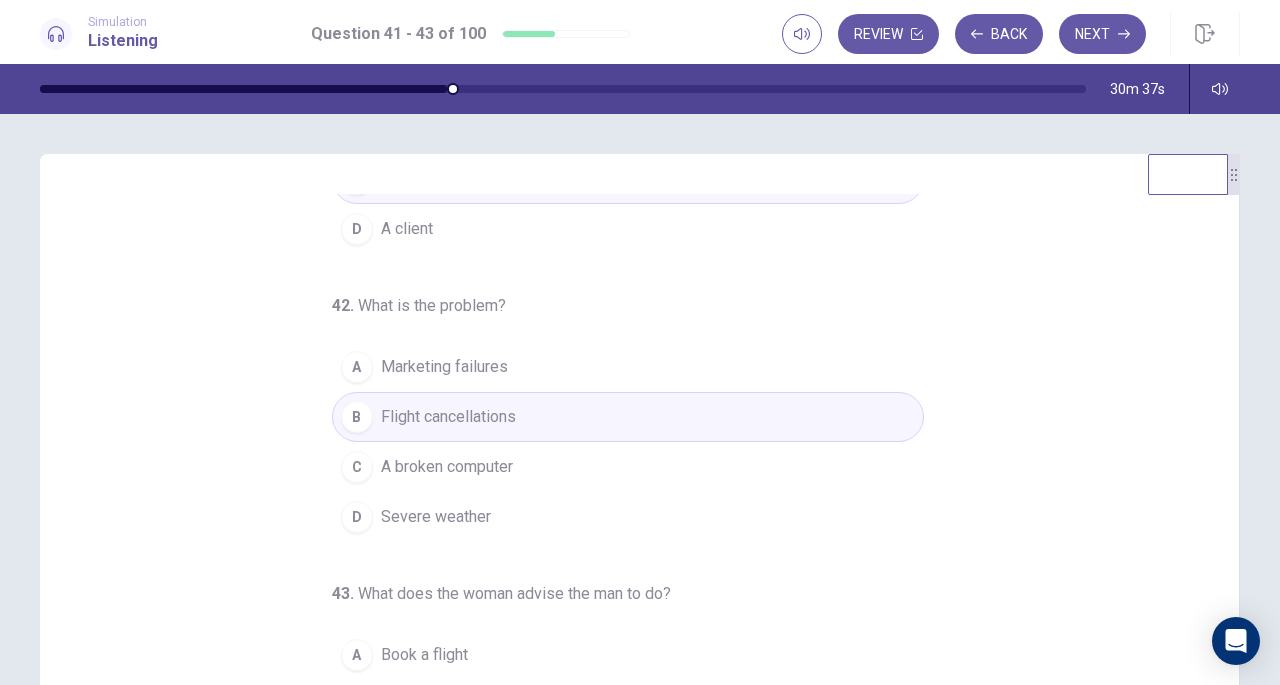 scroll, scrollTop: 200, scrollLeft: 0, axis: vertical 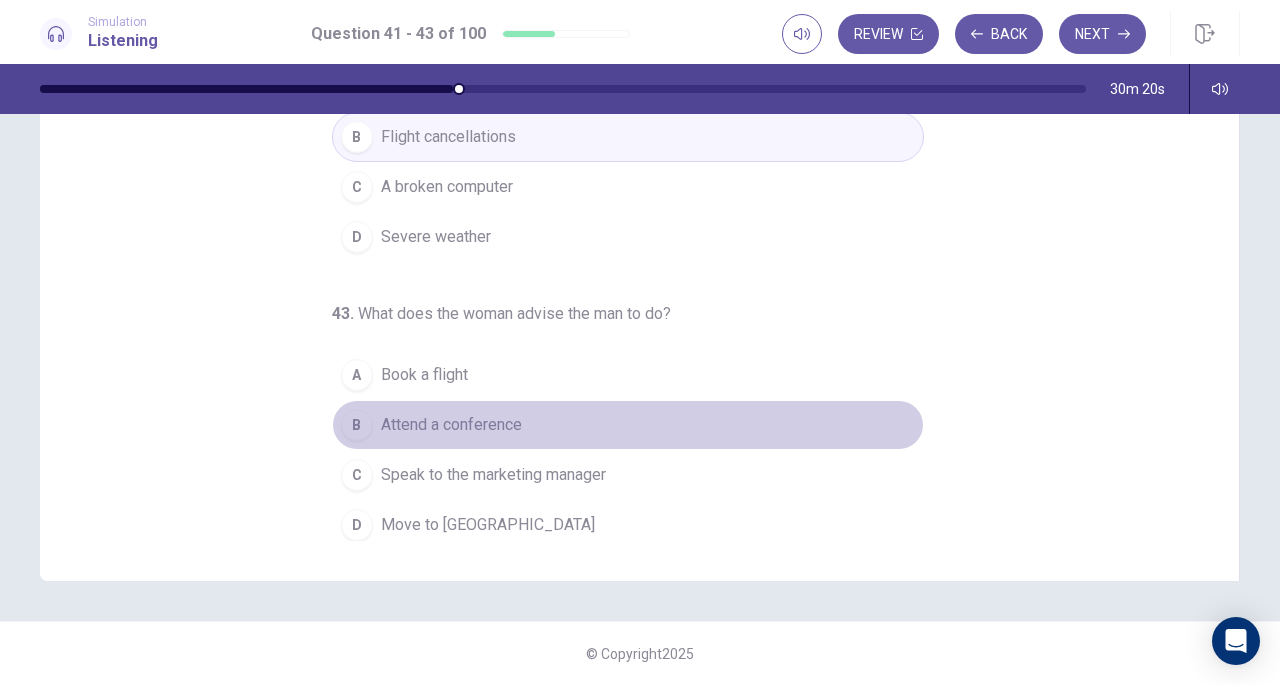click on "B" at bounding box center (357, 425) 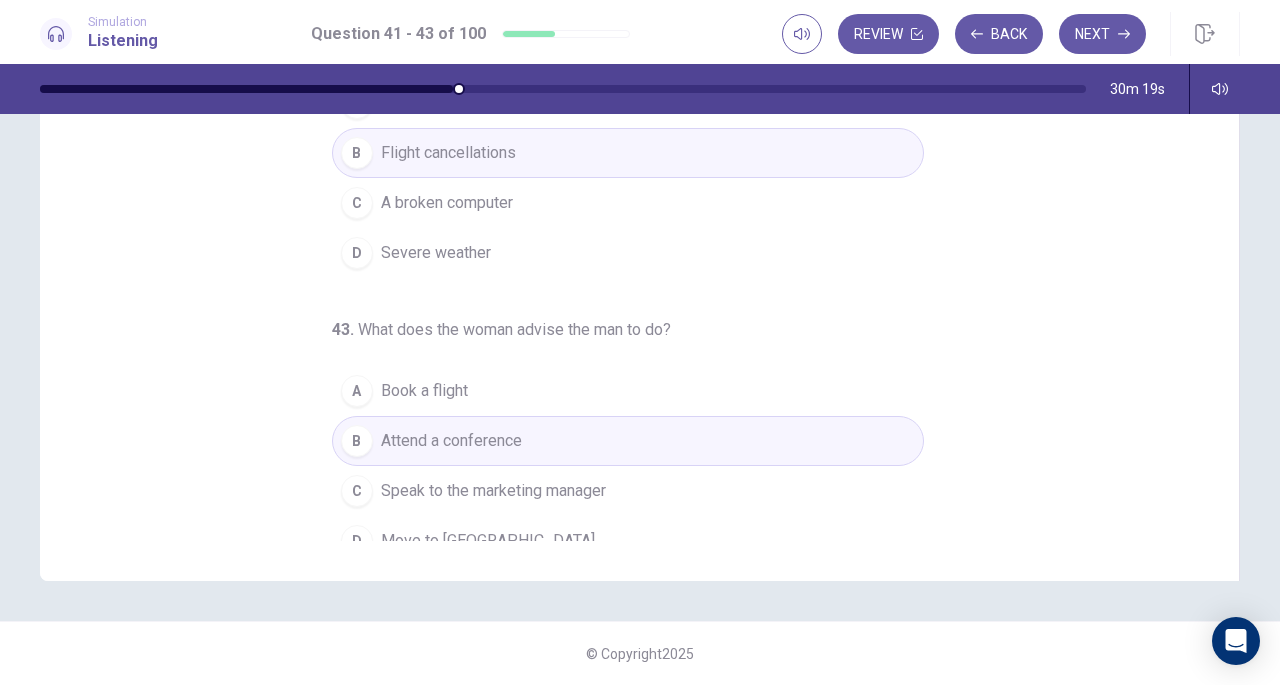 scroll, scrollTop: 182, scrollLeft: 0, axis: vertical 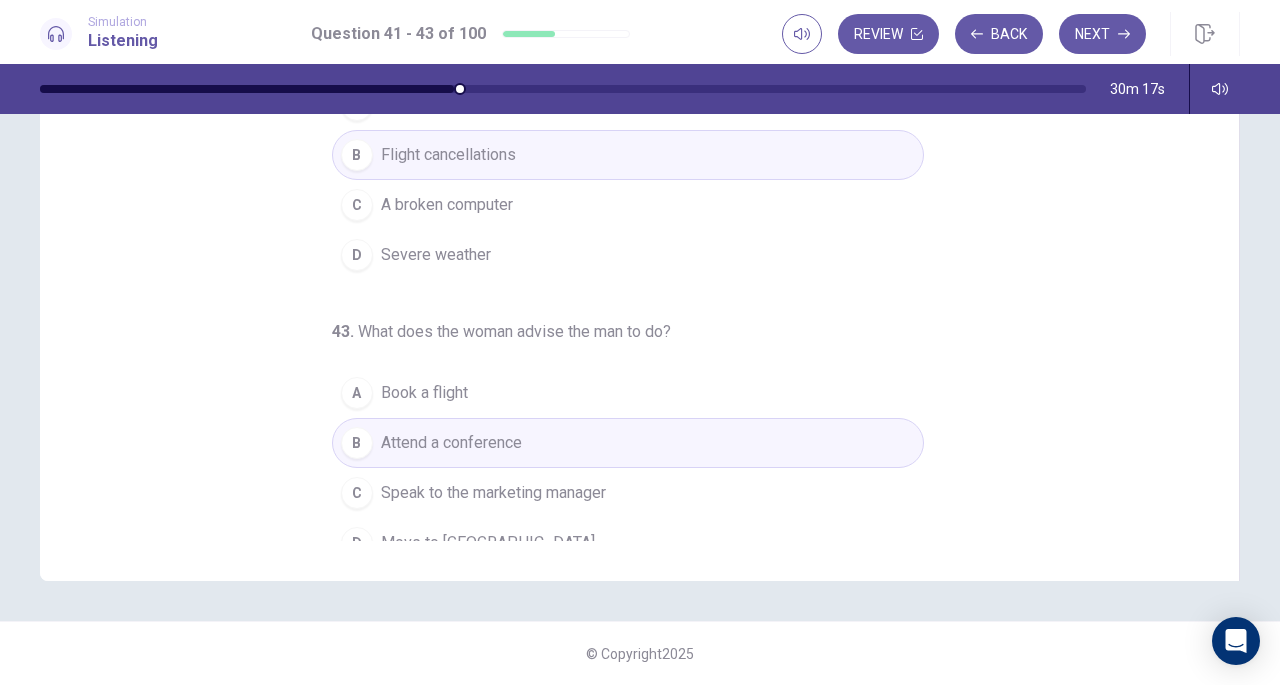 click on "C" at bounding box center (357, 493) 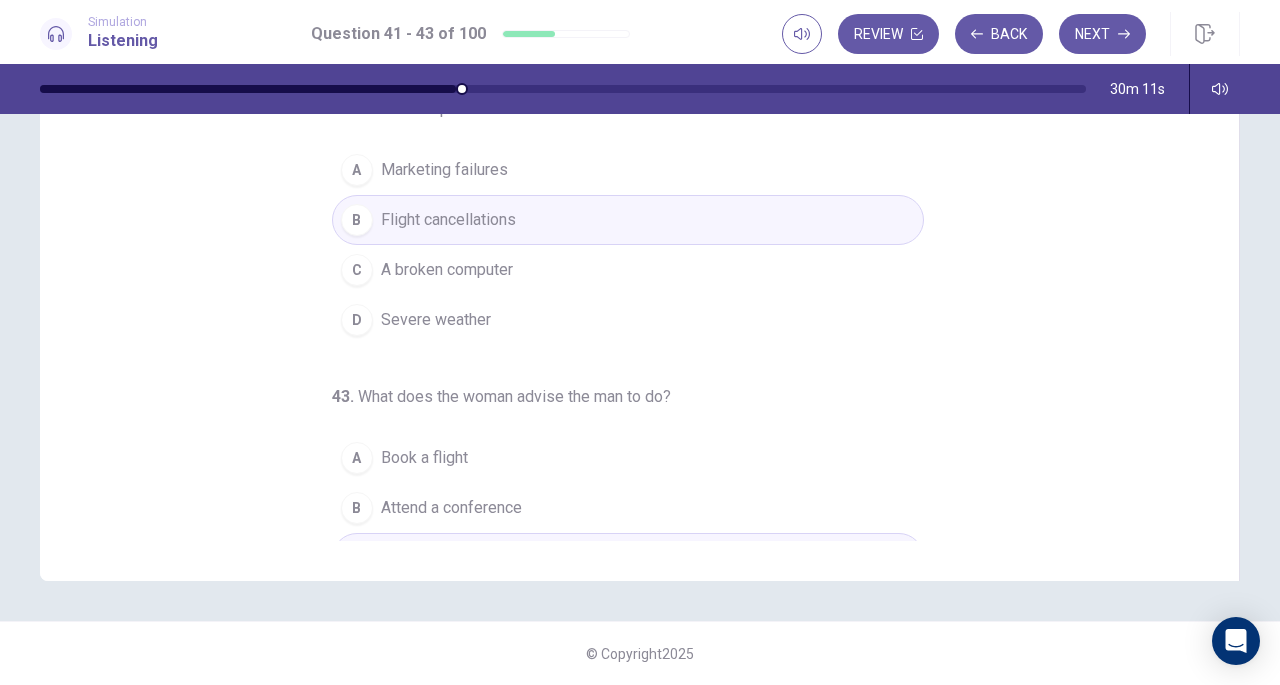 scroll, scrollTop: 0, scrollLeft: 0, axis: both 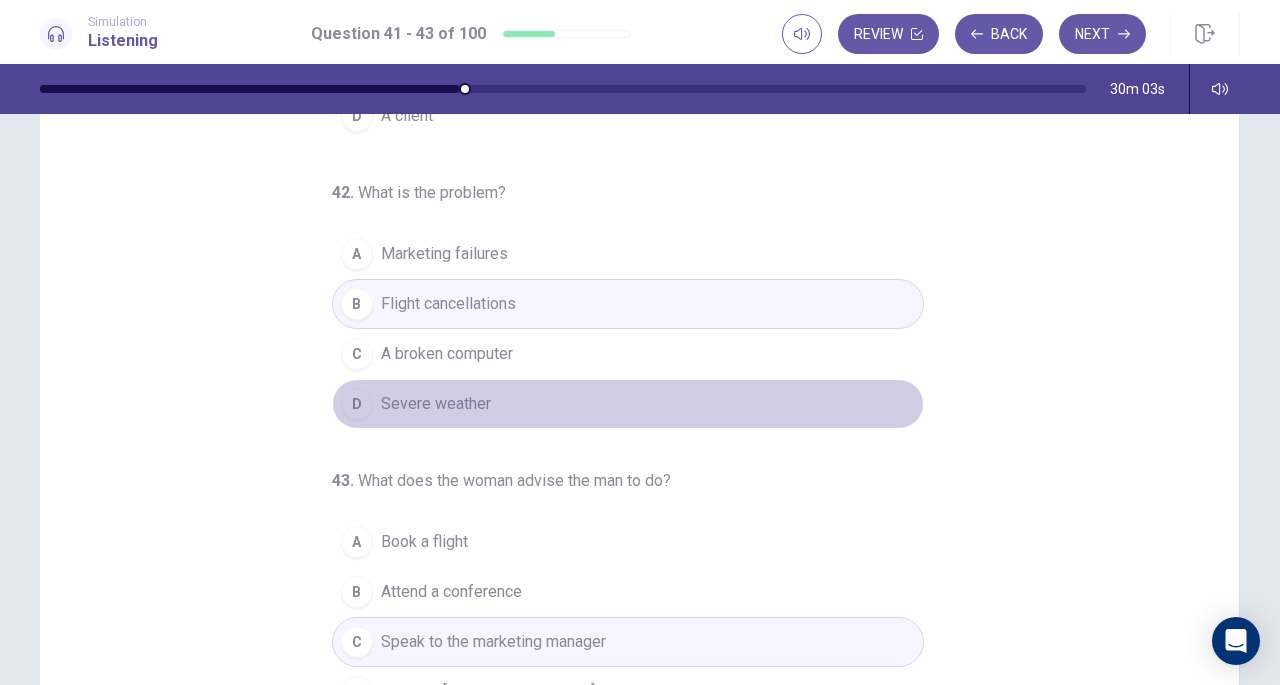 click on "Severe weather" at bounding box center [436, 404] 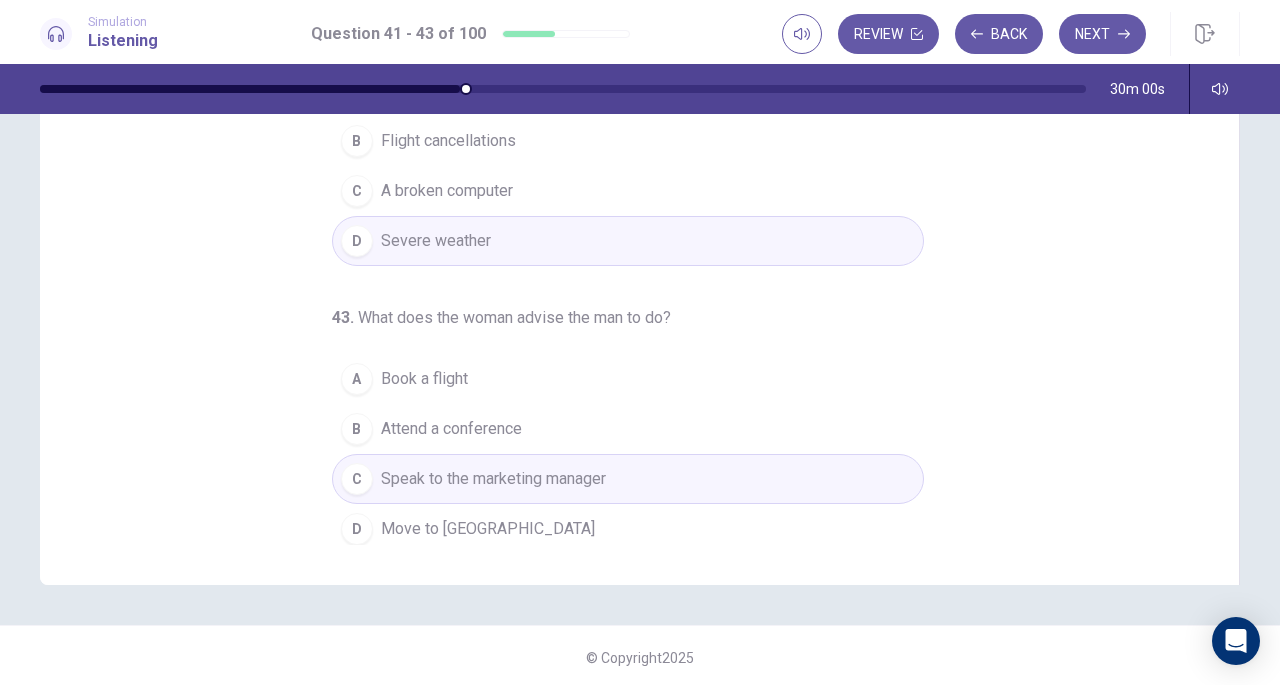 scroll, scrollTop: 11, scrollLeft: 0, axis: vertical 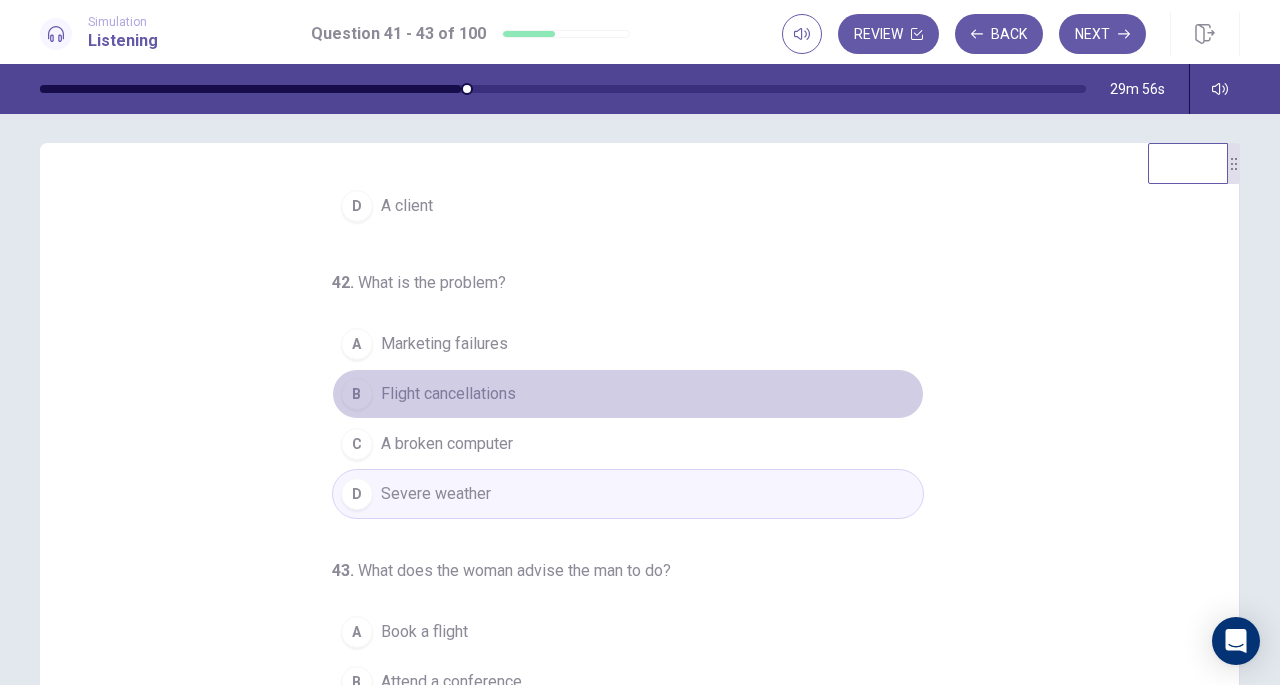click on "B" at bounding box center [357, 394] 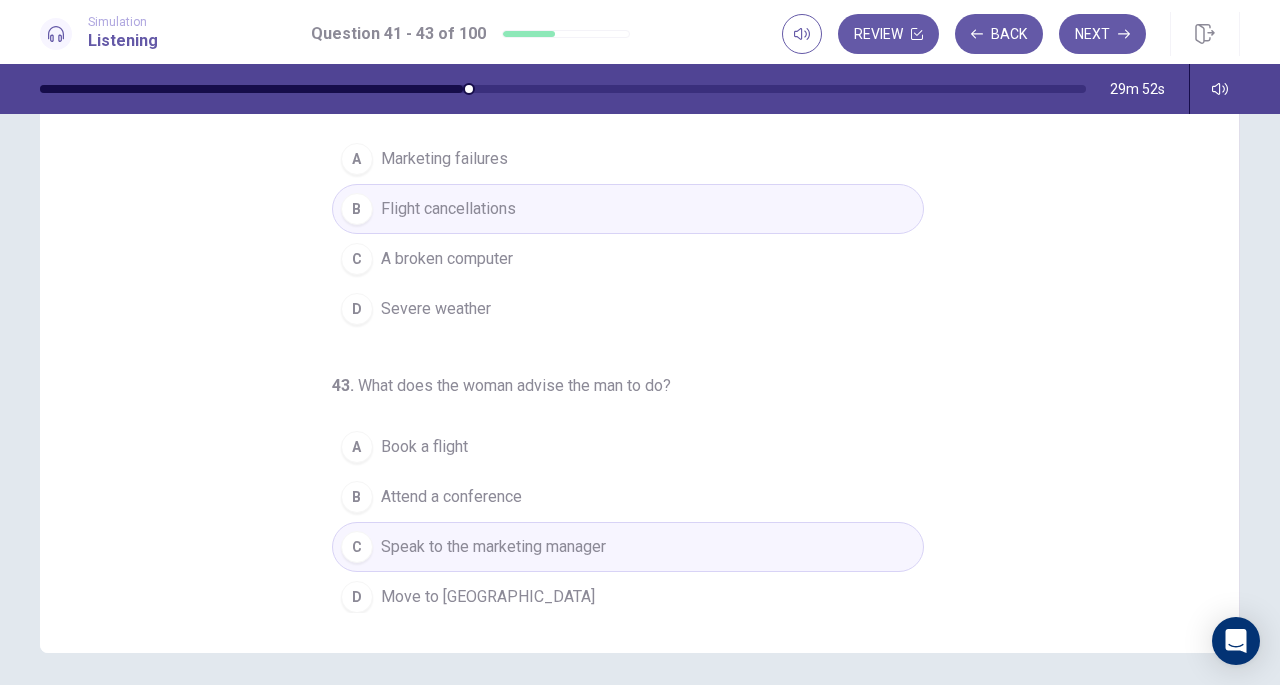 scroll, scrollTop: 268, scrollLeft: 0, axis: vertical 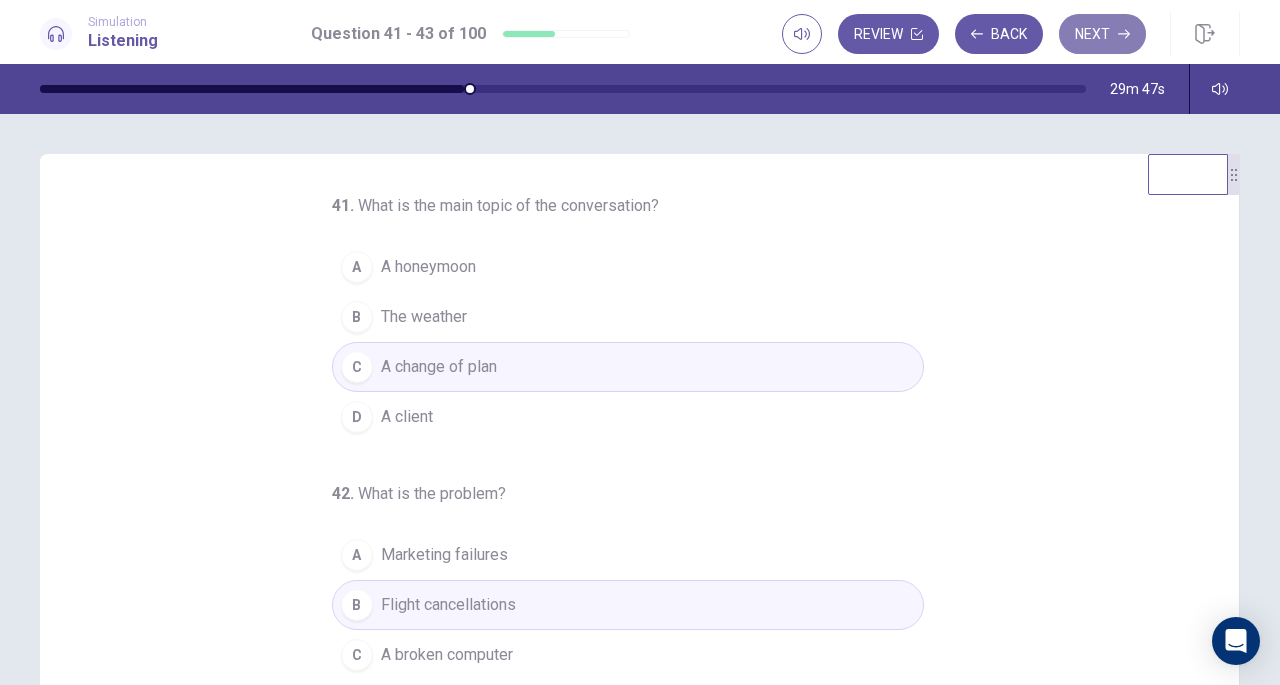 click on "Next" at bounding box center (1102, 34) 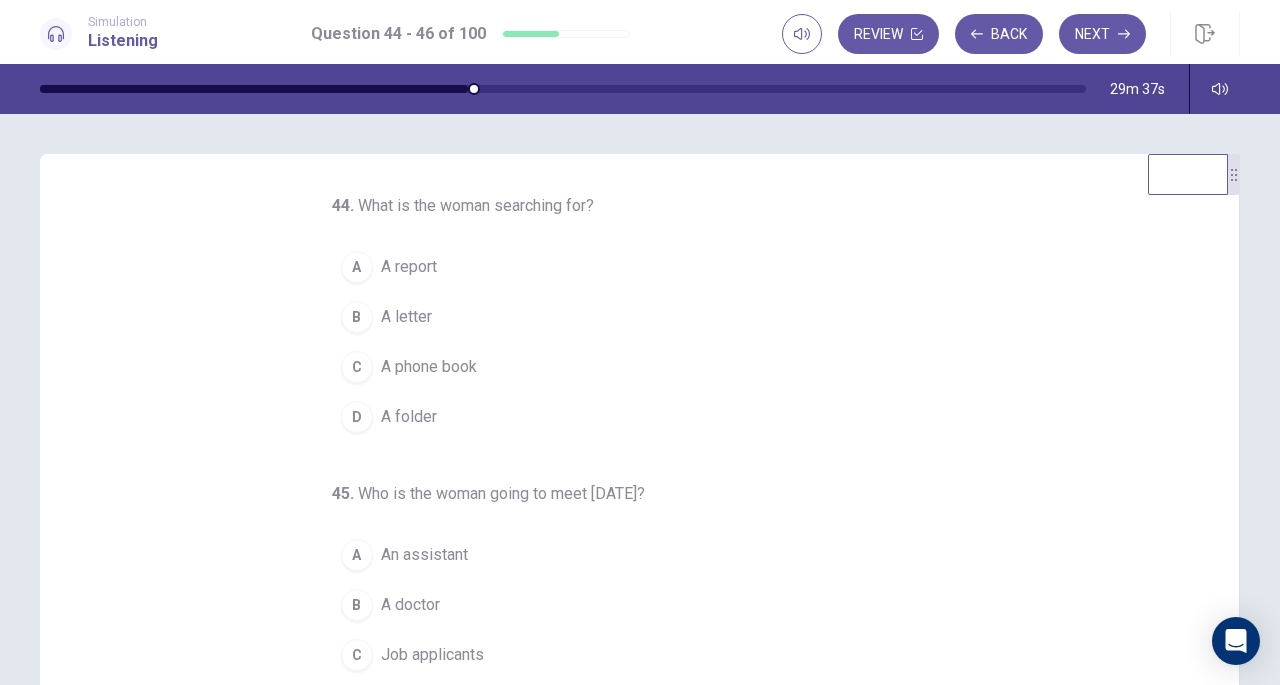 click on "45 .   Who is the woman going to meet [DATE]? A An assistant B A doctor C Job applicants D A new manager" at bounding box center [628, 606] 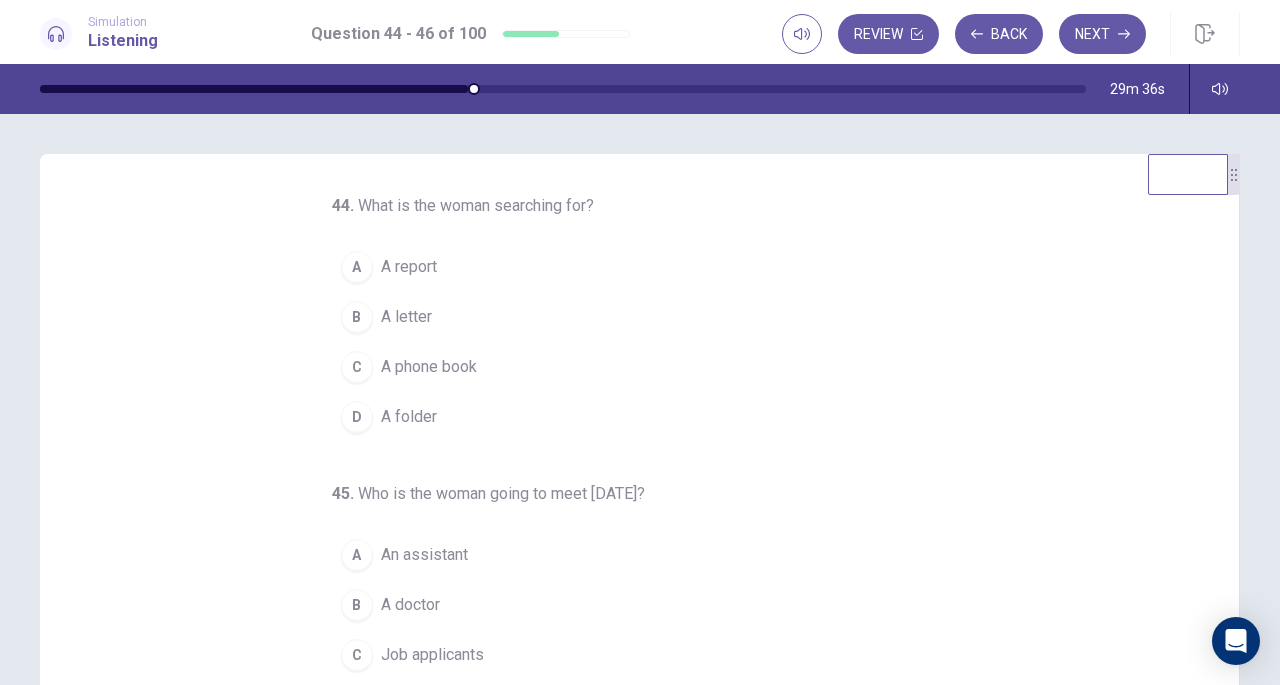 scroll, scrollTop: 200, scrollLeft: 0, axis: vertical 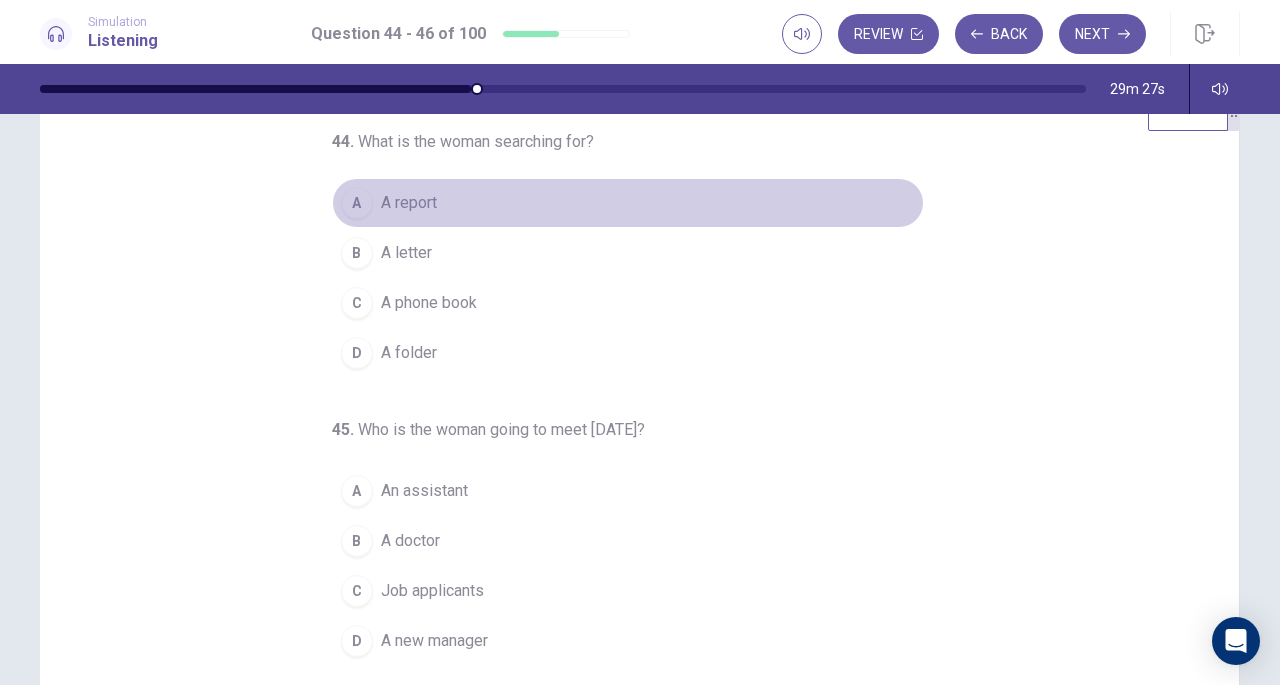 click on "A" at bounding box center [357, 203] 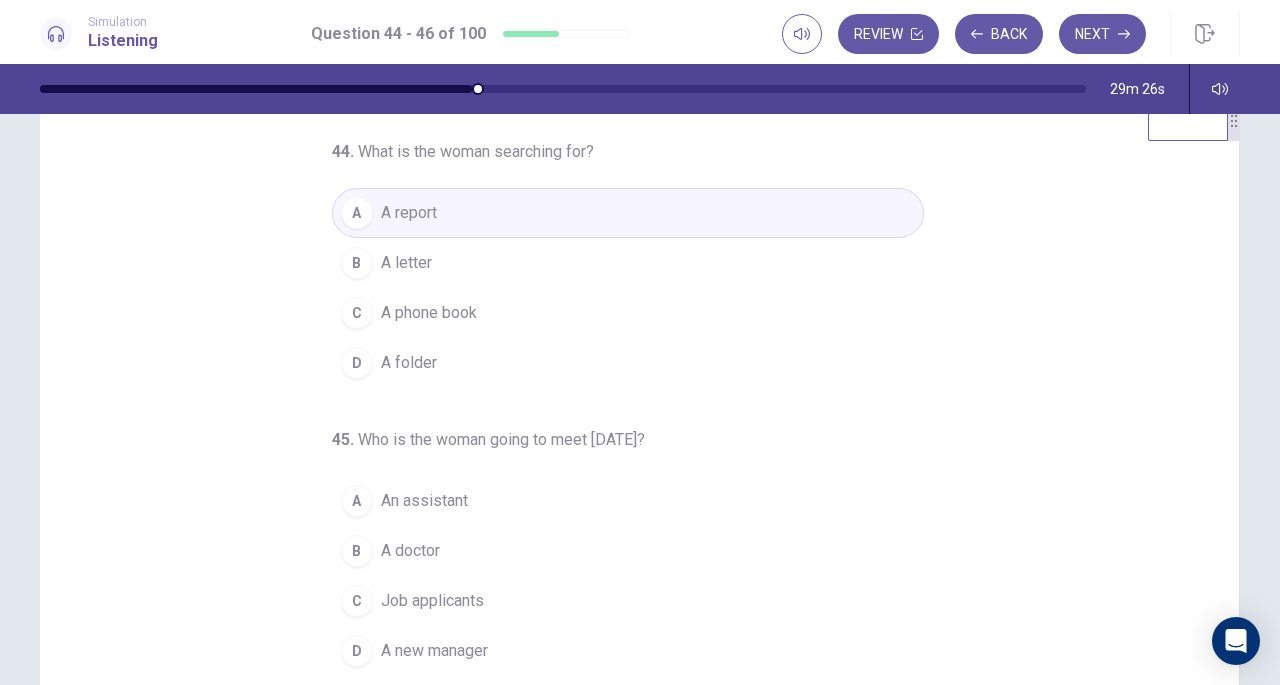 scroll, scrollTop: 53, scrollLeft: 0, axis: vertical 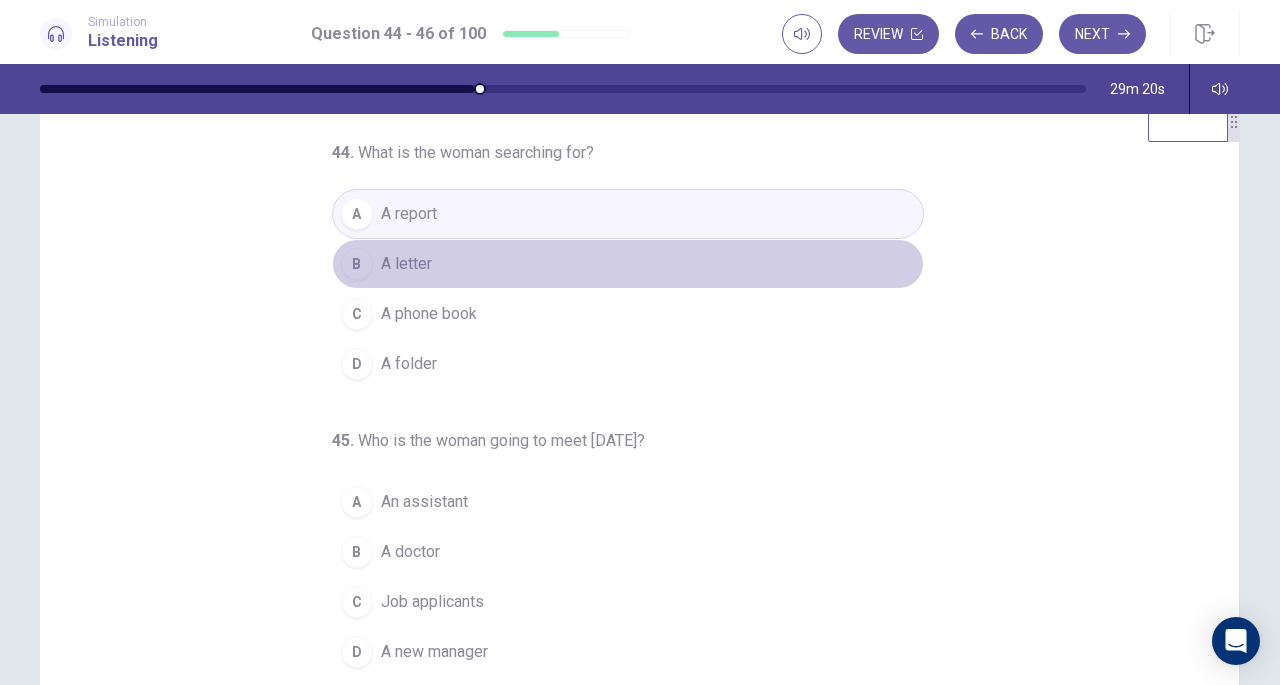 drag, startPoint x: 562, startPoint y: 279, endPoint x: 552, endPoint y: 277, distance: 10.198039 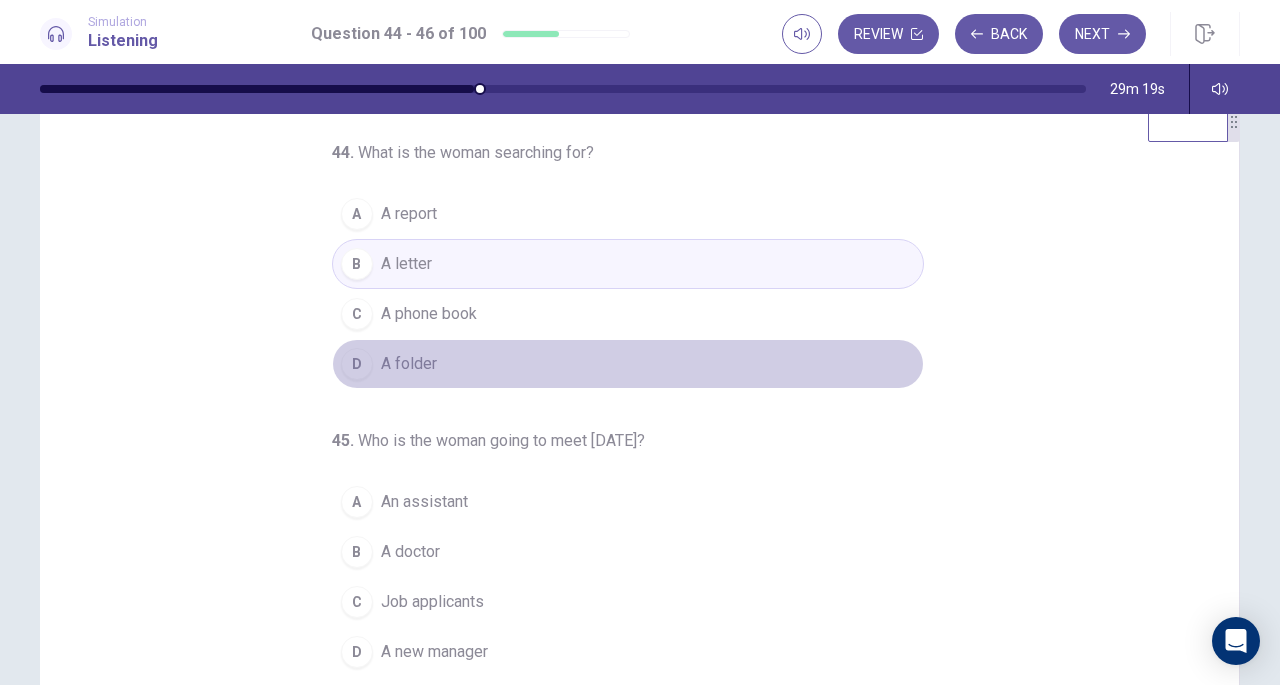 click on "A folder" at bounding box center [409, 364] 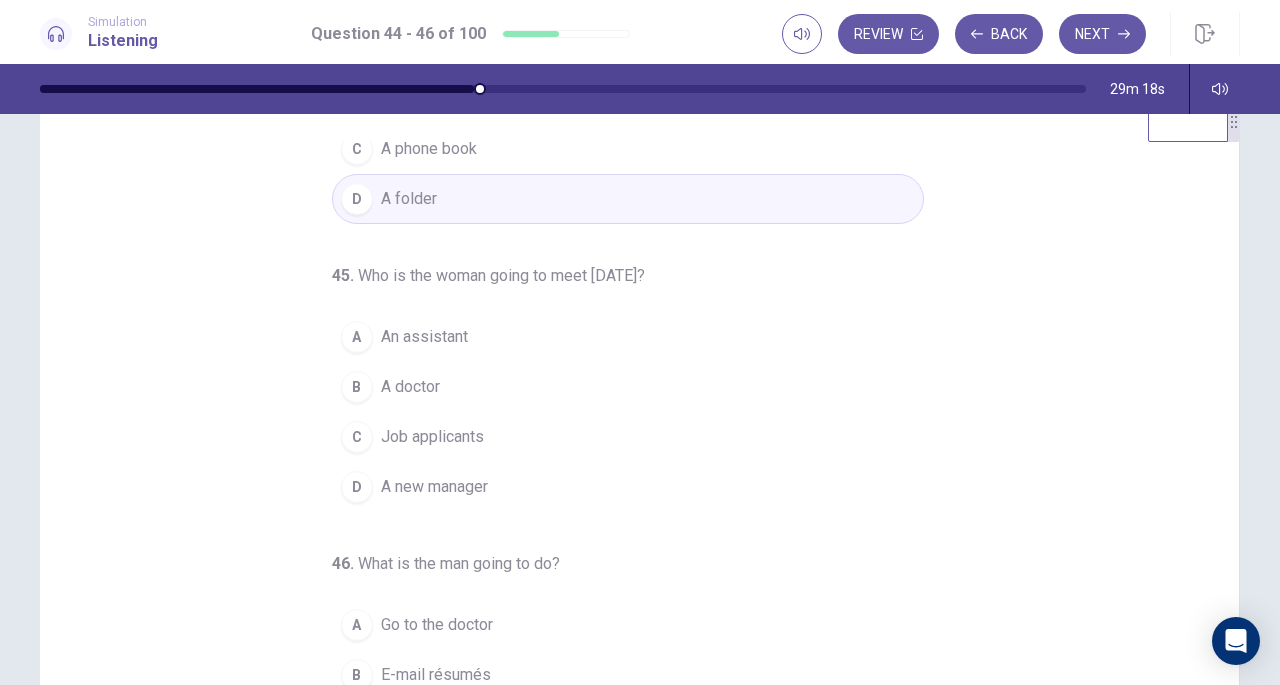 scroll, scrollTop: 193, scrollLeft: 0, axis: vertical 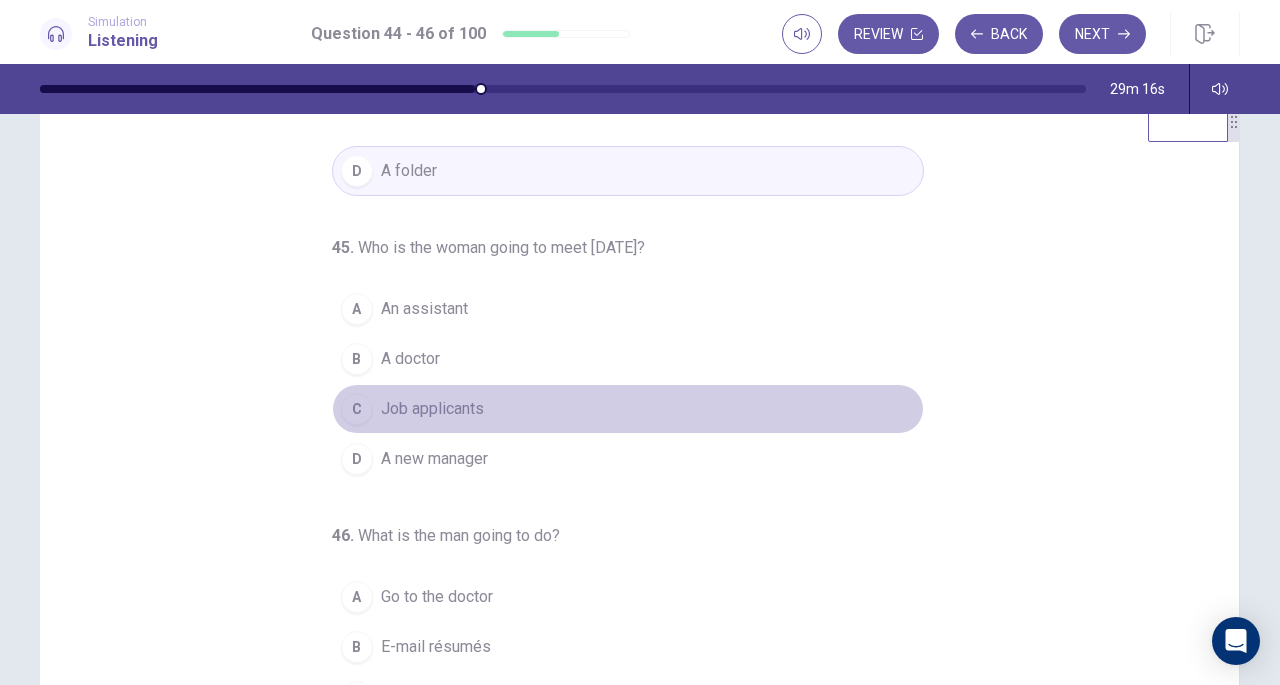 click on "C" at bounding box center (357, 409) 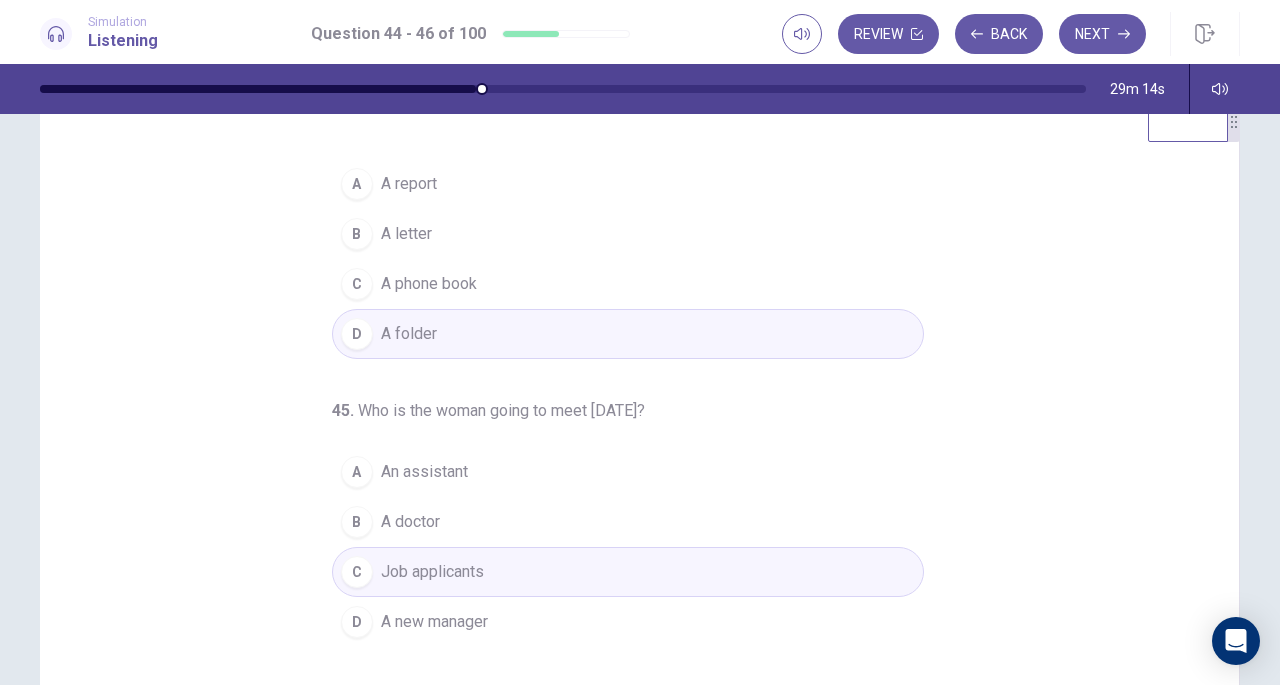 scroll, scrollTop: 200, scrollLeft: 0, axis: vertical 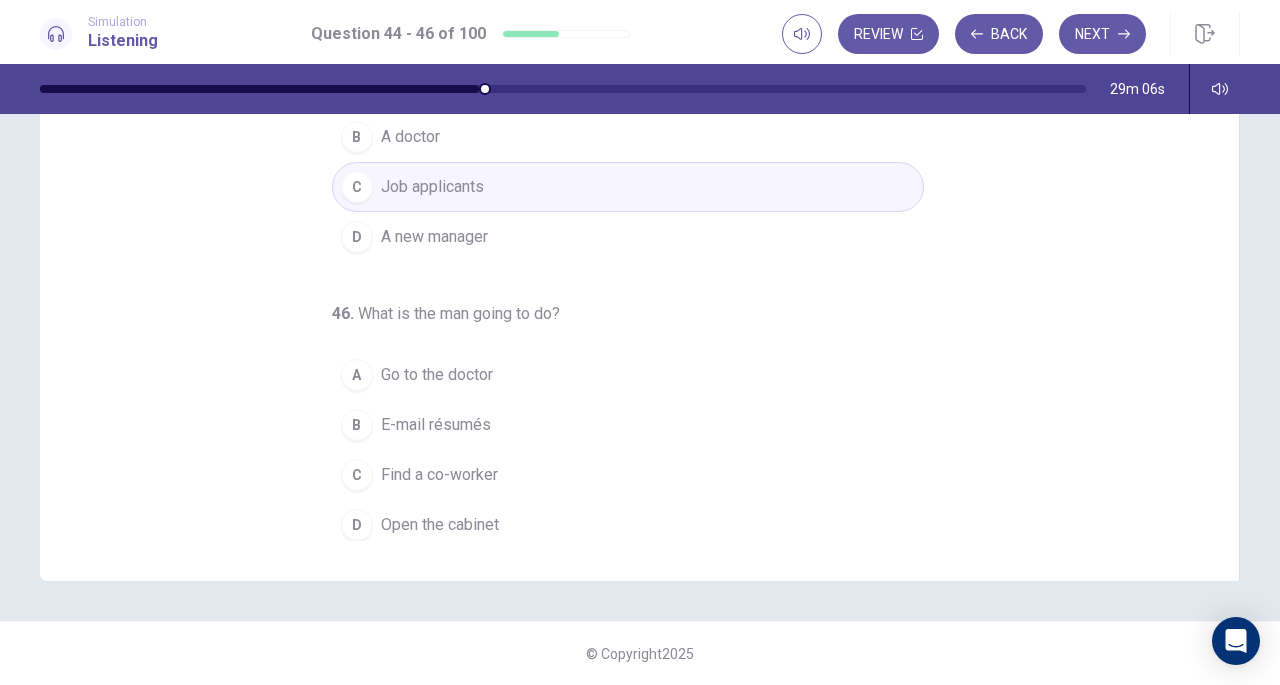 click on "A" at bounding box center (357, 375) 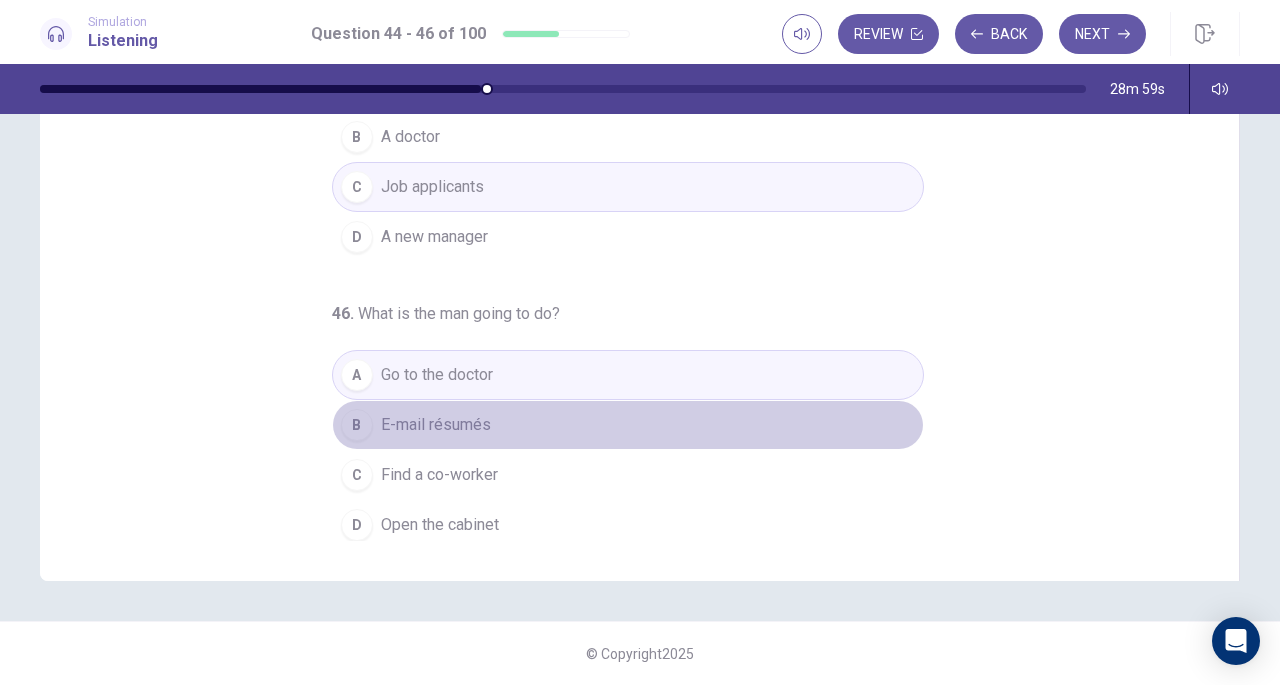 click on "E-mail résumés" at bounding box center (436, 425) 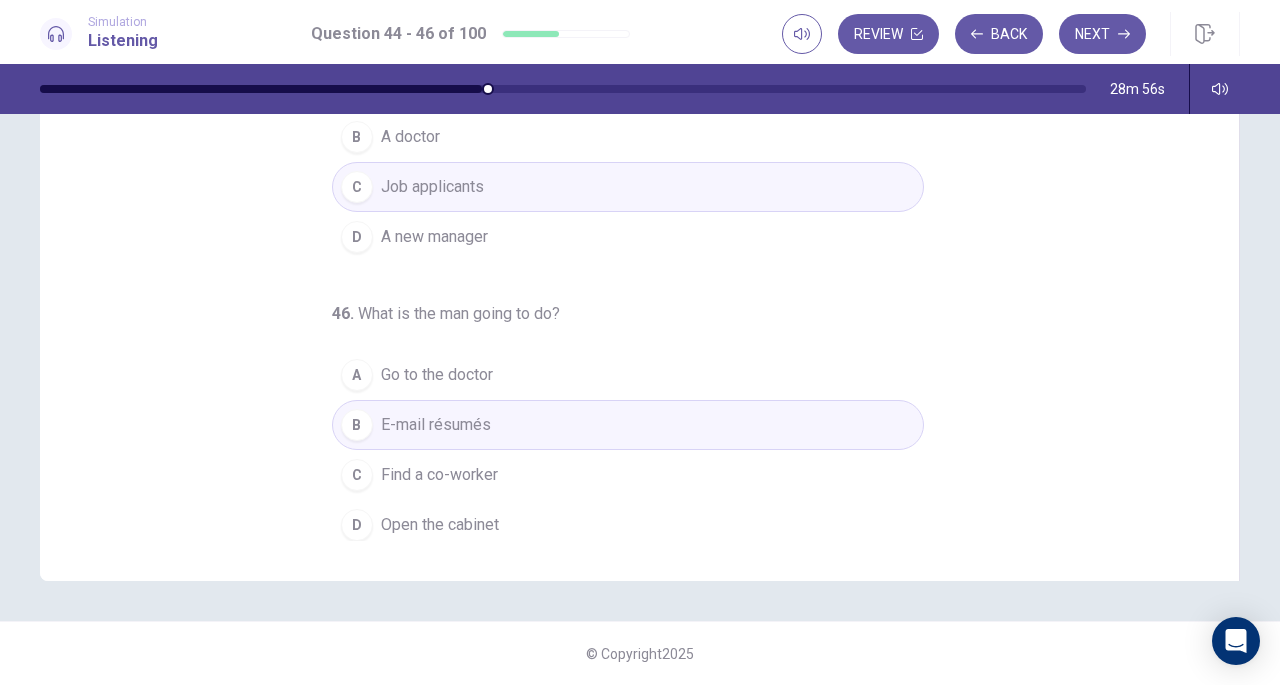 scroll, scrollTop: 0, scrollLeft: 0, axis: both 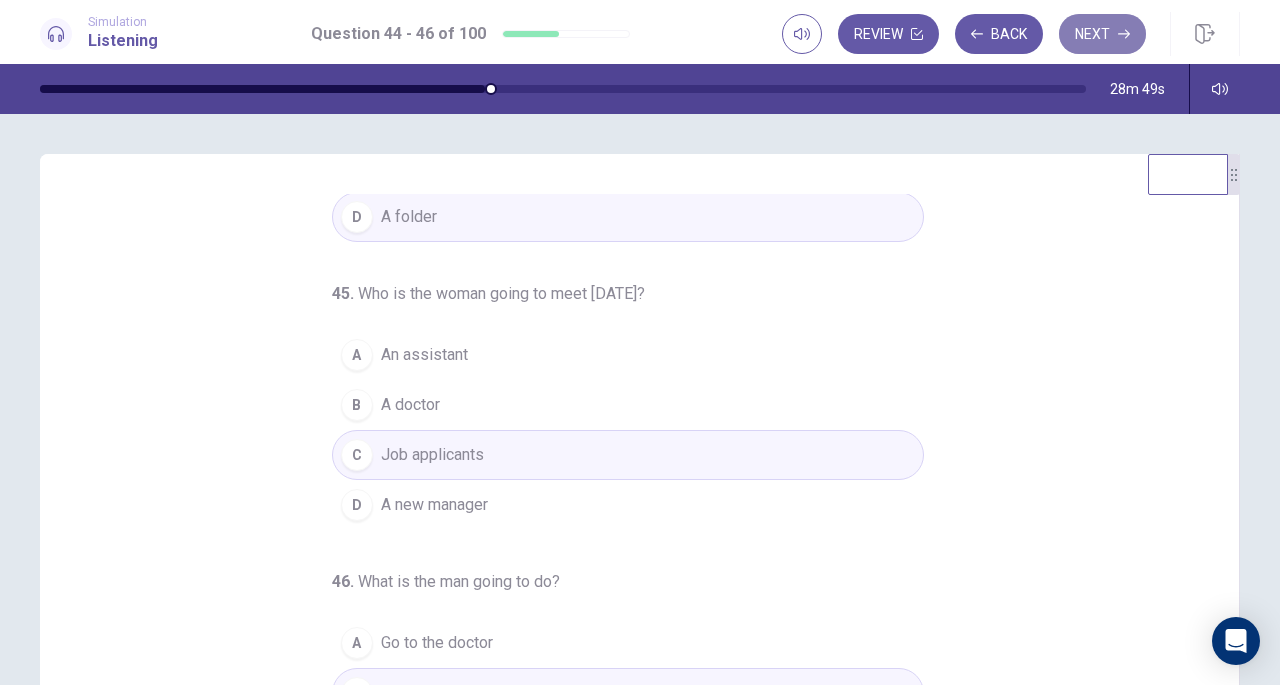 click on "Next" at bounding box center [1102, 34] 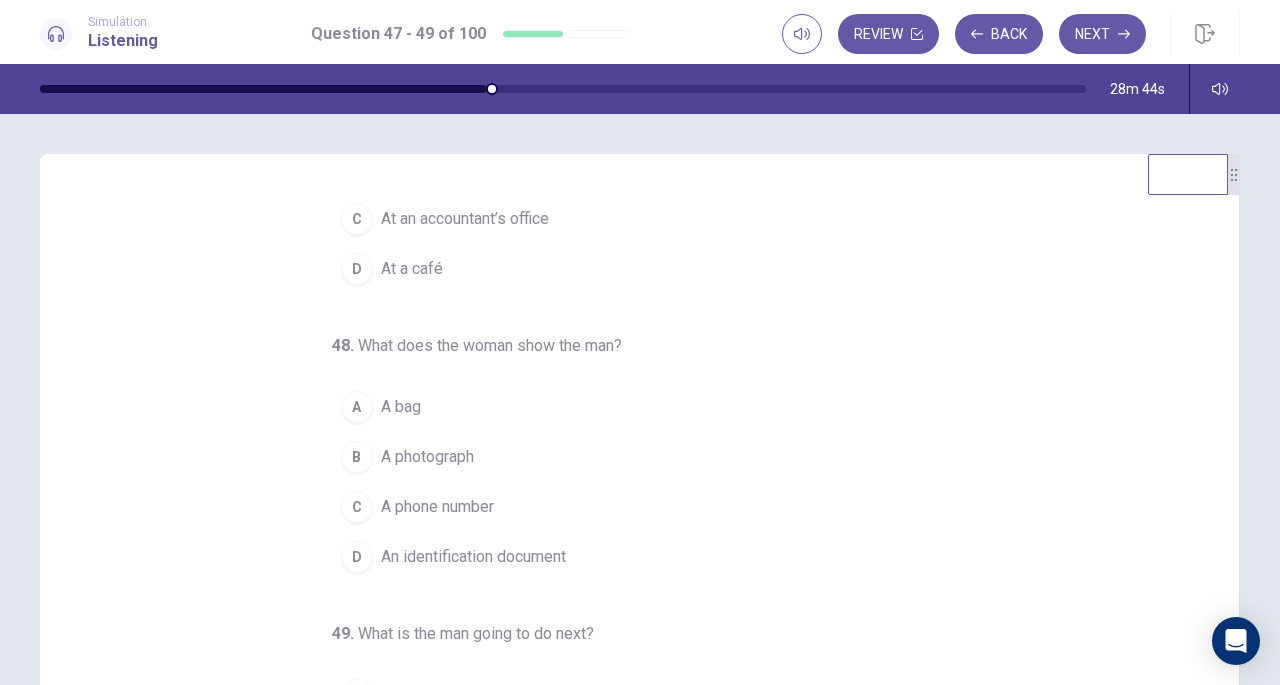 scroll, scrollTop: 200, scrollLeft: 0, axis: vertical 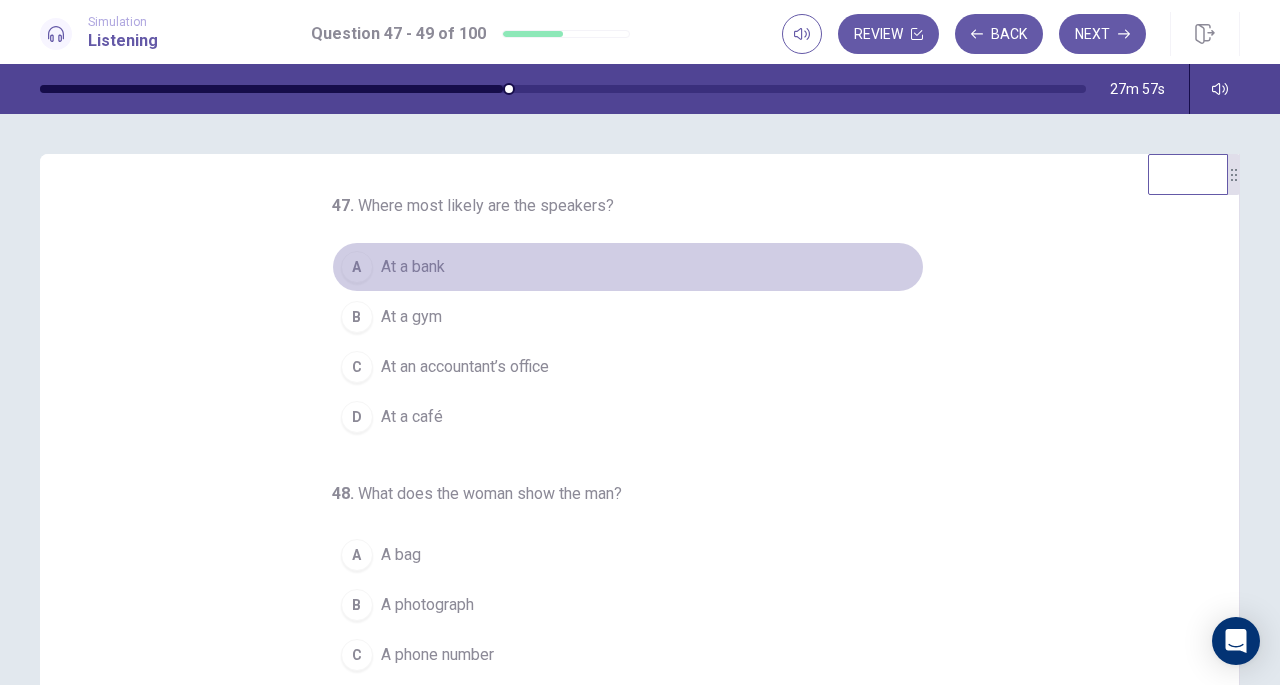 click on "A" at bounding box center [357, 267] 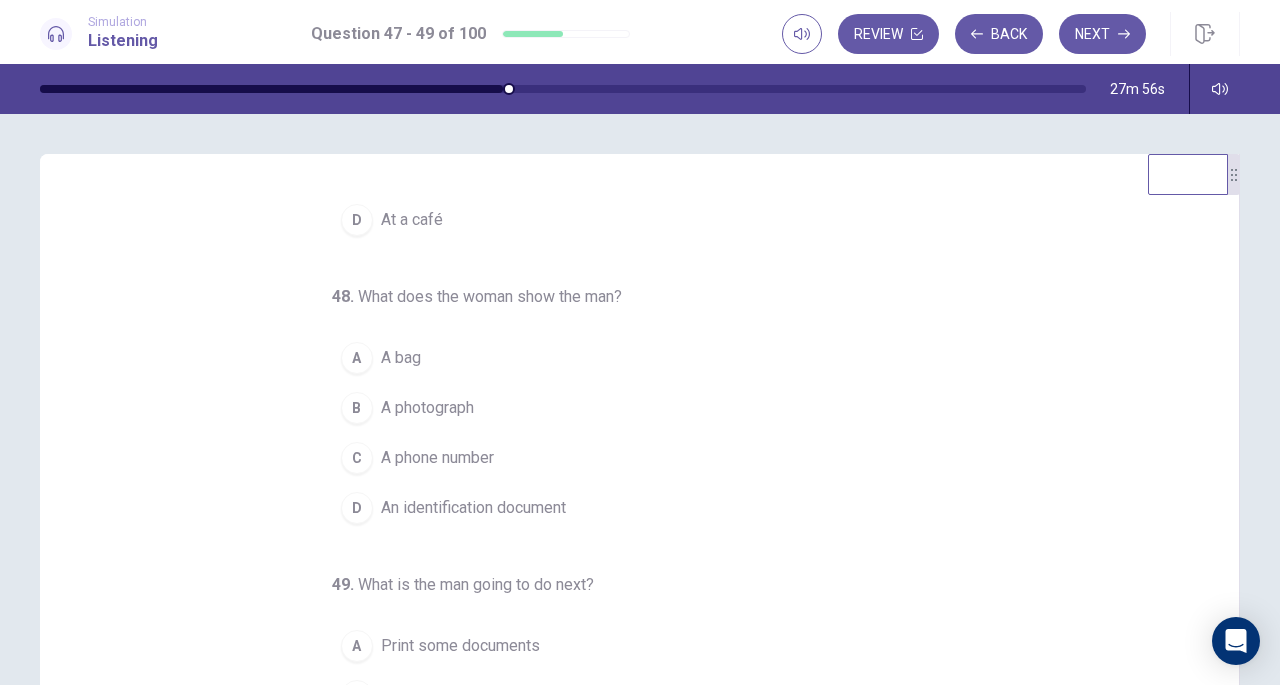 scroll, scrollTop: 200, scrollLeft: 0, axis: vertical 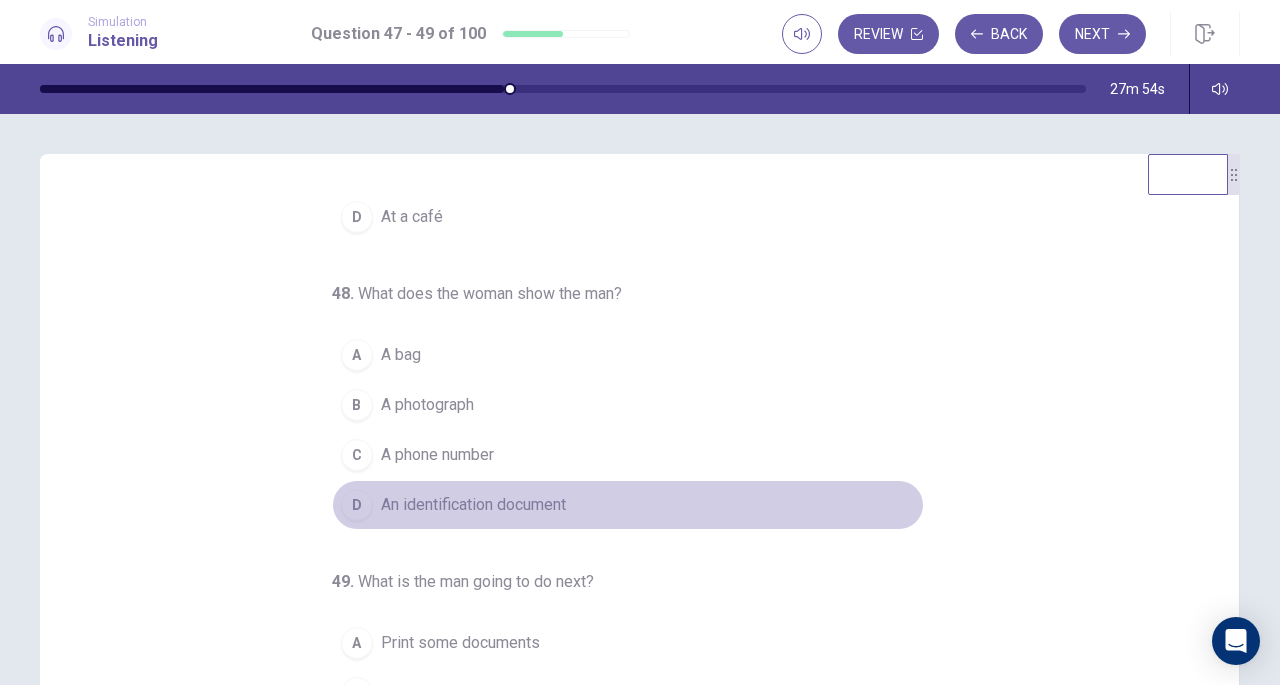 click on "An identification document" at bounding box center (473, 505) 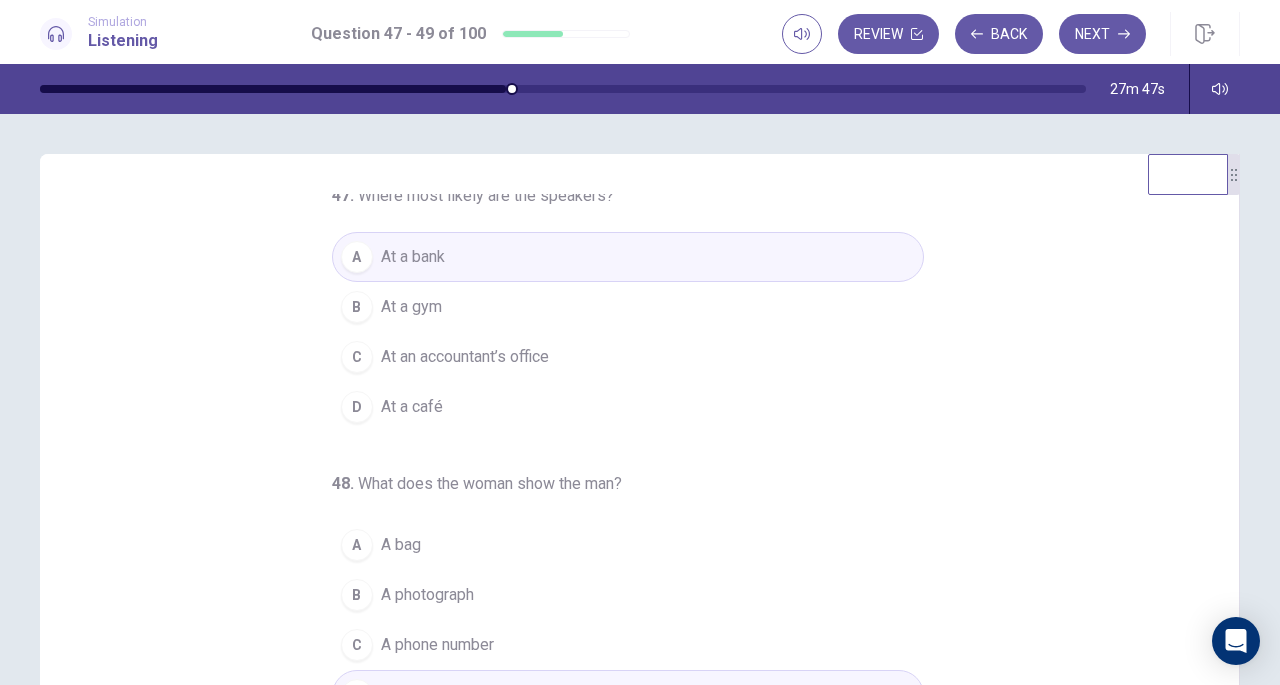 scroll, scrollTop: 200, scrollLeft: 0, axis: vertical 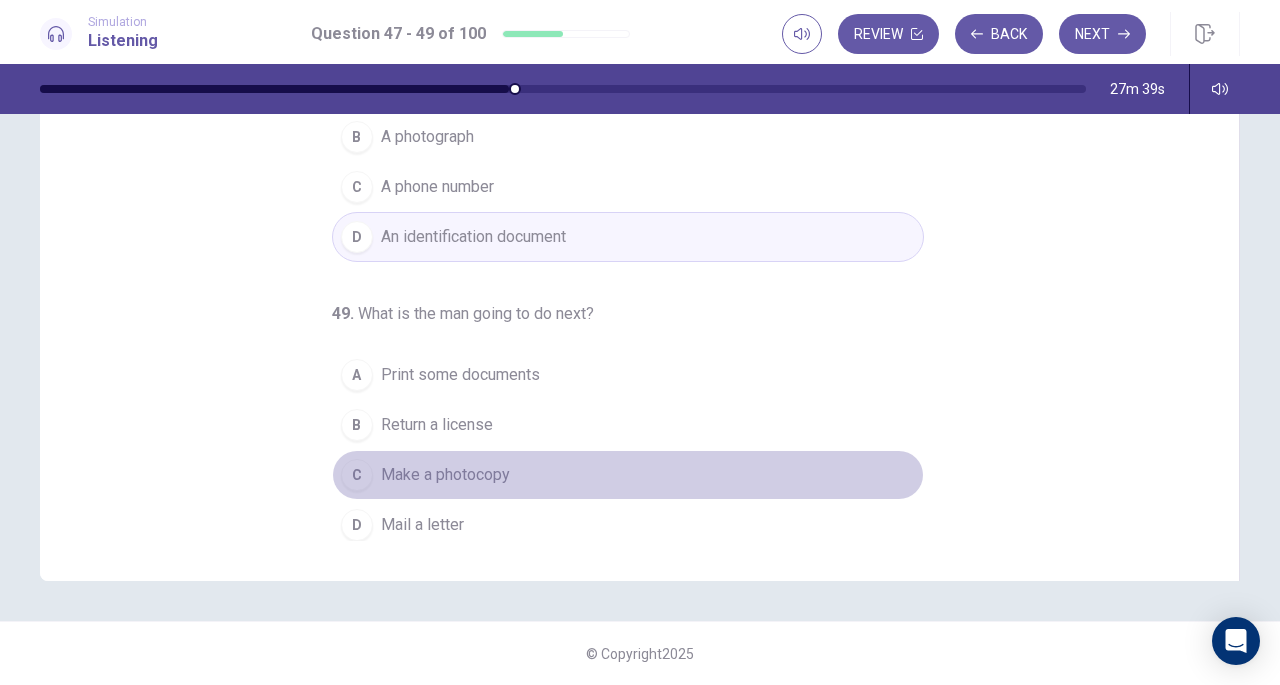 click on "C" at bounding box center [357, 475] 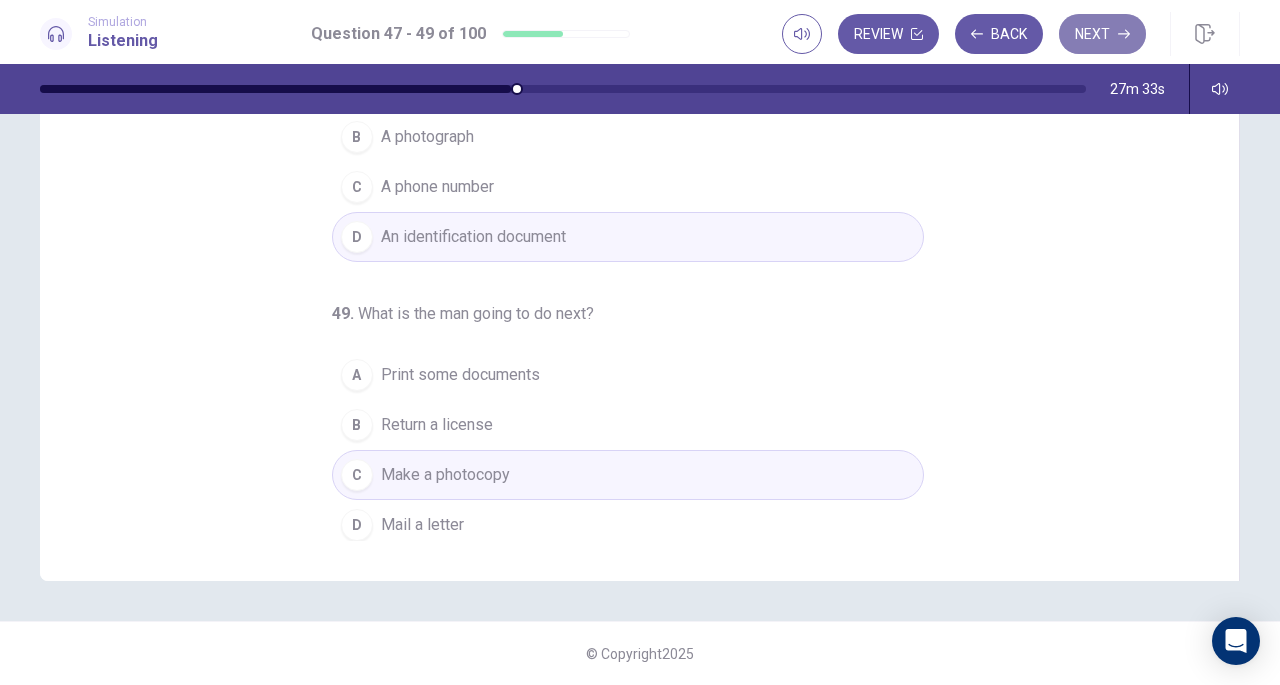 click on "Next" at bounding box center (1102, 34) 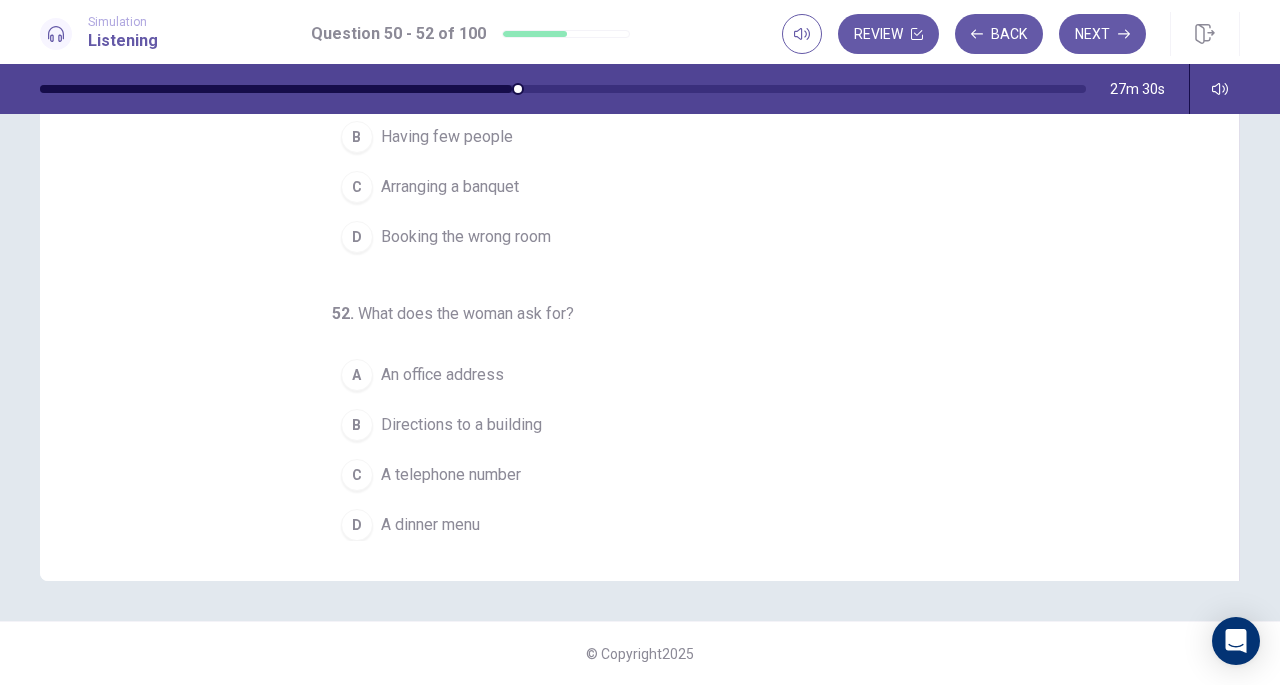 scroll, scrollTop: 0, scrollLeft: 0, axis: both 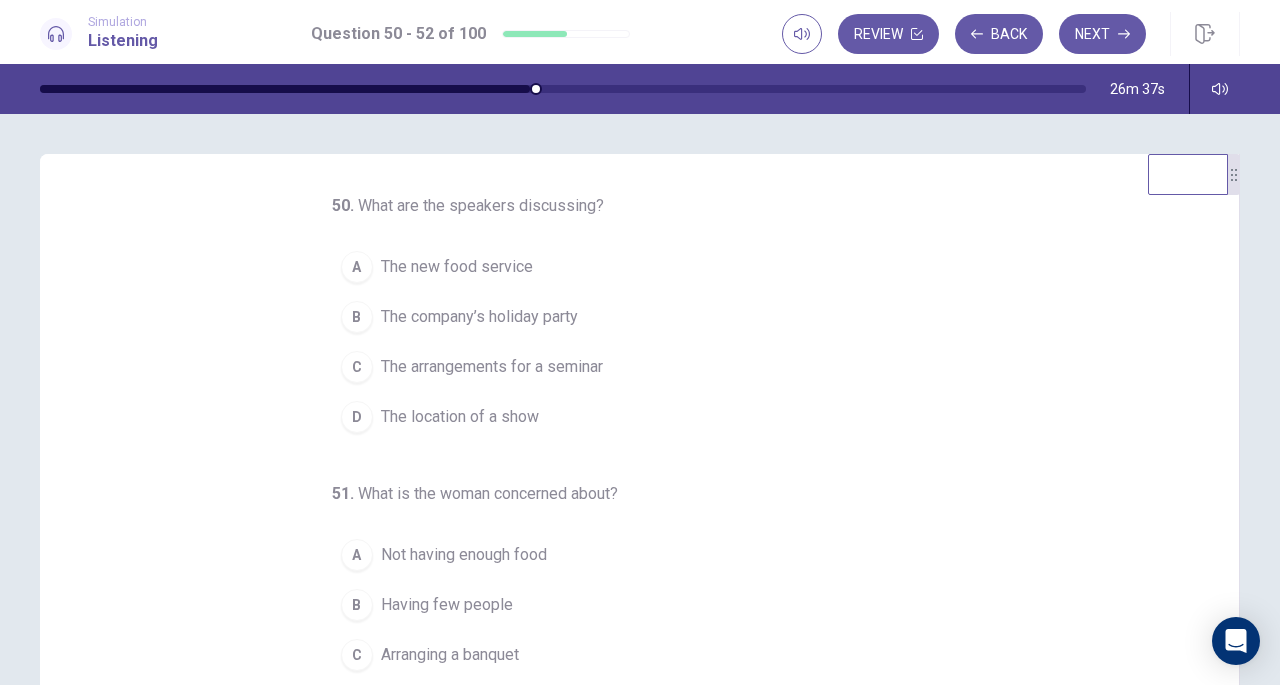 click on "C" at bounding box center [357, 367] 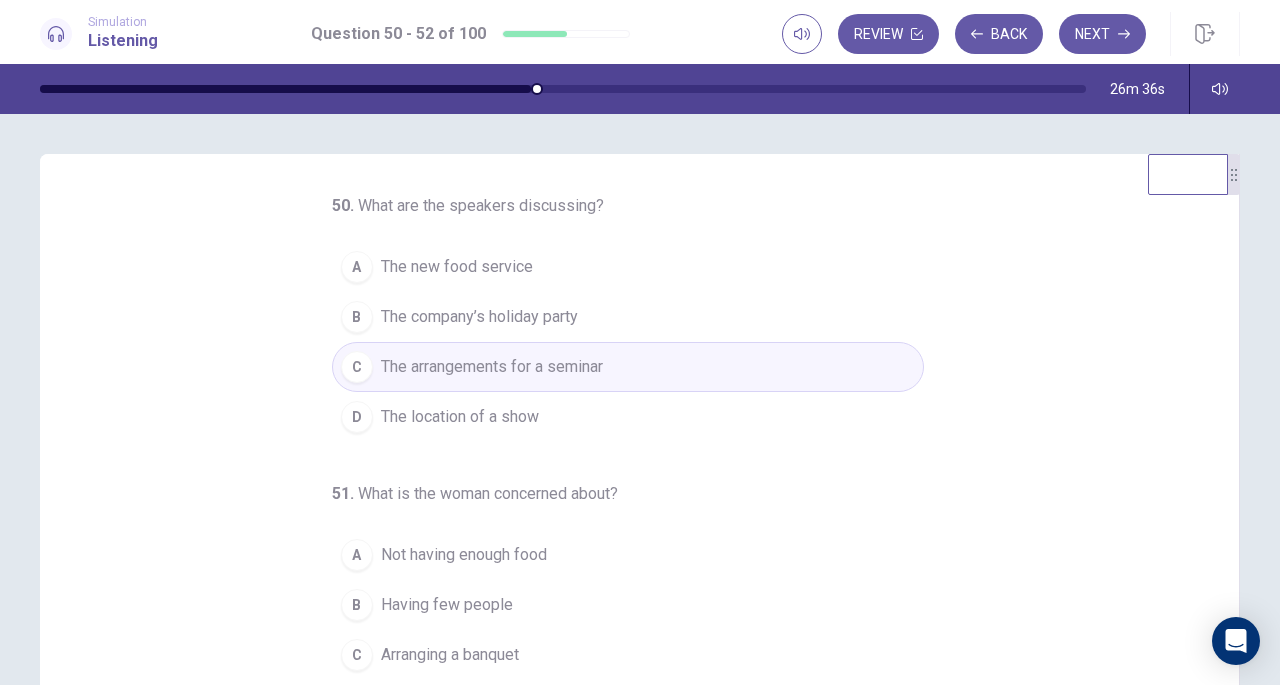 scroll, scrollTop: 200, scrollLeft: 0, axis: vertical 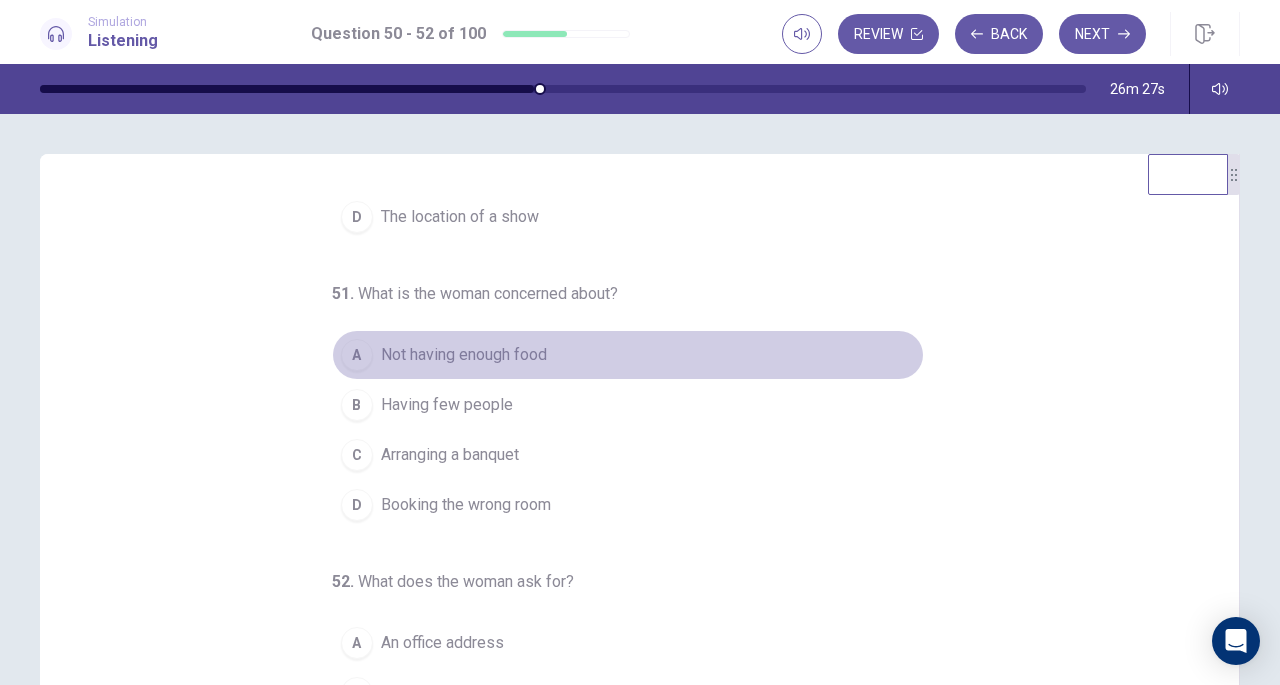 click on "A" at bounding box center (357, 355) 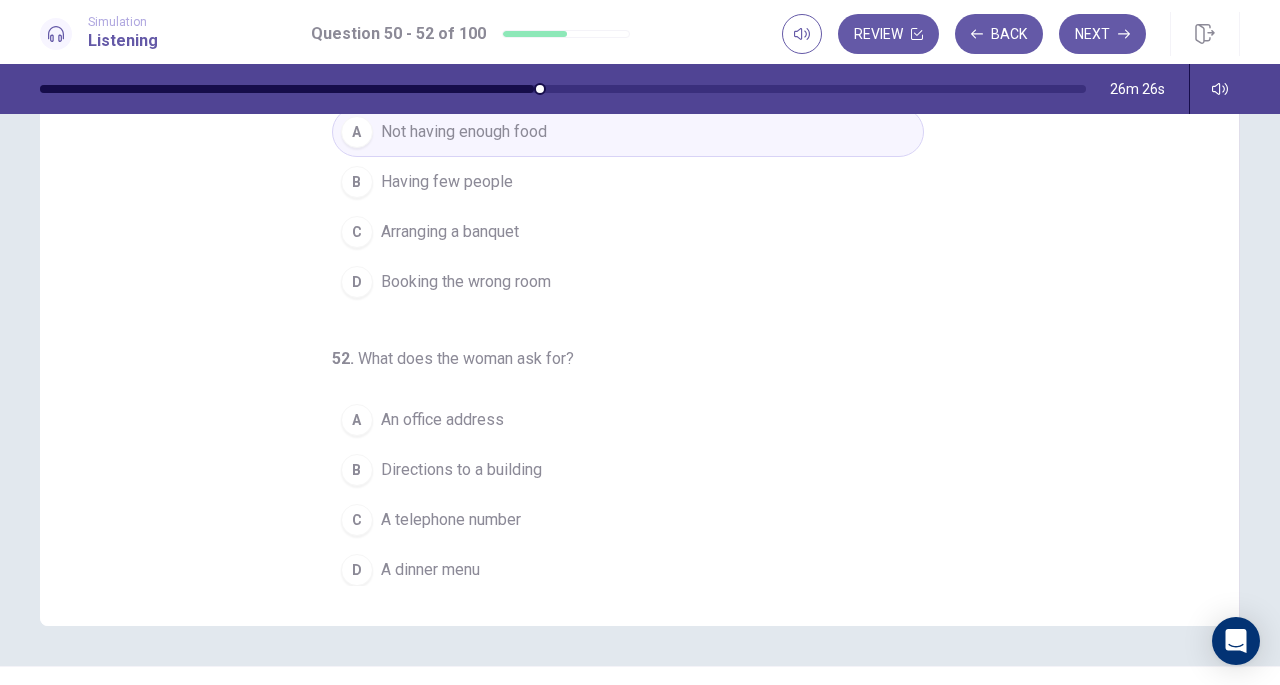 scroll, scrollTop: 268, scrollLeft: 0, axis: vertical 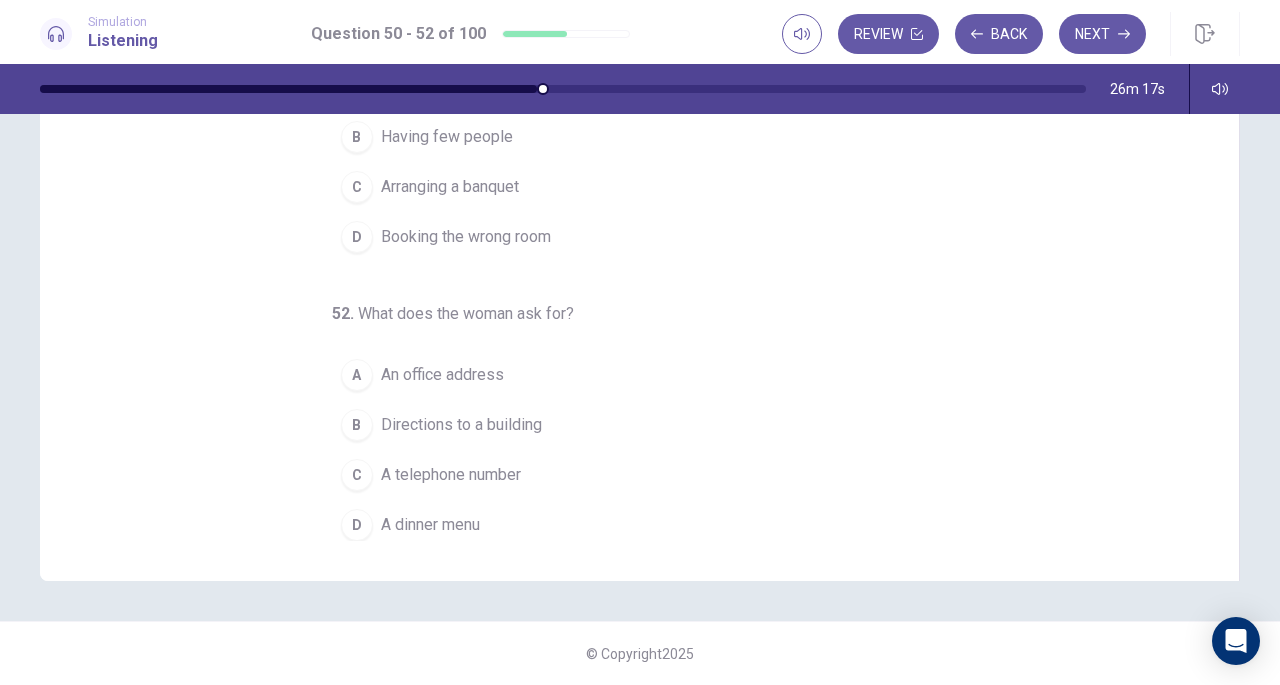 click on "A telephone number" at bounding box center [451, 475] 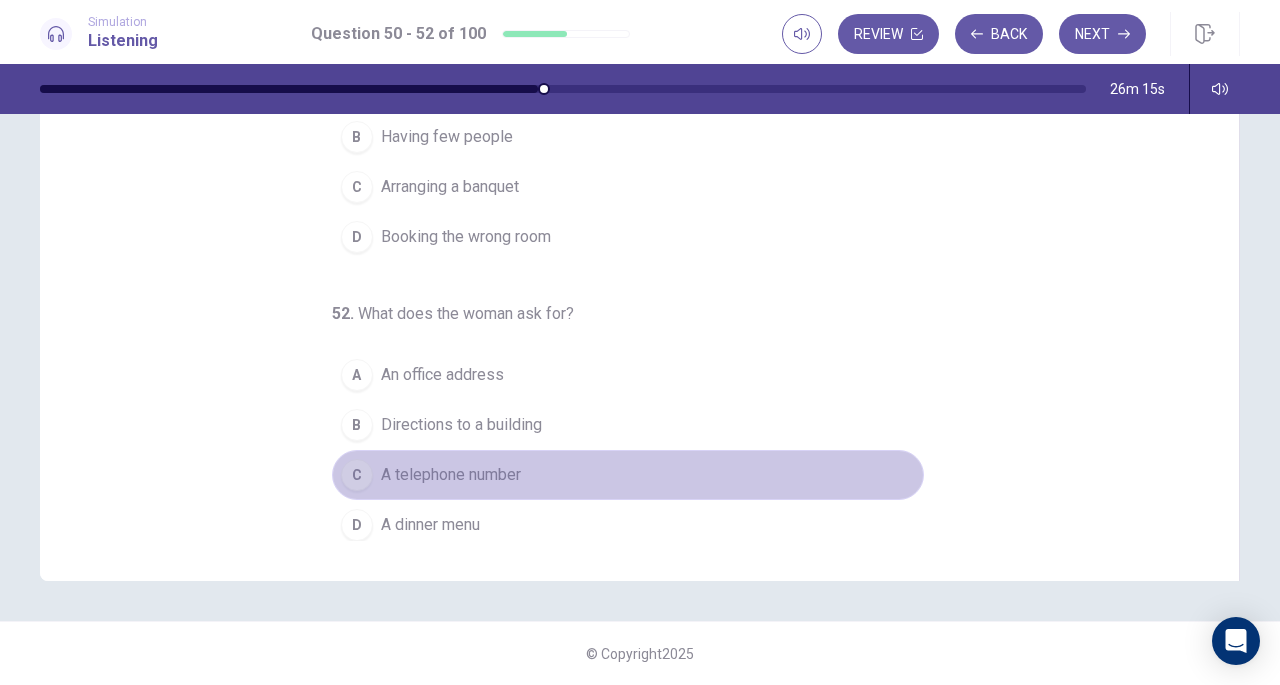 click on "C A telephone number" at bounding box center [628, 475] 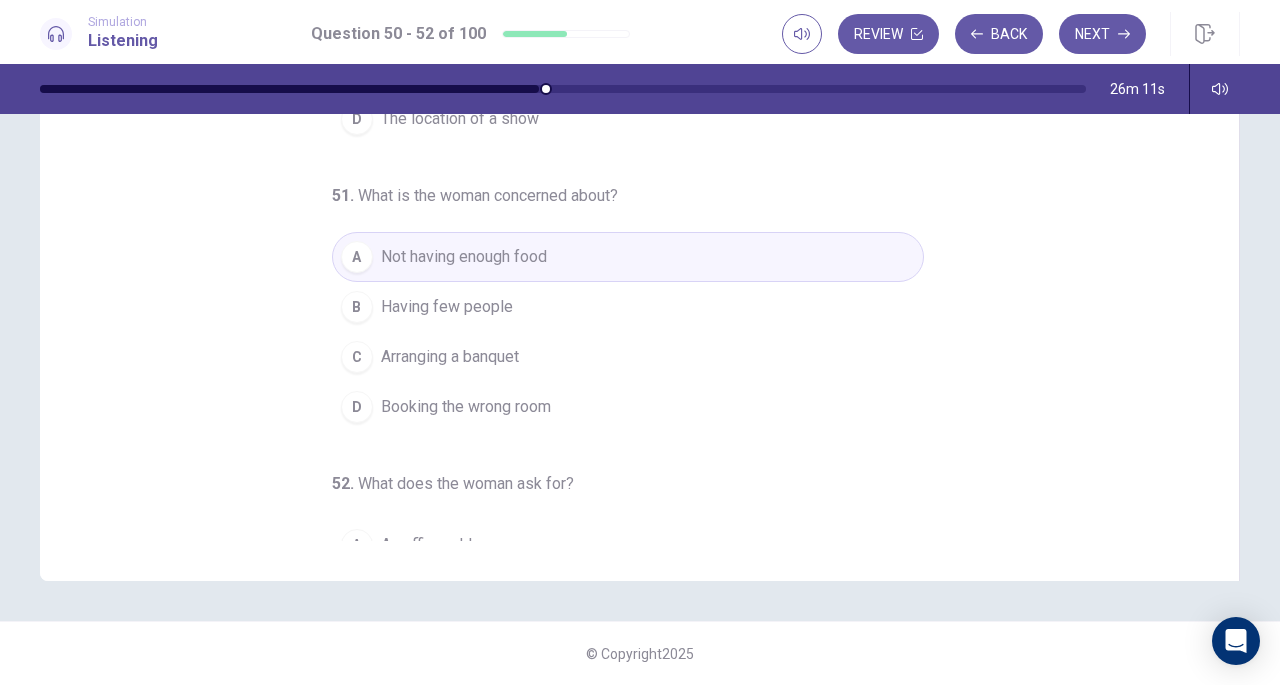 scroll, scrollTop: 0, scrollLeft: 0, axis: both 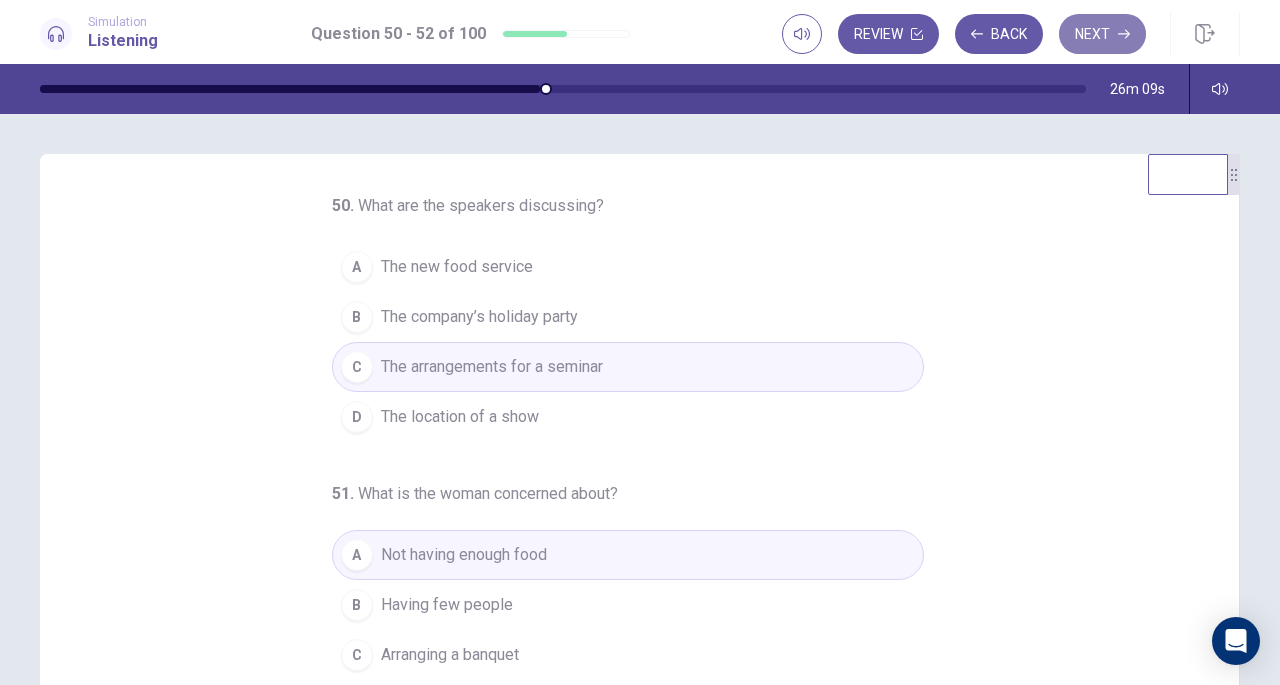 click on "Next" at bounding box center [1102, 34] 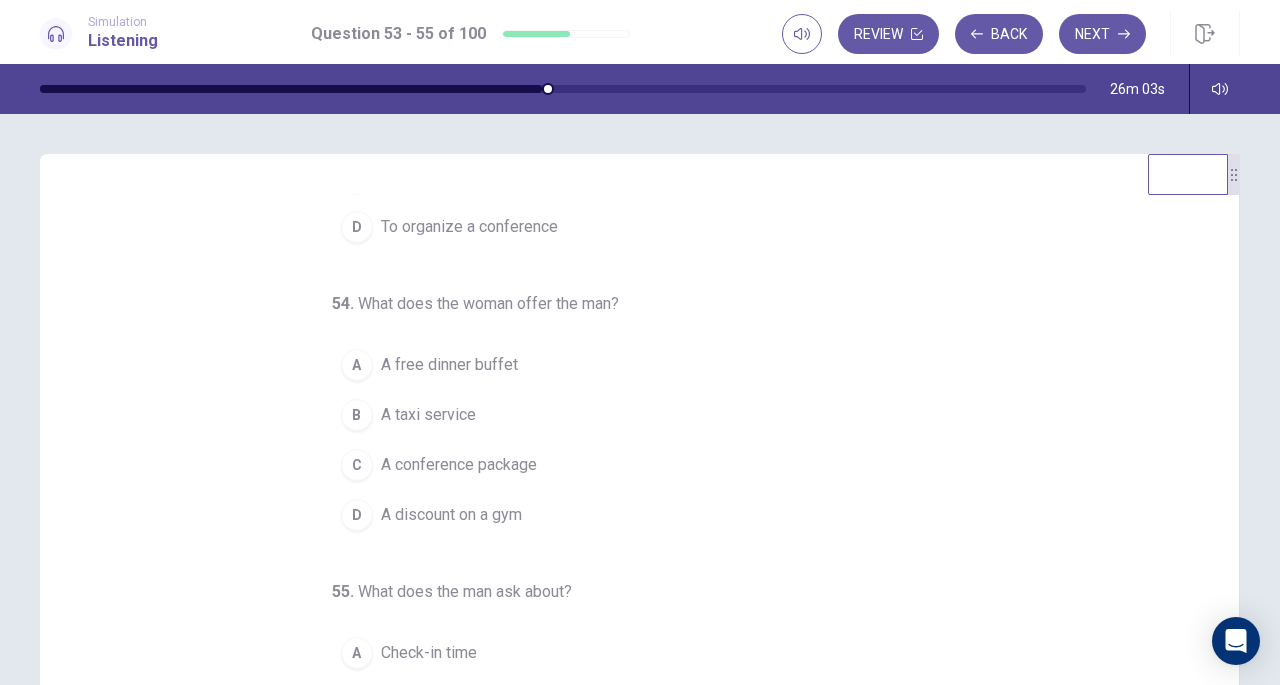scroll, scrollTop: 200, scrollLeft: 0, axis: vertical 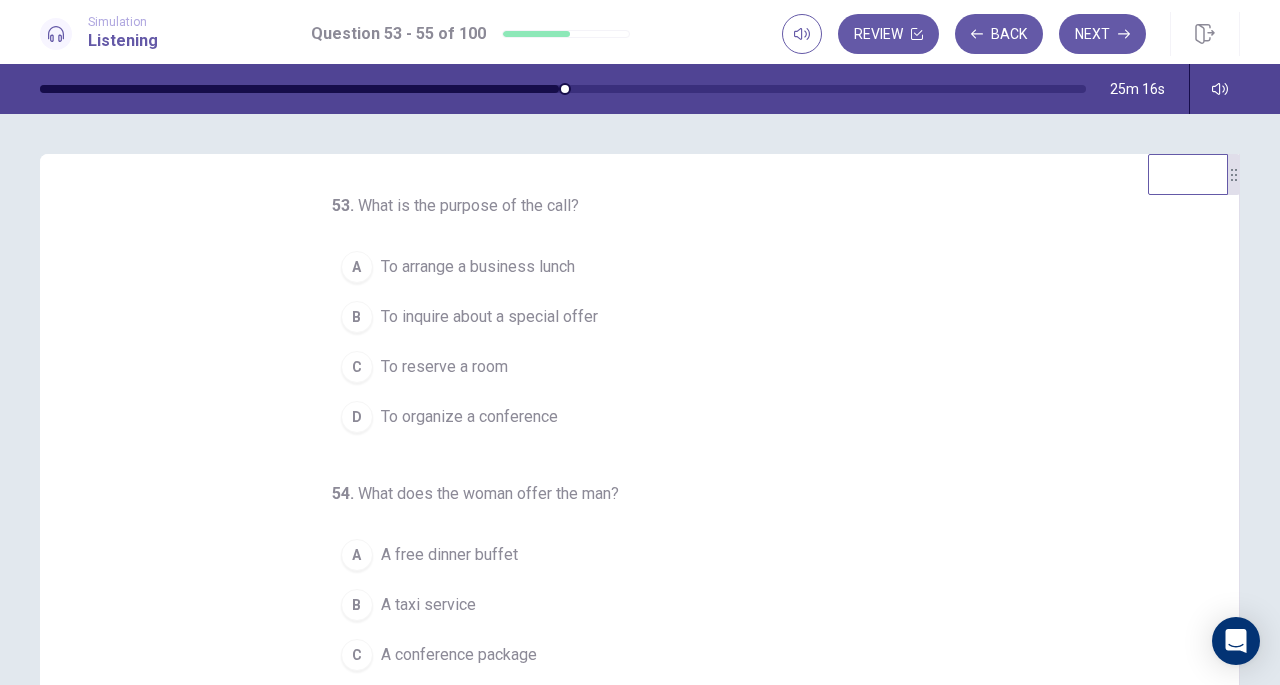 drag, startPoint x: 584, startPoint y: 461, endPoint x: 566, endPoint y: 431, distance: 34.98571 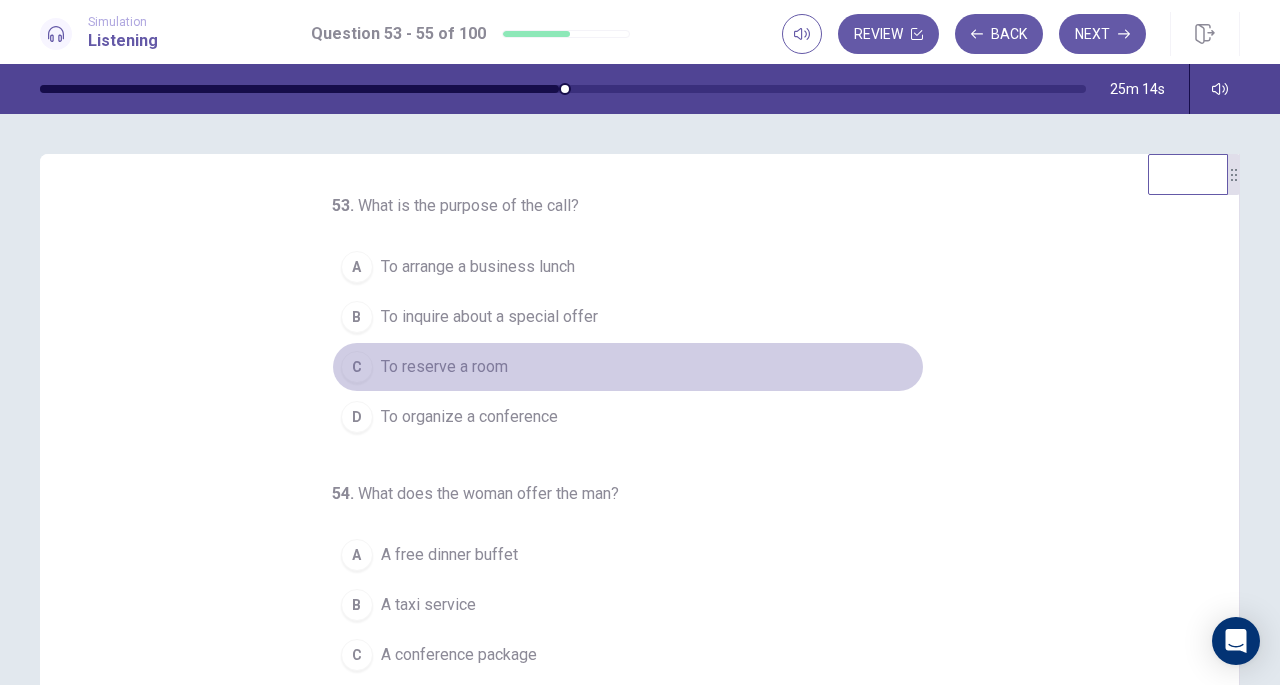 click on "C" at bounding box center (357, 367) 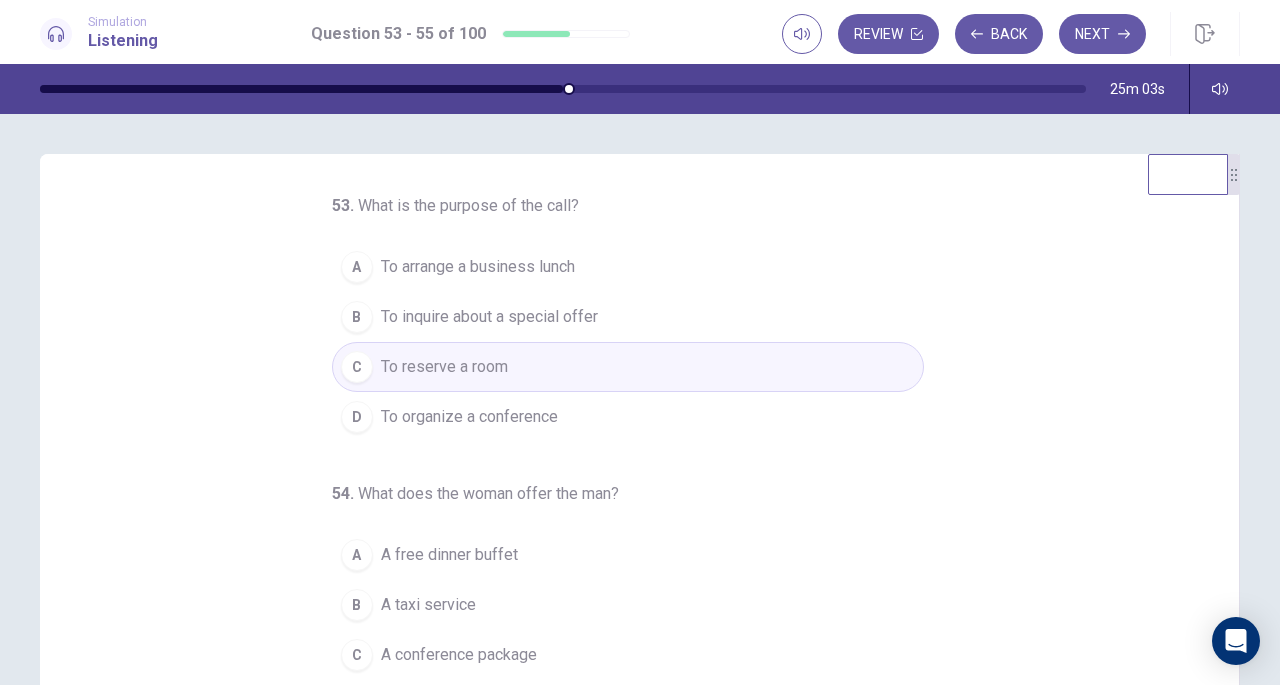 scroll, scrollTop: 200, scrollLeft: 0, axis: vertical 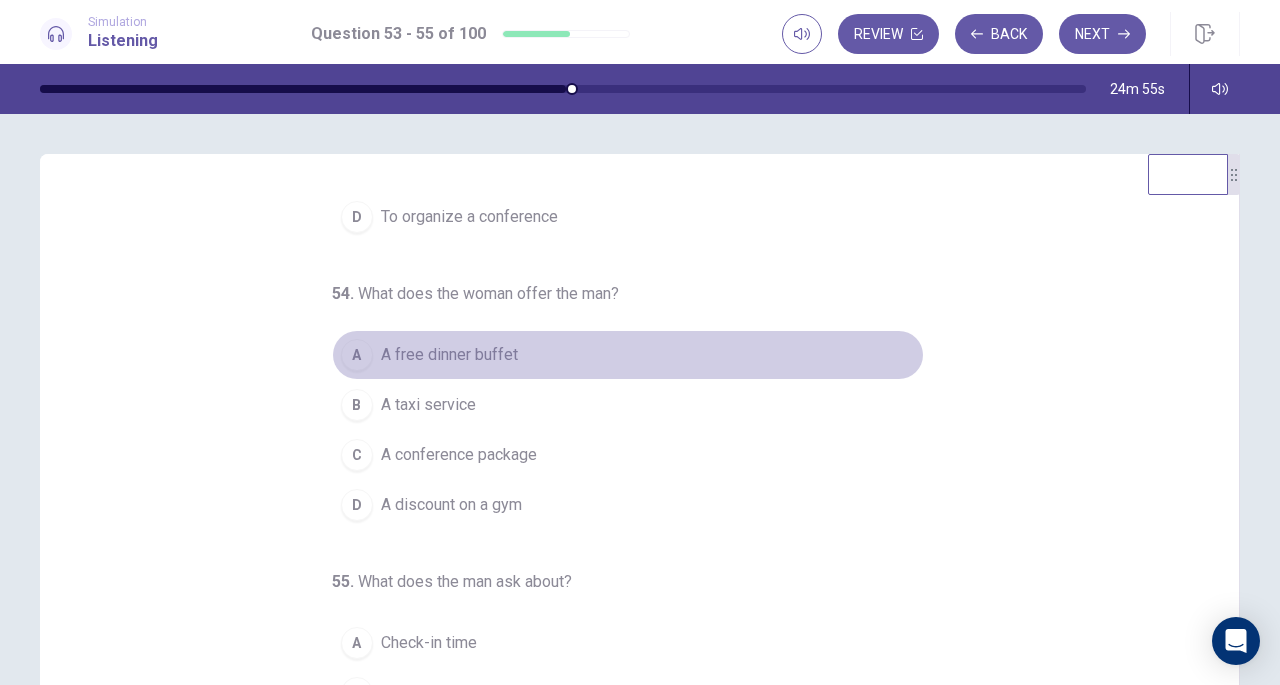 click on "A free dinner buffet" at bounding box center [449, 355] 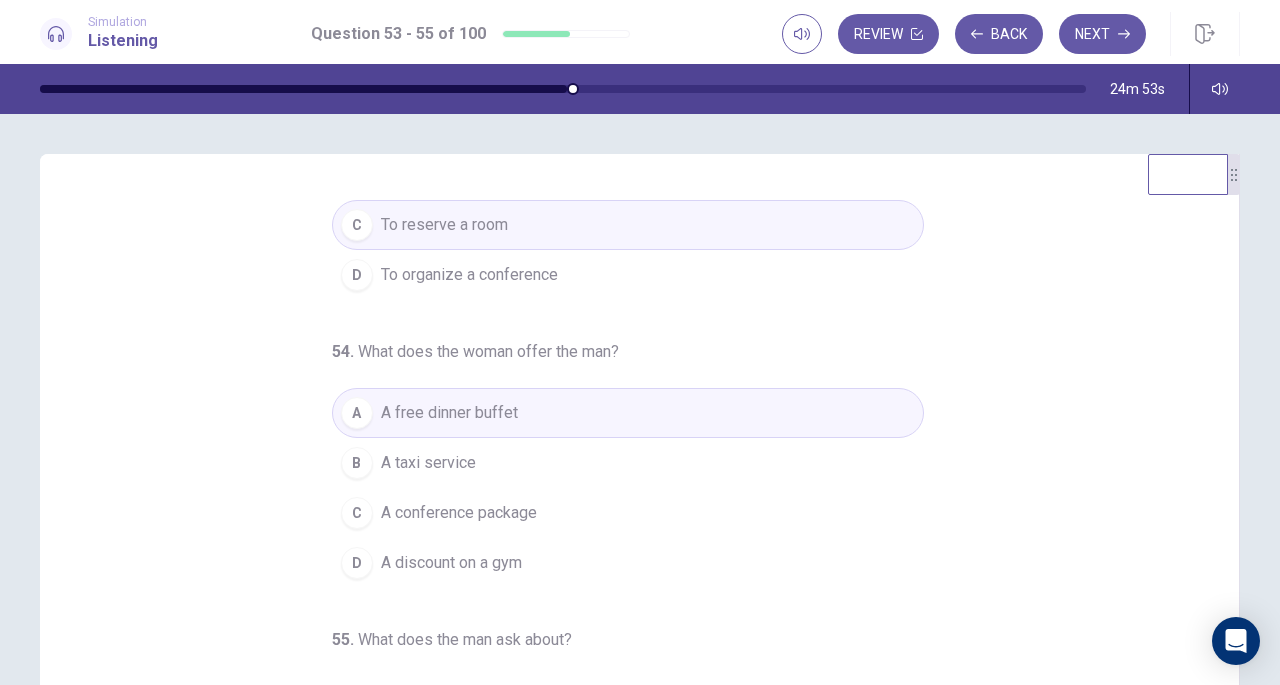 scroll, scrollTop: 200, scrollLeft: 0, axis: vertical 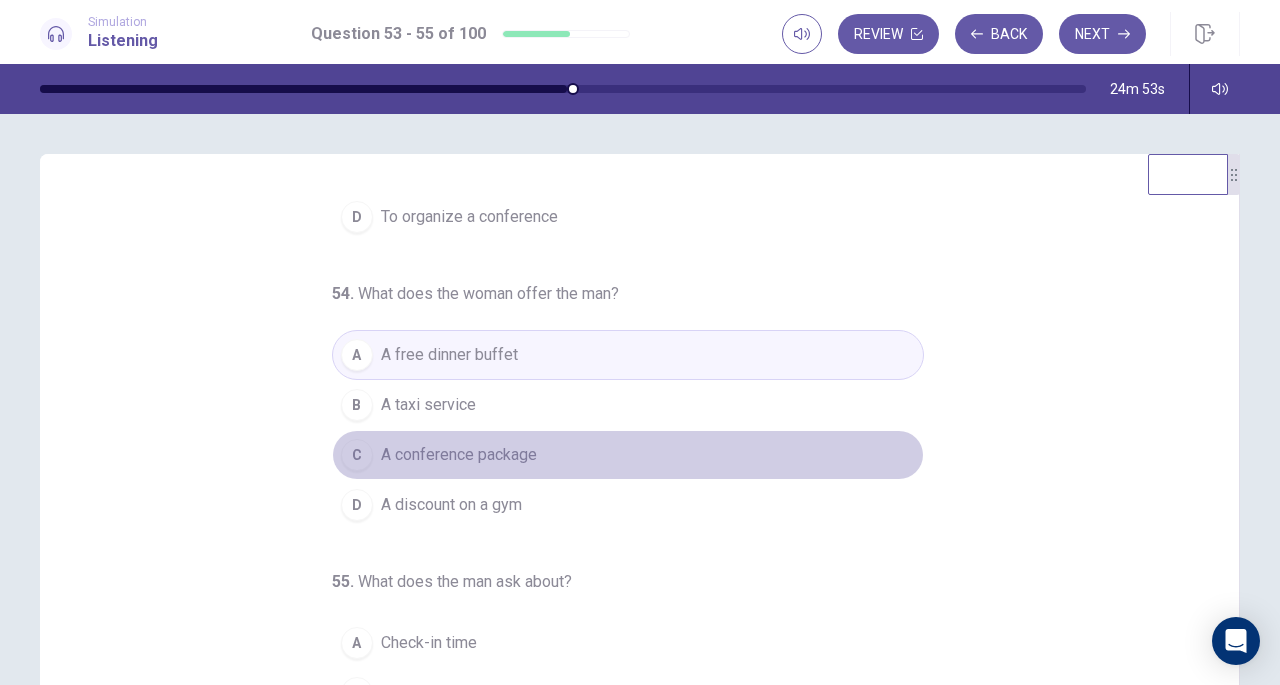 click on "A conference package" at bounding box center [459, 455] 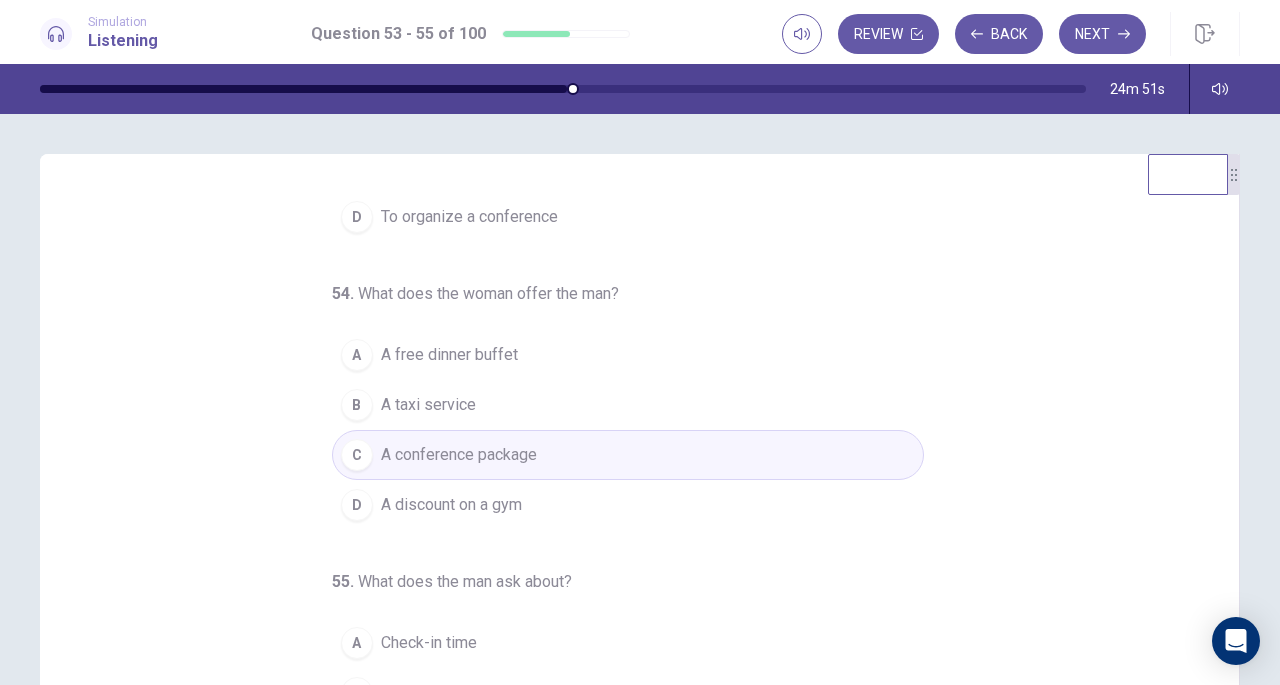 scroll, scrollTop: 268, scrollLeft: 0, axis: vertical 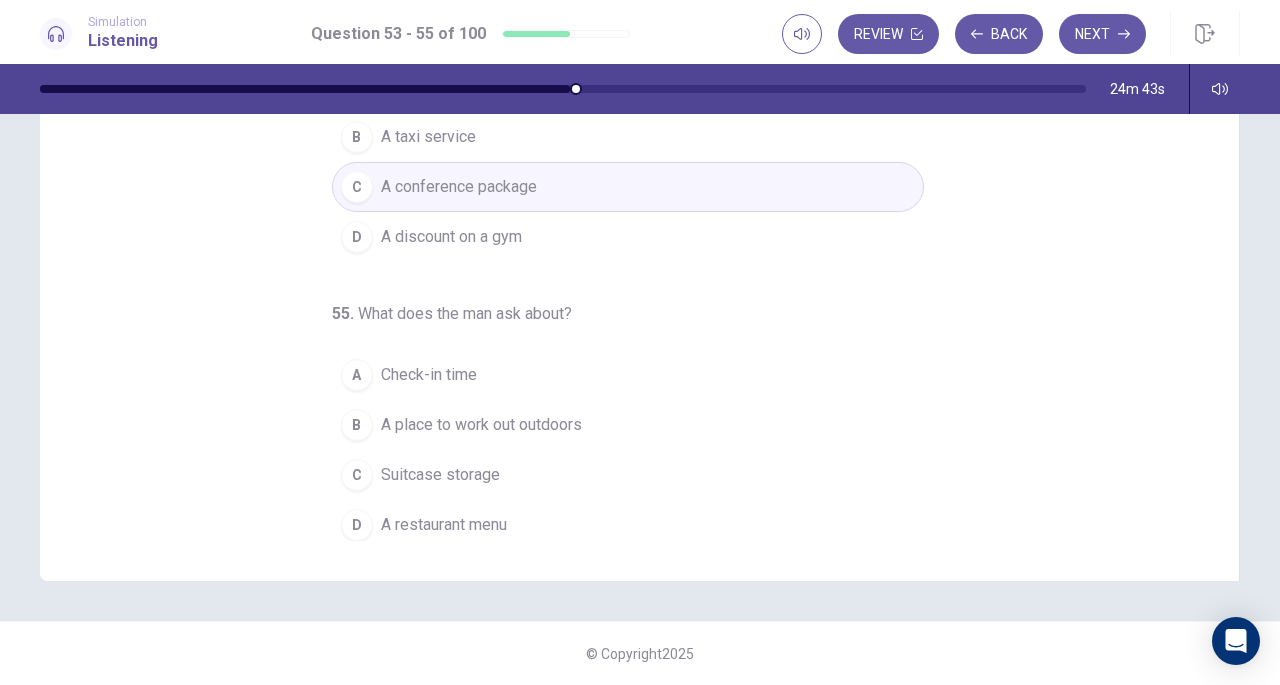 click on "B" at bounding box center (357, 425) 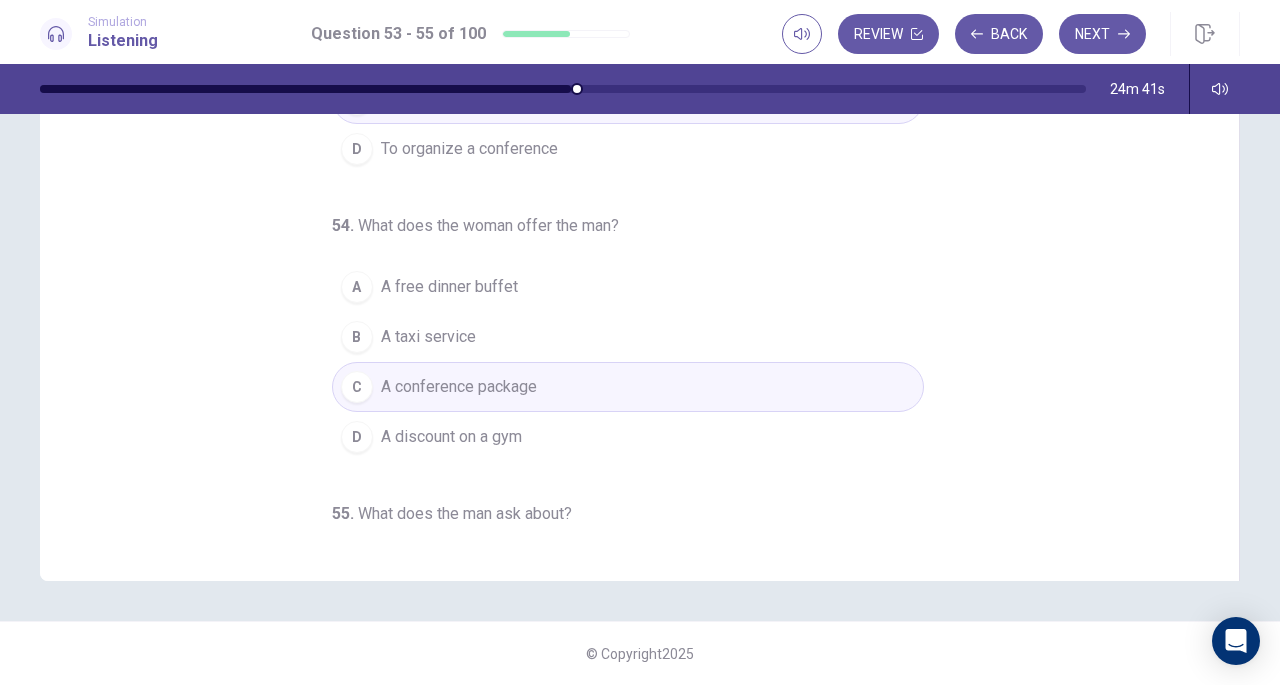 scroll, scrollTop: 0, scrollLeft: 0, axis: both 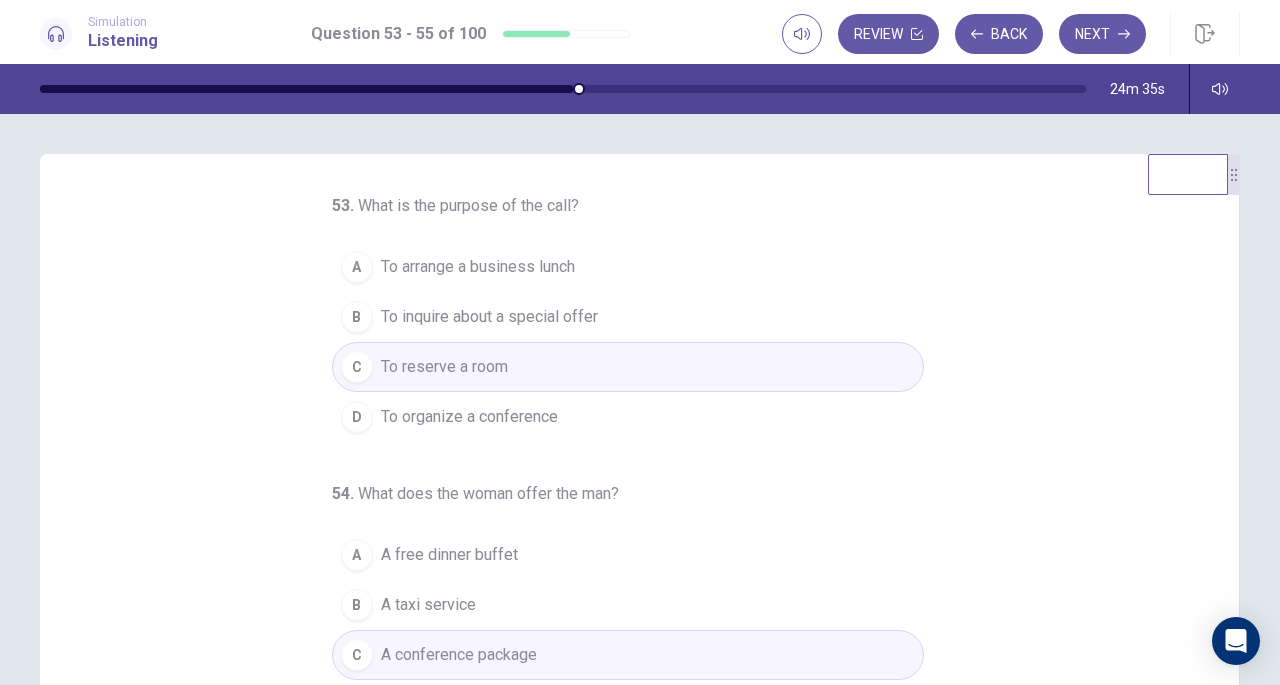 click on "To organize a conference" at bounding box center [469, 417] 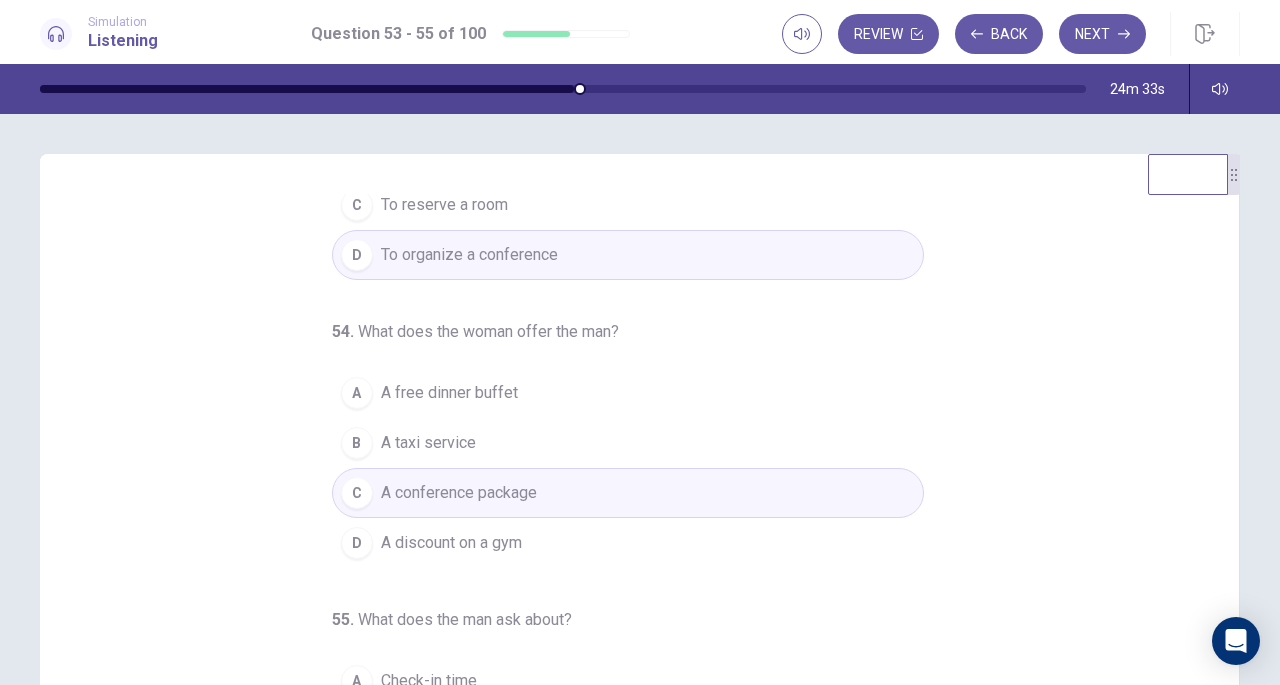 scroll, scrollTop: 200, scrollLeft: 0, axis: vertical 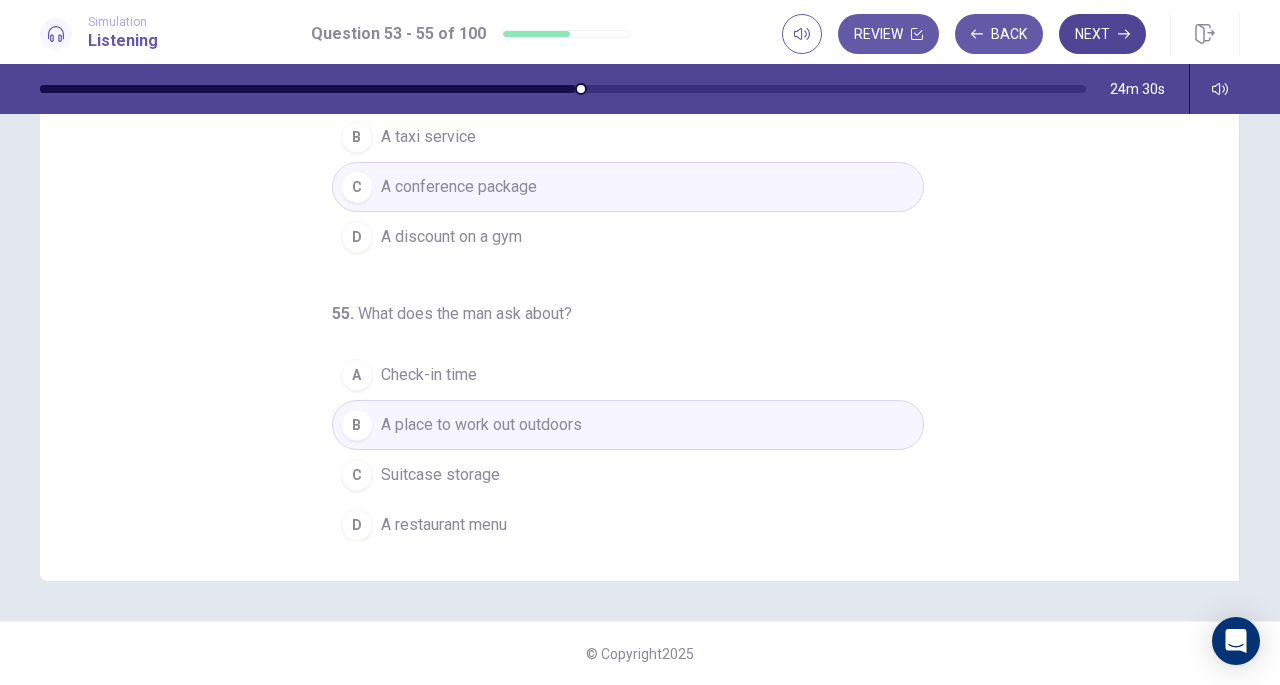 click on "Next" at bounding box center (1102, 34) 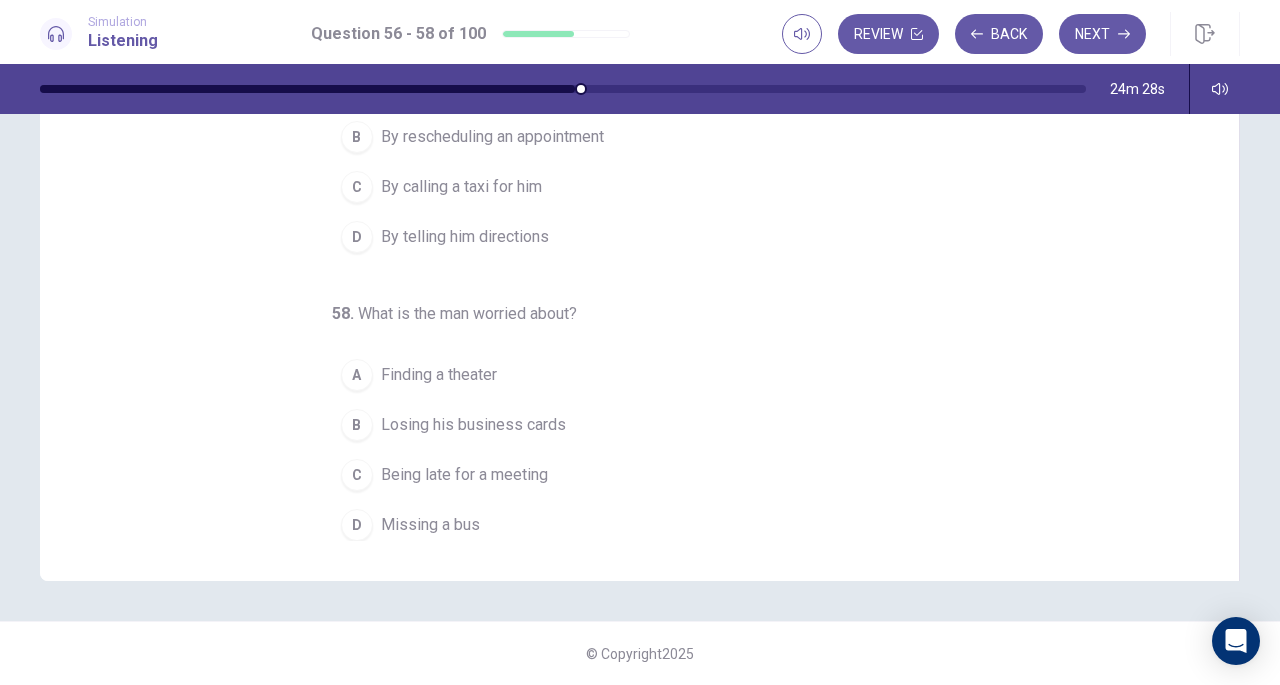 scroll, scrollTop: 0, scrollLeft: 0, axis: both 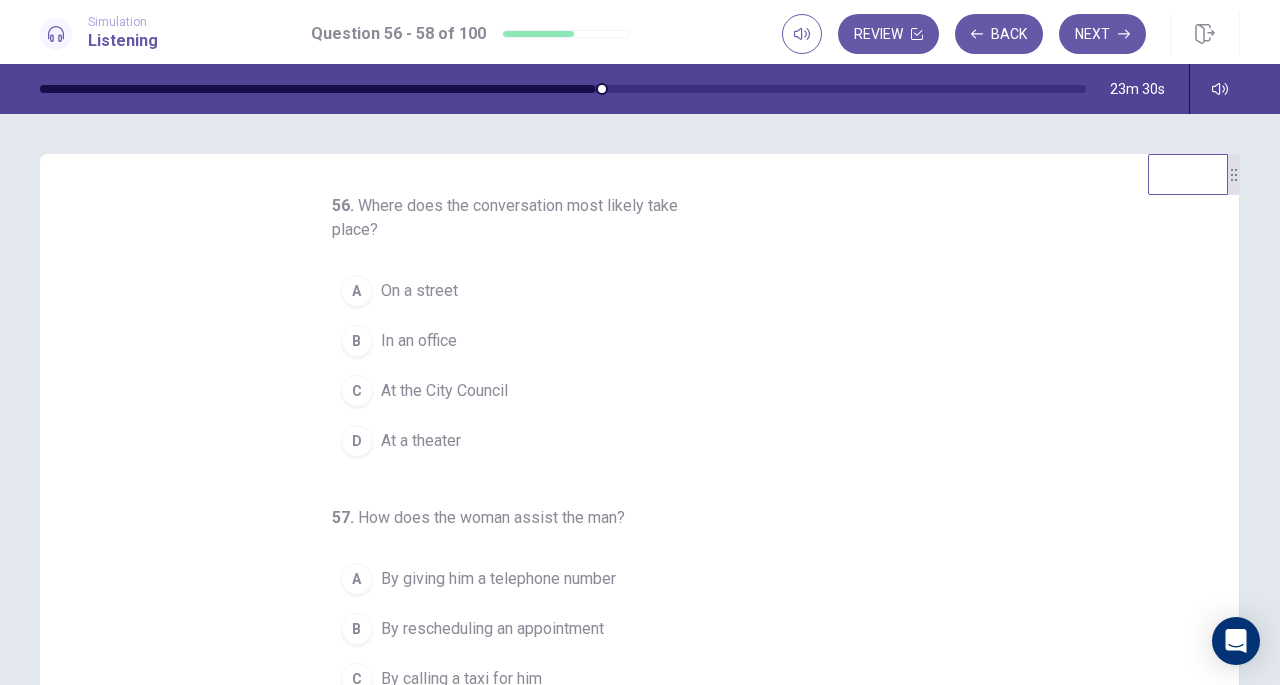 click on "A" at bounding box center (357, 291) 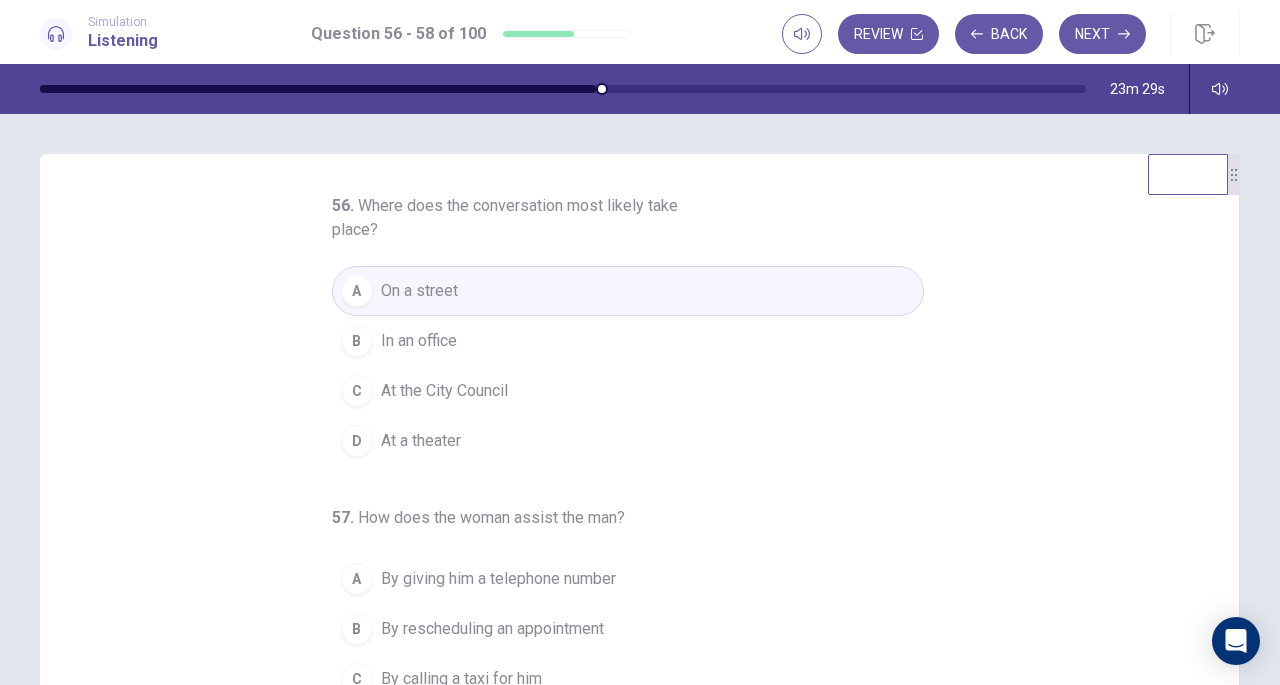 scroll, scrollTop: 224, scrollLeft: 0, axis: vertical 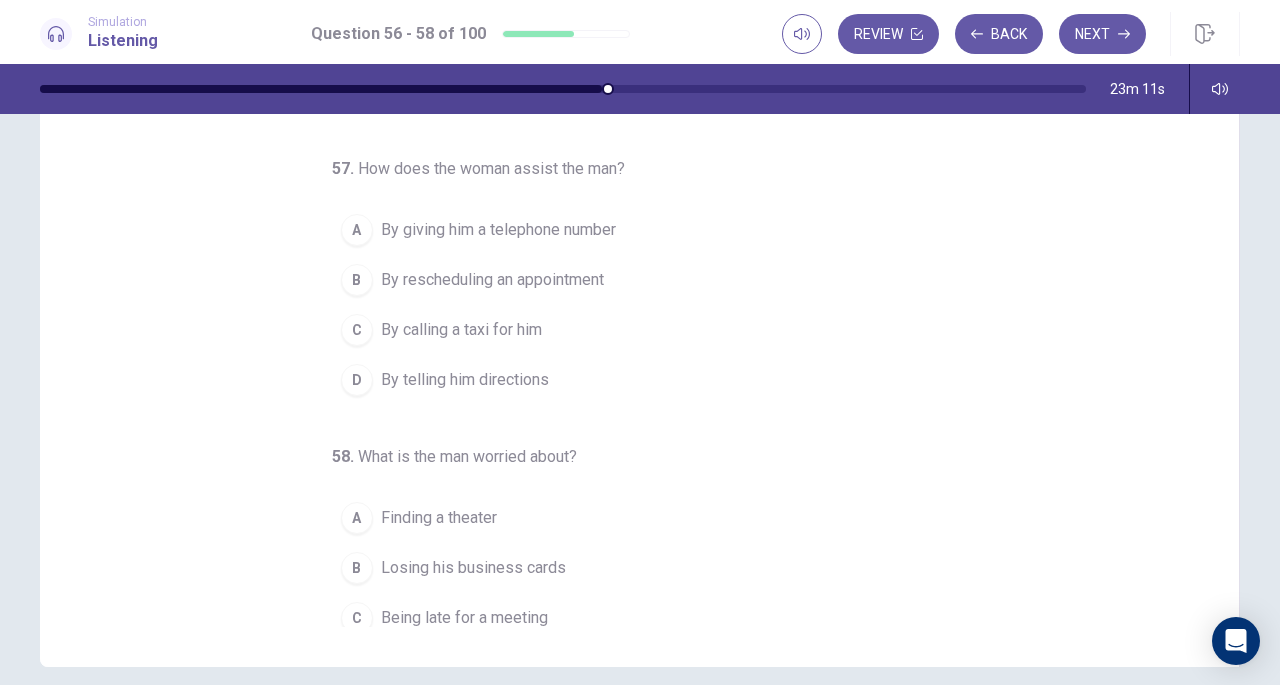 click on "D" at bounding box center (357, 380) 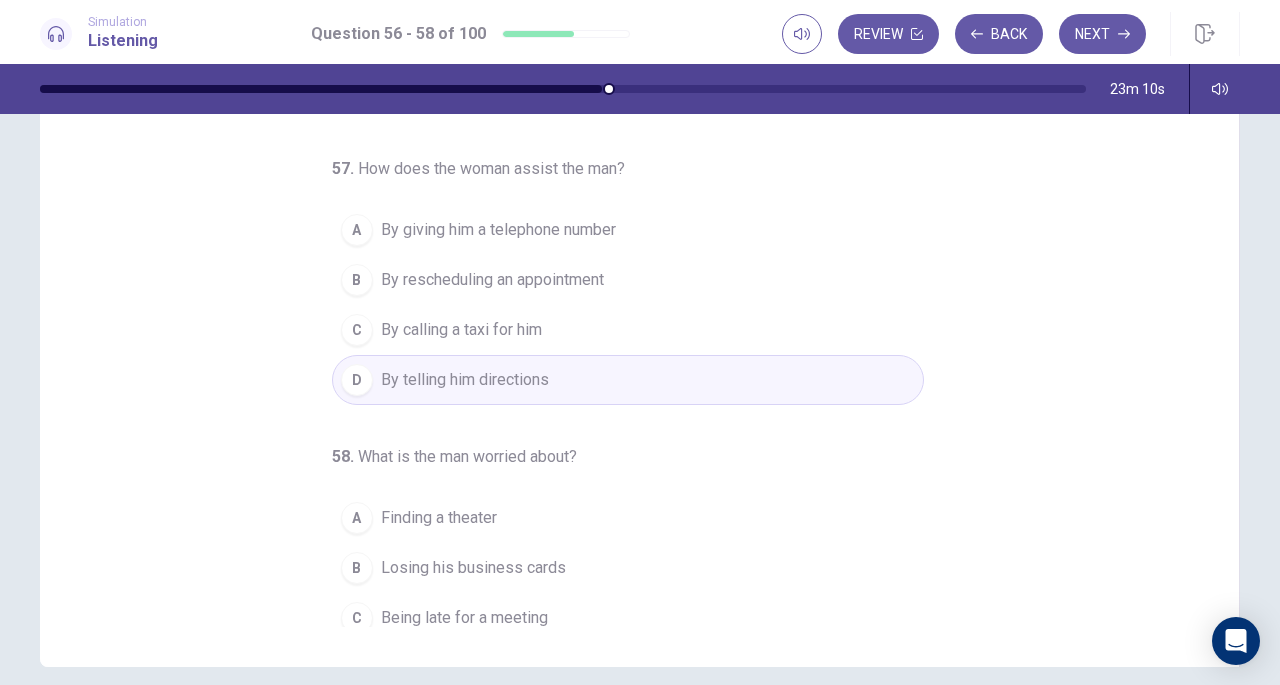 scroll, scrollTop: 224, scrollLeft: 0, axis: vertical 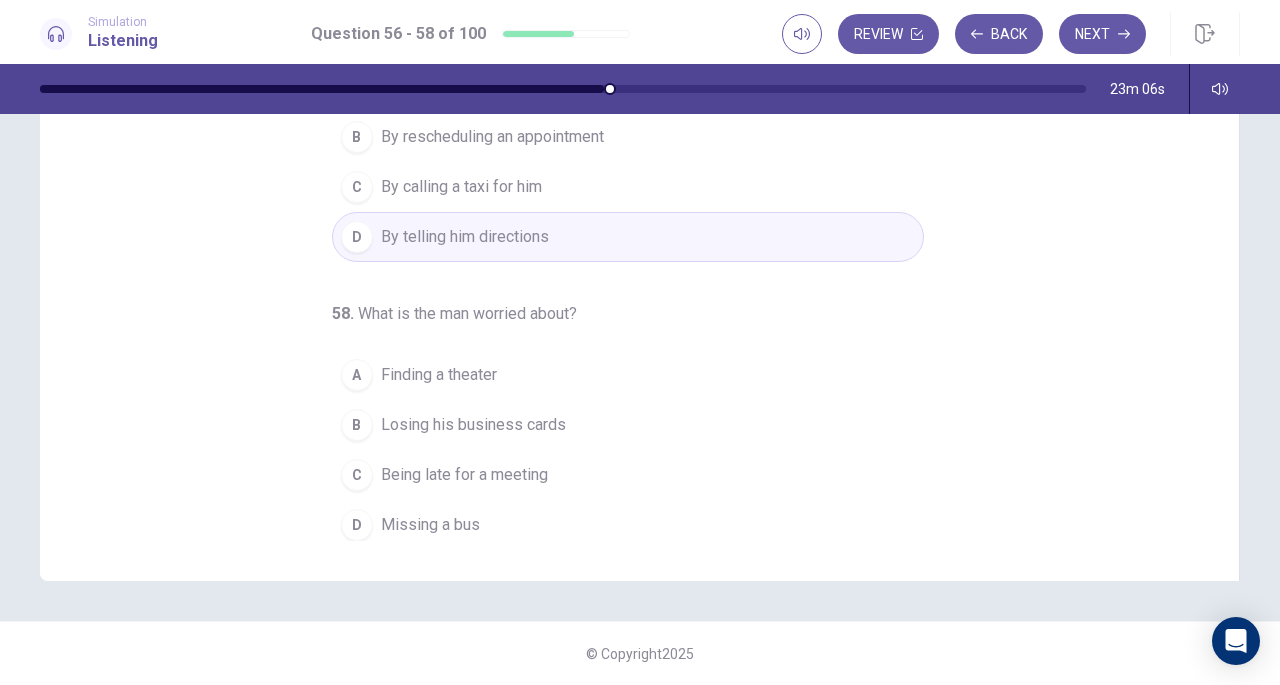 click on "C" at bounding box center [357, 475] 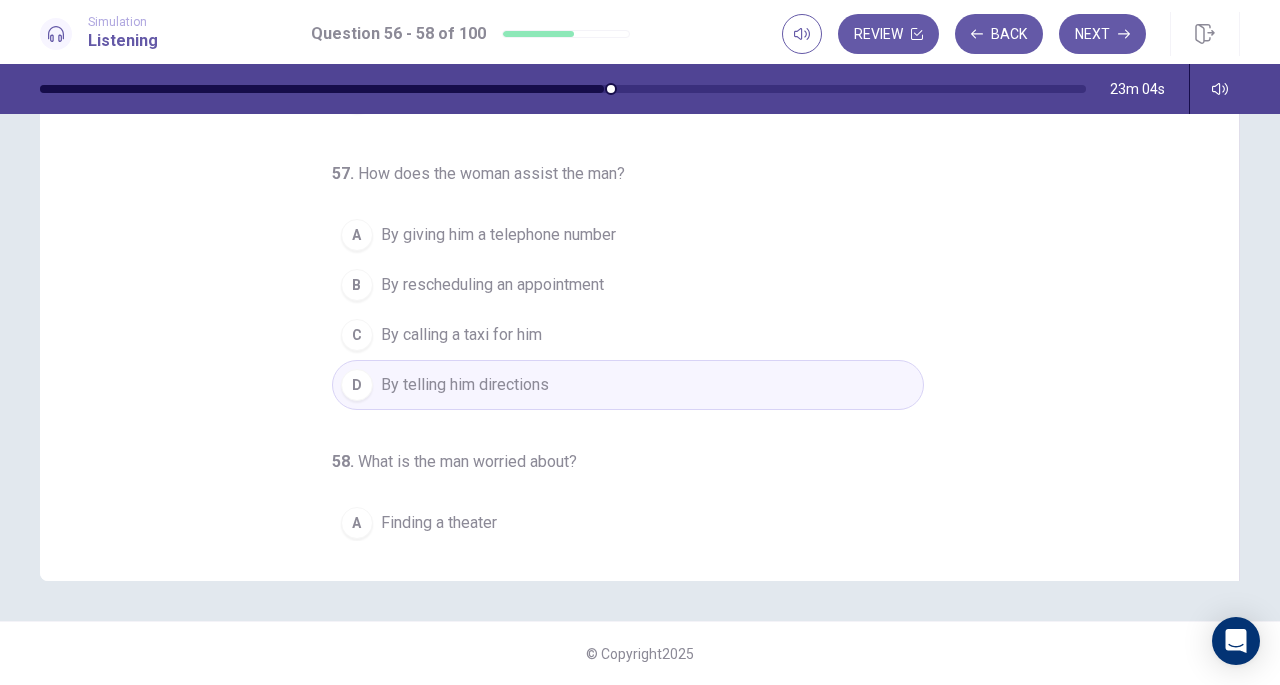 scroll, scrollTop: 0, scrollLeft: 0, axis: both 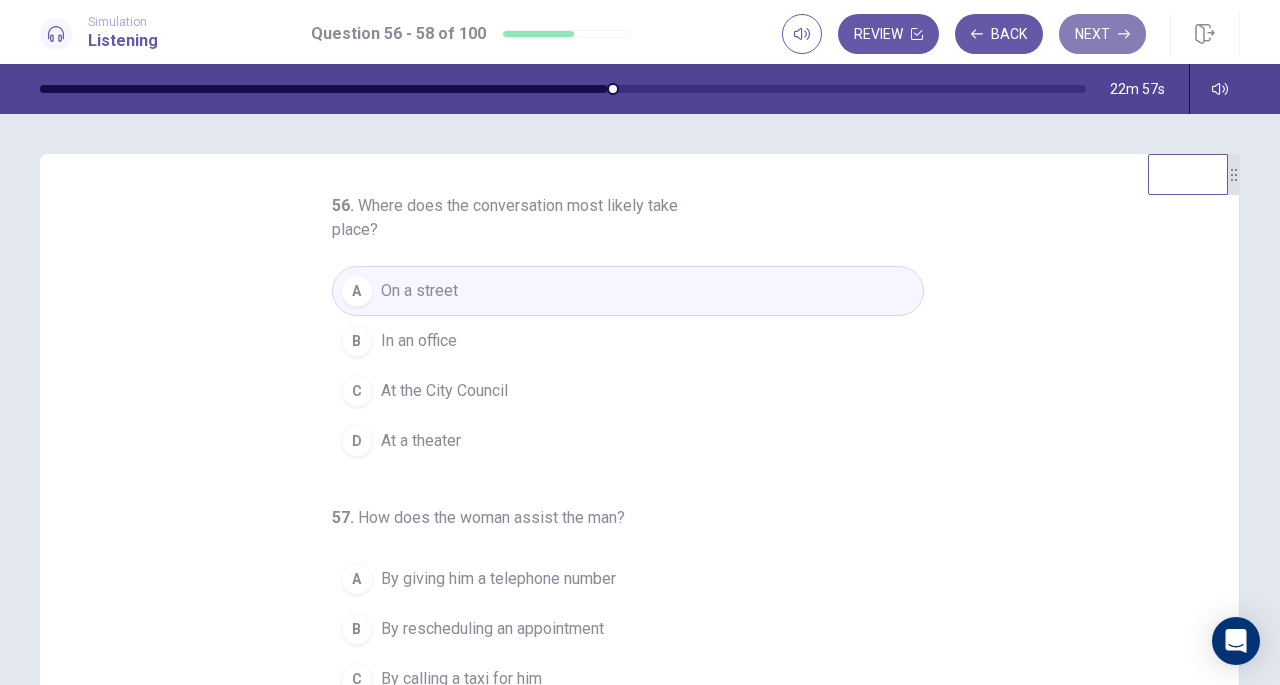 click on "Next" at bounding box center (1102, 34) 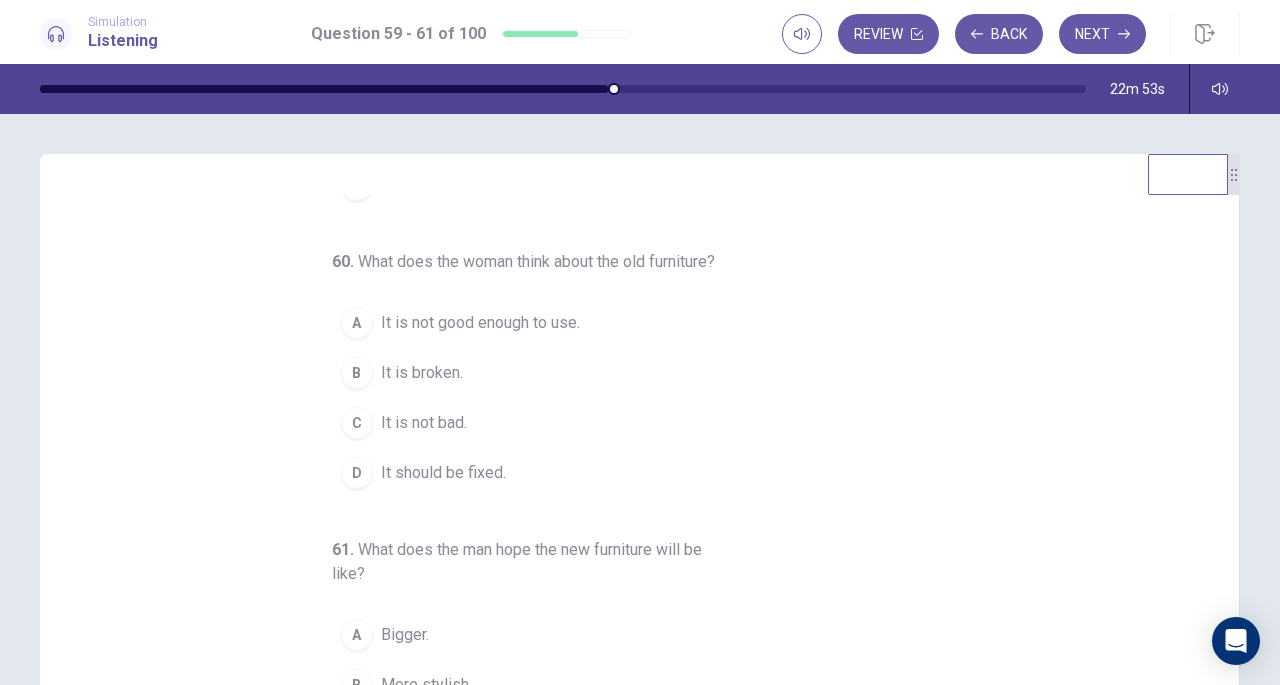 scroll, scrollTop: 248, scrollLeft: 0, axis: vertical 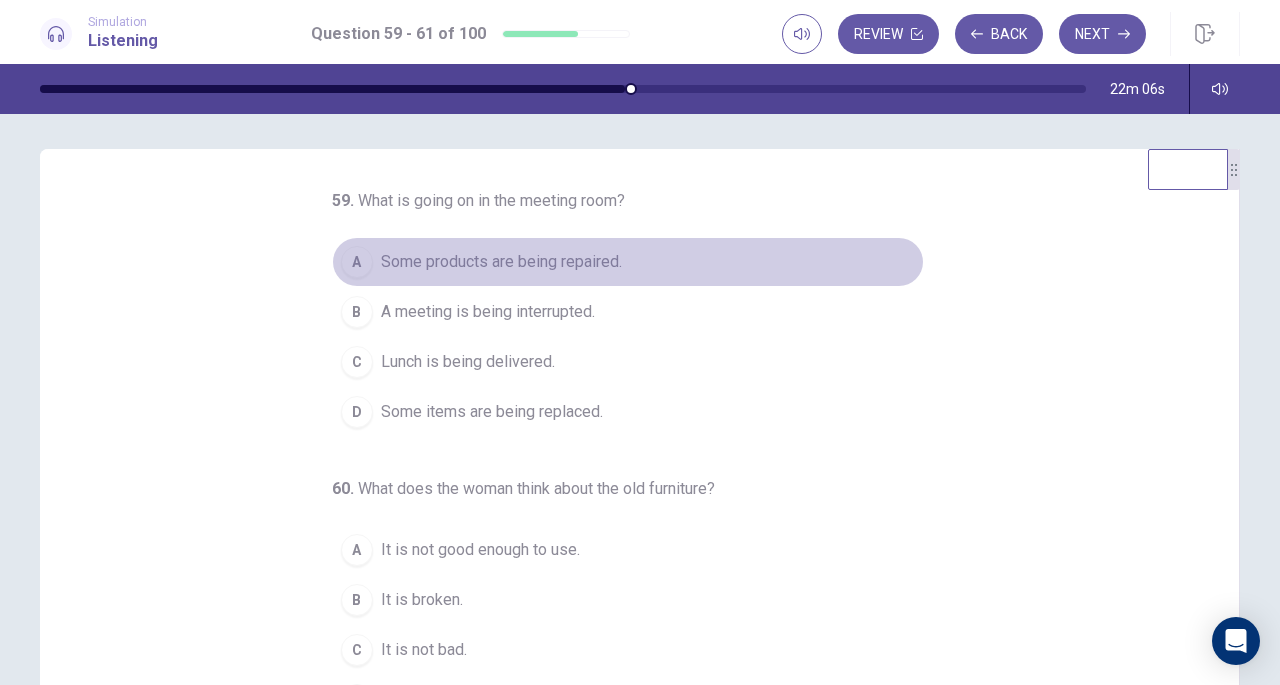 click on "A" at bounding box center (357, 262) 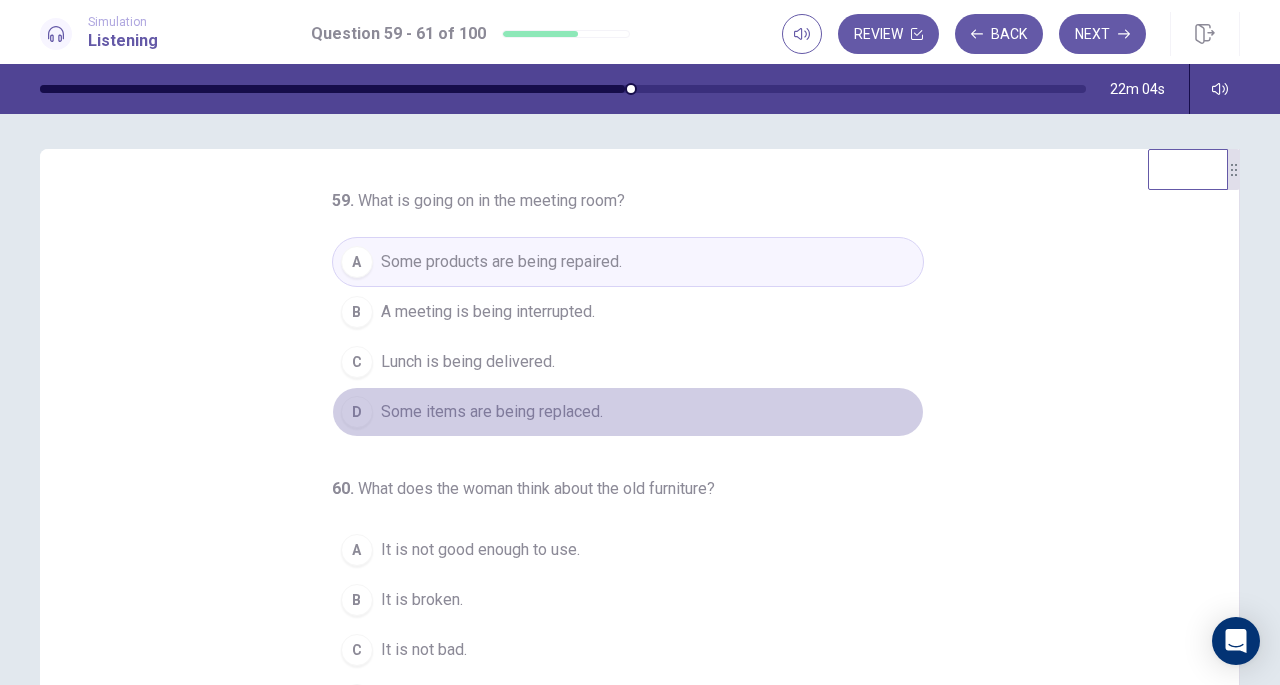 click on "D" at bounding box center (357, 412) 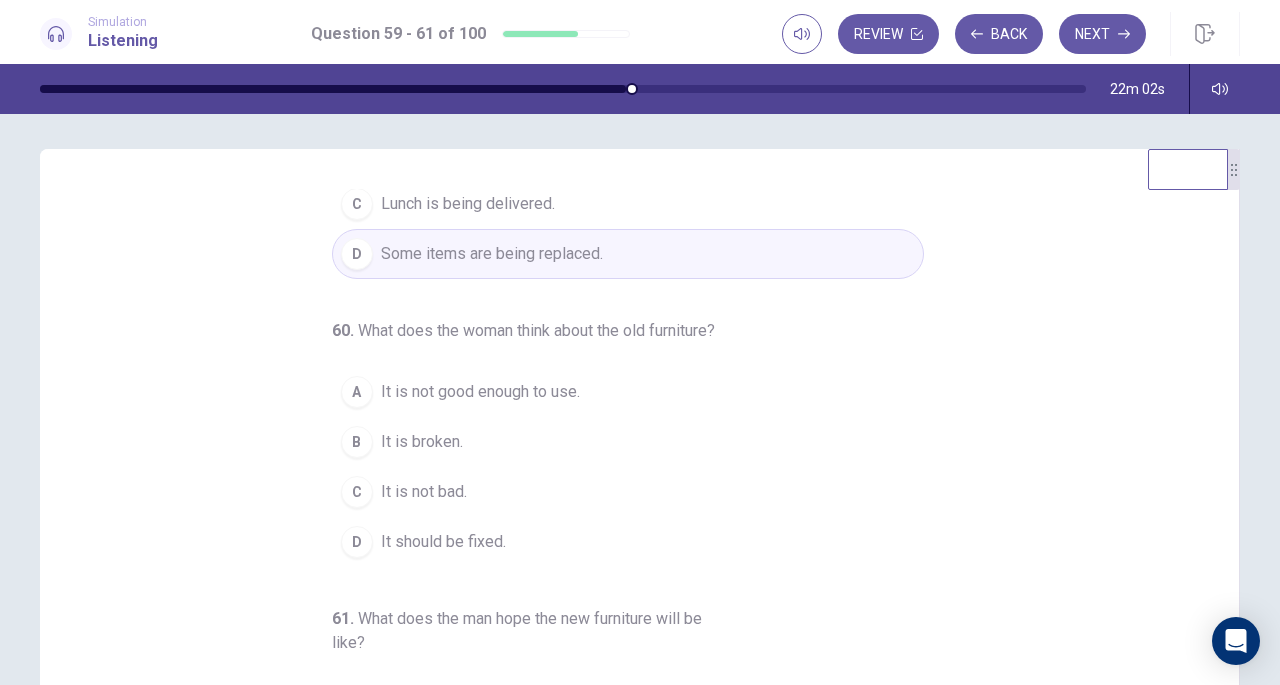 scroll, scrollTop: 234, scrollLeft: 0, axis: vertical 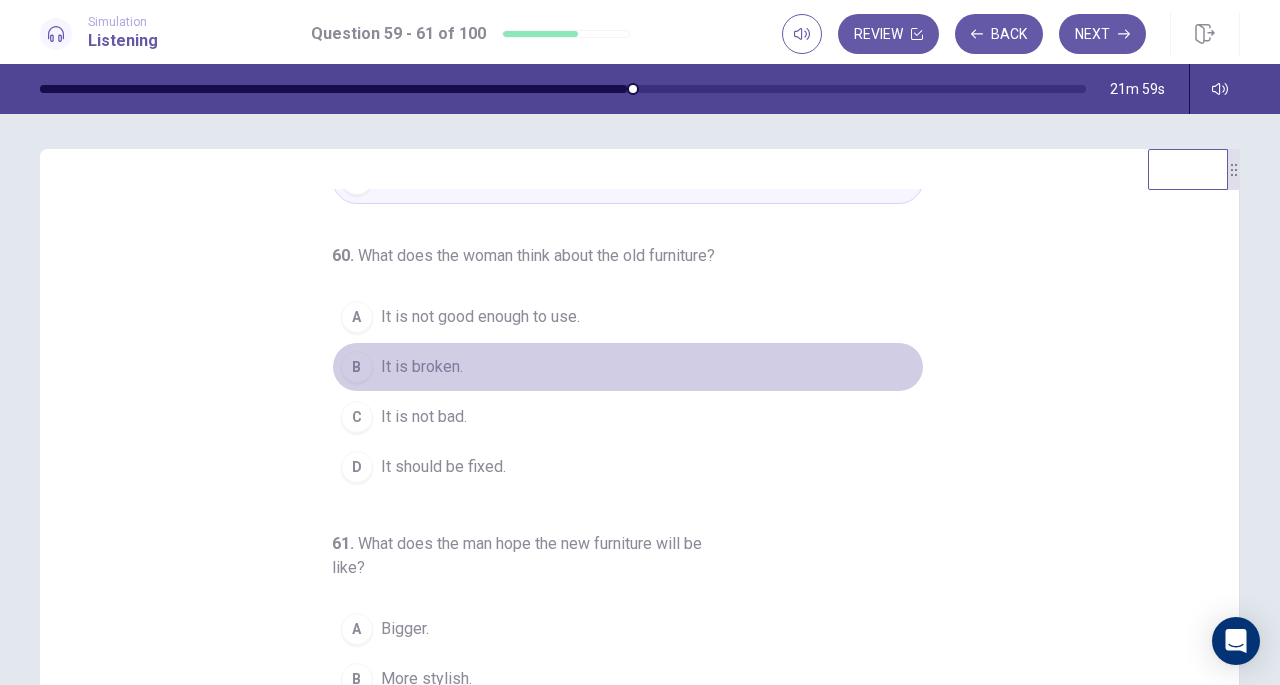 click on "B" at bounding box center (357, 367) 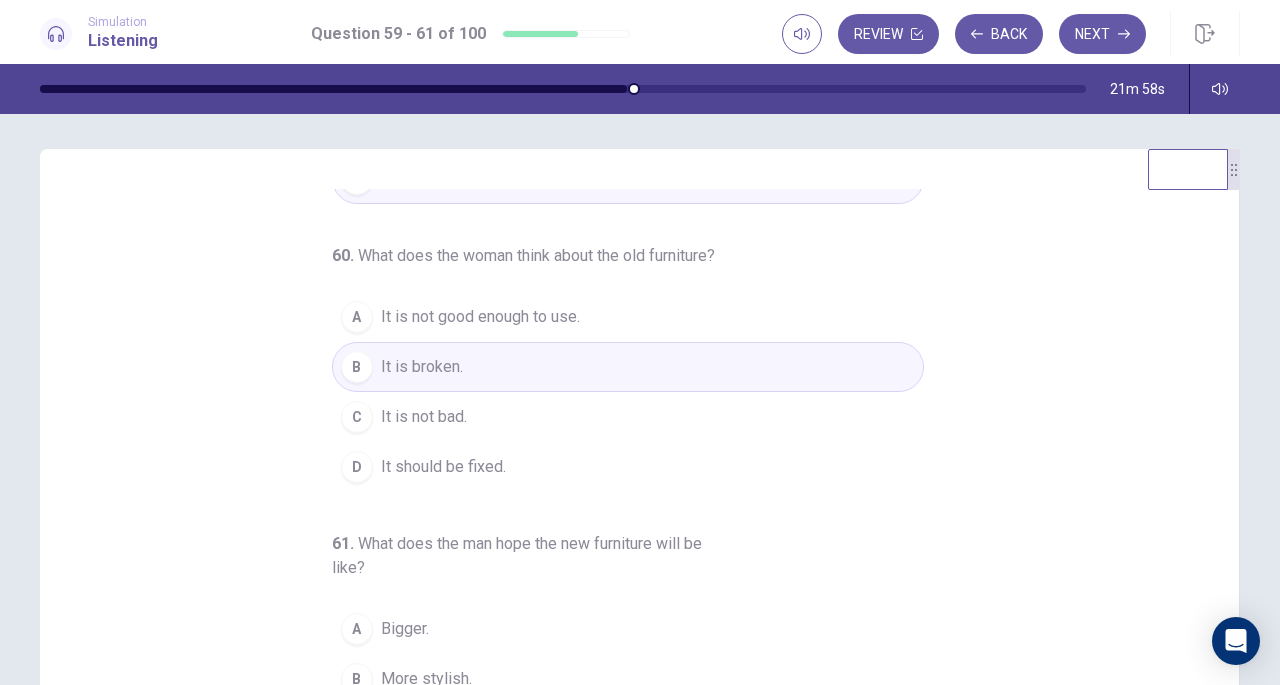 scroll, scrollTop: 248, scrollLeft: 0, axis: vertical 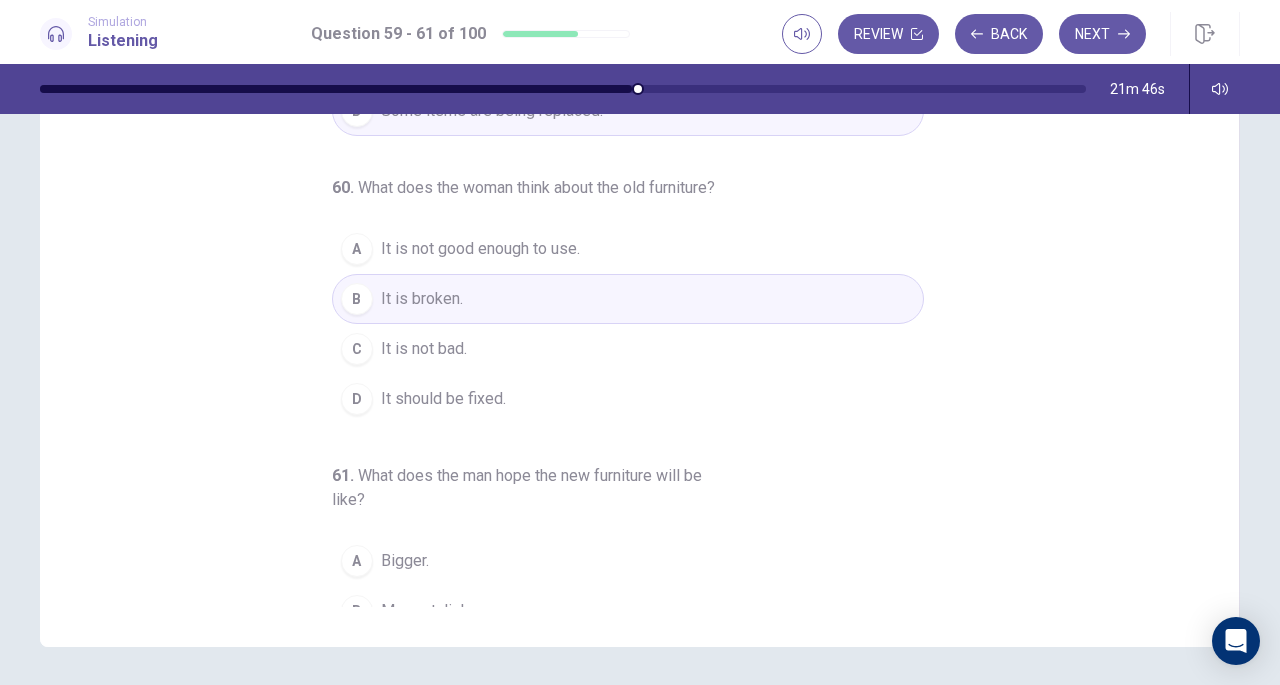 click on "A" at bounding box center (357, 249) 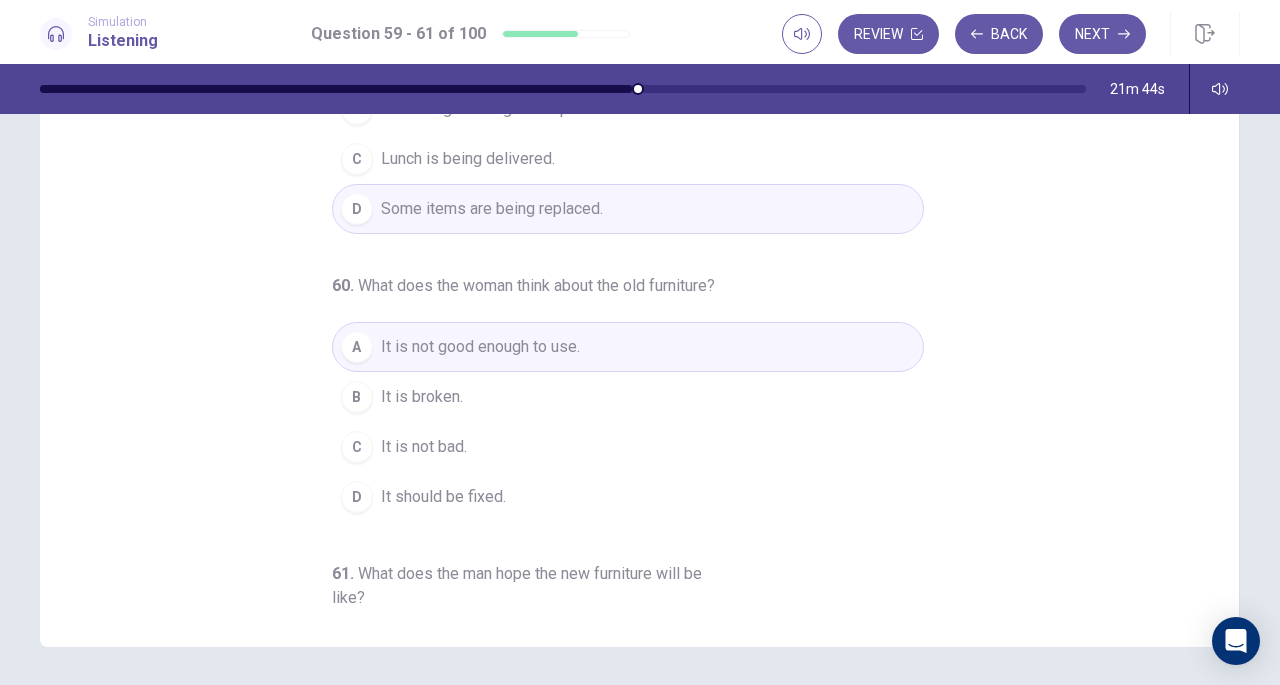 scroll, scrollTop: 248, scrollLeft: 0, axis: vertical 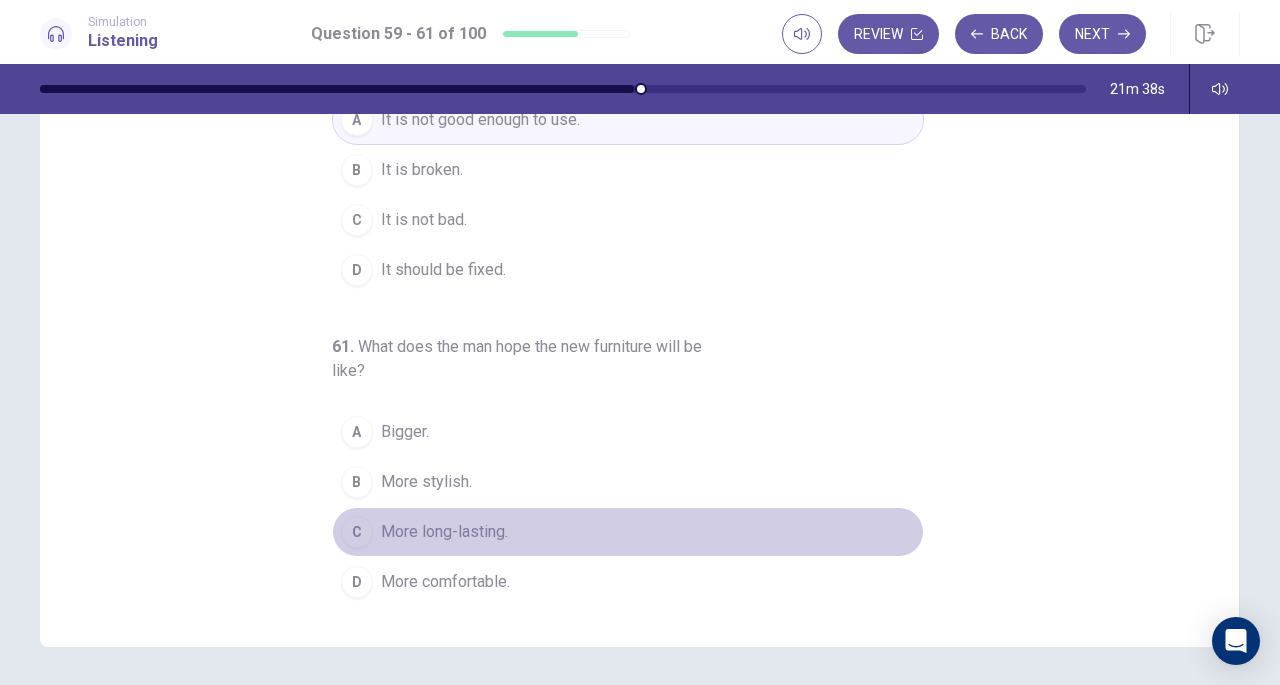 click on "C" at bounding box center [357, 532] 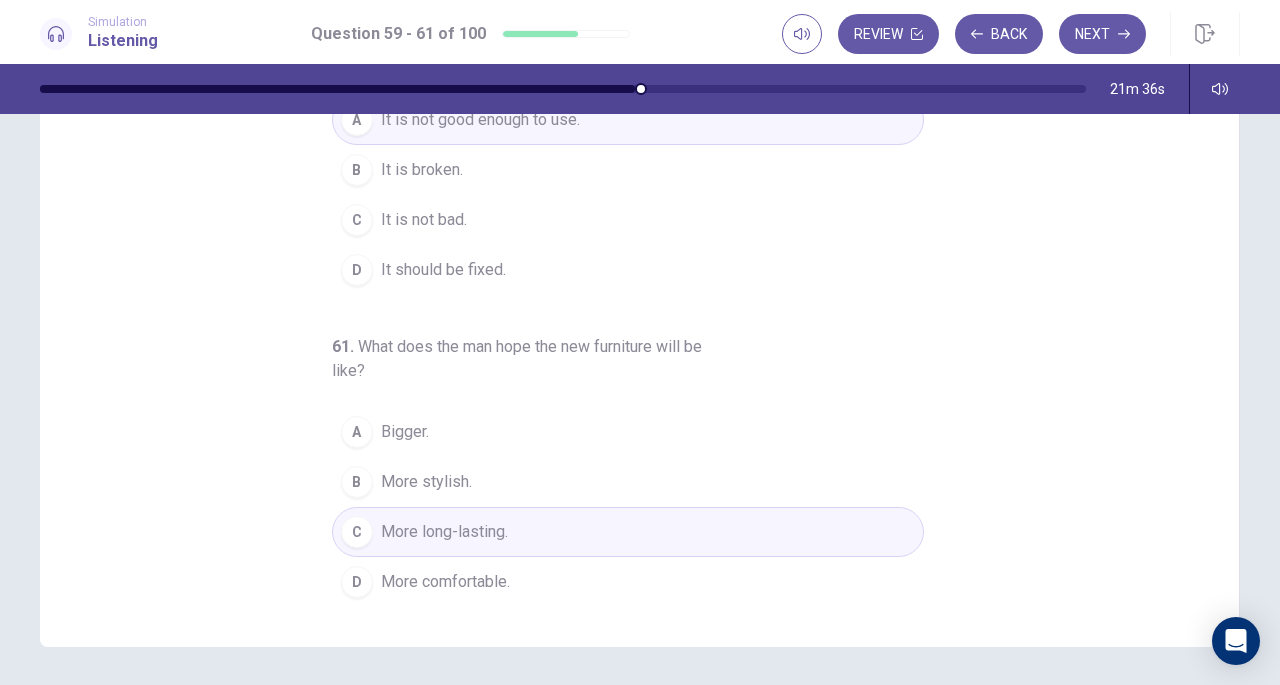 scroll, scrollTop: 268, scrollLeft: 0, axis: vertical 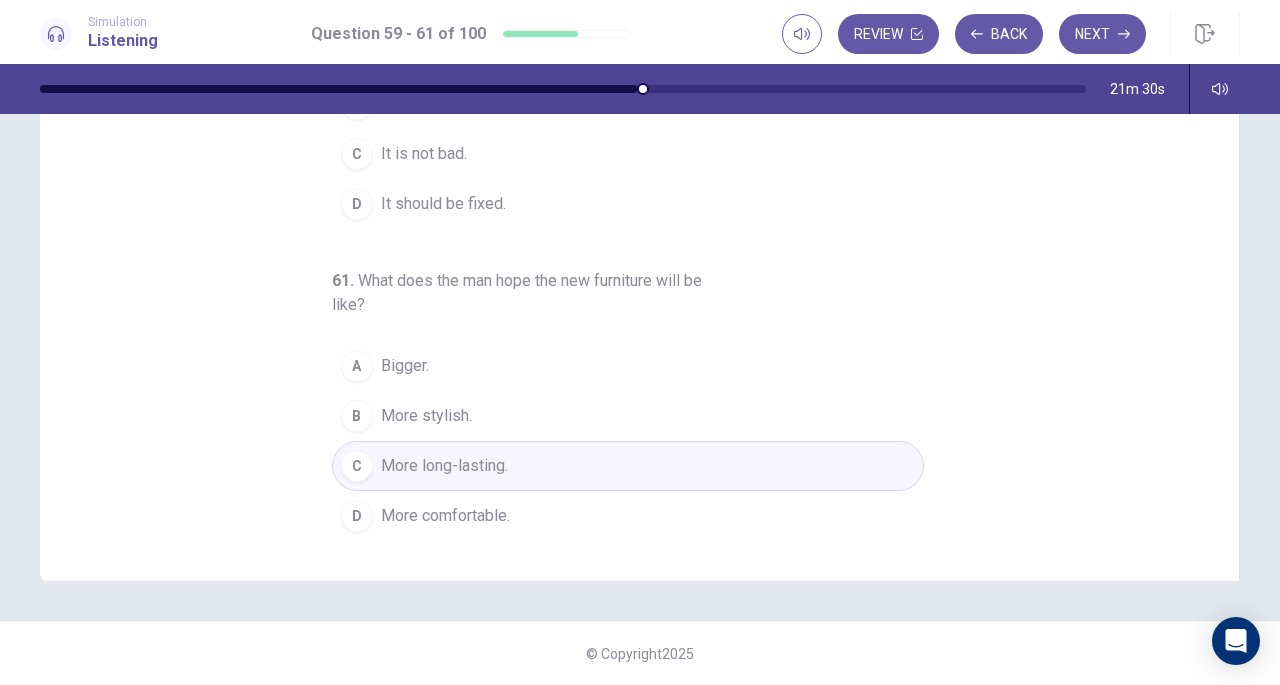 type 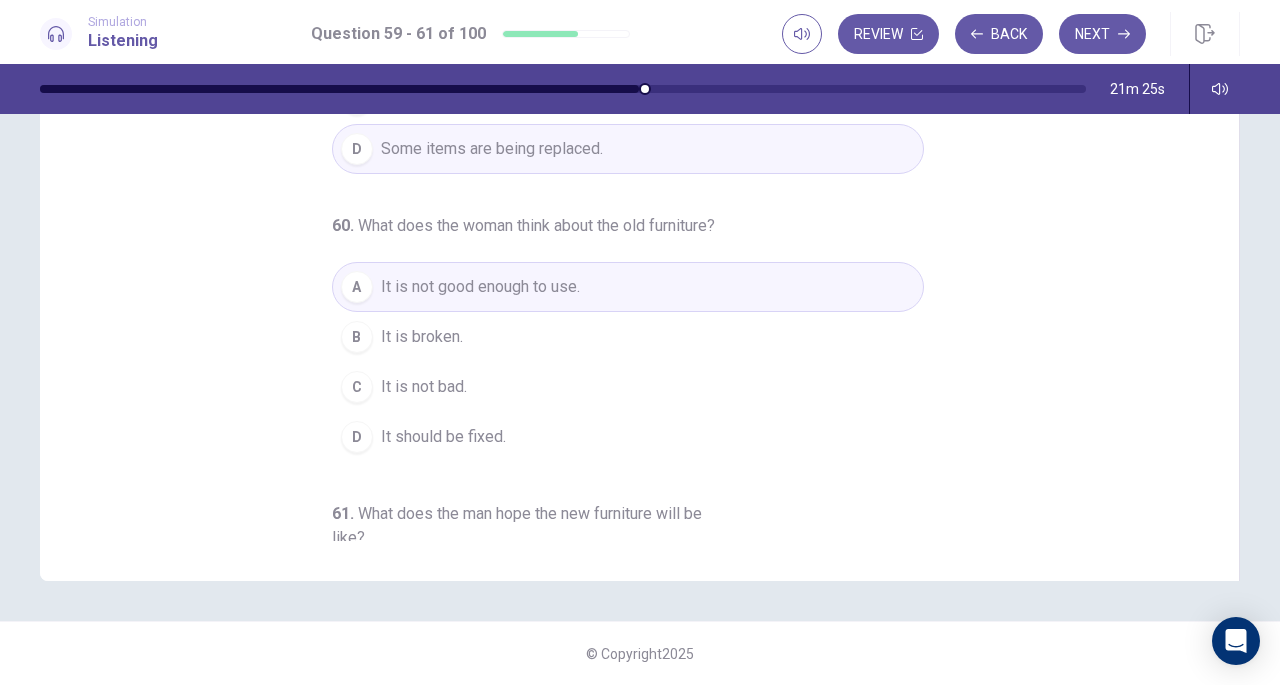 scroll, scrollTop: 248, scrollLeft: 0, axis: vertical 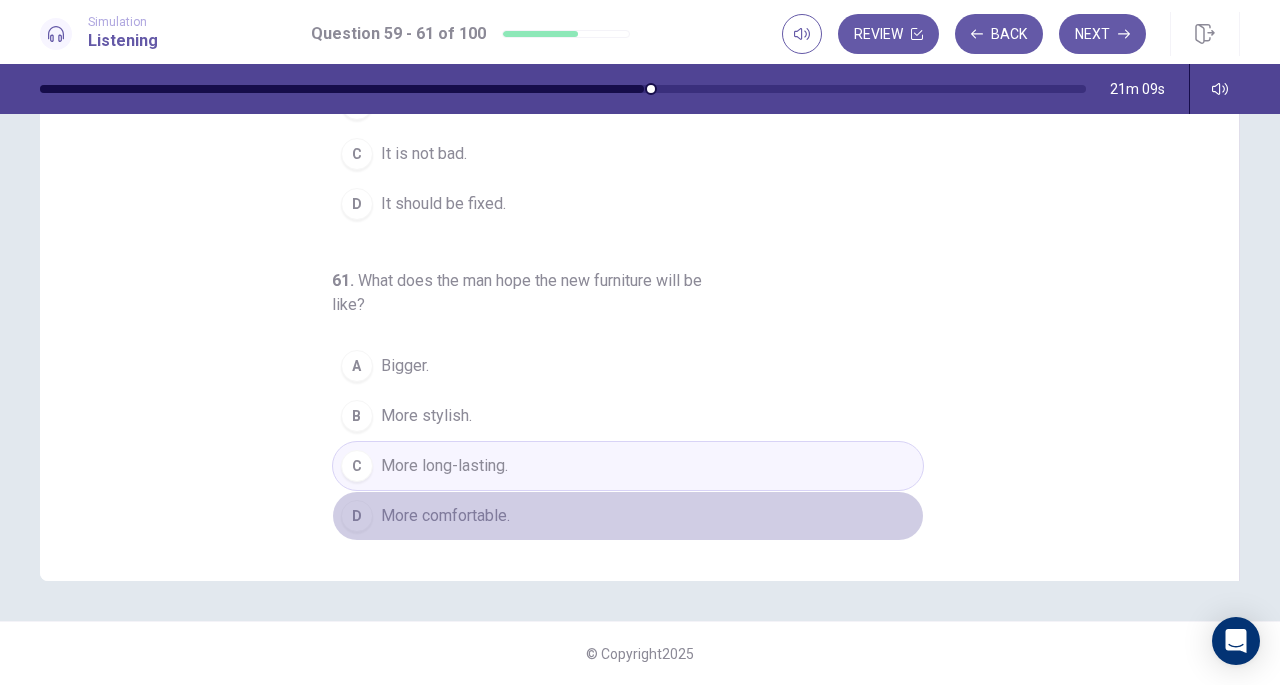 click on "D More comfortable." at bounding box center (628, 516) 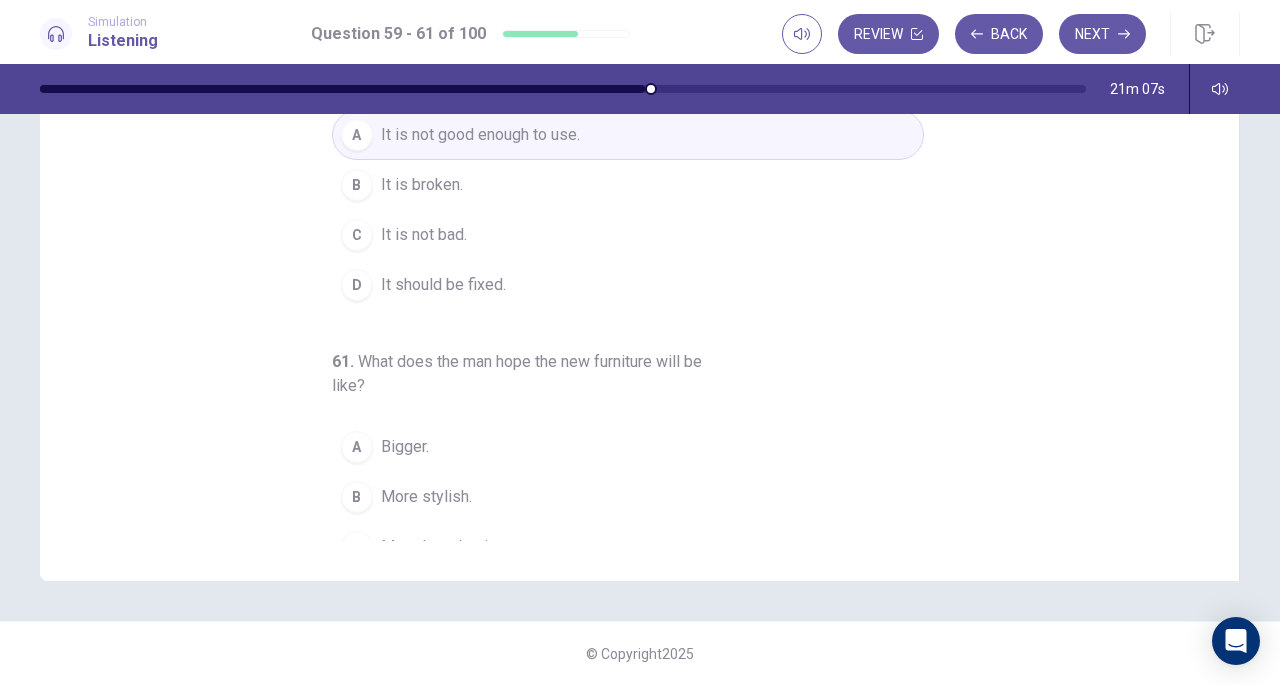 scroll, scrollTop: 248, scrollLeft: 0, axis: vertical 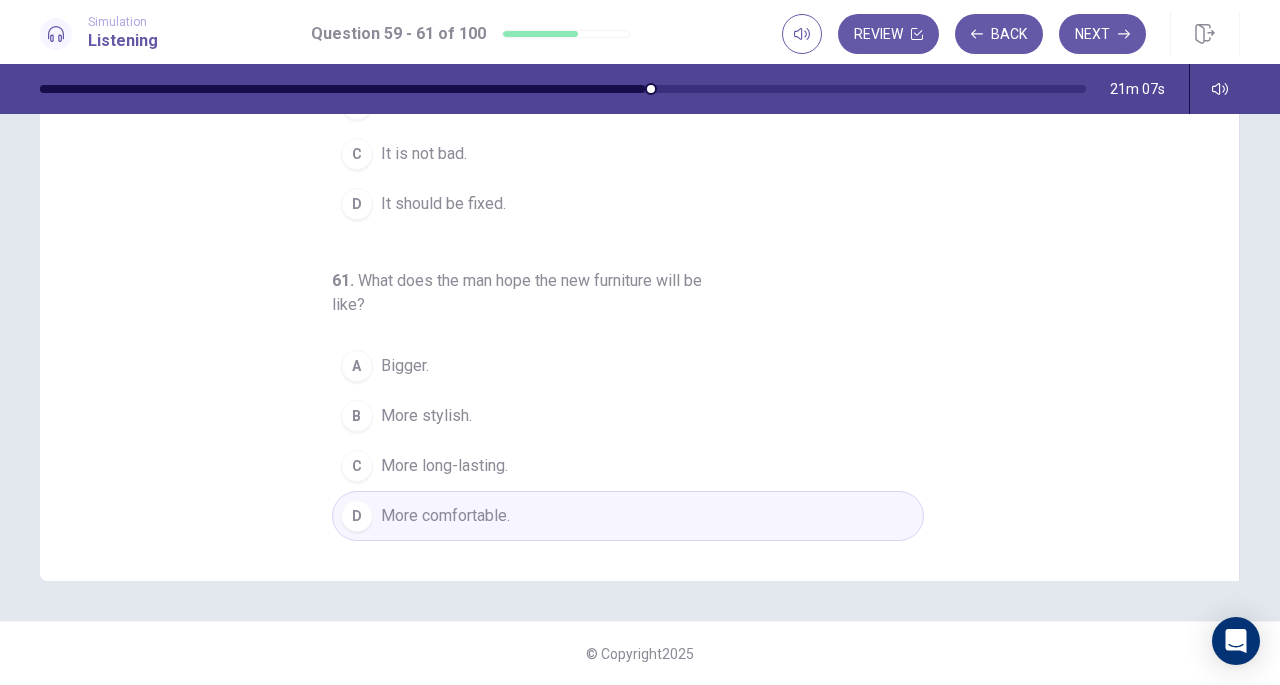 click on "C More long-lasting." at bounding box center (628, 466) 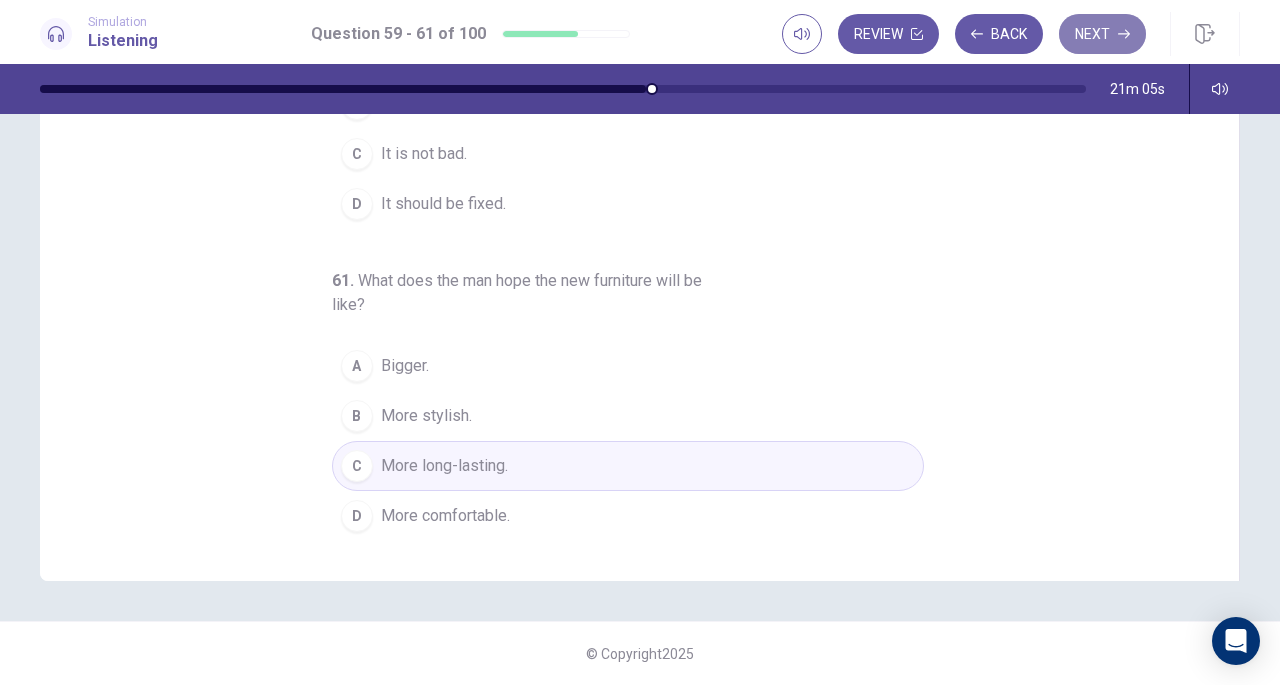click on "Next" at bounding box center (1102, 34) 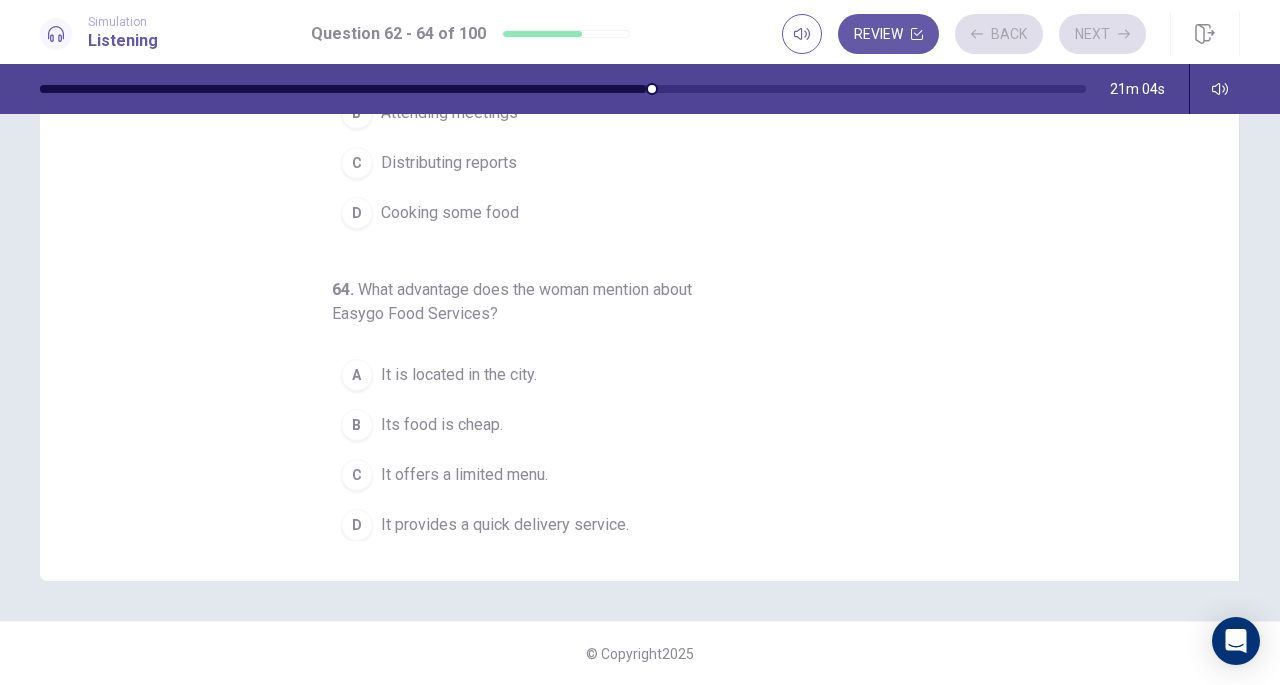 scroll, scrollTop: 0, scrollLeft: 0, axis: both 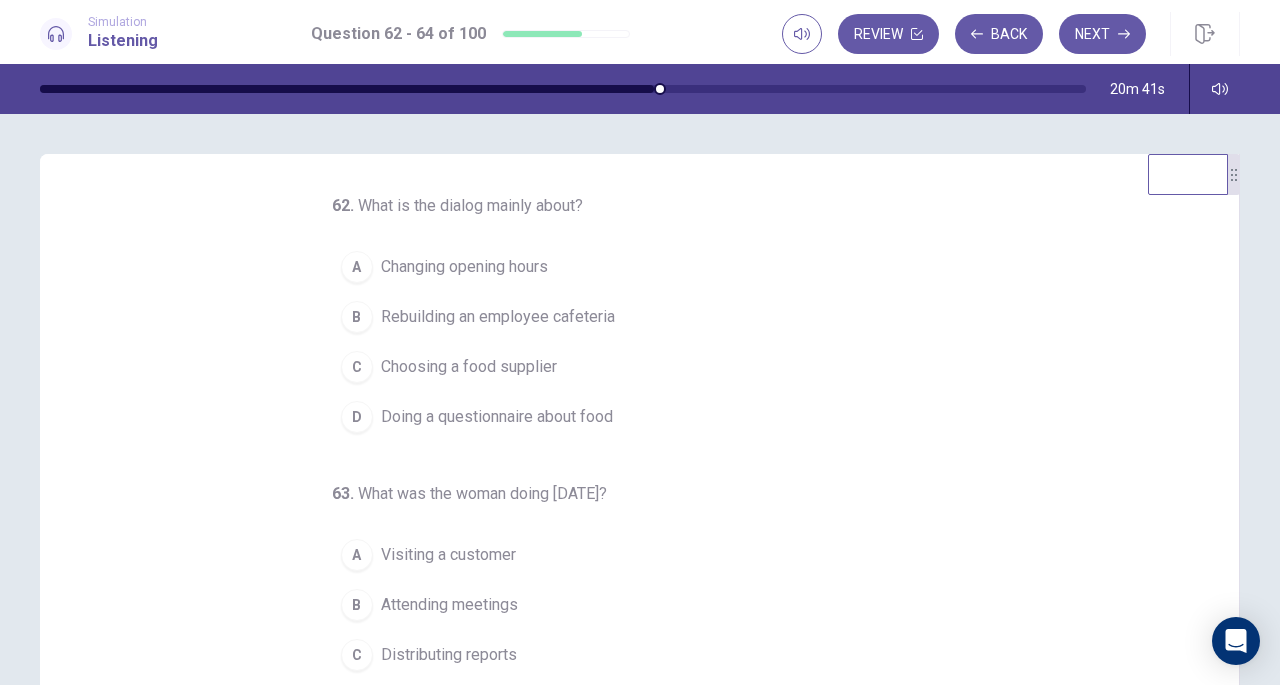 click on "Choosing a food supplier" at bounding box center (469, 367) 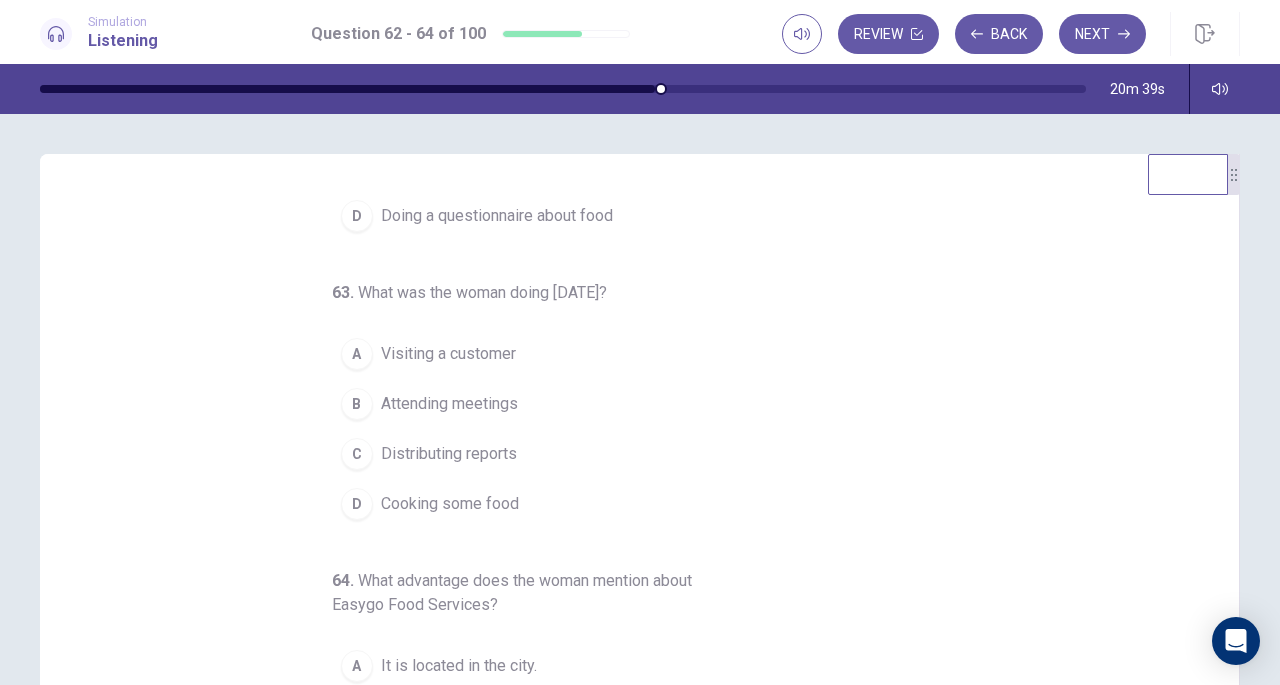 scroll, scrollTop: 224, scrollLeft: 0, axis: vertical 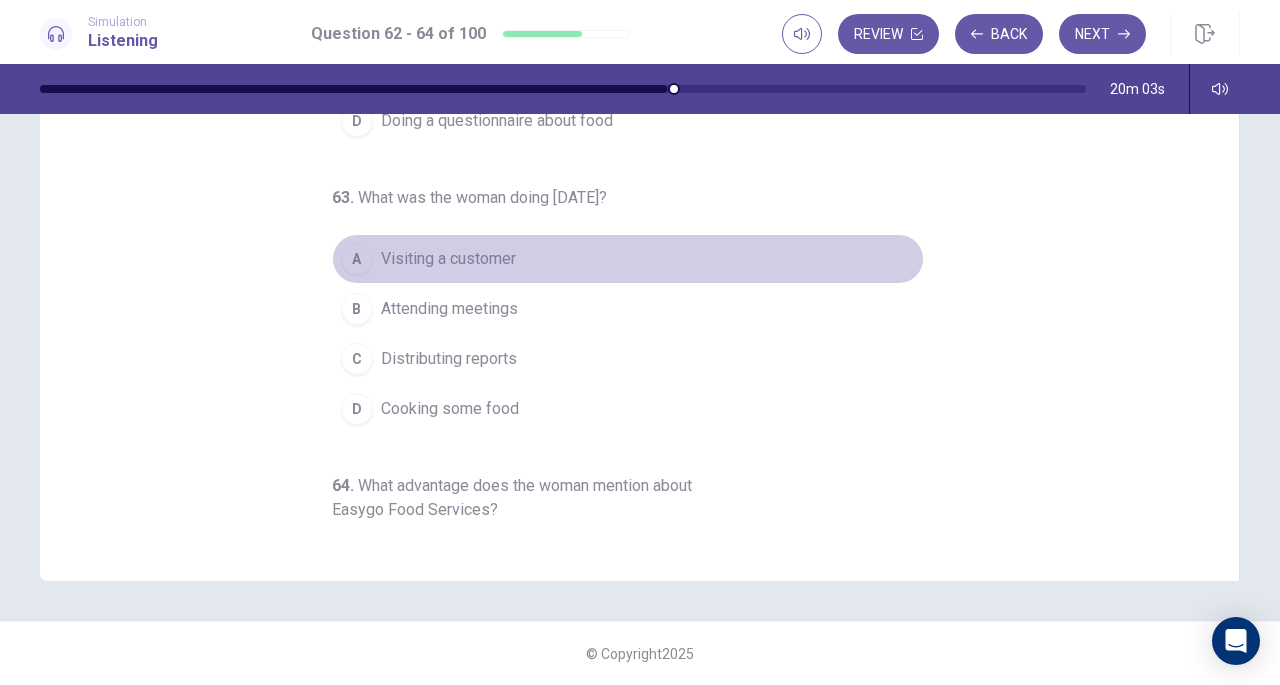 click on "A" at bounding box center (357, 259) 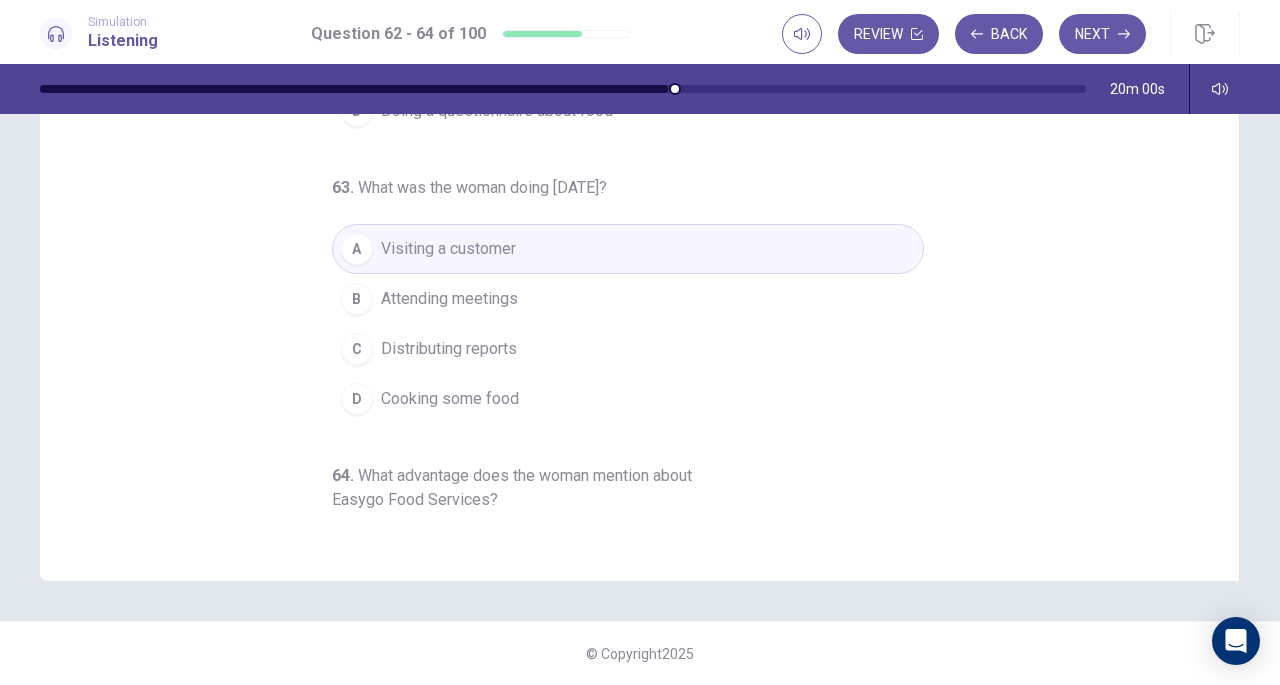 scroll, scrollTop: 40, scrollLeft: 0, axis: vertical 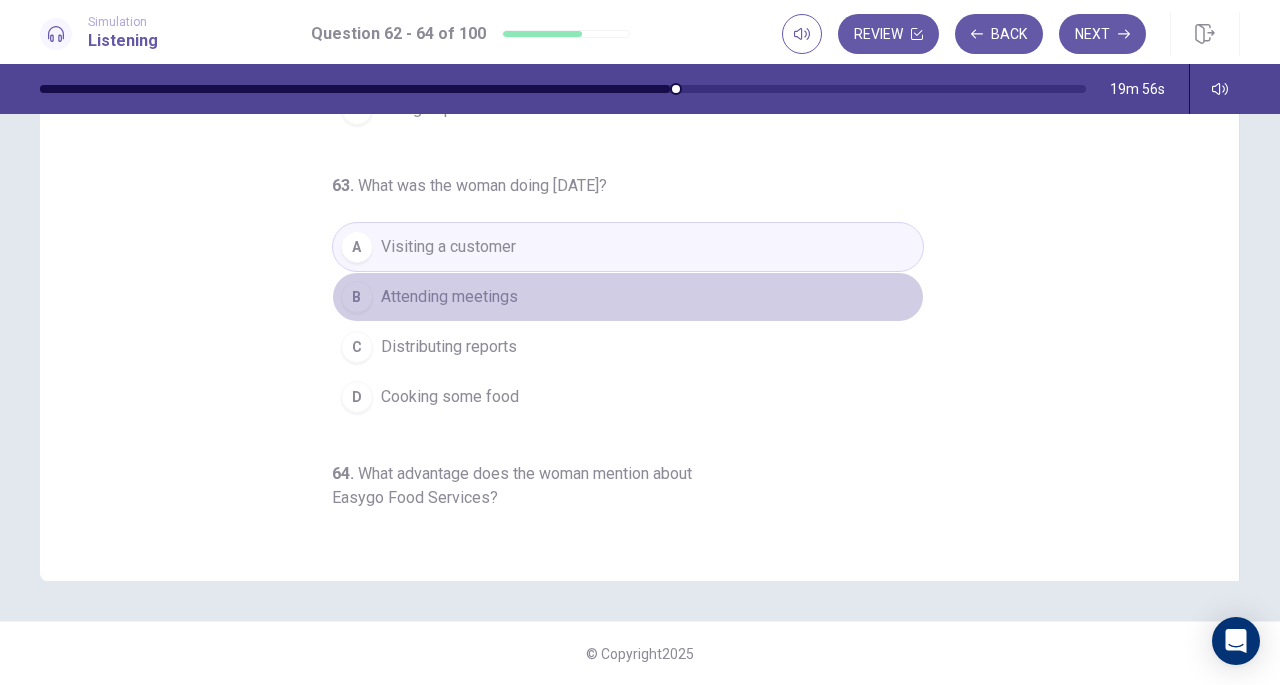 click on "Attending meetings" at bounding box center [449, 297] 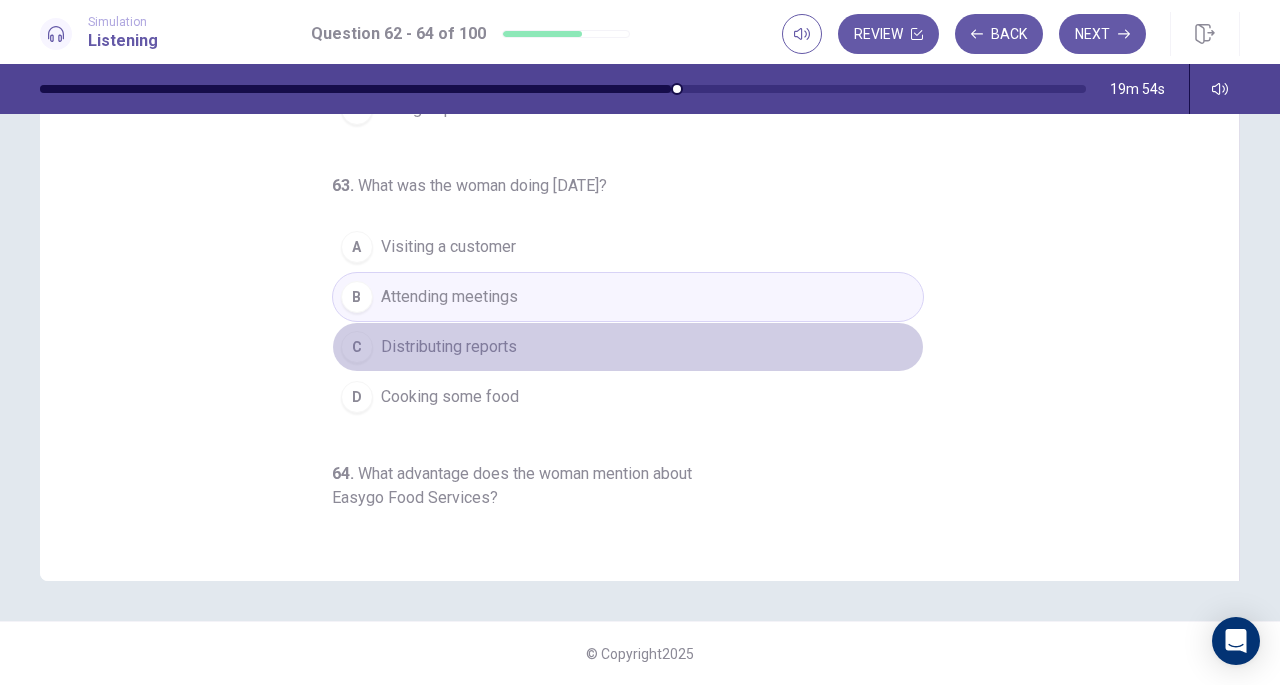 click on "Distributing reports" at bounding box center [449, 347] 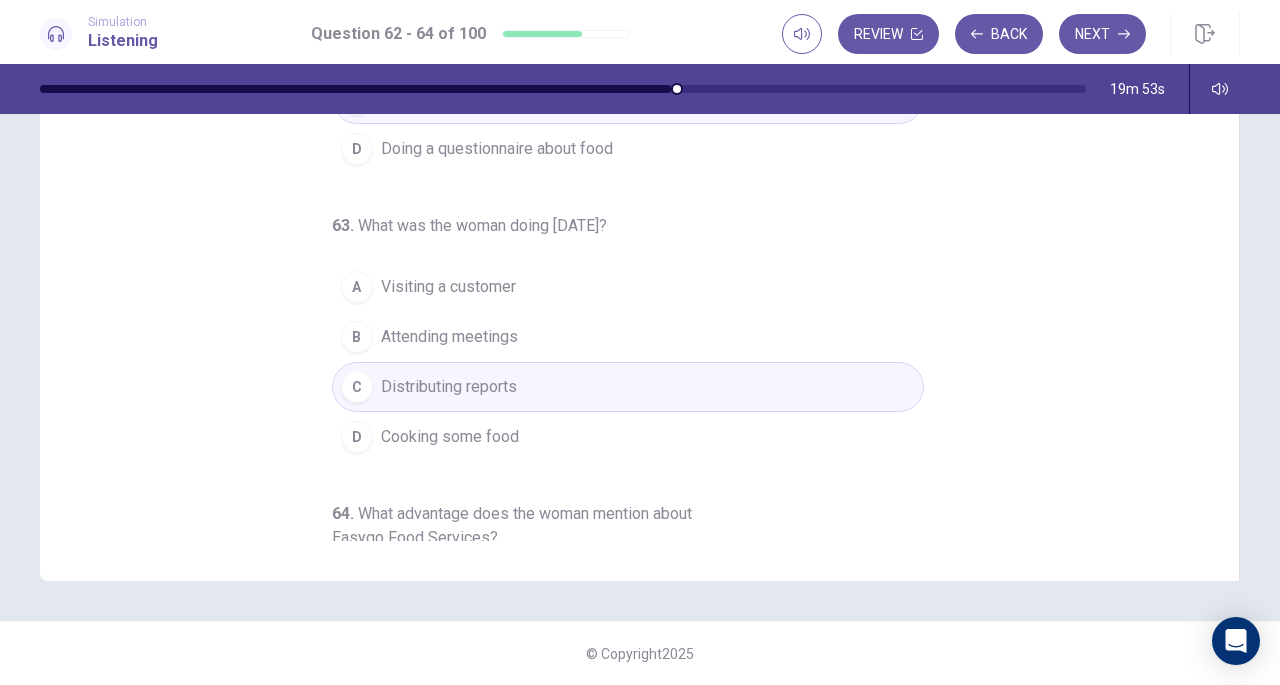 scroll, scrollTop: 224, scrollLeft: 0, axis: vertical 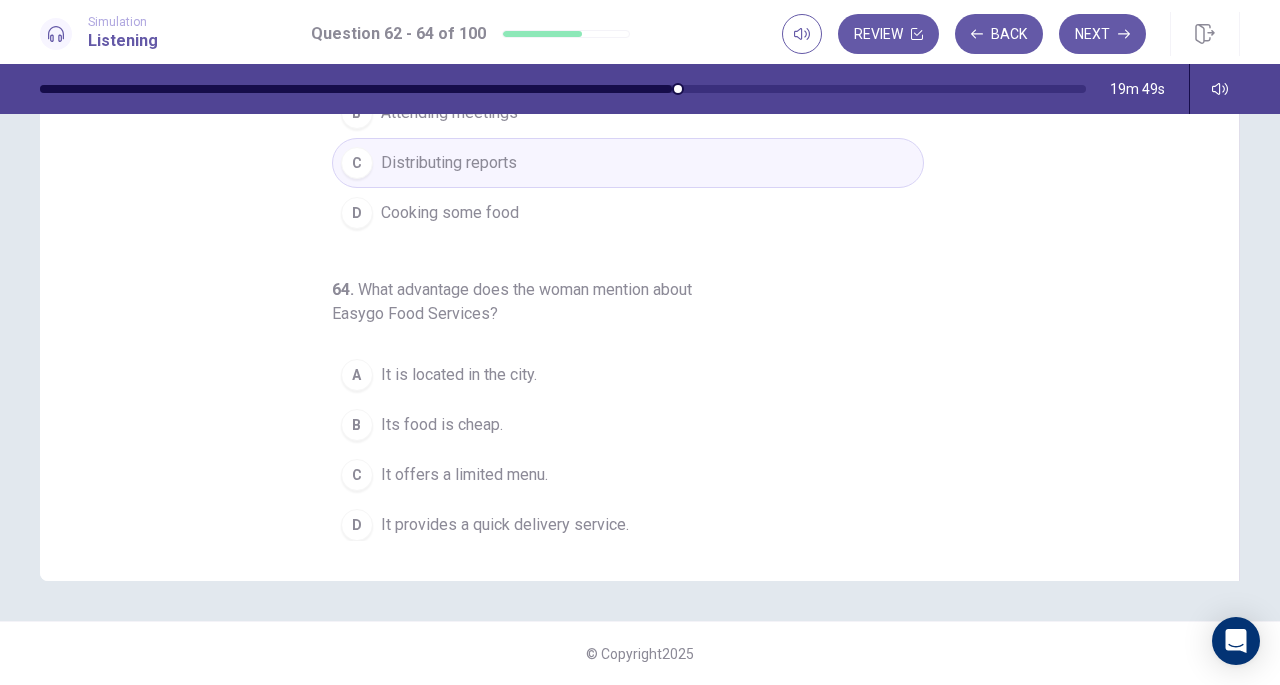 click on "It provides a quick delivery service." at bounding box center [505, 525] 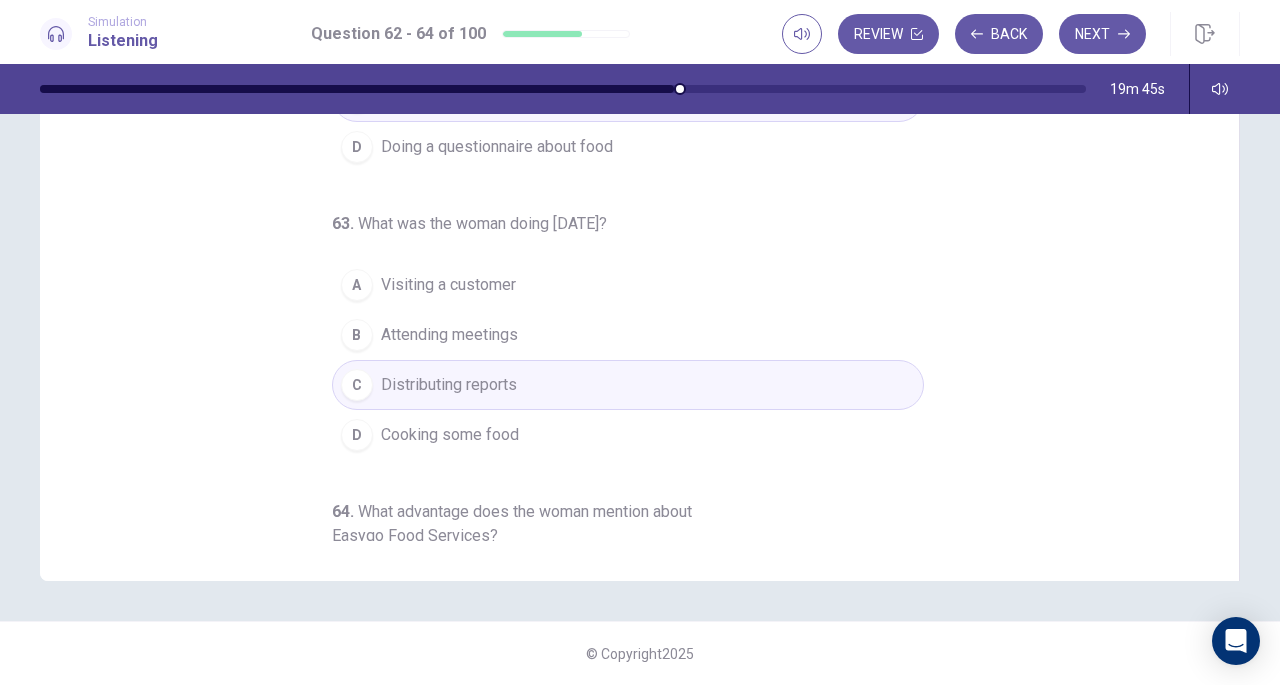 scroll, scrollTop: 0, scrollLeft: 0, axis: both 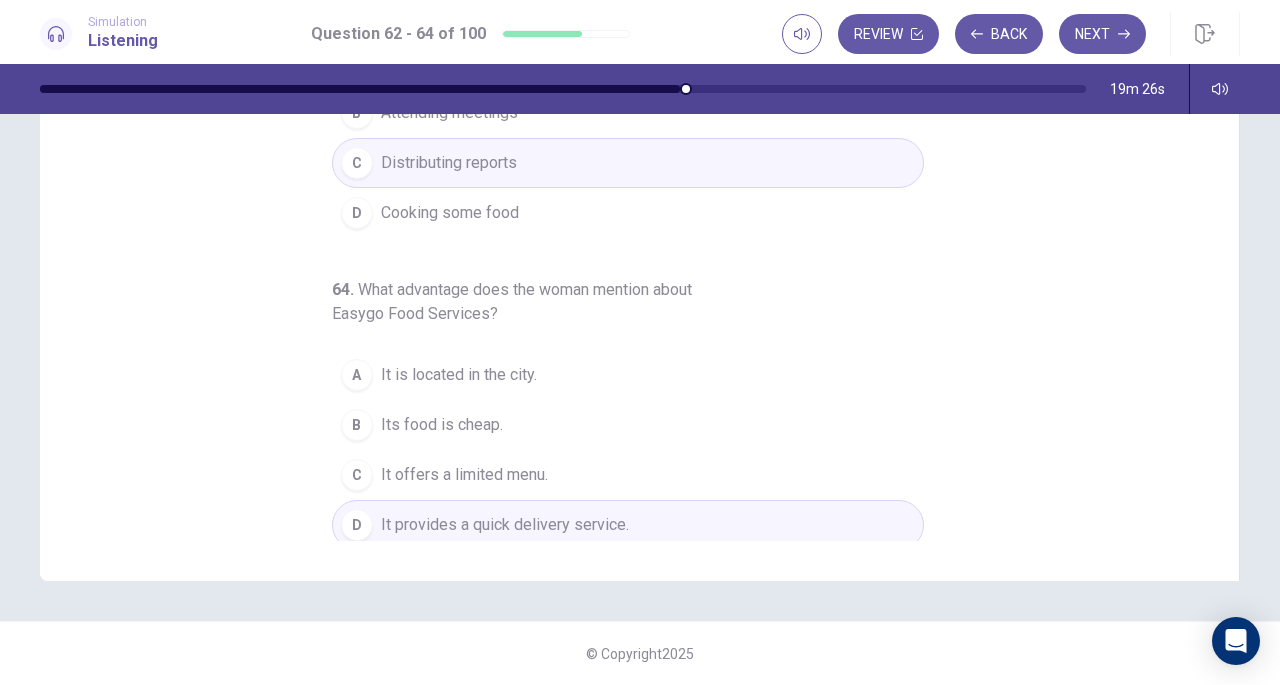 drag, startPoint x: 1096, startPoint y: 29, endPoint x: 880, endPoint y: 474, distance: 494.6524 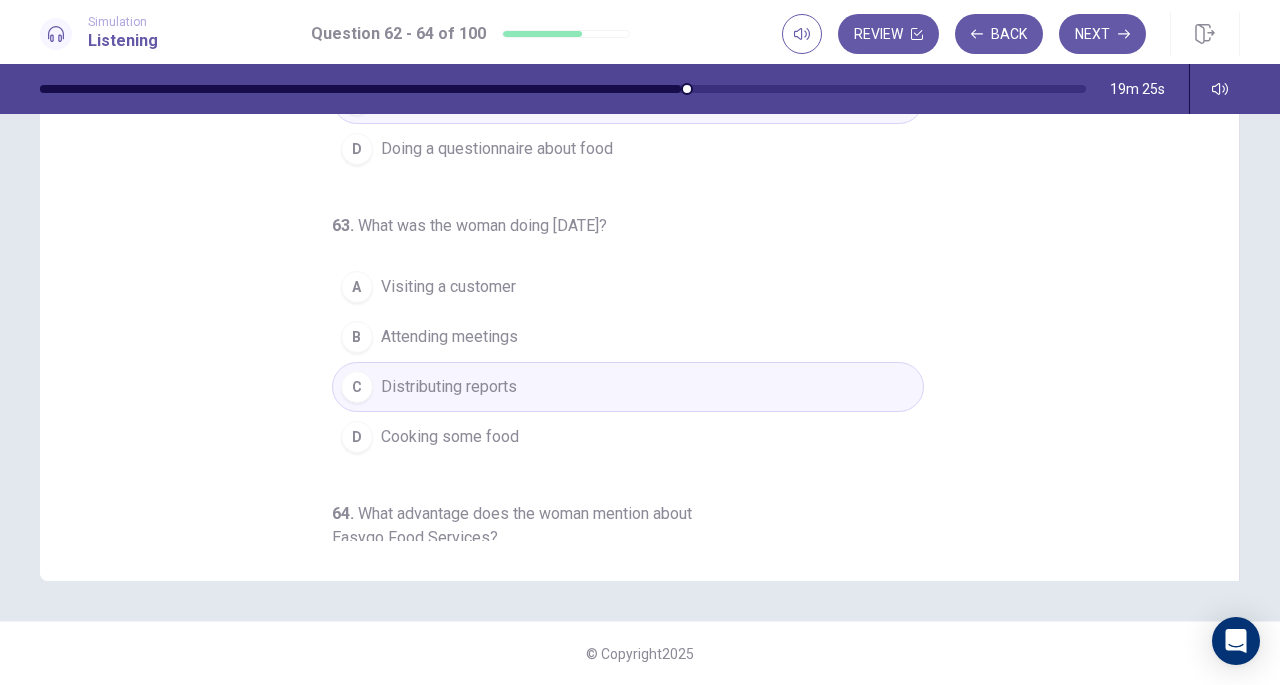scroll, scrollTop: 2, scrollLeft: 0, axis: vertical 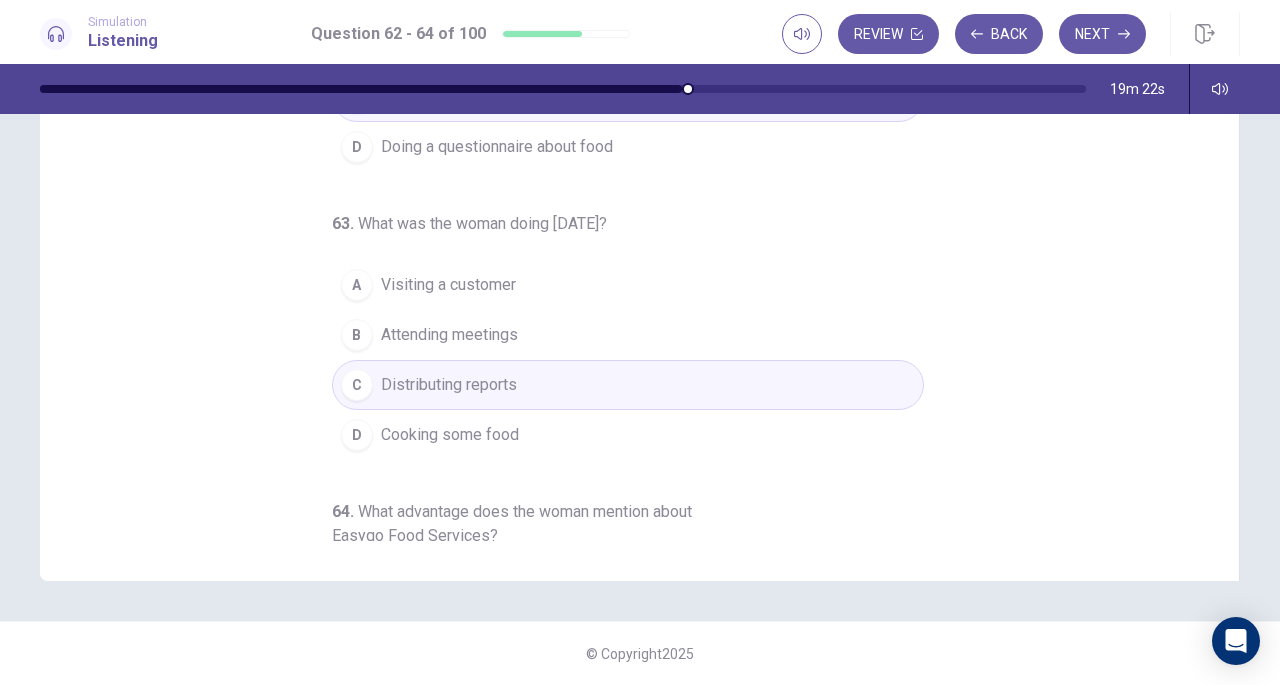 click on "Visiting a customer" at bounding box center (448, 285) 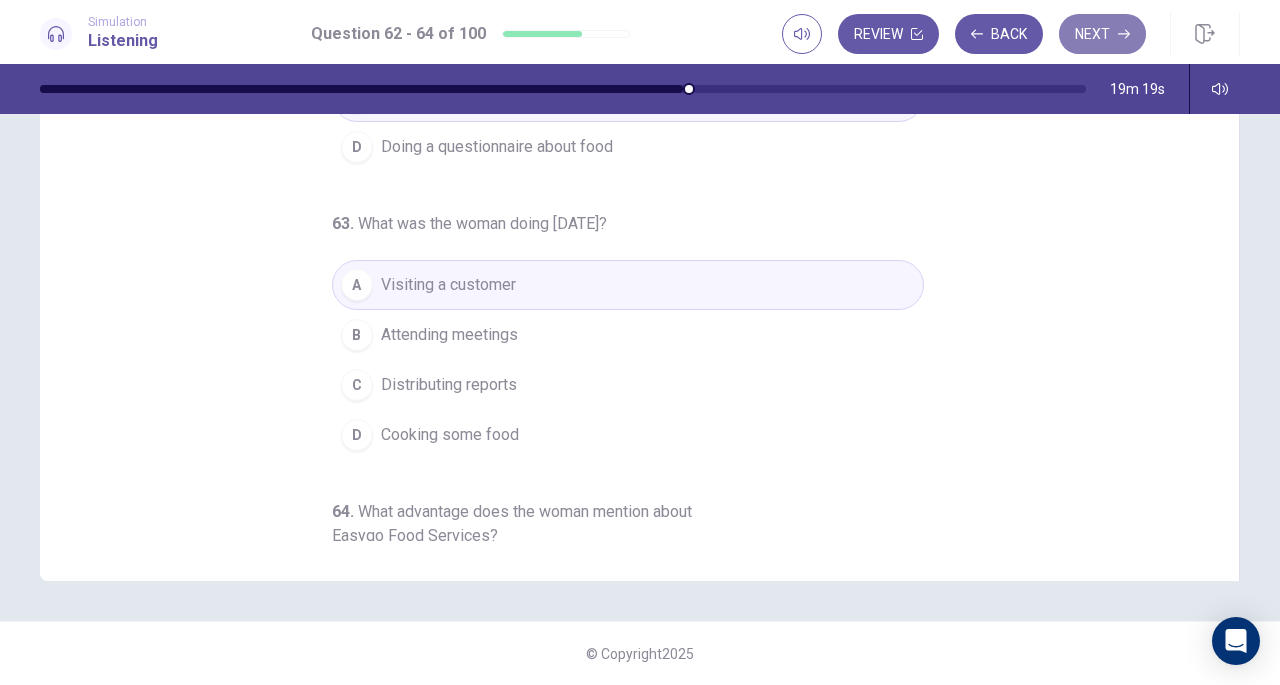 click on "Next" at bounding box center [1102, 34] 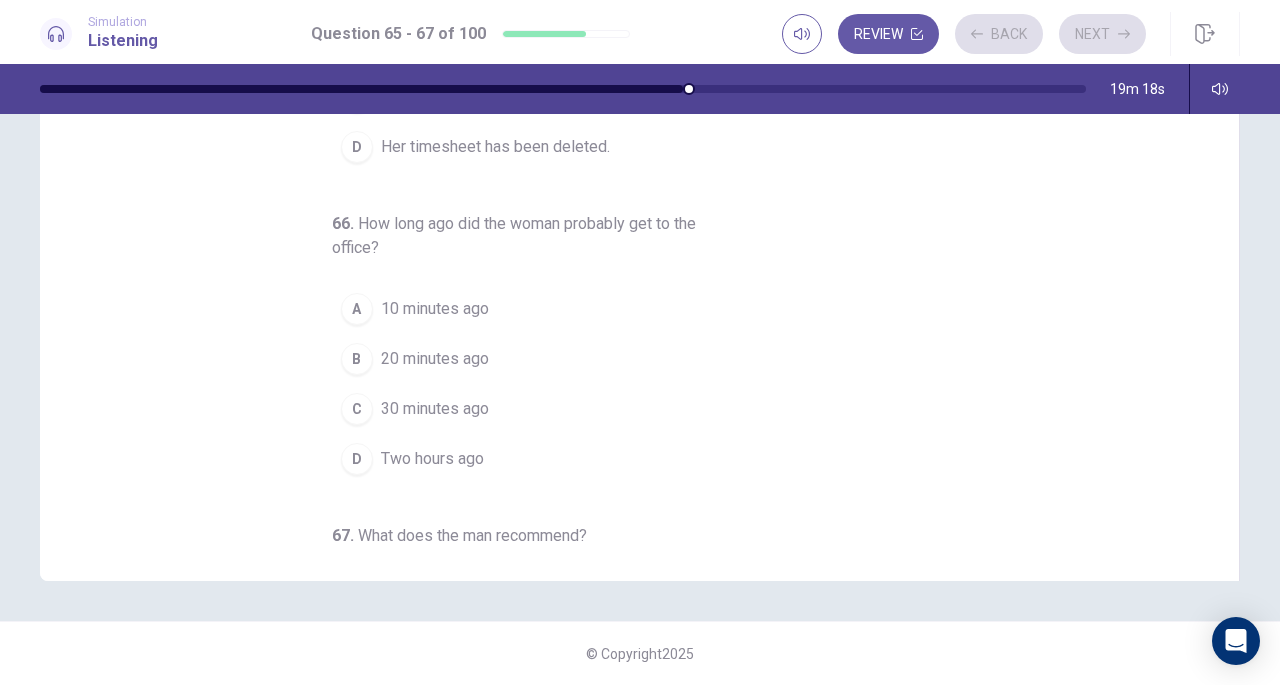 scroll, scrollTop: 0, scrollLeft: 0, axis: both 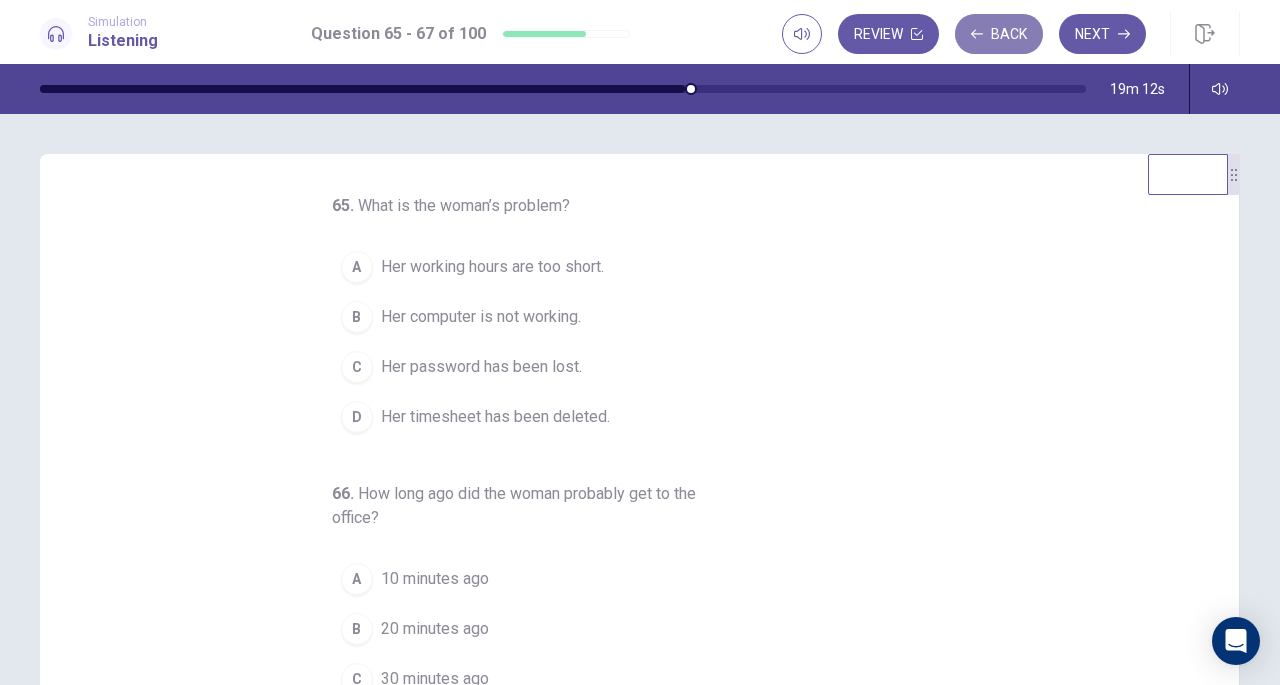 click on "Back" at bounding box center [999, 34] 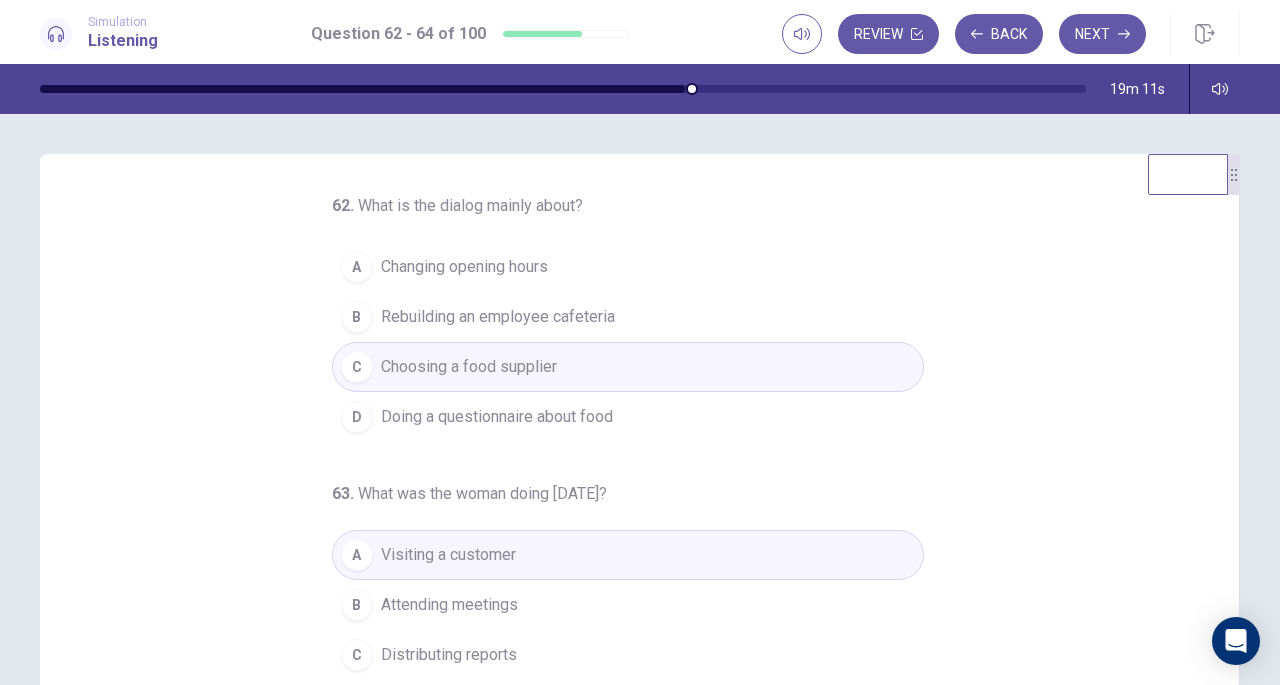 scroll, scrollTop: 224, scrollLeft: 0, axis: vertical 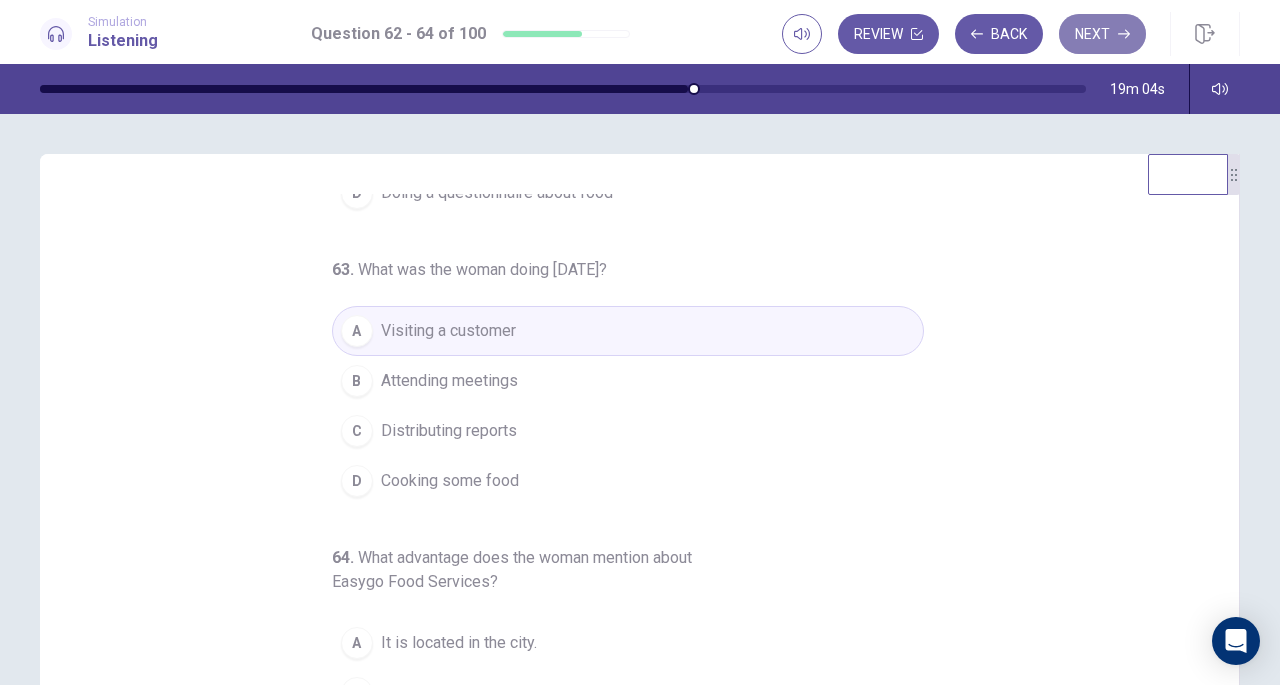 click on "Next" at bounding box center [1102, 34] 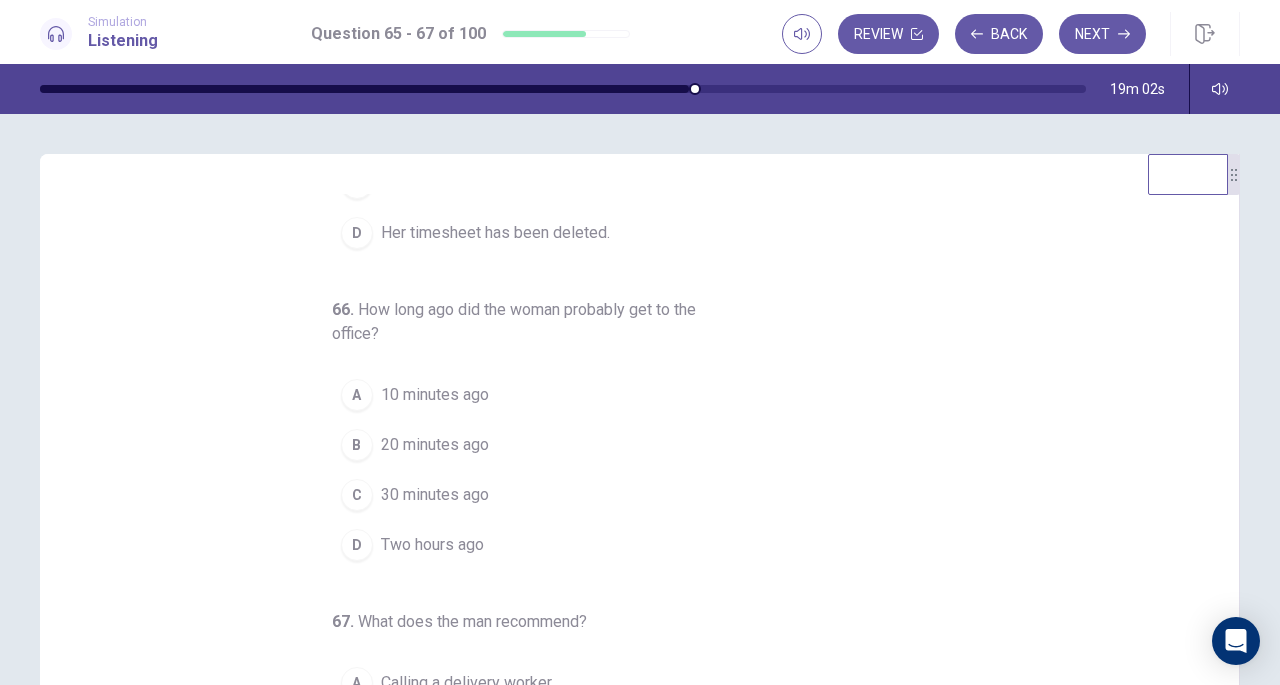 scroll, scrollTop: 224, scrollLeft: 0, axis: vertical 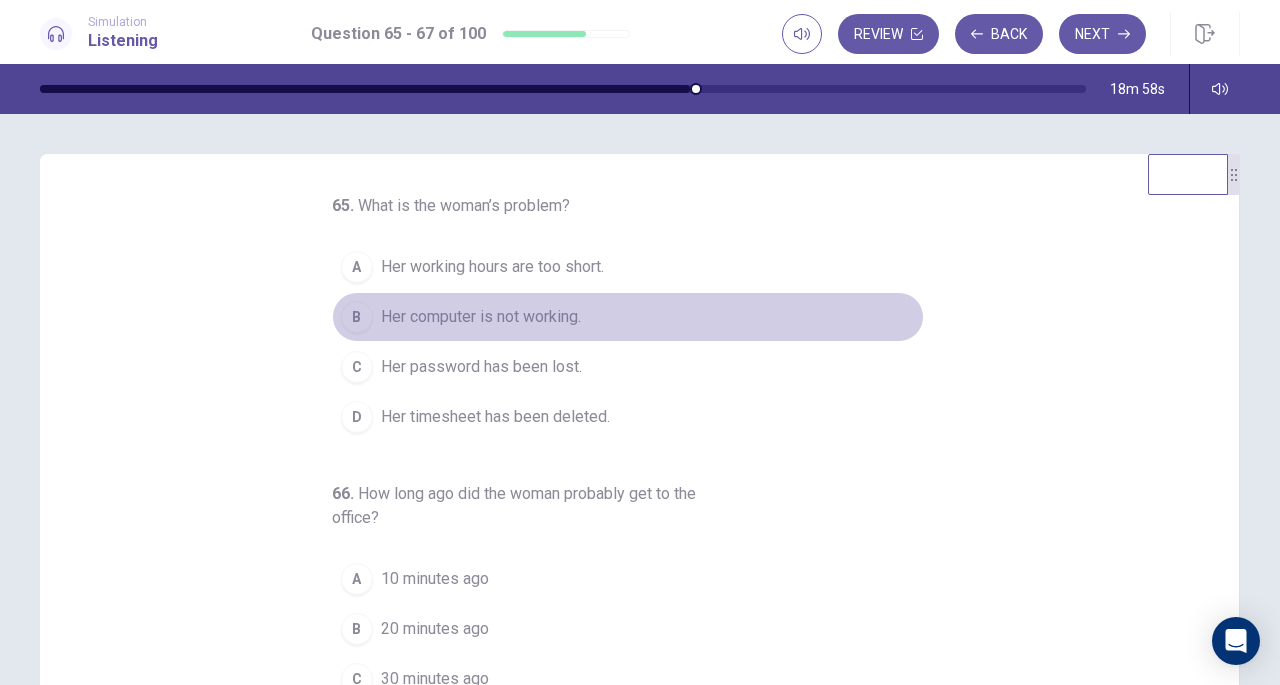 click on "Her computer is not working." at bounding box center [481, 317] 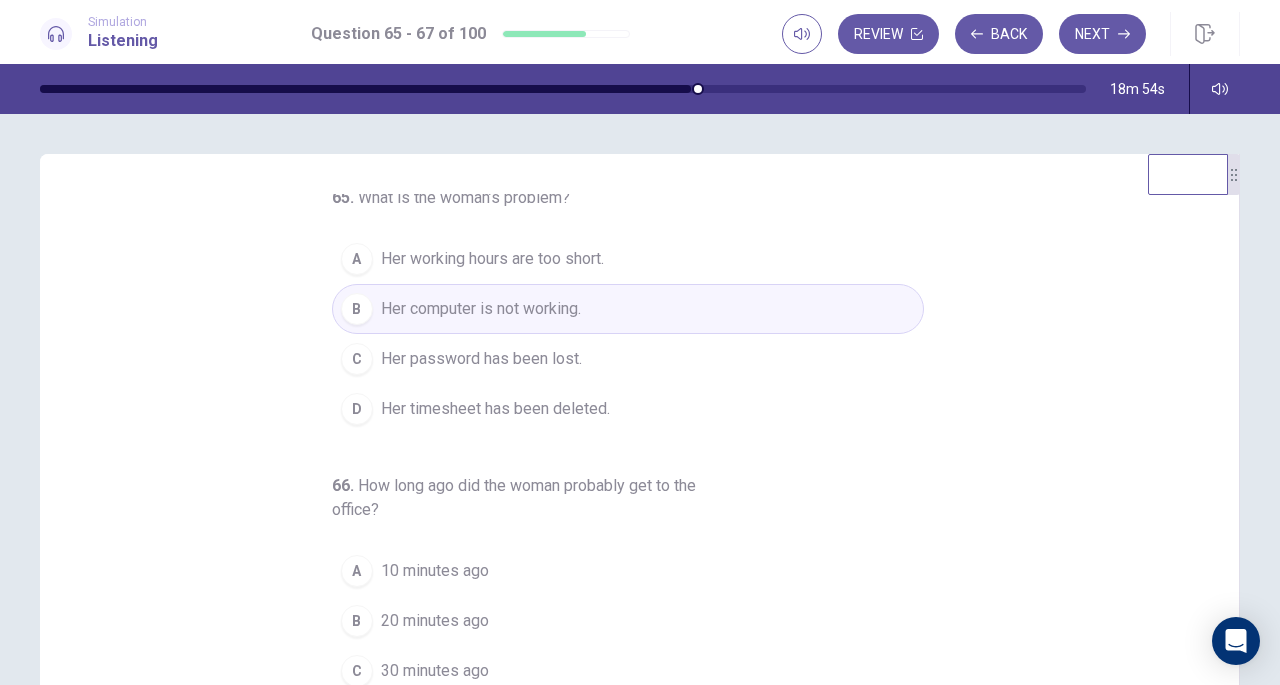 scroll, scrollTop: 224, scrollLeft: 0, axis: vertical 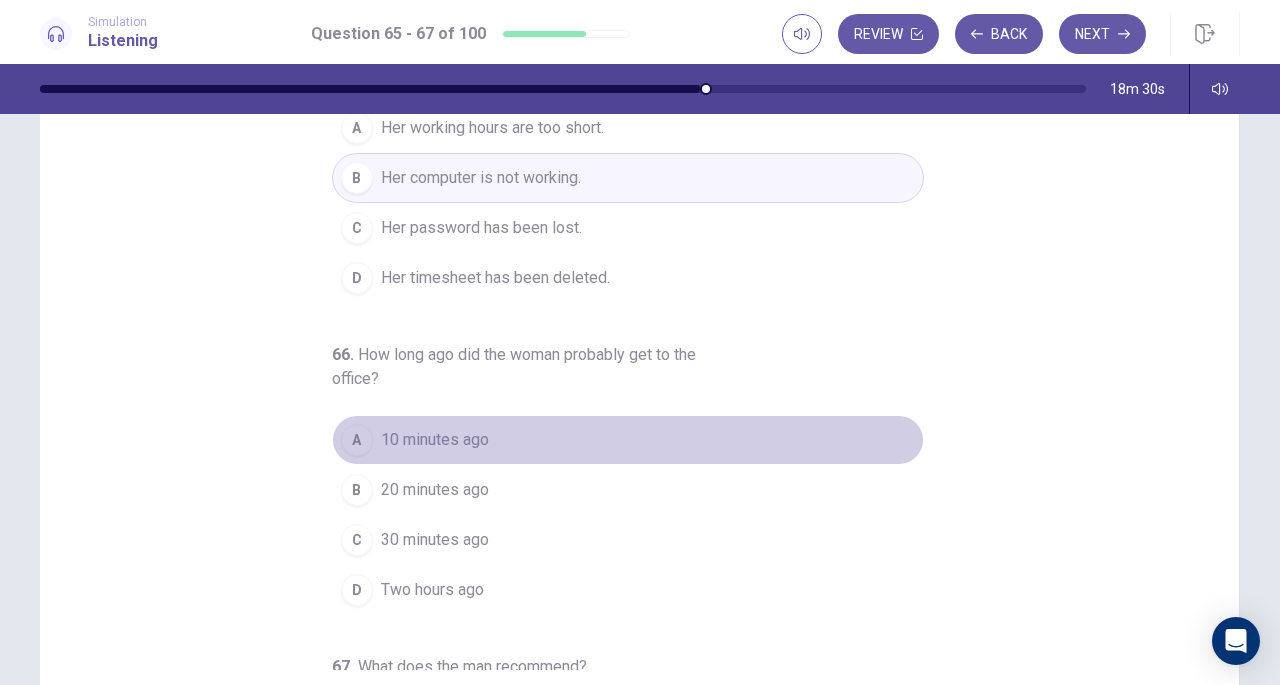 click on "A" at bounding box center [357, 440] 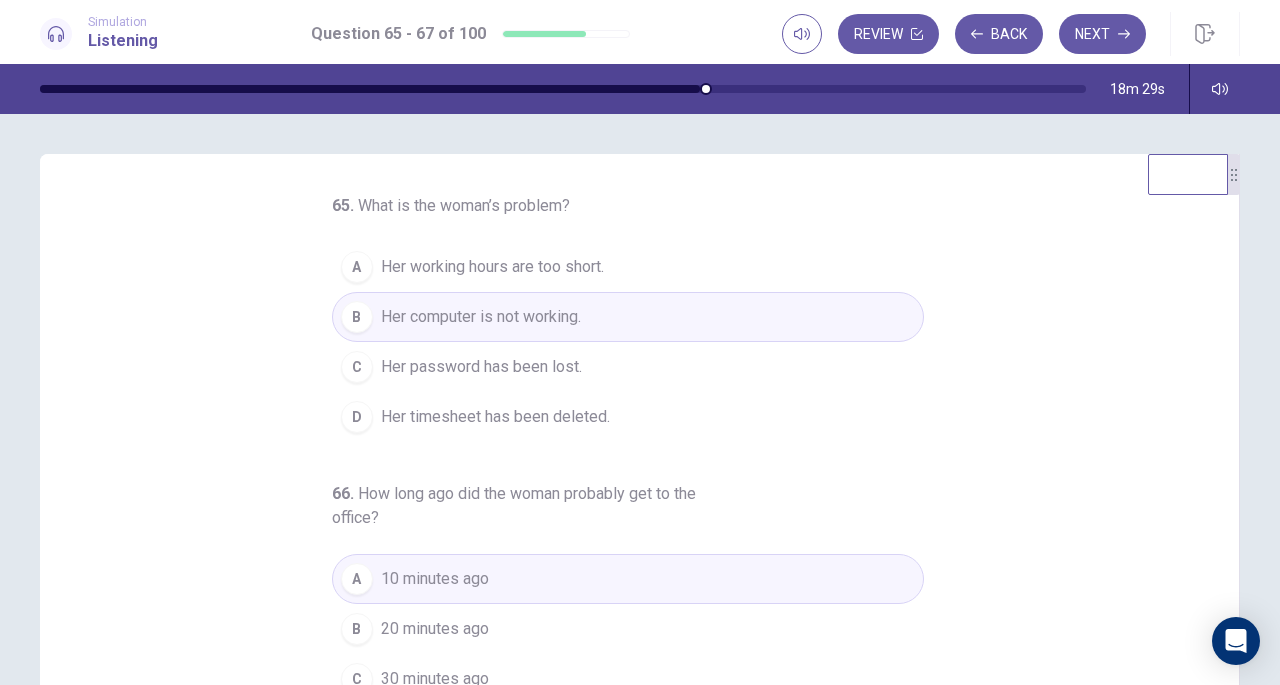 scroll, scrollTop: 268, scrollLeft: 0, axis: vertical 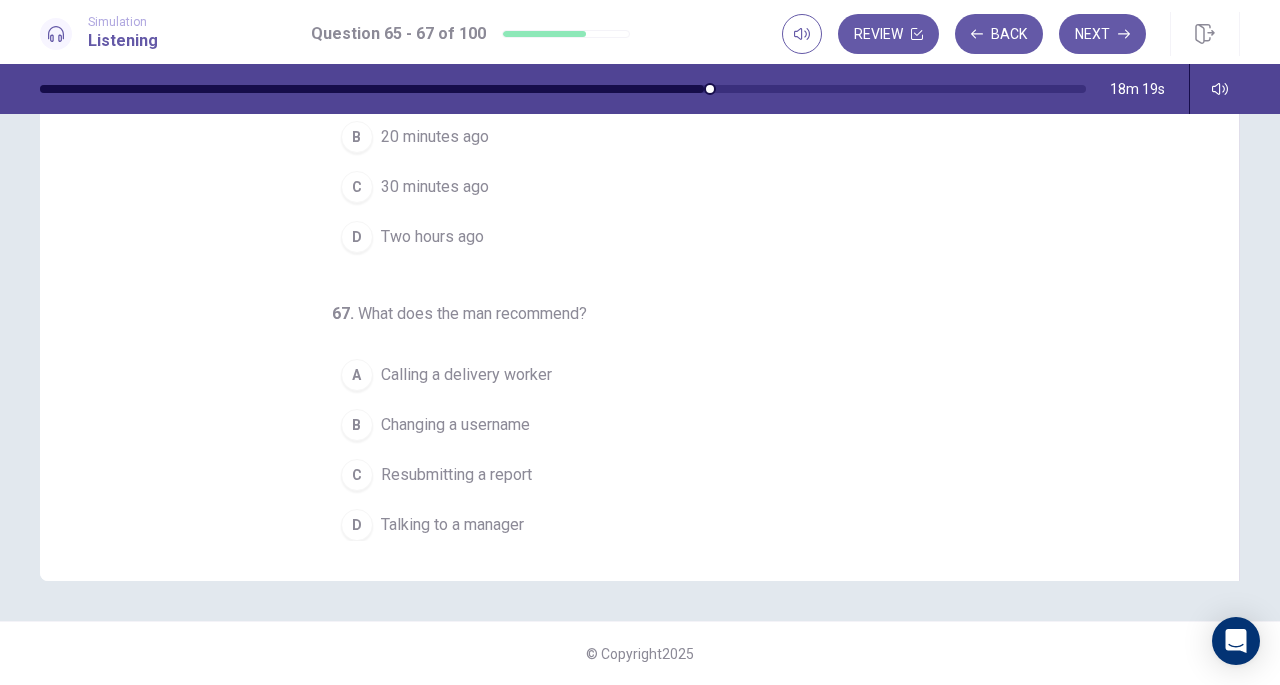 click on "D" at bounding box center (357, 525) 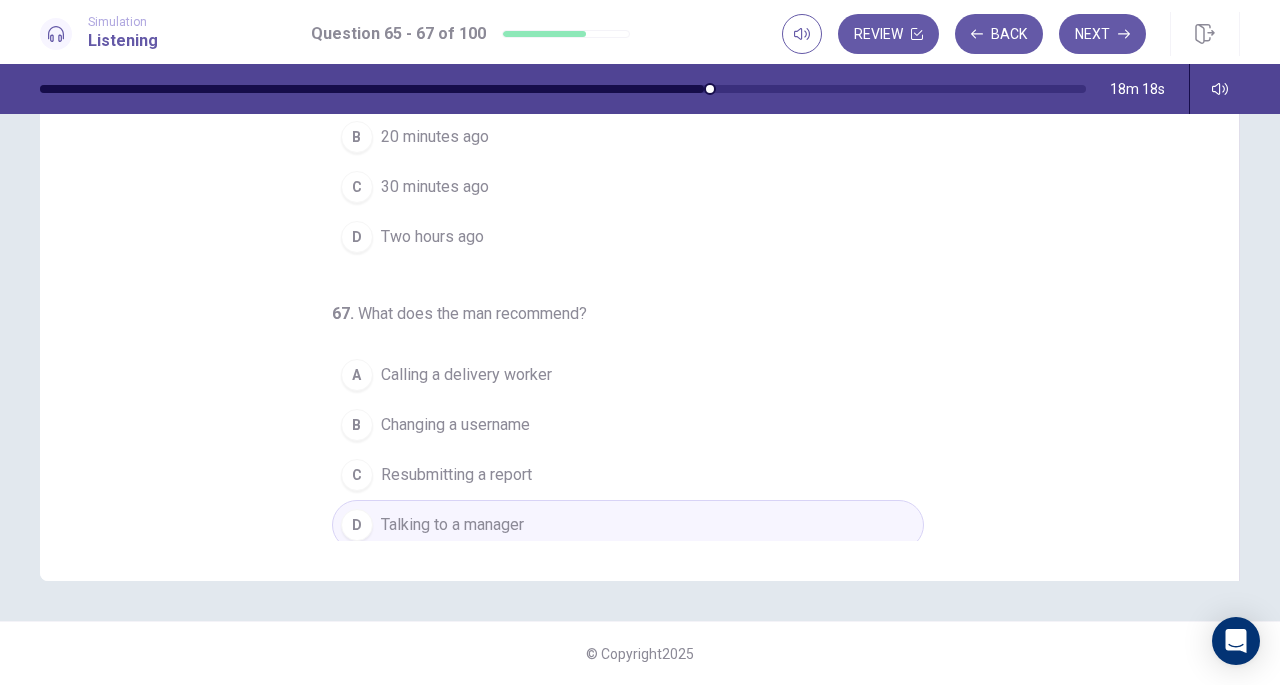 scroll, scrollTop: 0, scrollLeft: 0, axis: both 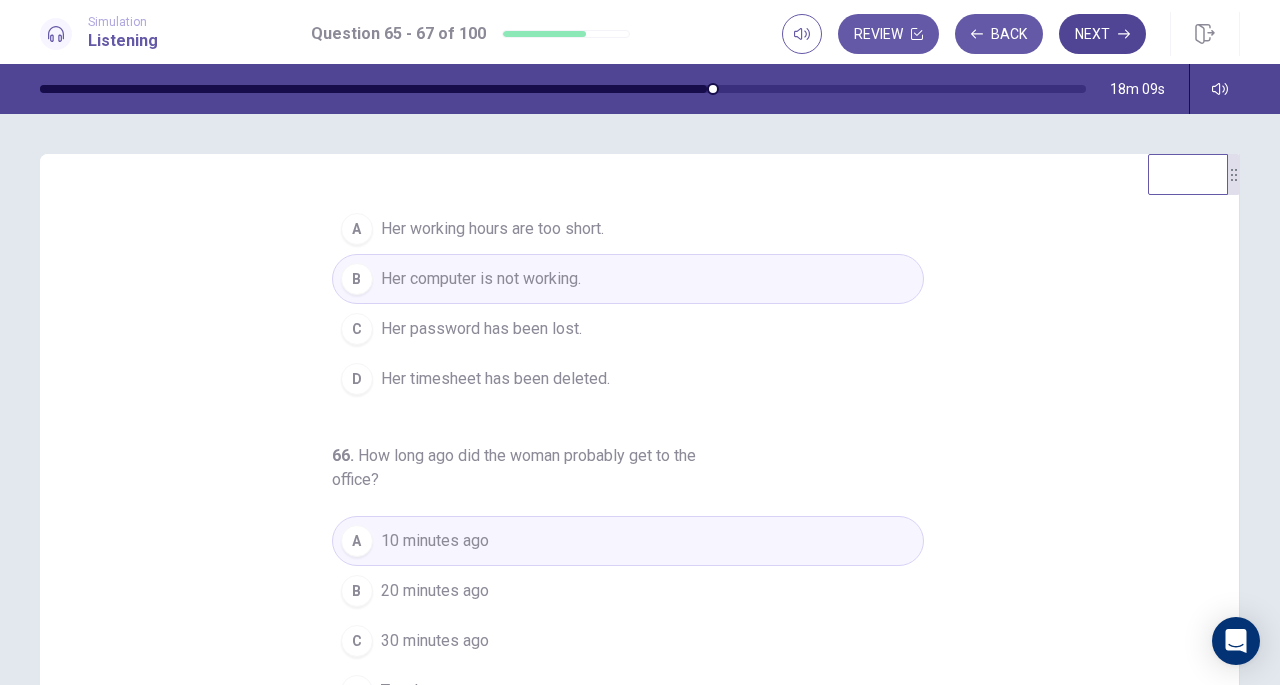click on "Next" at bounding box center [1102, 34] 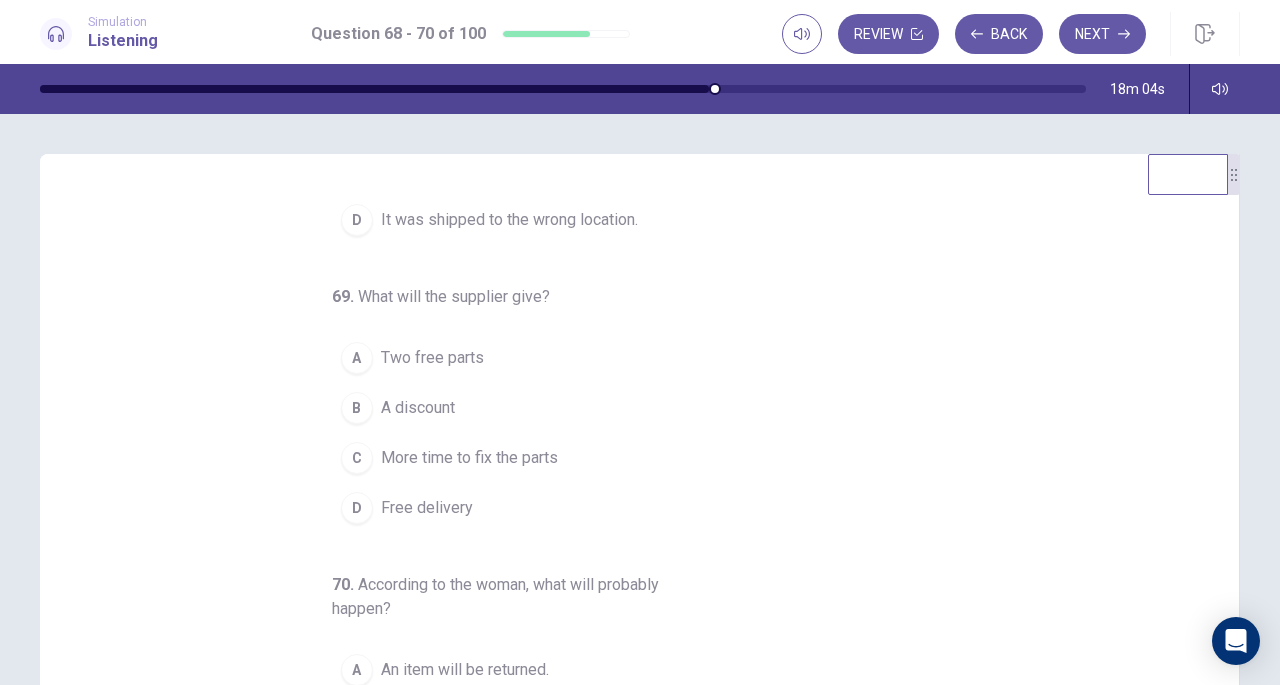 scroll, scrollTop: 224, scrollLeft: 0, axis: vertical 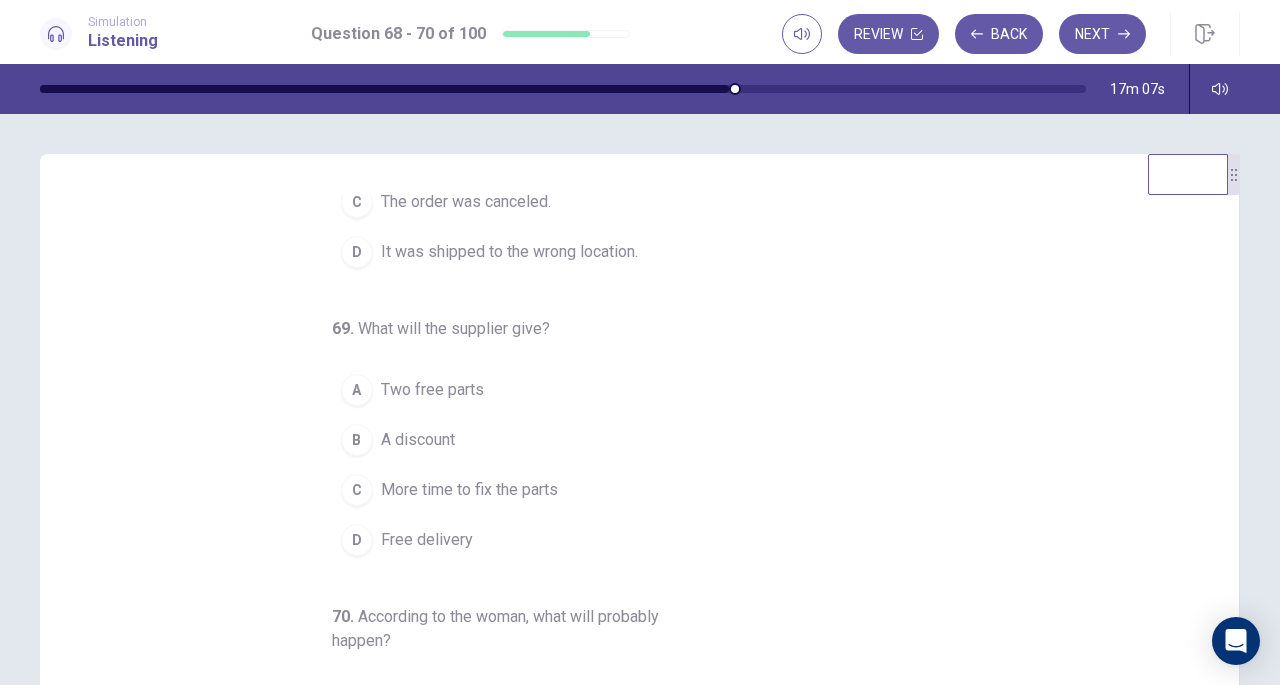 click on "It was shipped to the wrong location." at bounding box center (509, 252) 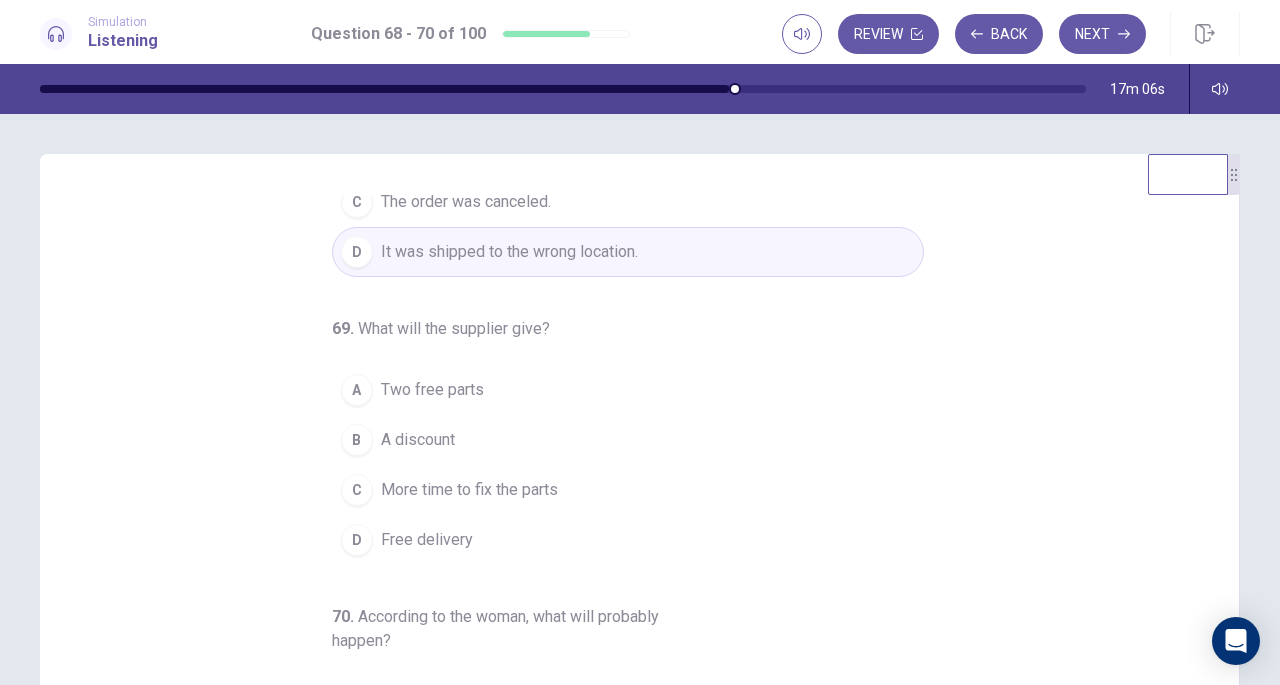 scroll, scrollTop: 224, scrollLeft: 0, axis: vertical 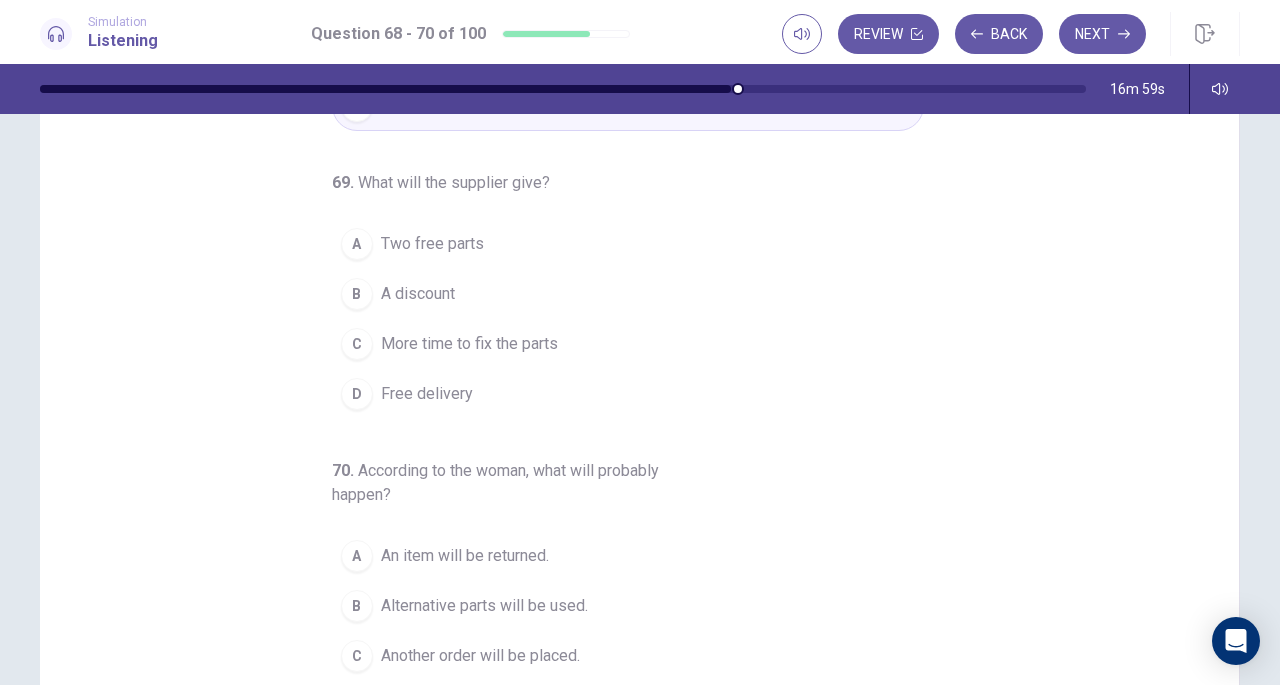 click on "A discount" at bounding box center [418, 294] 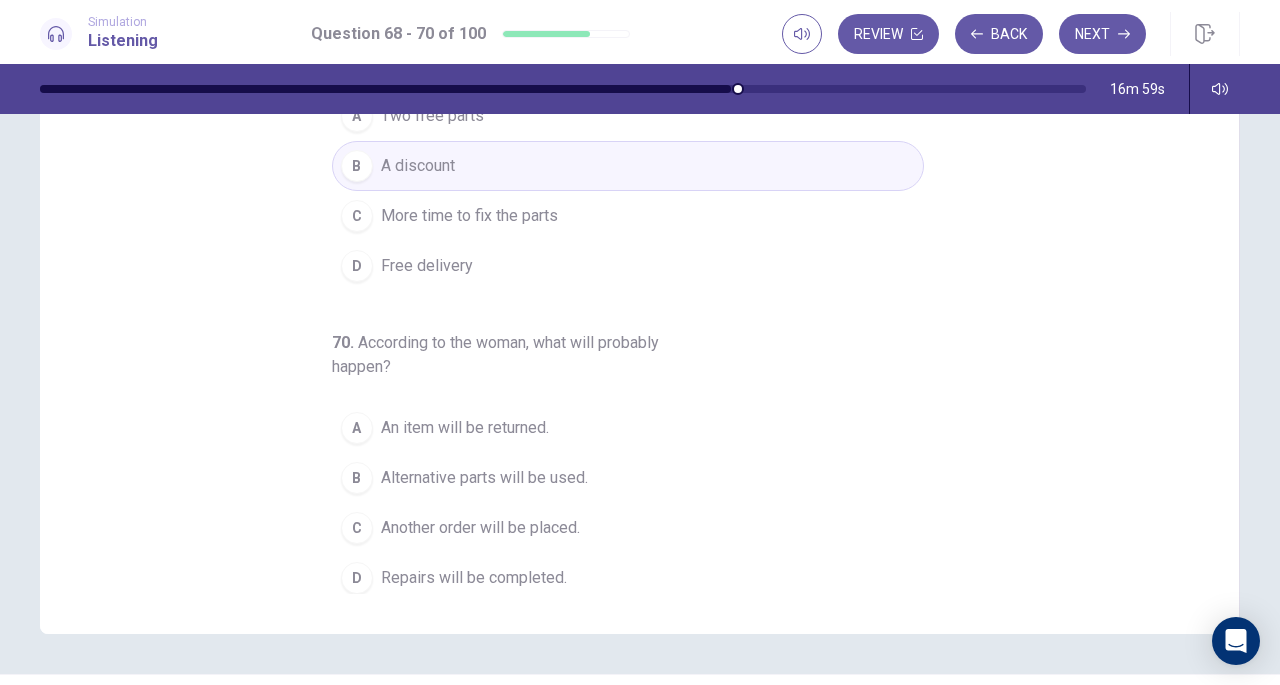 scroll, scrollTop: 268, scrollLeft: 0, axis: vertical 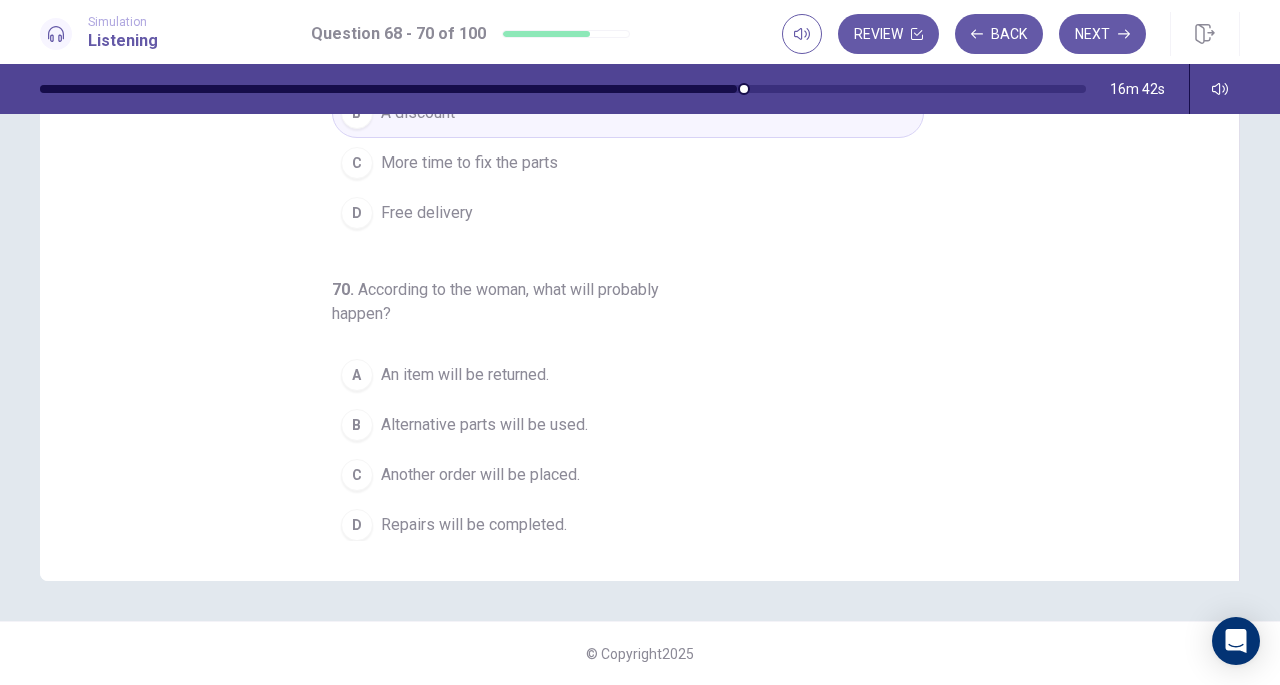 click on "Alternative parts will be used." at bounding box center [484, 425] 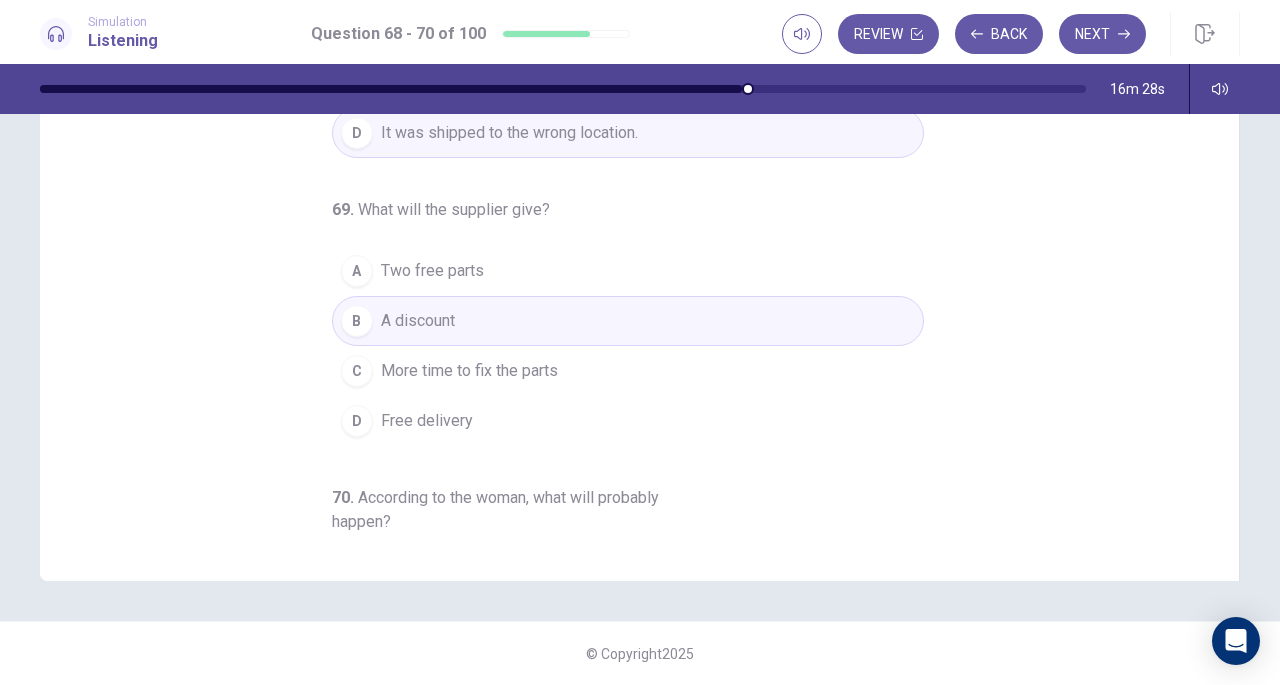 scroll, scrollTop: 0, scrollLeft: 0, axis: both 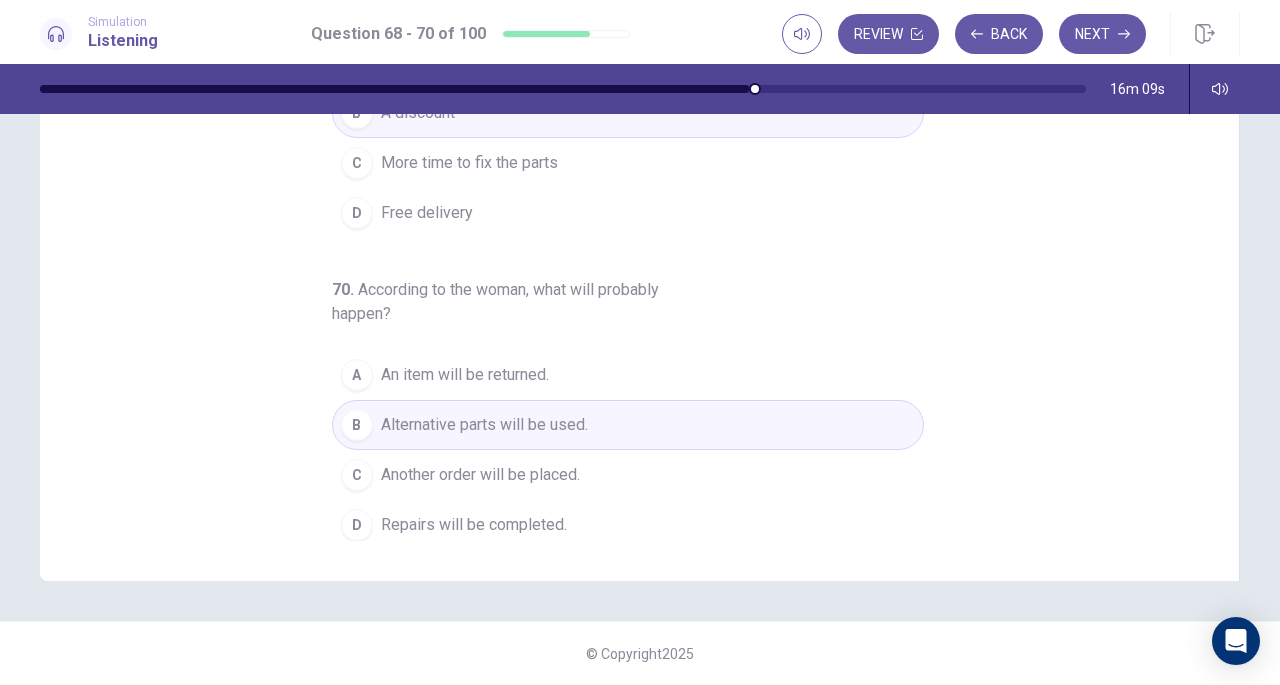 click on "D Repairs will be completed." at bounding box center [628, 525] 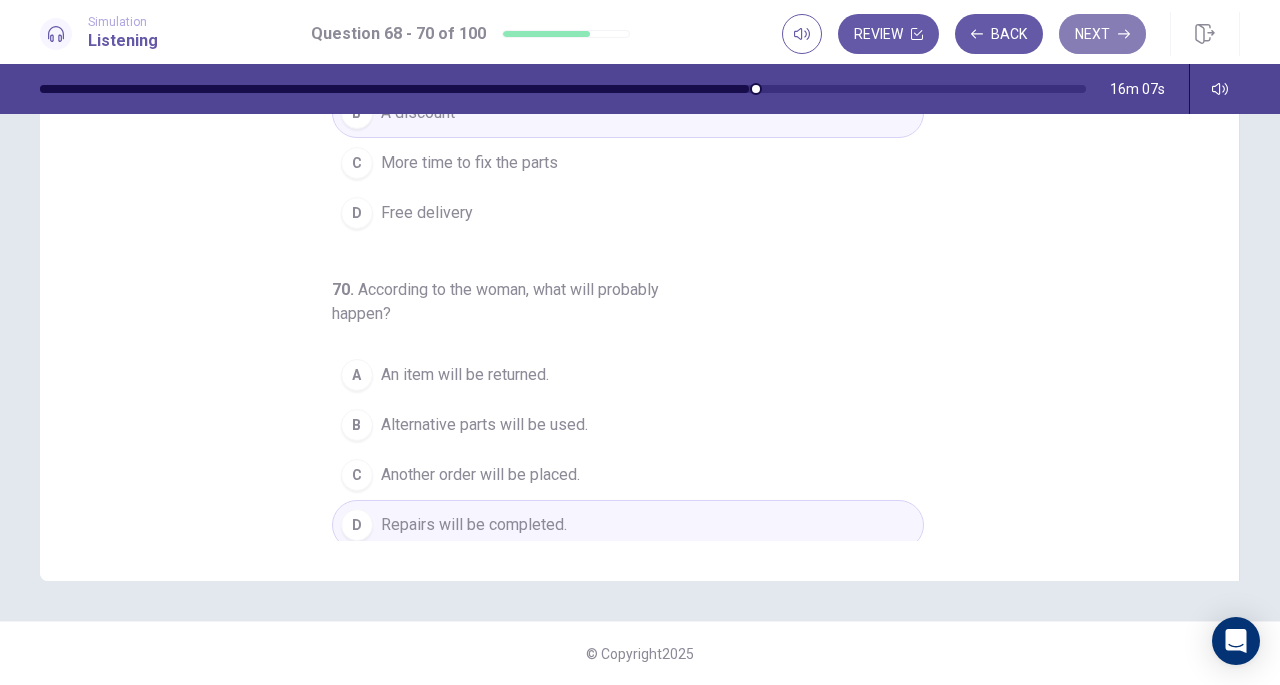 click on "Next" at bounding box center (1102, 34) 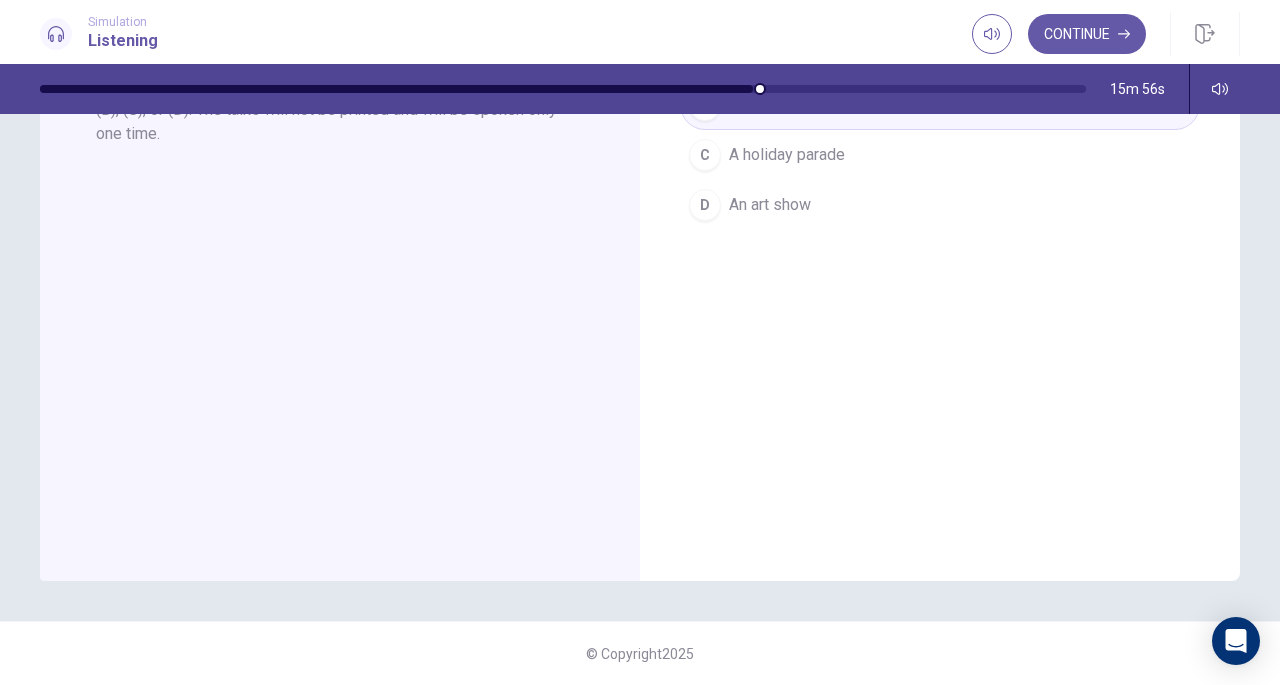 scroll, scrollTop: 0, scrollLeft: 0, axis: both 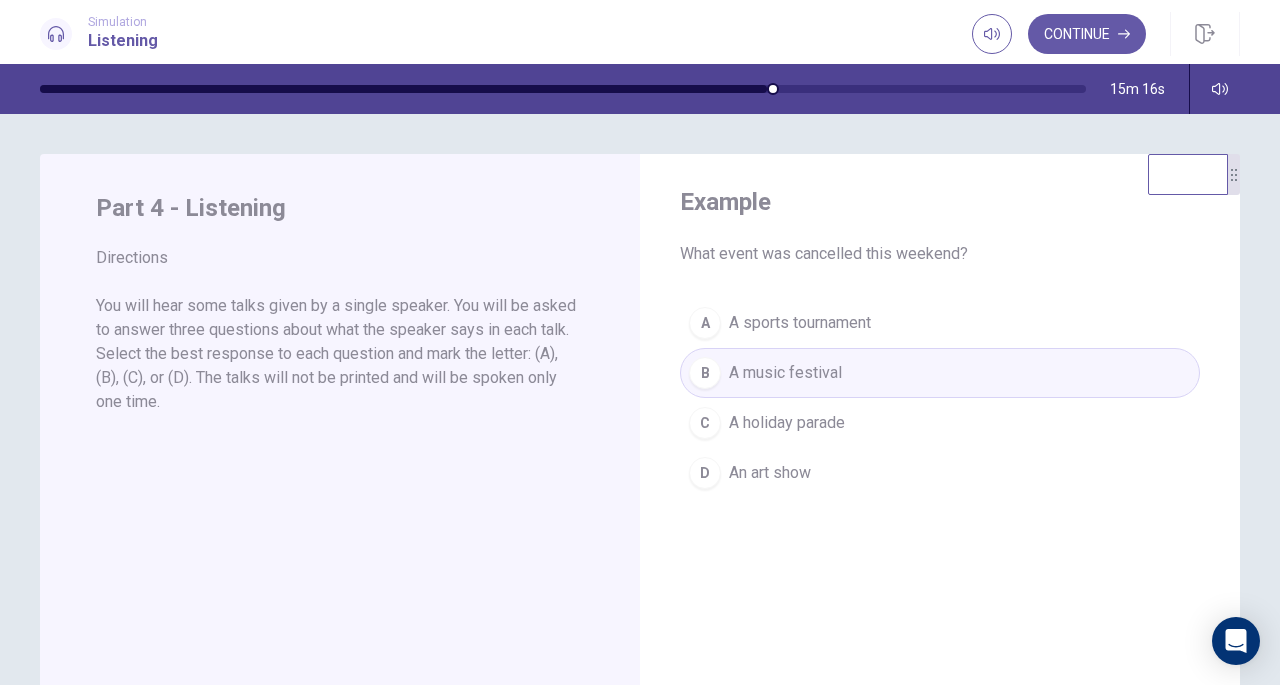 drag, startPoint x: 1081, startPoint y: 41, endPoint x: 934, endPoint y: 467, distance: 450.64954 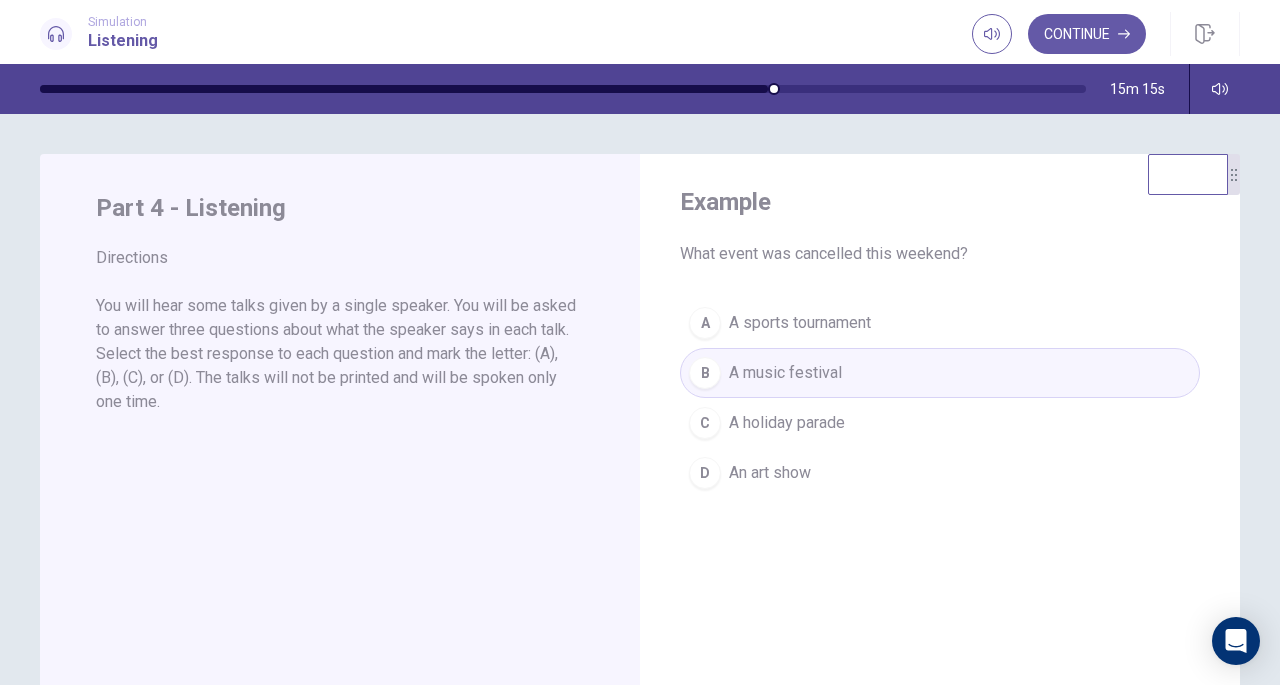 click on "A A sports tournament B A music festival C A holiday parade D An art show" at bounding box center [940, 398] 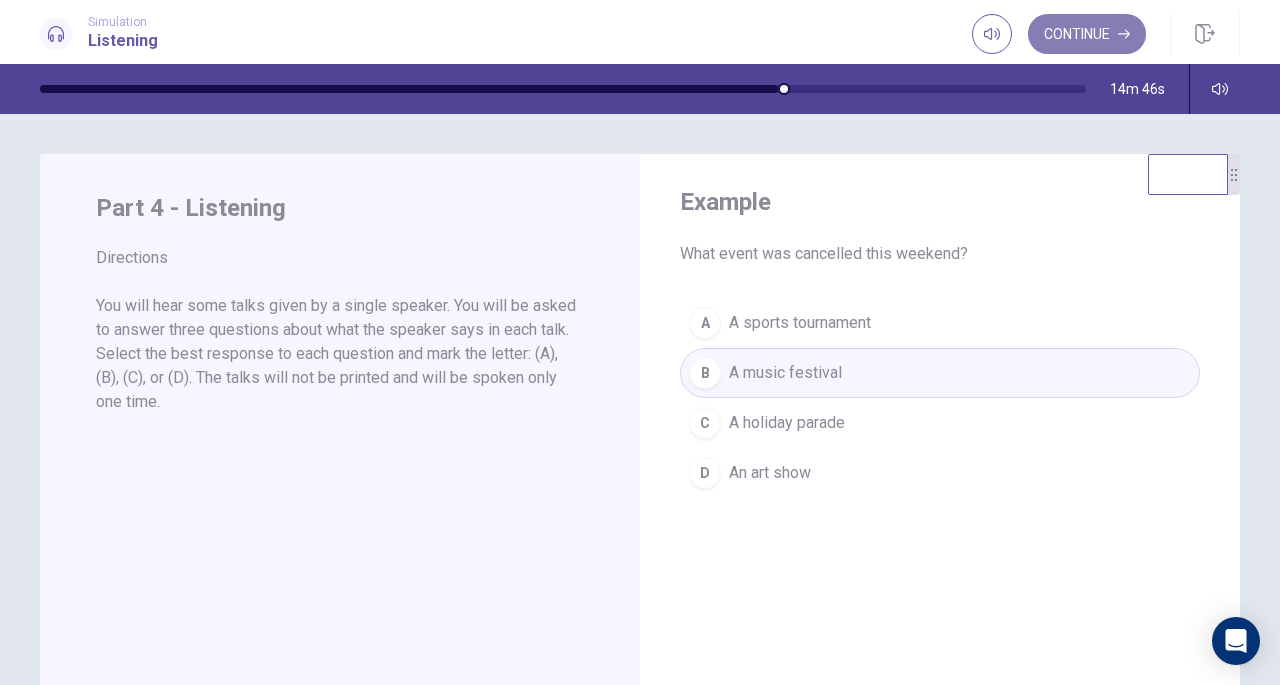 click on "Continue" at bounding box center (1087, 34) 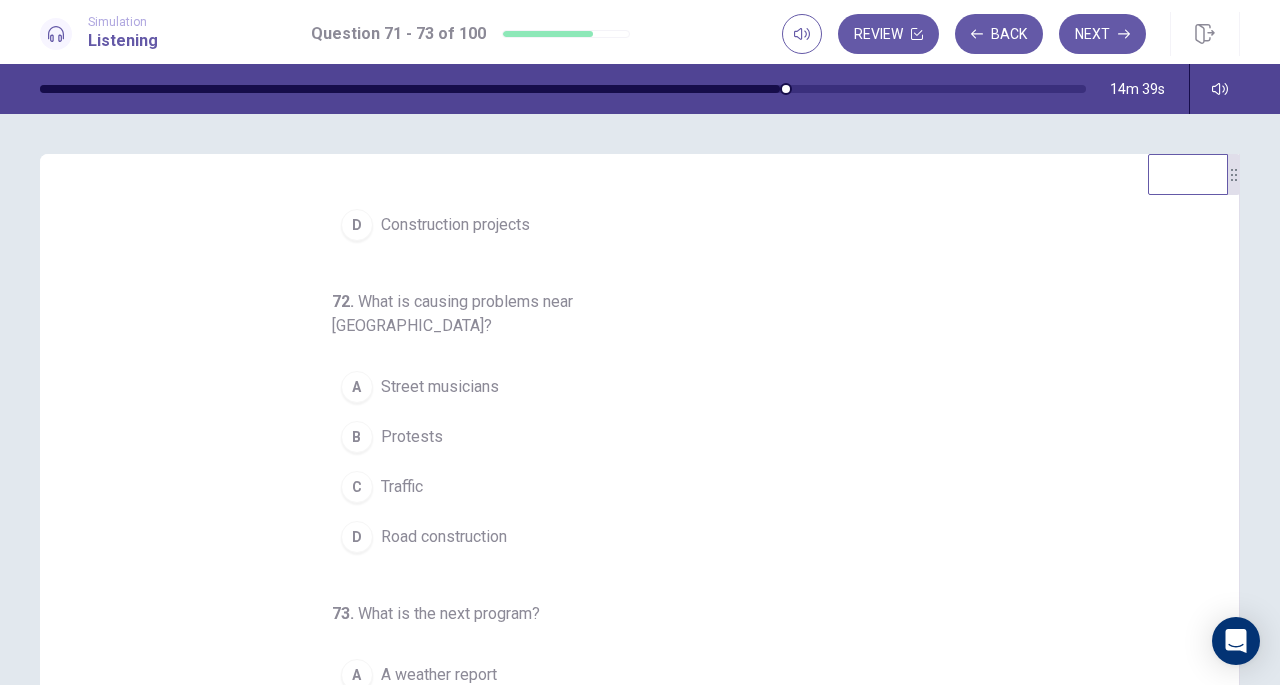 scroll, scrollTop: 200, scrollLeft: 0, axis: vertical 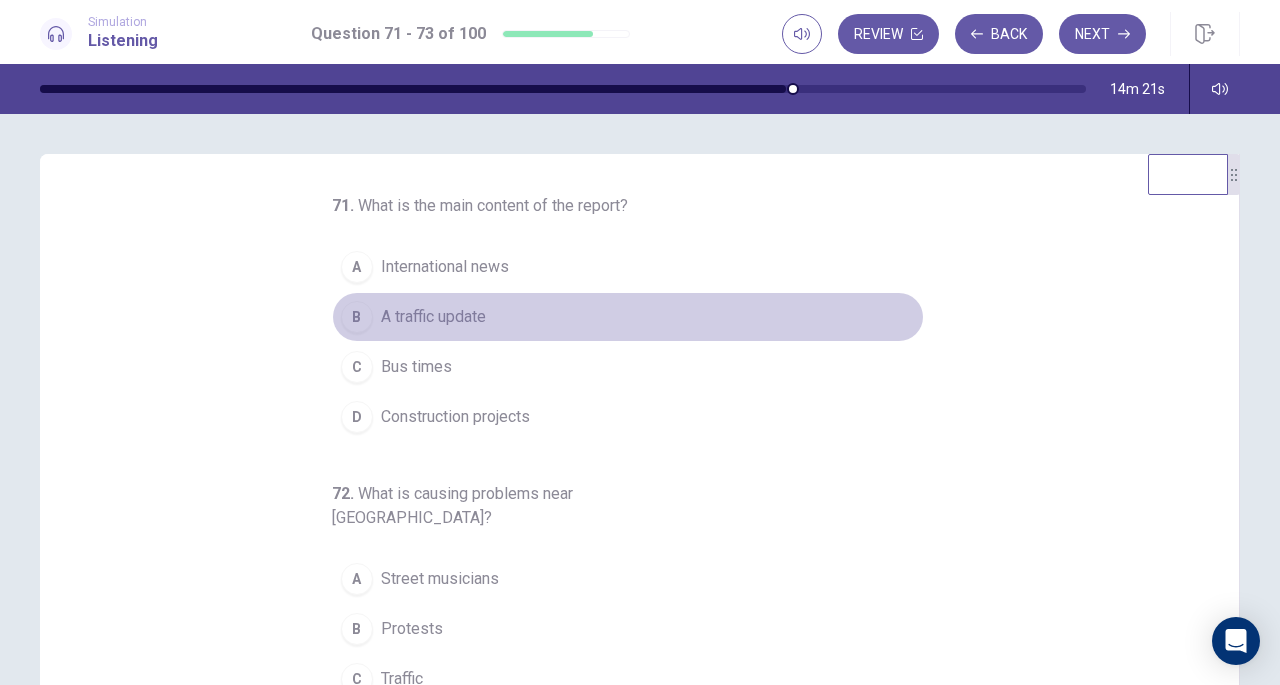 click on "B" at bounding box center (357, 317) 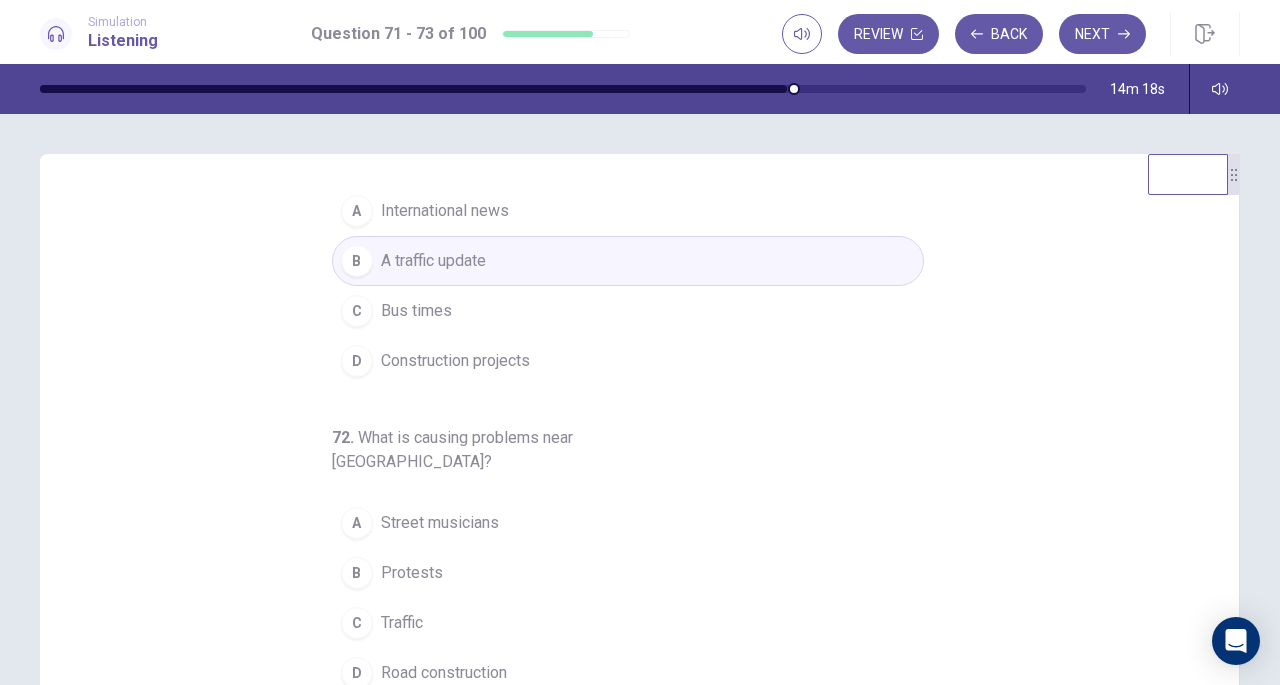 scroll, scrollTop: 200, scrollLeft: 0, axis: vertical 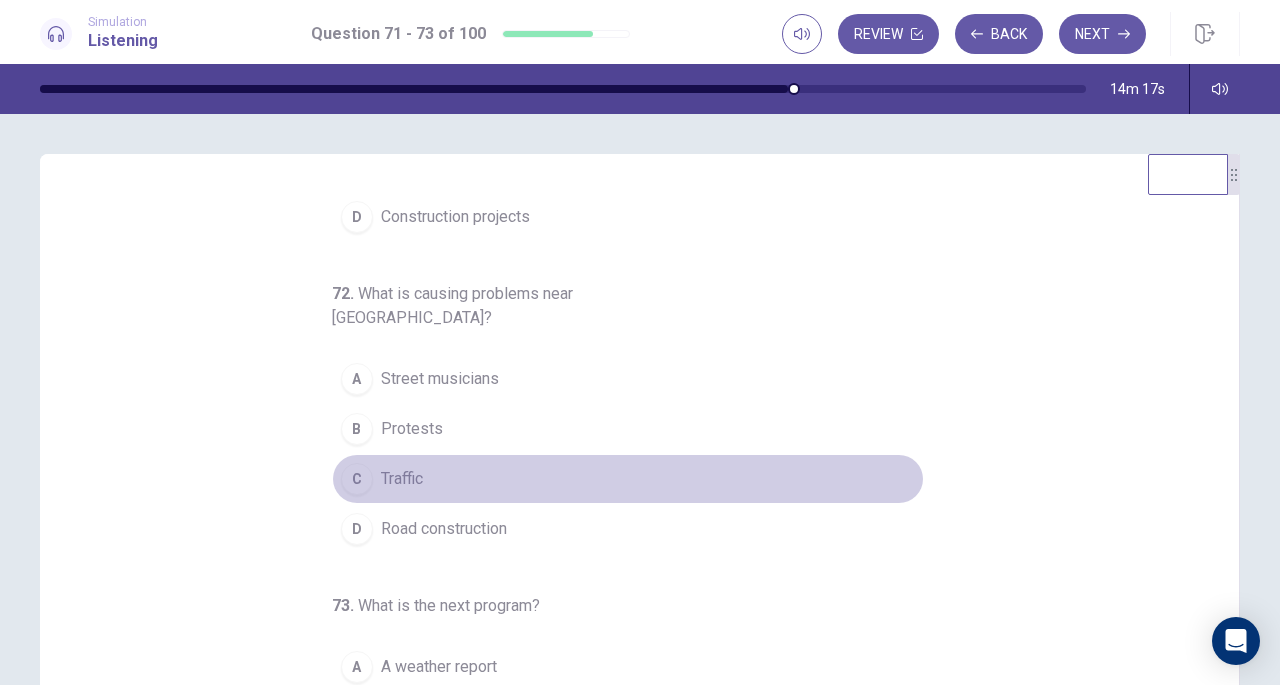 click on "Traffic" at bounding box center (402, 479) 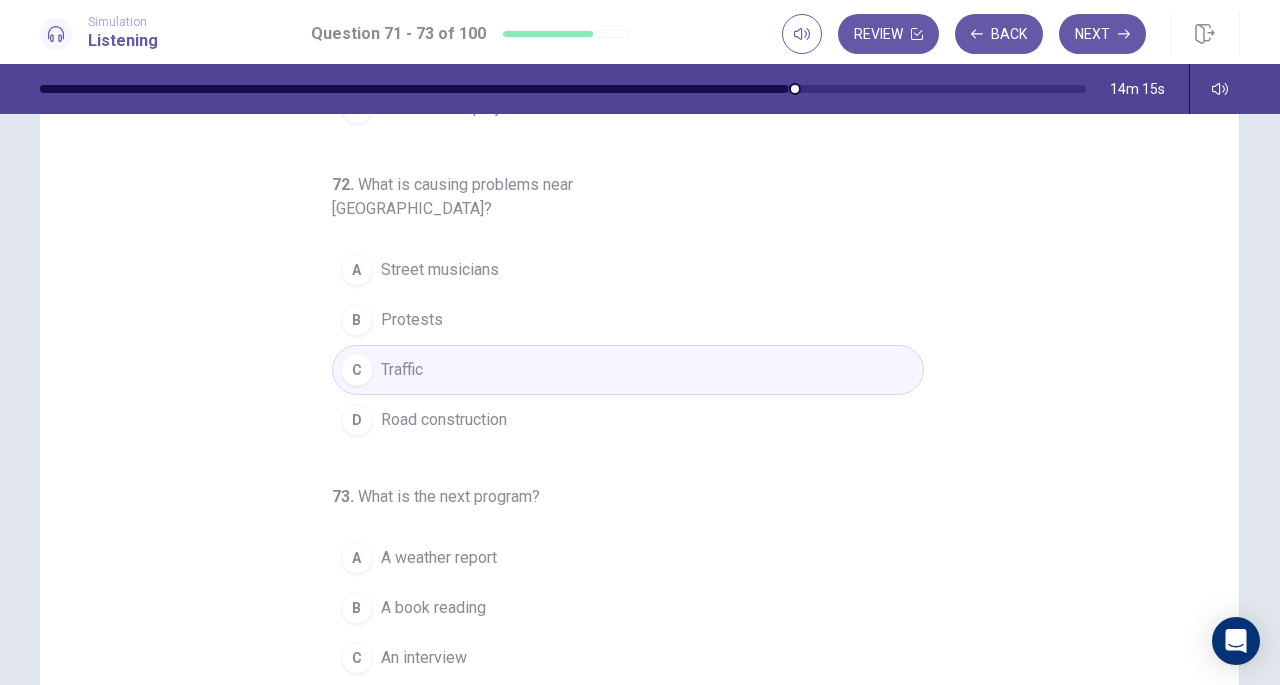 scroll, scrollTop: 110, scrollLeft: 0, axis: vertical 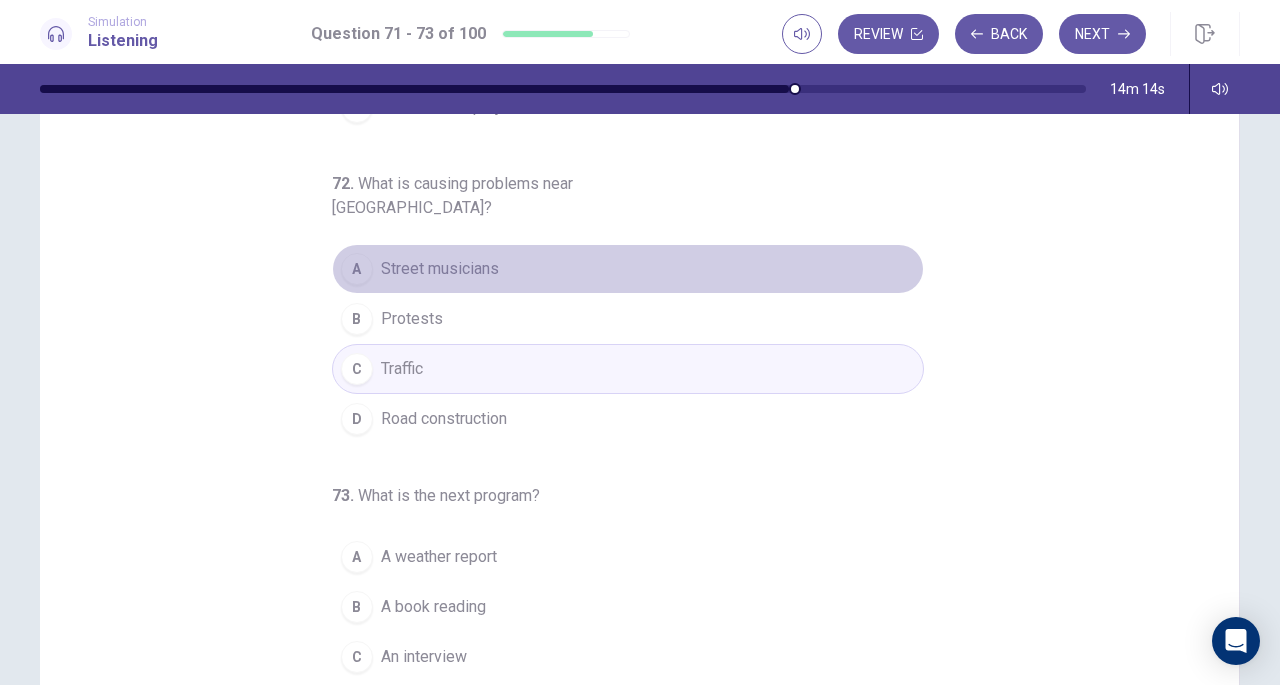 click on "Street musicians" at bounding box center (440, 269) 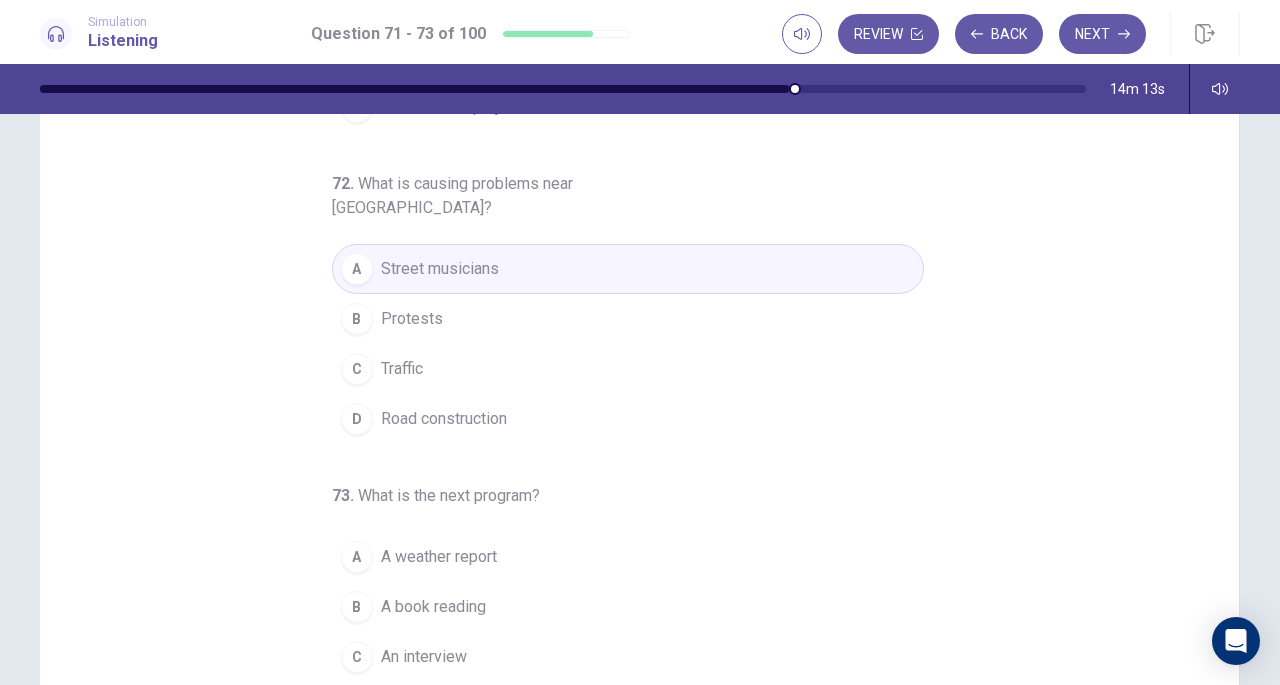 scroll, scrollTop: 268, scrollLeft: 0, axis: vertical 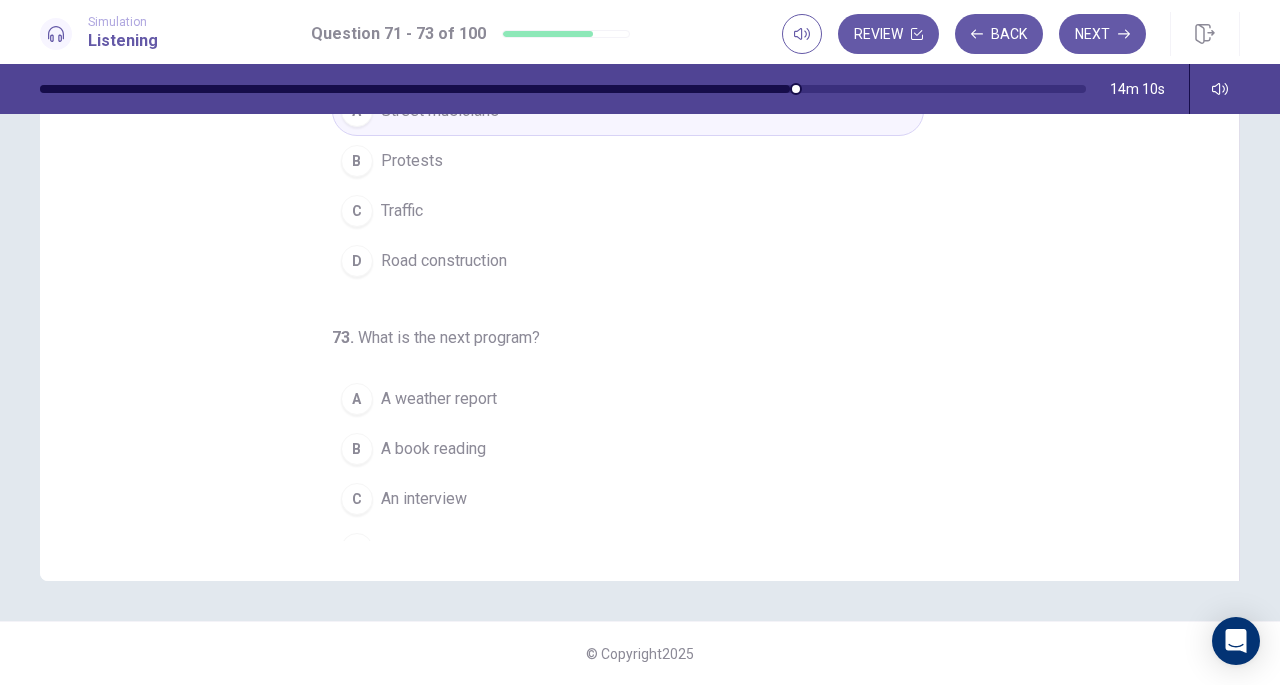click on "D" at bounding box center [357, 549] 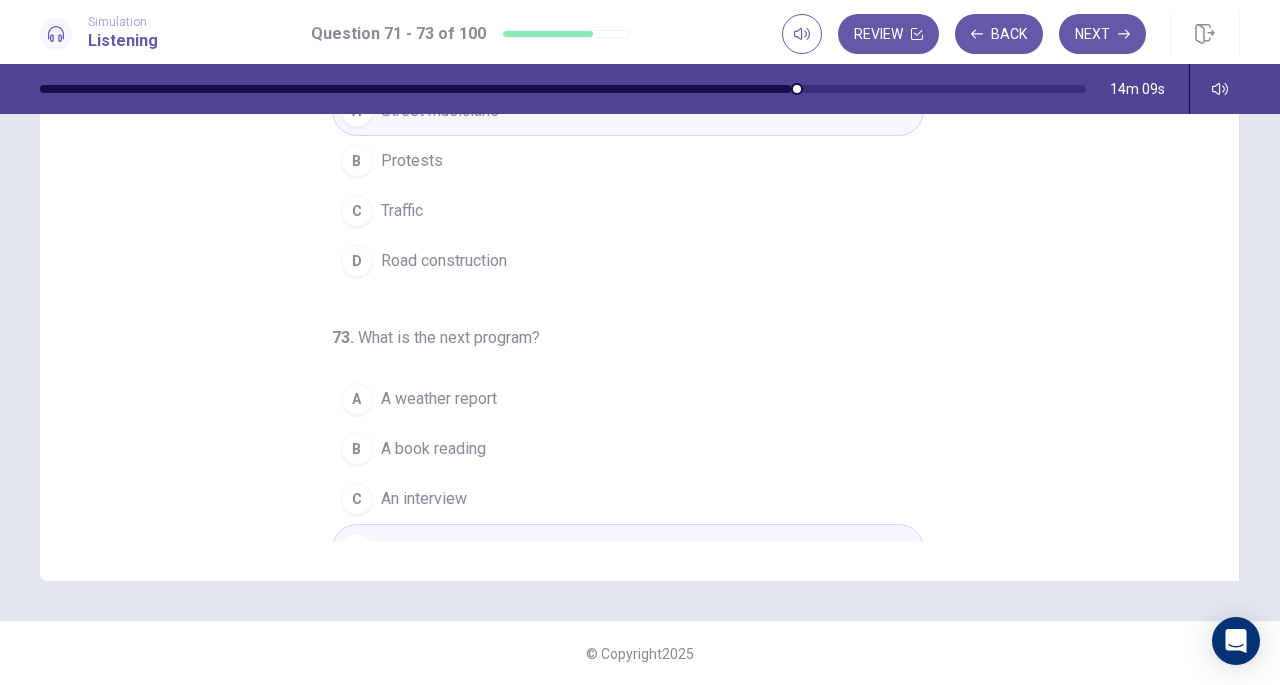 scroll, scrollTop: 0, scrollLeft: 0, axis: both 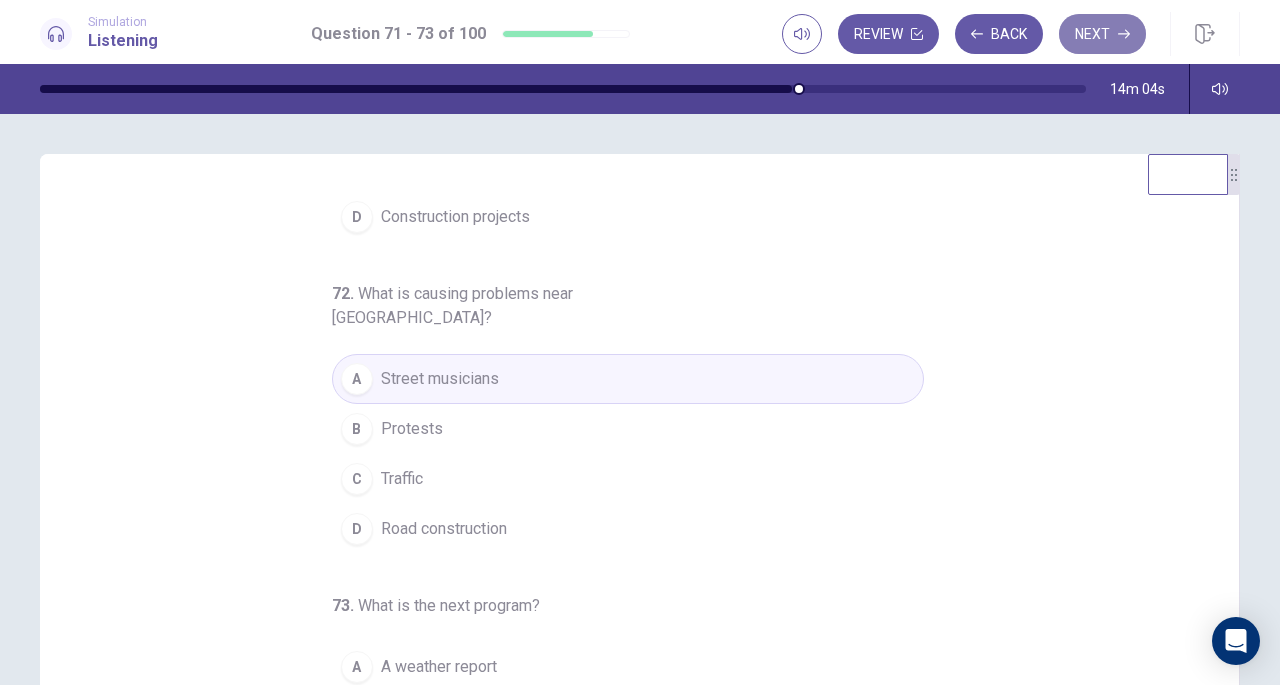 click on "Next" at bounding box center [1102, 34] 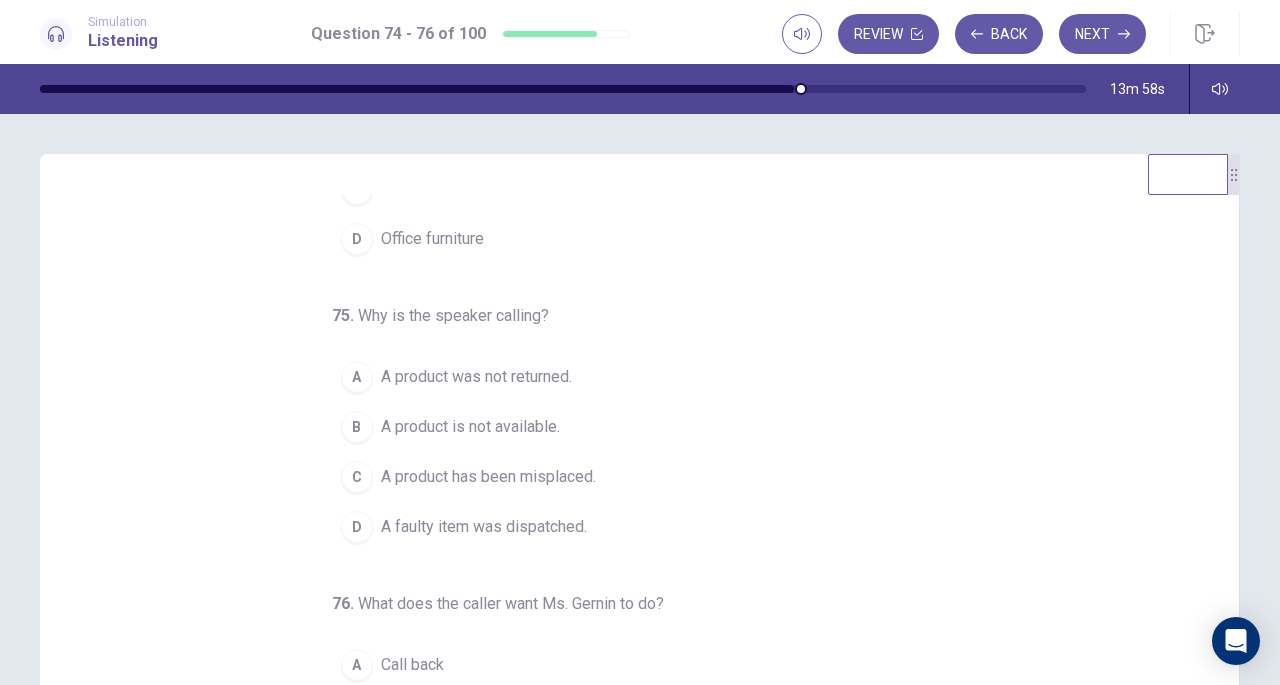 scroll, scrollTop: 200, scrollLeft: 0, axis: vertical 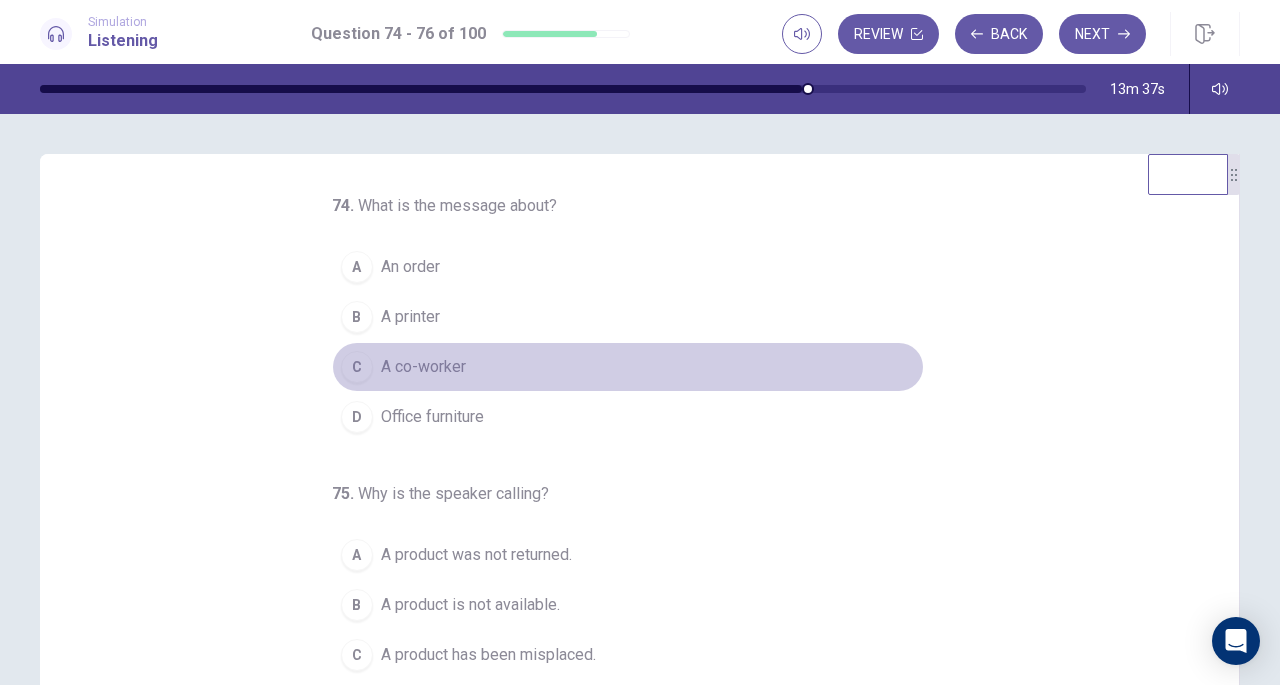 click on "C" at bounding box center [357, 367] 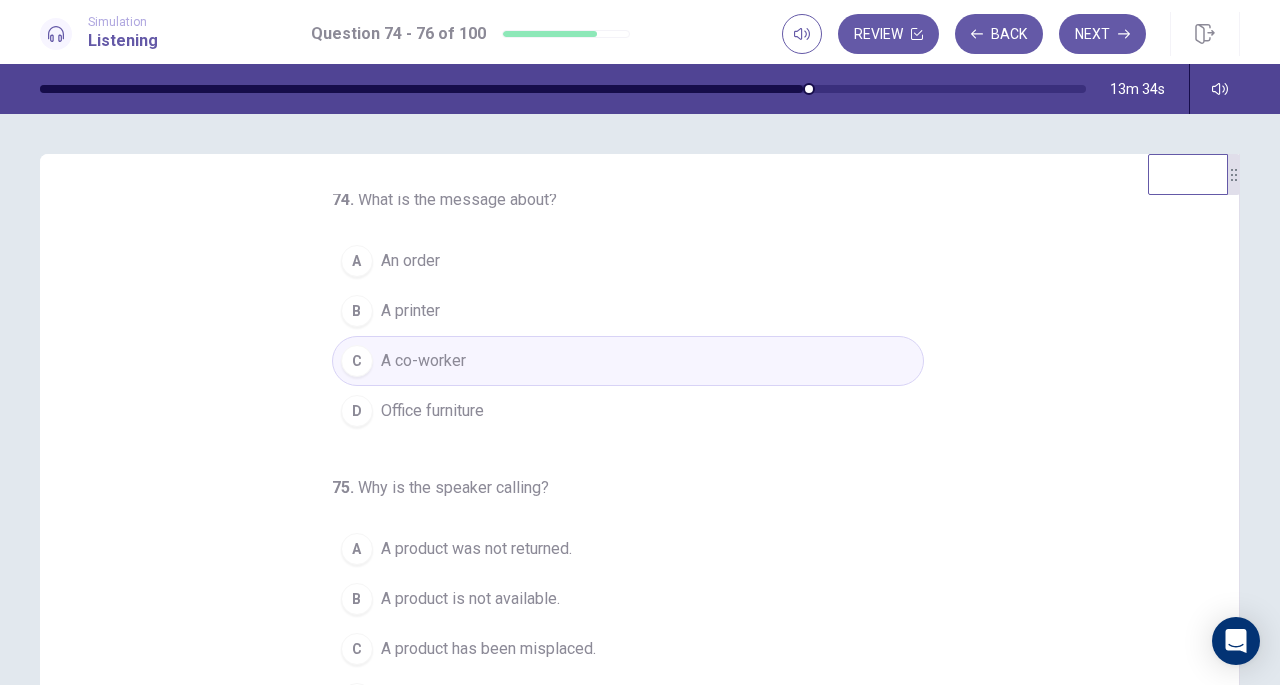 scroll, scrollTop: 12, scrollLeft: 0, axis: vertical 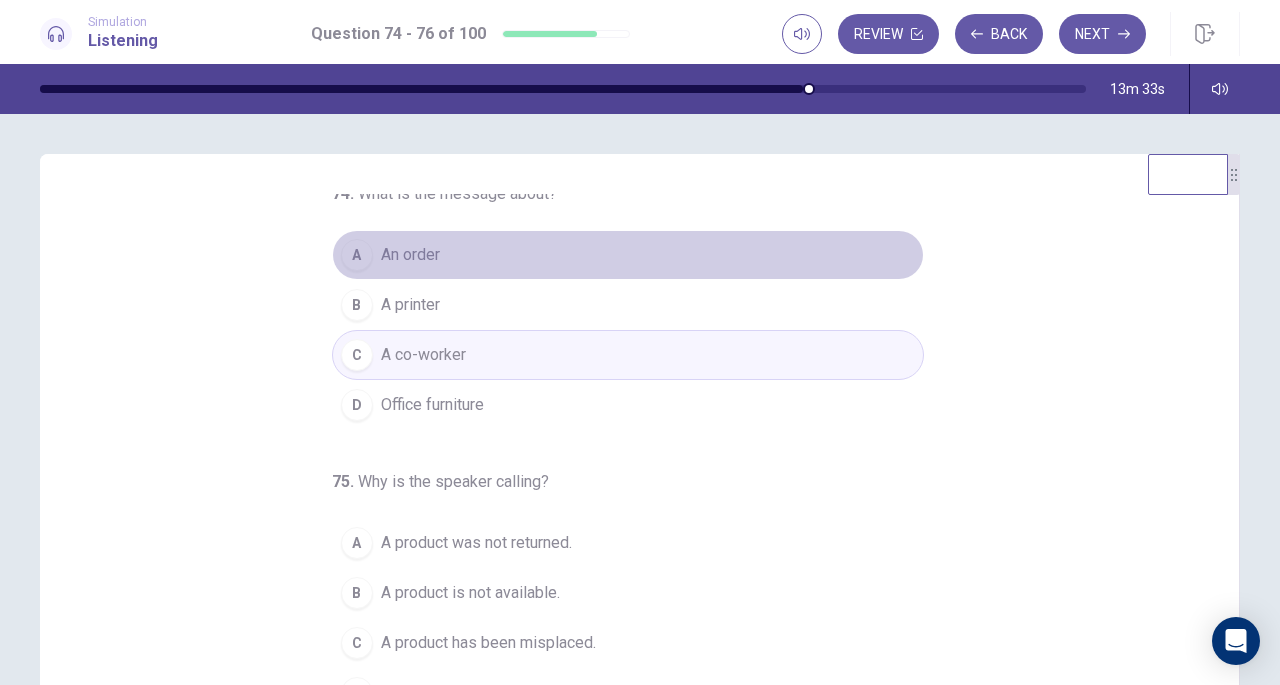 click on "An order" at bounding box center [410, 255] 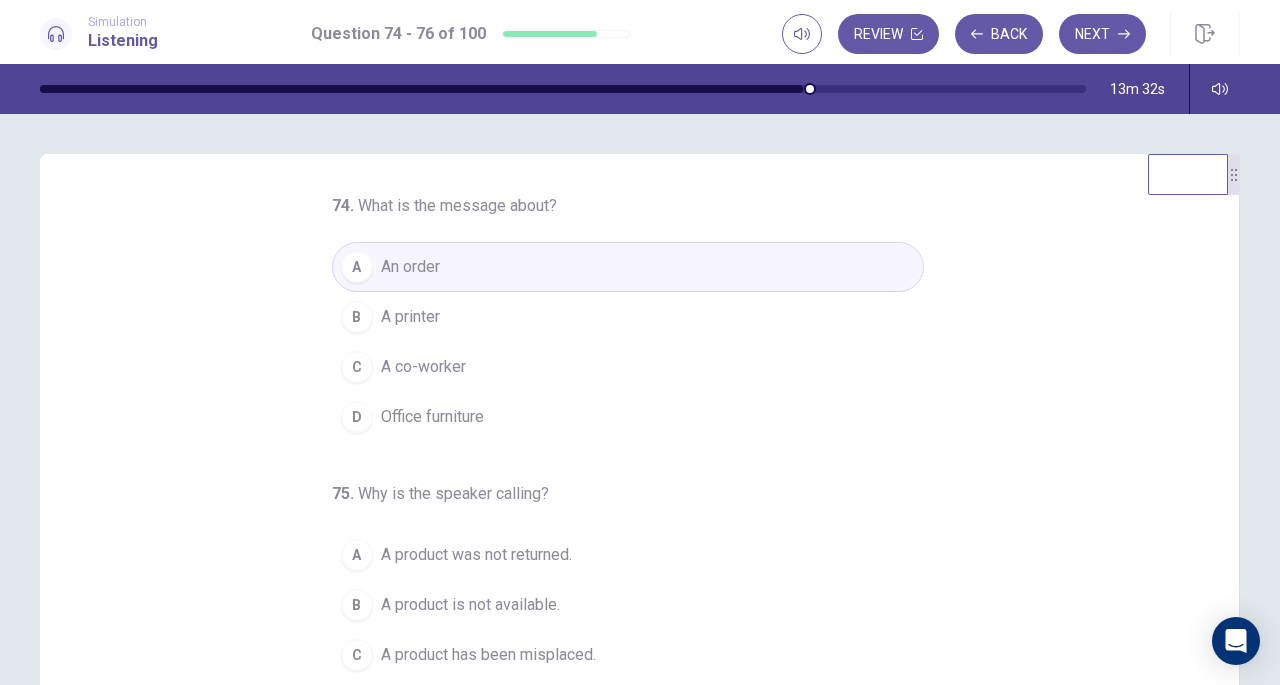 scroll, scrollTop: 200, scrollLeft: 0, axis: vertical 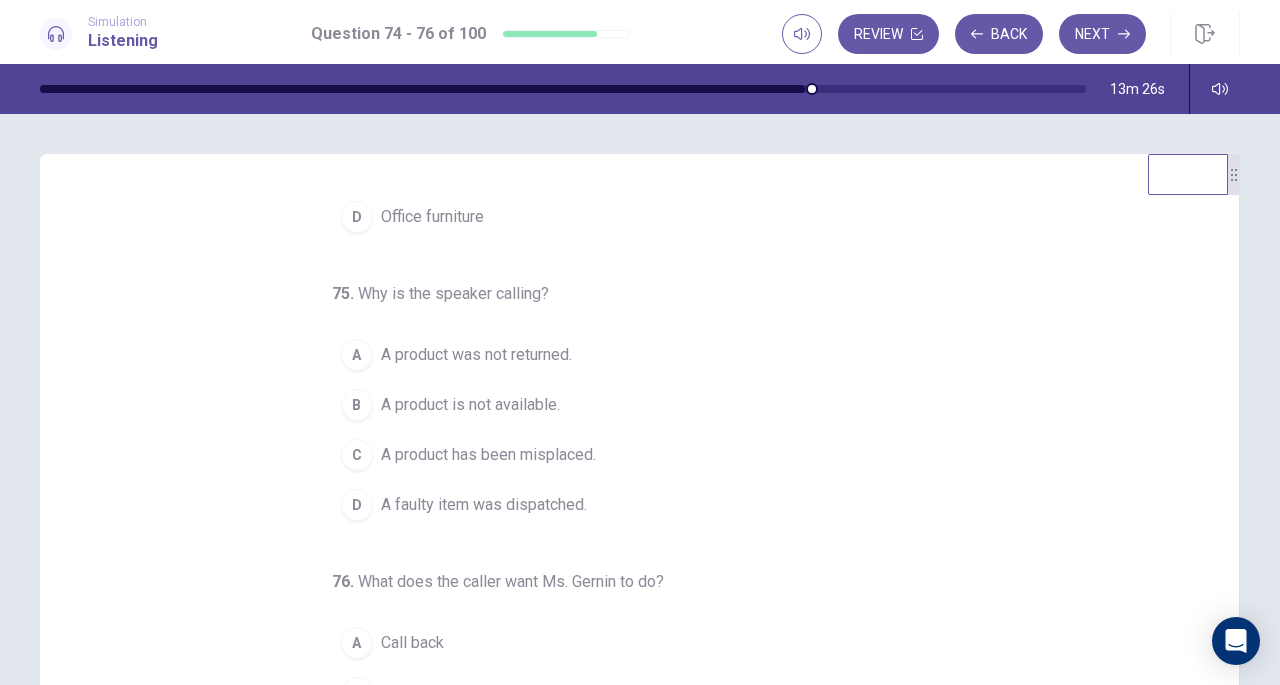 click on "B A product is not available." at bounding box center (628, 405) 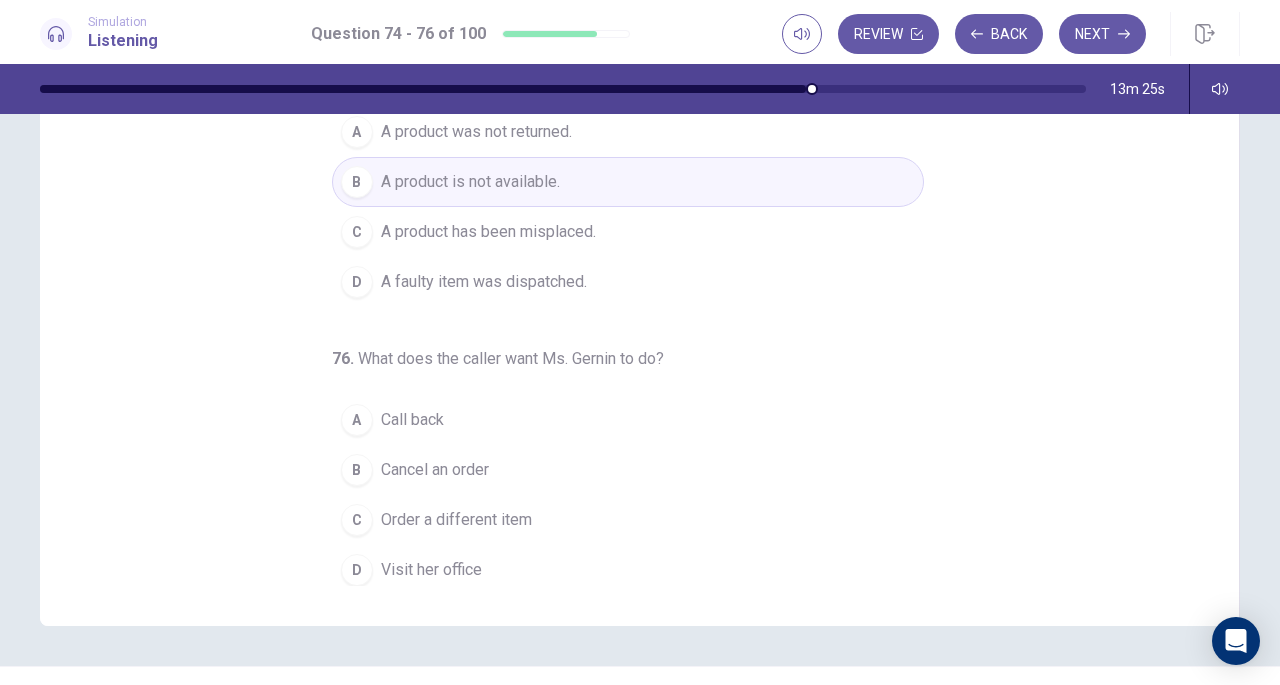scroll, scrollTop: 268, scrollLeft: 0, axis: vertical 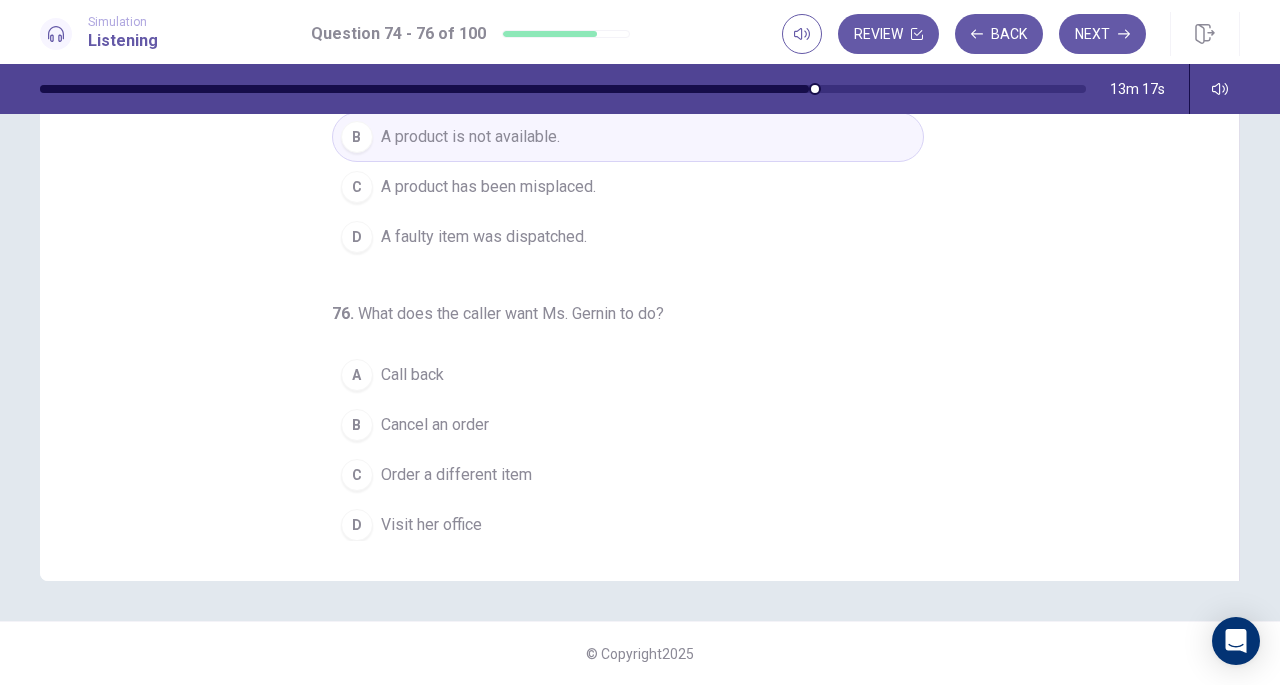 click on "C" at bounding box center [357, 475] 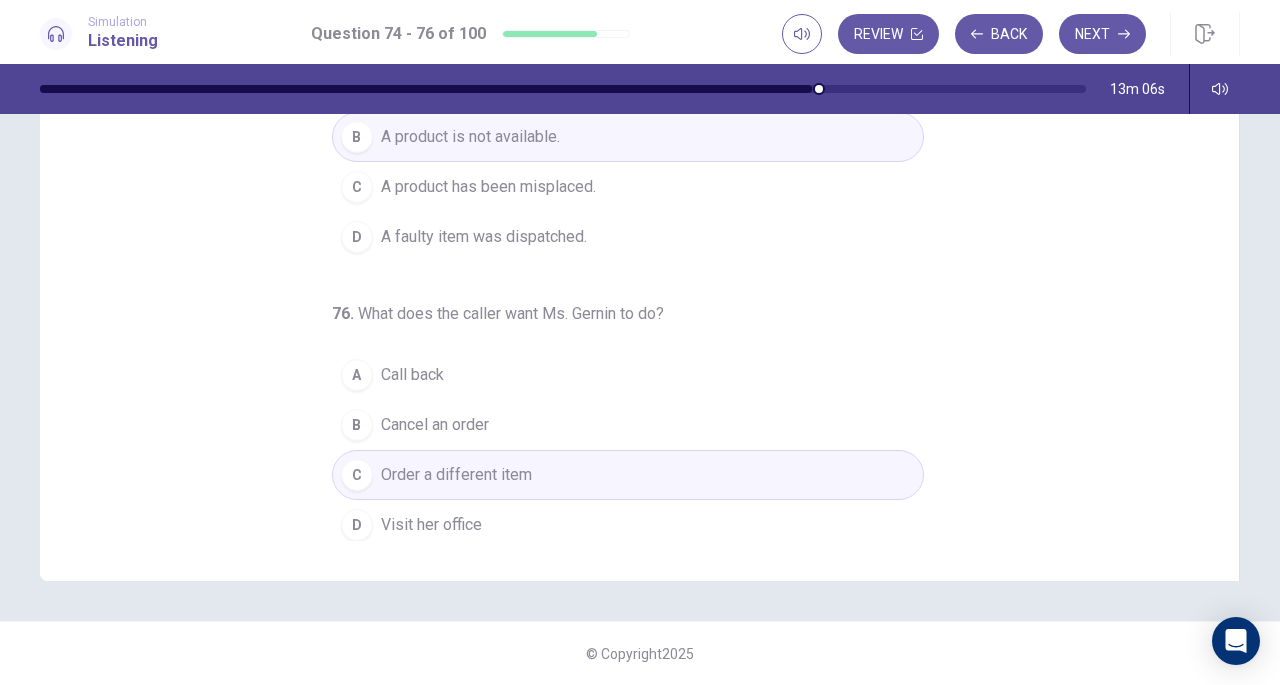 click on "A Call back" at bounding box center [628, 375] 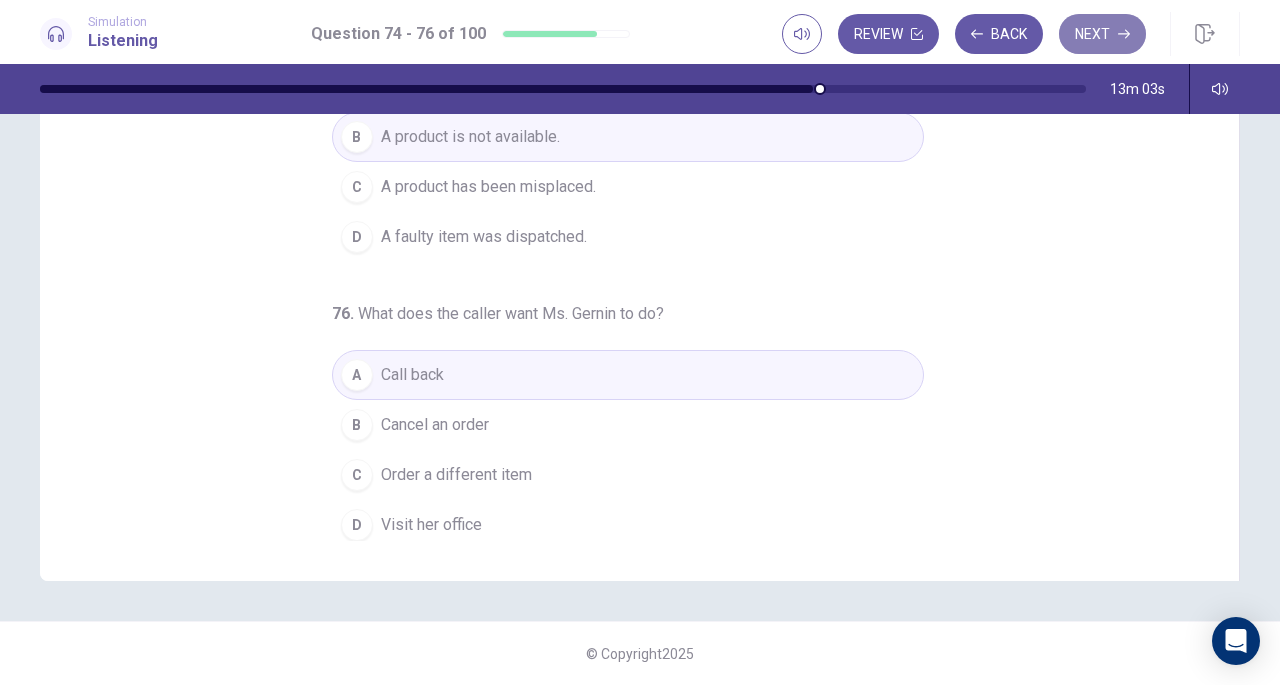click on "Next" at bounding box center (1102, 34) 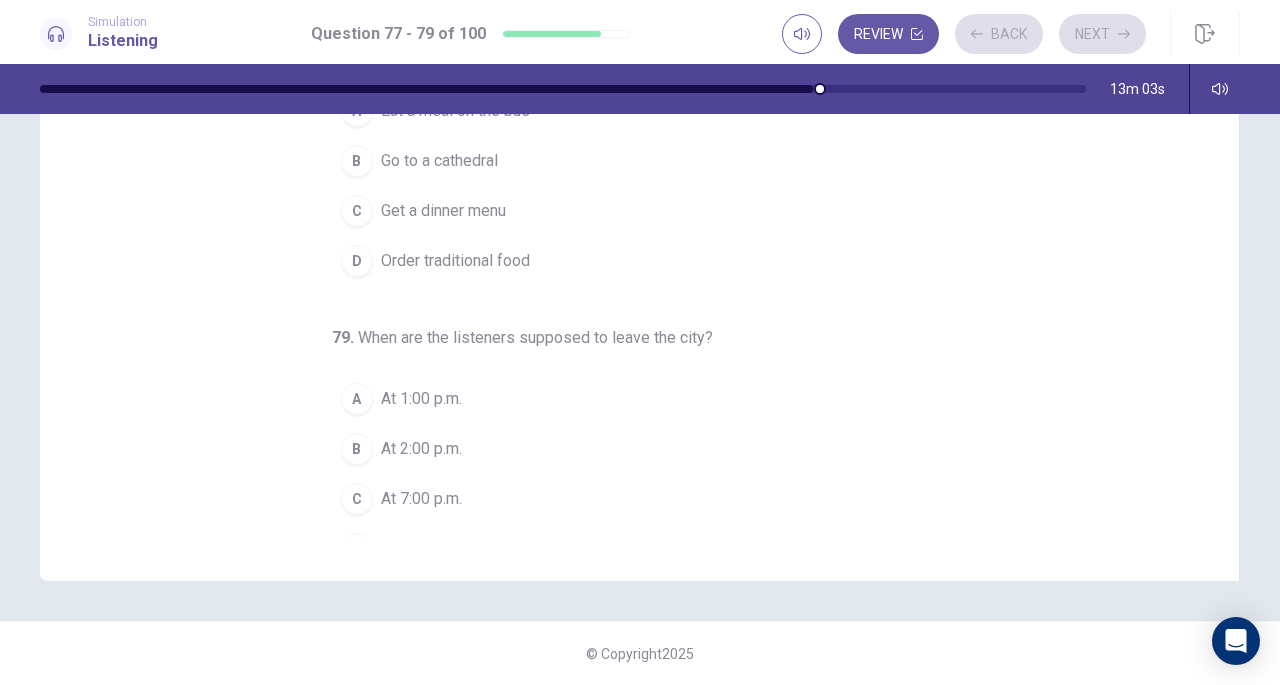 scroll, scrollTop: 0, scrollLeft: 0, axis: both 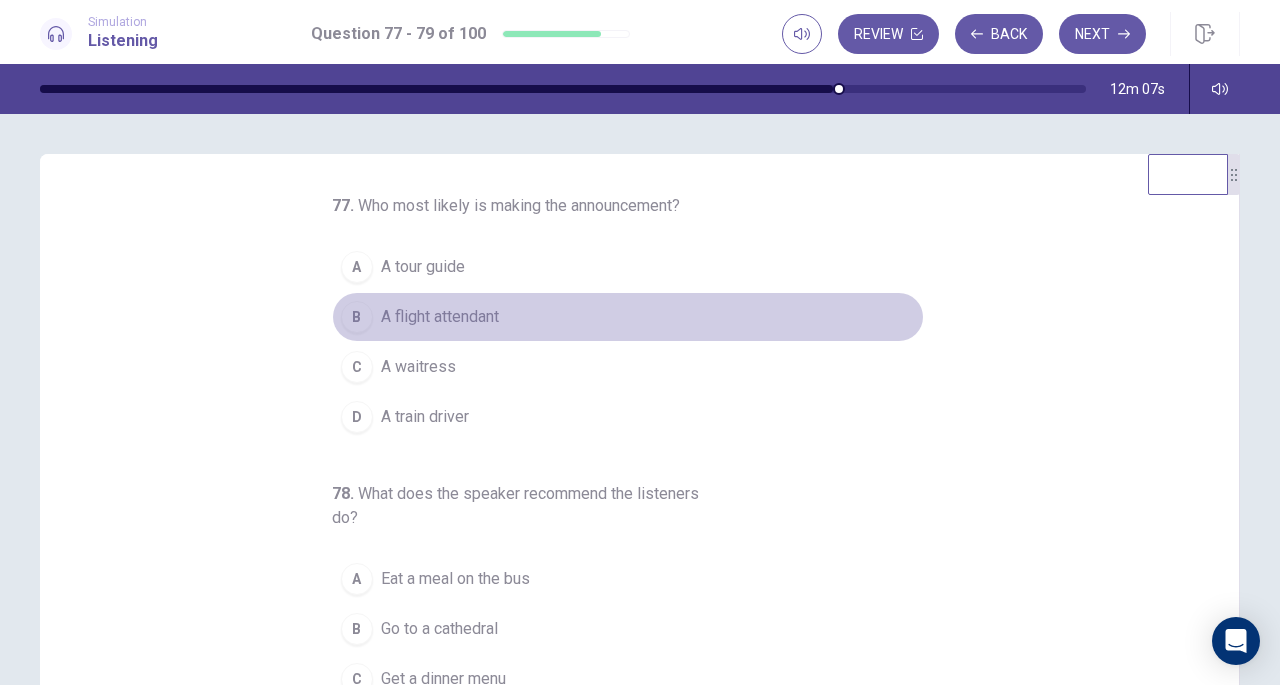 click on "A flight attendant" at bounding box center [440, 317] 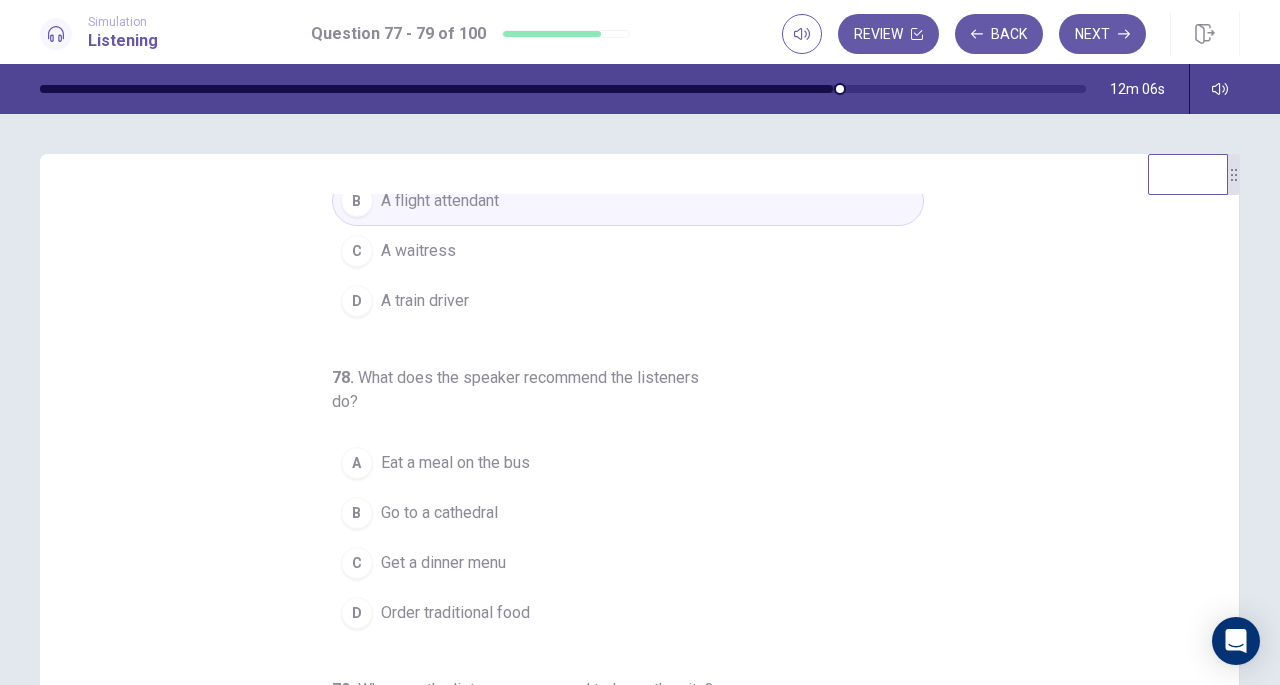 scroll, scrollTop: 224, scrollLeft: 0, axis: vertical 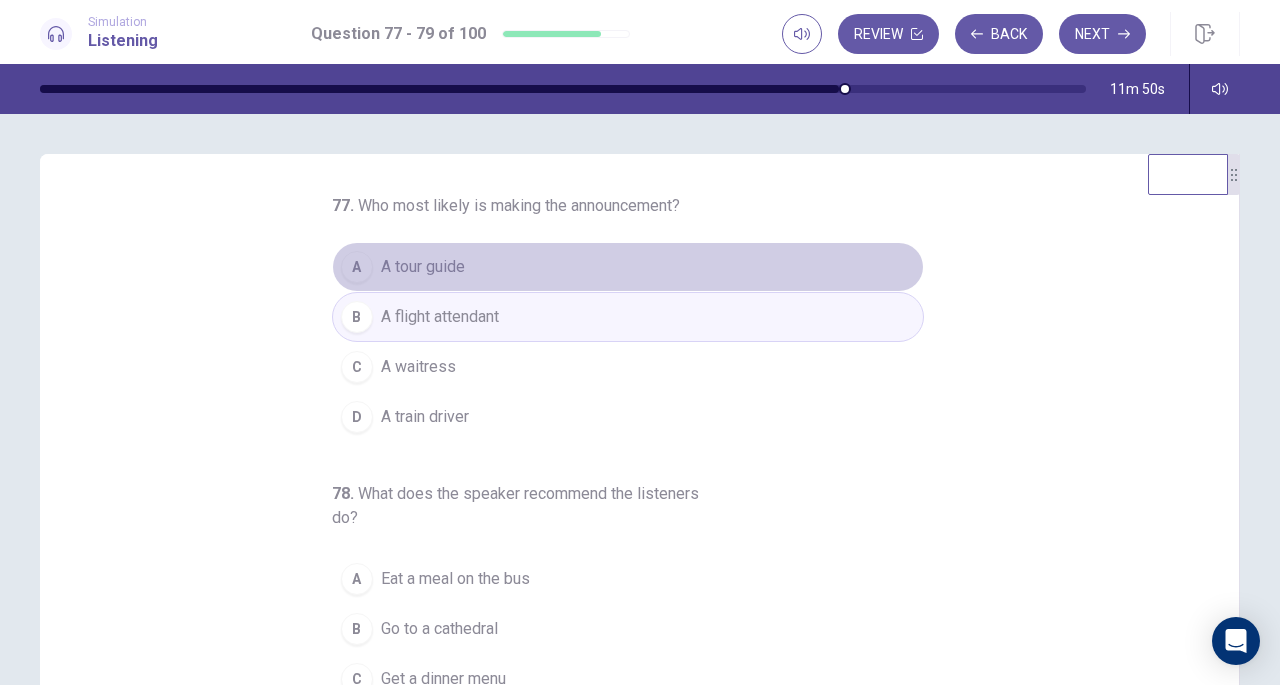 click on "A tour guide" at bounding box center (423, 267) 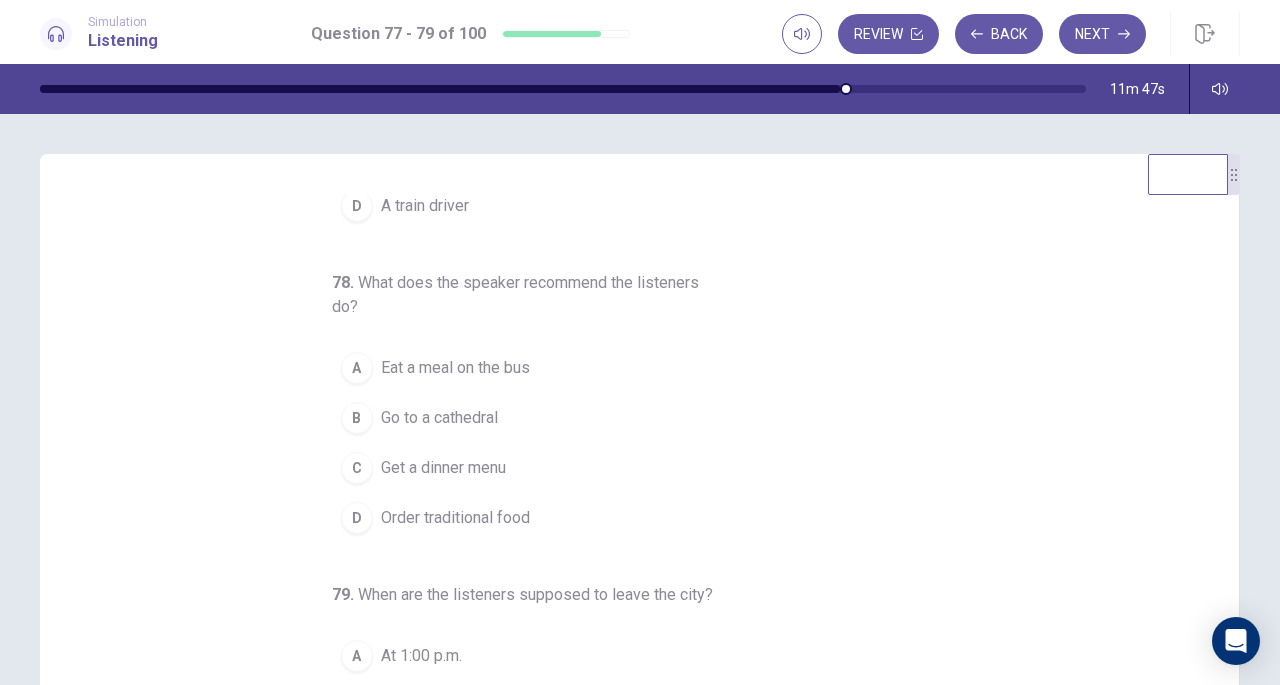 scroll, scrollTop: 224, scrollLeft: 0, axis: vertical 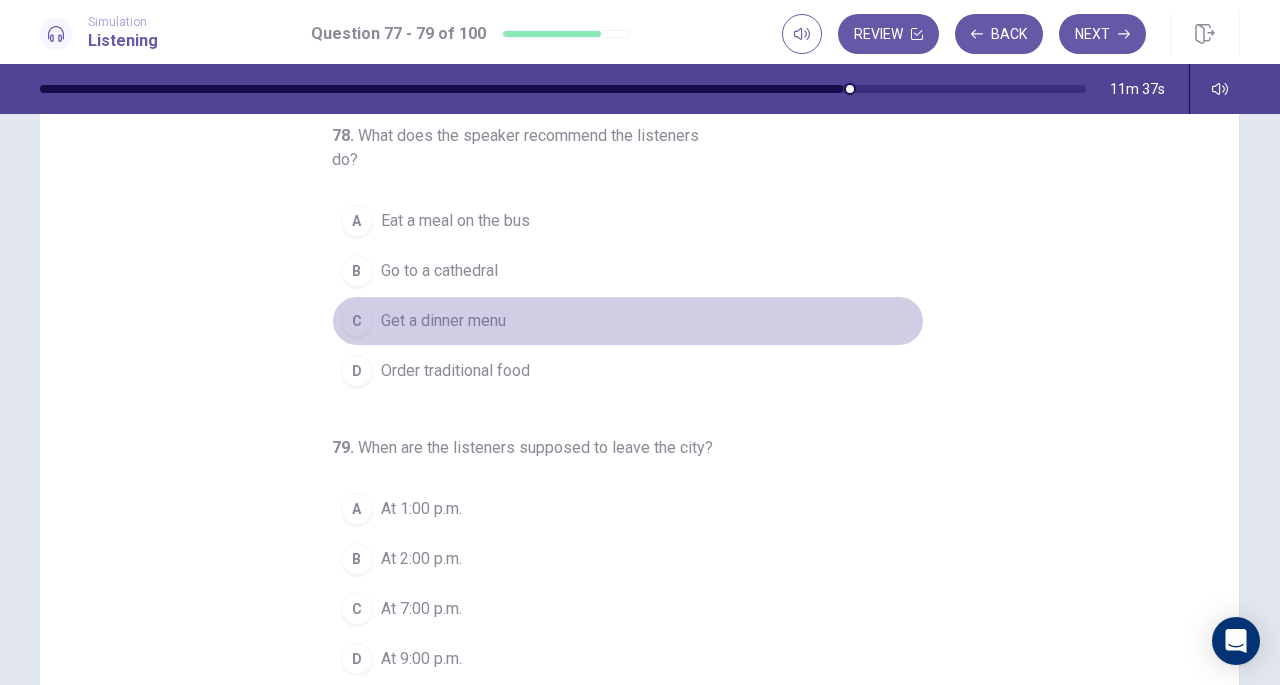 click on "C" at bounding box center (357, 321) 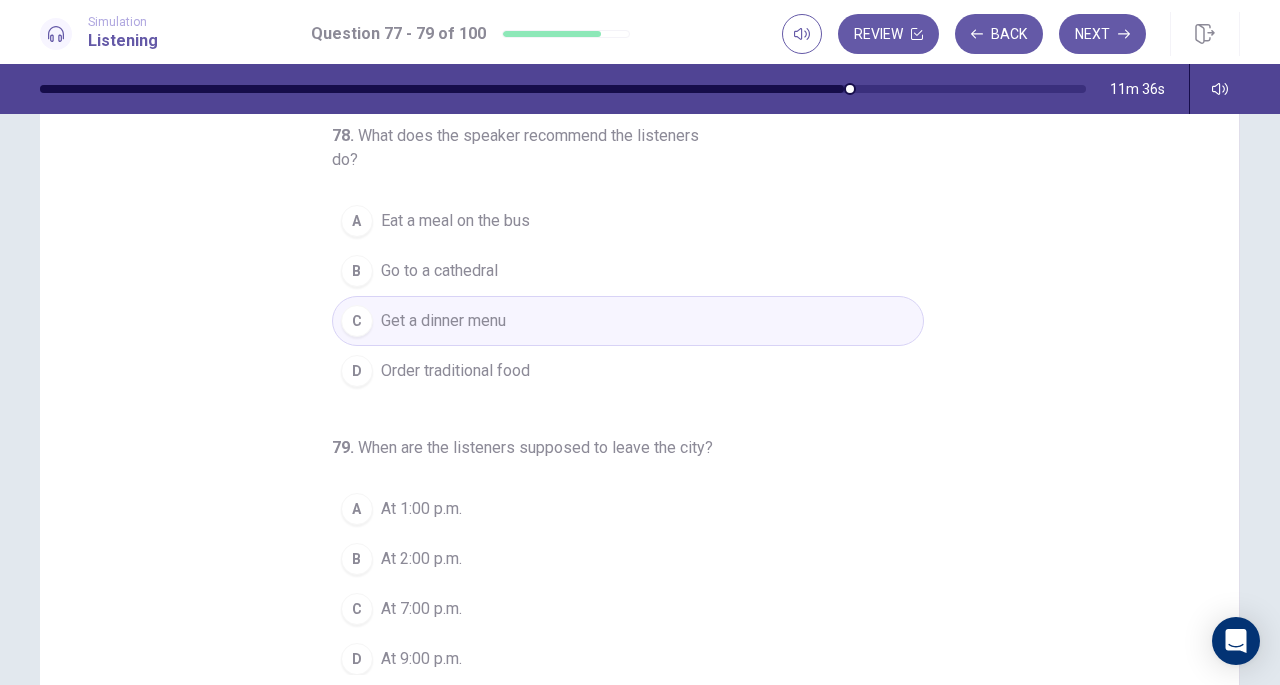 click on "C" at bounding box center [357, 609] 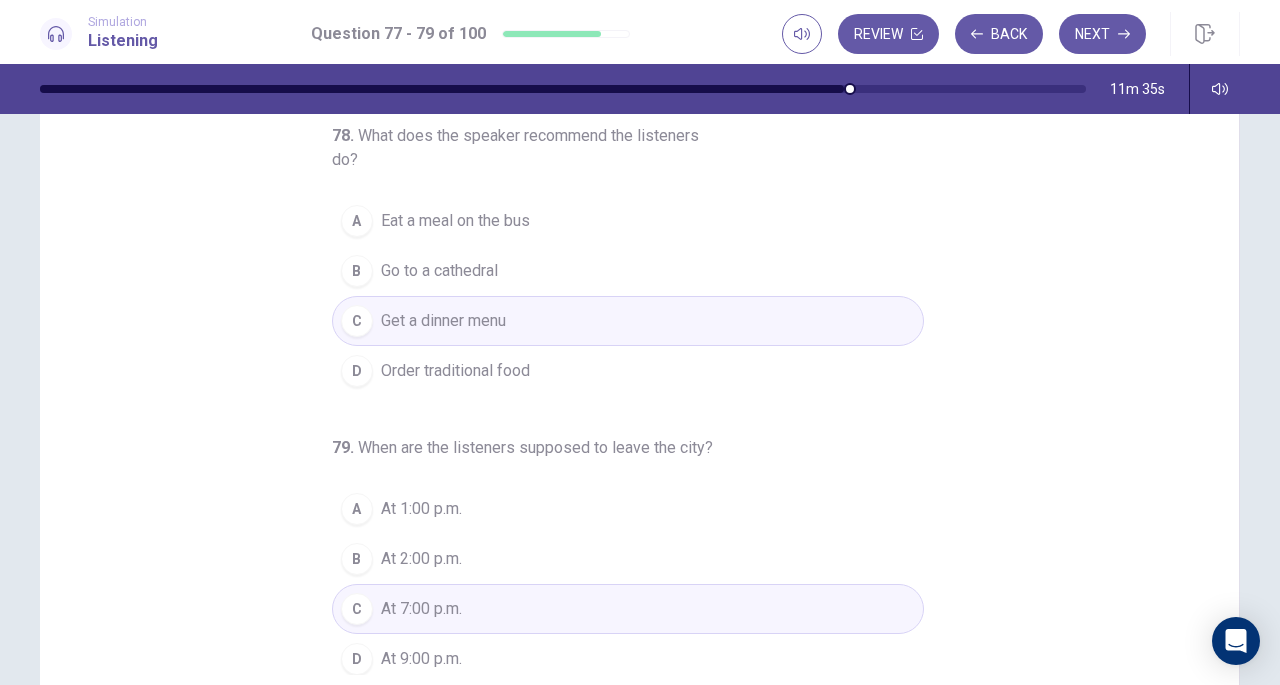 scroll, scrollTop: 268, scrollLeft: 0, axis: vertical 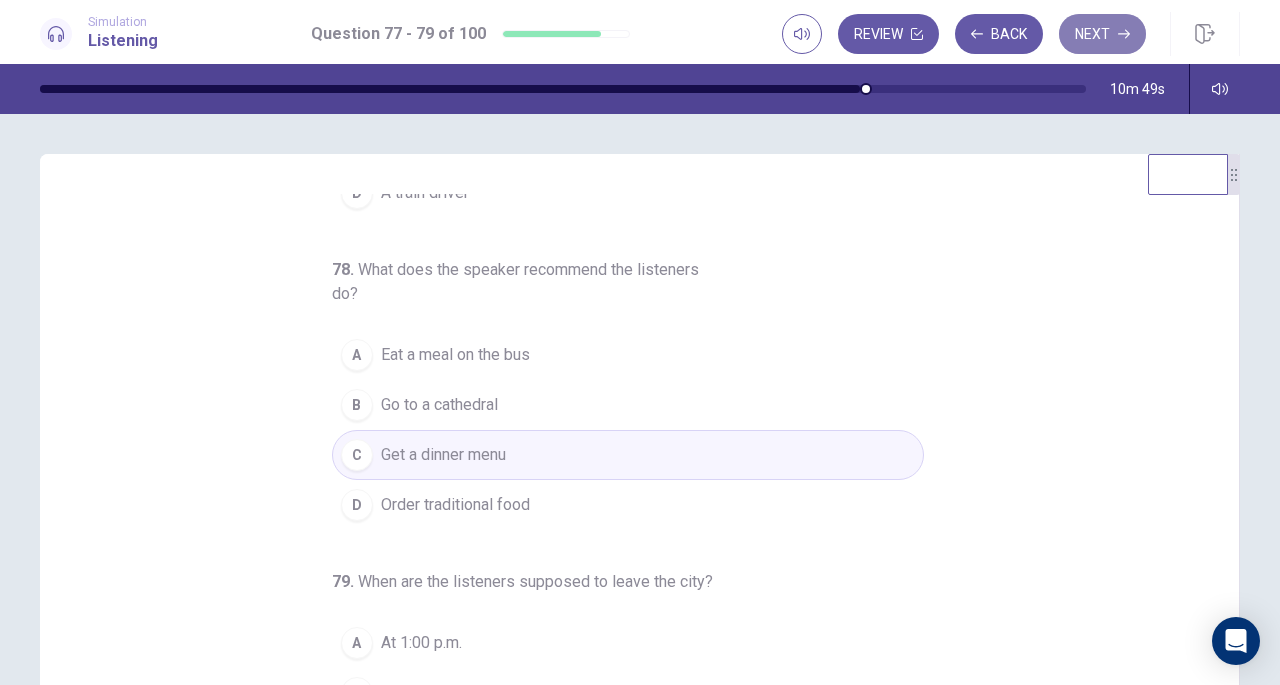 click on "Next" at bounding box center [1102, 34] 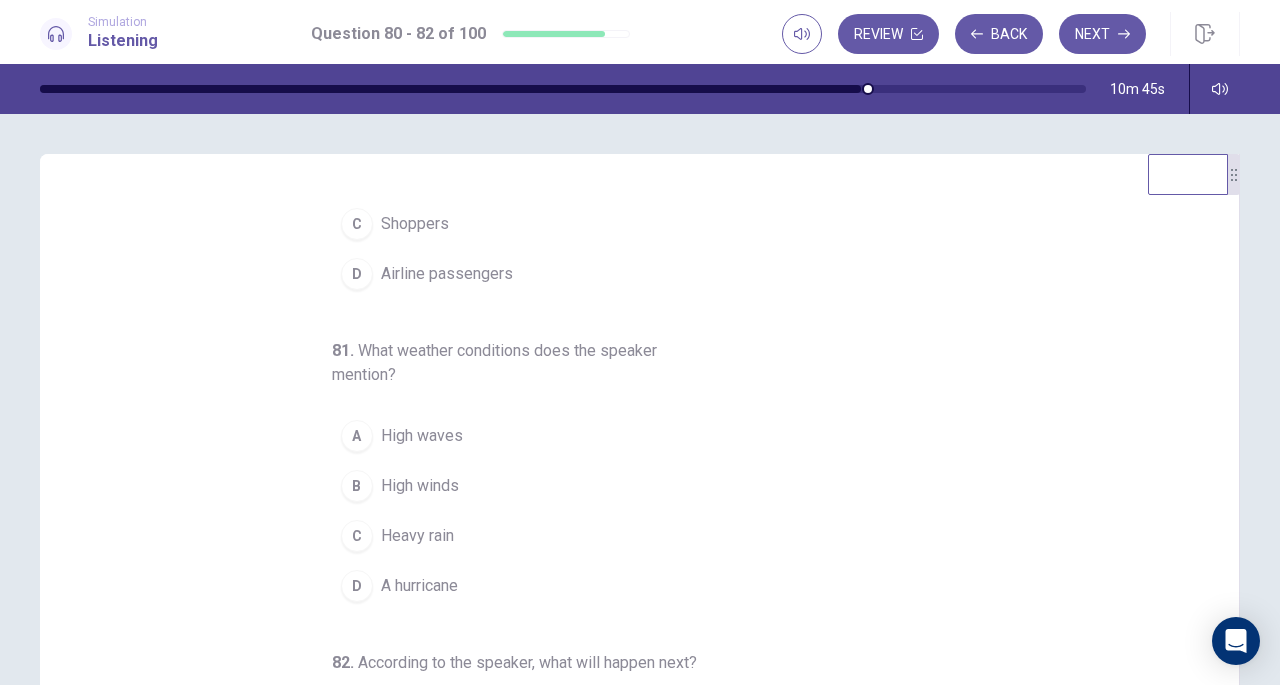 scroll, scrollTop: 0, scrollLeft: 0, axis: both 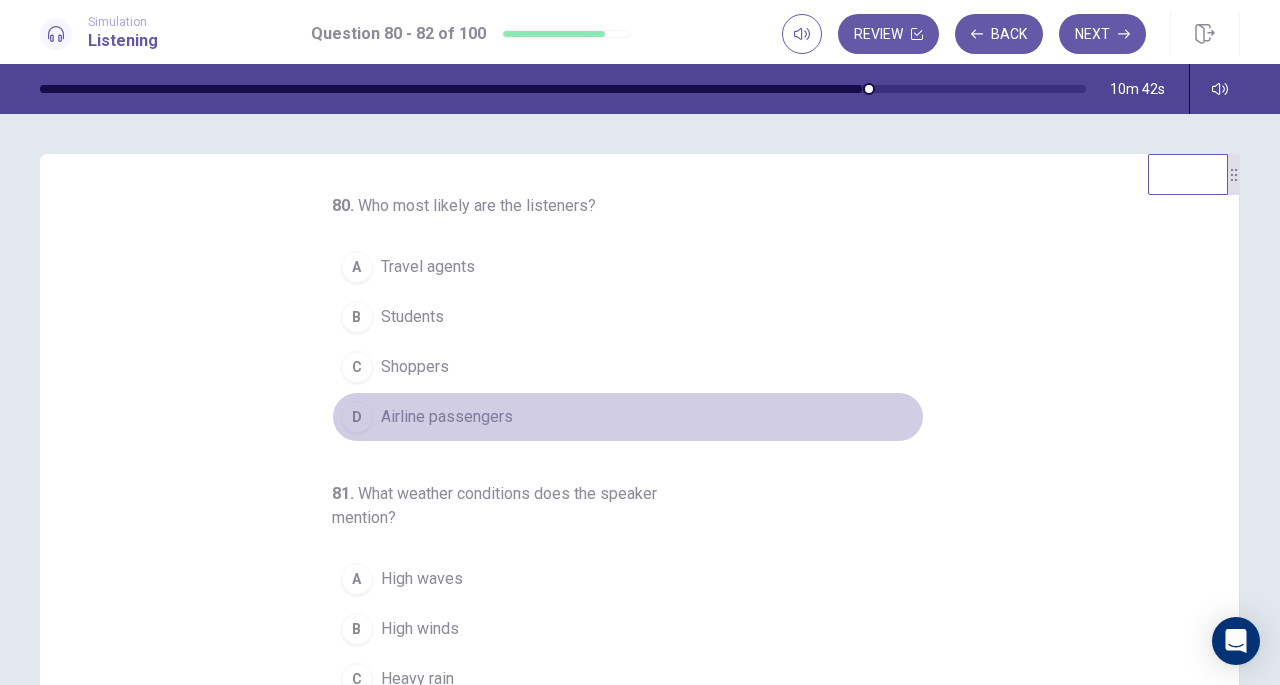 click on "Airline passengers" at bounding box center [447, 417] 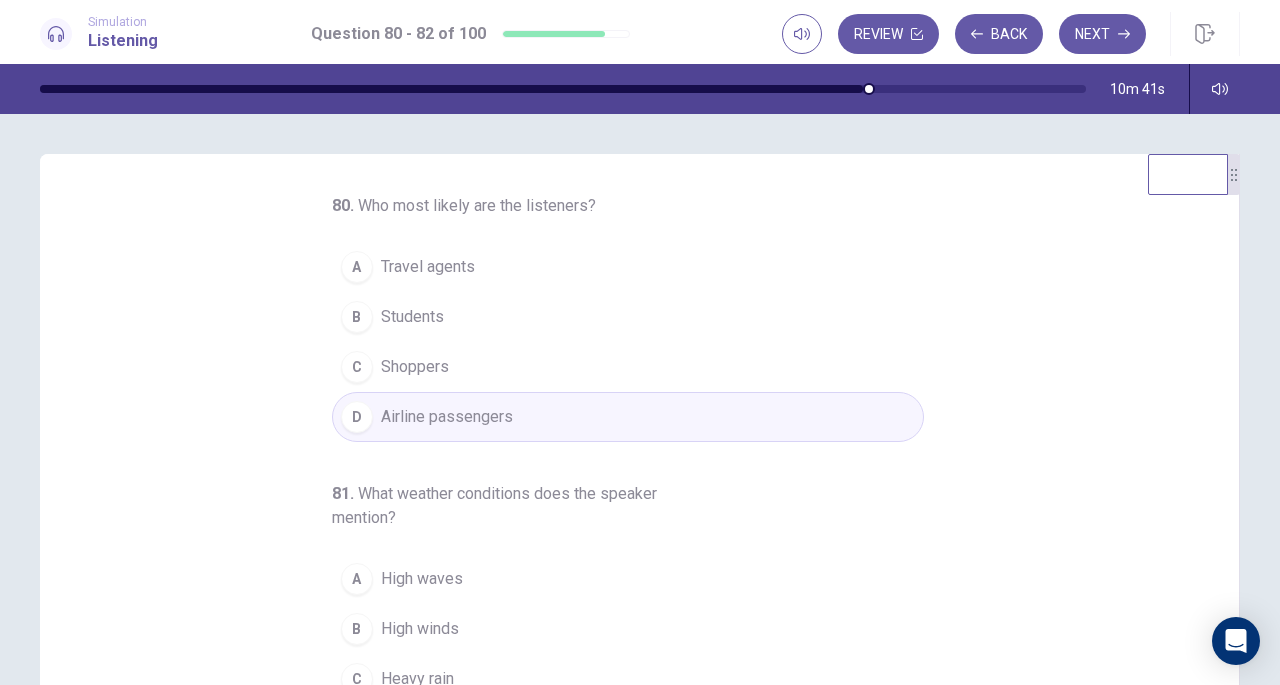 scroll, scrollTop: 224, scrollLeft: 0, axis: vertical 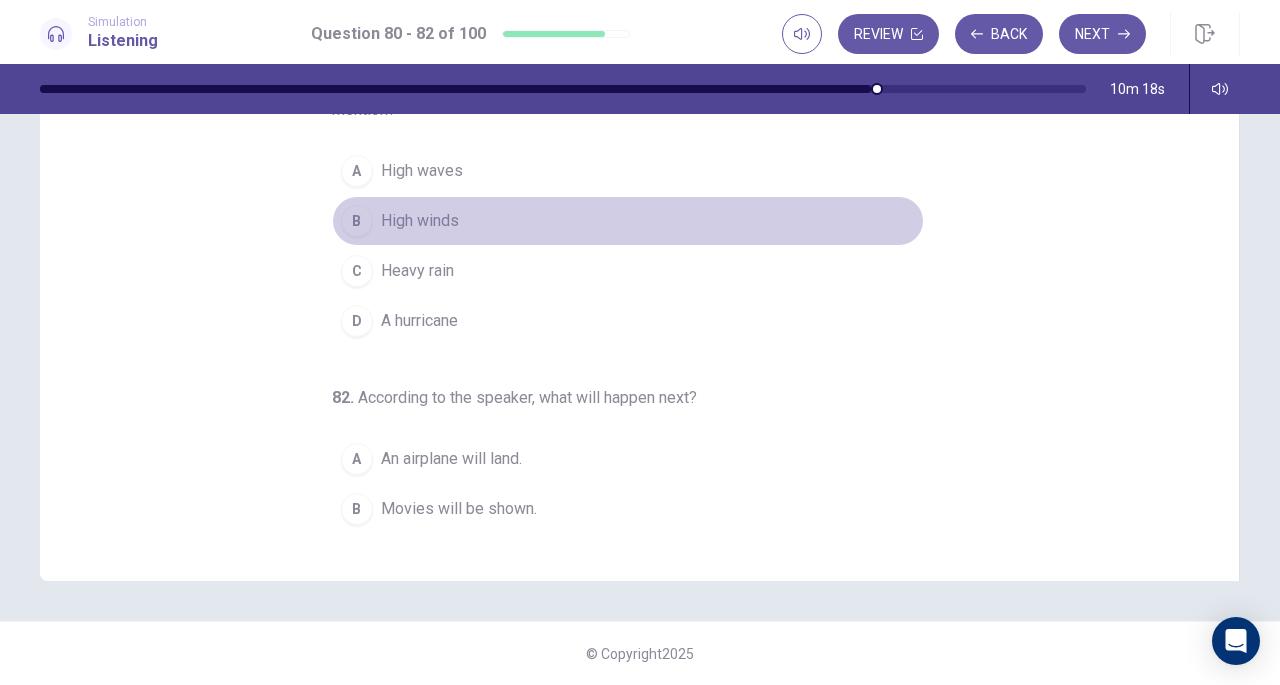 click on "B" at bounding box center (357, 221) 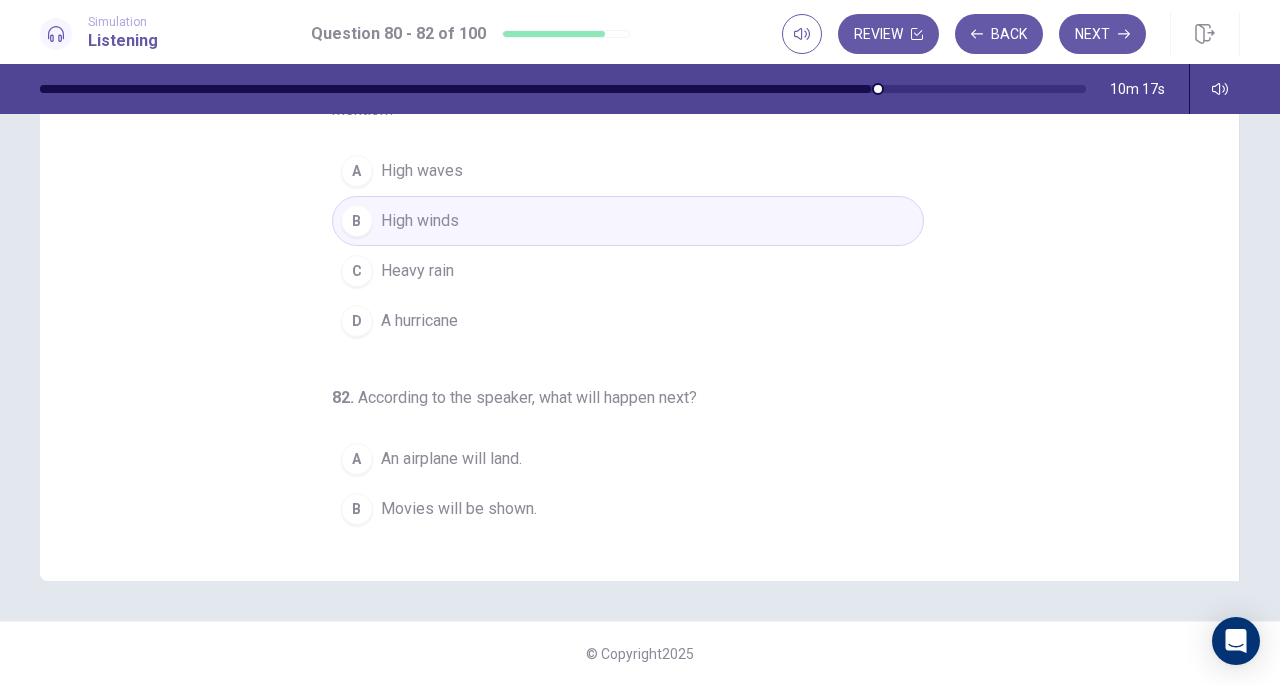 scroll, scrollTop: 224, scrollLeft: 0, axis: vertical 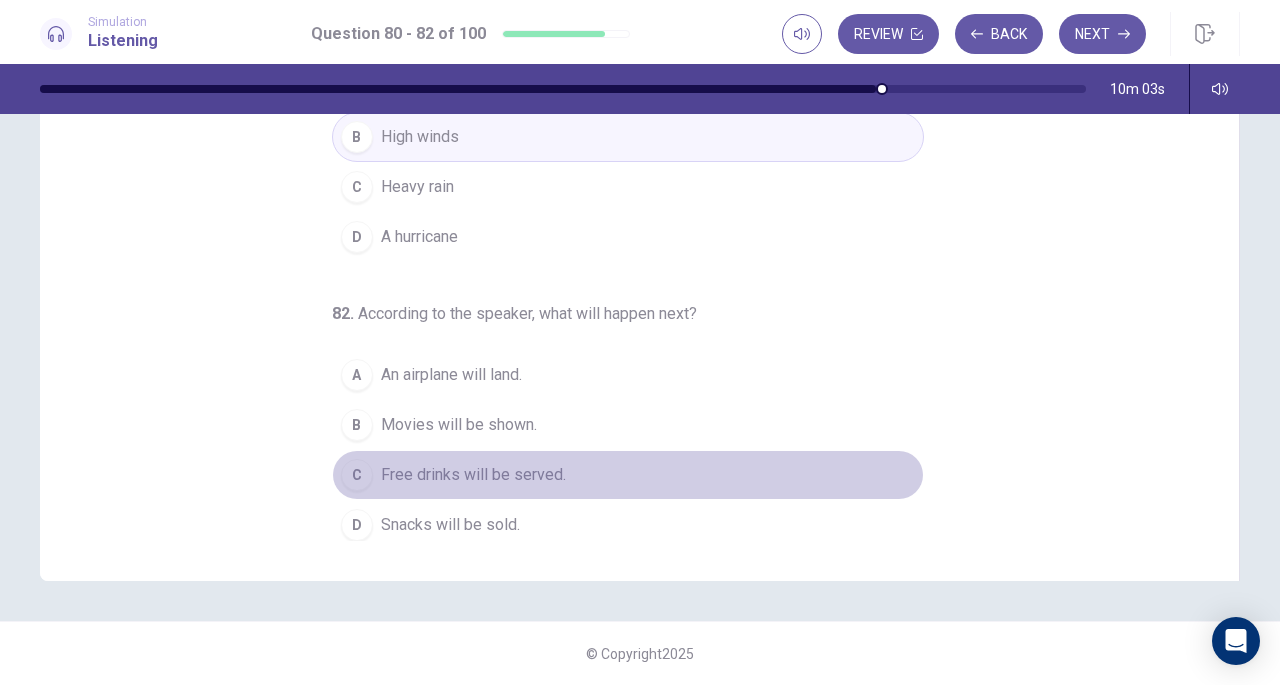click on "C" at bounding box center (357, 475) 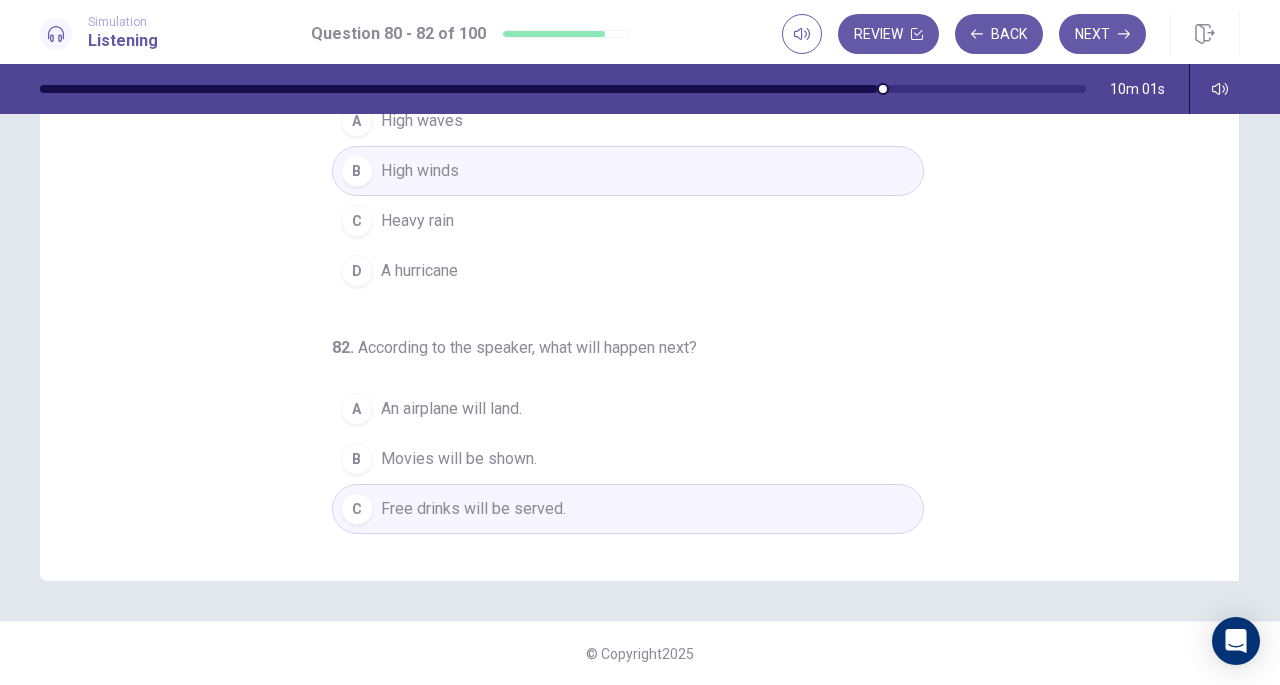 scroll, scrollTop: 188, scrollLeft: 0, axis: vertical 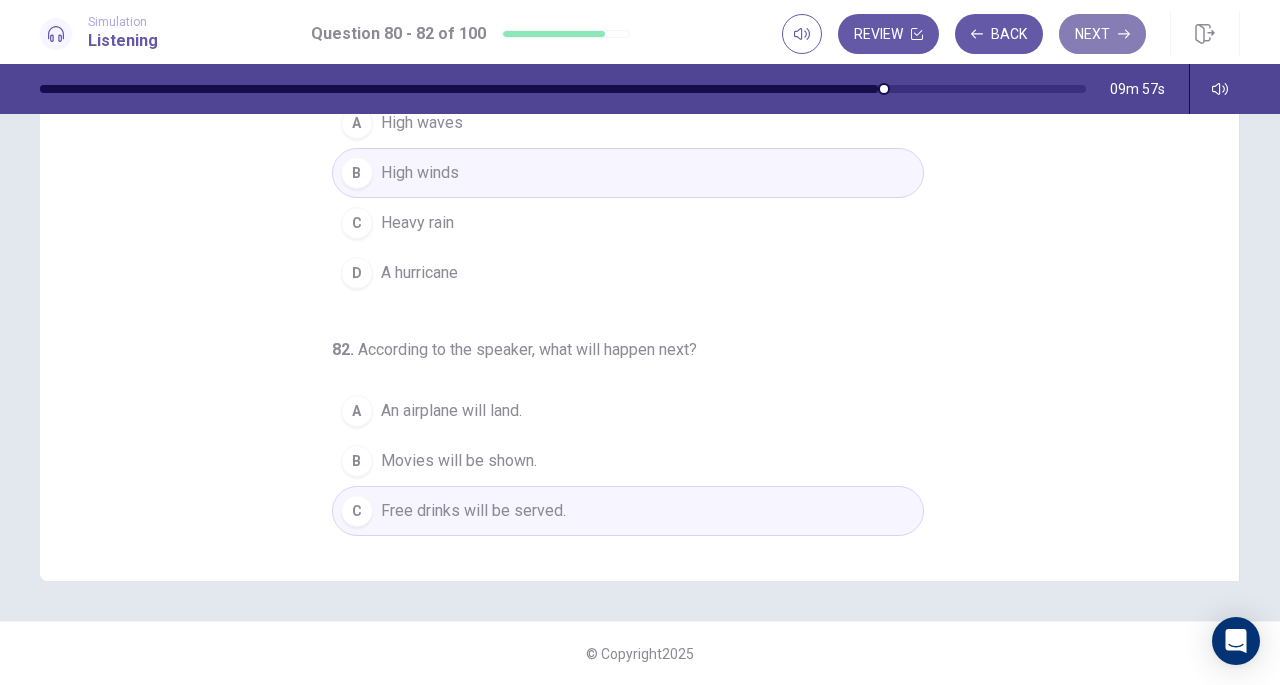 click on "Next" at bounding box center (1102, 34) 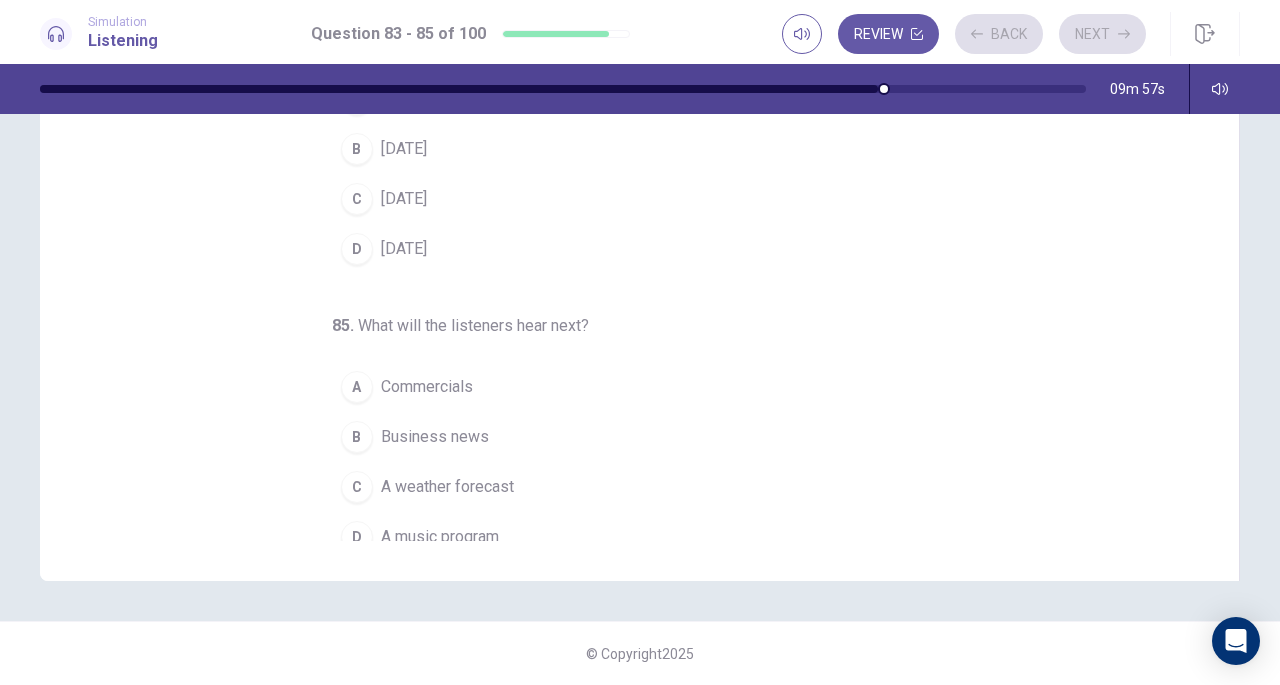 scroll, scrollTop: 244, scrollLeft: 0, axis: vertical 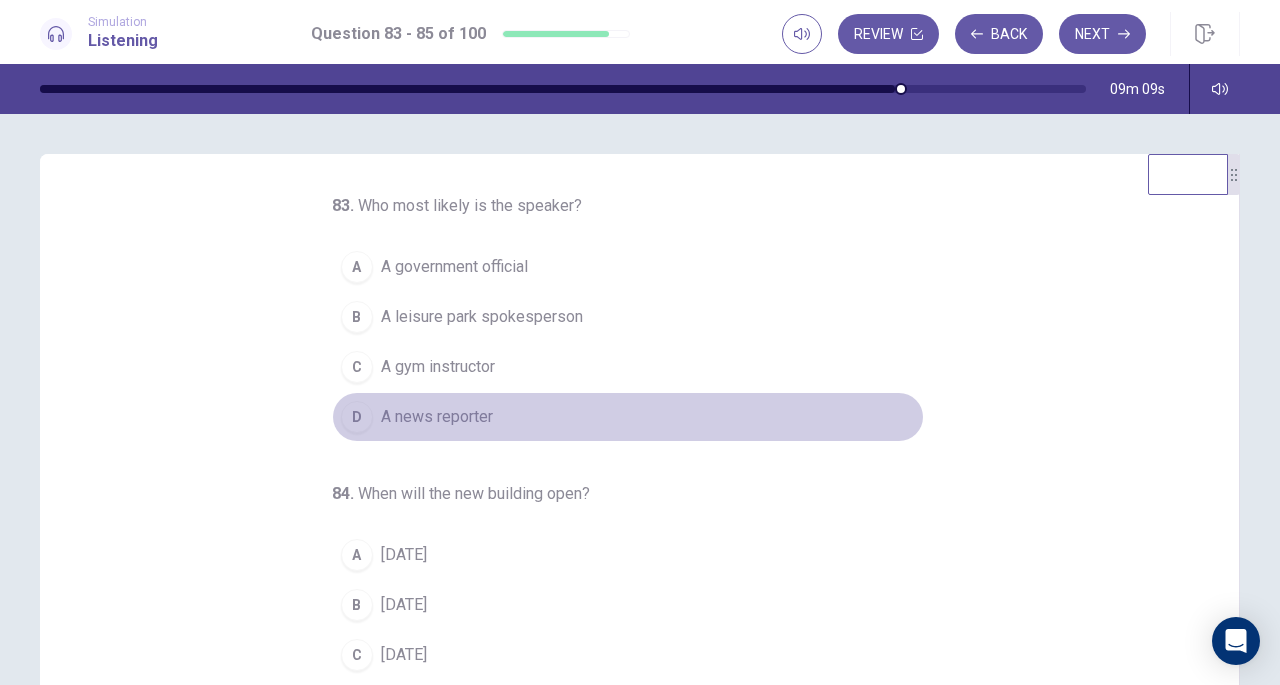 click on "A news reporter" at bounding box center (437, 417) 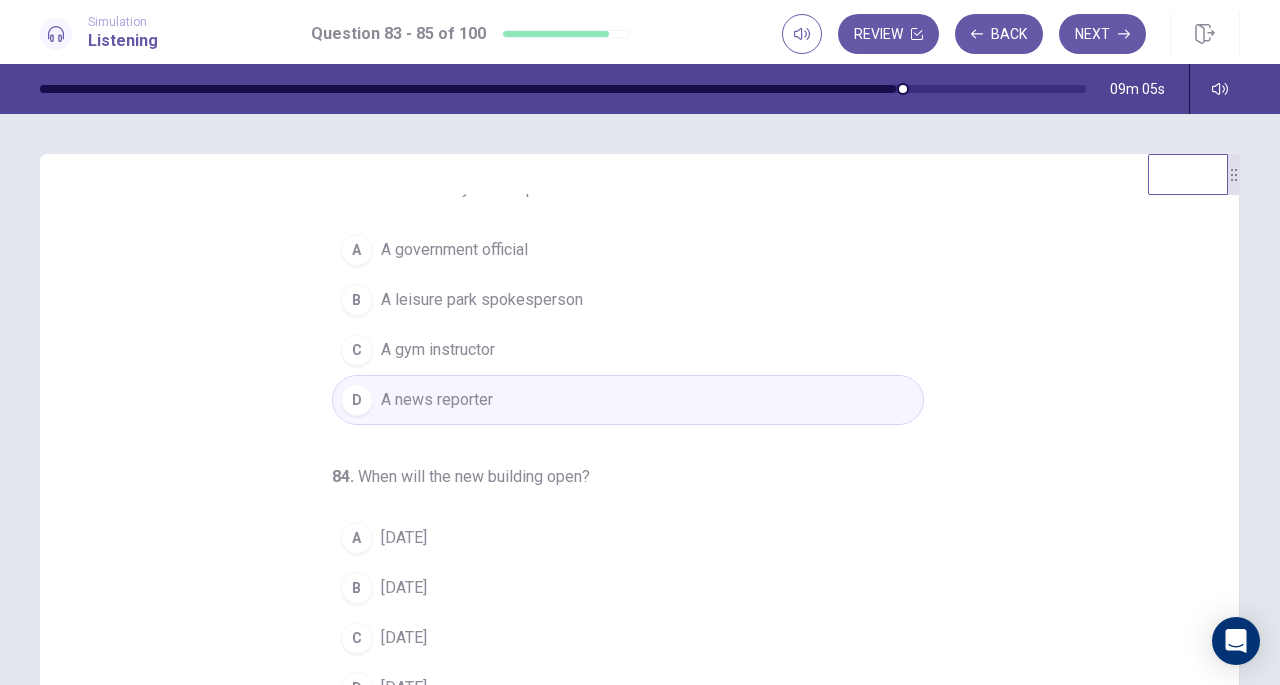 scroll, scrollTop: 0, scrollLeft: 0, axis: both 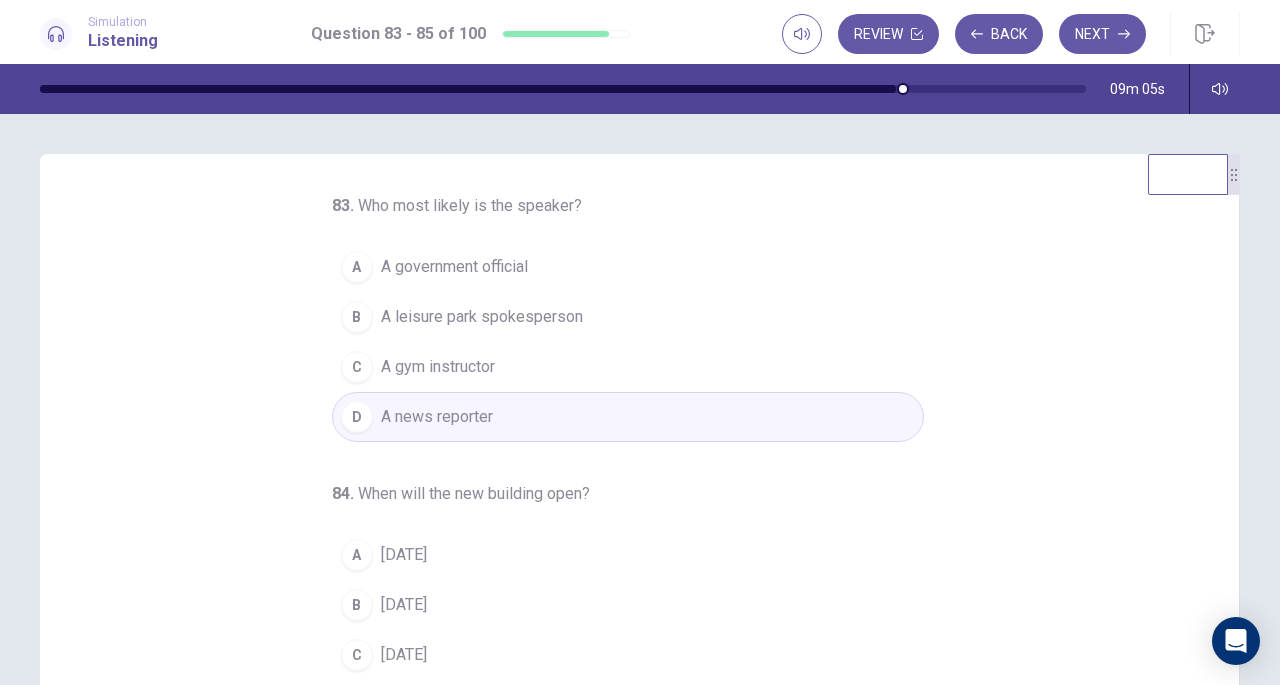 drag, startPoint x: 640, startPoint y: 448, endPoint x: 569, endPoint y: 413, distance: 79.15807 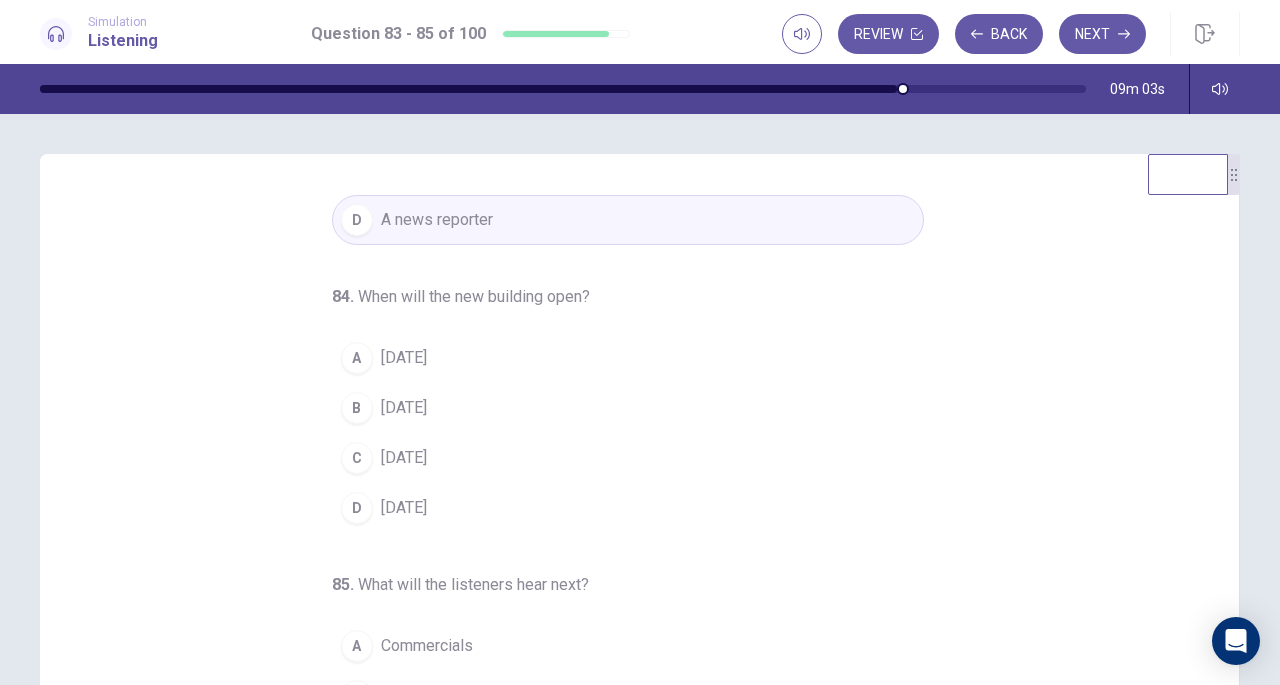 scroll, scrollTop: 200, scrollLeft: 0, axis: vertical 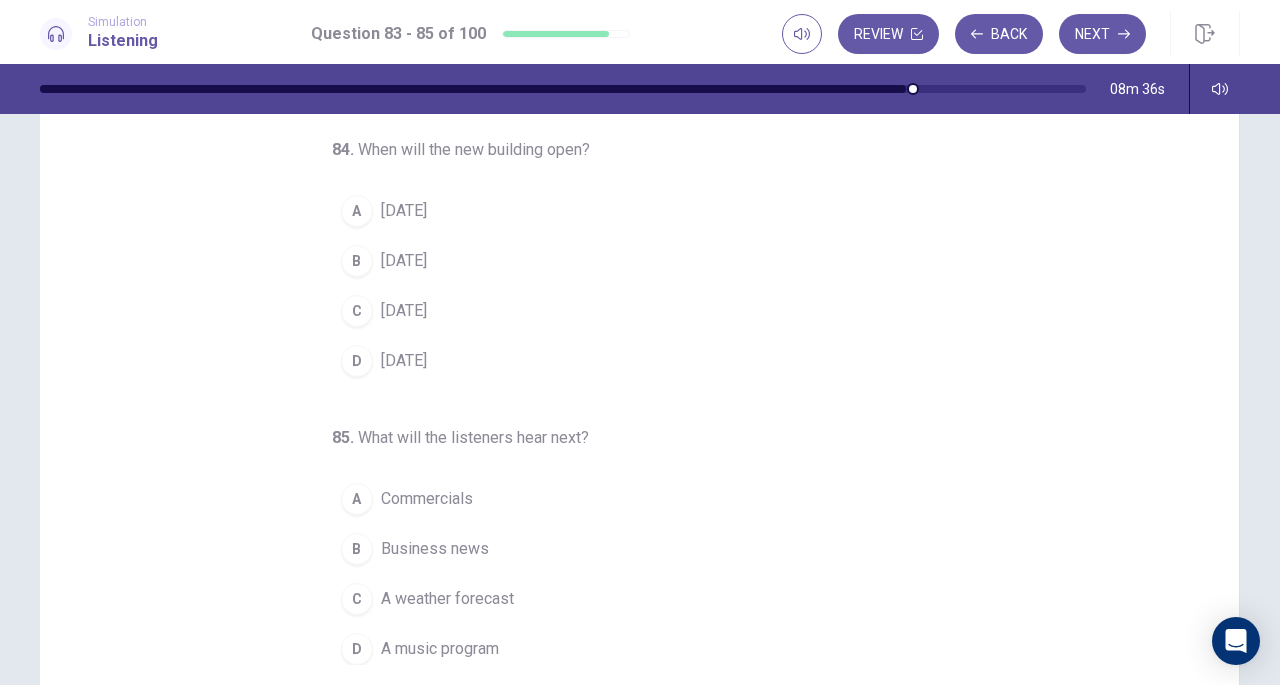 click on "A" at bounding box center (357, 211) 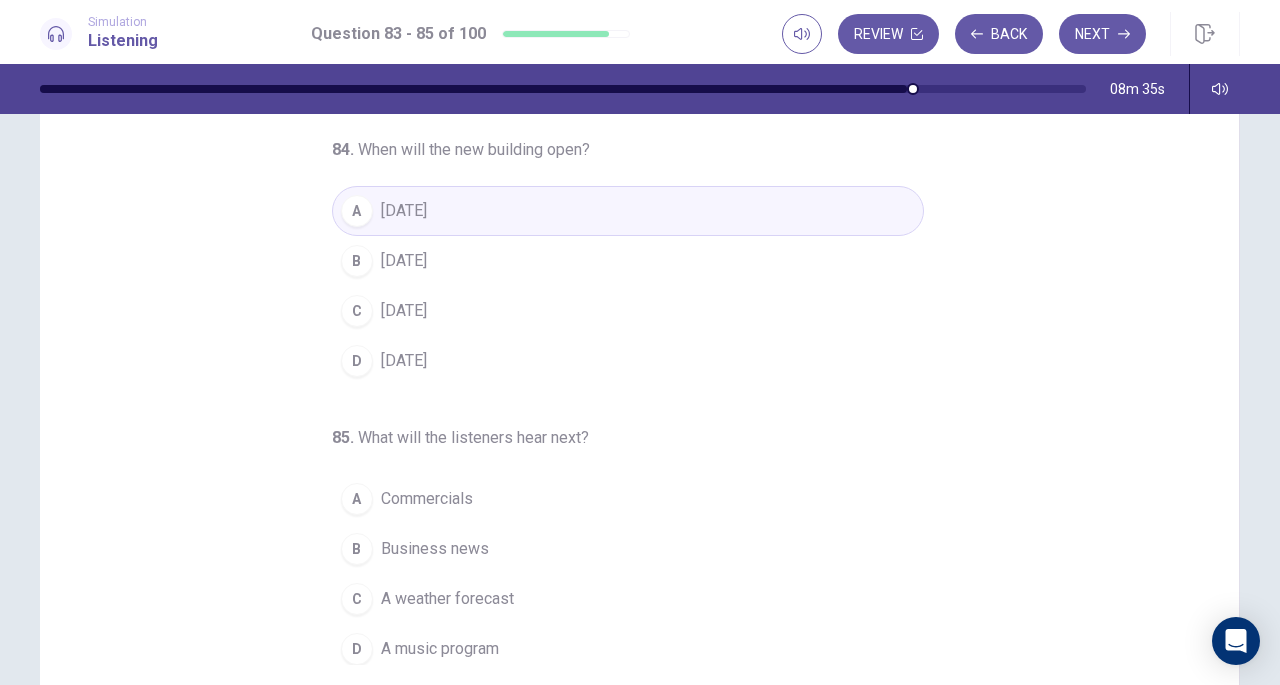 scroll, scrollTop: 268, scrollLeft: 0, axis: vertical 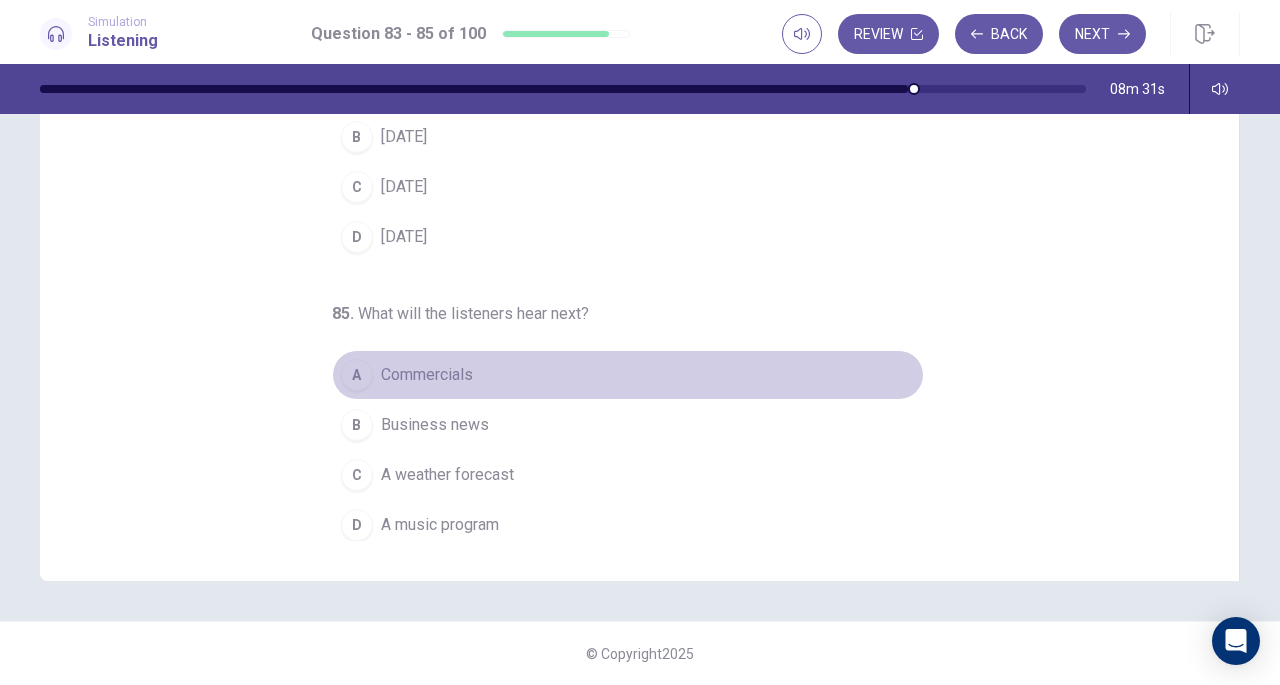 click on "Commercials" at bounding box center [427, 375] 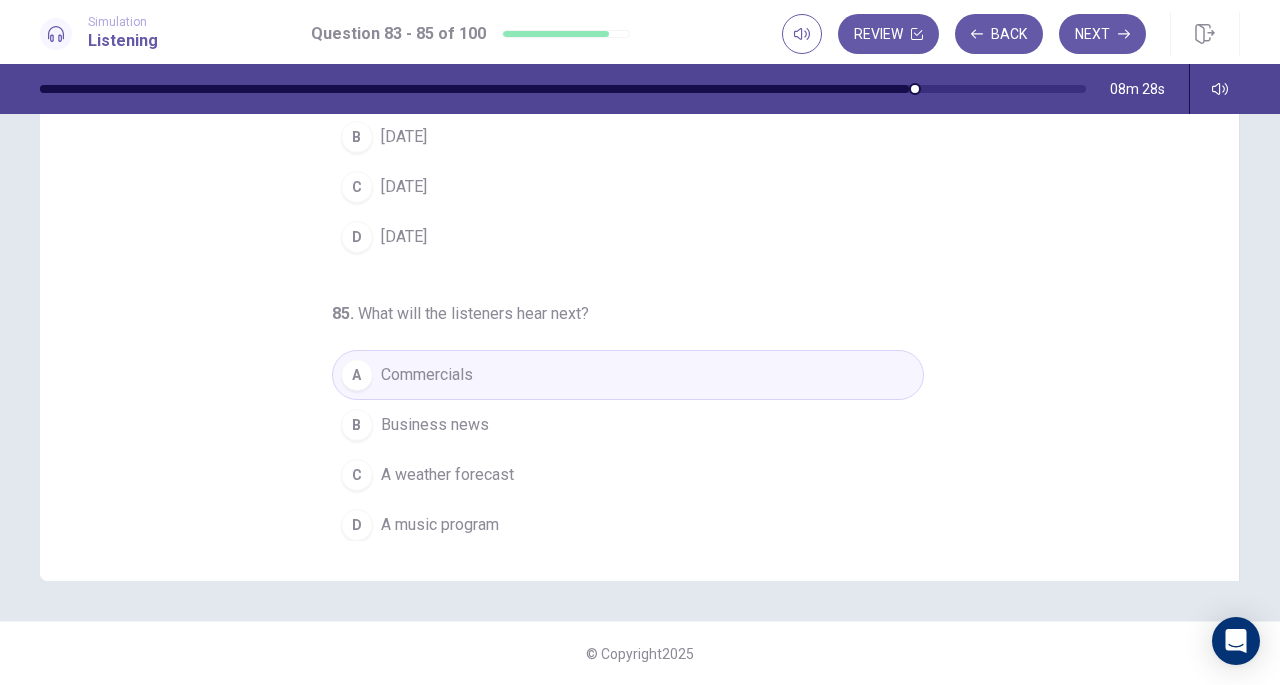 click on "A weather forecast" at bounding box center (447, 475) 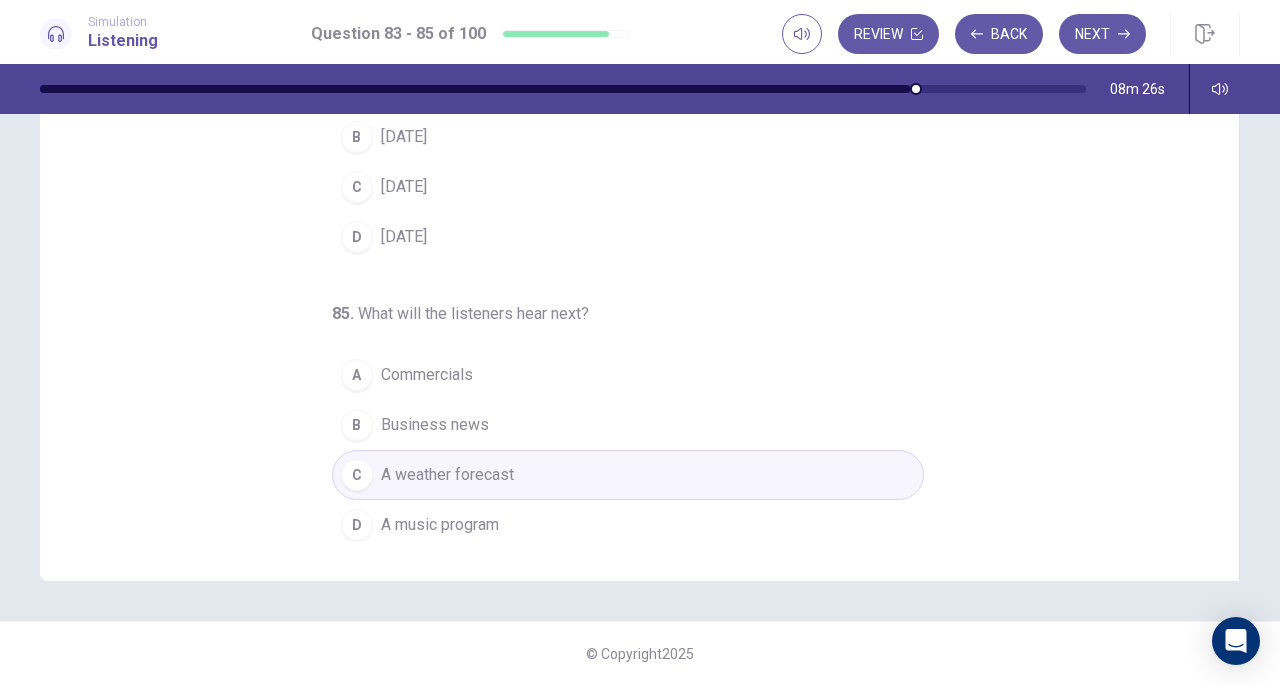 scroll, scrollTop: 0, scrollLeft: 0, axis: both 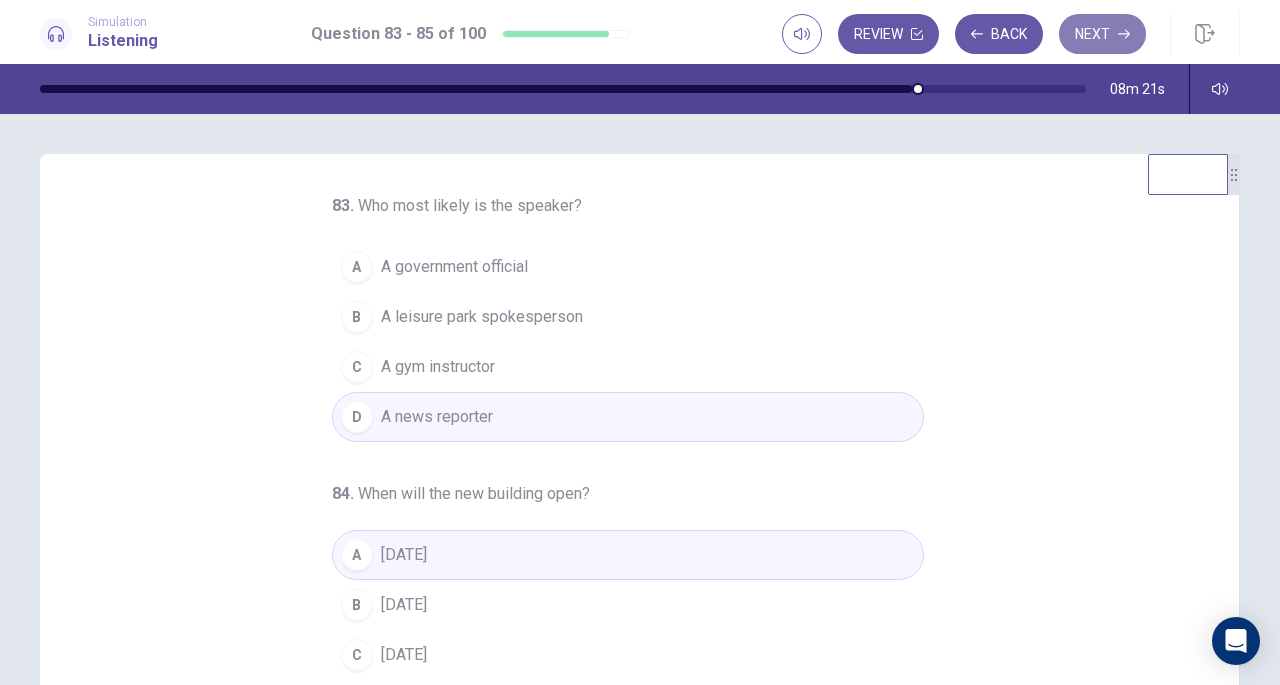 click on "Next" at bounding box center (1102, 34) 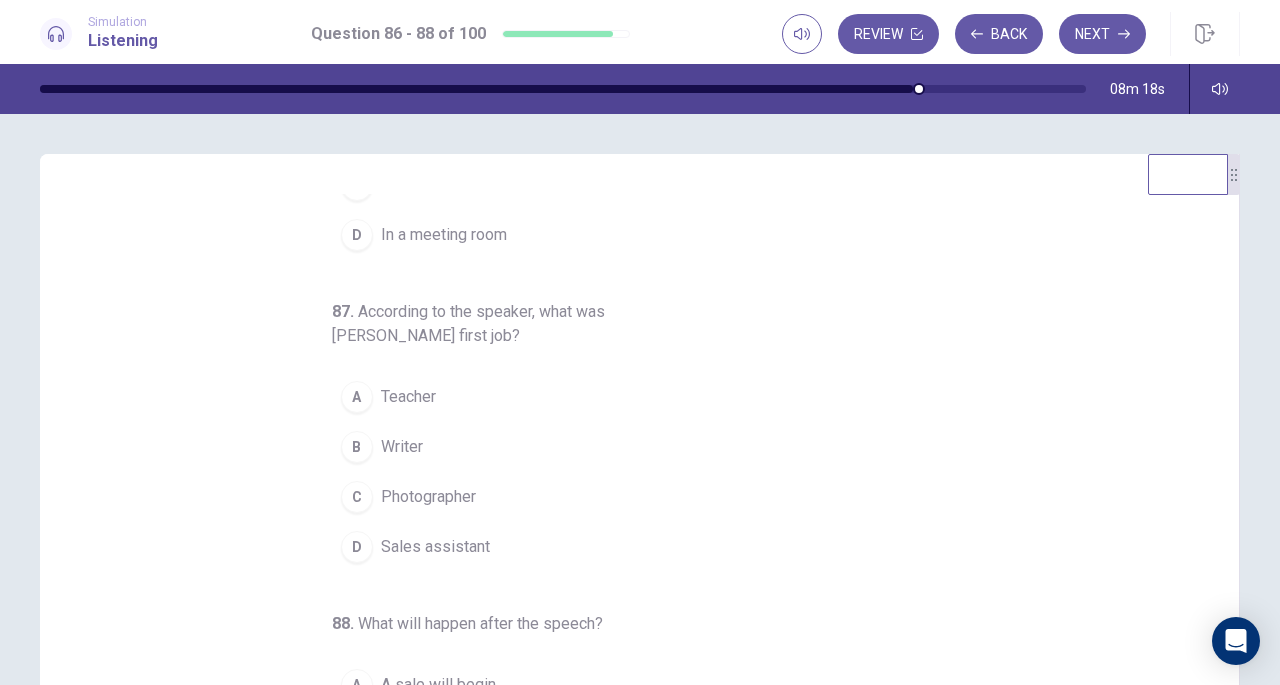 scroll, scrollTop: 224, scrollLeft: 0, axis: vertical 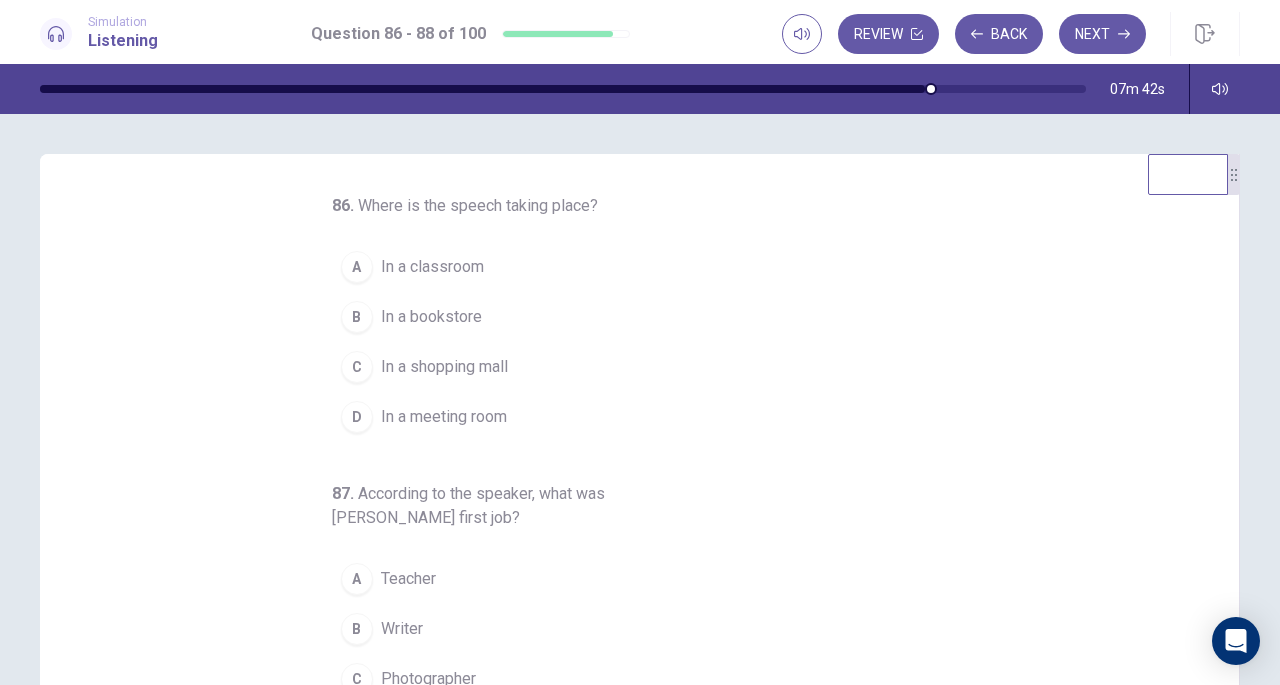 click on "In a meeting room" at bounding box center [444, 417] 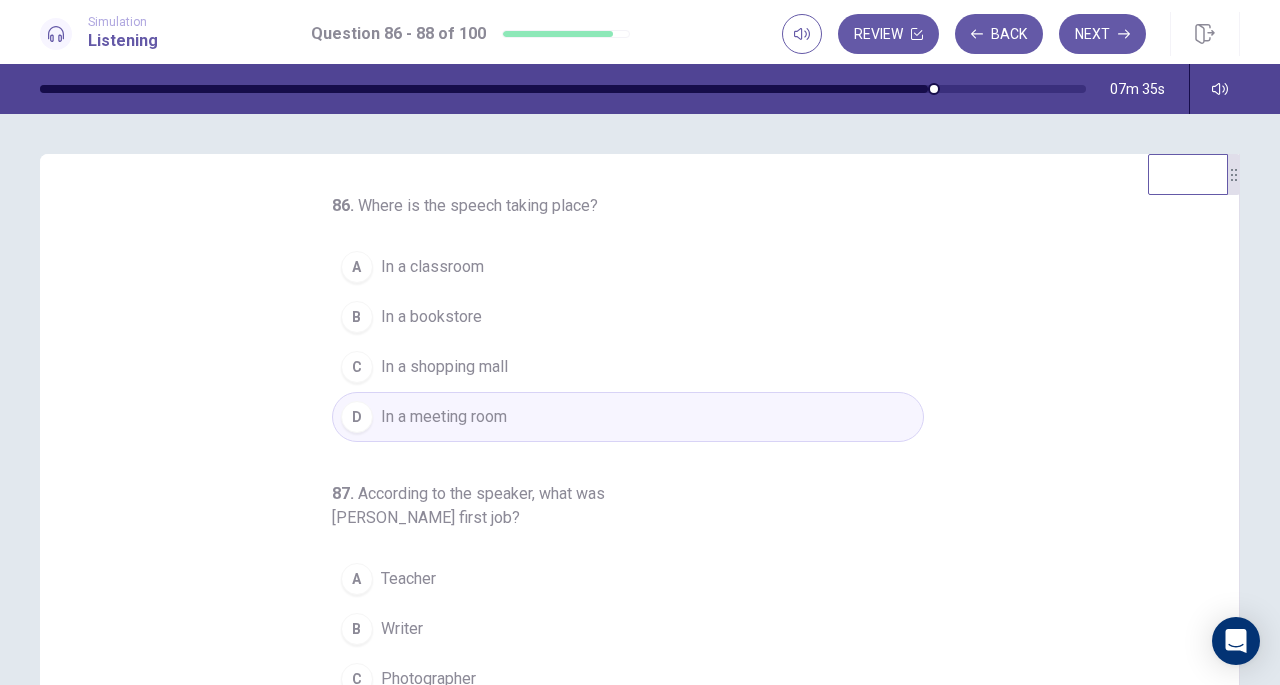scroll, scrollTop: 224, scrollLeft: 0, axis: vertical 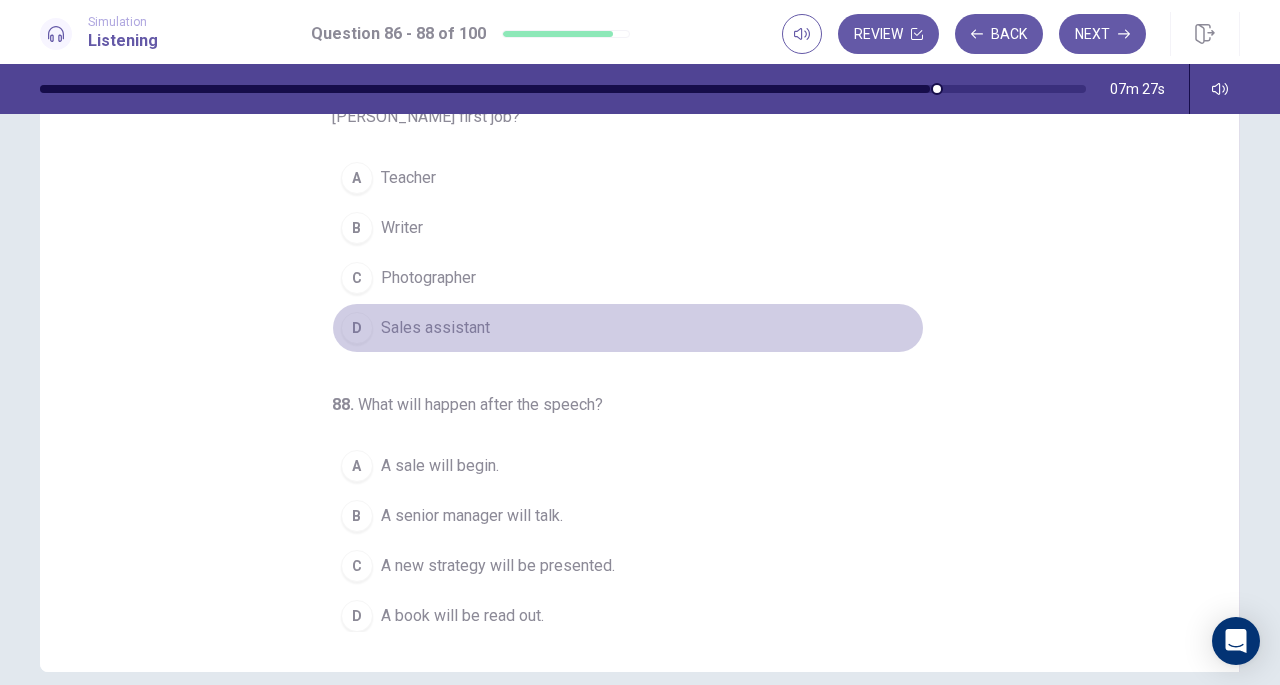 click on "Sales assistant" at bounding box center (435, 328) 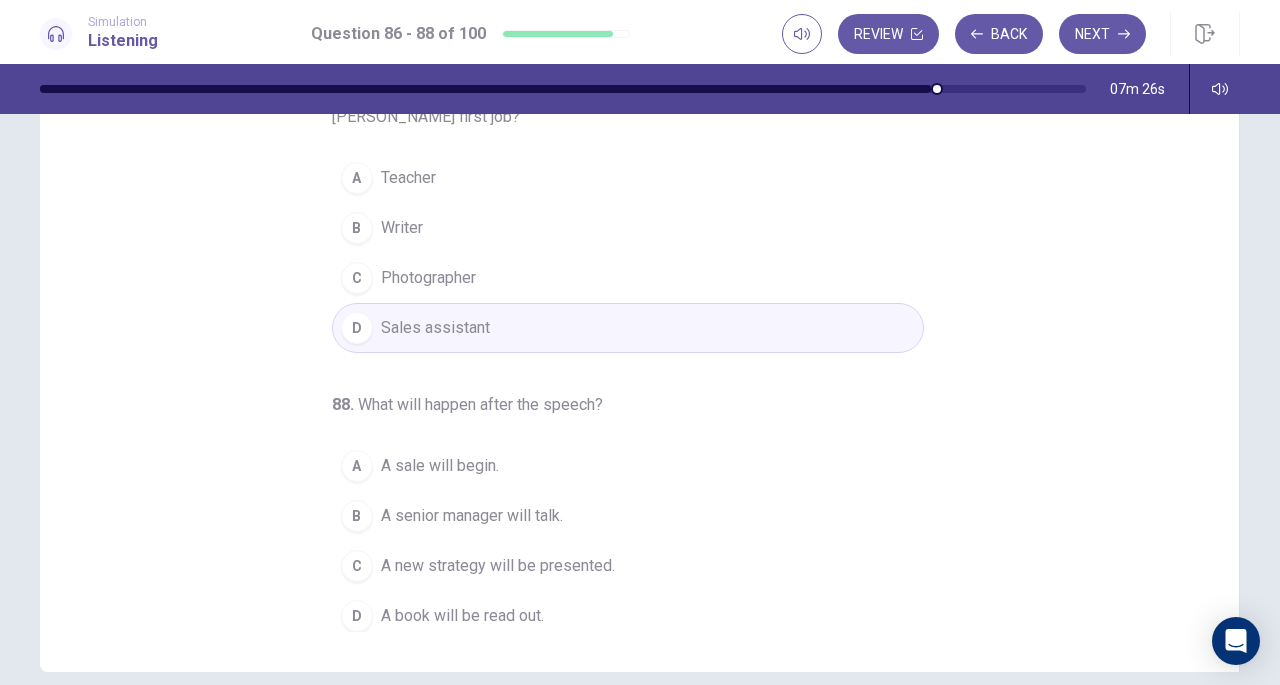 scroll, scrollTop: 34, scrollLeft: 0, axis: vertical 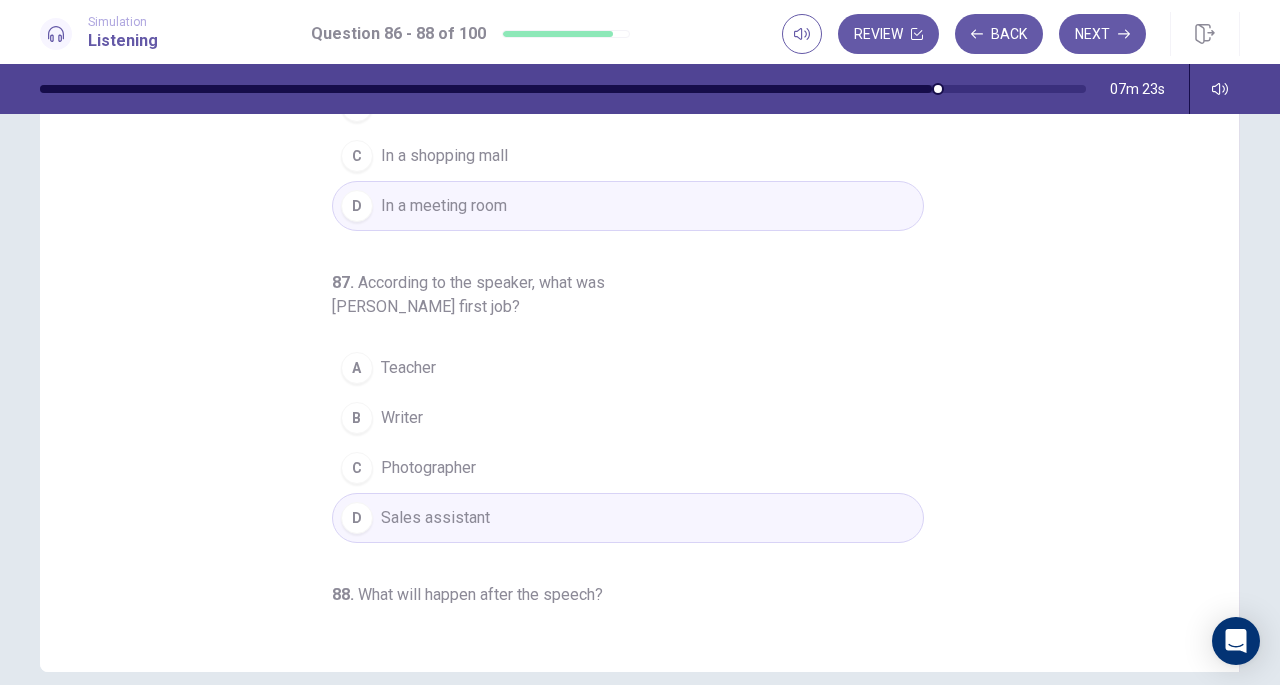 click on "Teacher" at bounding box center [408, 368] 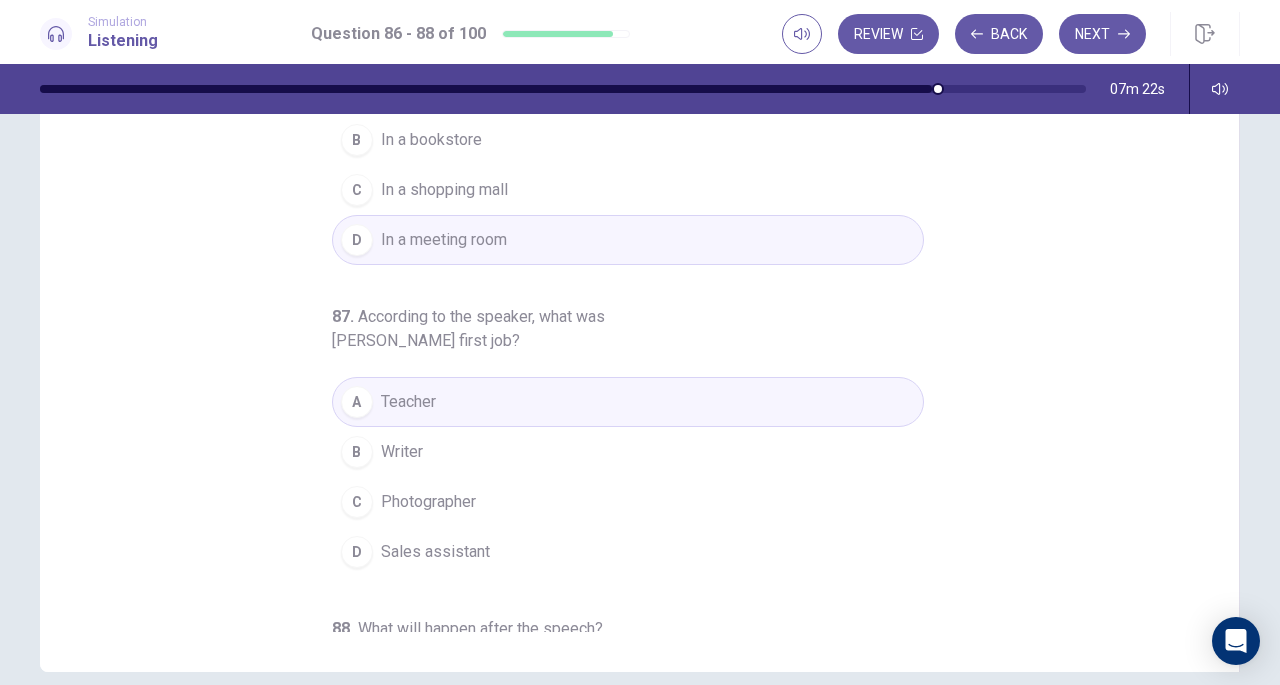 scroll, scrollTop: 224, scrollLeft: 0, axis: vertical 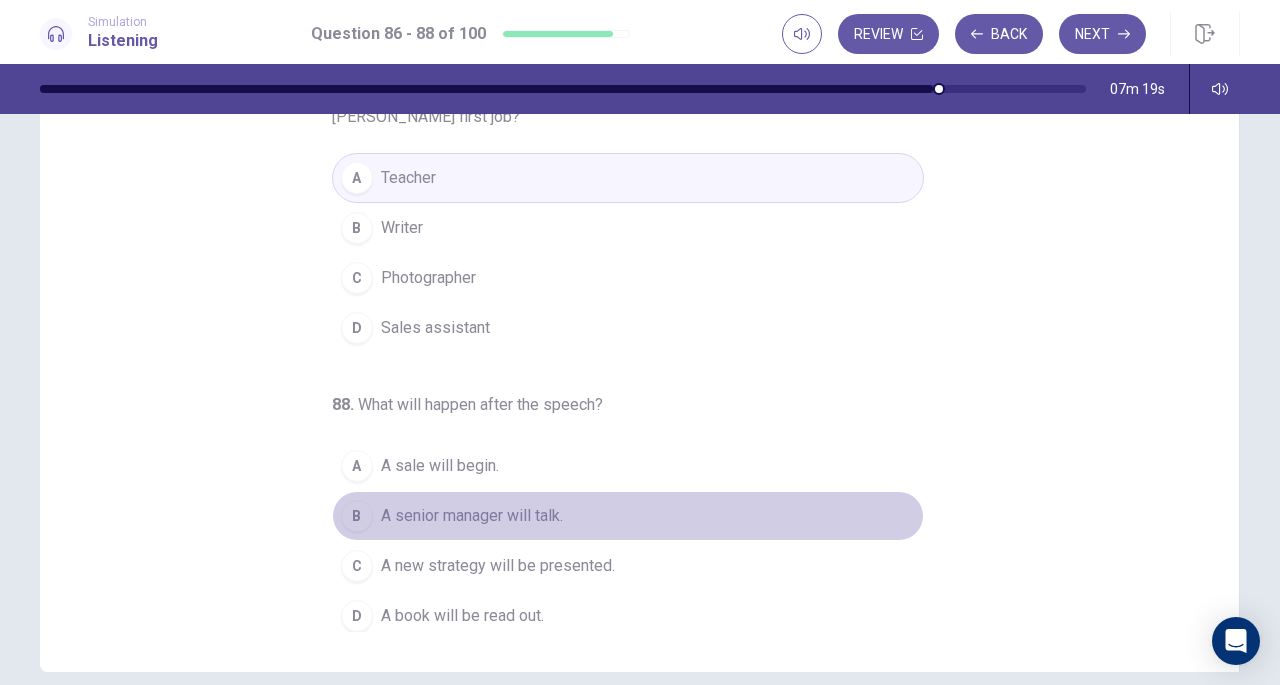click on "A senior manager will talk." at bounding box center [472, 516] 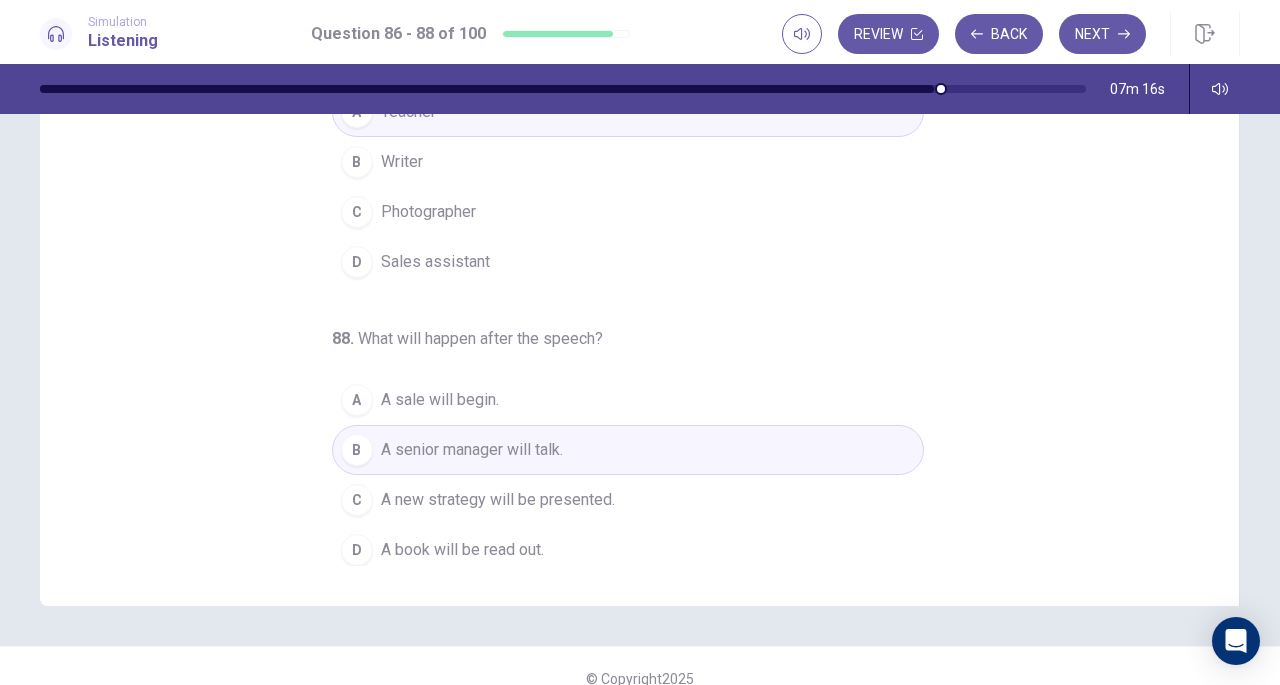 scroll, scrollTop: 268, scrollLeft: 0, axis: vertical 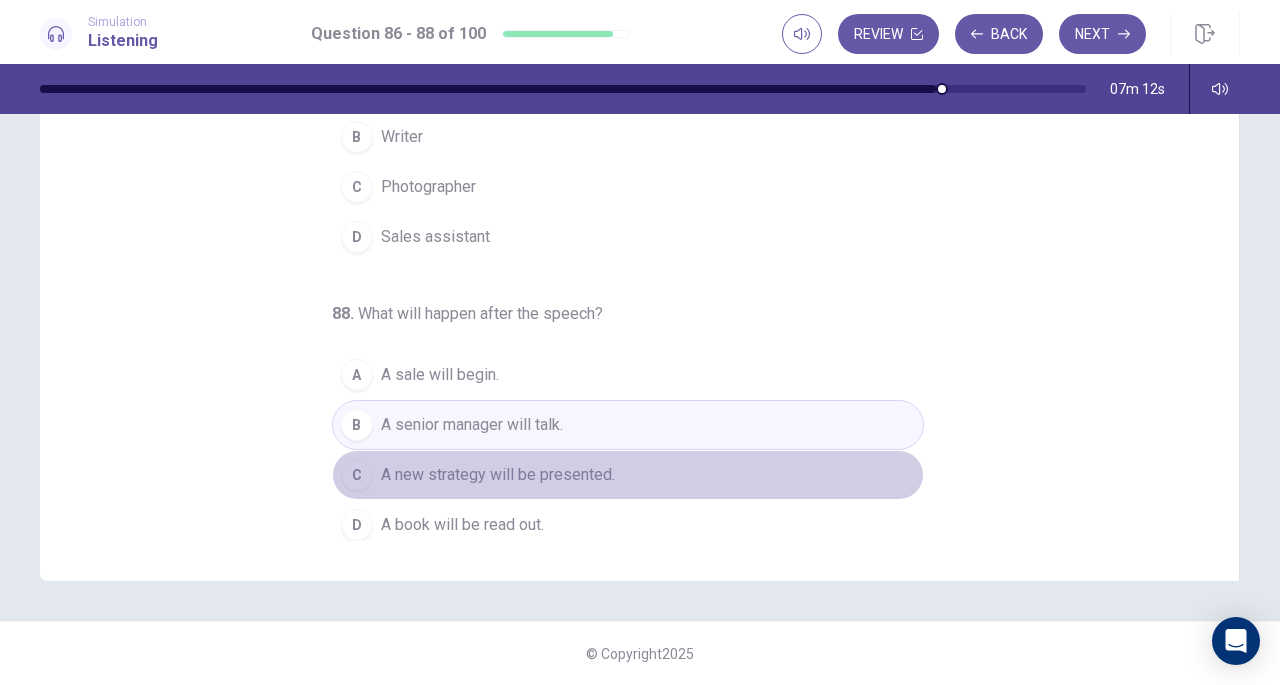 click on "A new strategy will be presented." at bounding box center (498, 475) 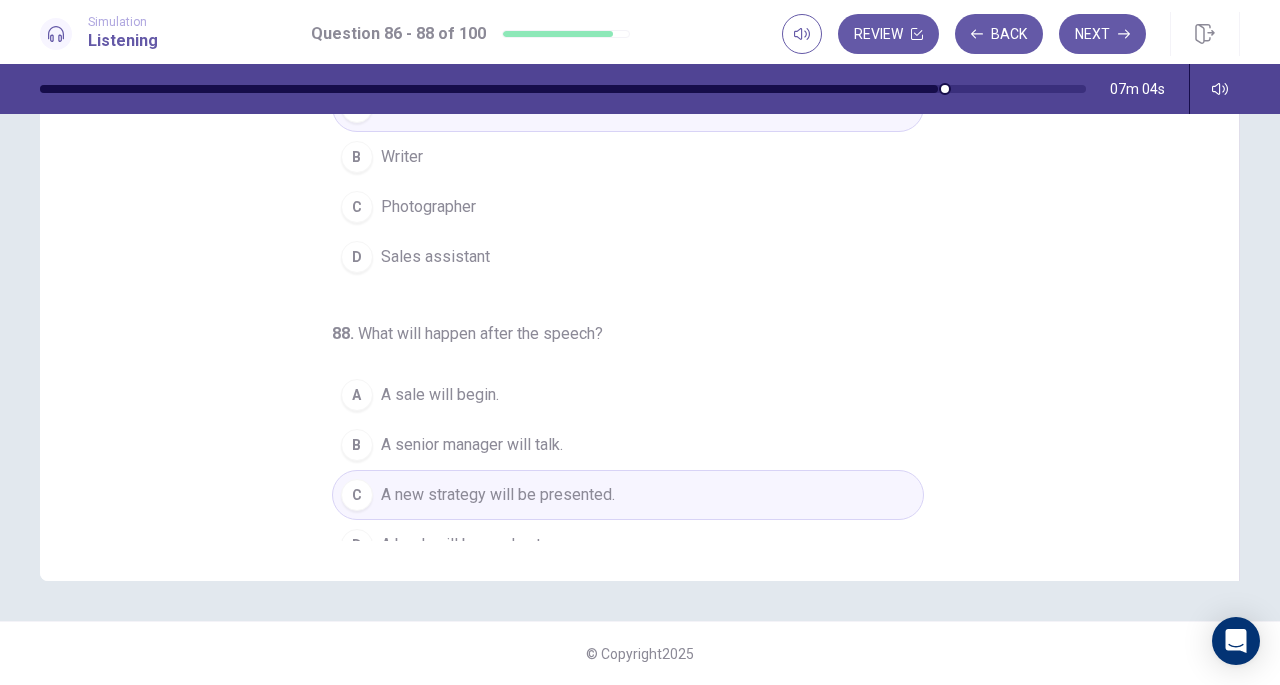 scroll, scrollTop: 224, scrollLeft: 0, axis: vertical 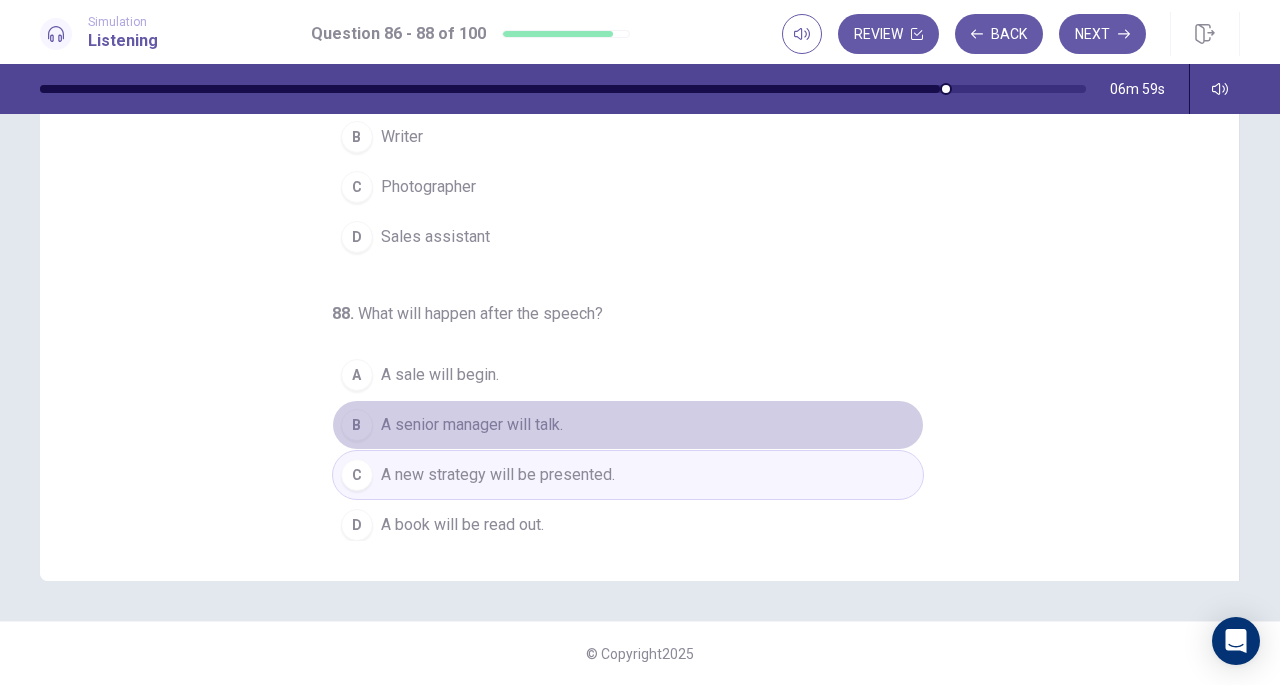 click on "A senior manager will talk." at bounding box center [472, 425] 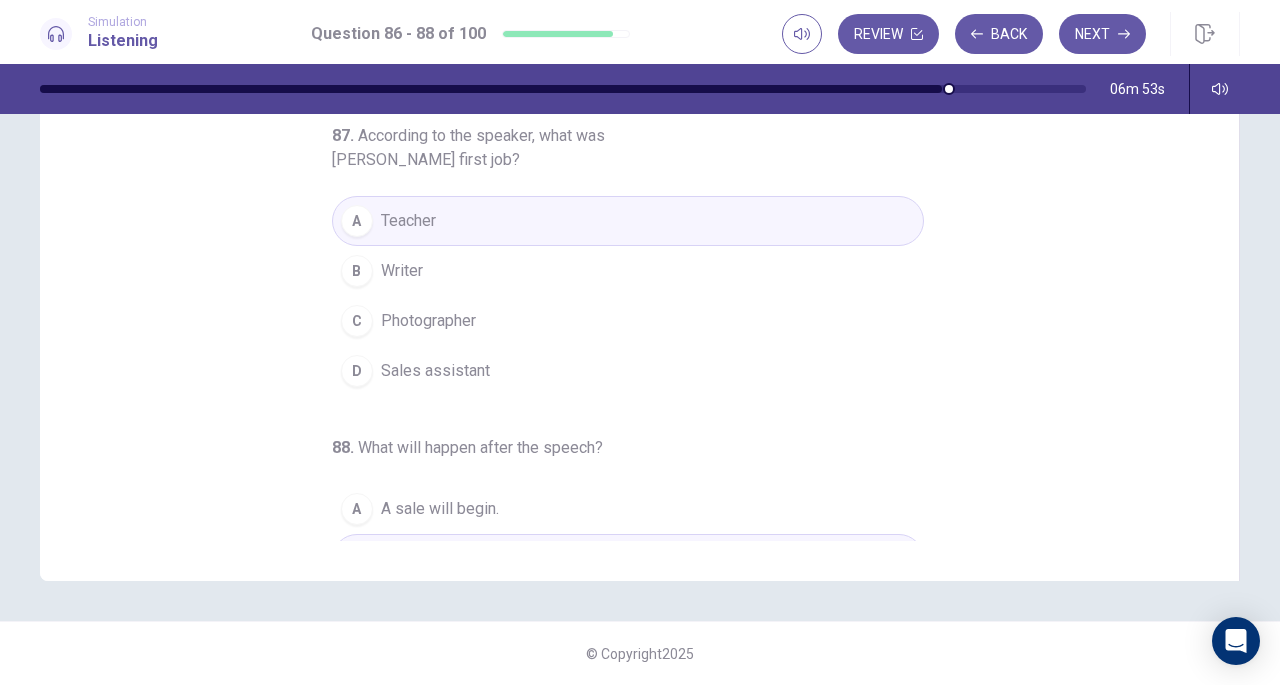 scroll, scrollTop: 0, scrollLeft: 0, axis: both 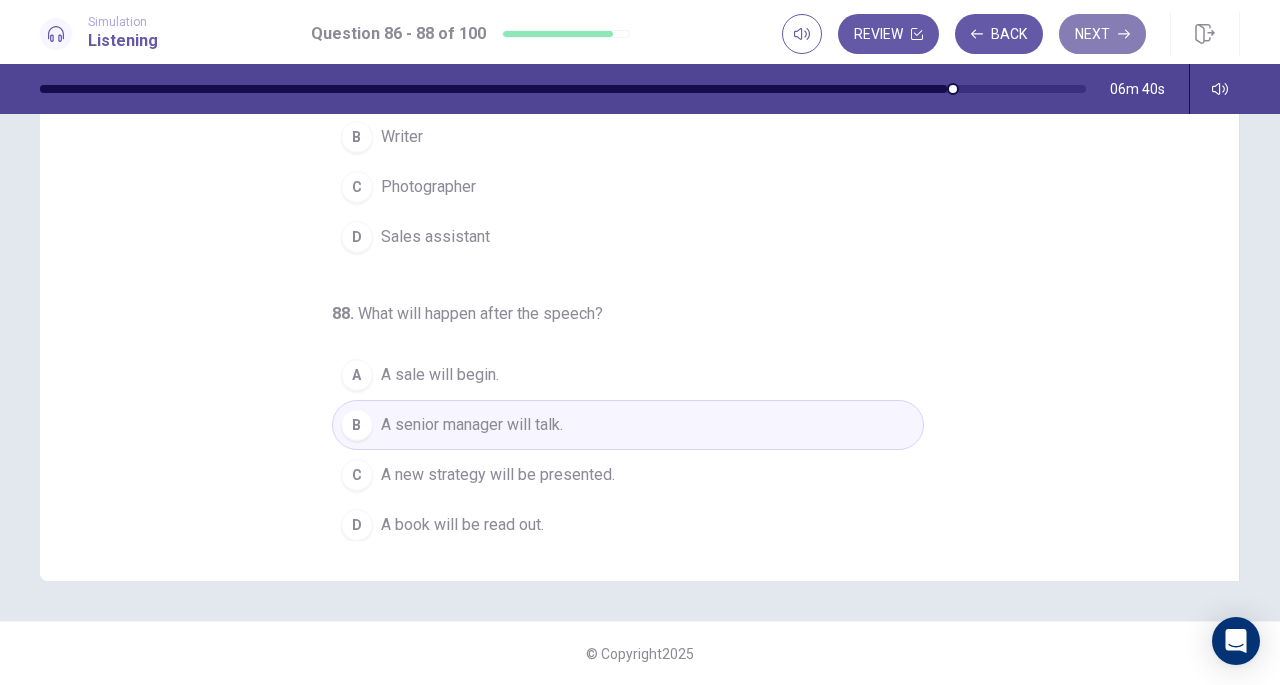 click on "Next" at bounding box center (1102, 34) 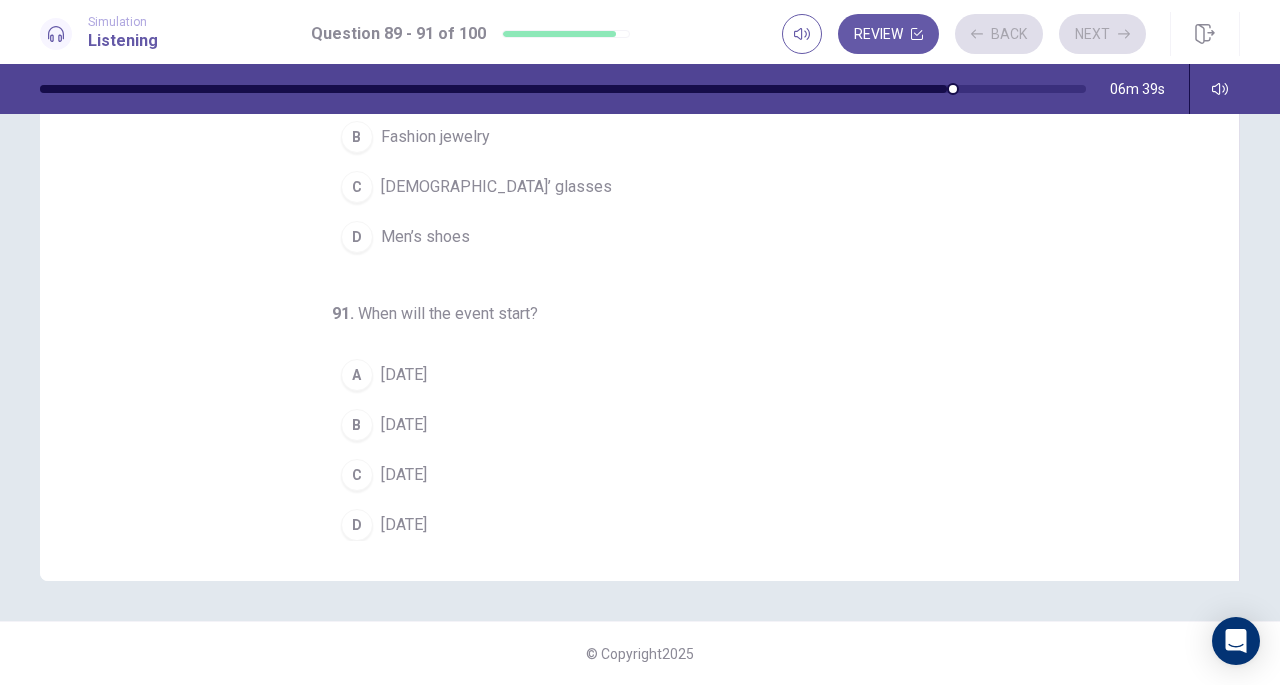 scroll, scrollTop: 0, scrollLeft: 0, axis: both 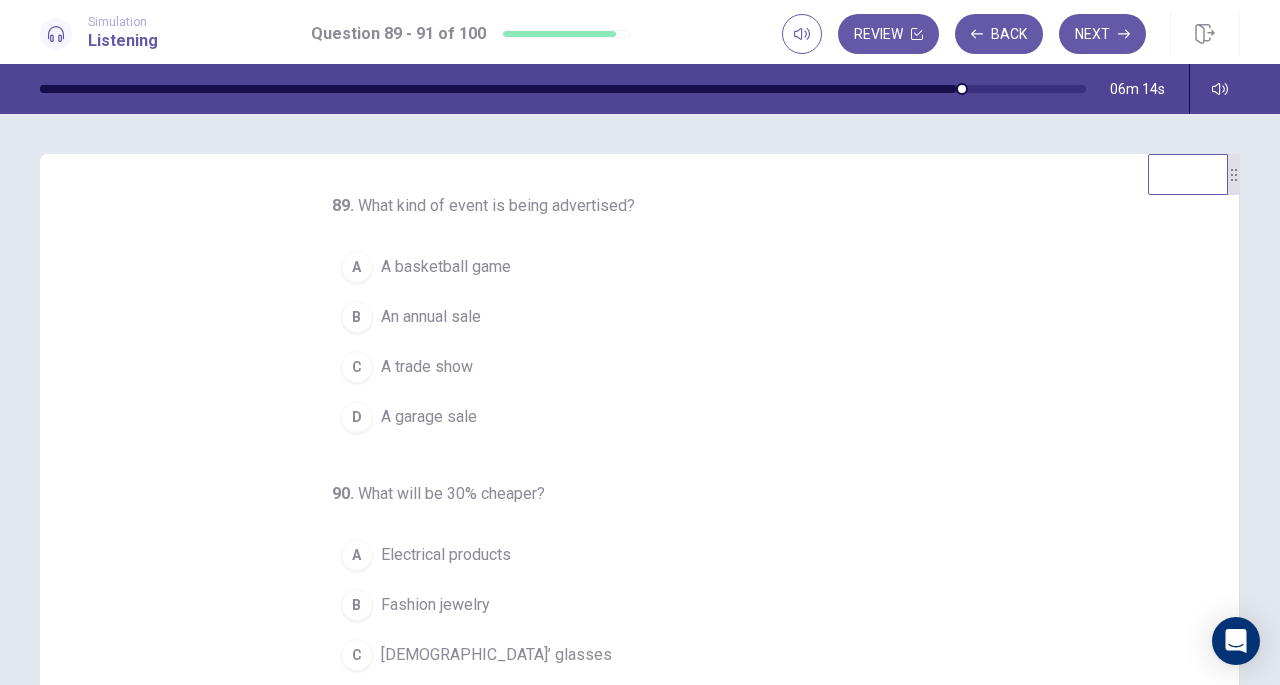 click on "A trade show" at bounding box center (427, 367) 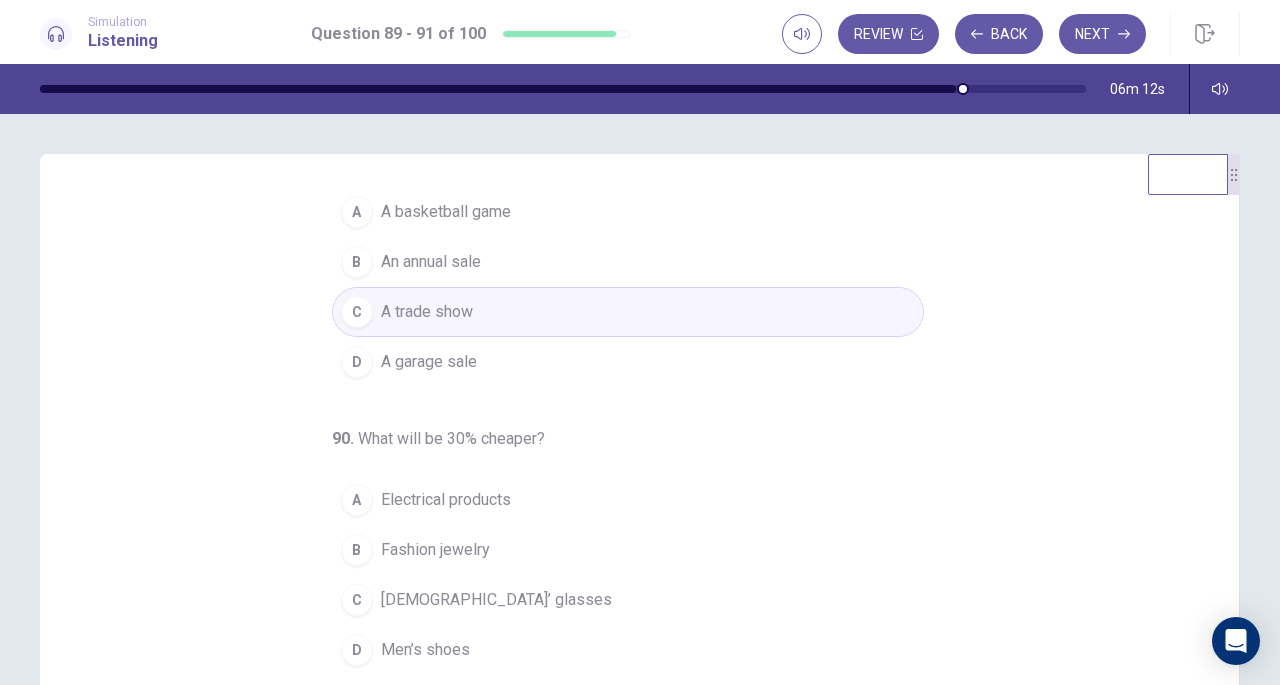 scroll, scrollTop: 56, scrollLeft: 0, axis: vertical 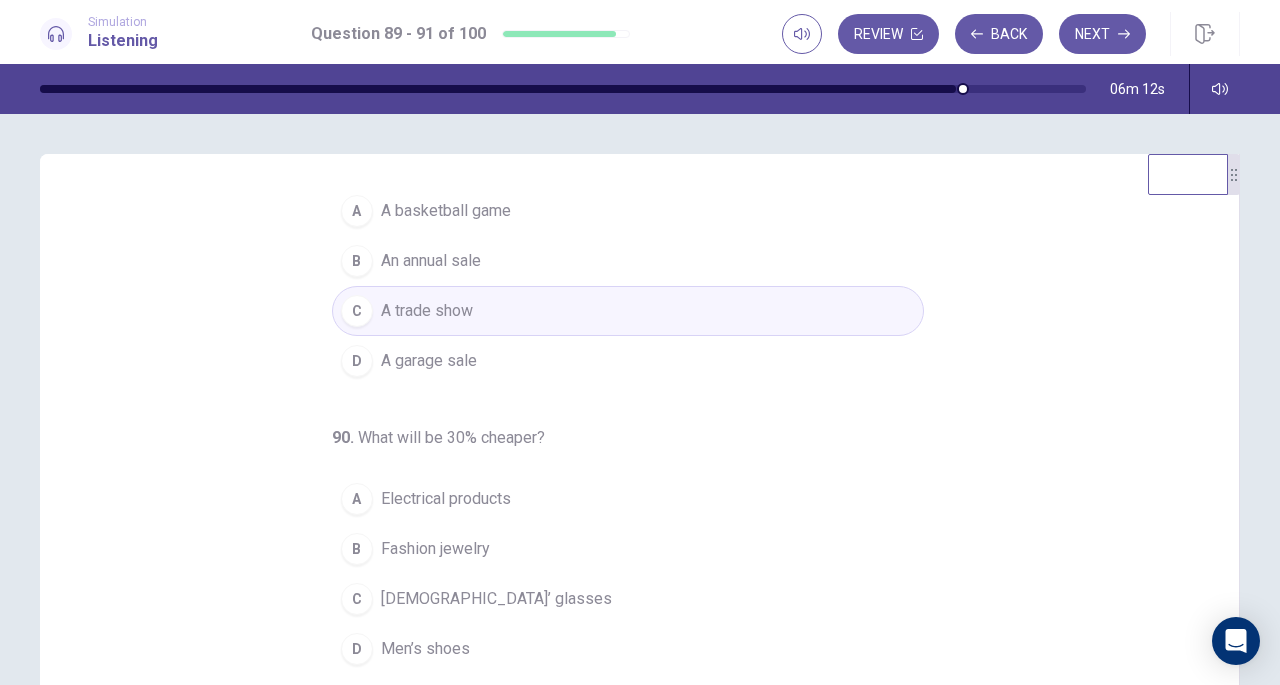 click on "An annual sale" at bounding box center (431, 261) 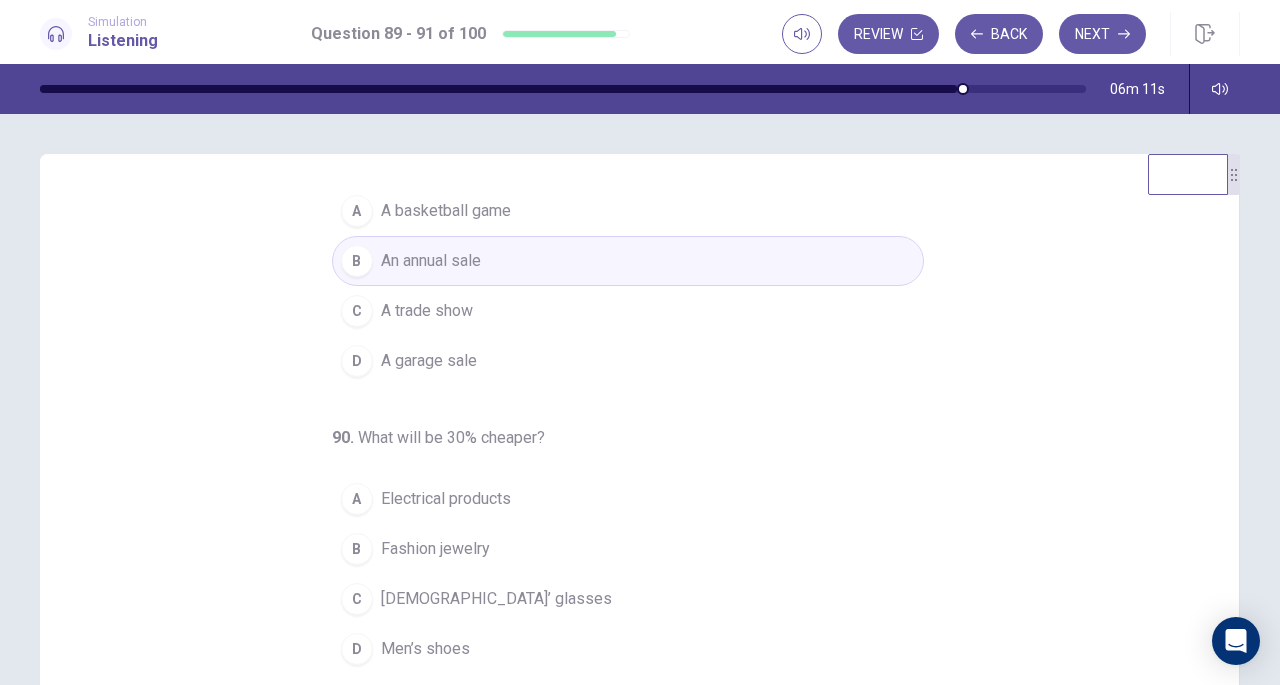 scroll, scrollTop: 200, scrollLeft: 0, axis: vertical 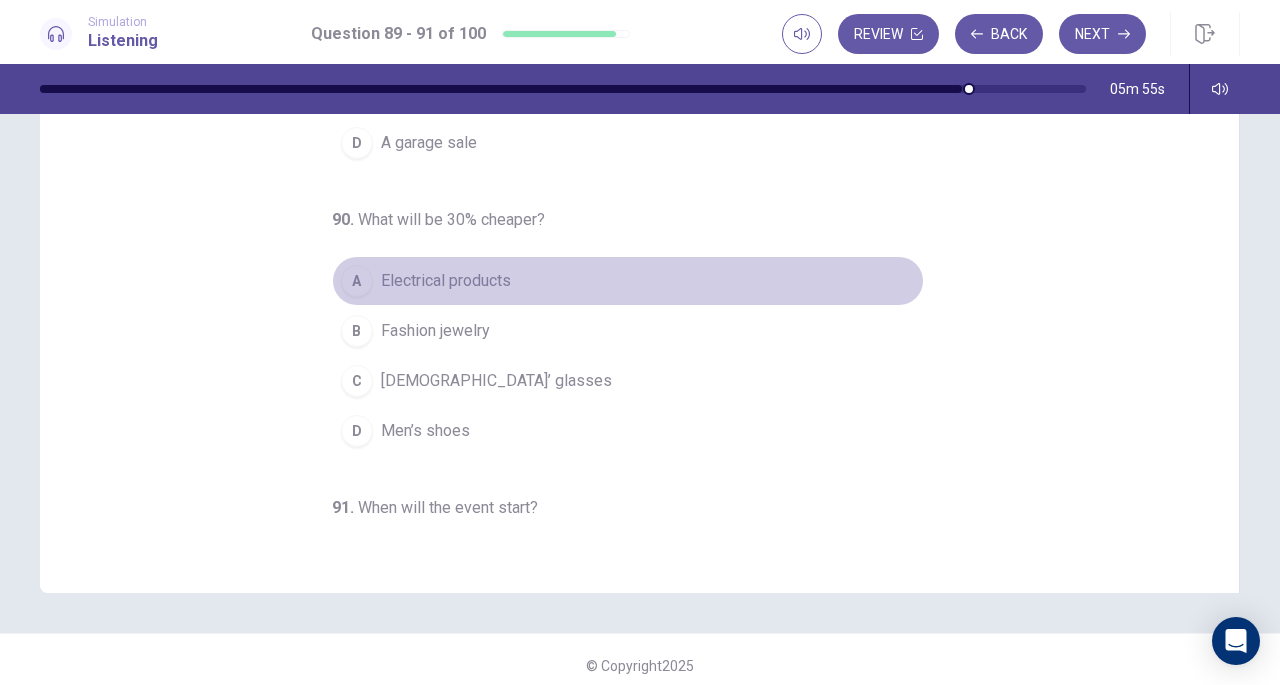 click on "A Electrical products" at bounding box center (628, 281) 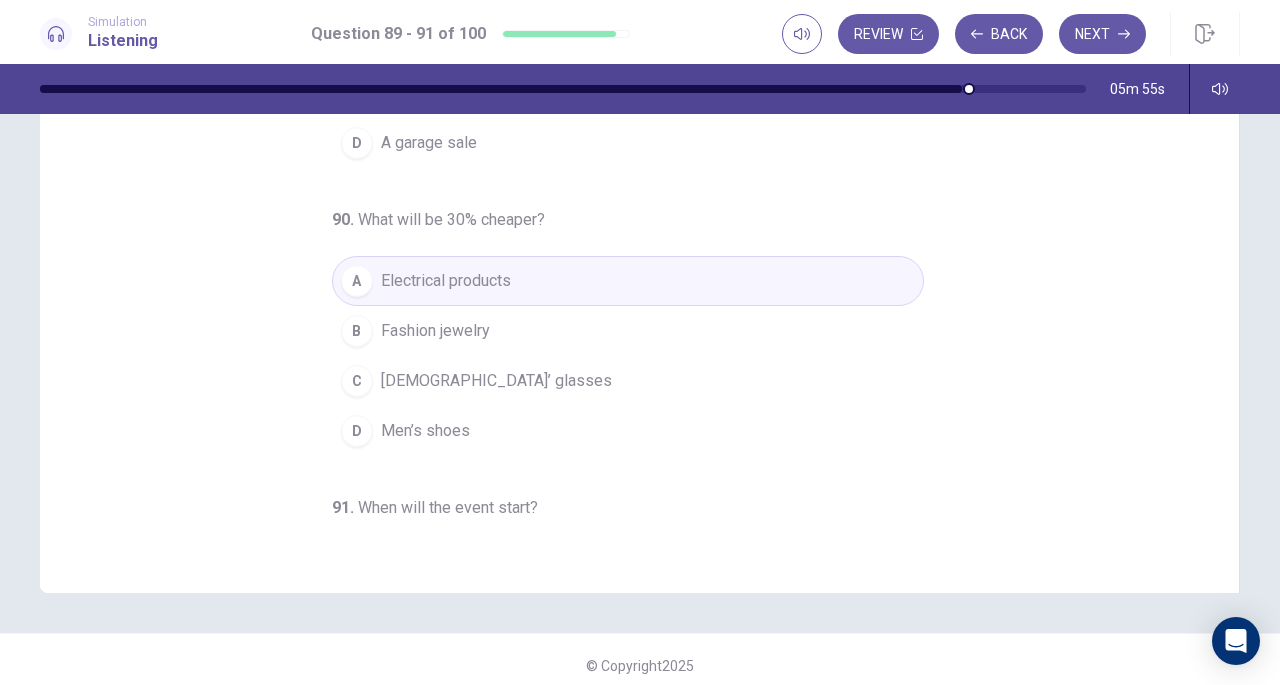 scroll, scrollTop: 200, scrollLeft: 0, axis: vertical 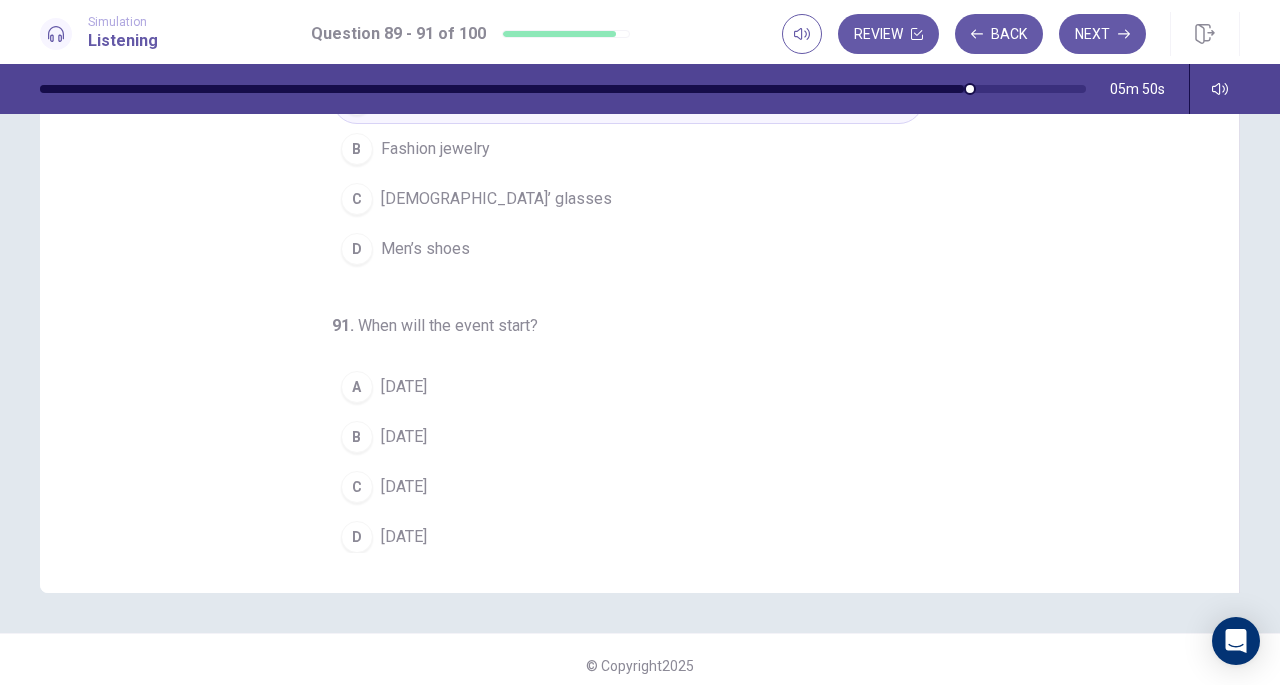 click on "[DATE]" at bounding box center (404, 487) 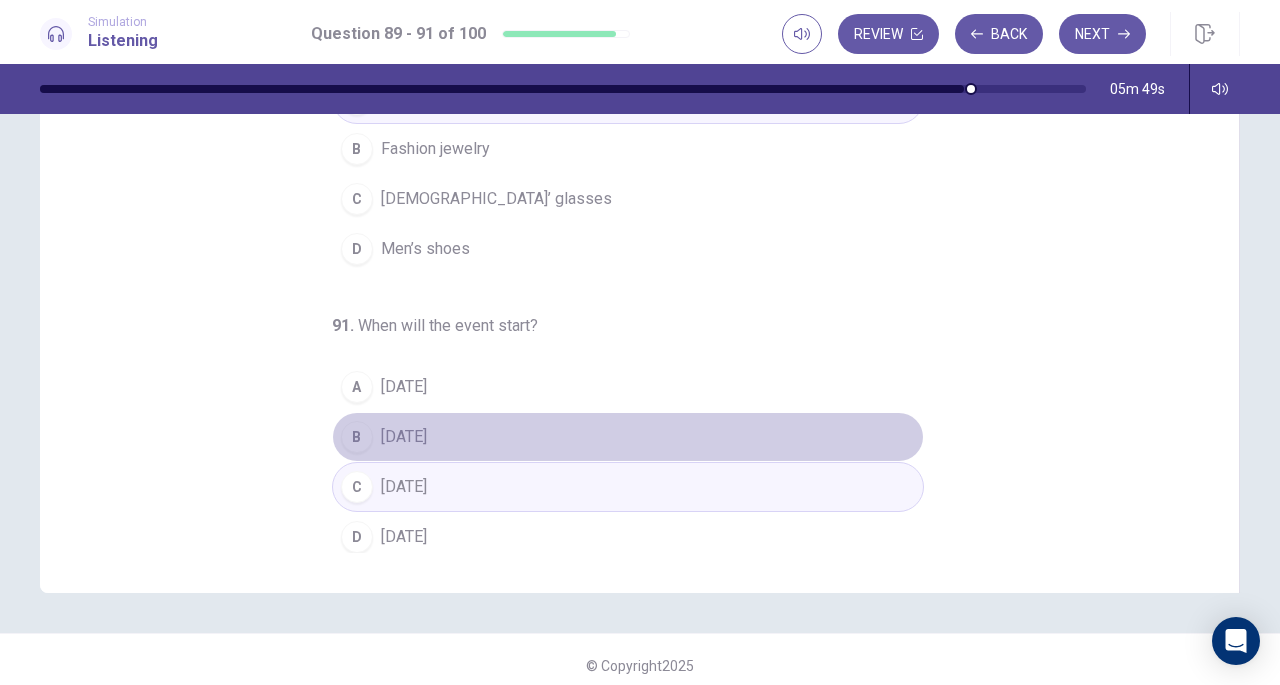 click on "B [DATE]" at bounding box center (628, 437) 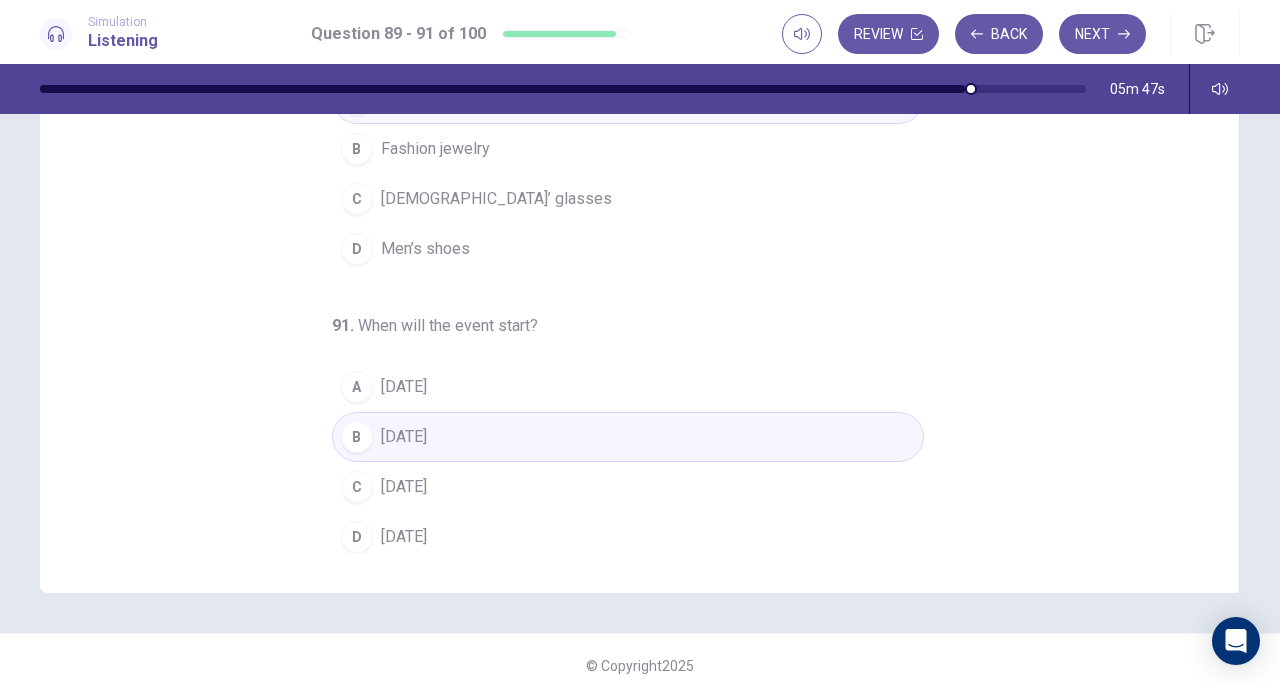click on "C [DATE]" at bounding box center [628, 487] 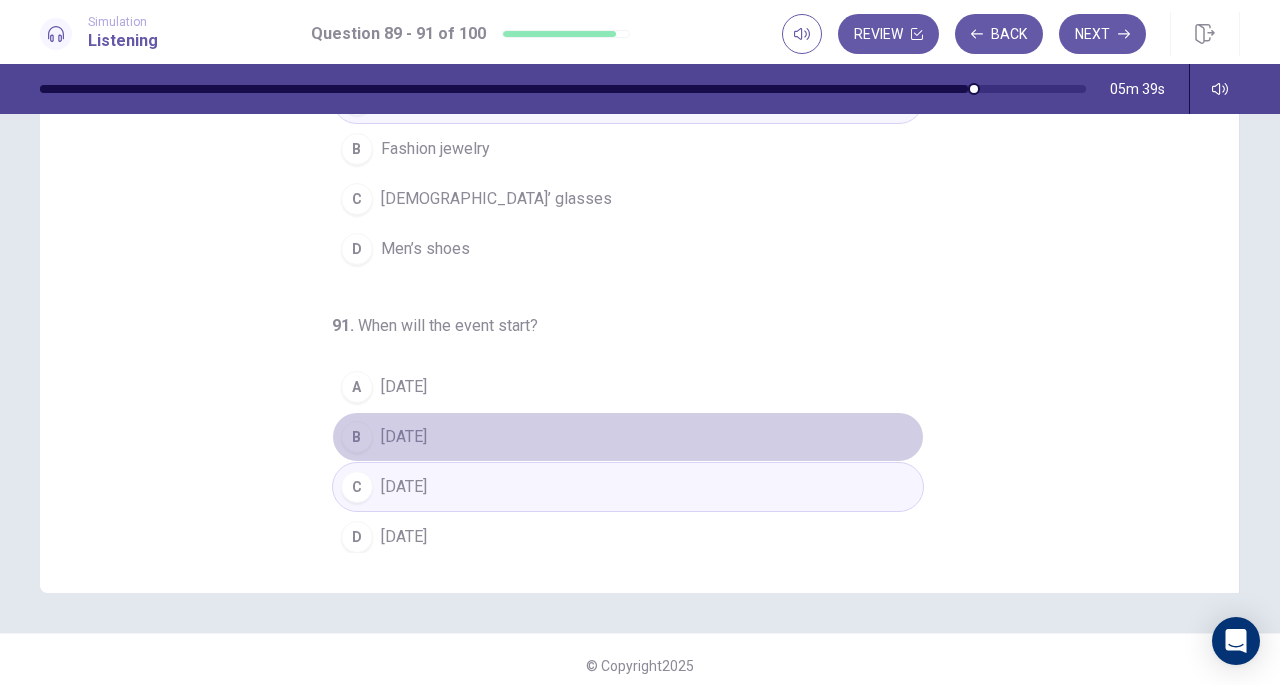 click on "[DATE]" at bounding box center (404, 437) 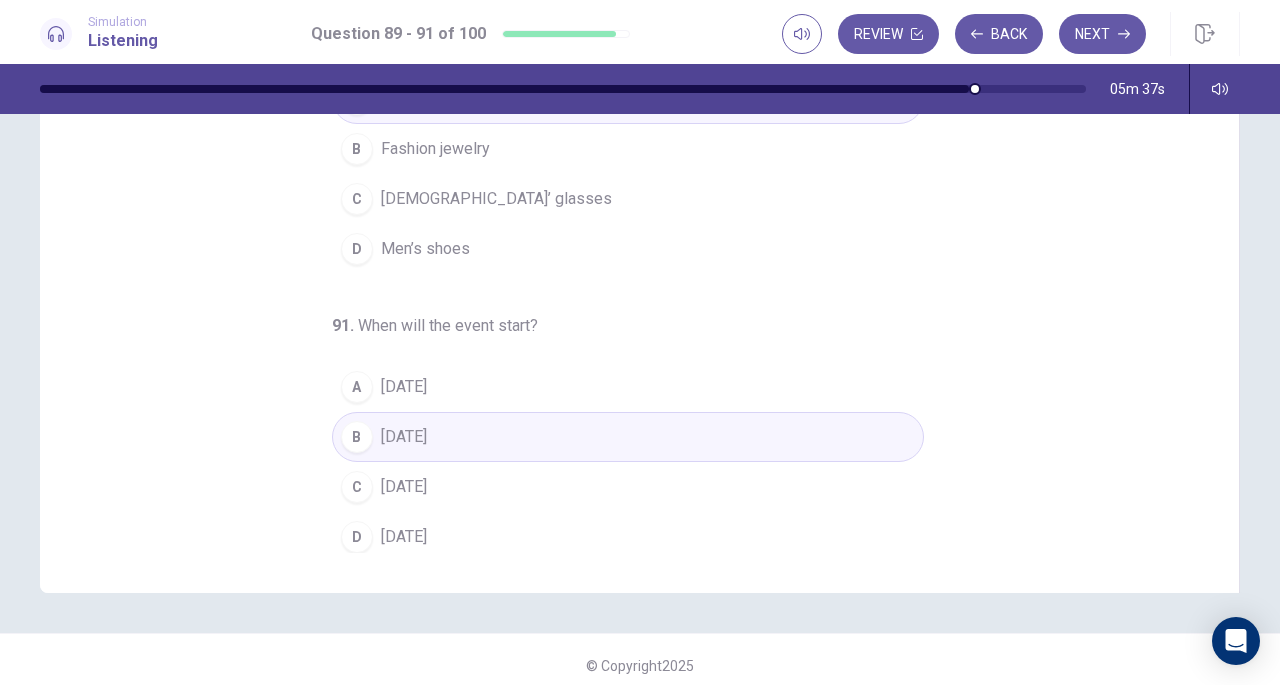scroll, scrollTop: 268, scrollLeft: 0, axis: vertical 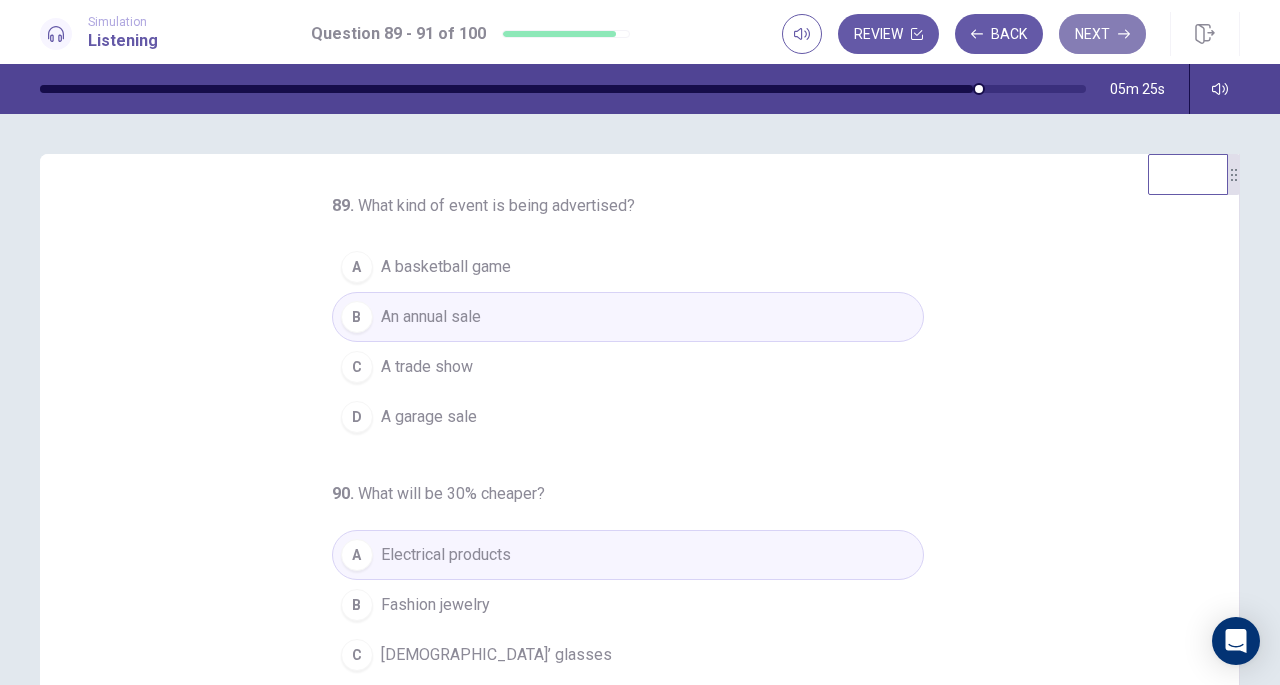 click on "Next" at bounding box center (1102, 34) 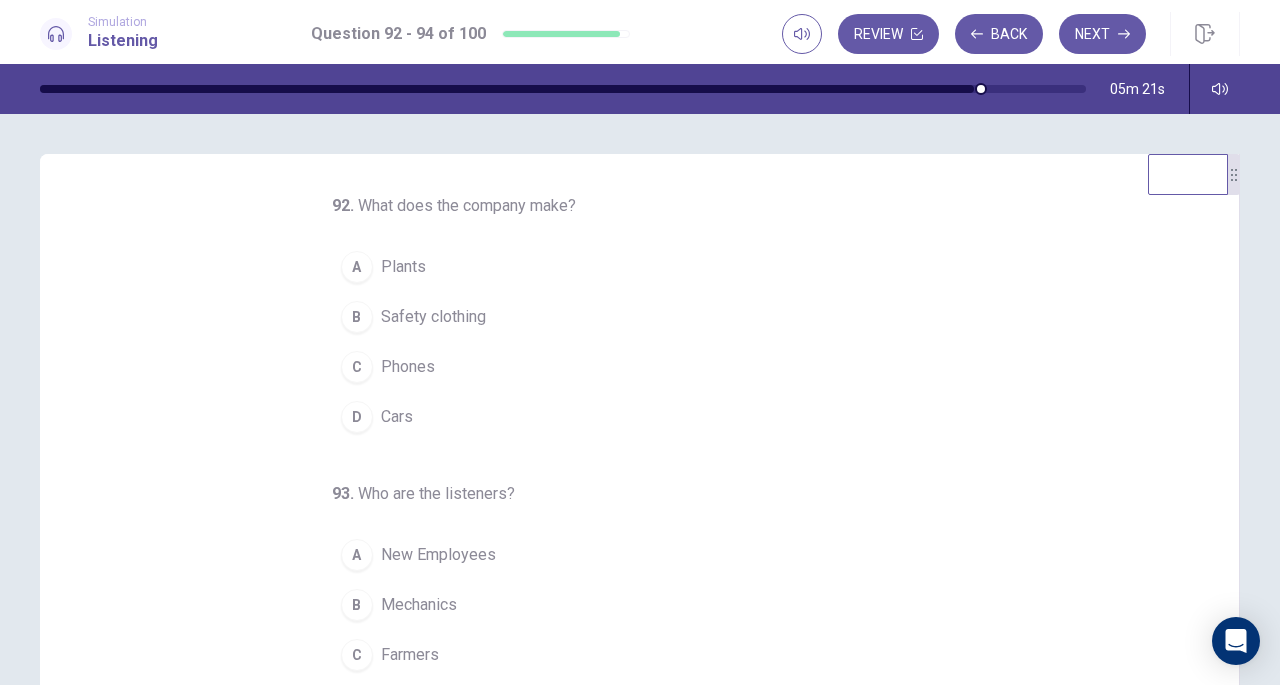 scroll, scrollTop: 200, scrollLeft: 0, axis: vertical 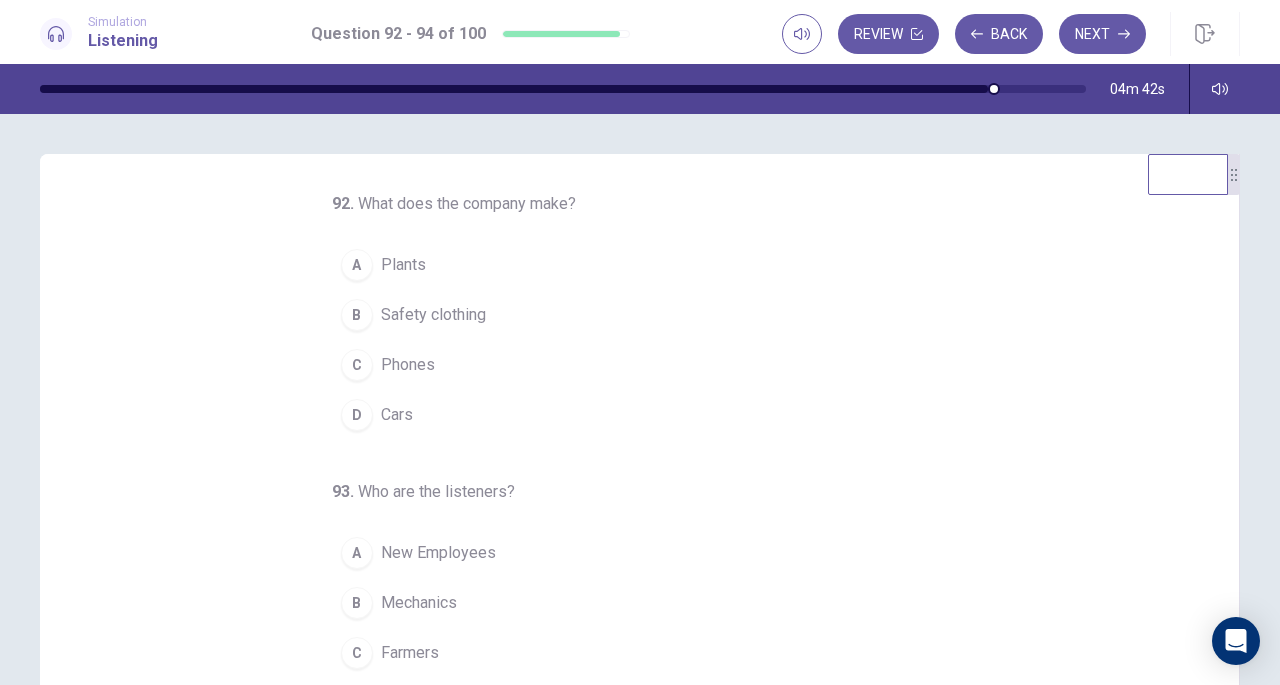 click on "Phones" at bounding box center [408, 365] 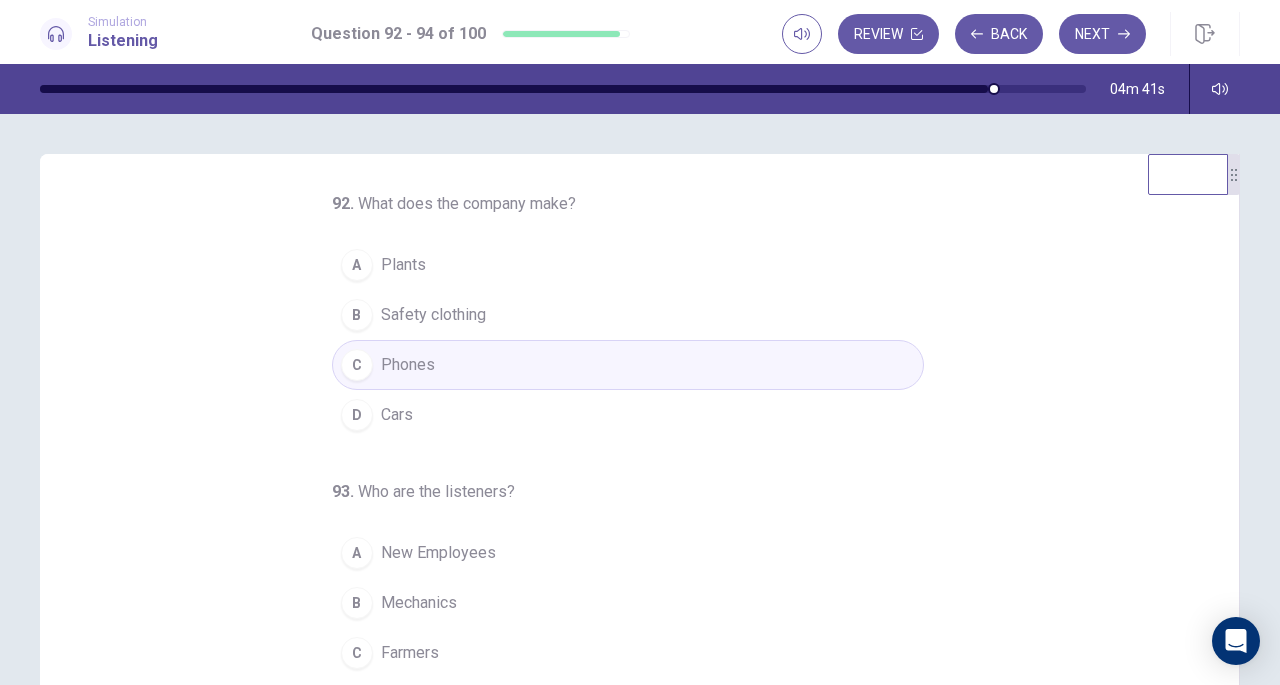 click on "Cars" at bounding box center (397, 415) 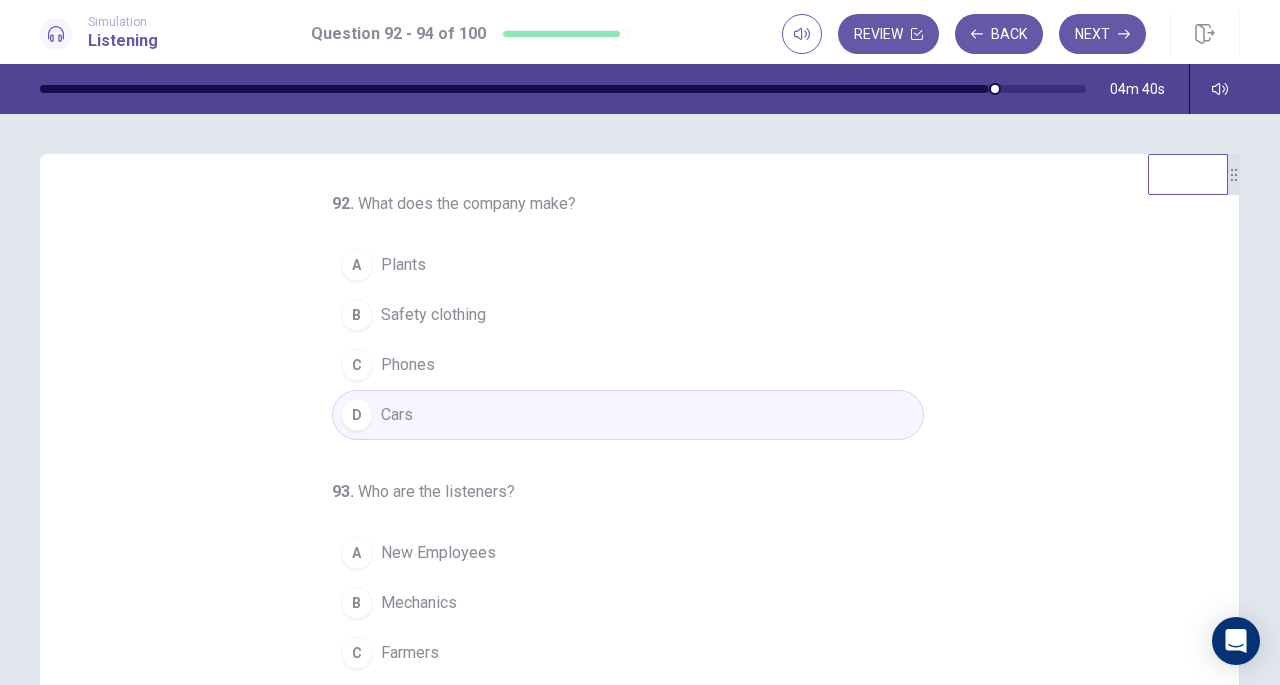 scroll, scrollTop: 200, scrollLeft: 0, axis: vertical 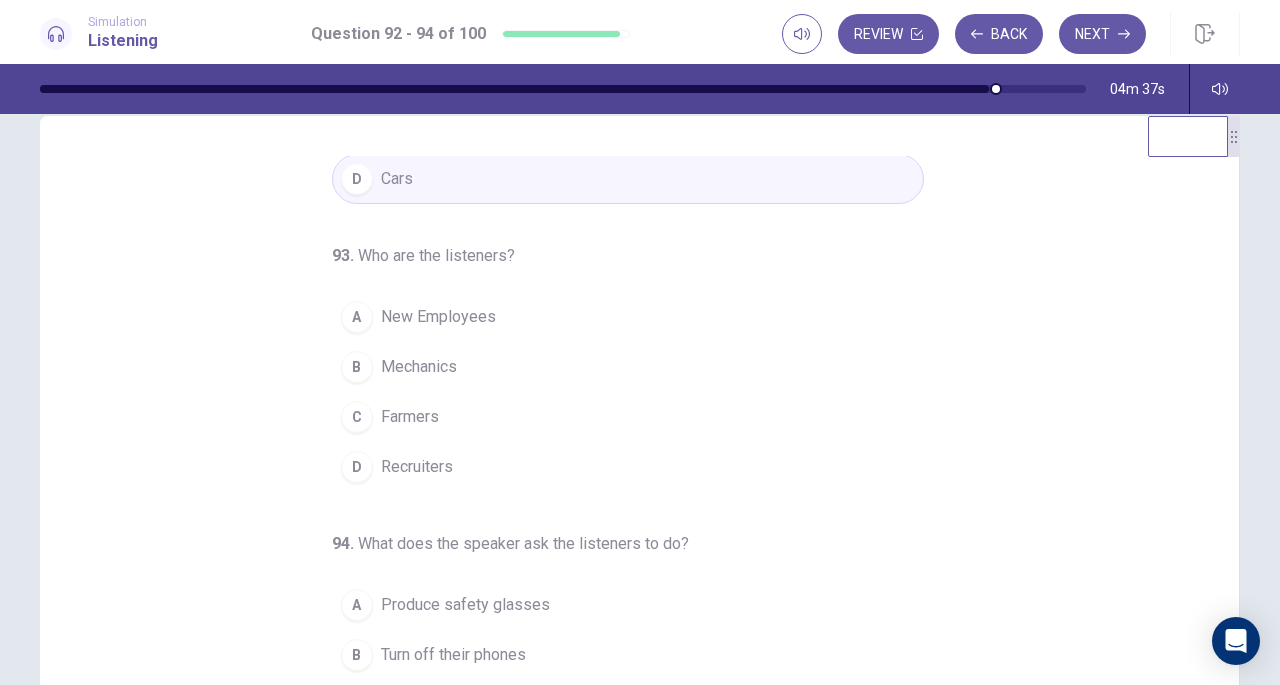 click on "B Mechanics" at bounding box center [628, 367] 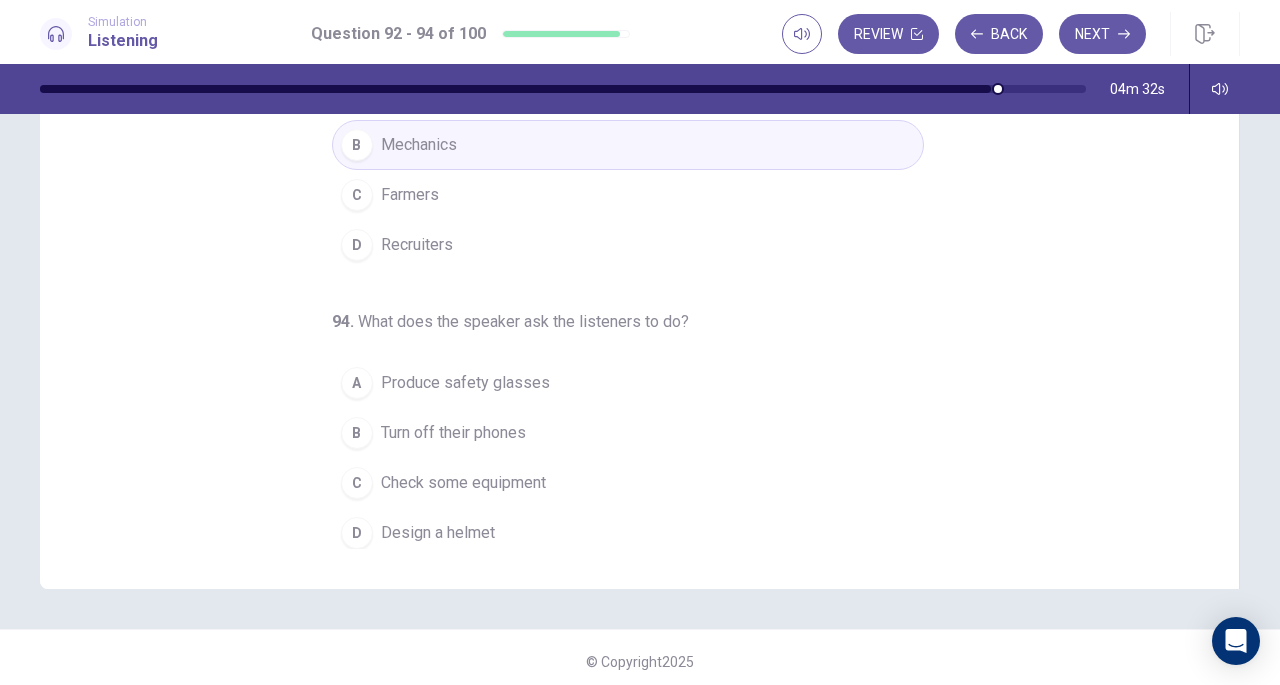 scroll, scrollTop: 262, scrollLeft: 0, axis: vertical 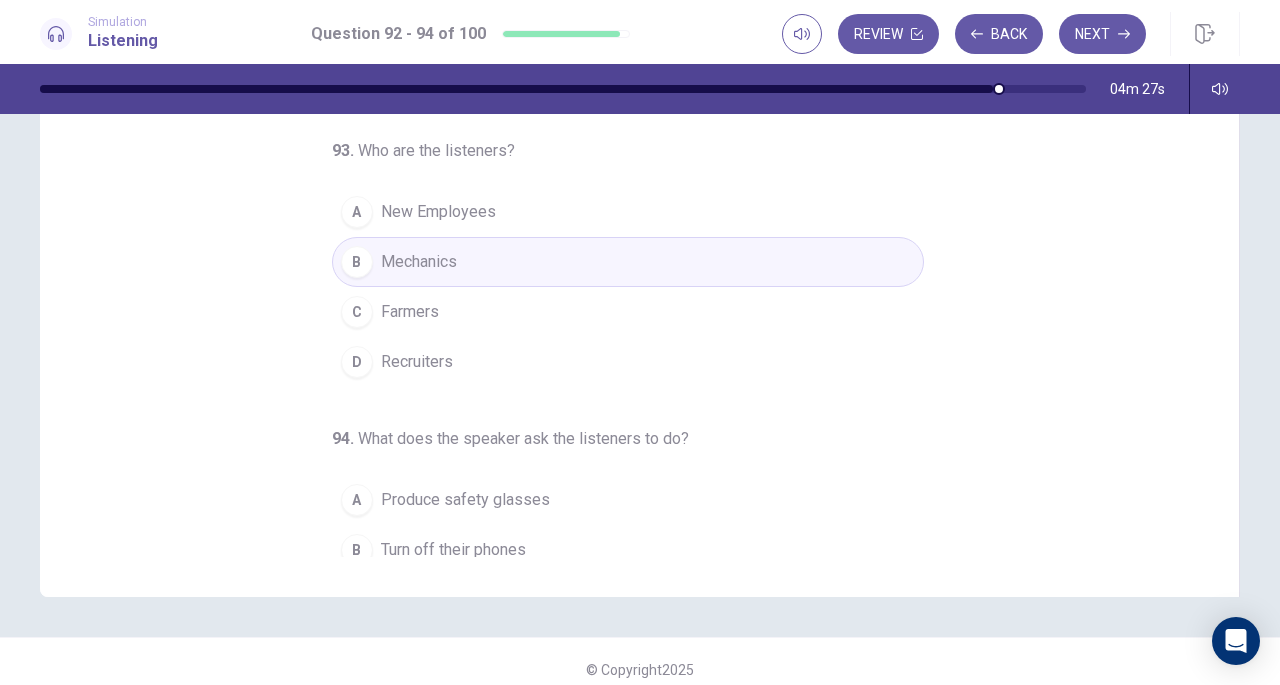 click on "New Employees" at bounding box center (438, 212) 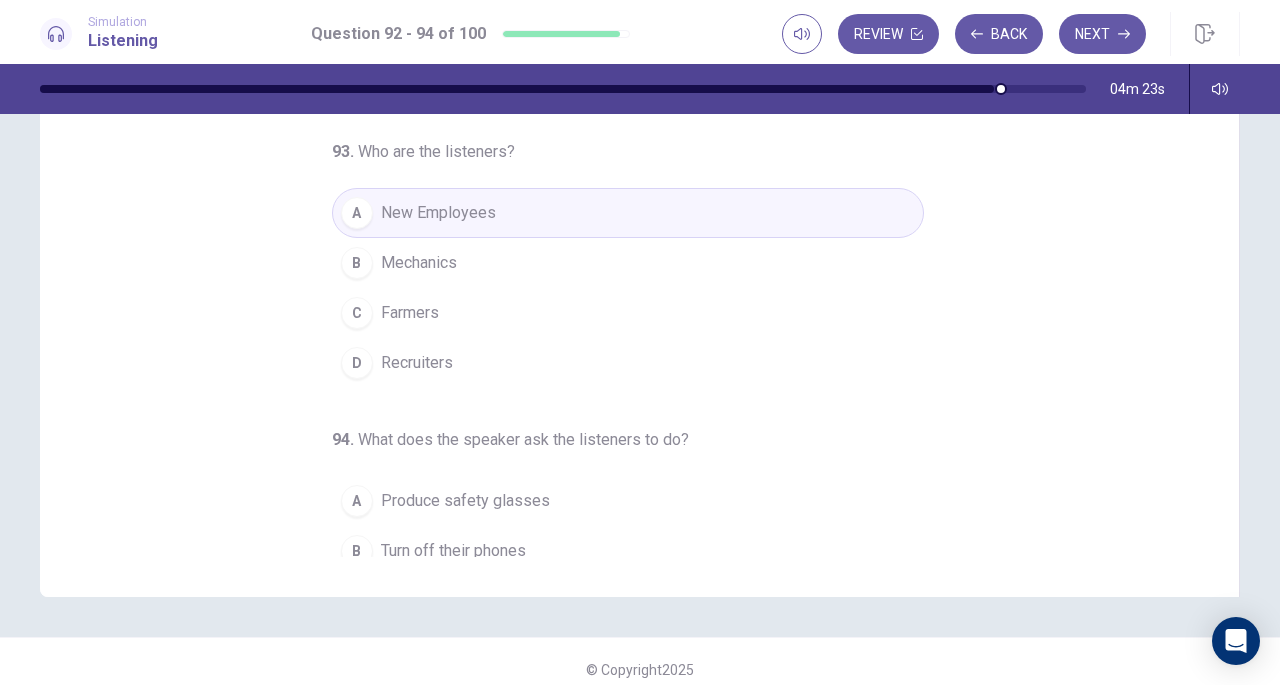 scroll, scrollTop: 200, scrollLeft: 0, axis: vertical 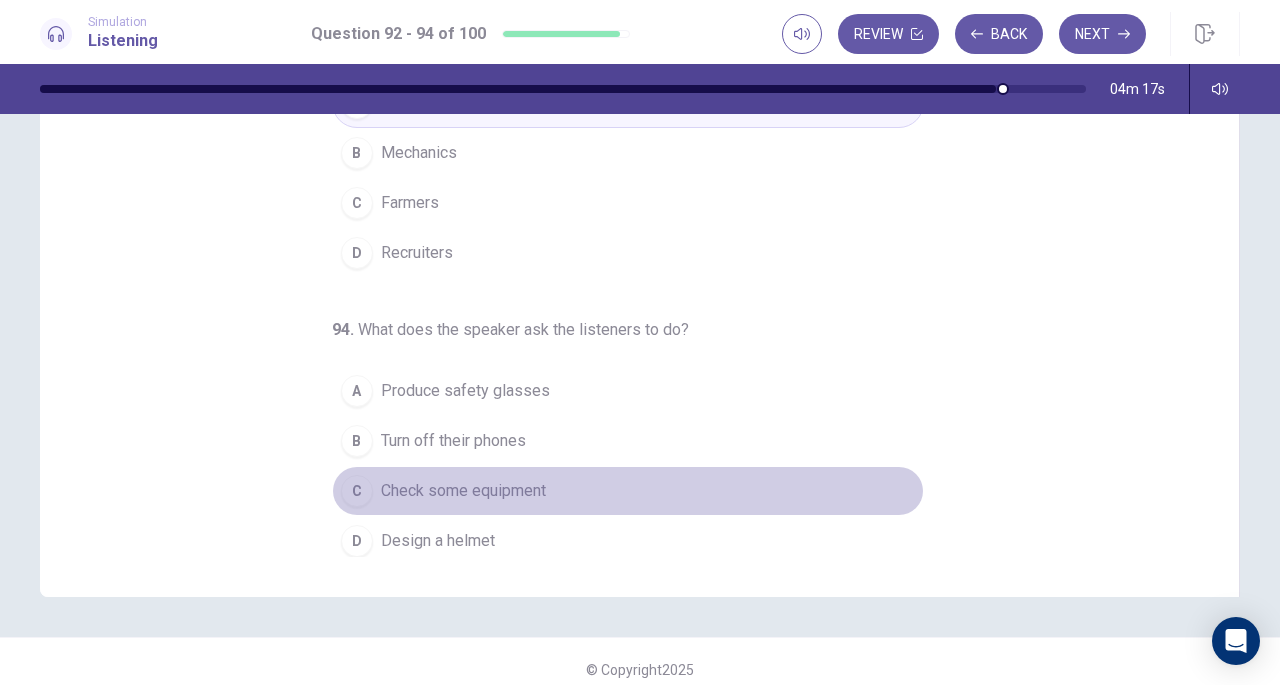 click on "Check some equipment" at bounding box center [463, 491] 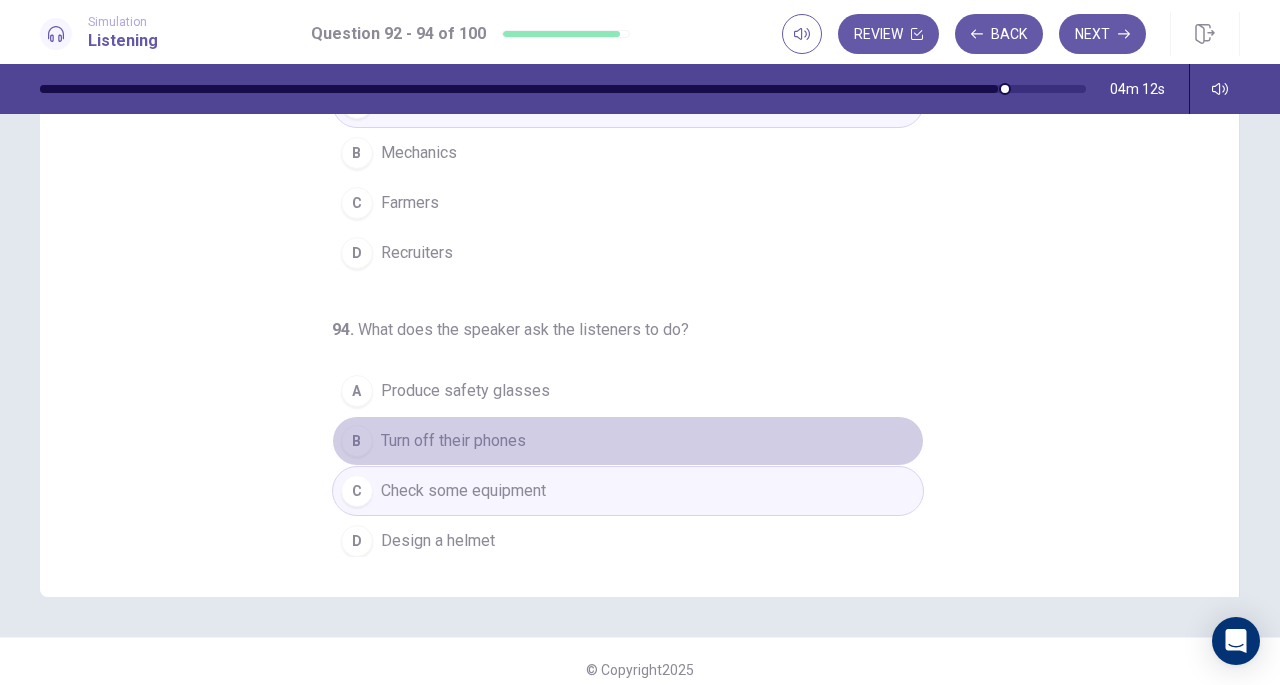 click on "Turn off their phones" at bounding box center (453, 441) 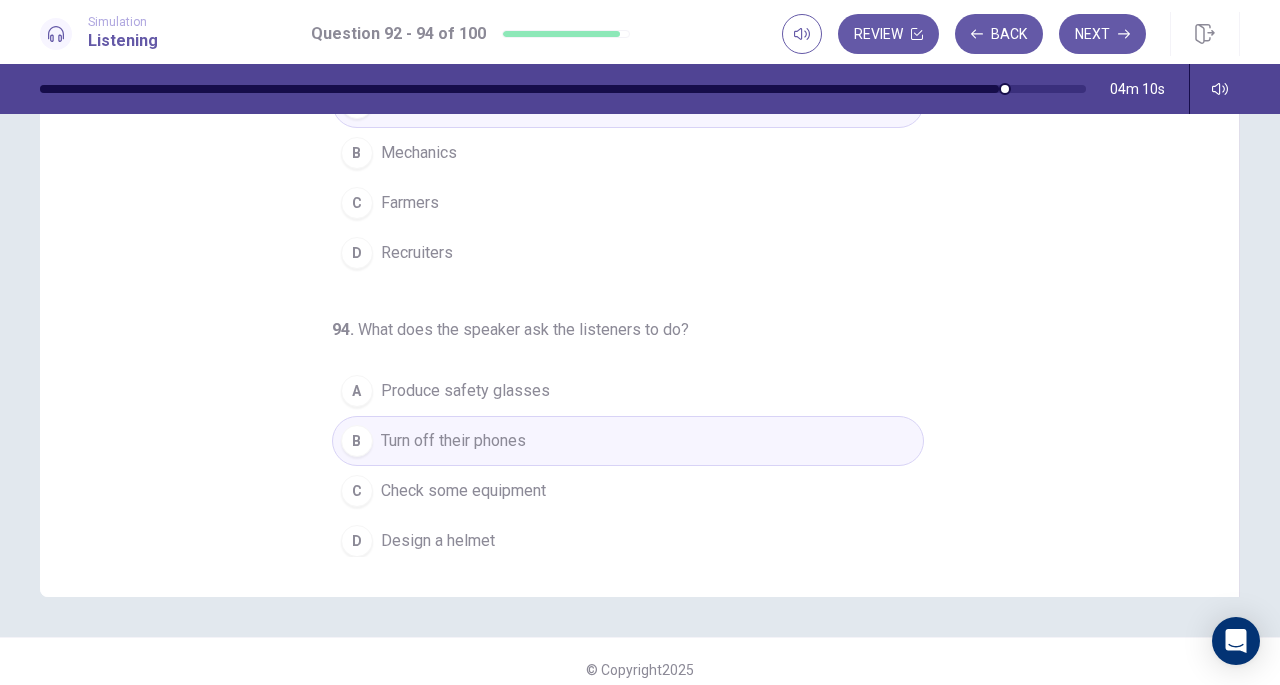 scroll, scrollTop: 268, scrollLeft: 0, axis: vertical 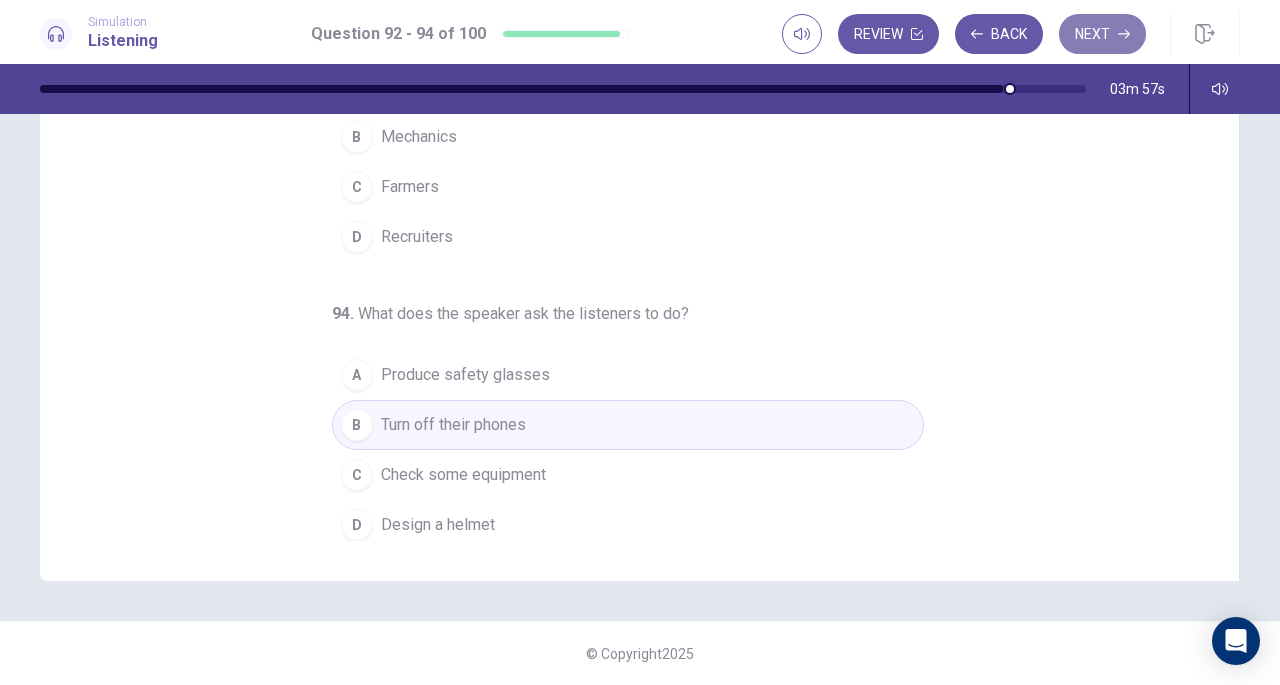 click on "Next" at bounding box center [1102, 34] 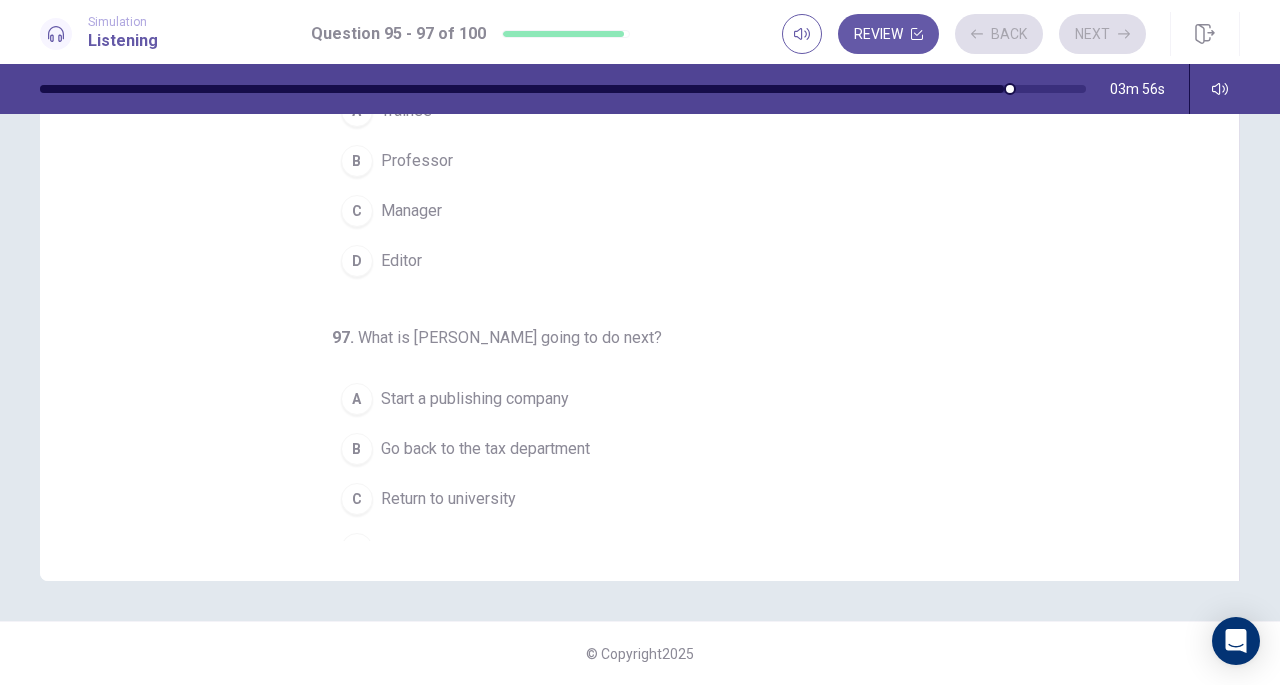 scroll, scrollTop: 0, scrollLeft: 0, axis: both 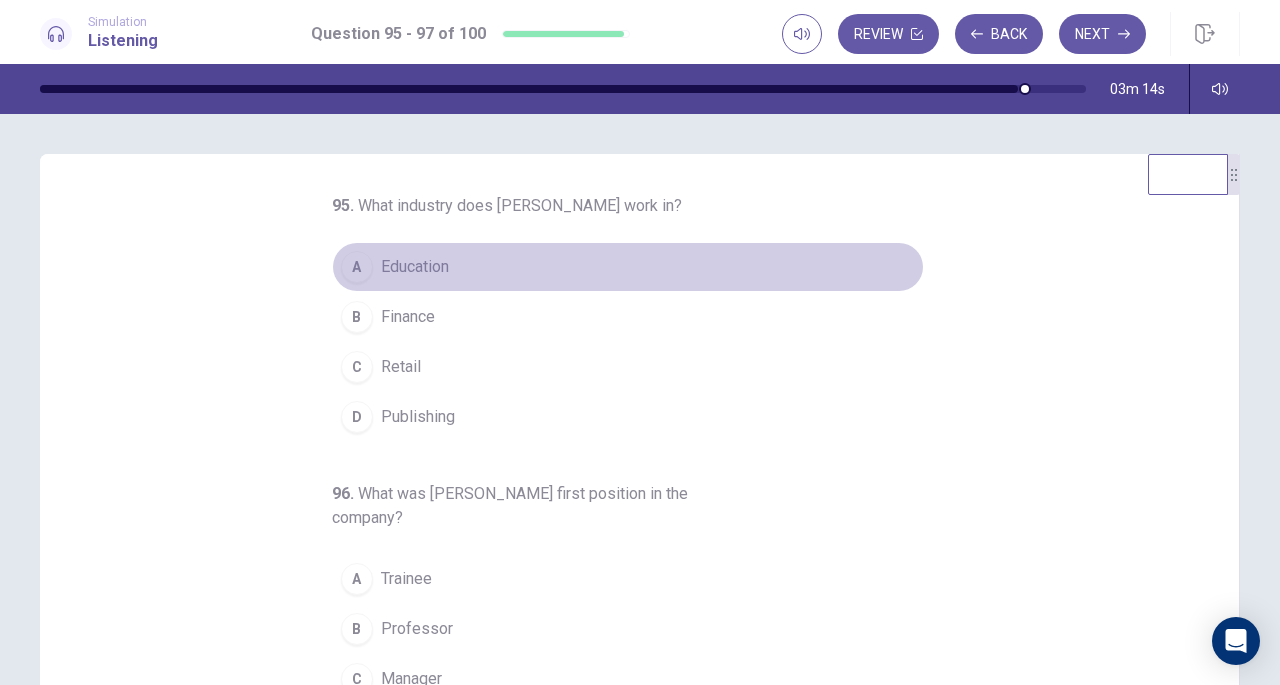 click on "A" at bounding box center [357, 267] 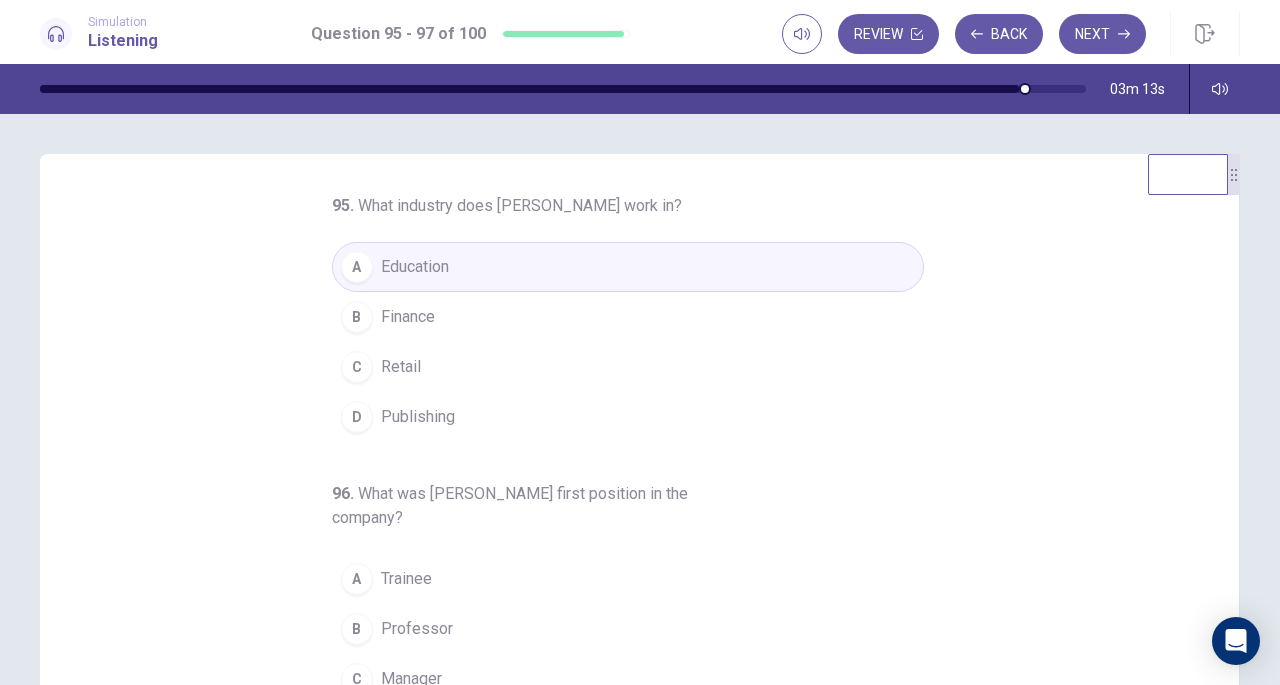 scroll, scrollTop: 224, scrollLeft: 0, axis: vertical 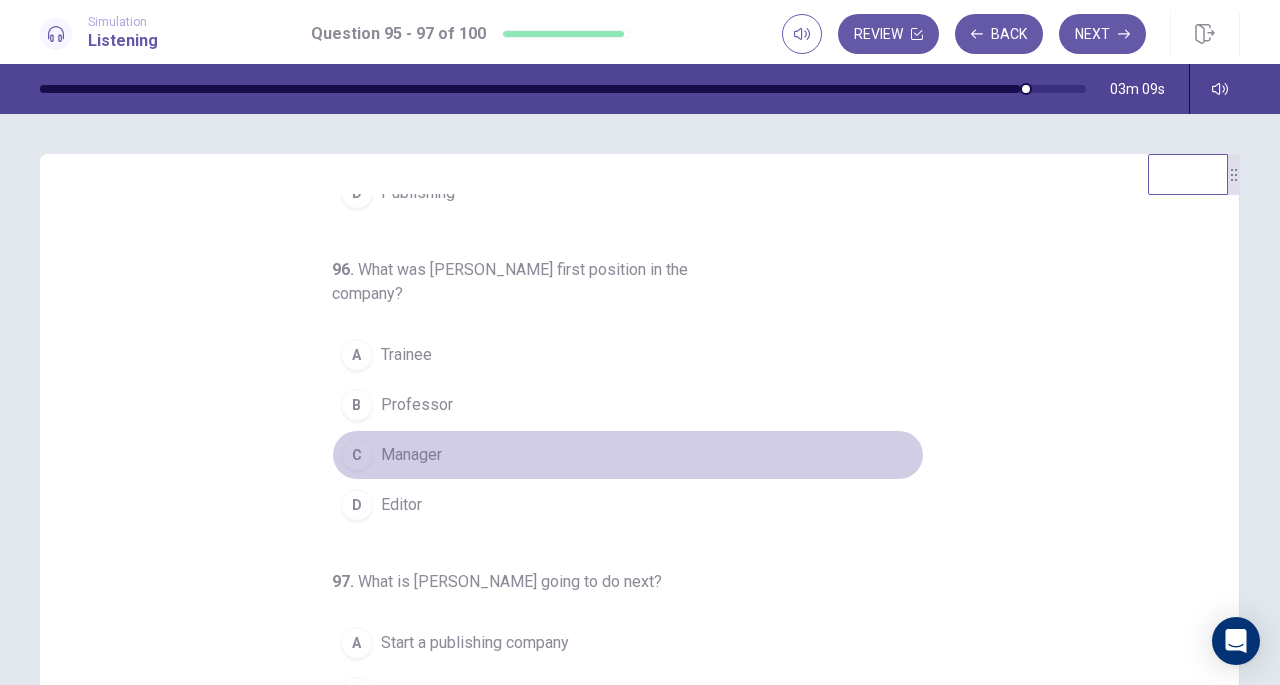 click on "C" at bounding box center (357, 455) 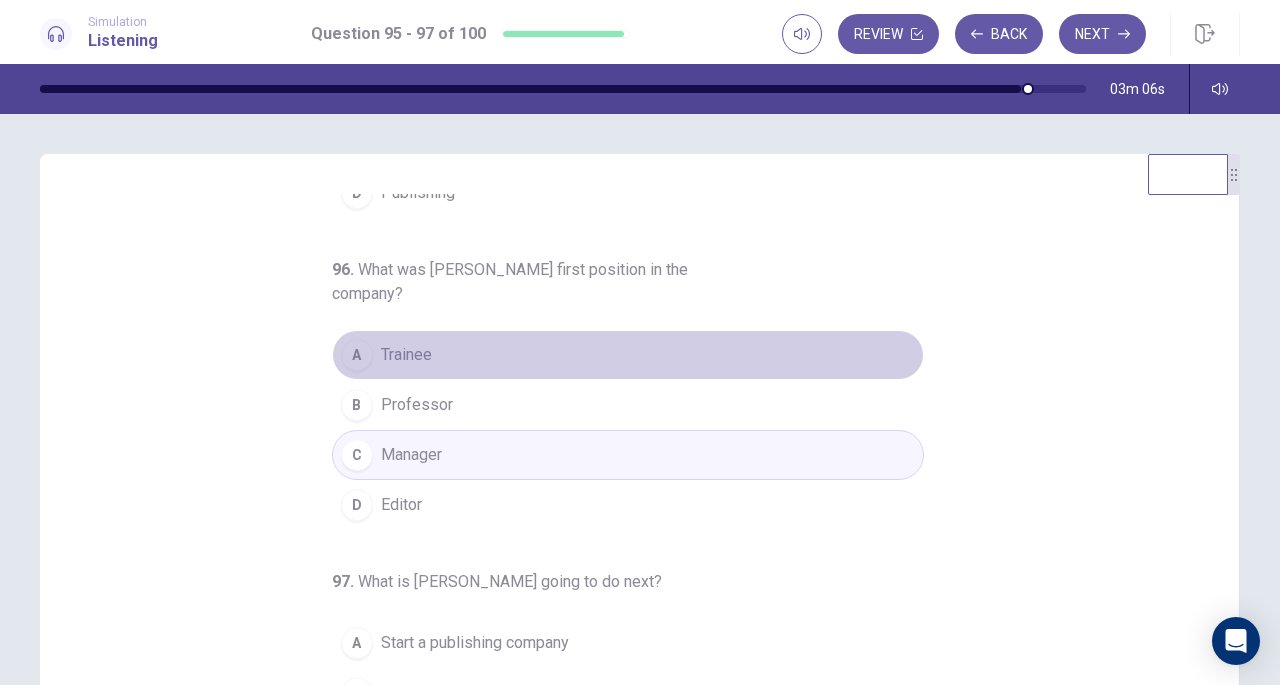 click on "Trainee" at bounding box center (406, 355) 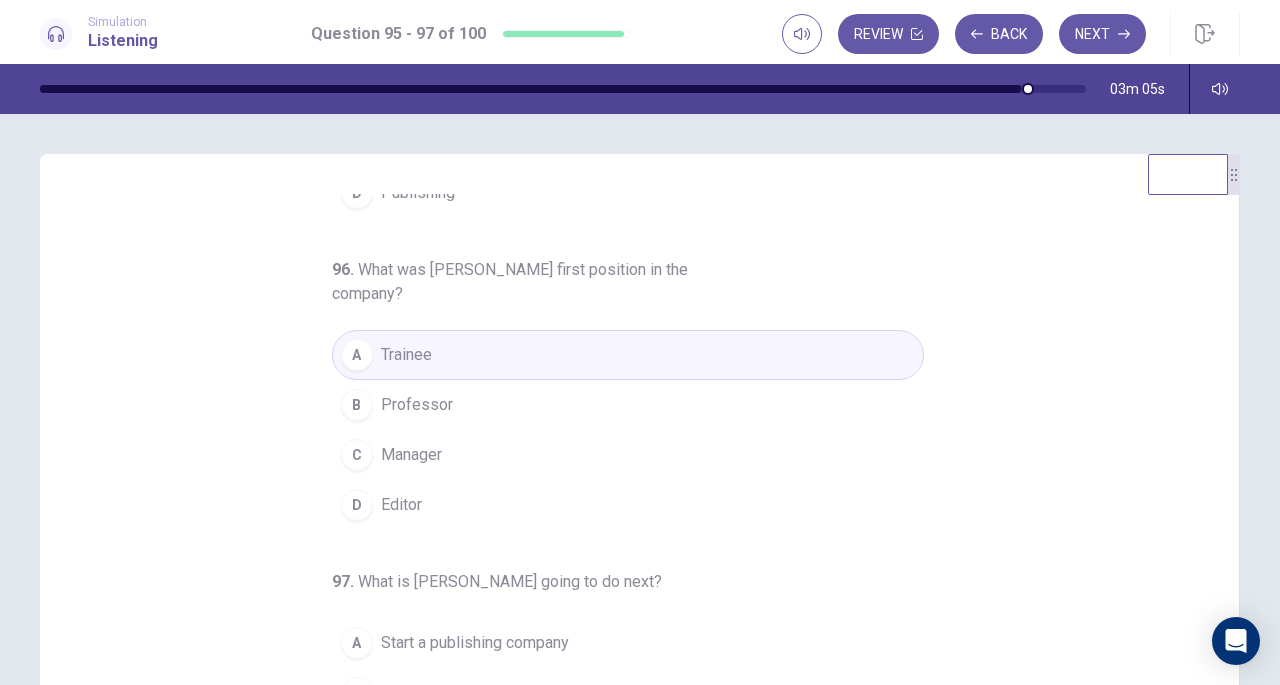 scroll, scrollTop: 59, scrollLeft: 0, axis: vertical 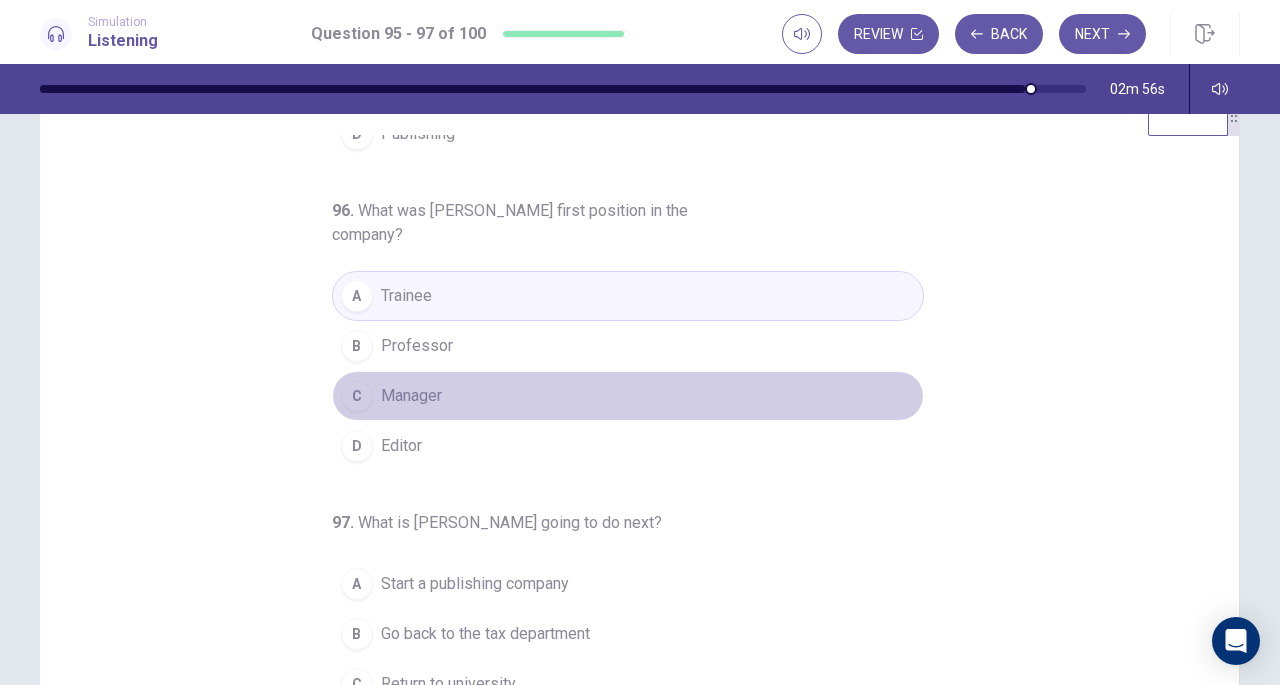 click on "Manager" at bounding box center (411, 396) 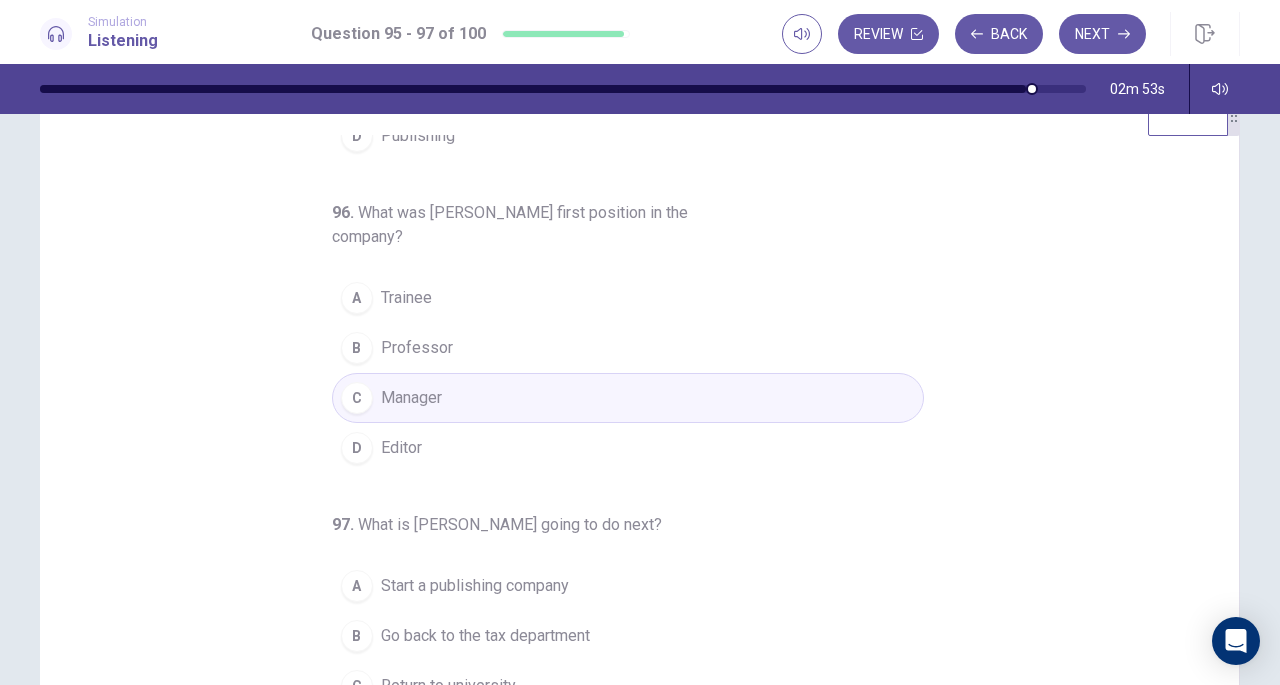 scroll, scrollTop: 224, scrollLeft: 0, axis: vertical 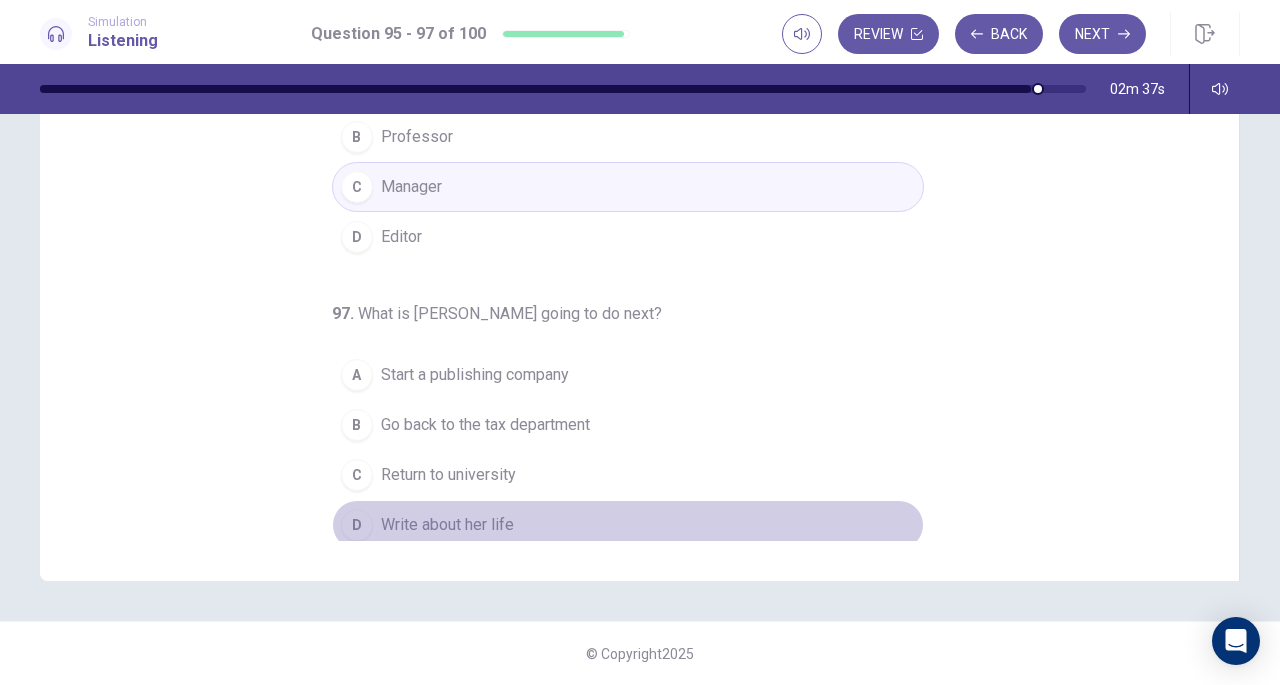 click on "Write about her life" at bounding box center (447, 525) 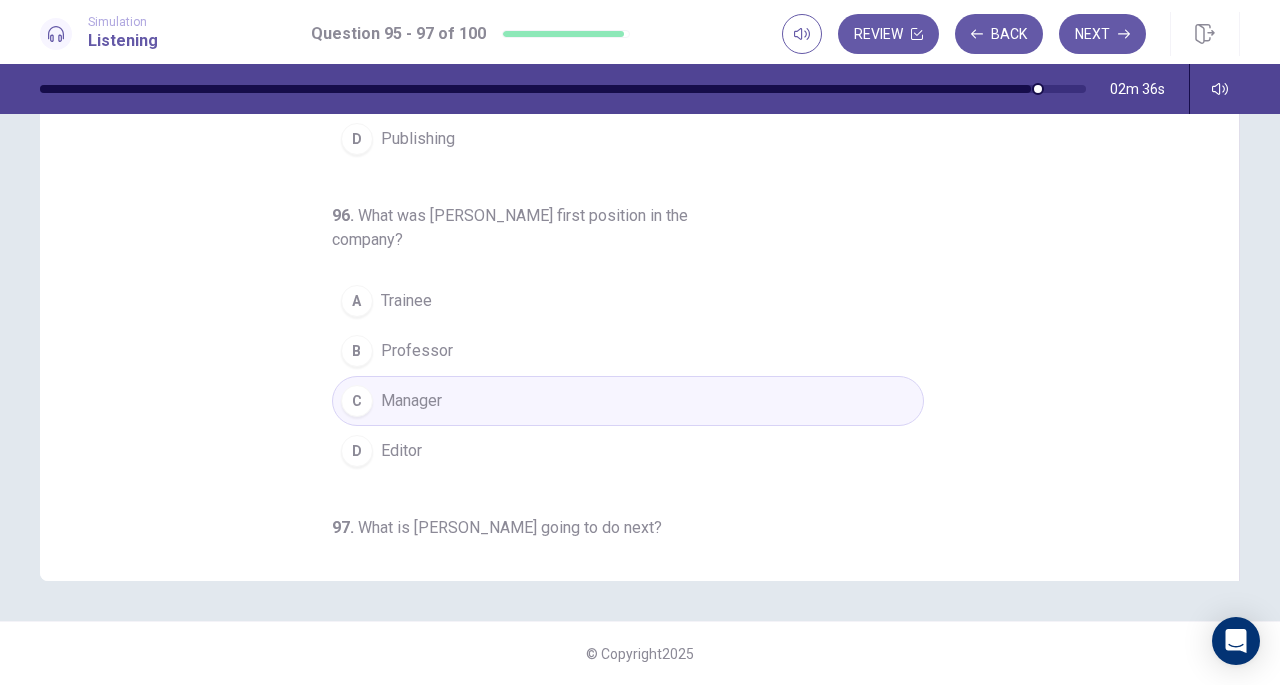 scroll, scrollTop: 0, scrollLeft: 0, axis: both 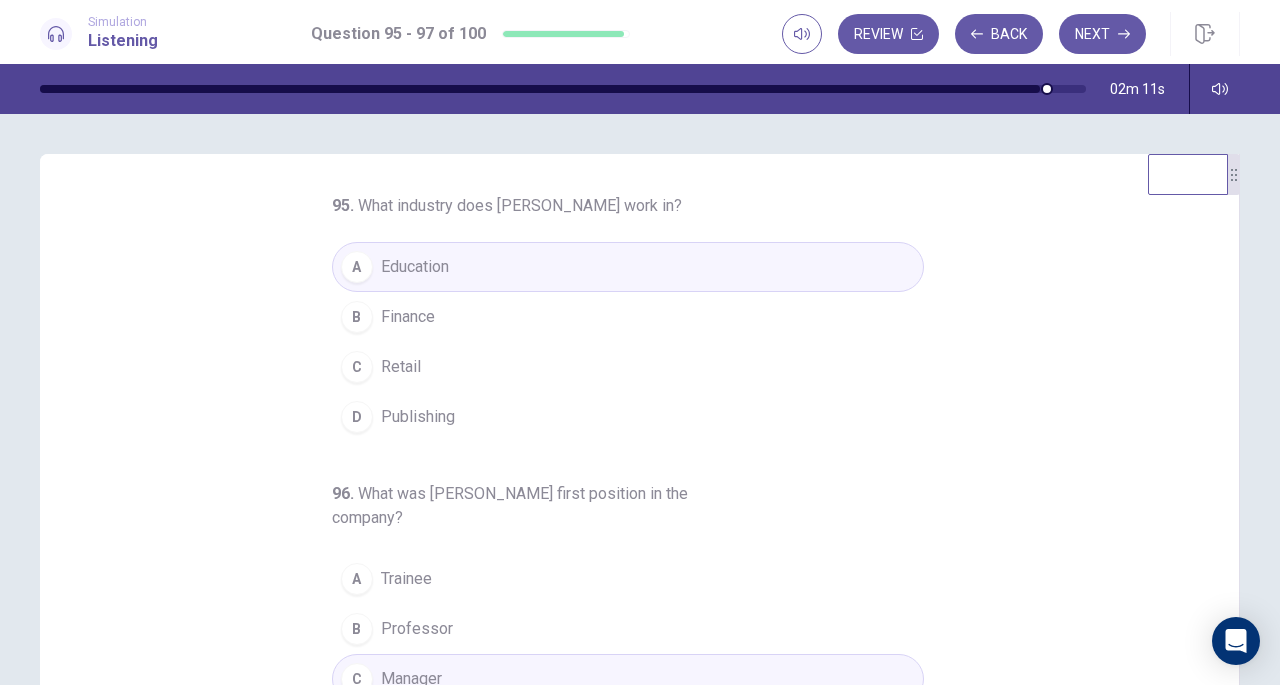click on "Publishing" at bounding box center (418, 417) 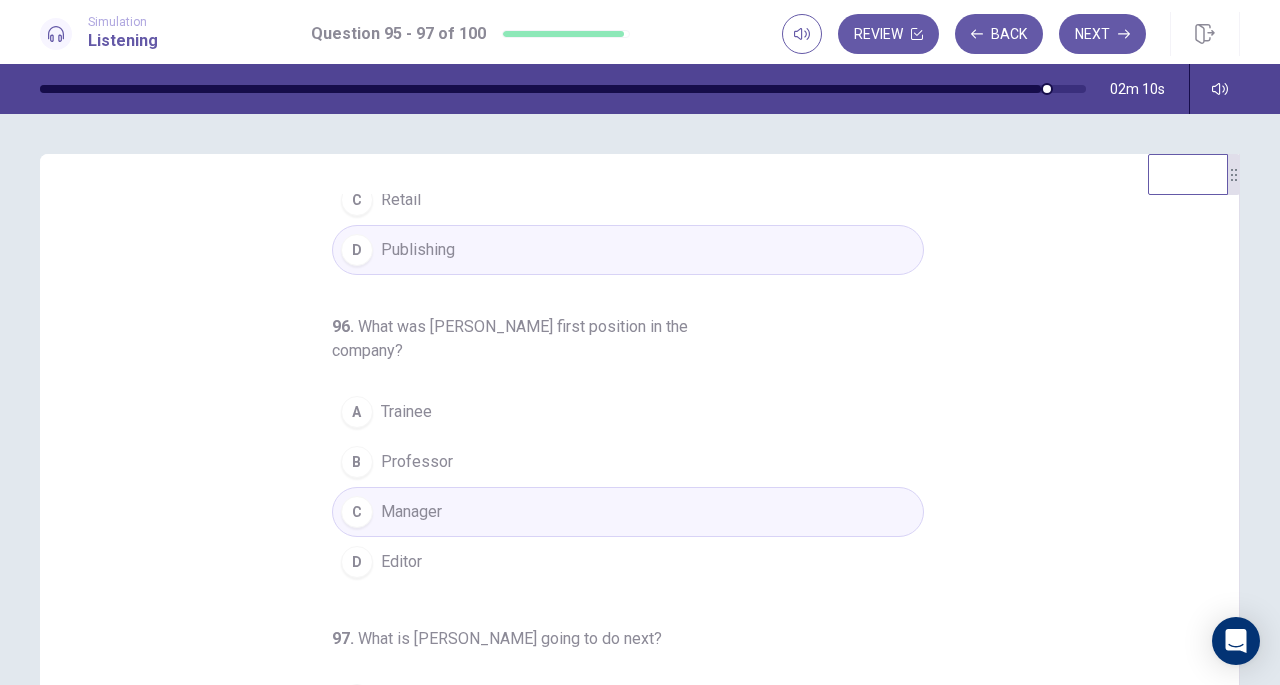 scroll, scrollTop: 169, scrollLeft: 0, axis: vertical 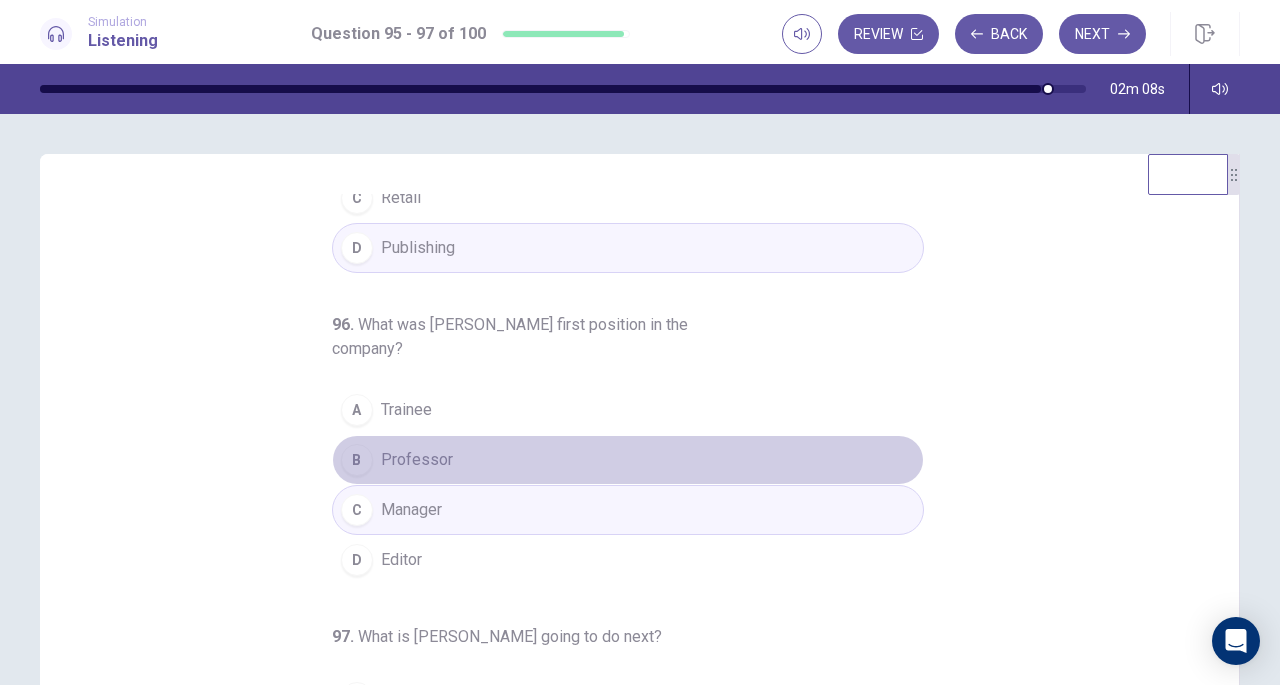 click on "Professor" at bounding box center (417, 460) 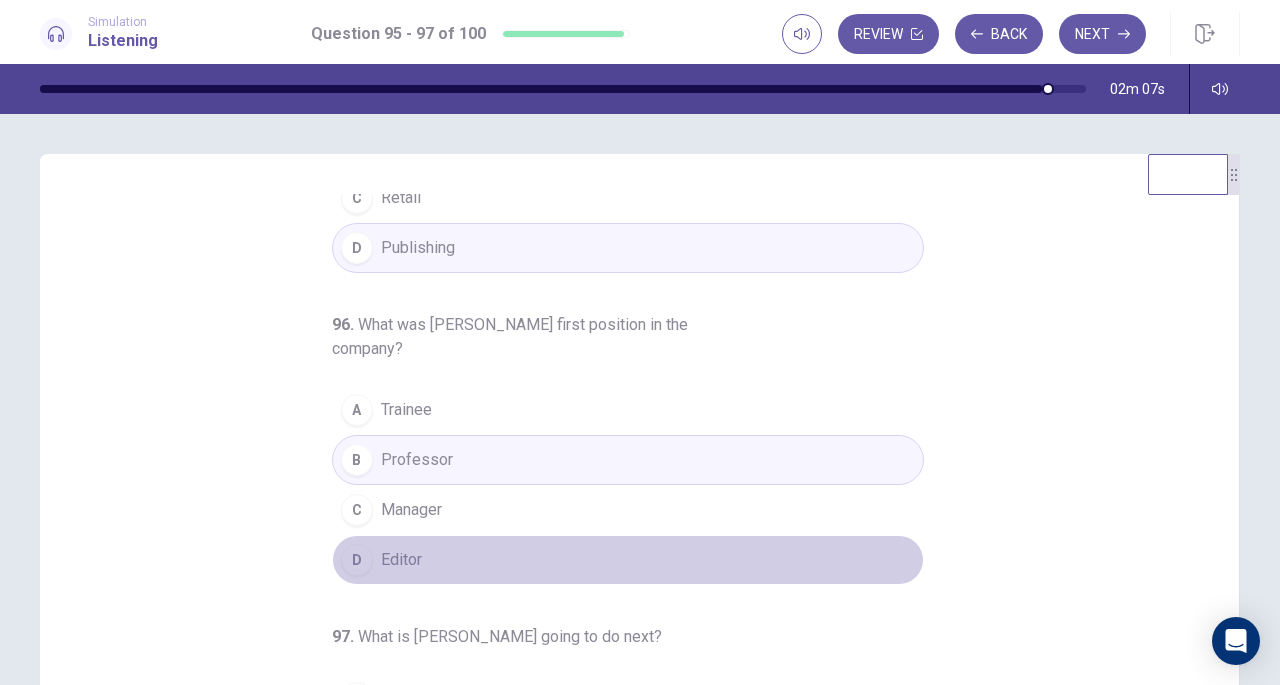 click on "D Editor" at bounding box center [628, 560] 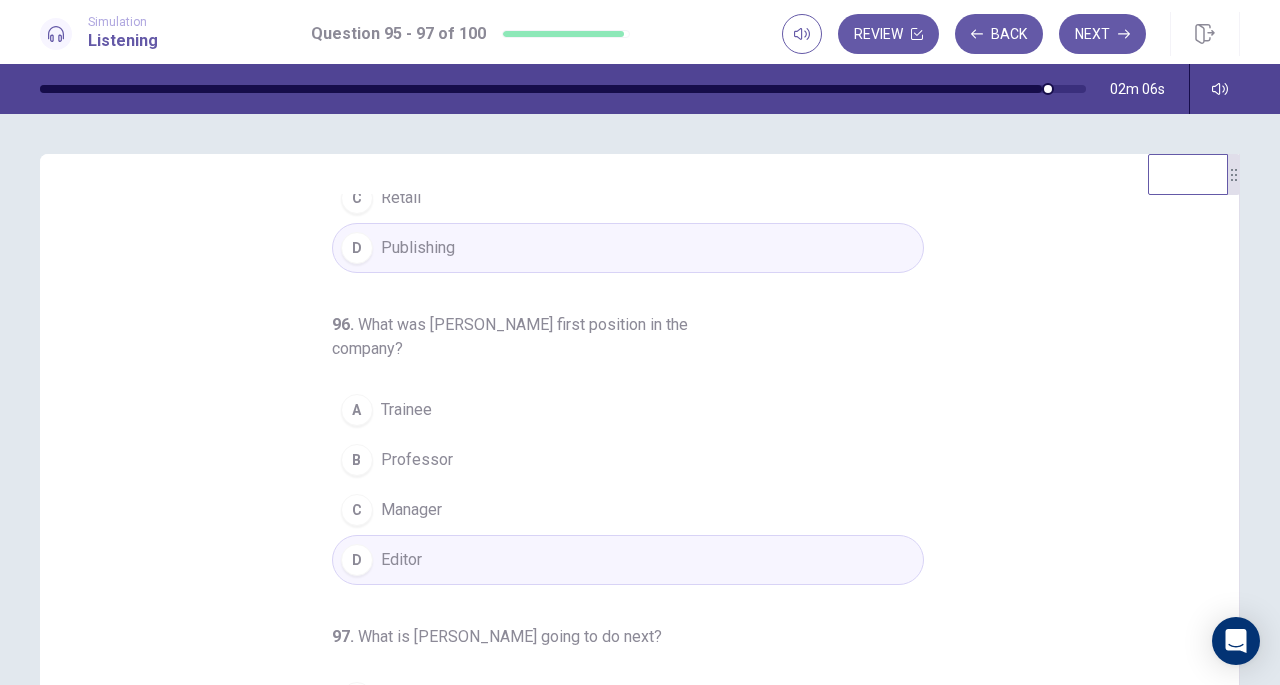 scroll, scrollTop: 224, scrollLeft: 0, axis: vertical 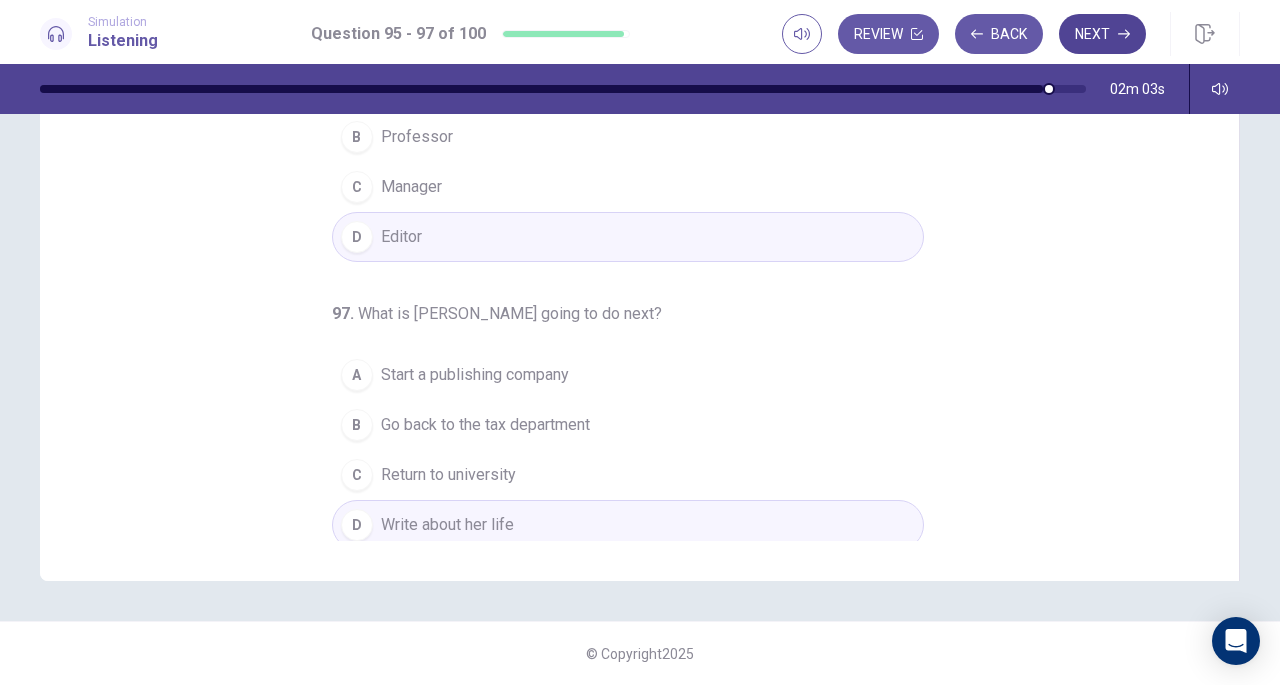 click on "Next" at bounding box center (1102, 34) 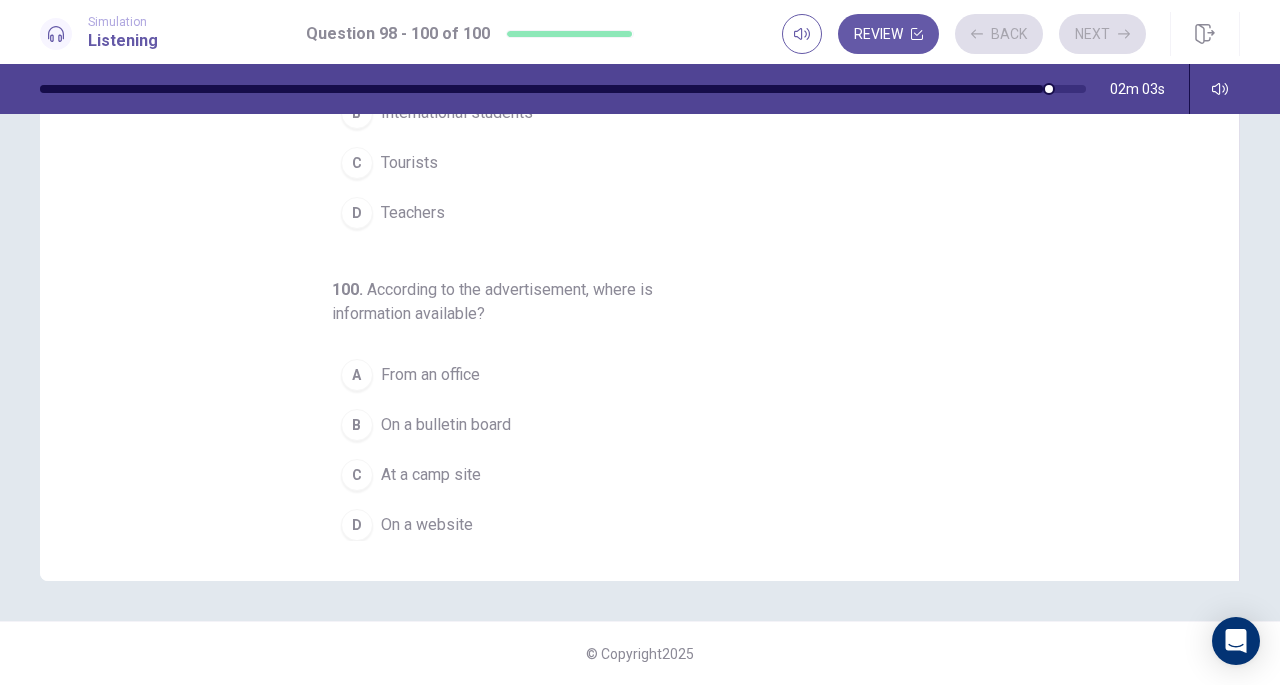 scroll, scrollTop: 244, scrollLeft: 0, axis: vertical 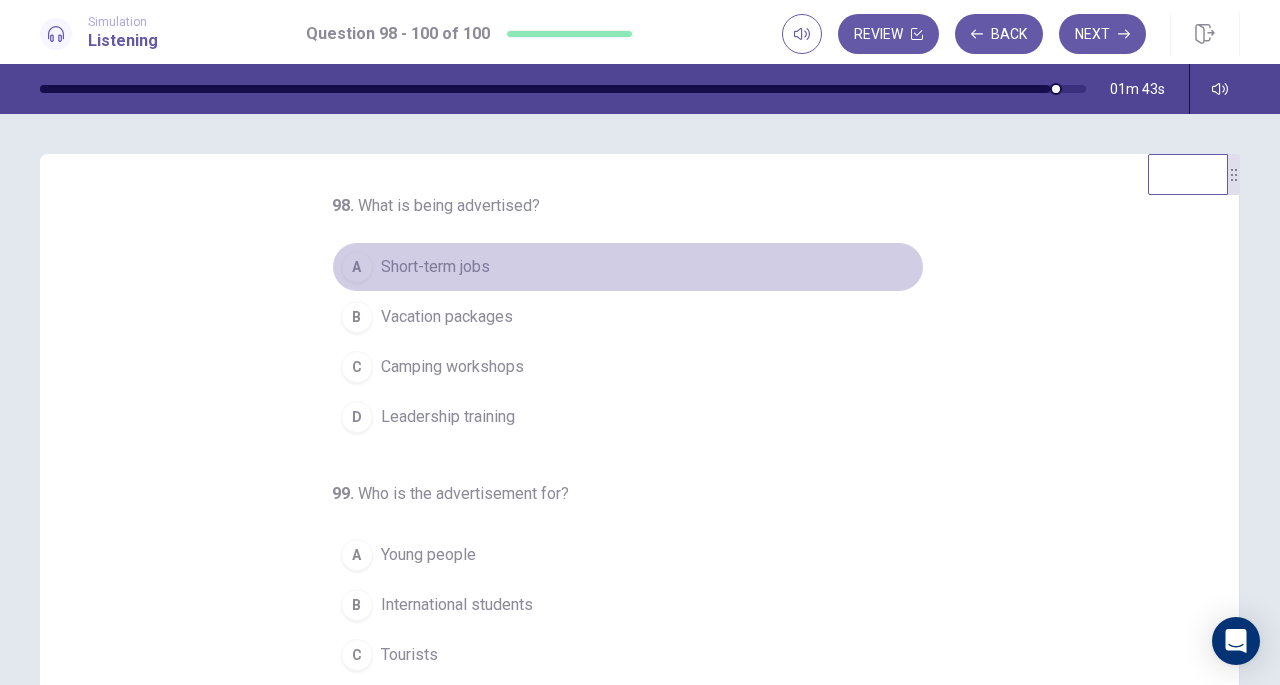 click on "Short-term jobs" at bounding box center [435, 267] 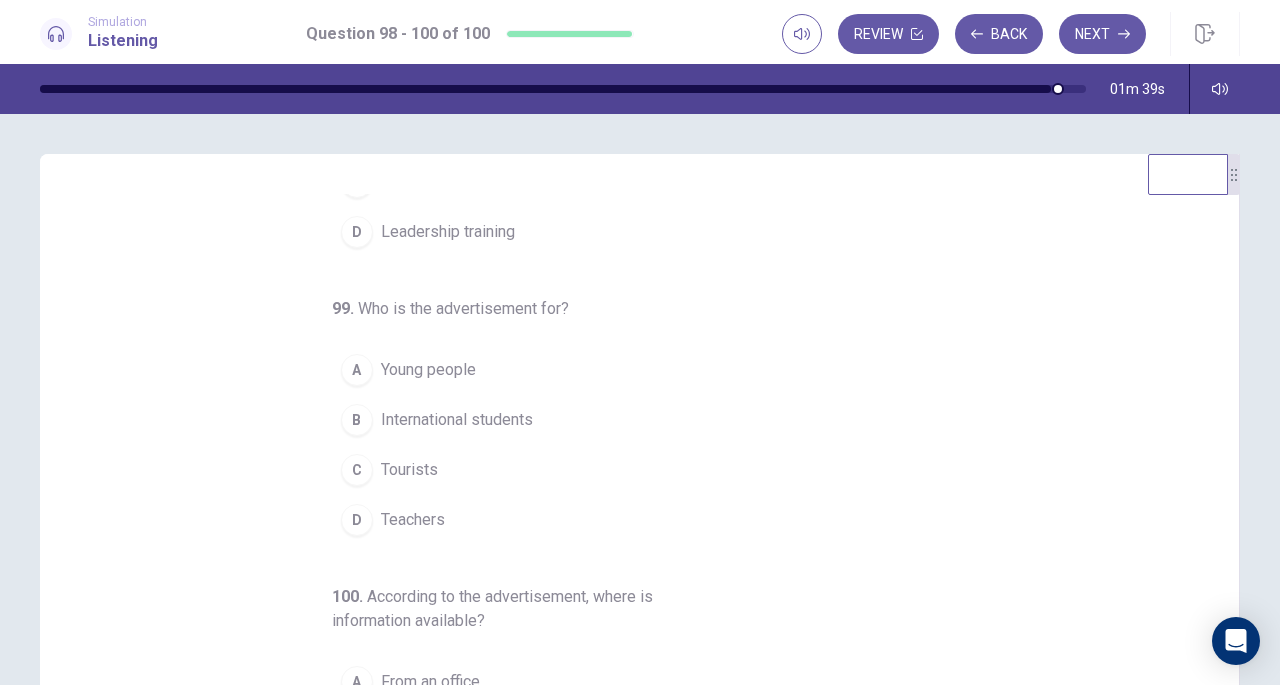 scroll, scrollTop: 186, scrollLeft: 0, axis: vertical 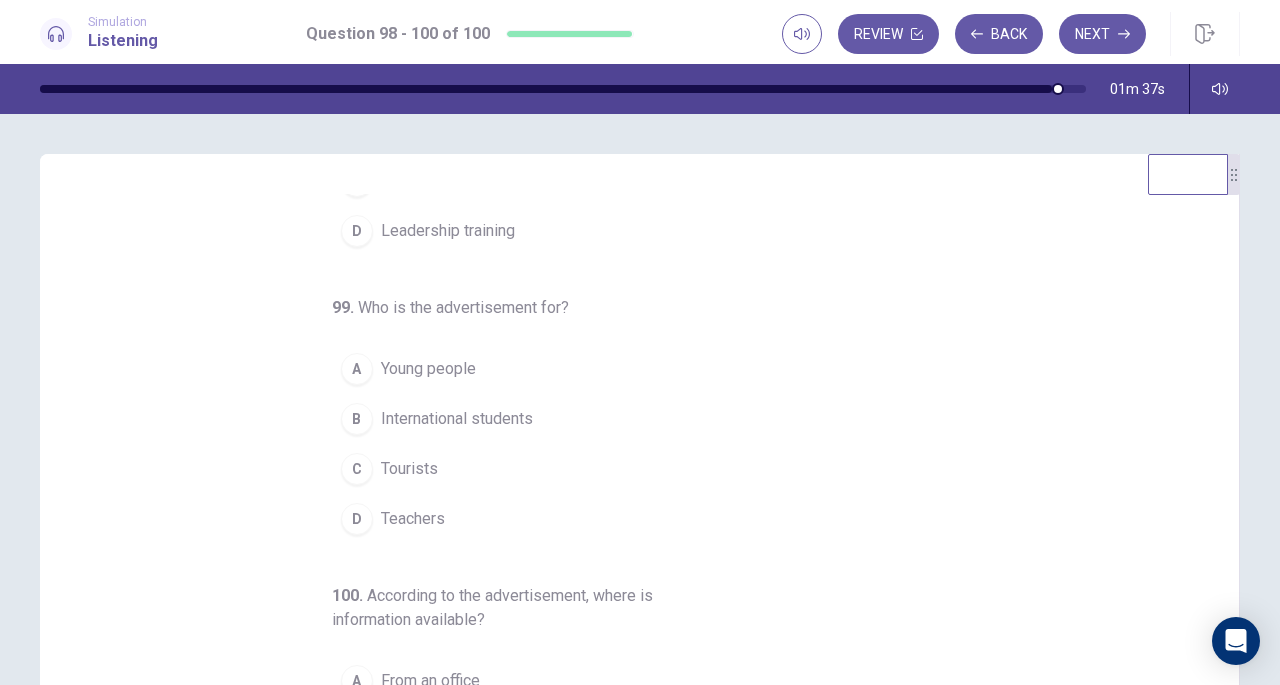 click on "Young people" at bounding box center [428, 369] 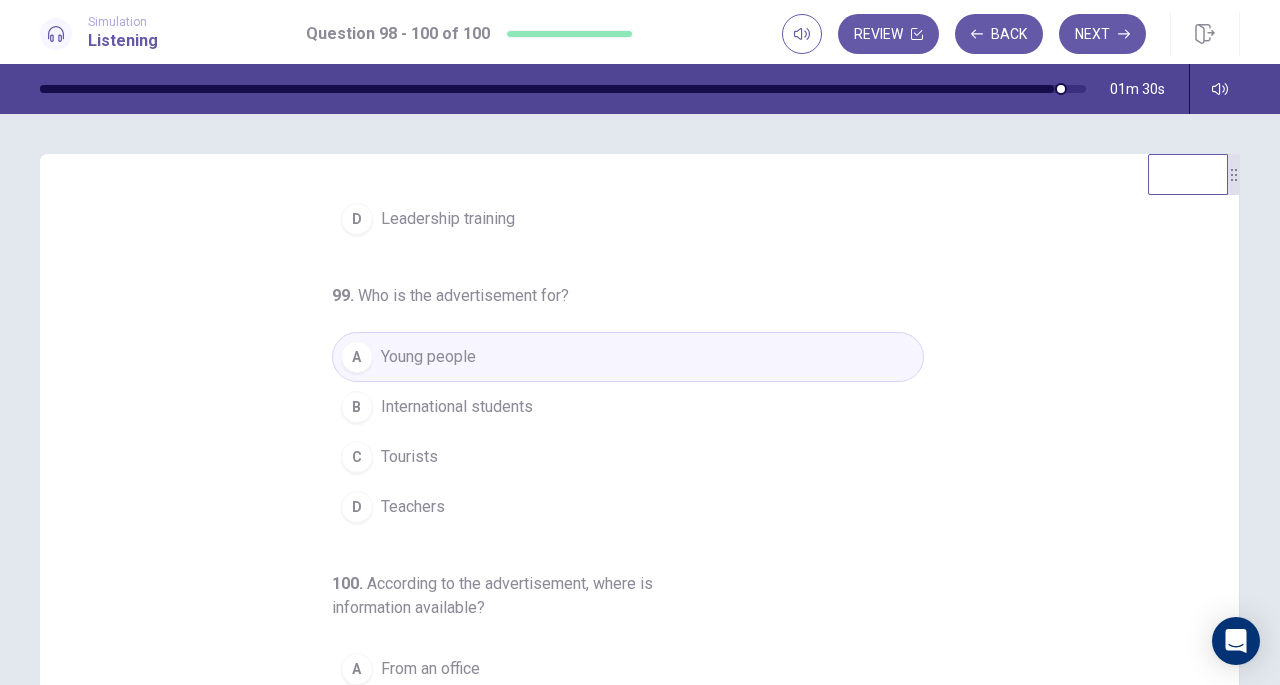 scroll, scrollTop: 224, scrollLeft: 0, axis: vertical 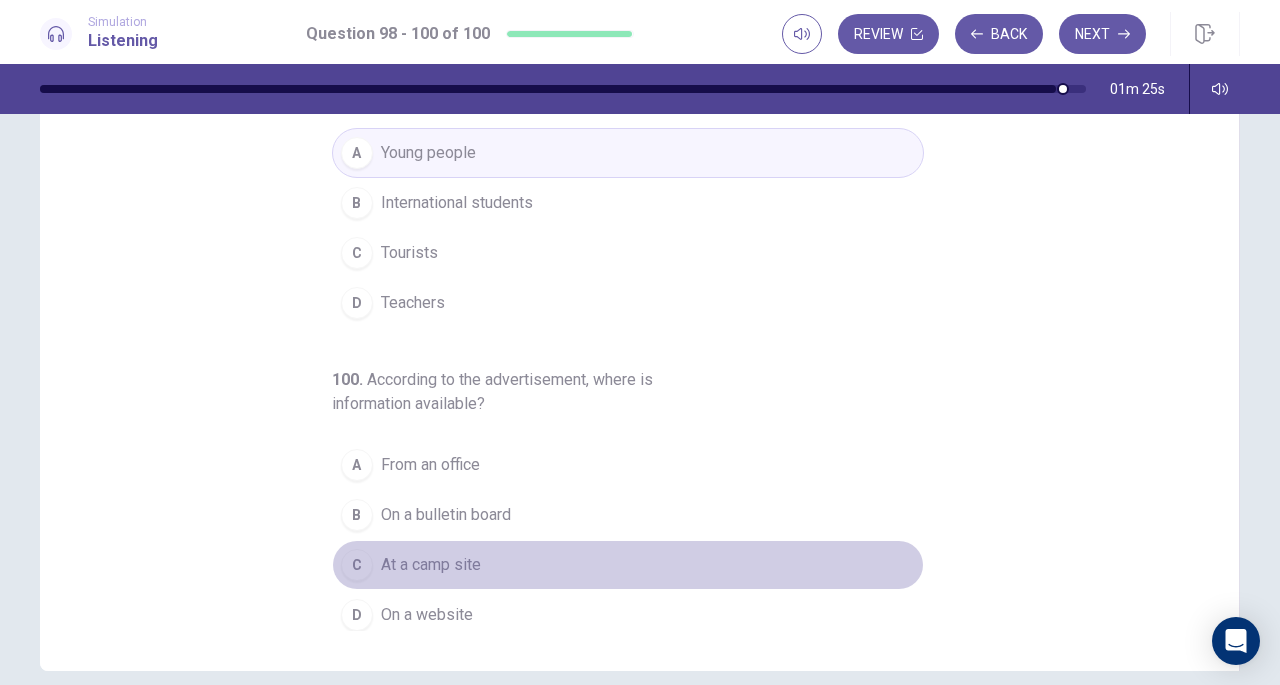 click on "At a camp site" at bounding box center (431, 565) 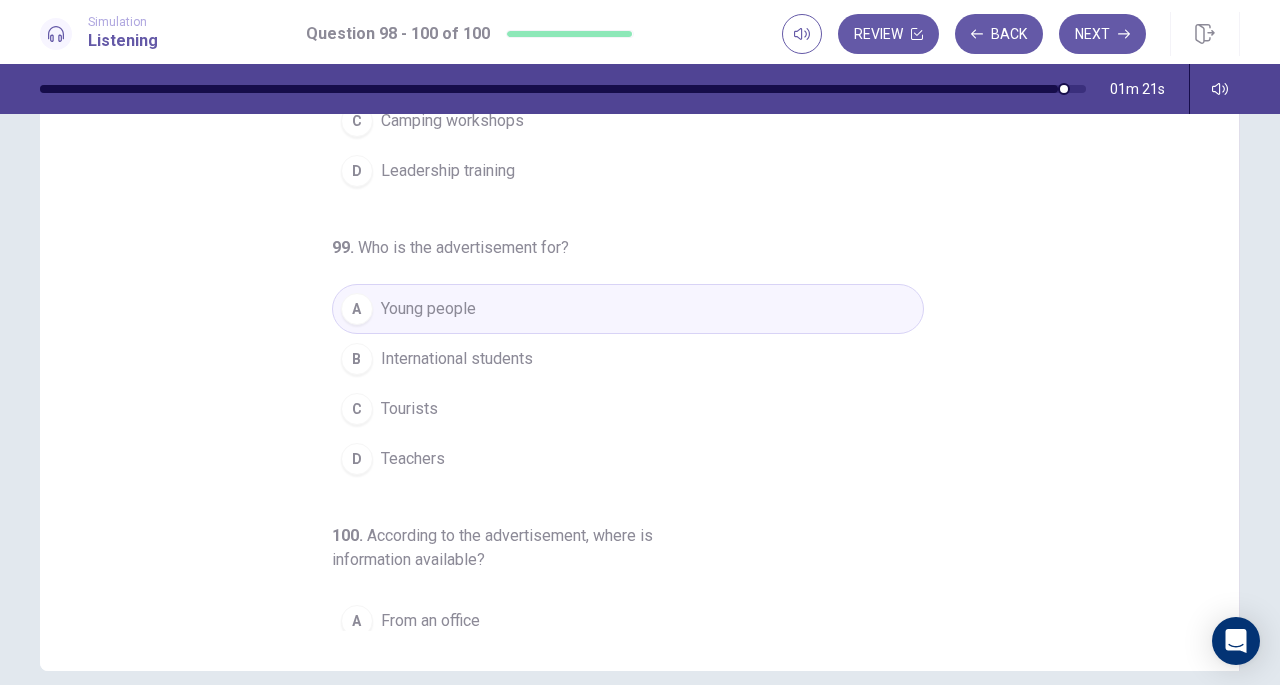 scroll, scrollTop: 0, scrollLeft: 0, axis: both 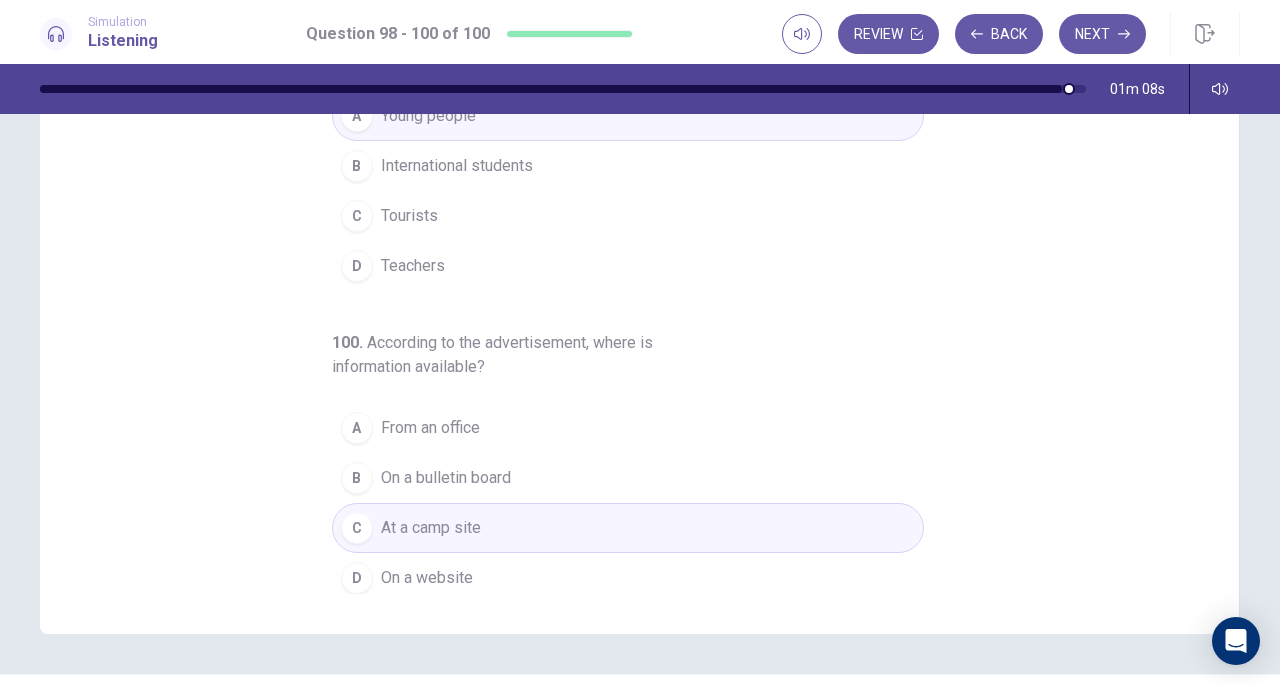 click on "On a website" at bounding box center [427, 578] 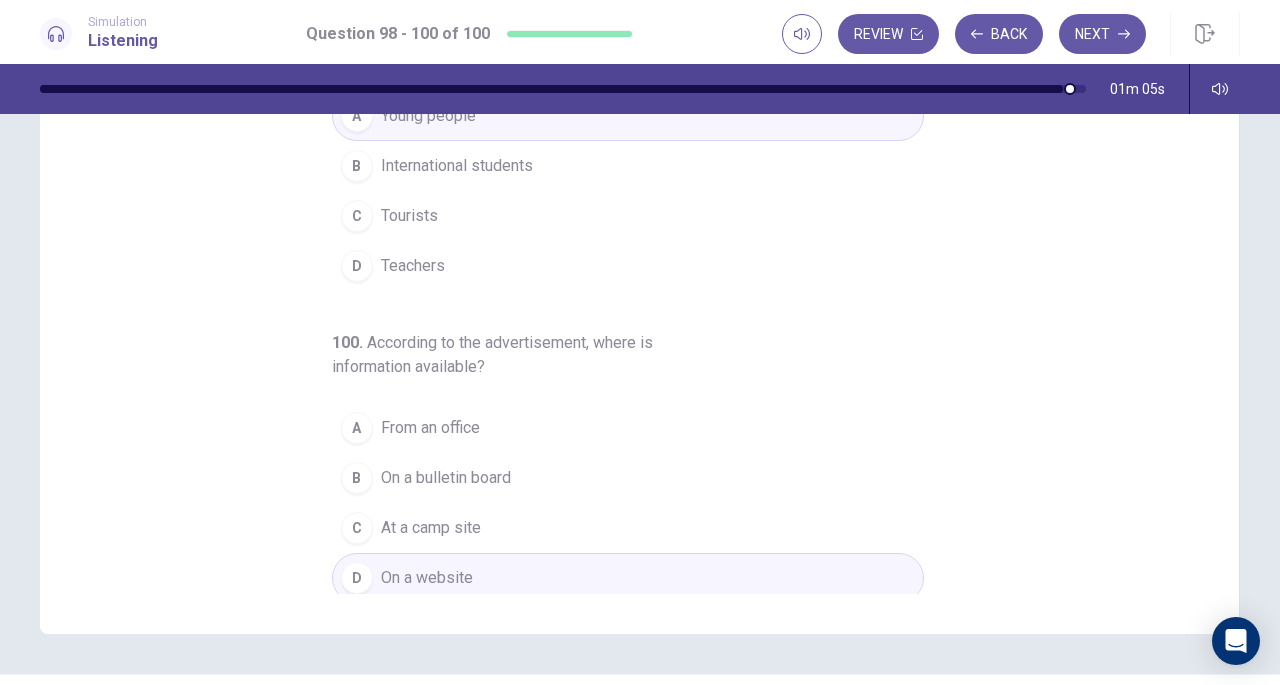 scroll, scrollTop: 0, scrollLeft: 0, axis: both 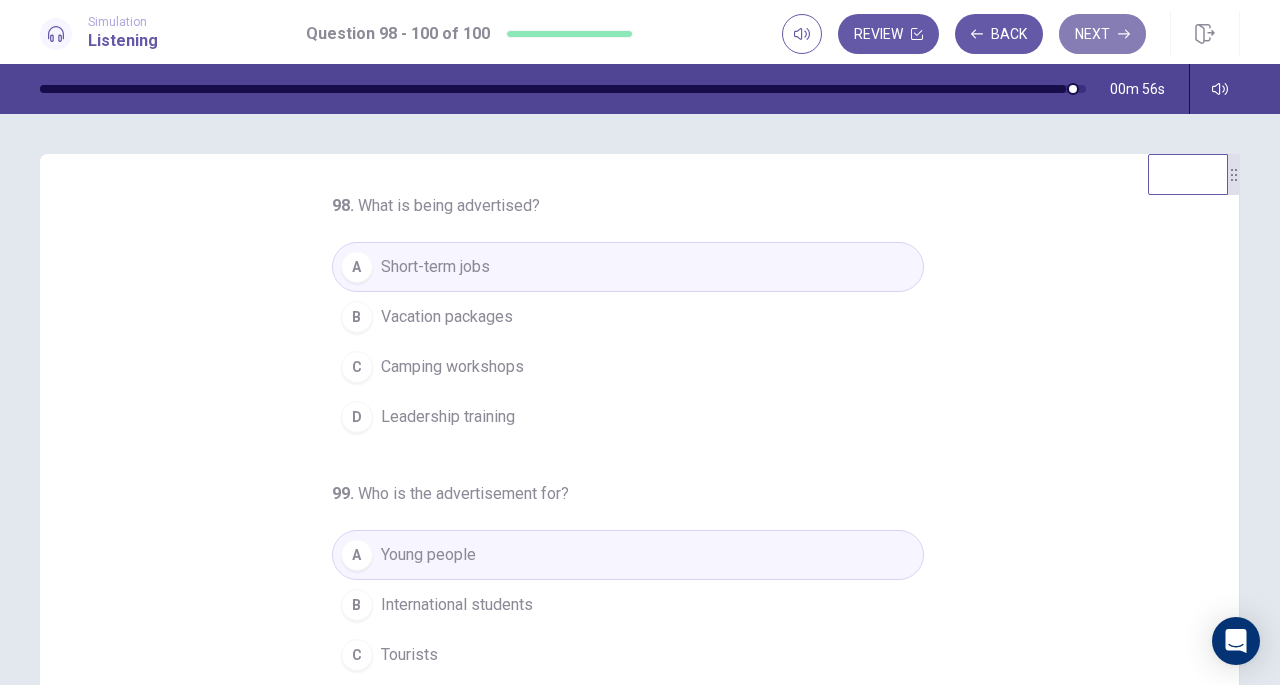 click on "Next" at bounding box center [1102, 34] 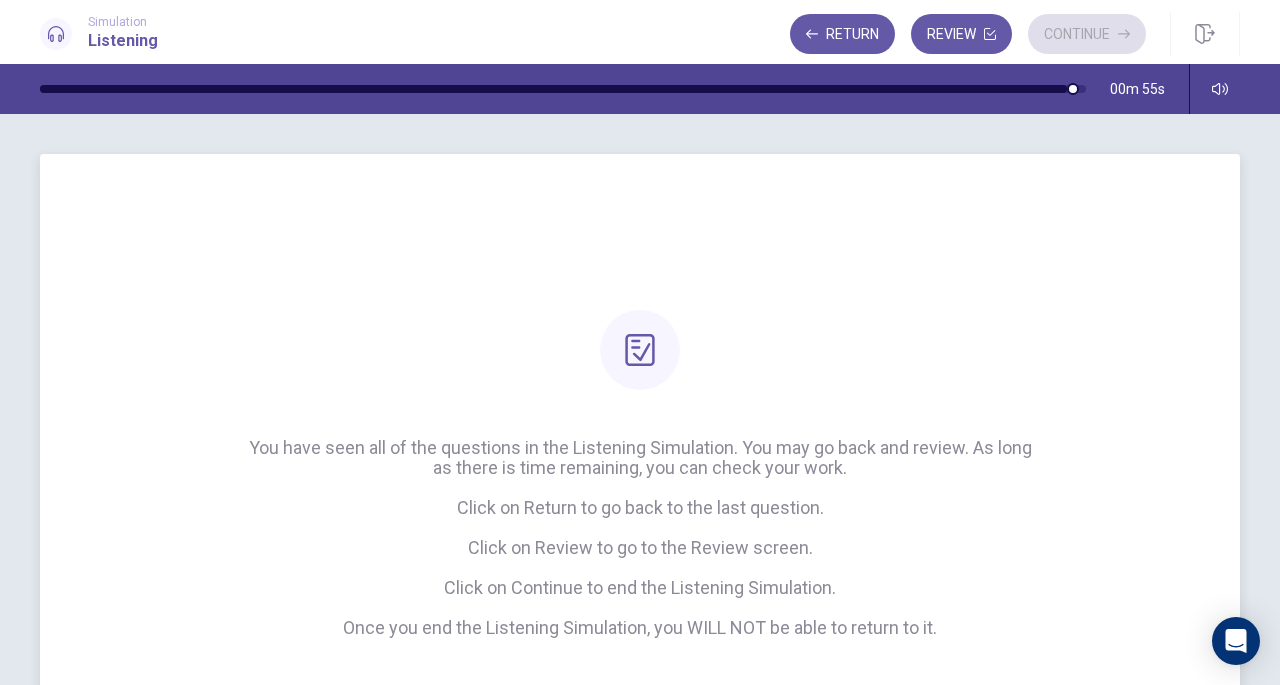 scroll, scrollTop: 212, scrollLeft: 0, axis: vertical 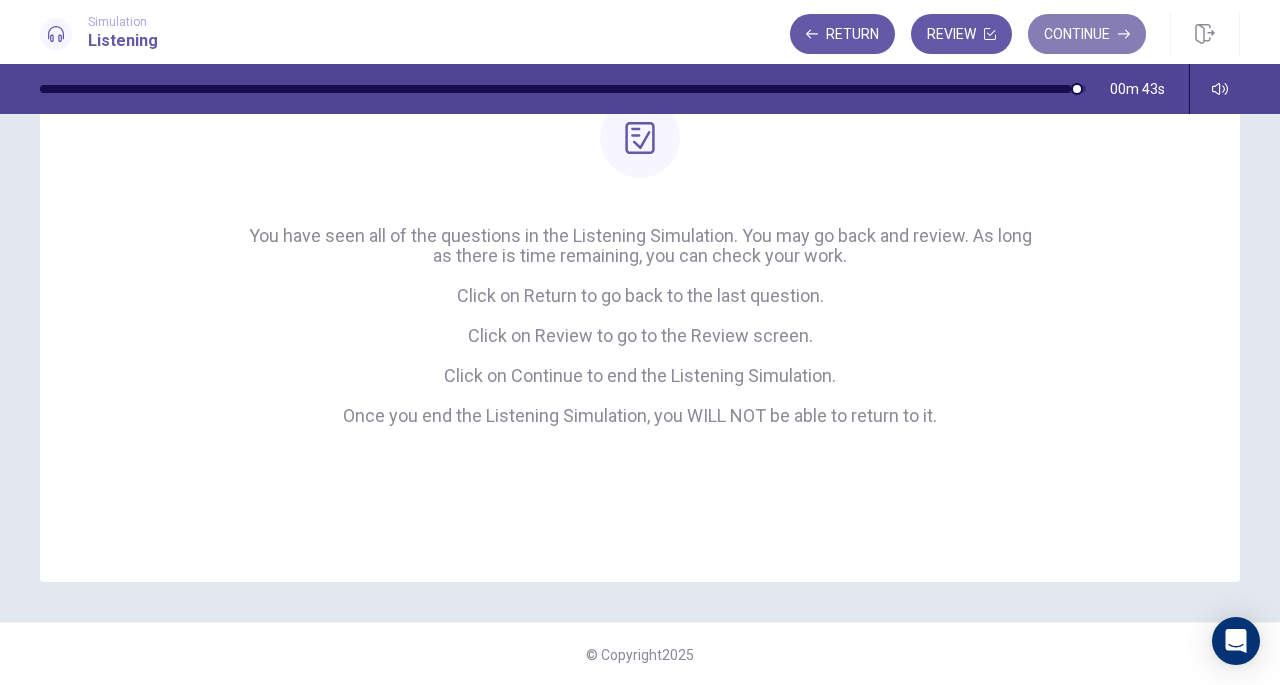 click on "Continue" at bounding box center [1087, 34] 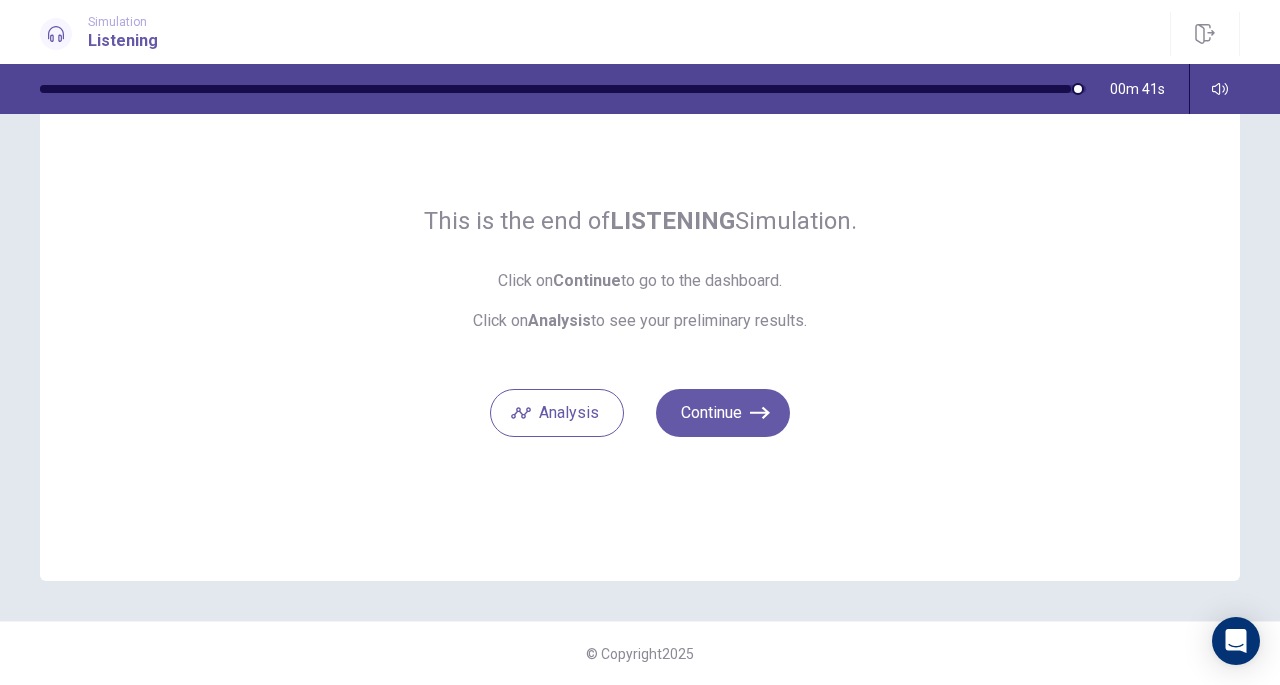 scroll, scrollTop: 92, scrollLeft: 0, axis: vertical 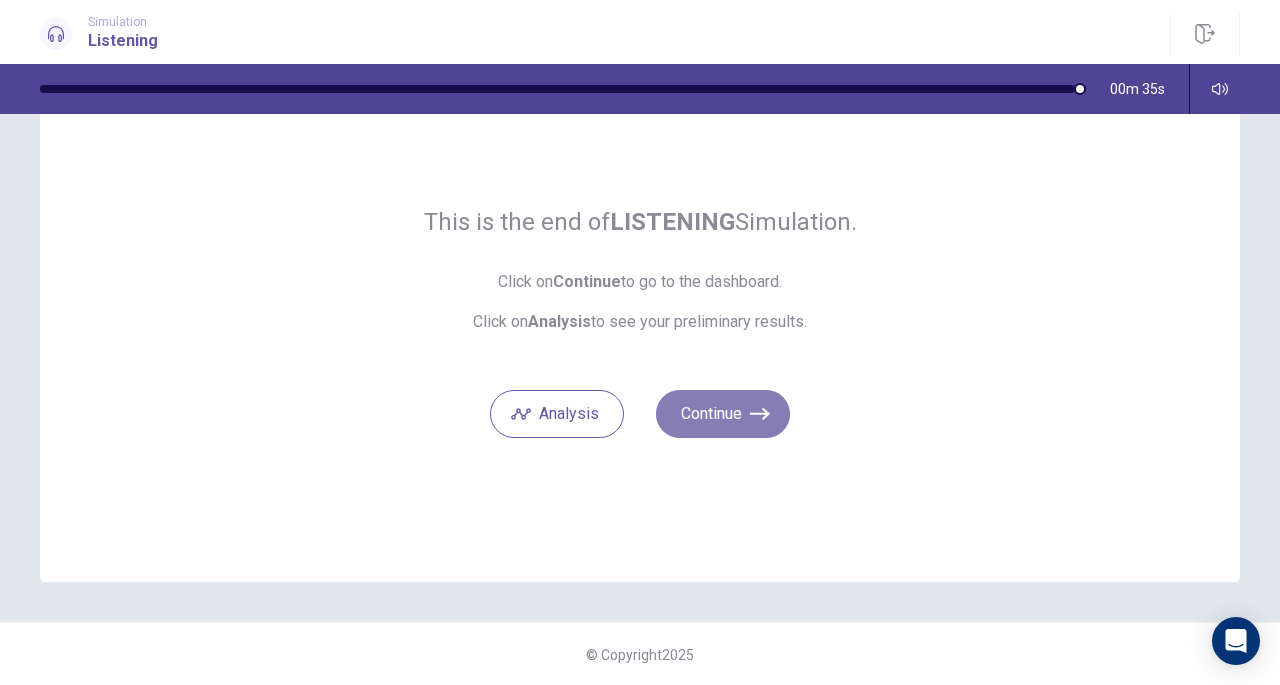 click 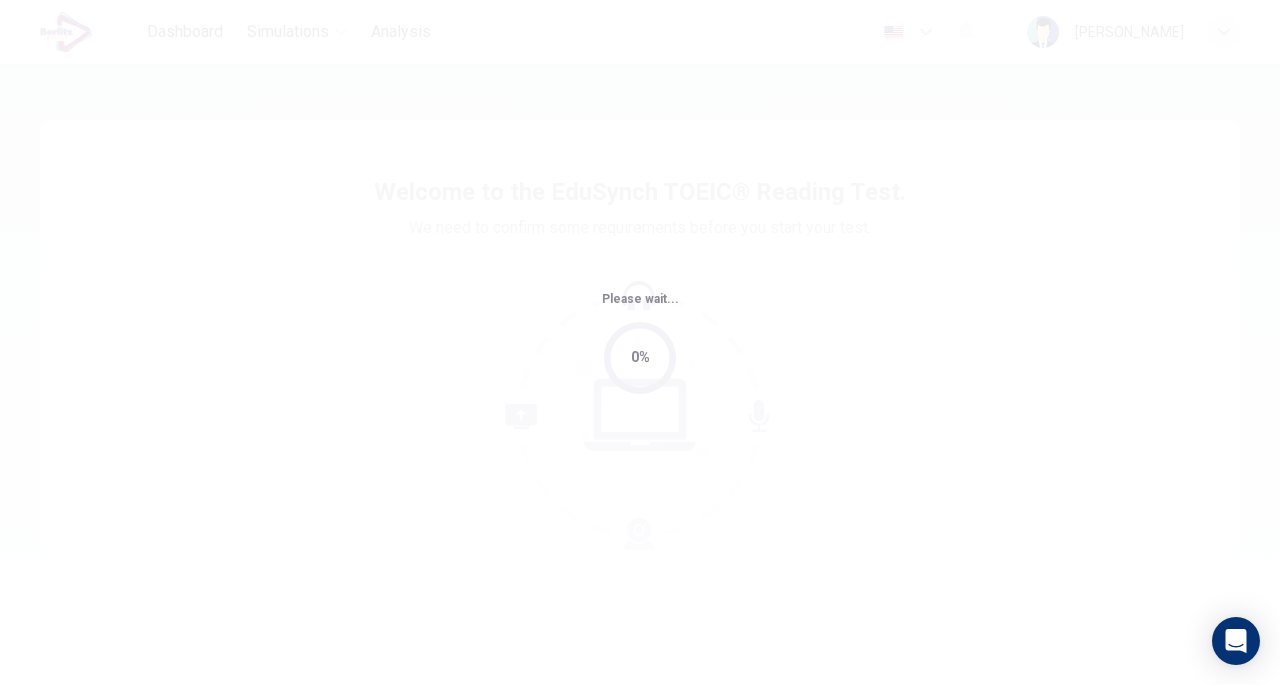 scroll, scrollTop: 0, scrollLeft: 0, axis: both 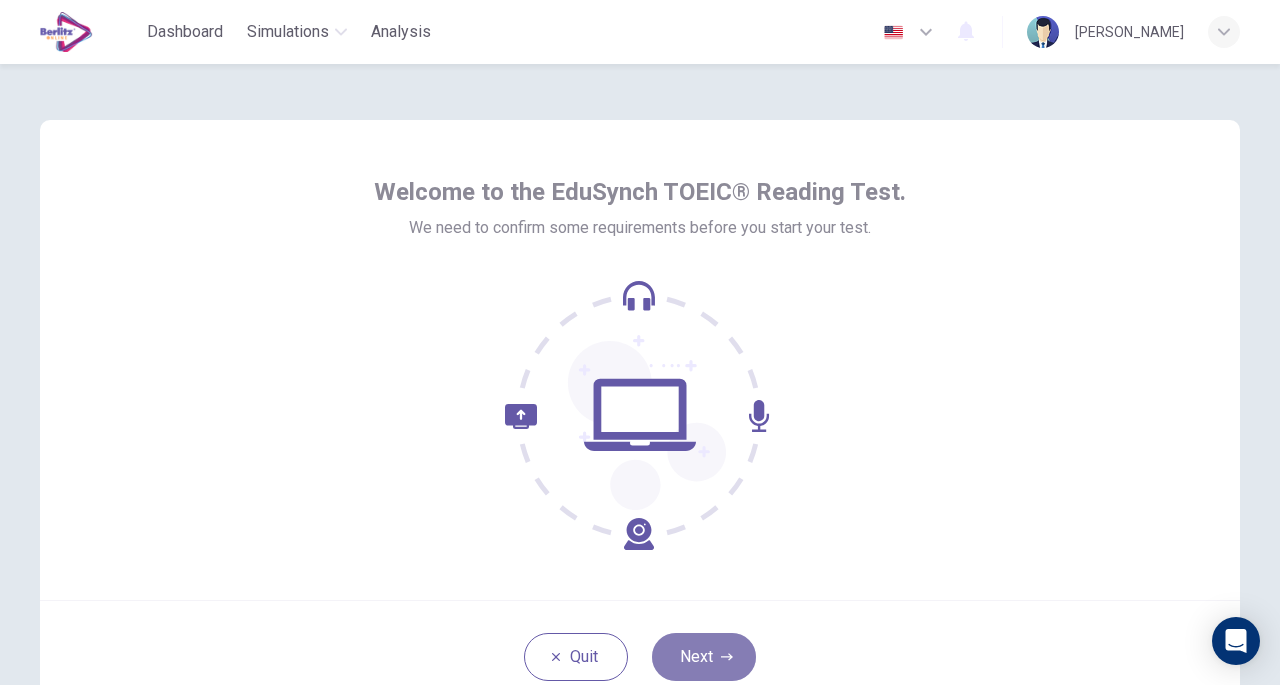 click on "Next" at bounding box center (704, 657) 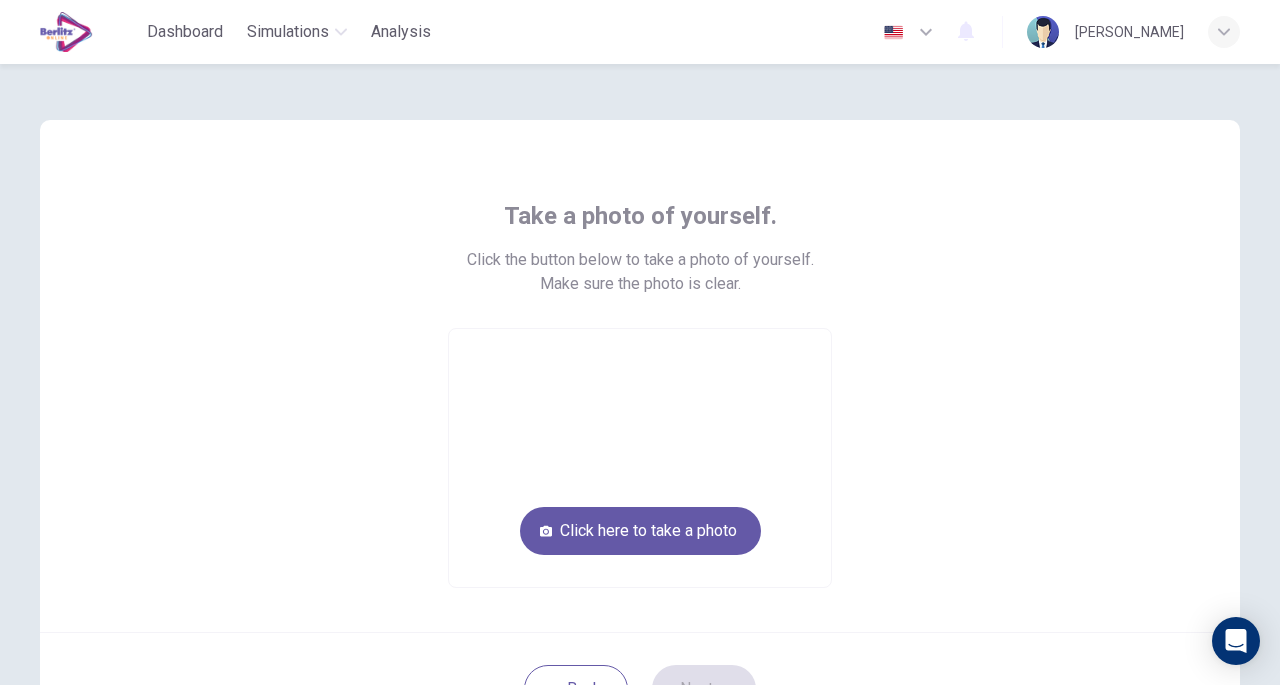 scroll, scrollTop: 179, scrollLeft: 0, axis: vertical 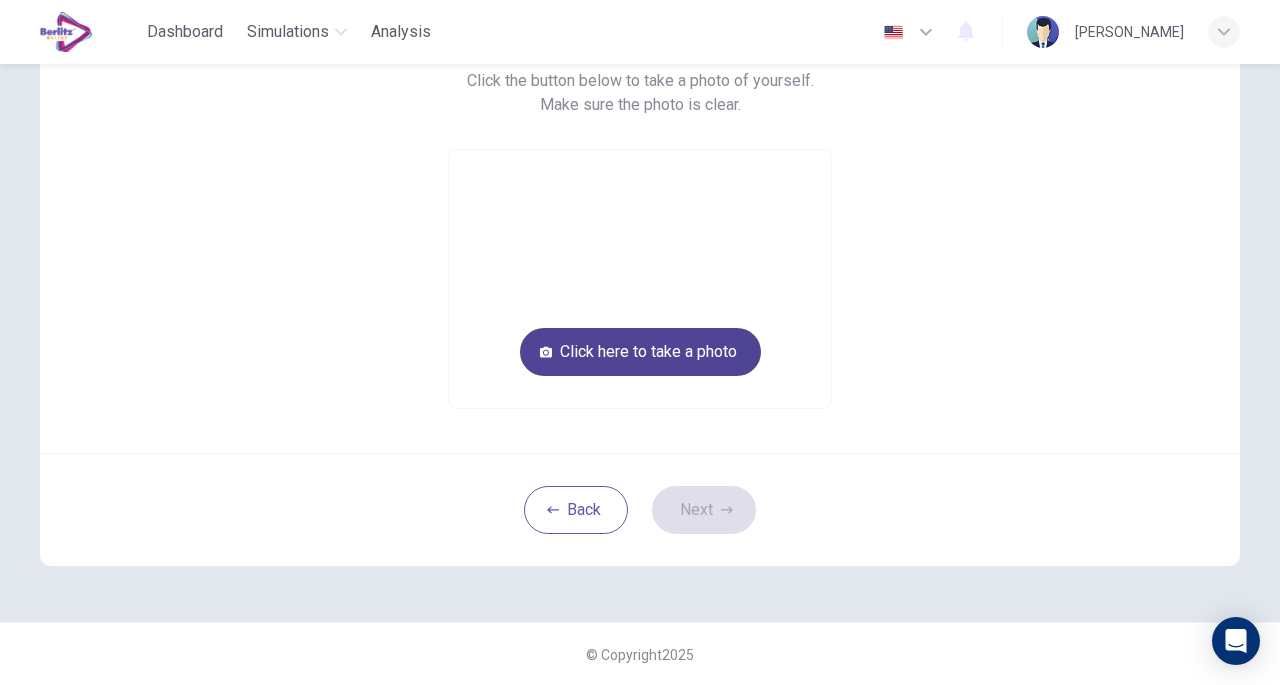 click on "Click here to take a photo" at bounding box center (640, 352) 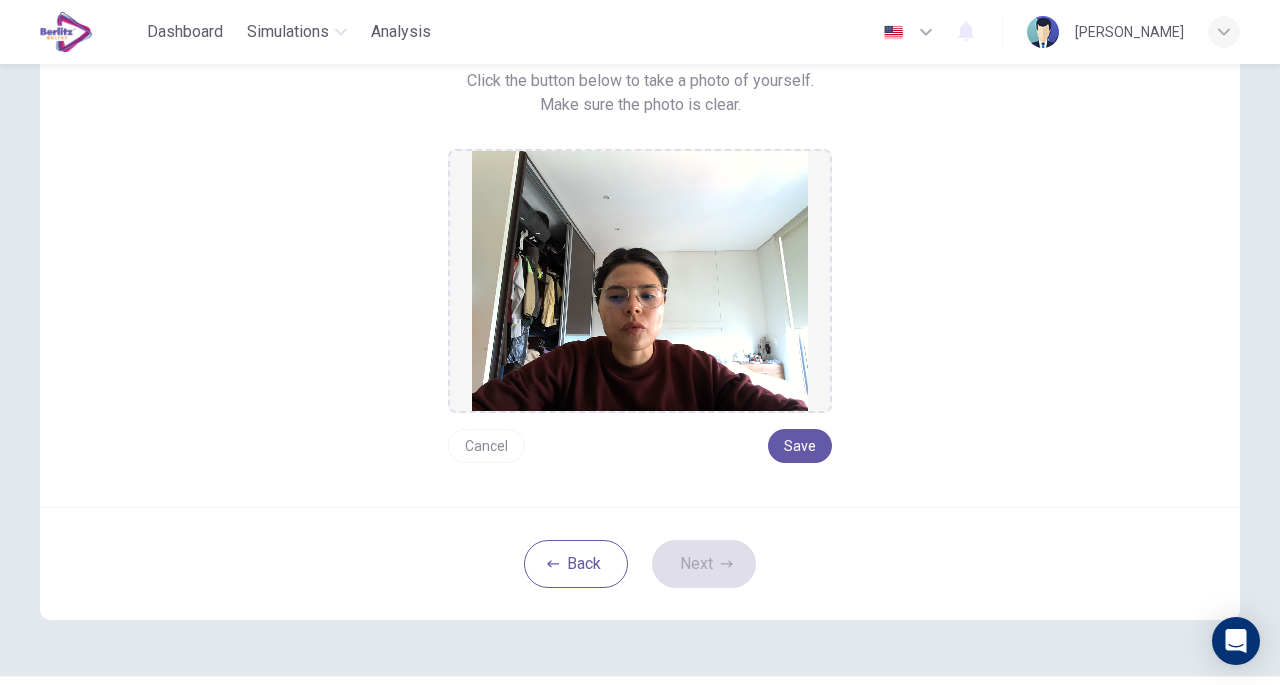click on "Back Next" at bounding box center [640, 563] 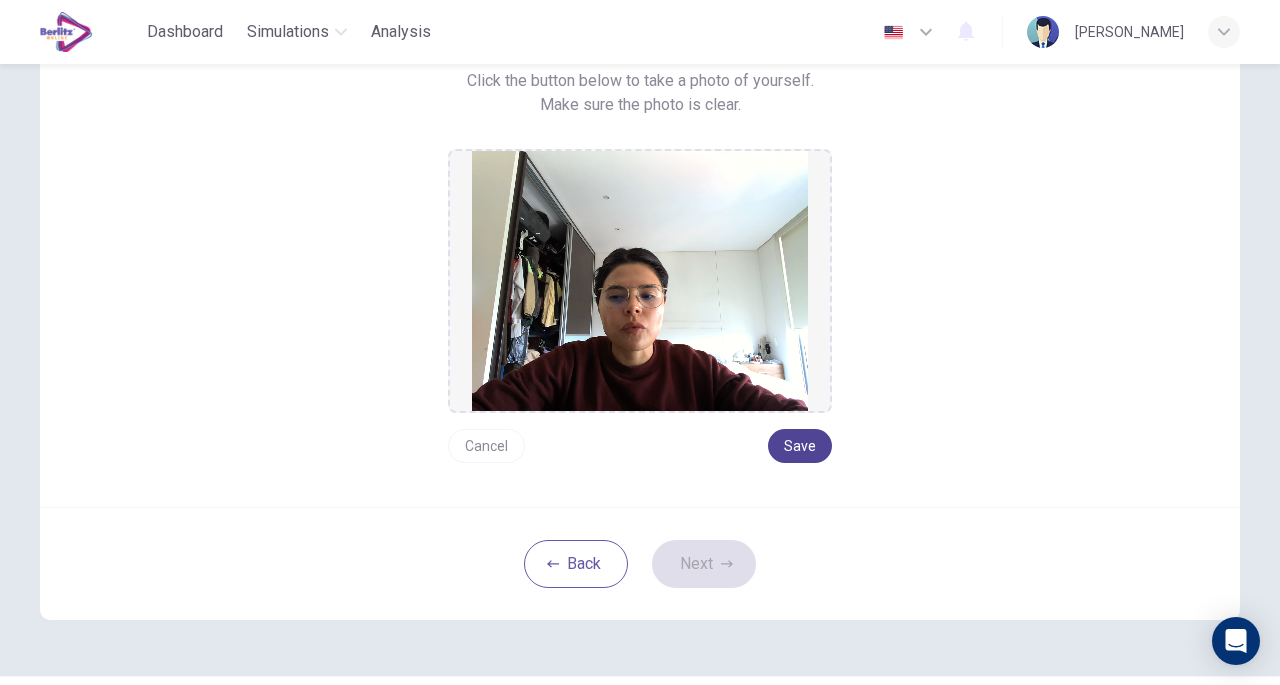 click on "Save" at bounding box center [800, 446] 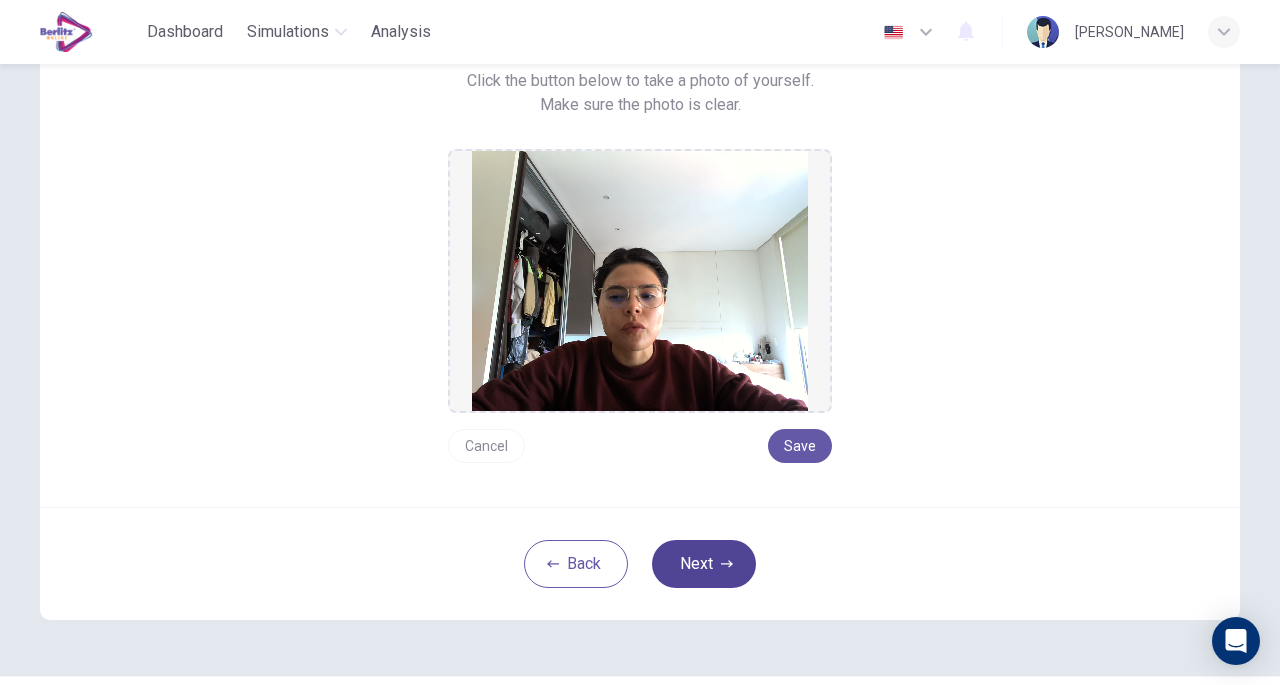 click on "Next" at bounding box center [704, 564] 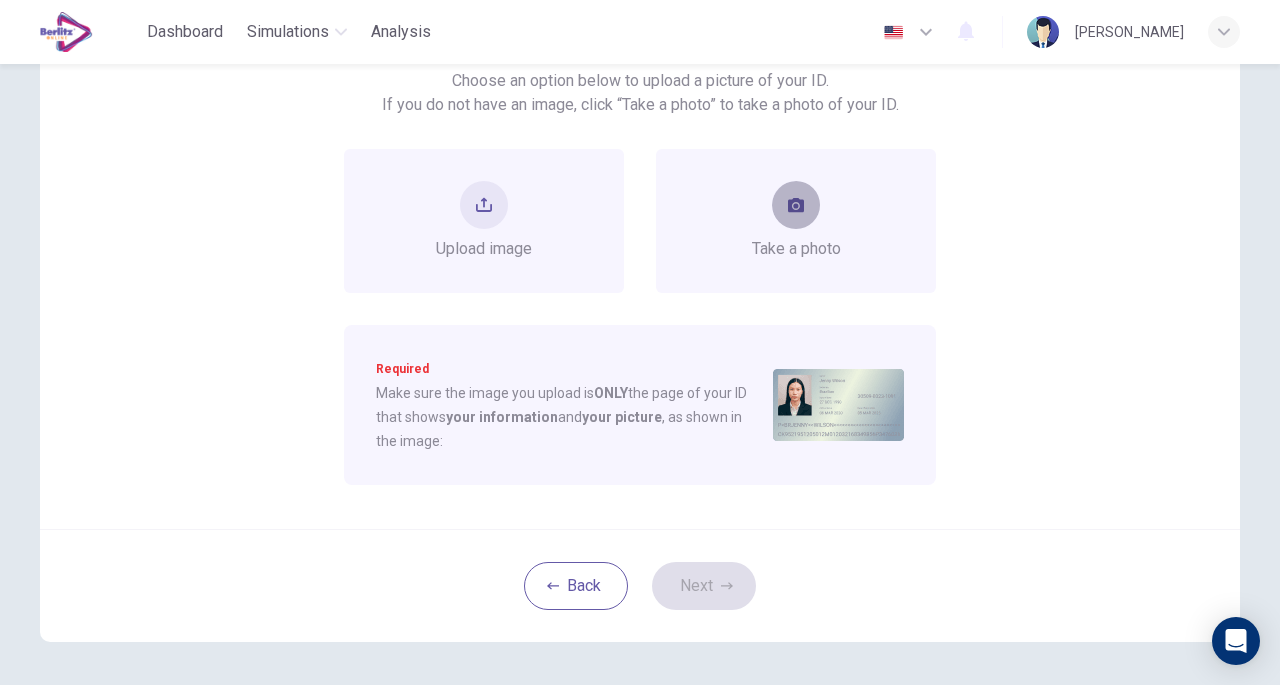 click at bounding box center [796, 205] 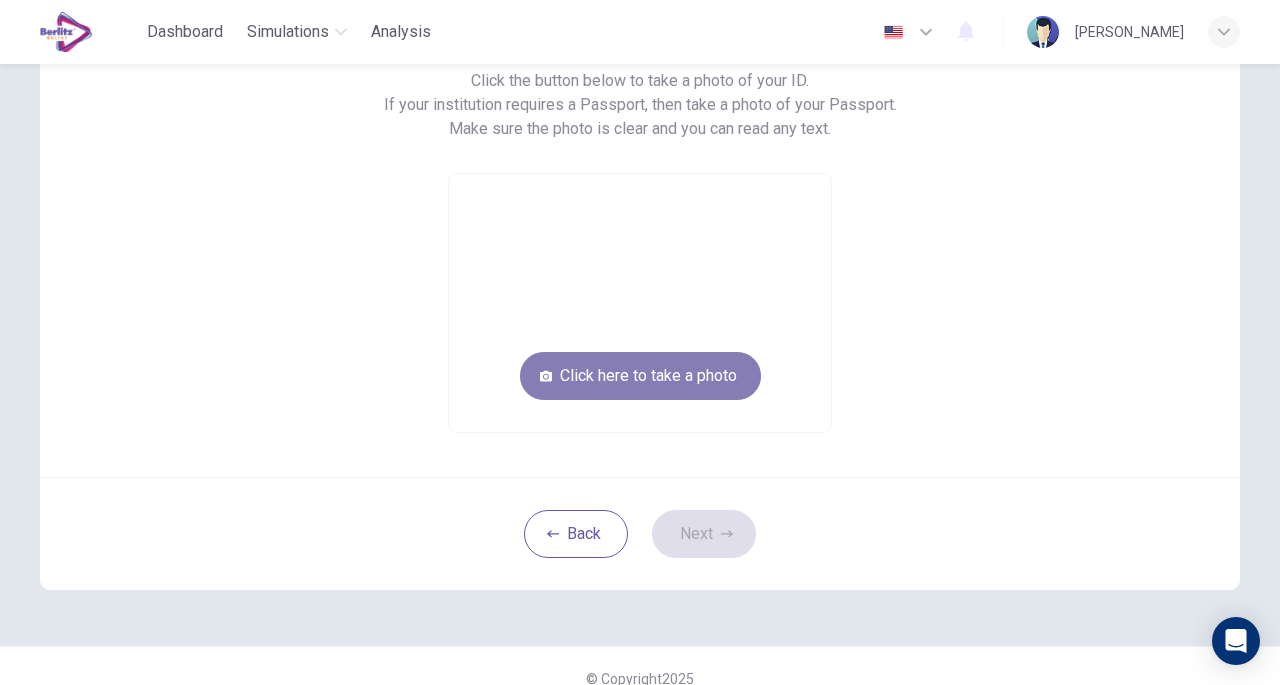 click on "Click here to take a photo" at bounding box center (640, 376) 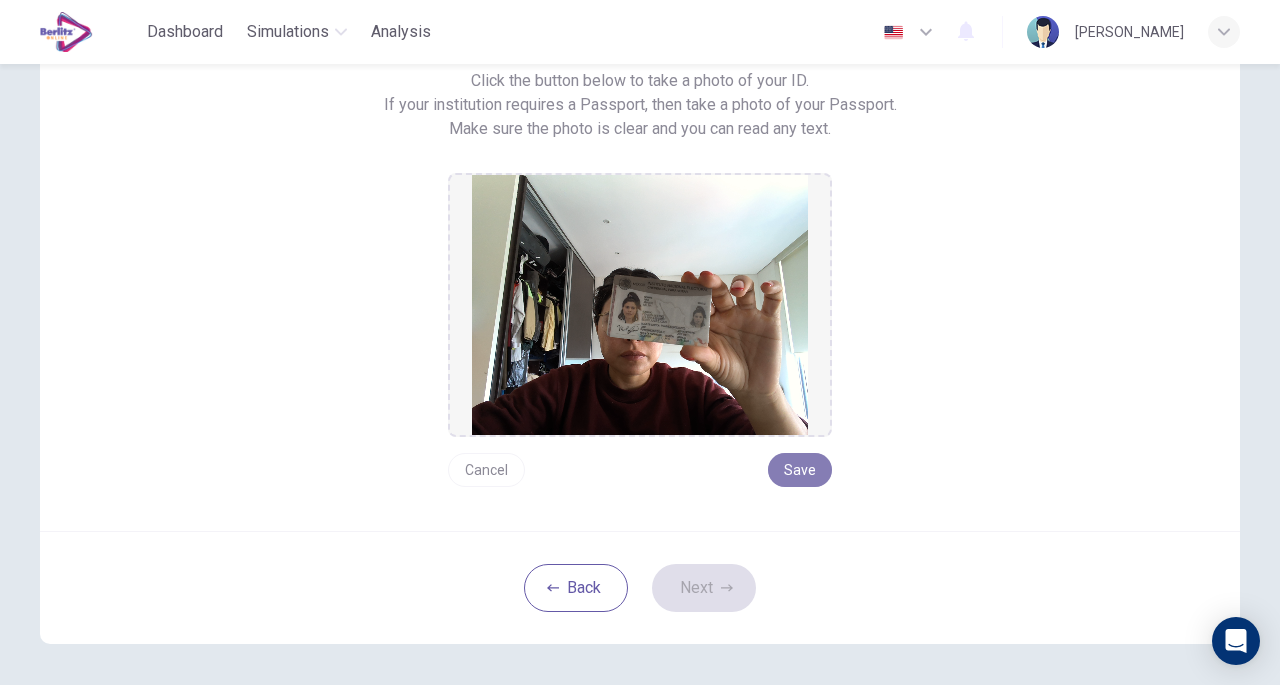 click on "Save" at bounding box center [800, 470] 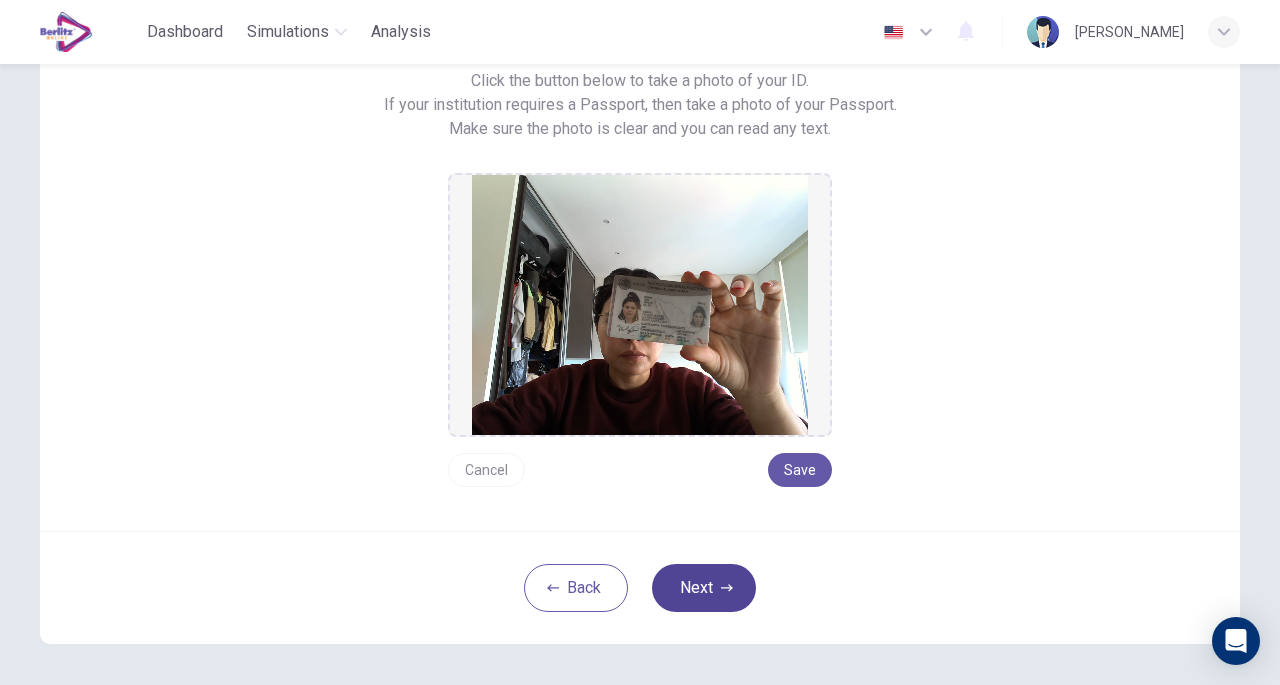 click on "Next" at bounding box center (704, 588) 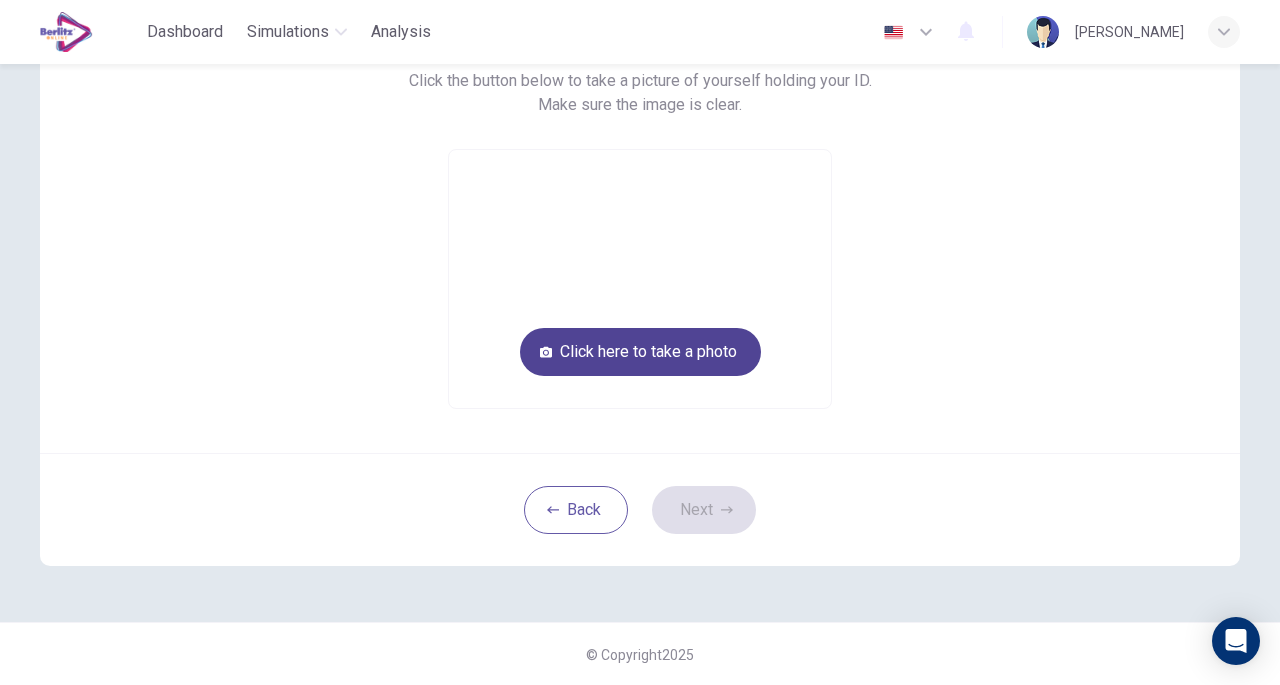 click on "Click here to take a photo" at bounding box center (640, 352) 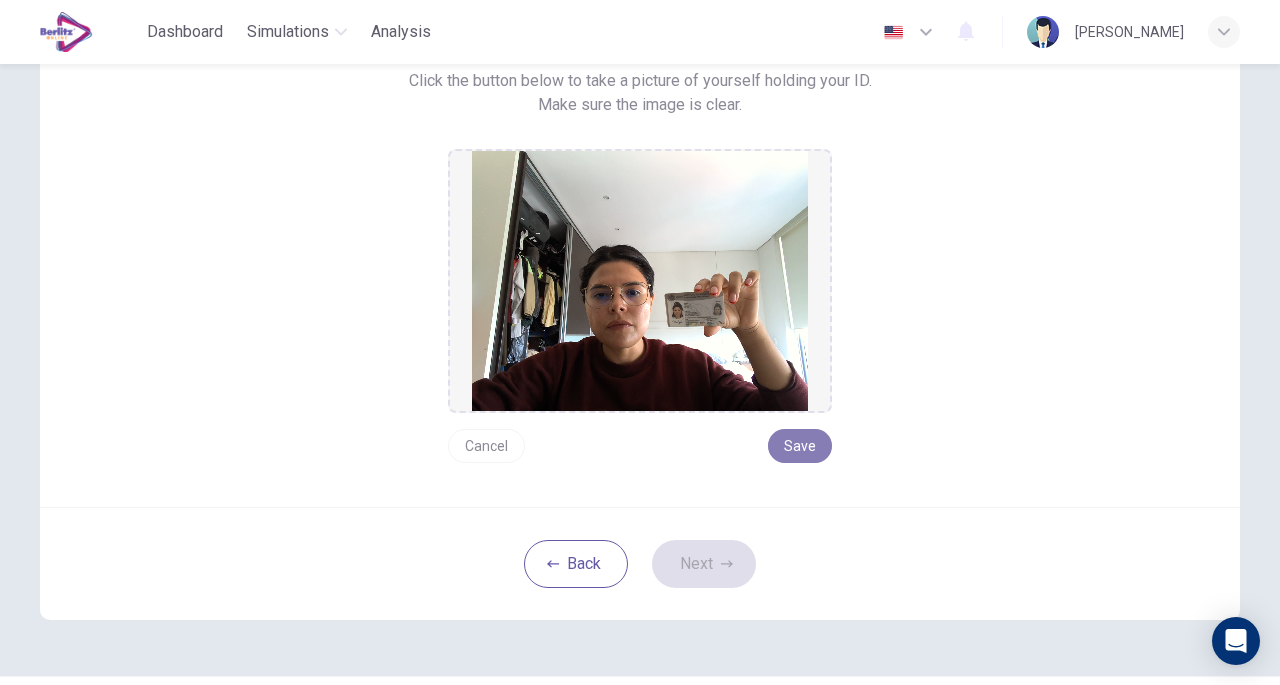 click on "Save" at bounding box center [800, 446] 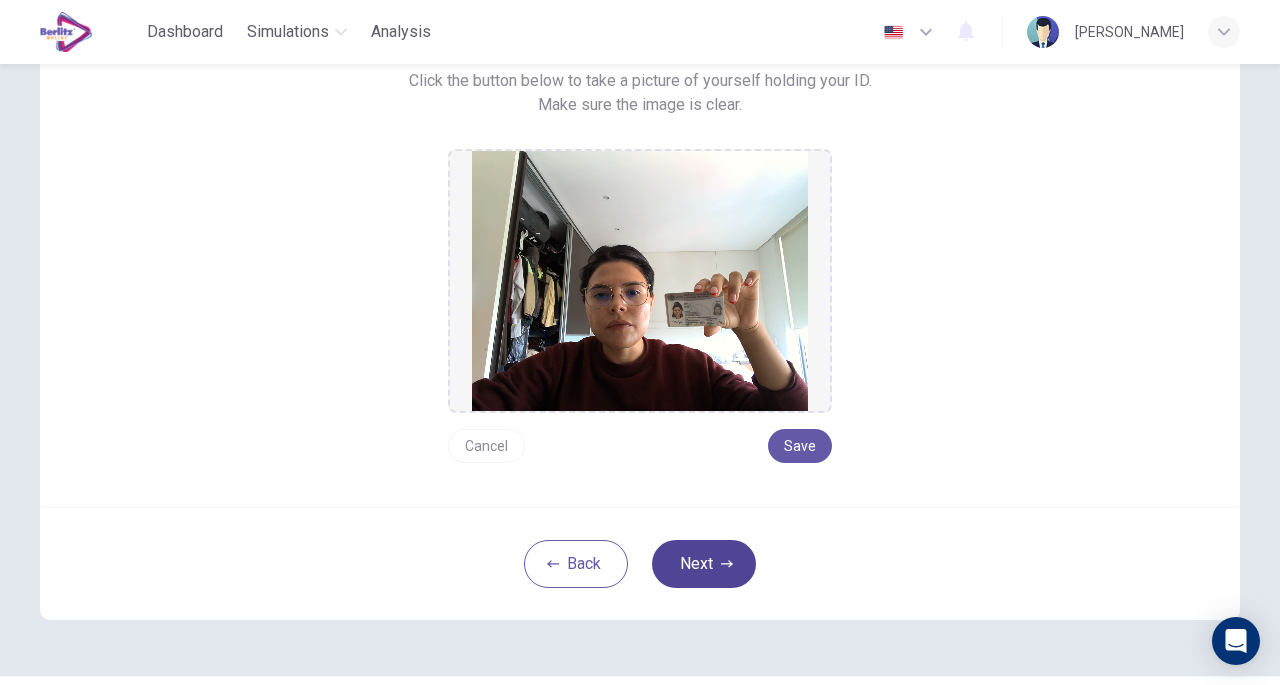 click on "Next" at bounding box center [704, 564] 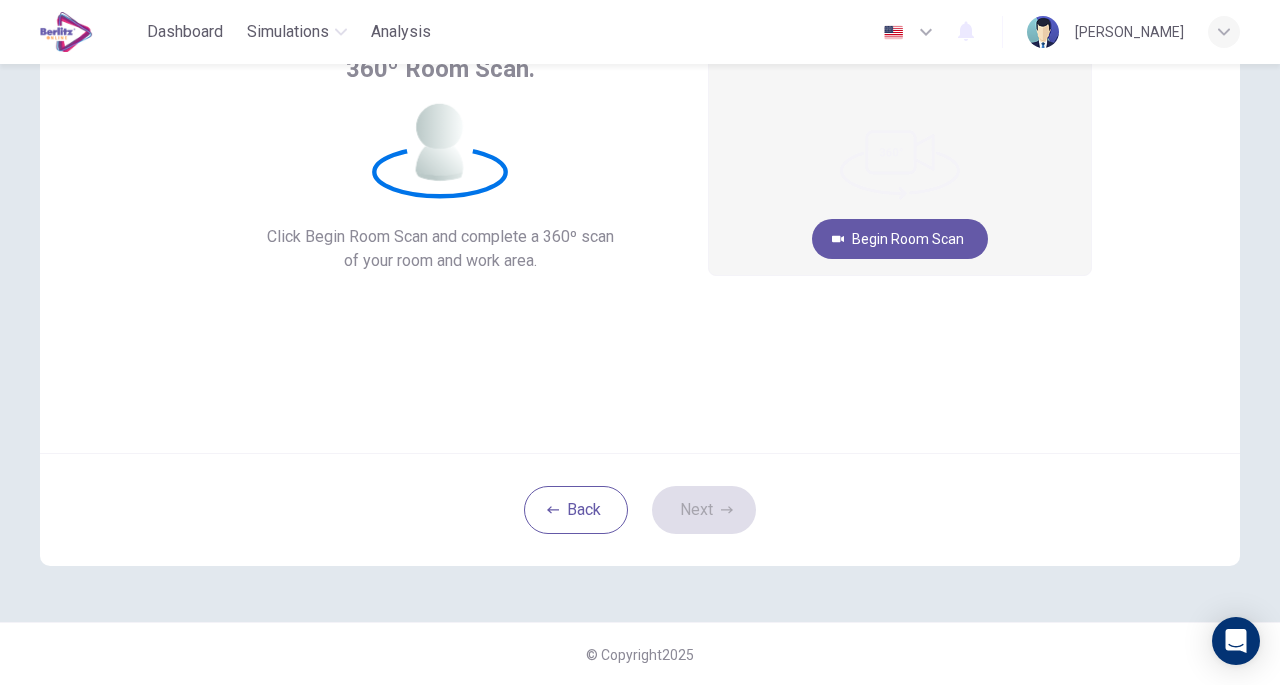 scroll, scrollTop: 0, scrollLeft: 0, axis: both 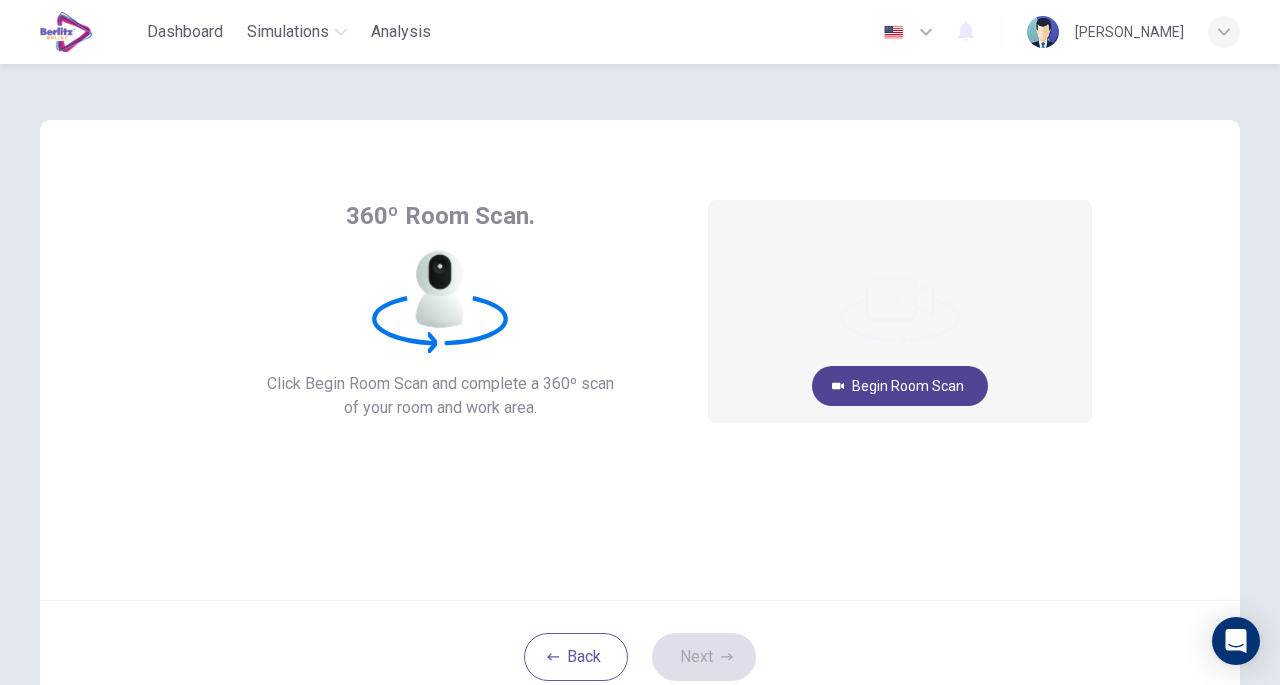 click on "Begin Room Scan" at bounding box center [900, 386] 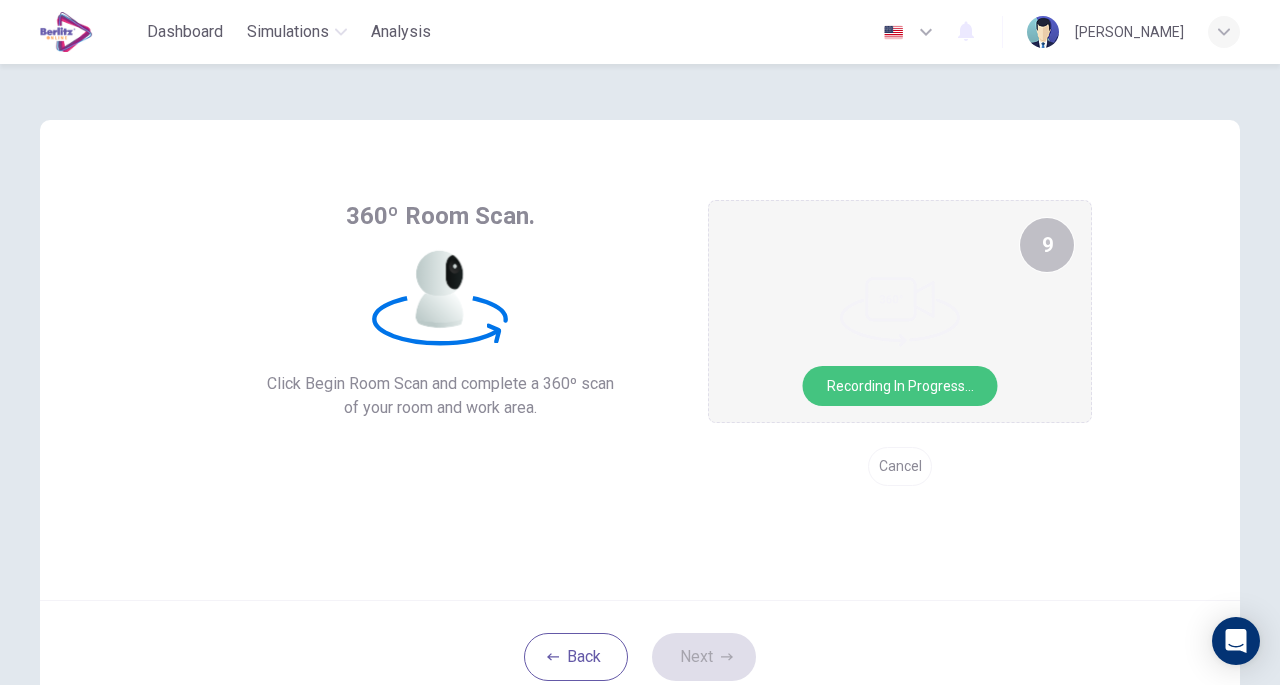 scroll, scrollTop: 0, scrollLeft: 0, axis: both 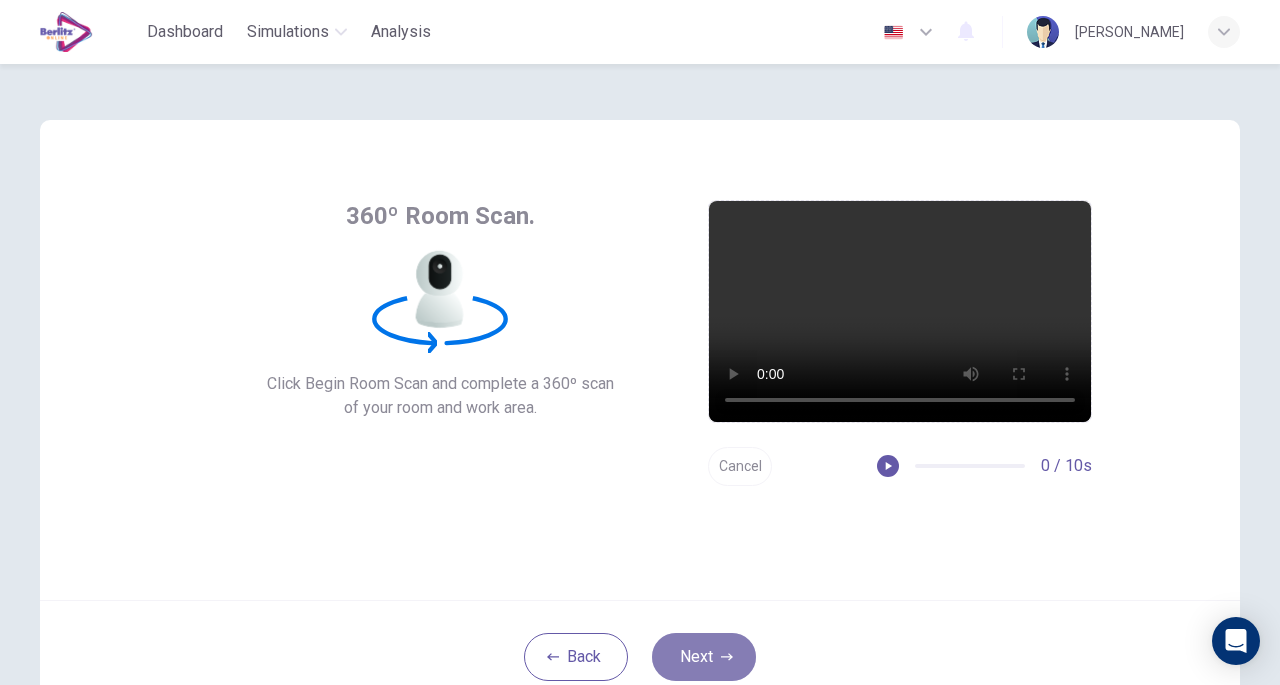 click on "Next" at bounding box center (704, 657) 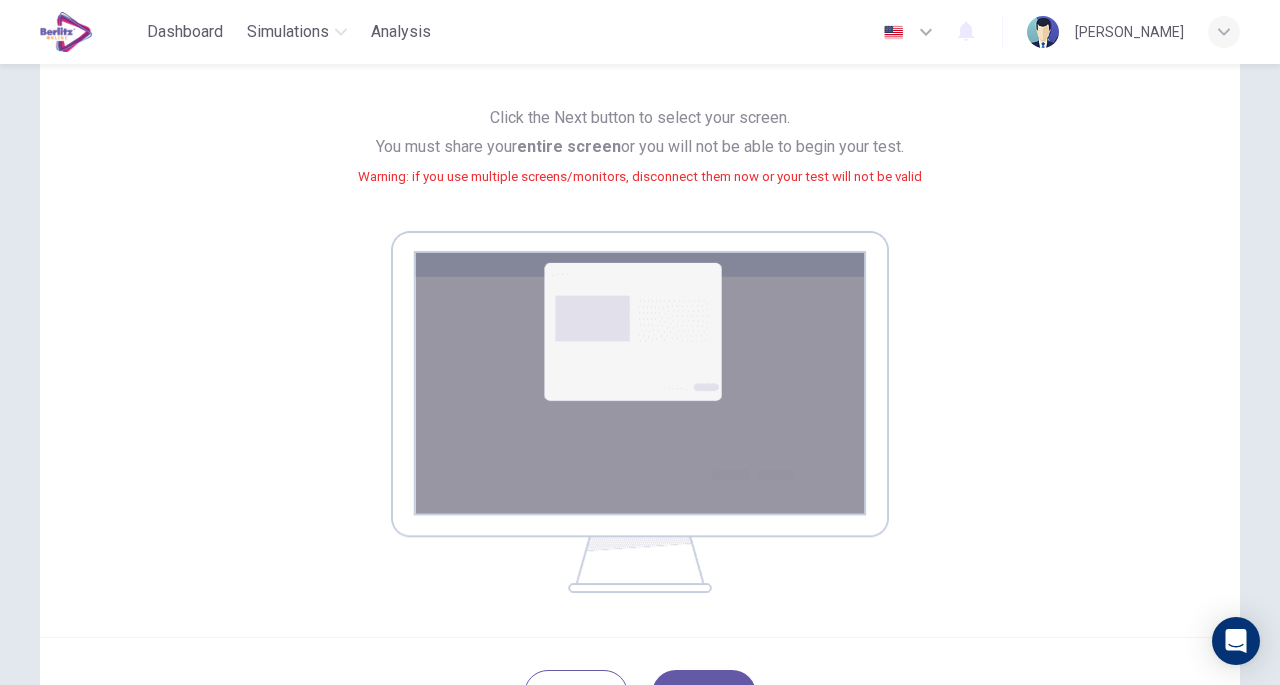 scroll, scrollTop: 253, scrollLeft: 0, axis: vertical 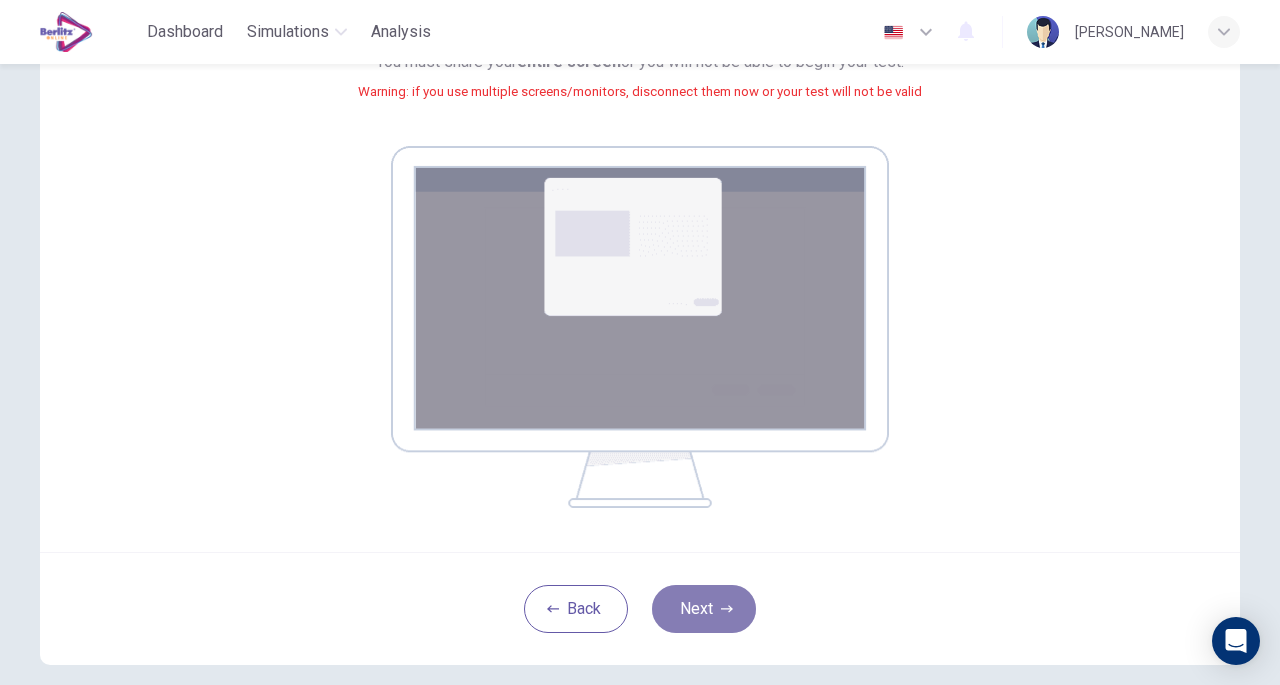 click on "Next" at bounding box center [704, 609] 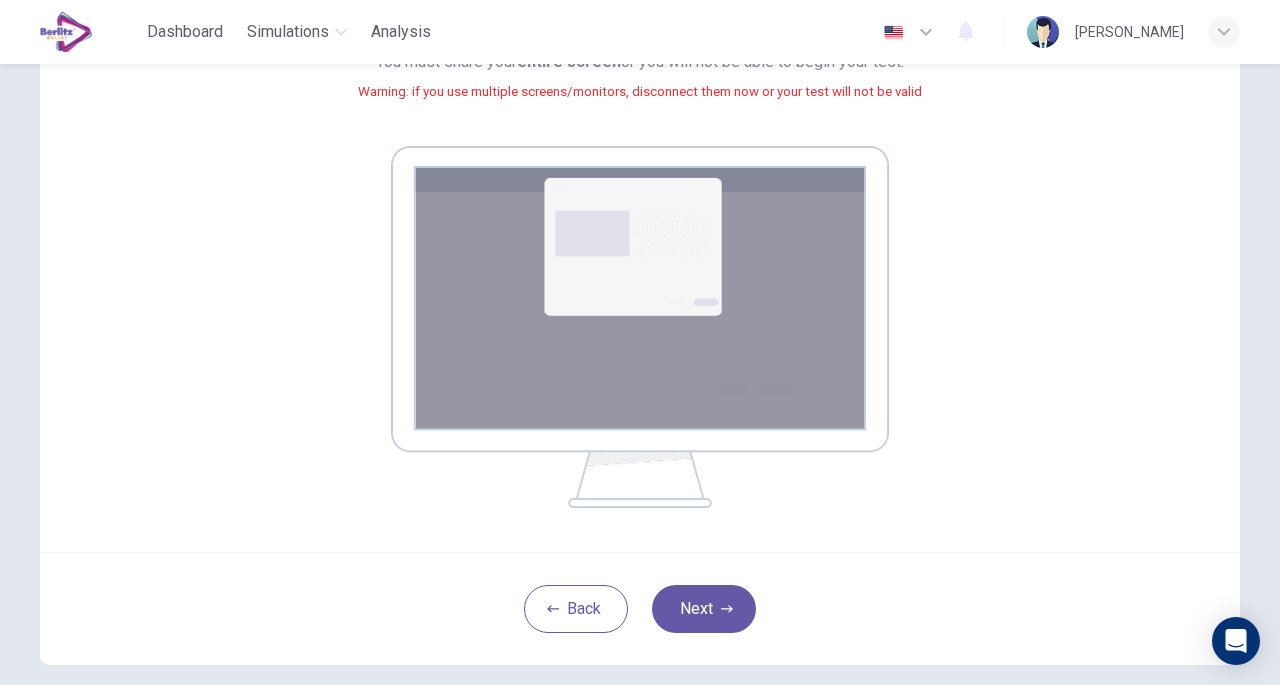 scroll, scrollTop: 147, scrollLeft: 0, axis: vertical 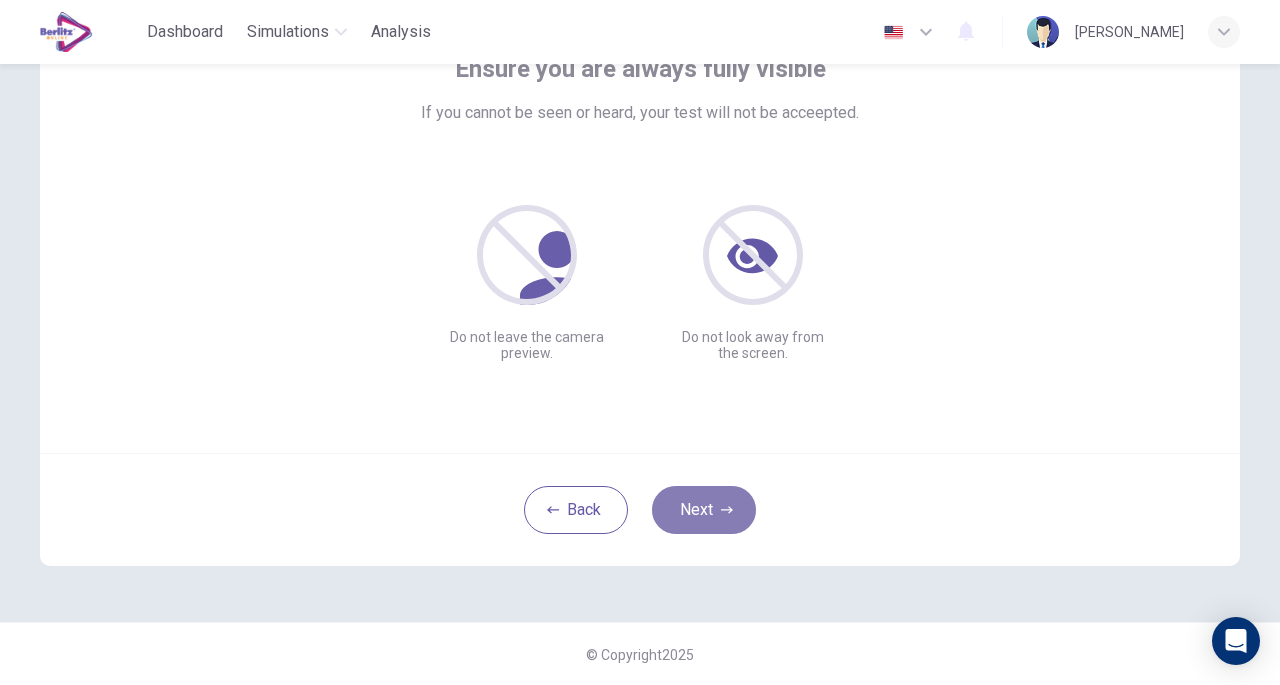 click on "Next" at bounding box center [704, 510] 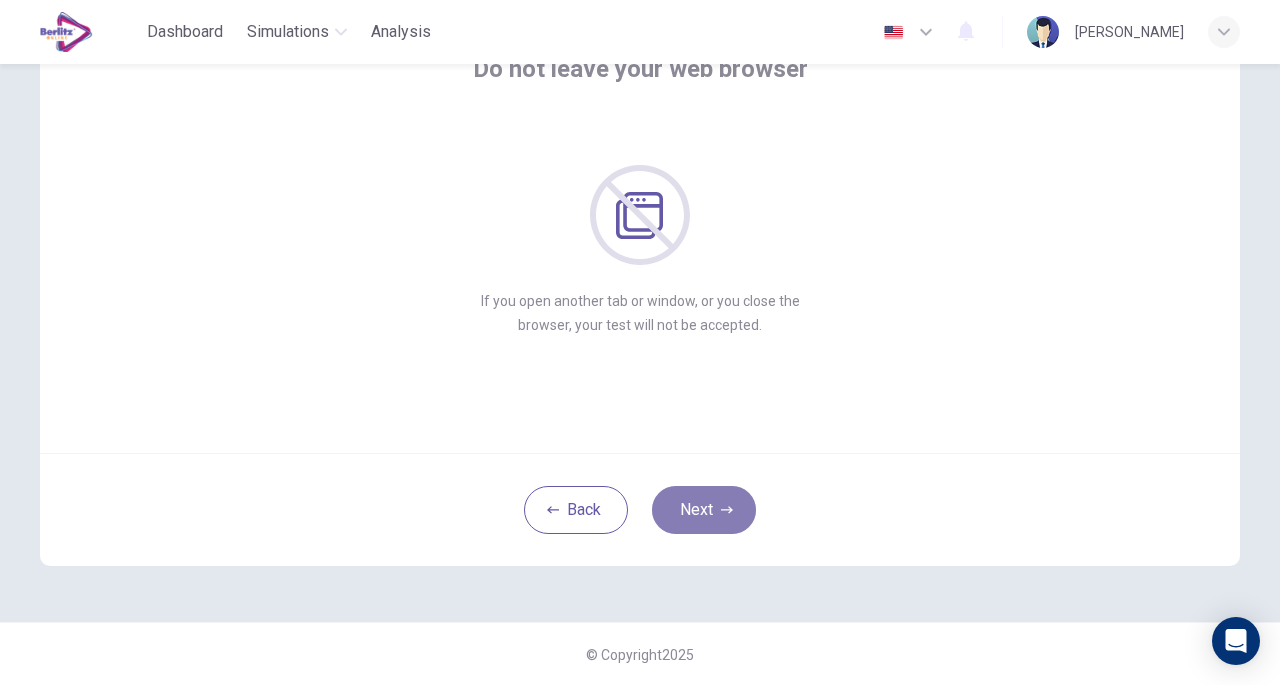 click on "Next" at bounding box center [704, 510] 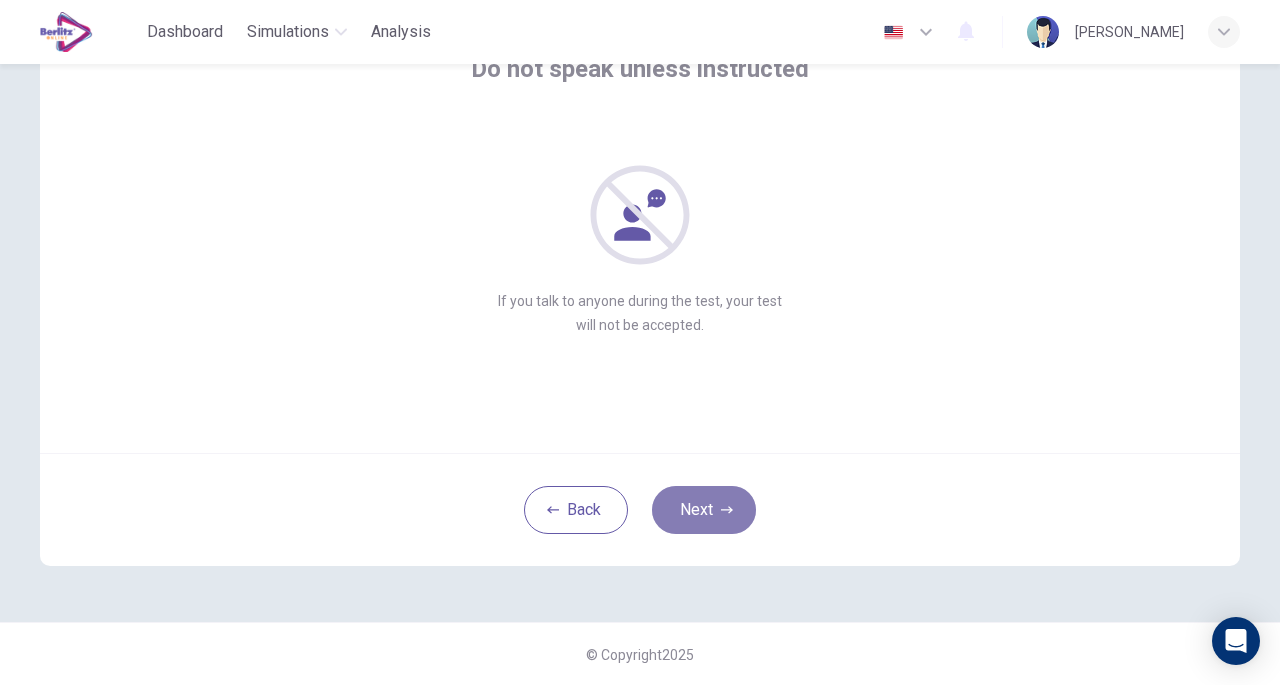 click on "Next" at bounding box center [704, 510] 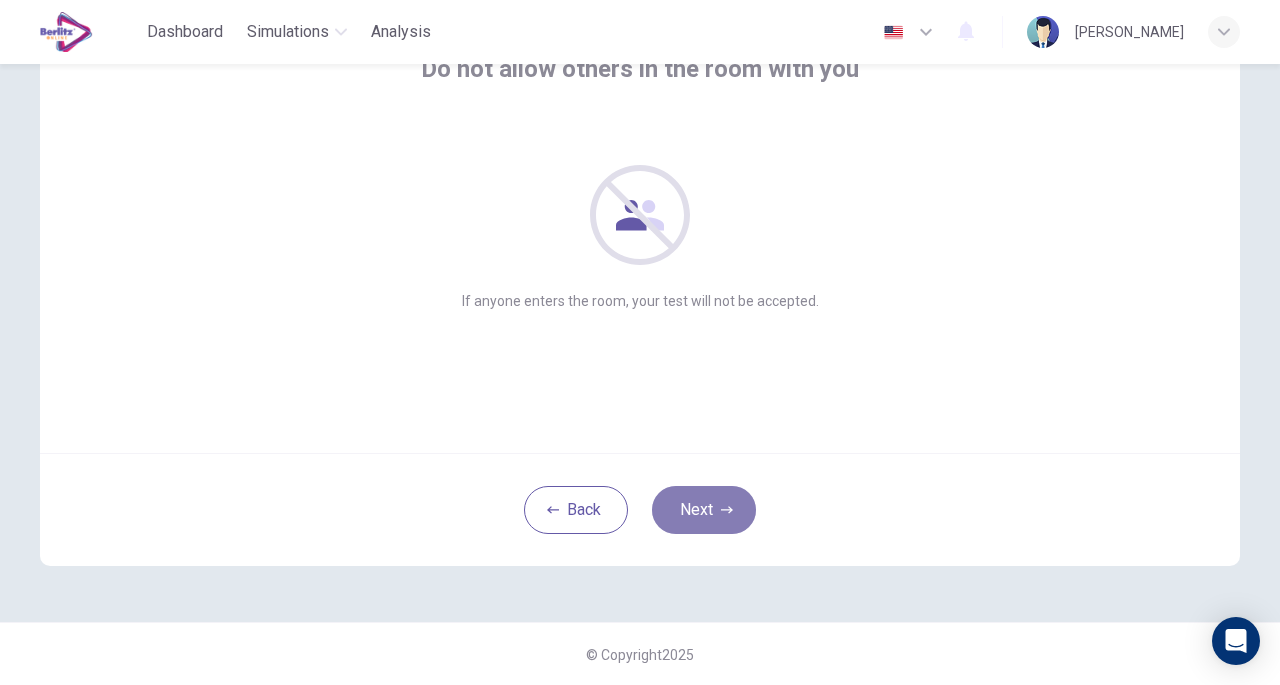 click on "Next" at bounding box center (704, 510) 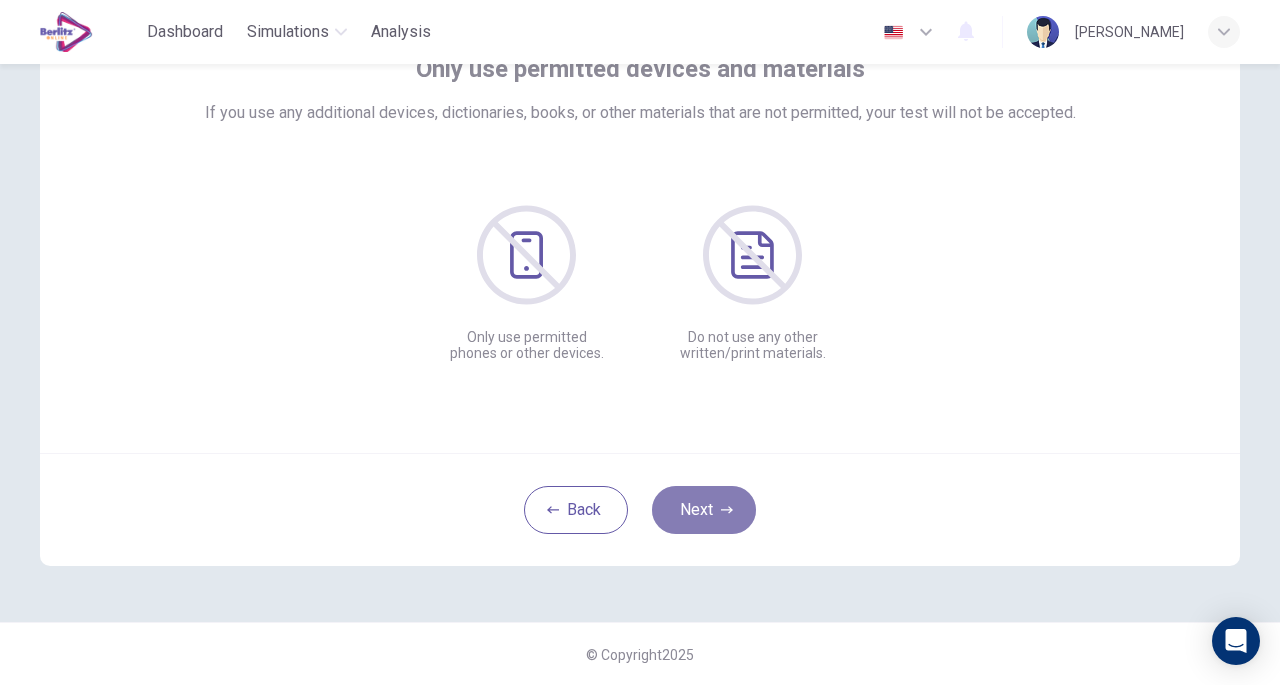 click on "Next" at bounding box center [704, 510] 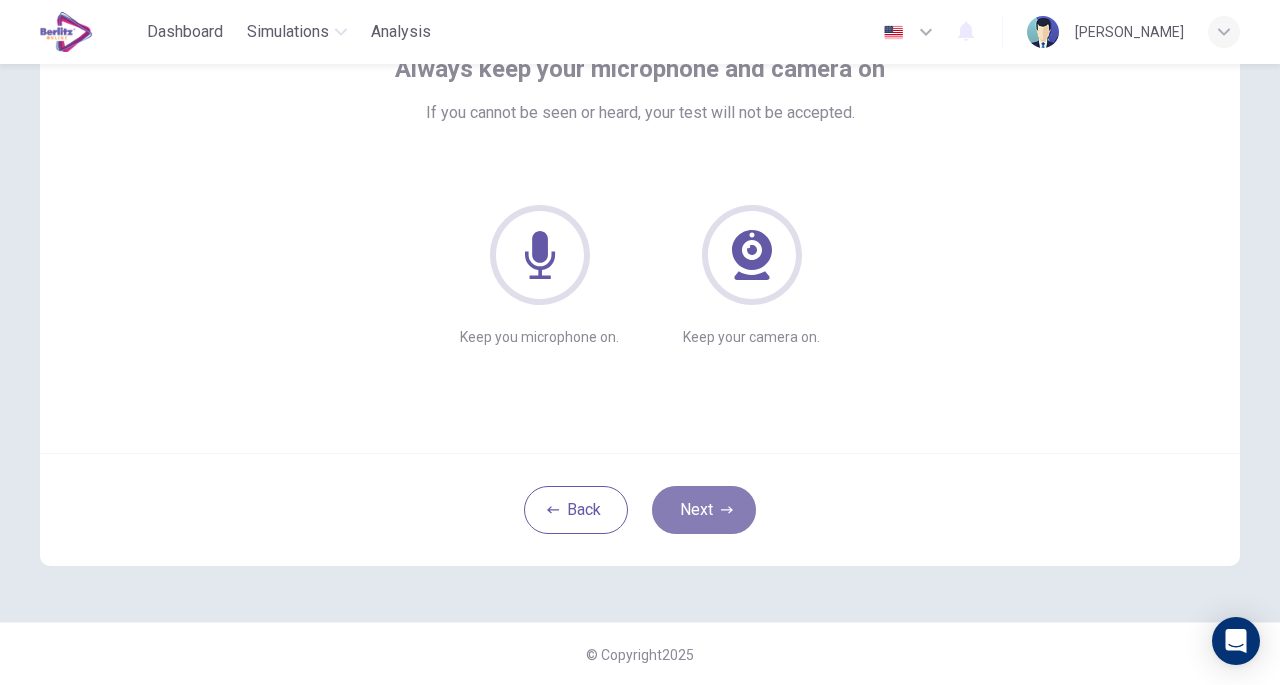 click 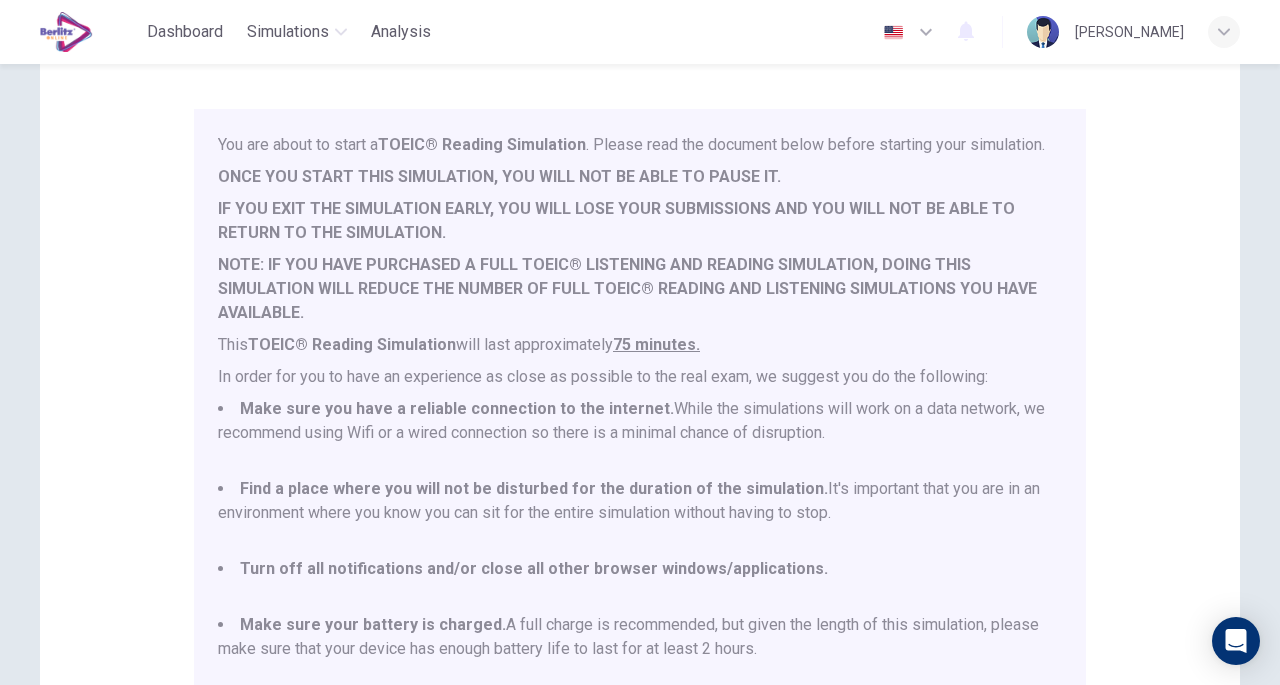 click on "Disclaimer: You are about to start a  TOEIC® Reading Simulation . Please read the document below before starting your simulation.
ONCE YOU START THIS SIMULATION, YOU WILL NOT BE ABLE TO PAUSE IT.
IF YOU EXIT THE SIMULATION EARLY, YOU WILL LOSE YOUR SUBMISSIONS AND YOU WILL NOT BE ABLE TO RETURN TO THE SIMULATION.
NOTE: IF YOU HAVE PURCHASED A FULL TOEIC® LISTENING AND READING SIMULATION, DOING THIS SIMULATION WILL REDUCE THE NUMBER OF FULL TOEIC® READING AND LISTENING SIMULATIONS YOU HAVE AVAILABLE.
This  TOEIC® Reading Simulation  will last approximately  75 minutes.
In order for you to have an experience as close as possible to the real exam, we suggest you do the following:
Make sure you have a reliable connection to the internet.  While the simulations will work on a data network, we recommend using Wifi or a wired connection so there is a minimal chance of disruption. Back" at bounding box center (640, 409) 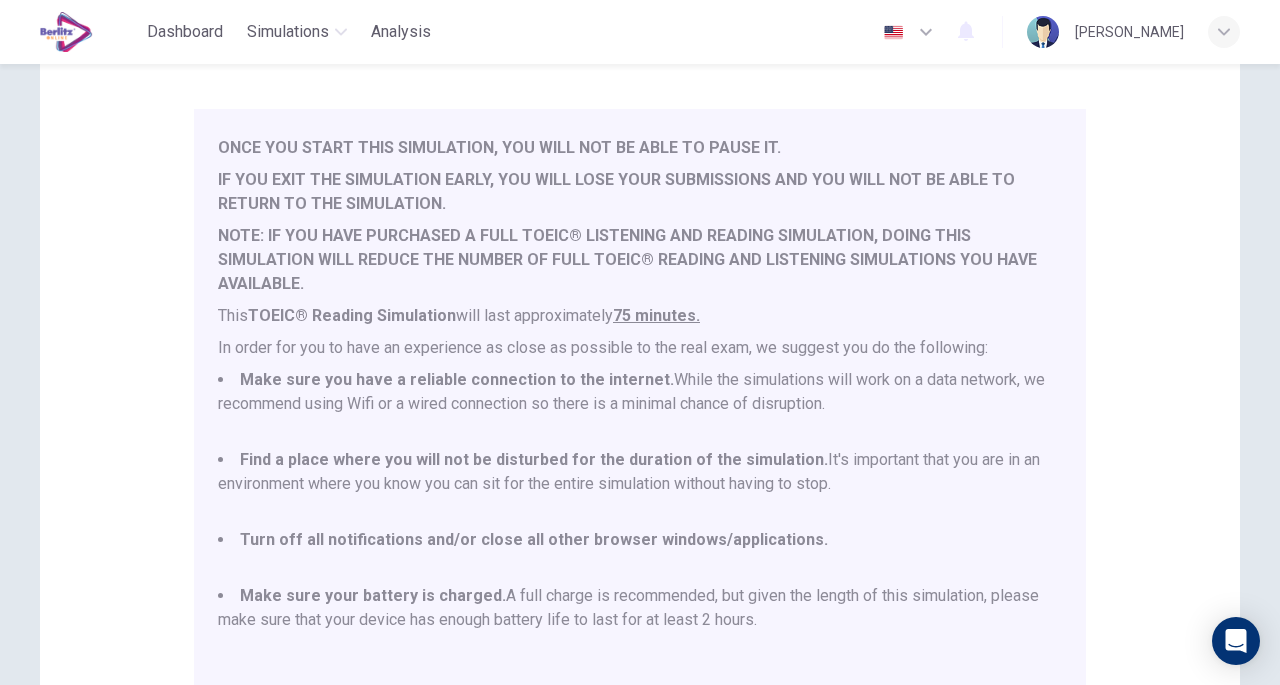 scroll, scrollTop: 426, scrollLeft: 0, axis: vertical 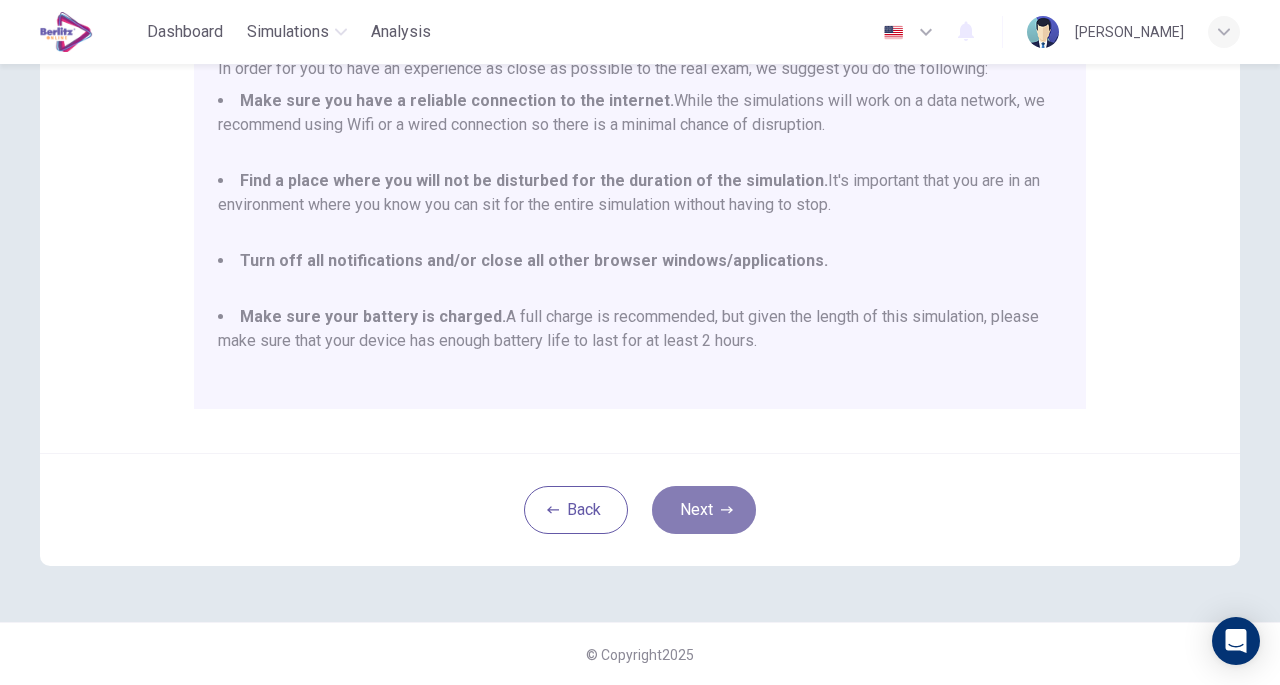 click on "Next" at bounding box center (704, 510) 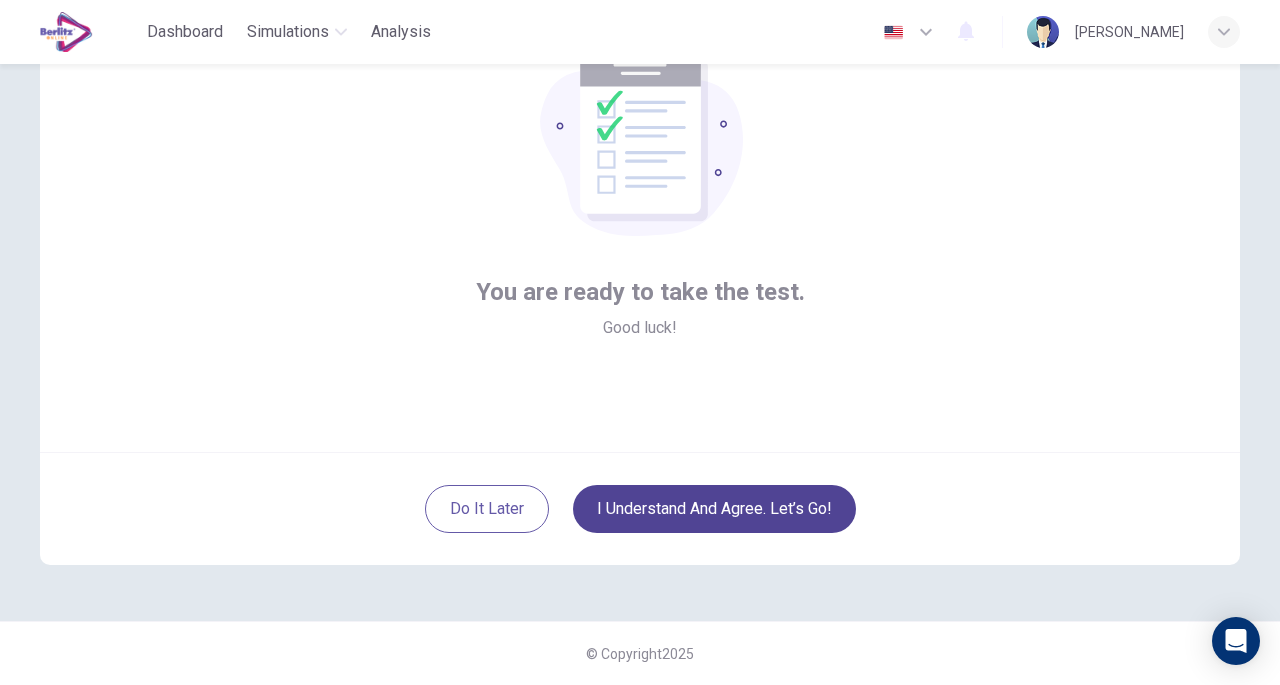 scroll, scrollTop: 147, scrollLeft: 0, axis: vertical 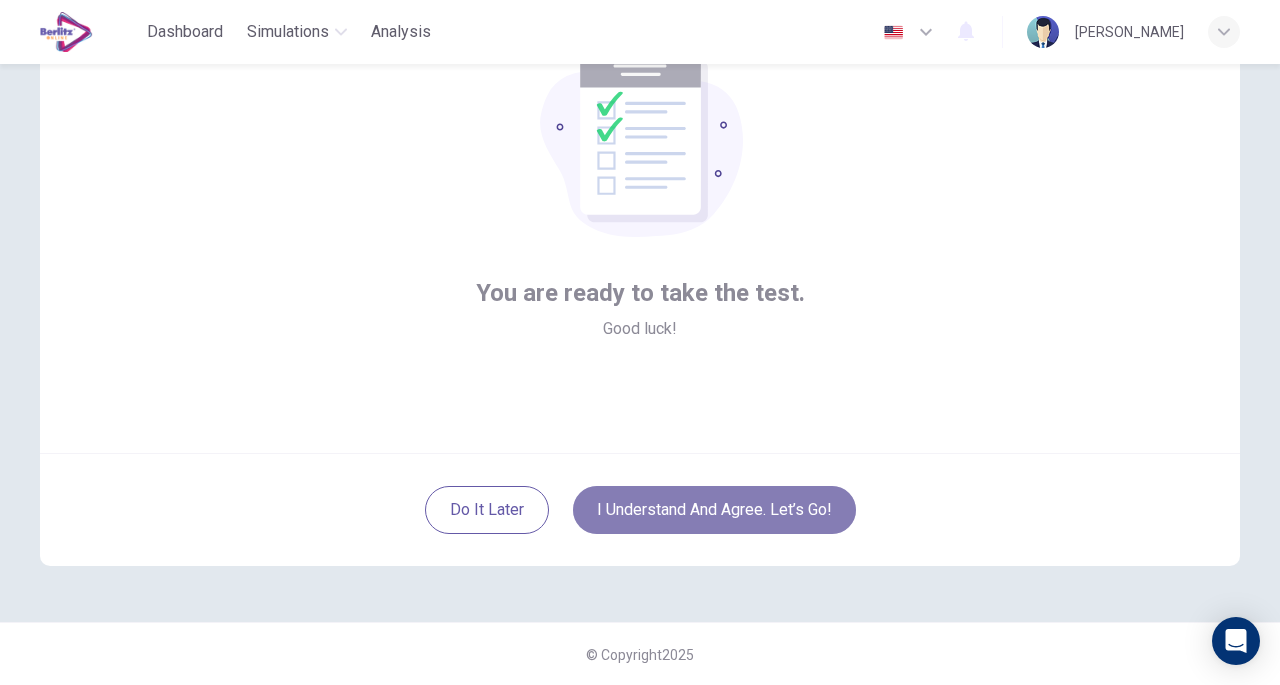 click on "I understand and agree. Let’s go!" at bounding box center [714, 510] 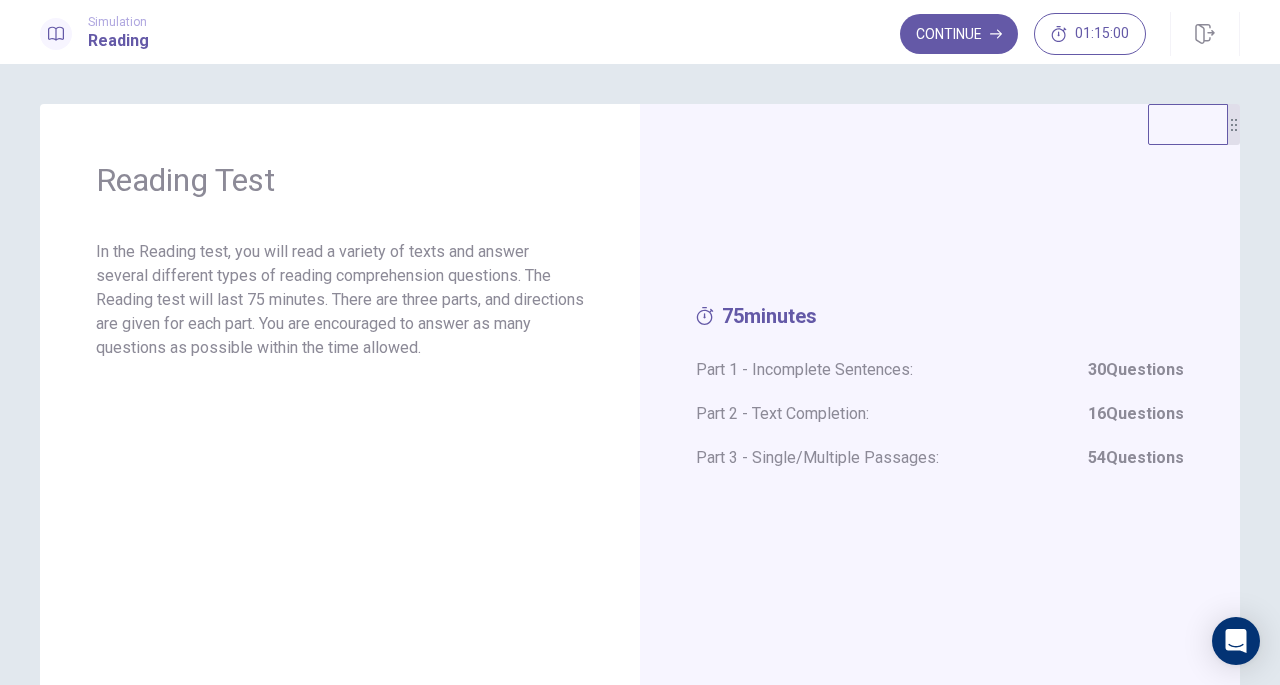 scroll, scrollTop: 108, scrollLeft: 0, axis: vertical 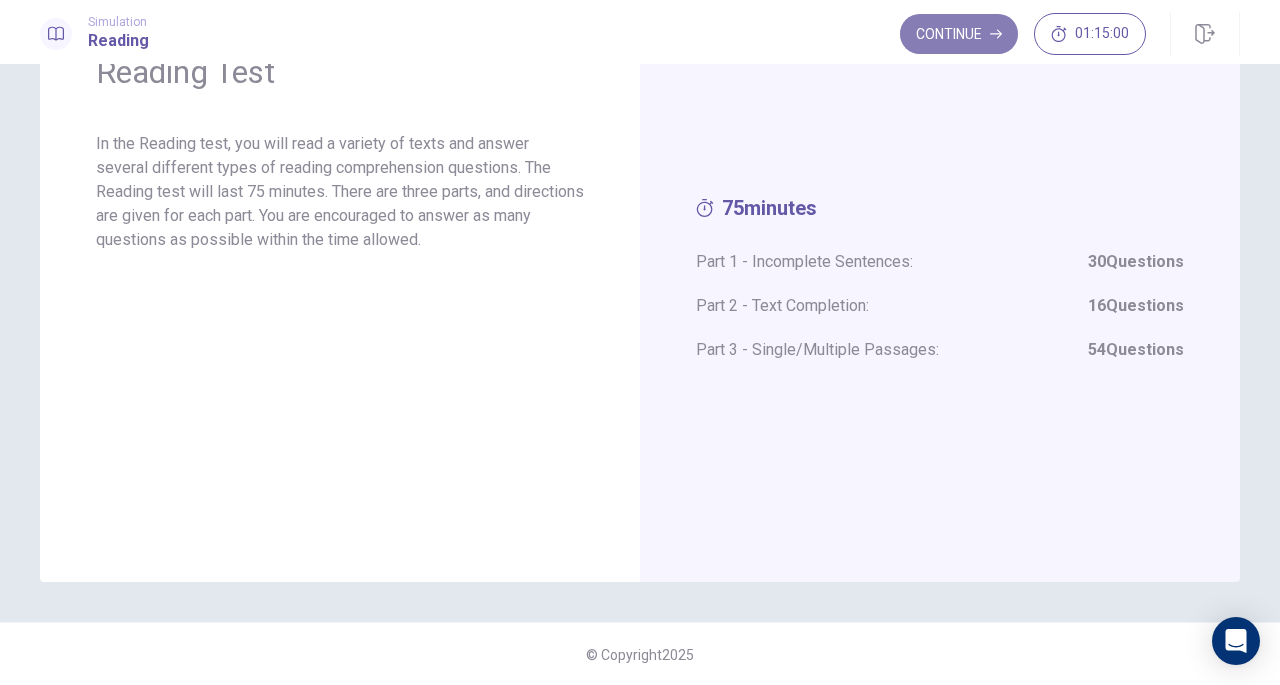 click on "Continue" at bounding box center (959, 34) 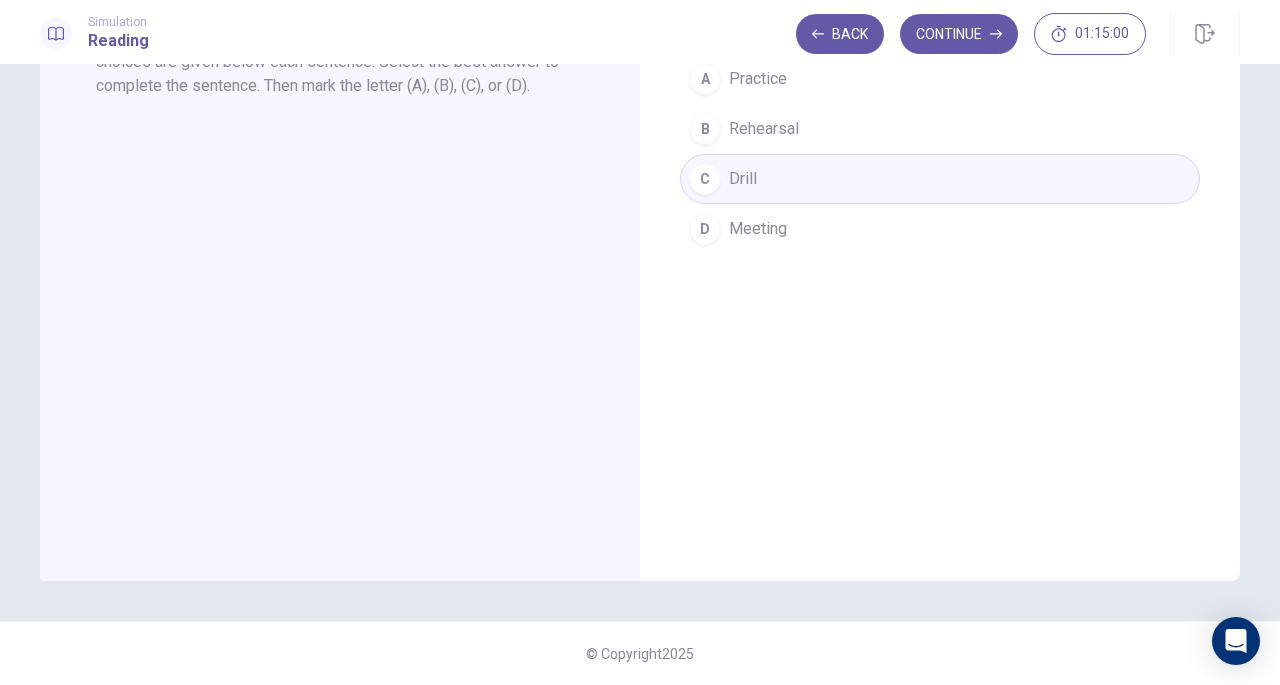 scroll, scrollTop: 0, scrollLeft: 0, axis: both 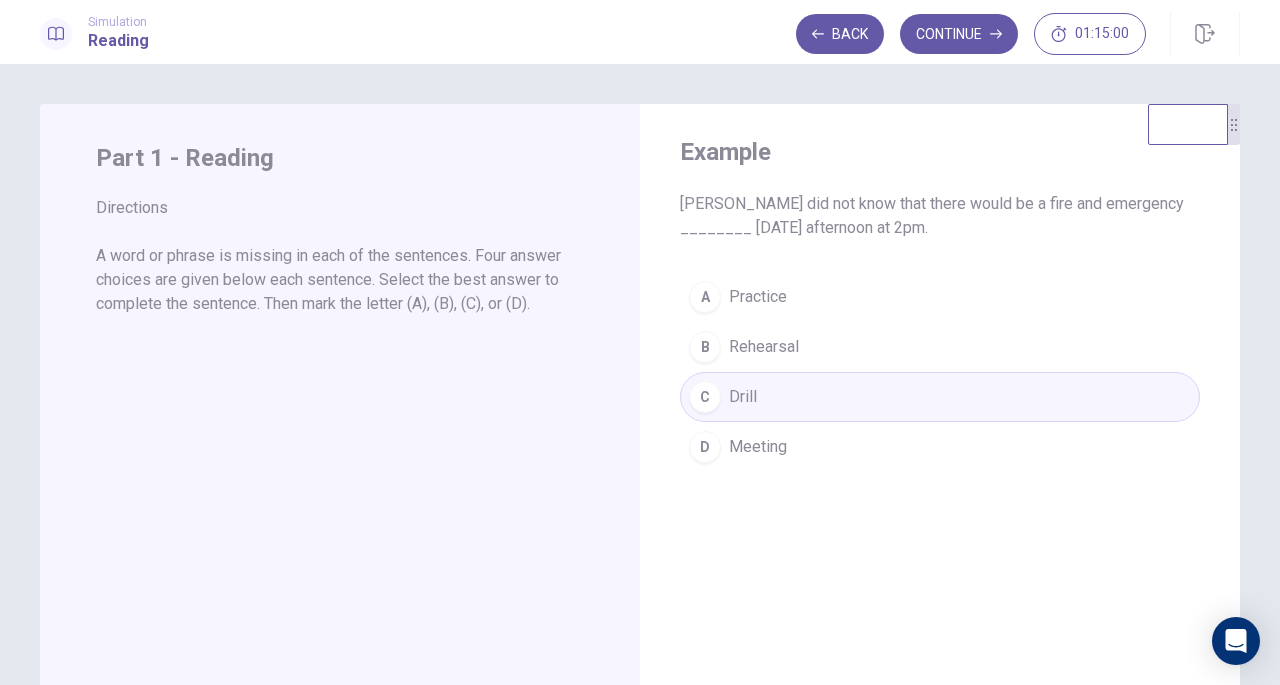 click on "A Practice B Rehearsal C Drill D Meeting" at bounding box center (940, 372) 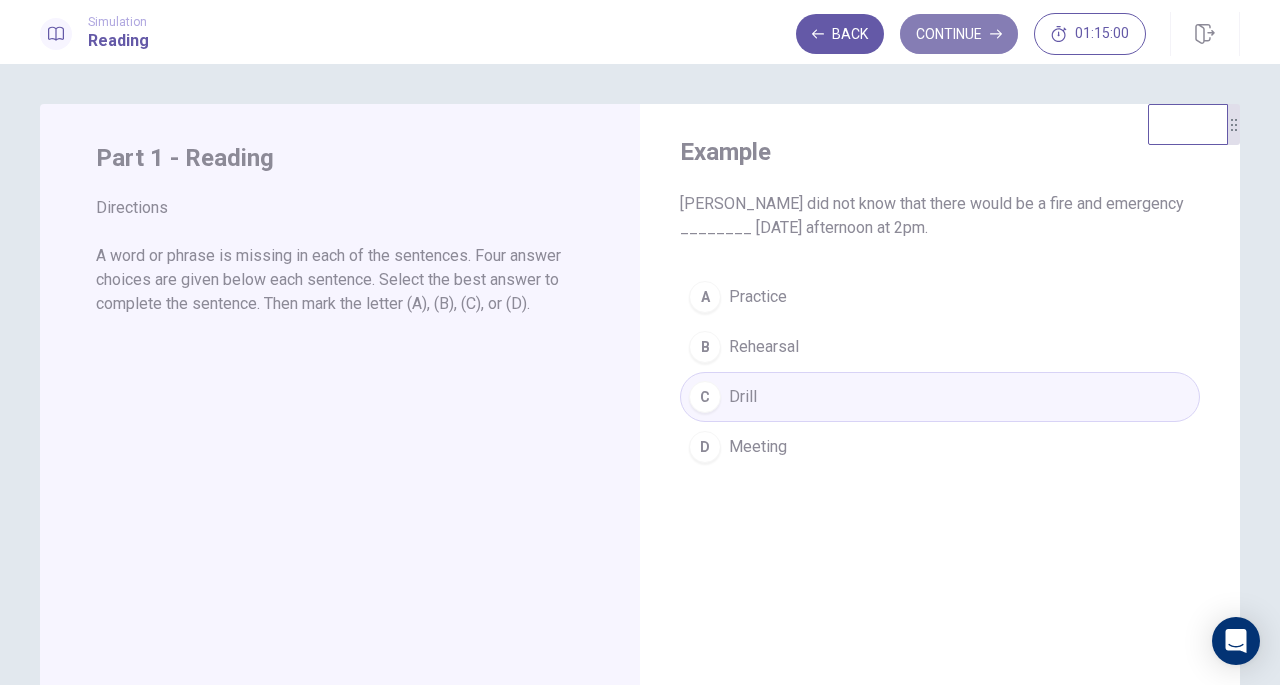 click on "Continue" at bounding box center (959, 34) 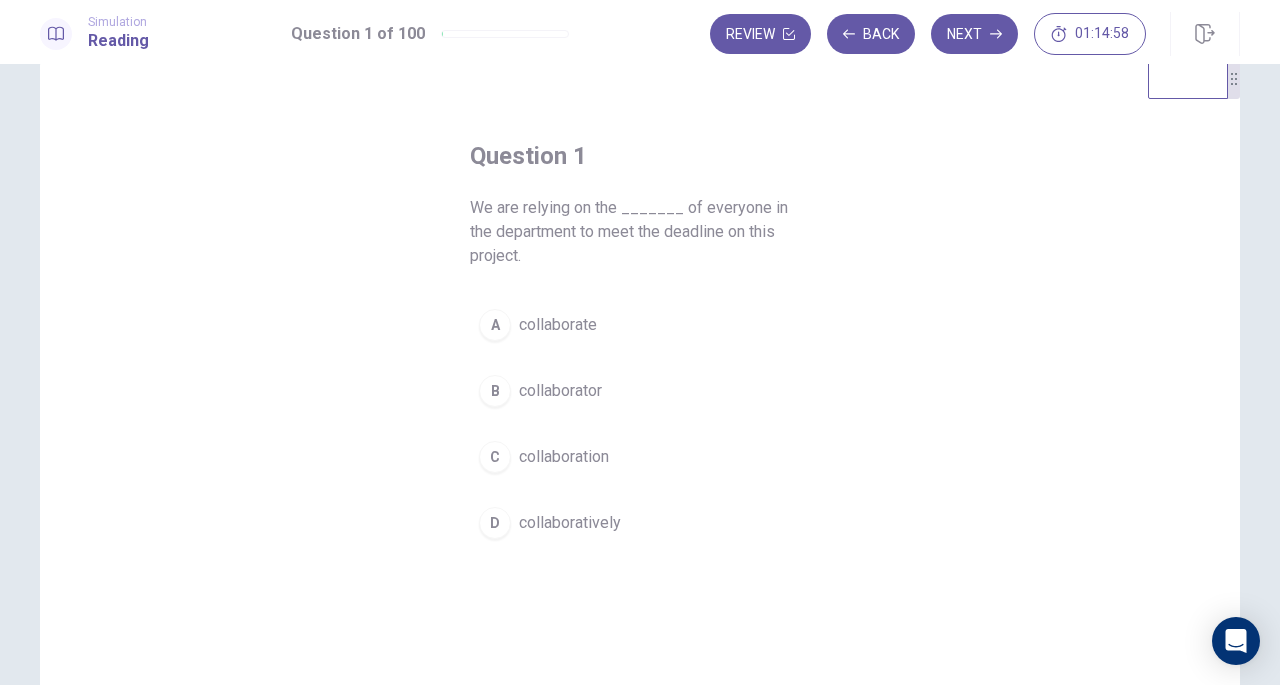 scroll, scrollTop: 0, scrollLeft: 0, axis: both 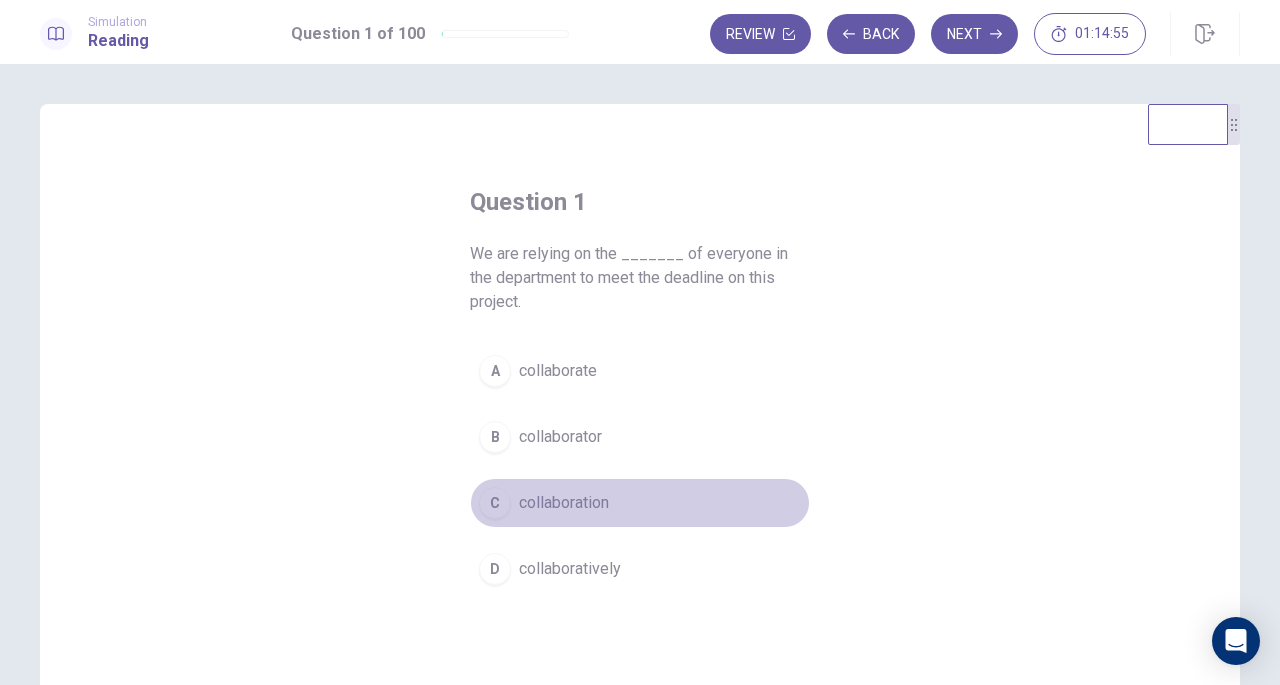 click on "collaboration" at bounding box center (564, 503) 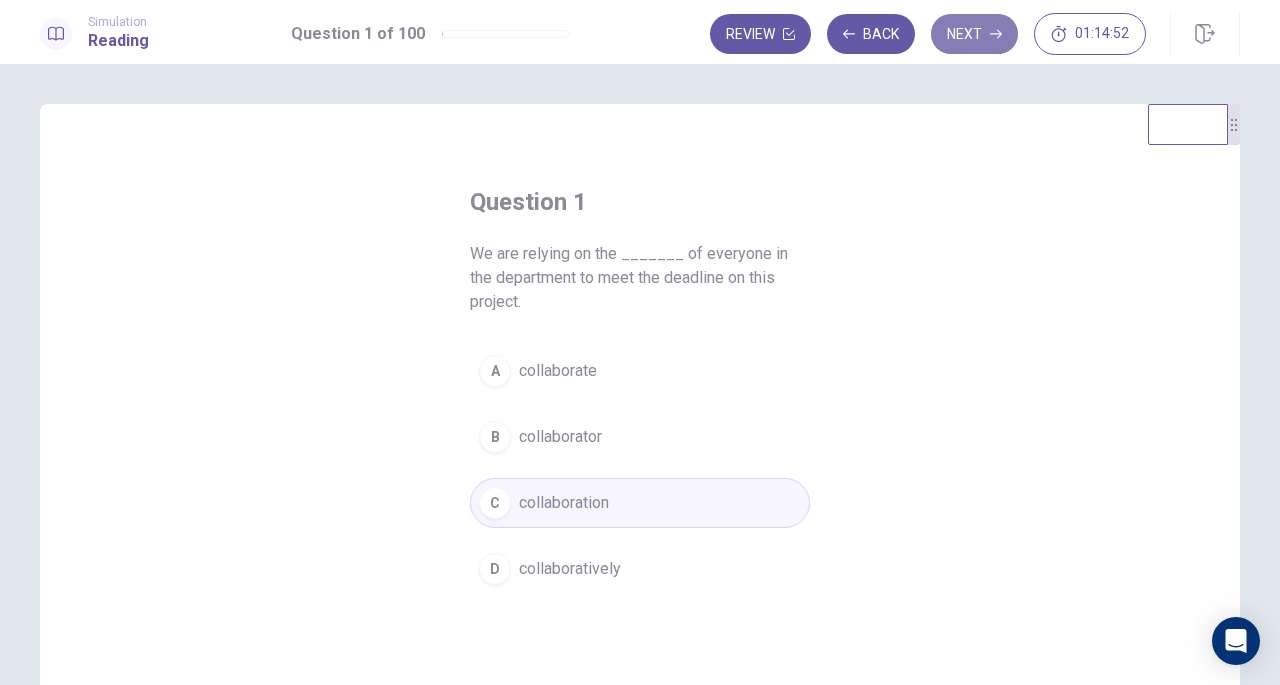click on "Next" at bounding box center [974, 34] 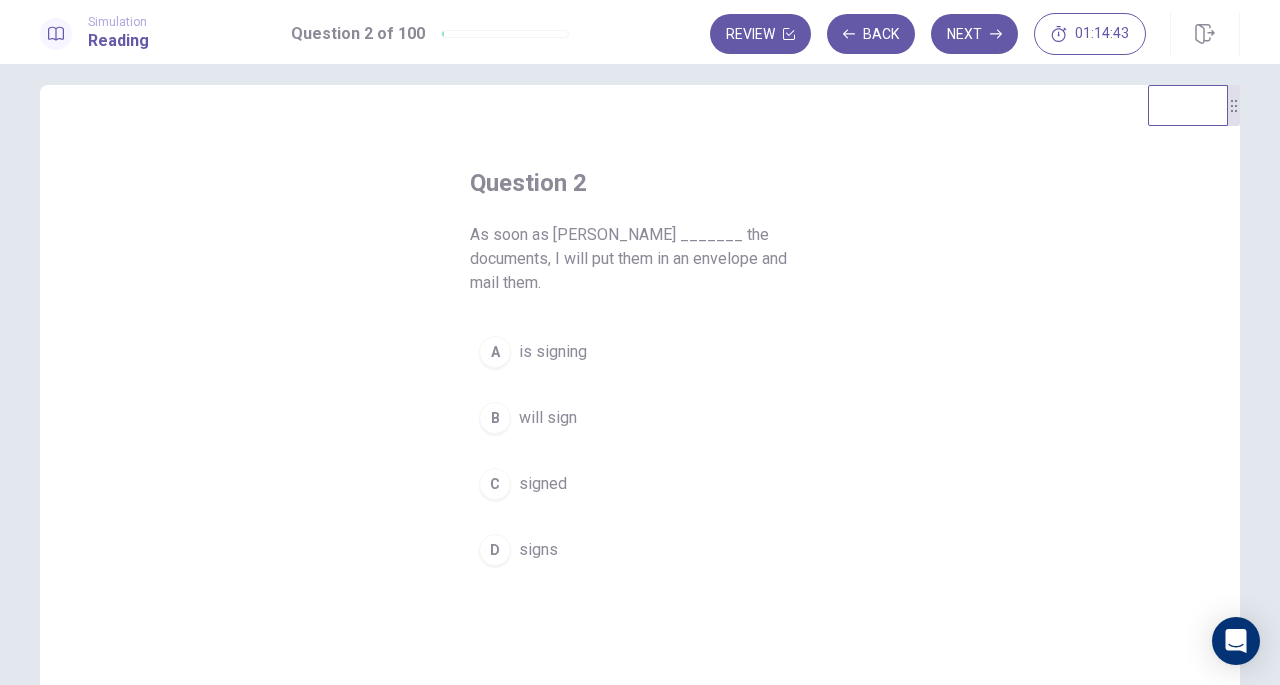 scroll, scrollTop: 15, scrollLeft: 0, axis: vertical 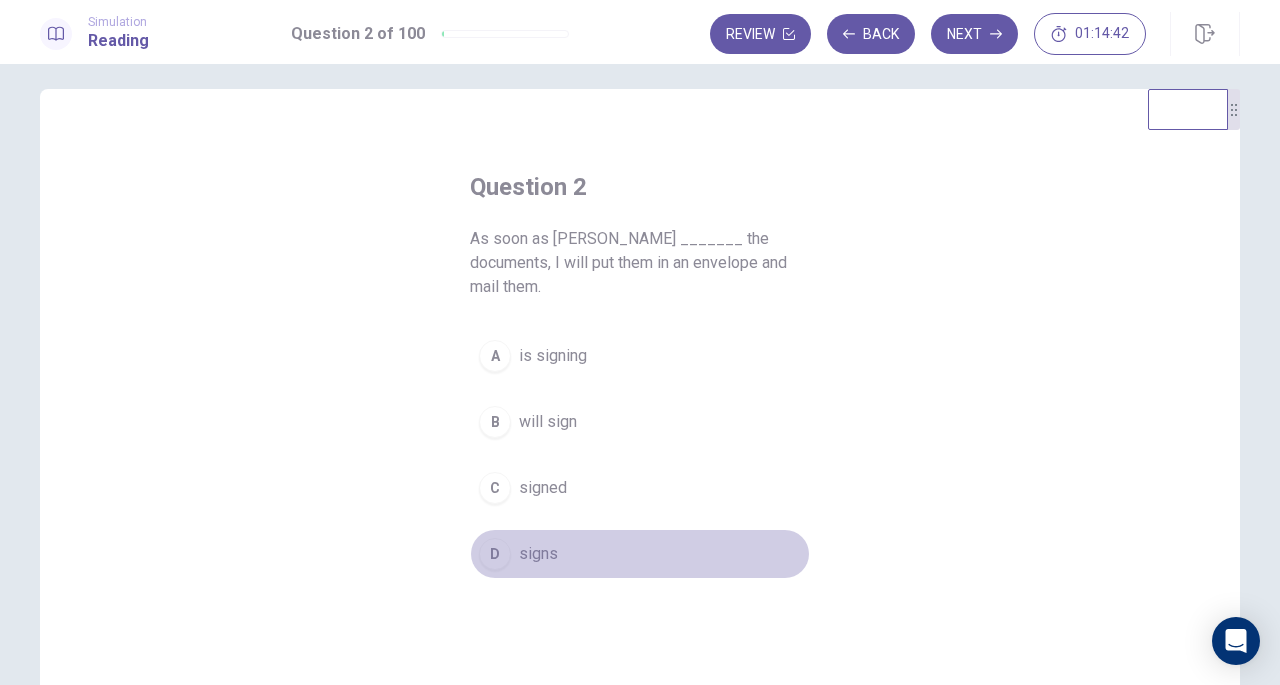 click on "signs" at bounding box center (538, 554) 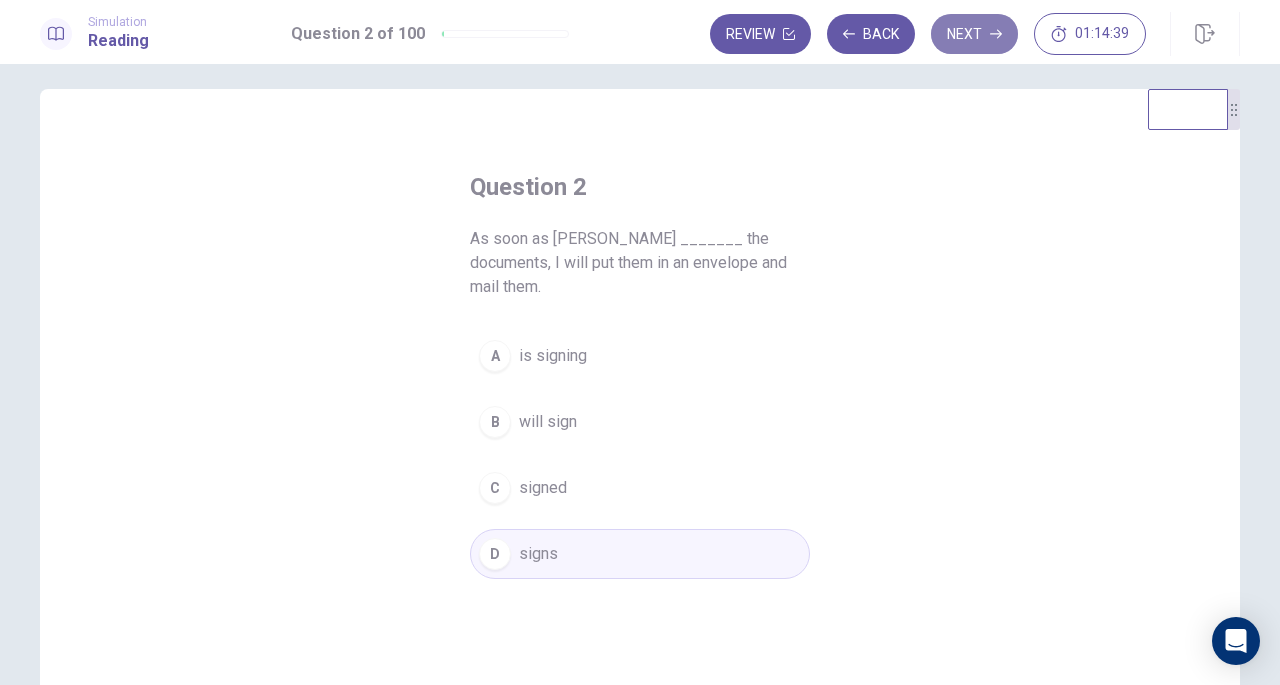 click on "Next" at bounding box center (974, 34) 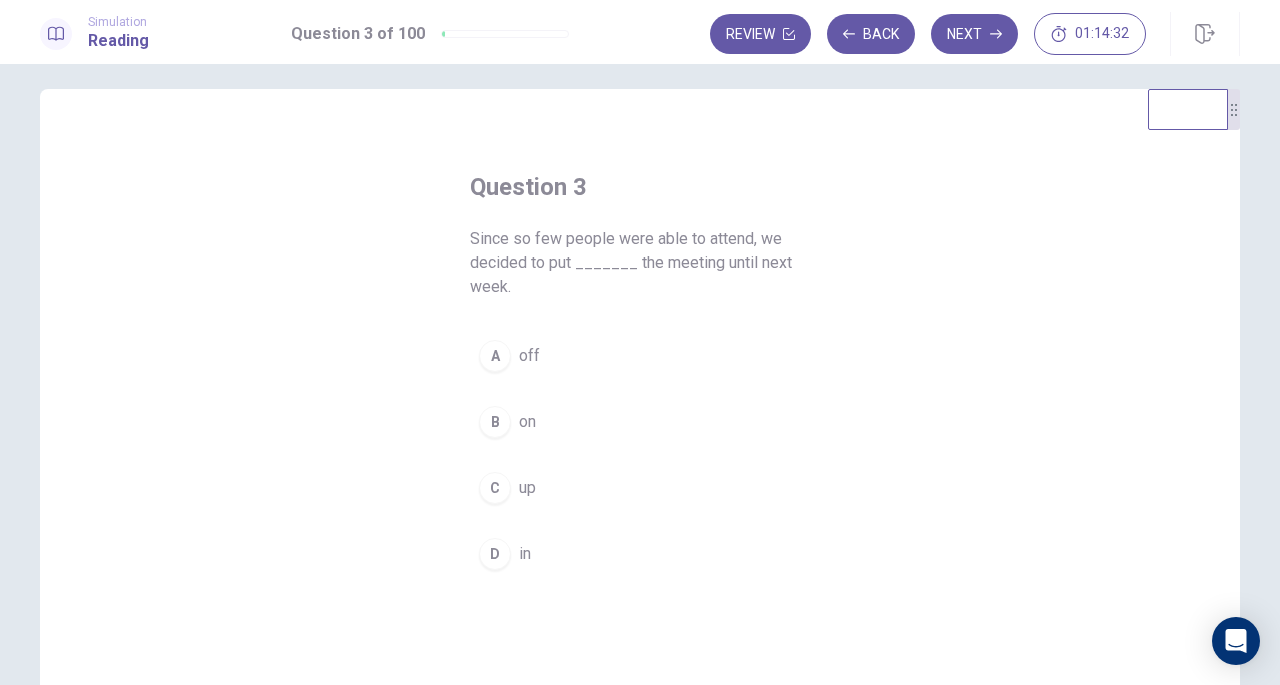 click on "off" at bounding box center (529, 356) 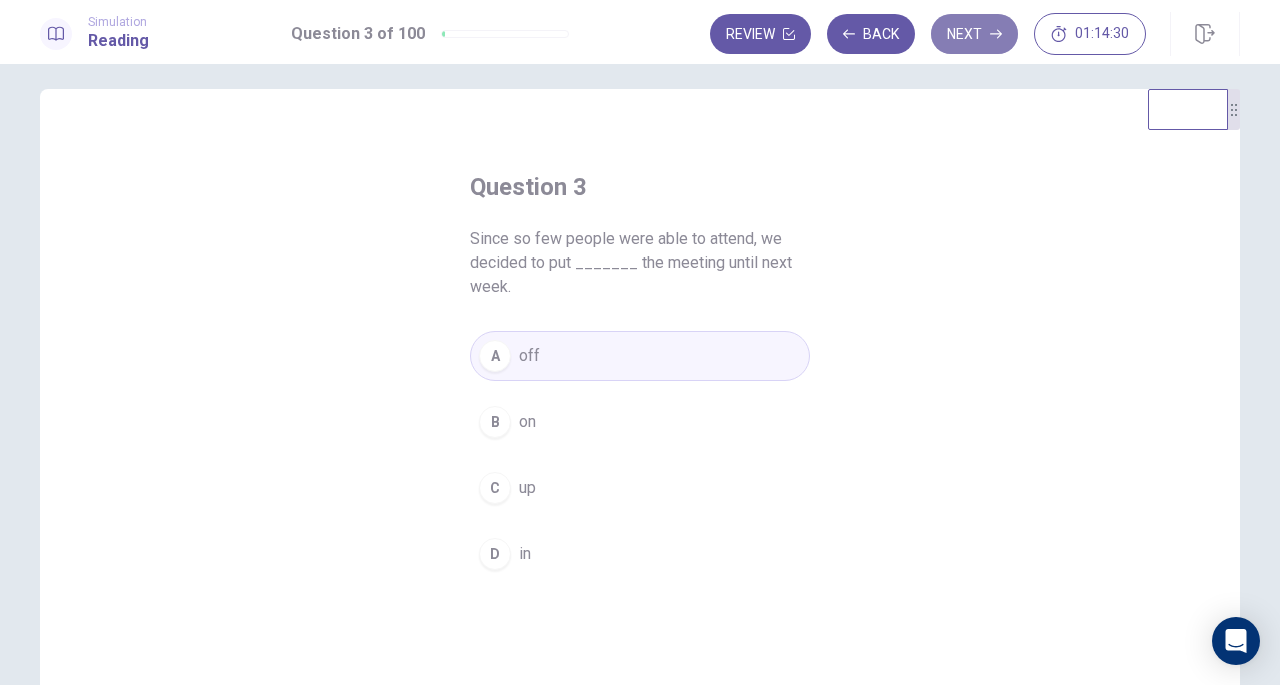click on "Next" at bounding box center (974, 34) 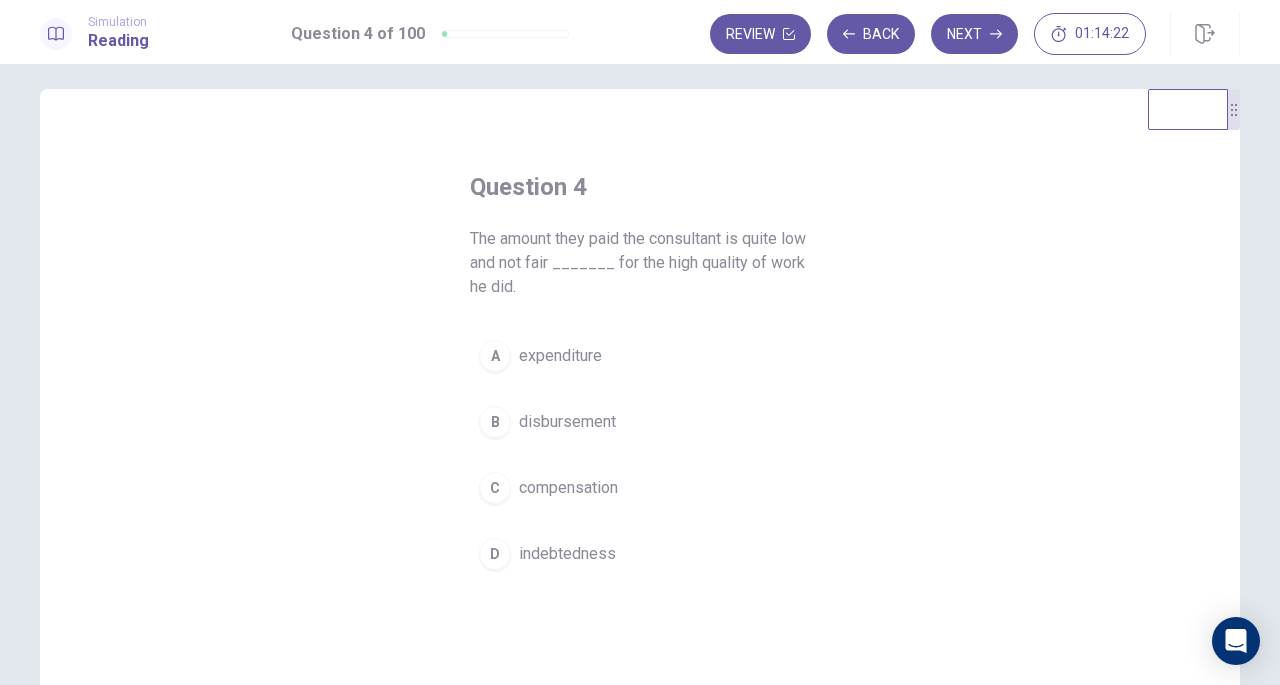 click on "compensation" at bounding box center (568, 488) 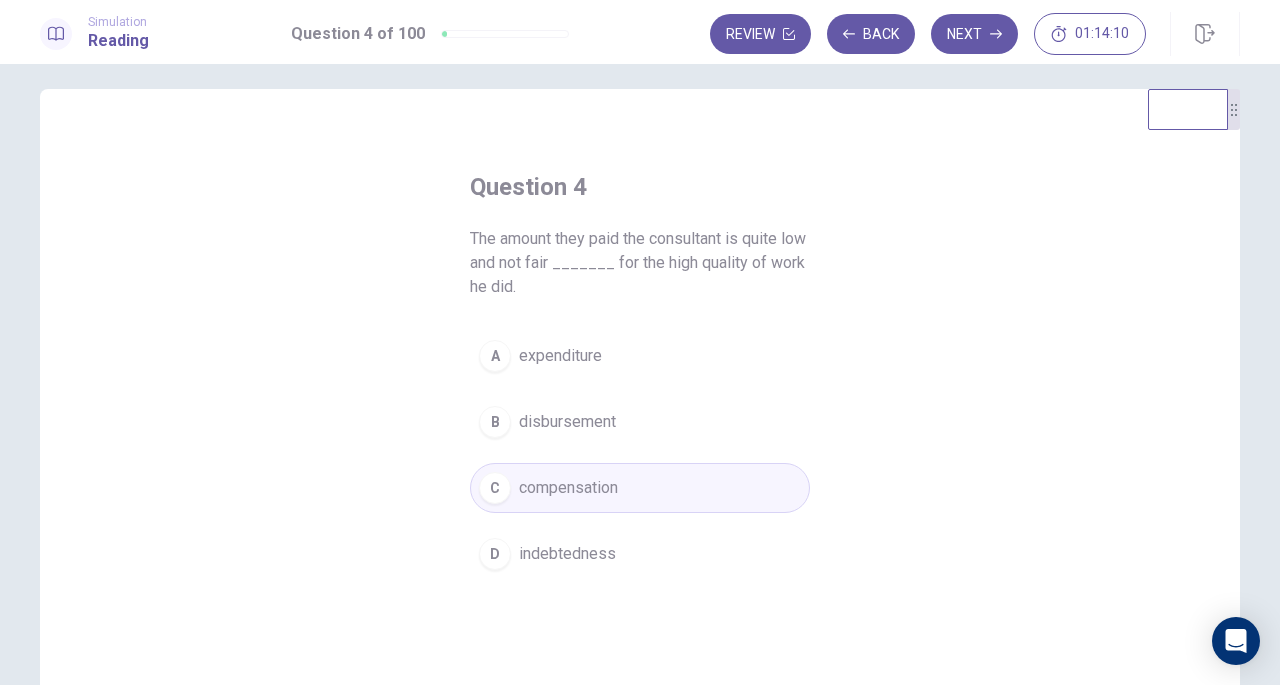 drag, startPoint x: 966, startPoint y: 45, endPoint x: 907, endPoint y: 285, distance: 247.1457 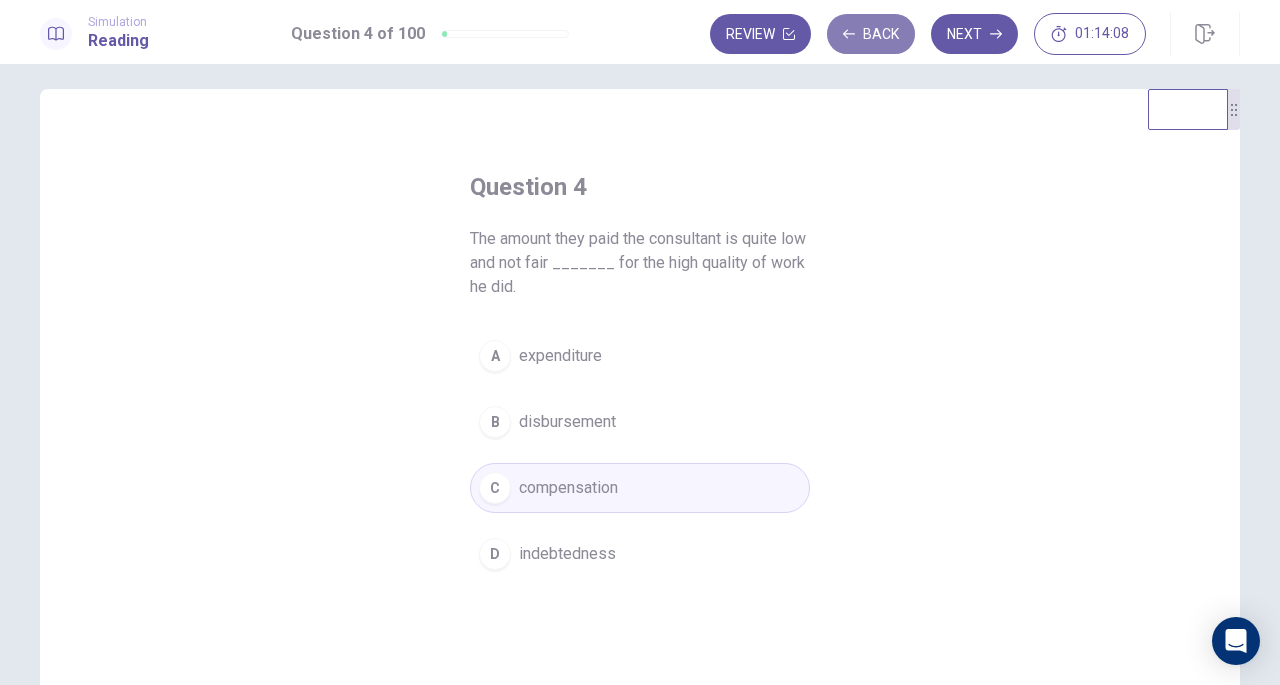 click on "Back" at bounding box center (871, 34) 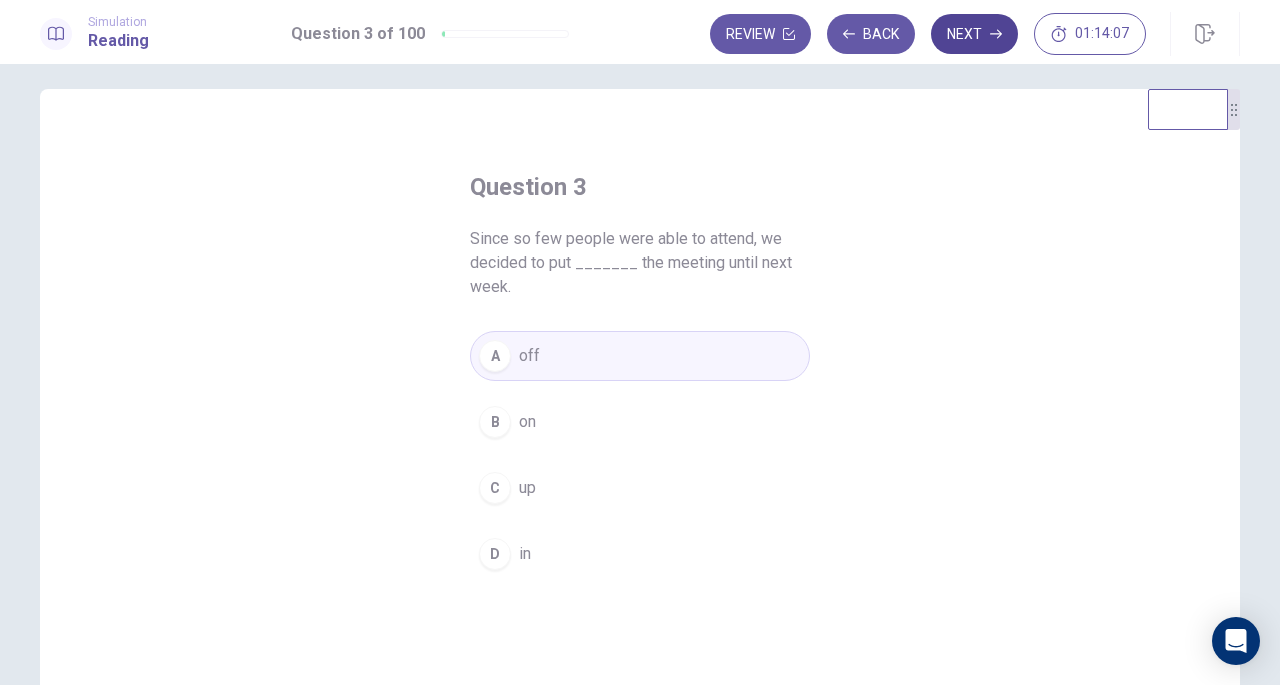 click on "Next" at bounding box center [974, 34] 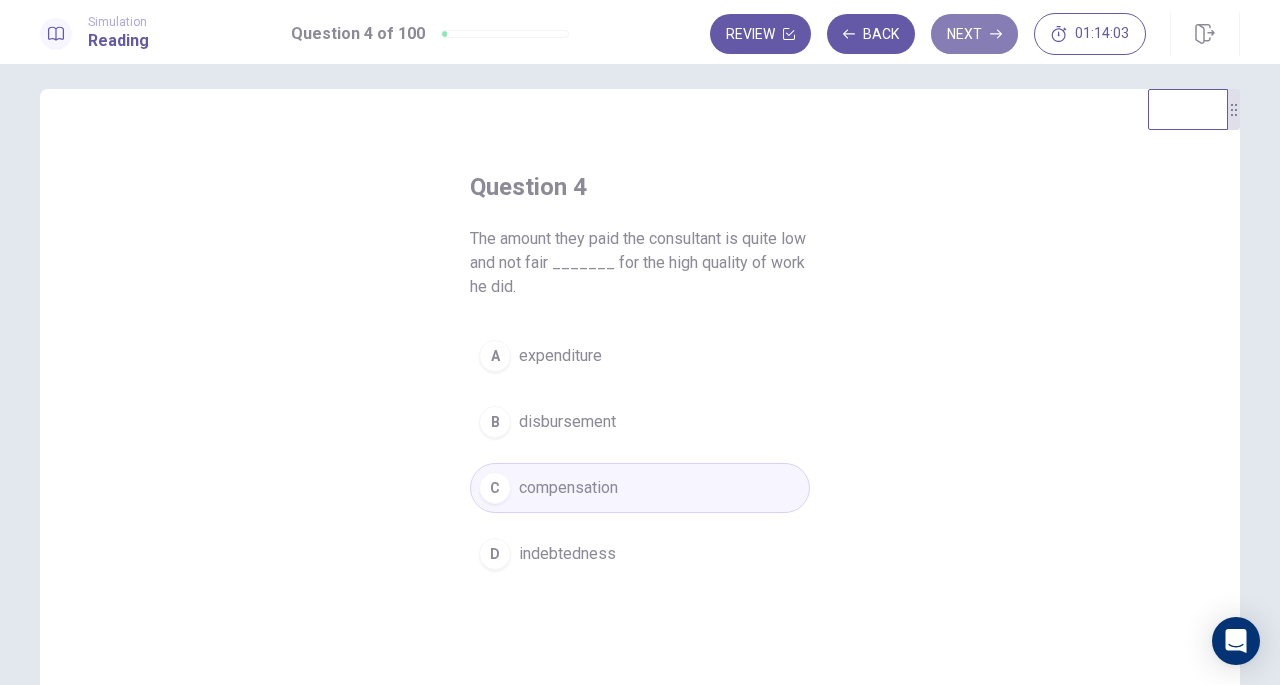 click on "Next" at bounding box center [974, 34] 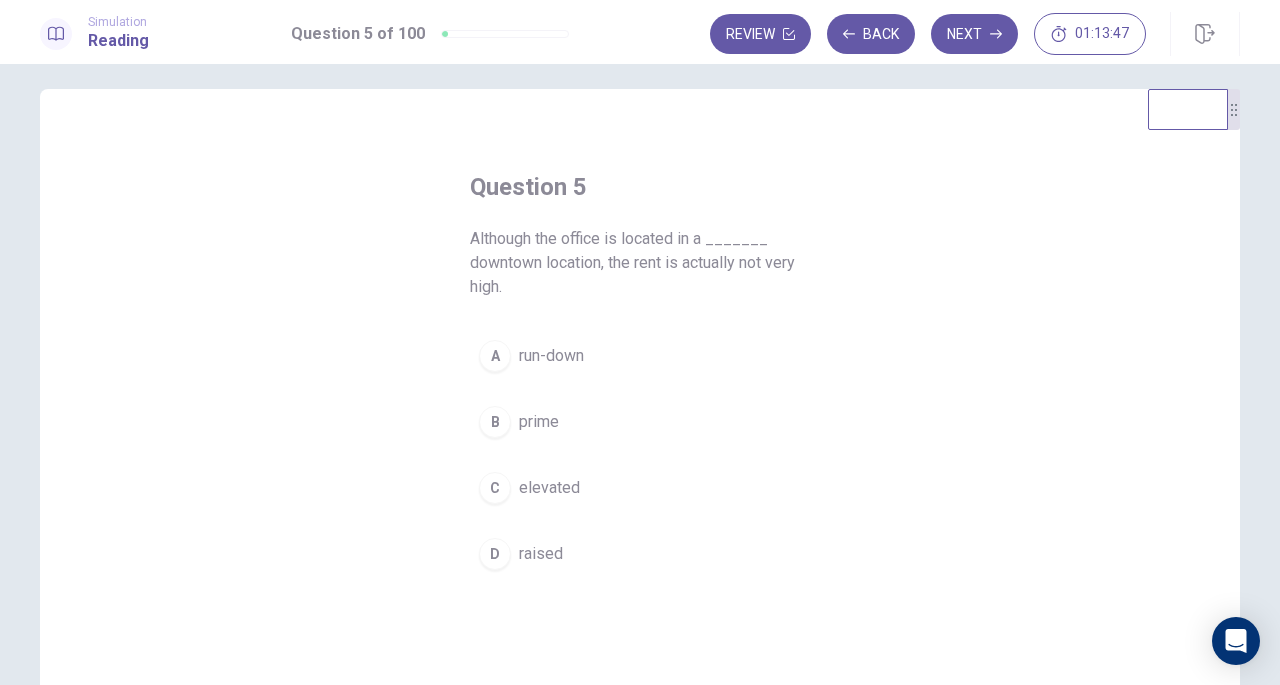 click on "elevated" at bounding box center (549, 488) 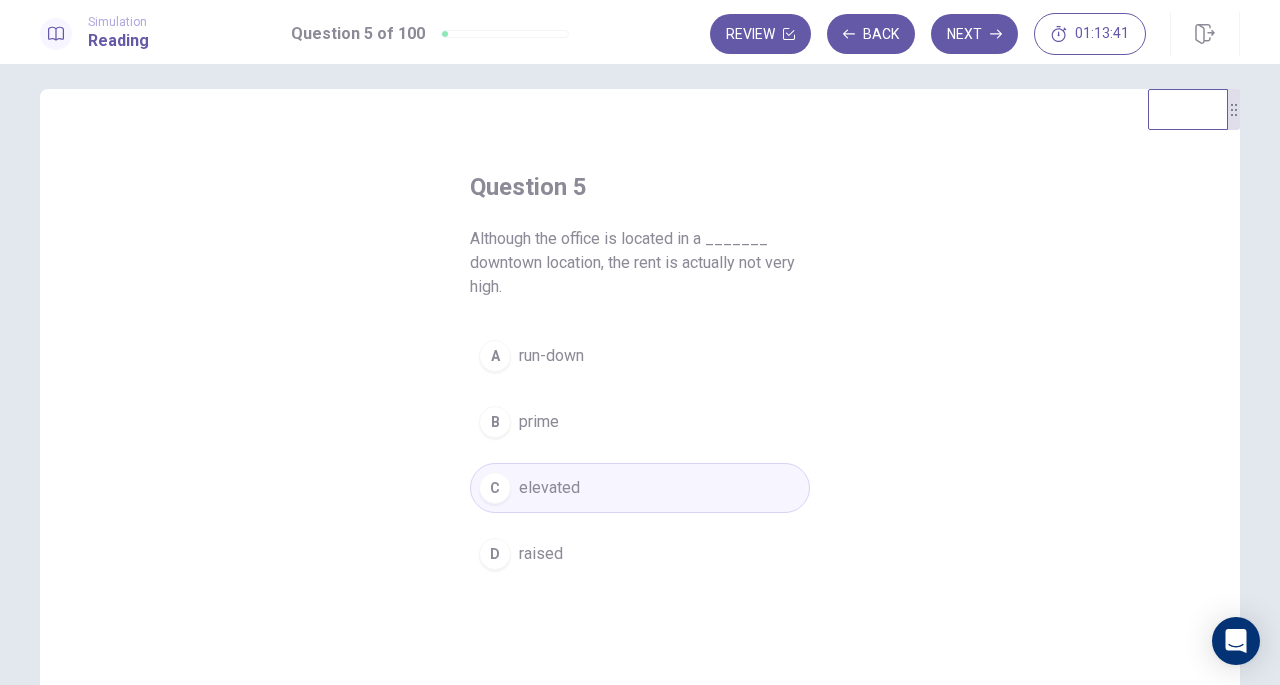 click on "run-down" at bounding box center (551, 356) 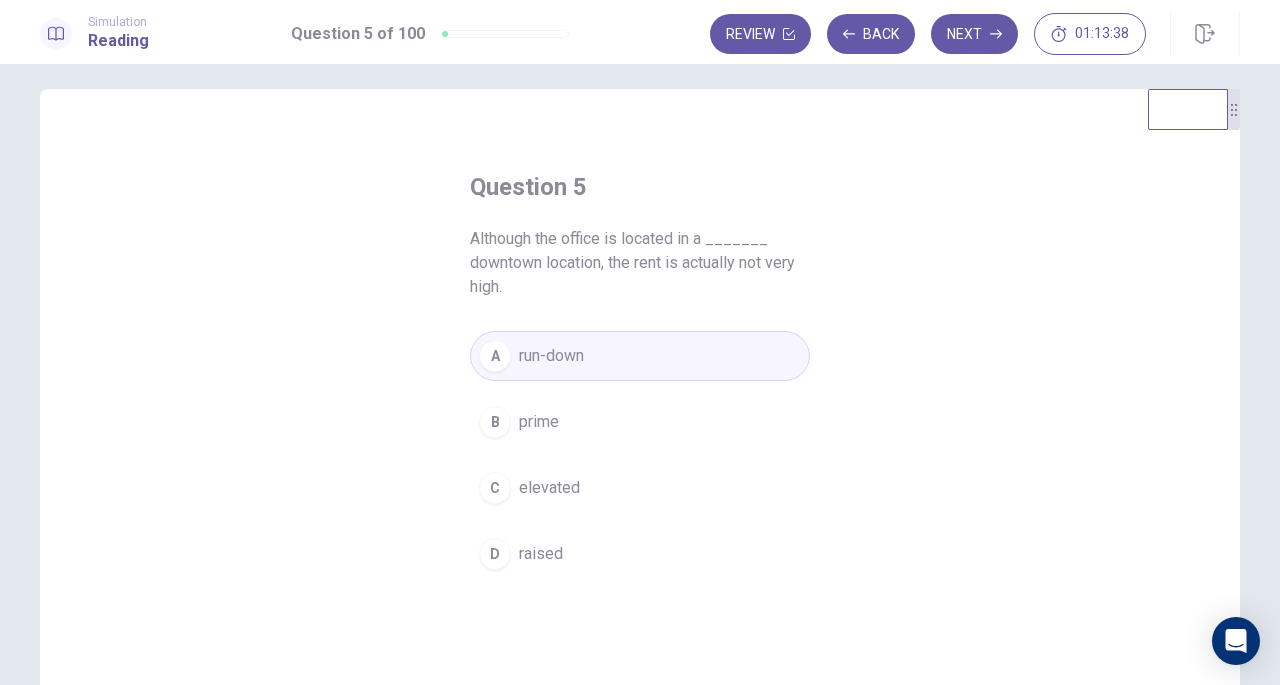 click on "prime" at bounding box center [539, 422] 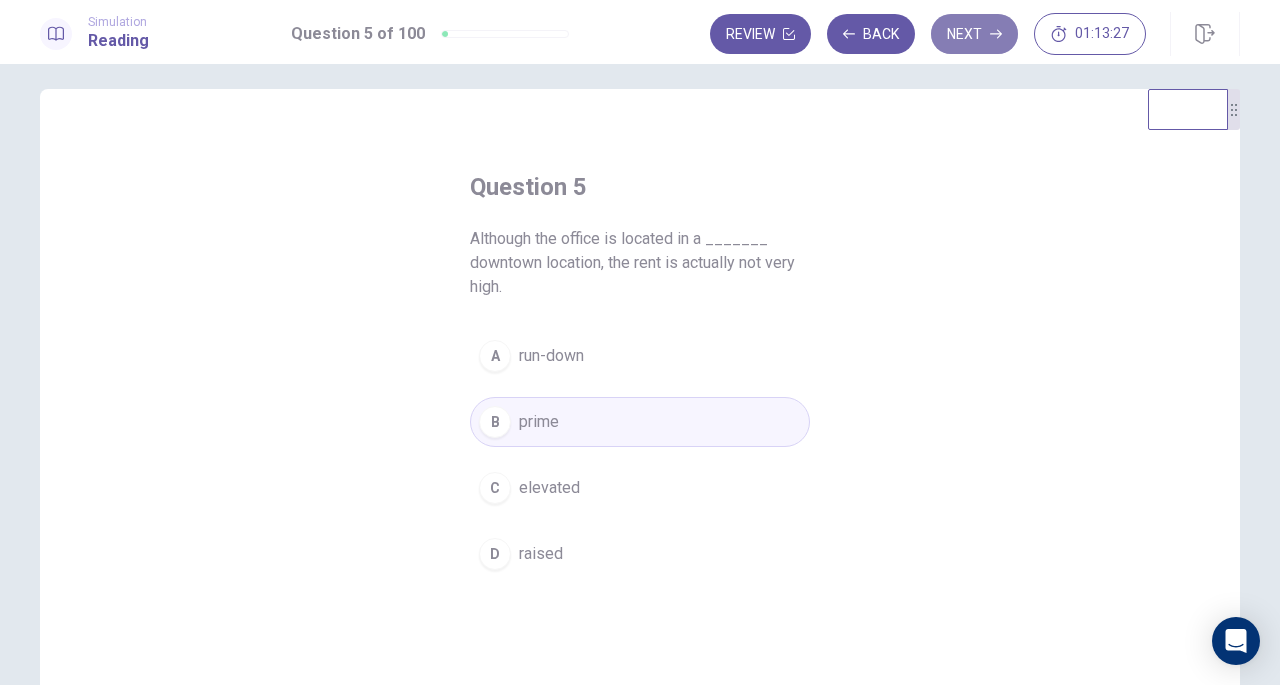 click on "Next" at bounding box center [974, 34] 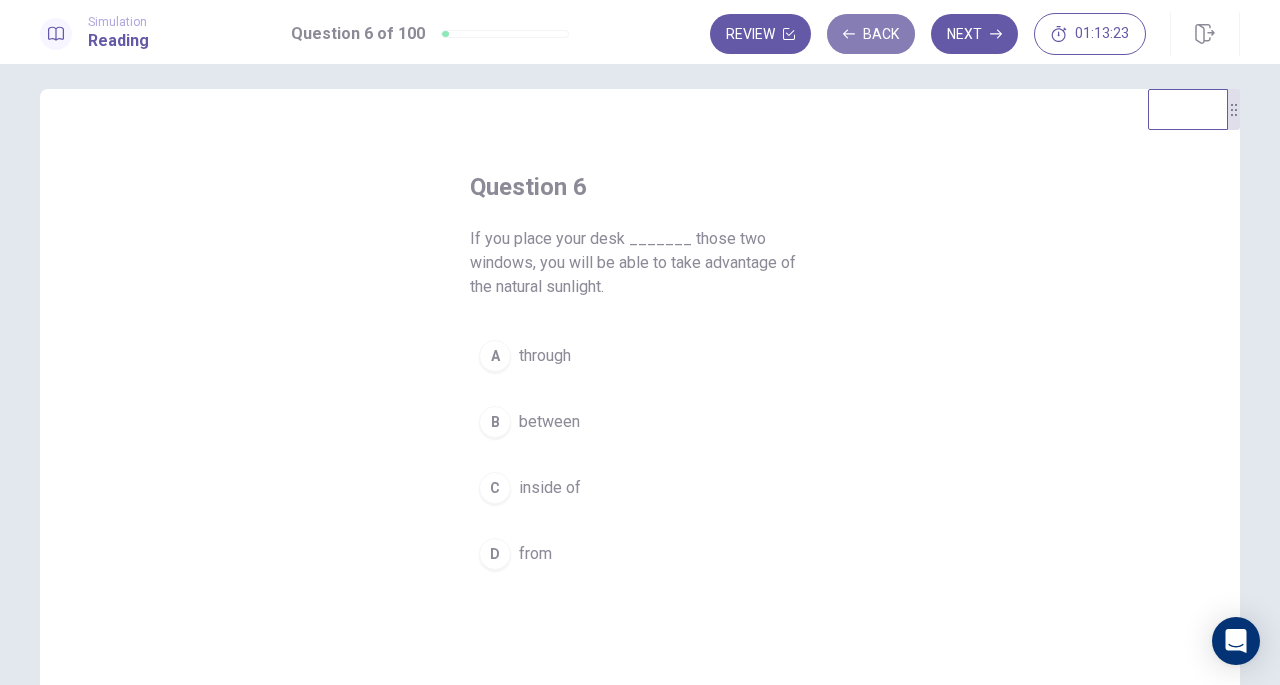 click on "Back" at bounding box center [871, 34] 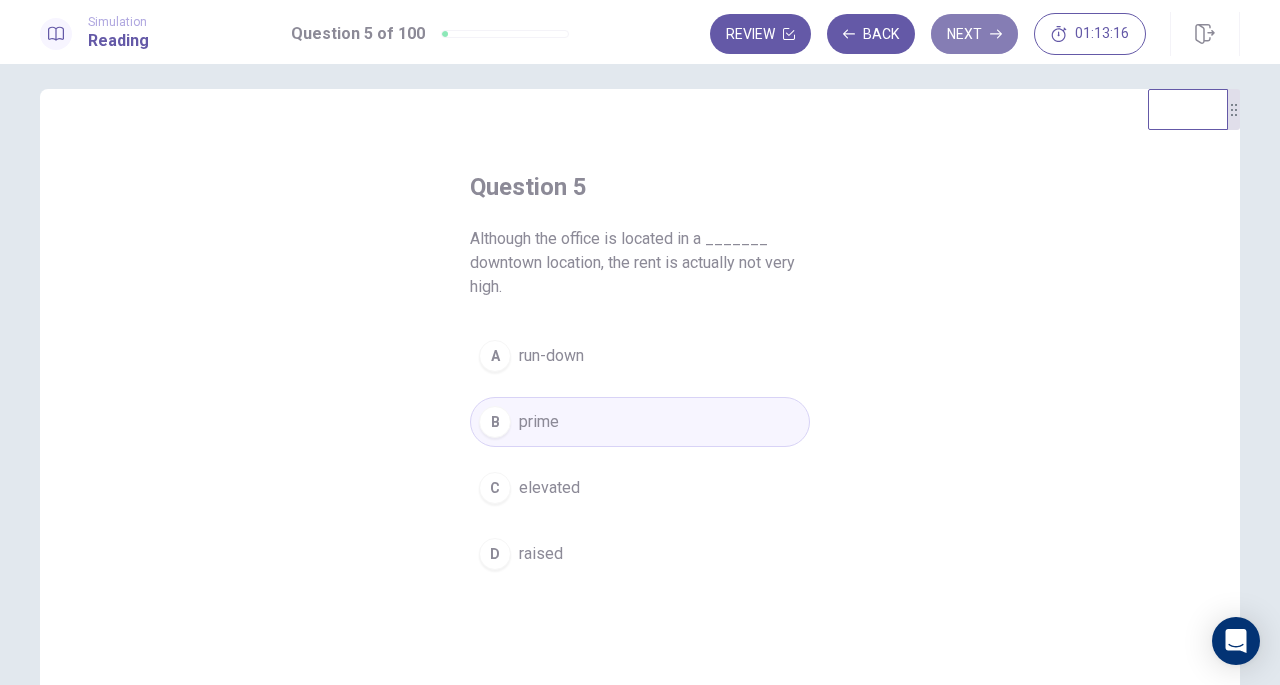 click on "Next" at bounding box center [974, 34] 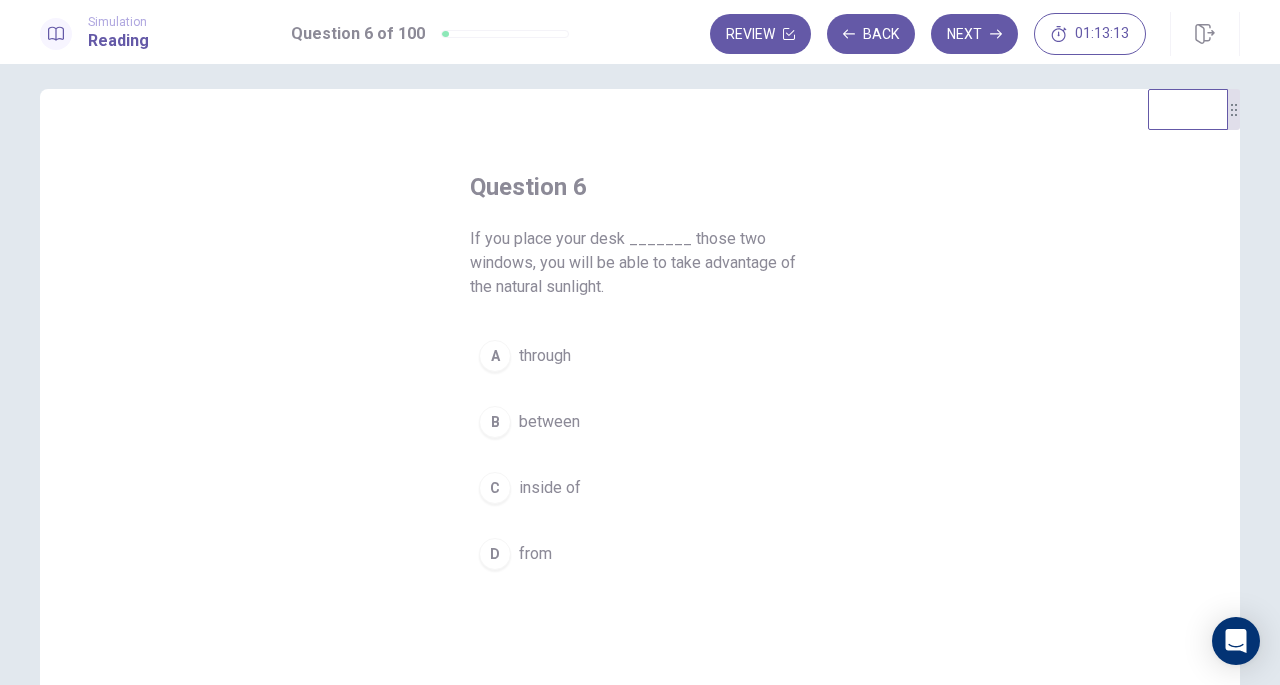 click on "Question 6 If you place your desk _______ those two windows, you will be able to take advantage of the natural sunlight. A through B between C inside of D from" at bounding box center [640, 436] 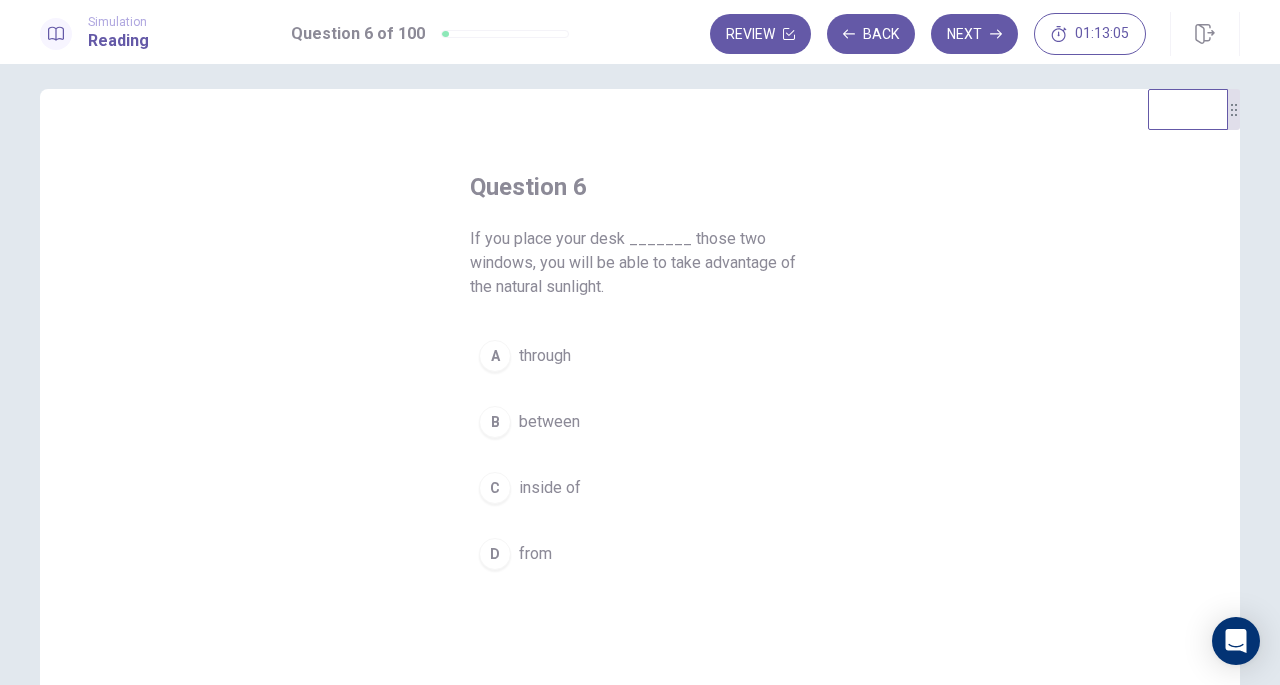 click on "between" at bounding box center [549, 422] 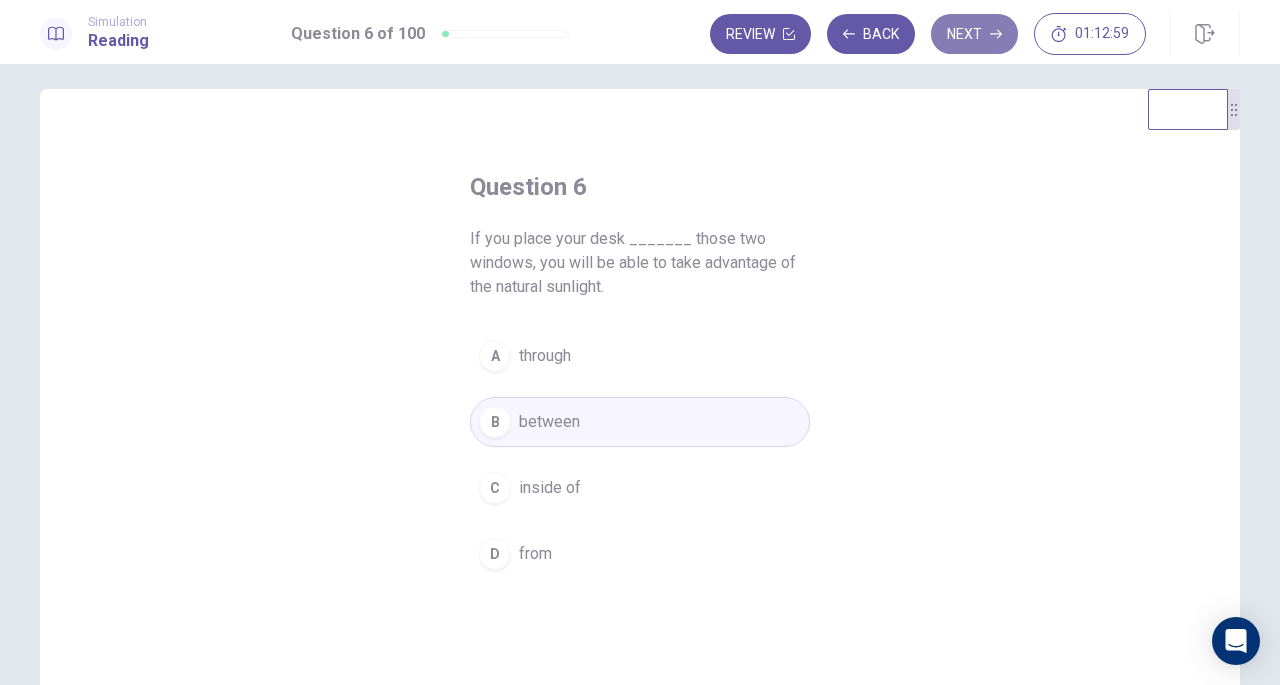 click on "Next" at bounding box center [974, 34] 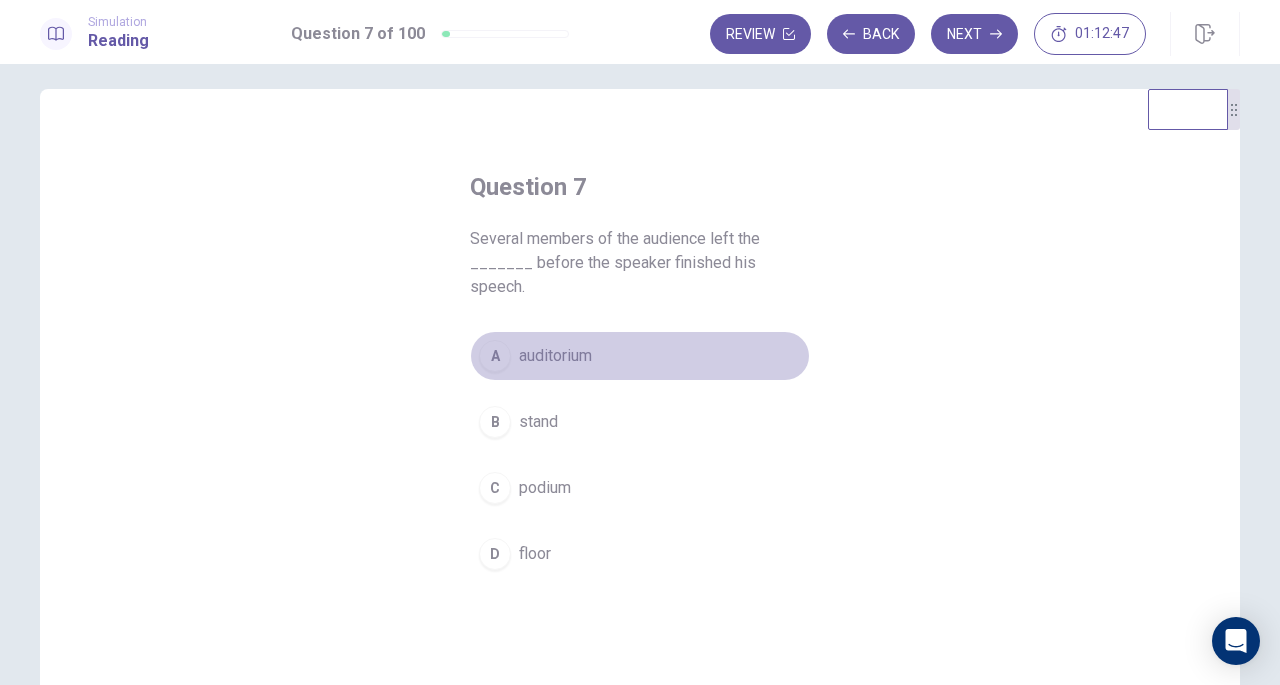 click on "auditorium" at bounding box center (555, 356) 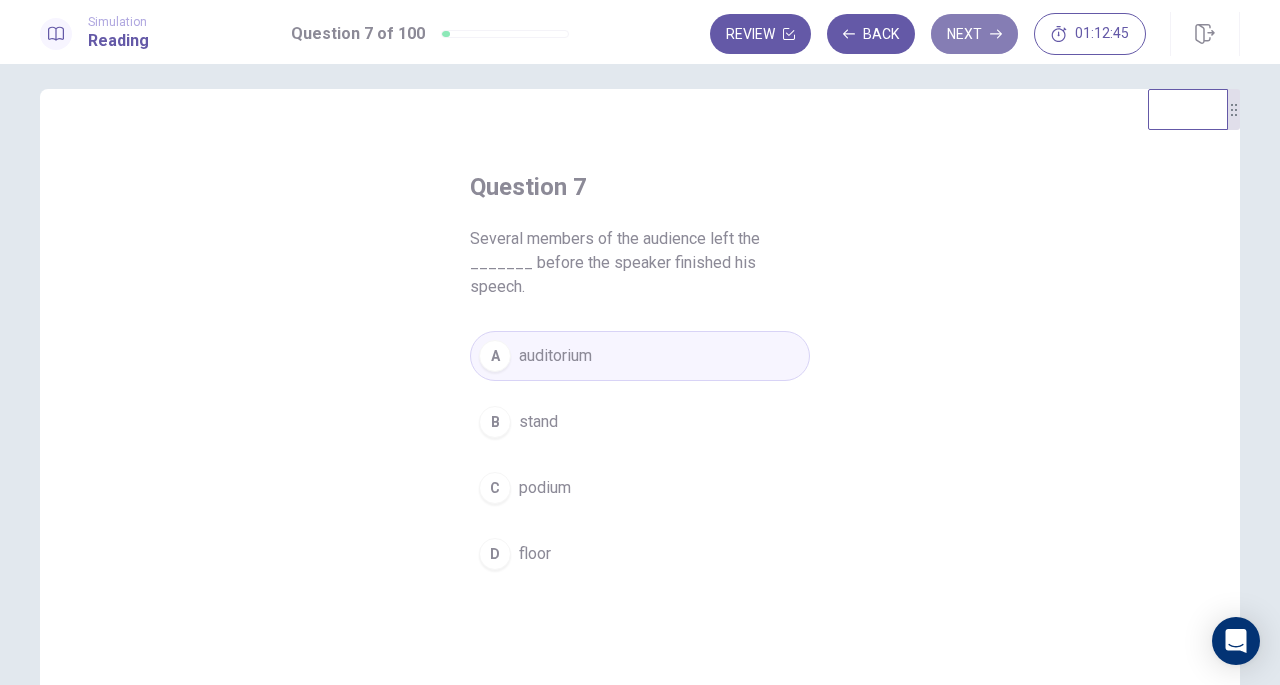 click on "Next" at bounding box center [974, 34] 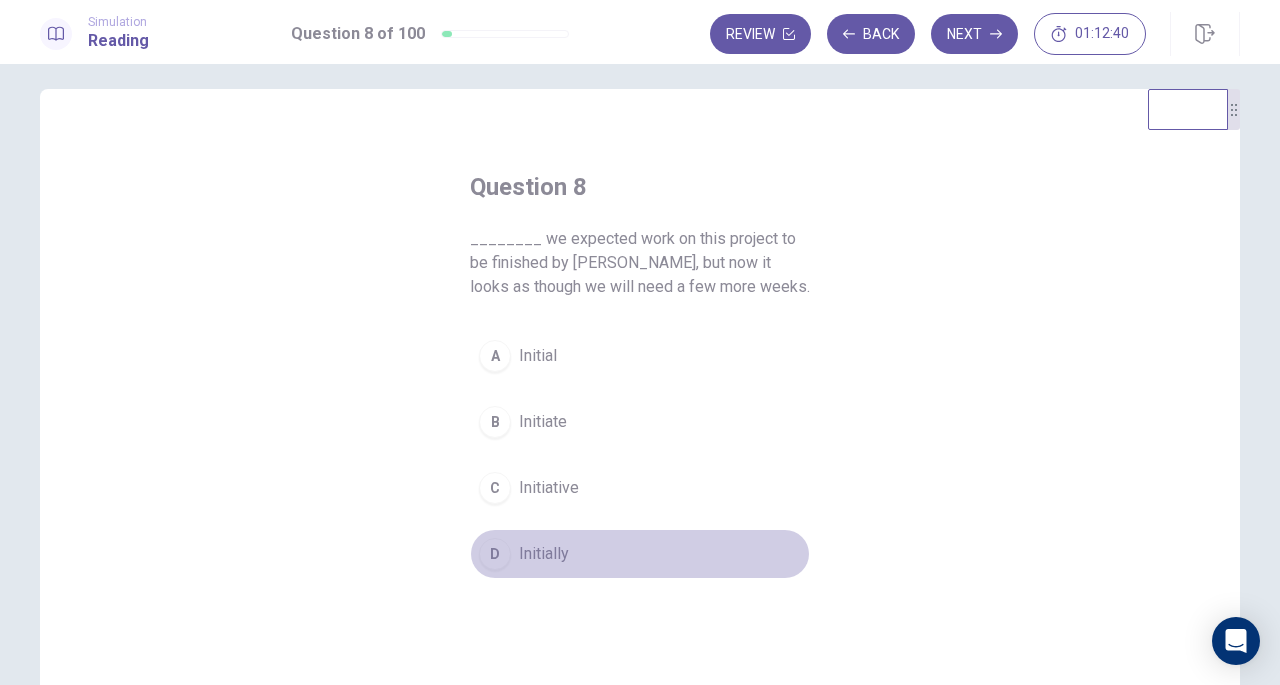 click on "Initially" at bounding box center [544, 554] 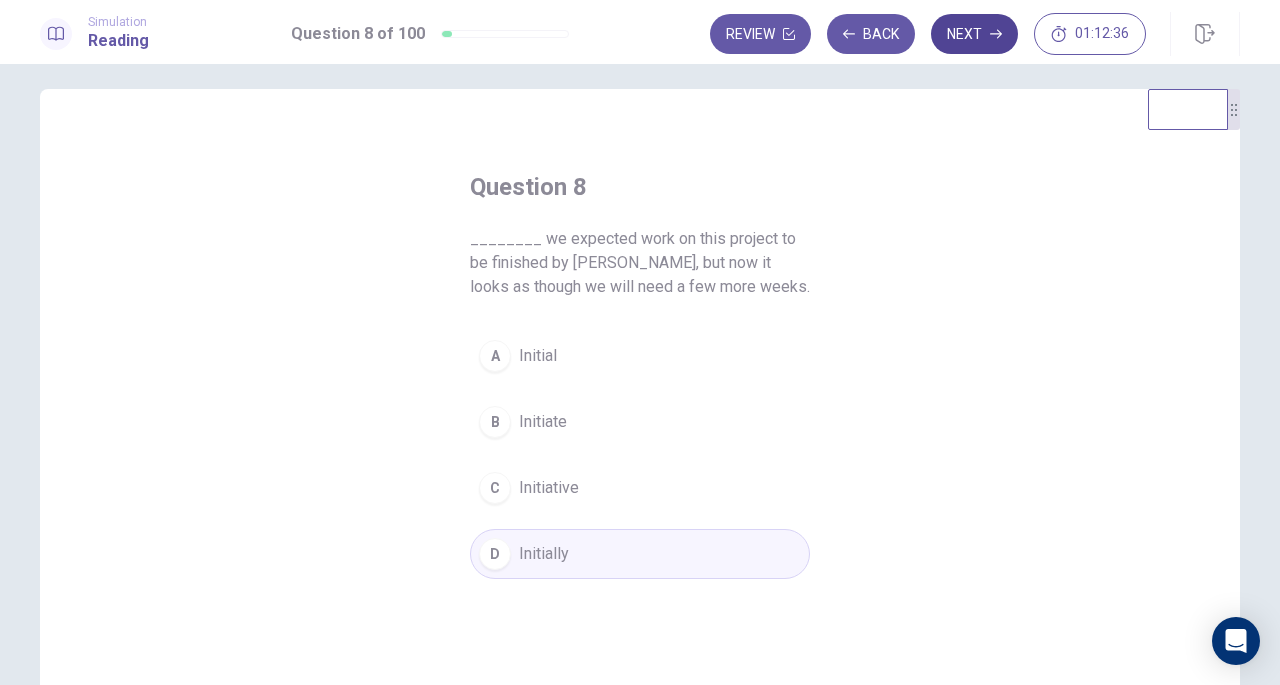 click on "Next" at bounding box center (974, 34) 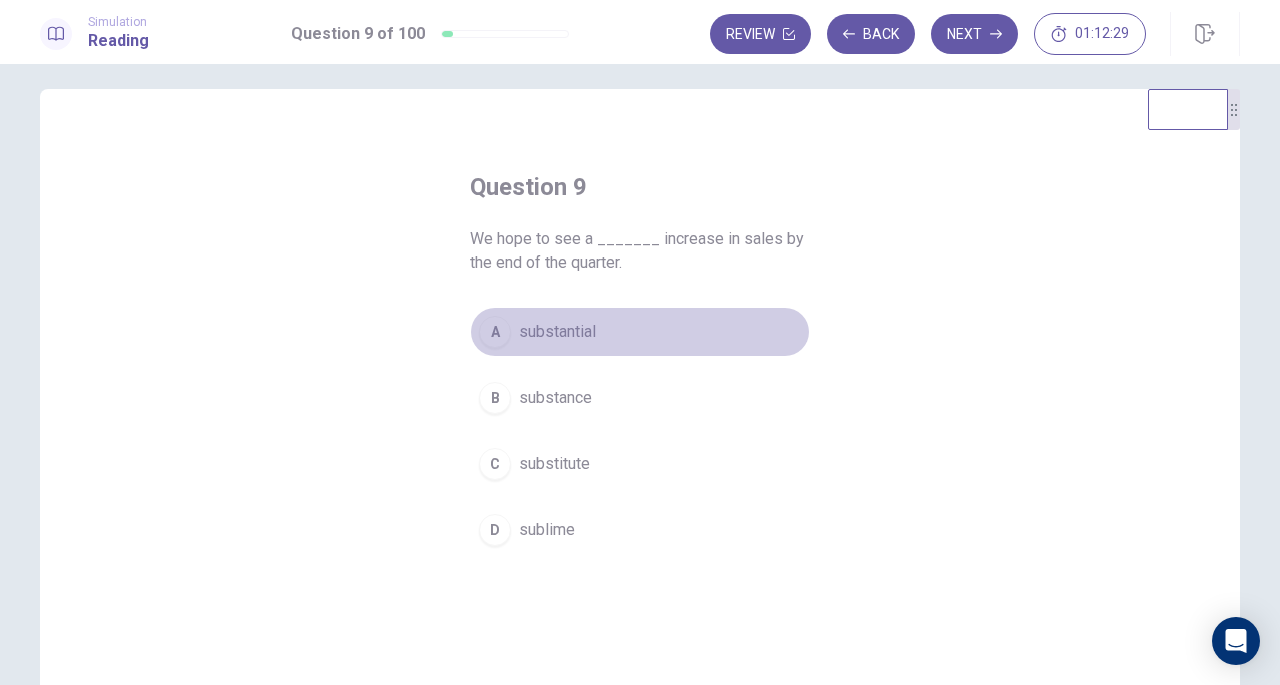 click on "substantial" at bounding box center (557, 332) 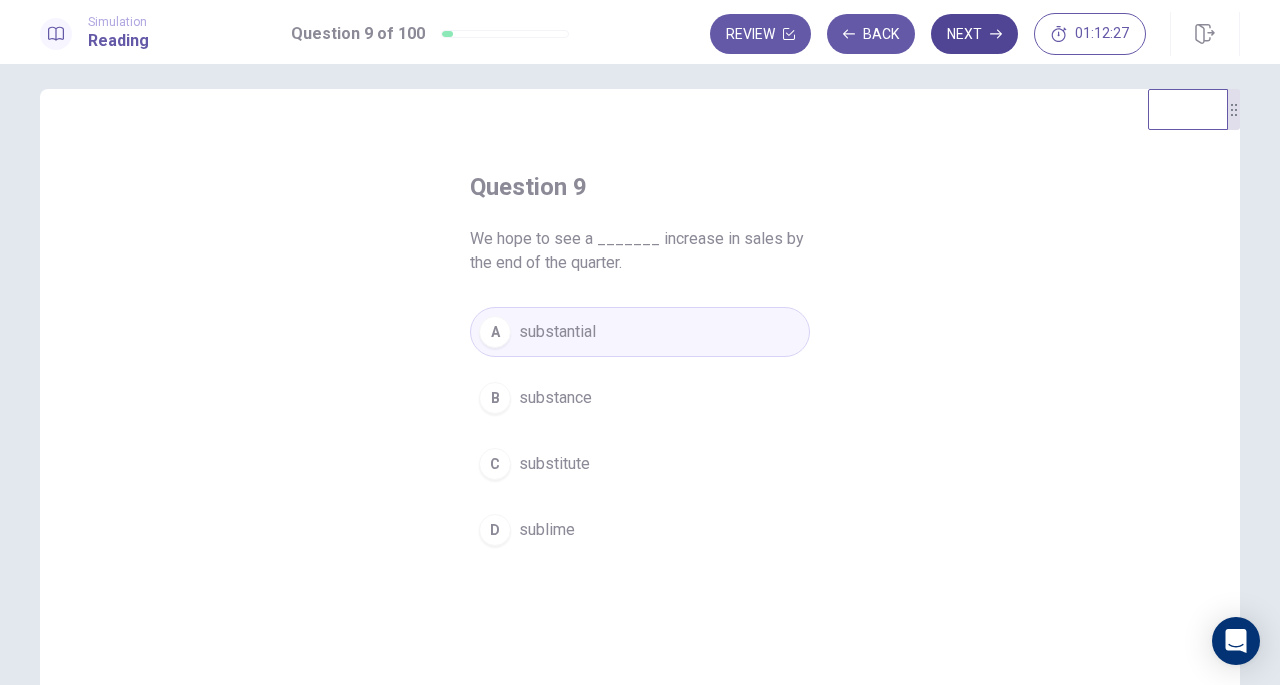 click on "Next" at bounding box center (974, 34) 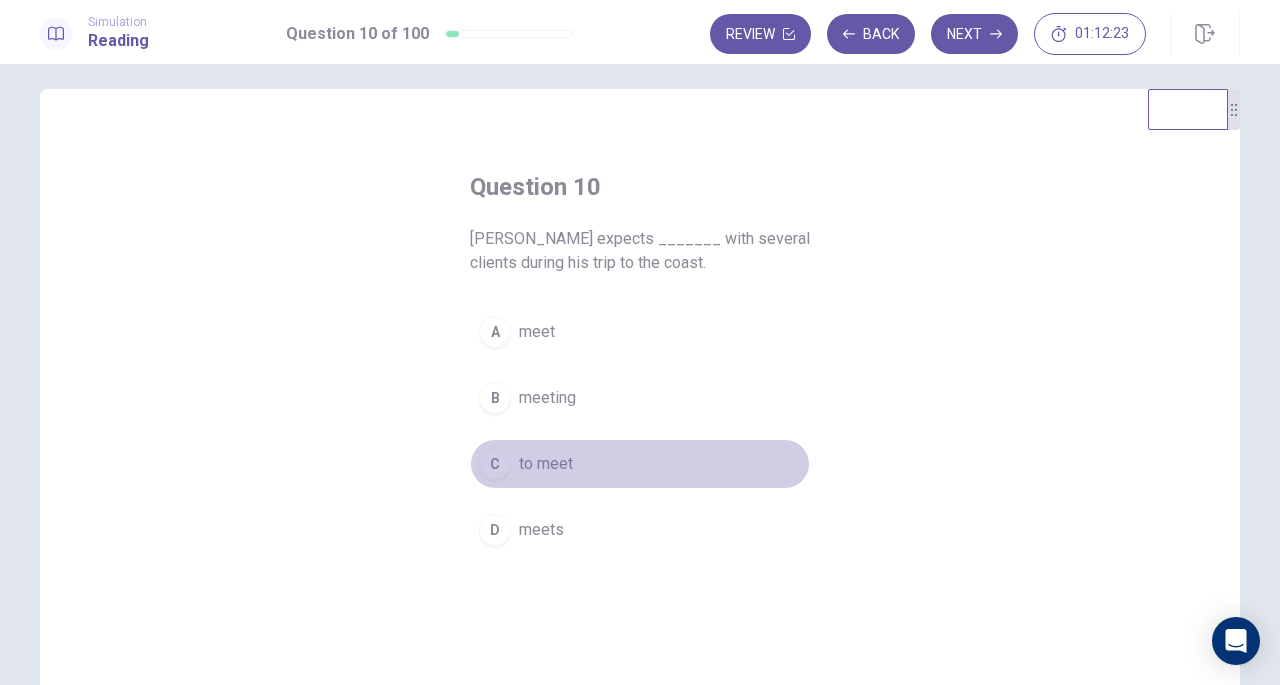 click on "to meet" at bounding box center [546, 464] 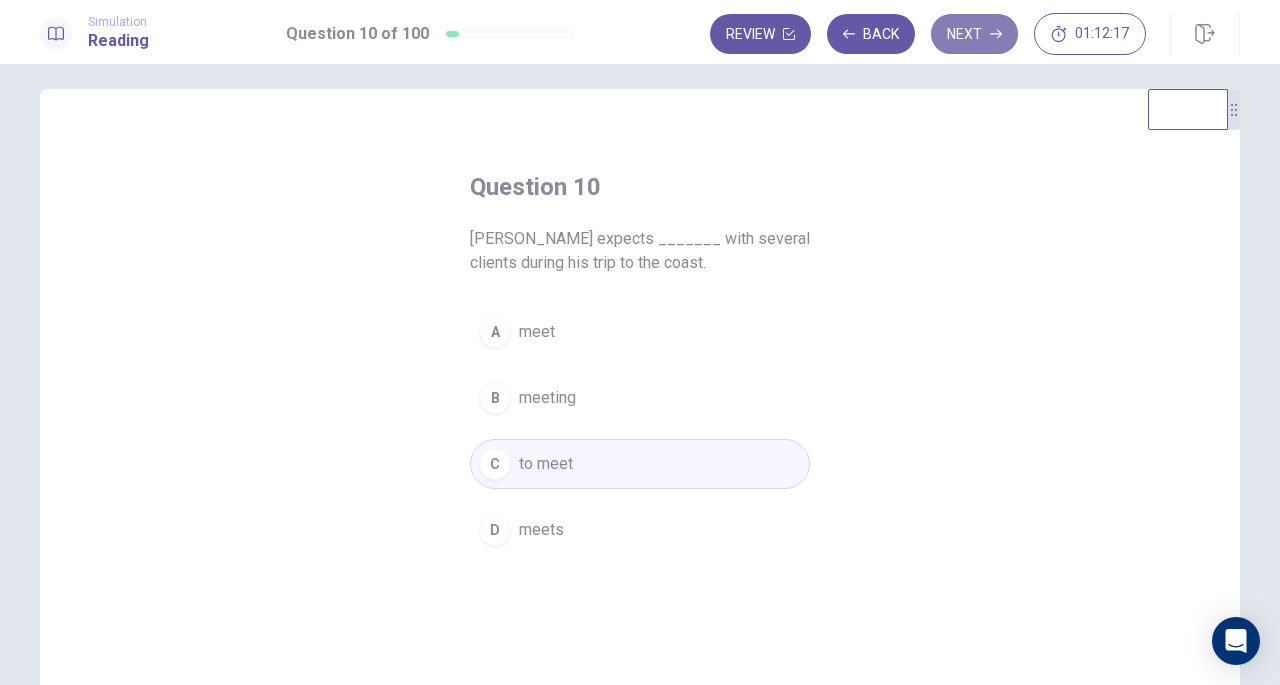 click on "Next" at bounding box center [974, 34] 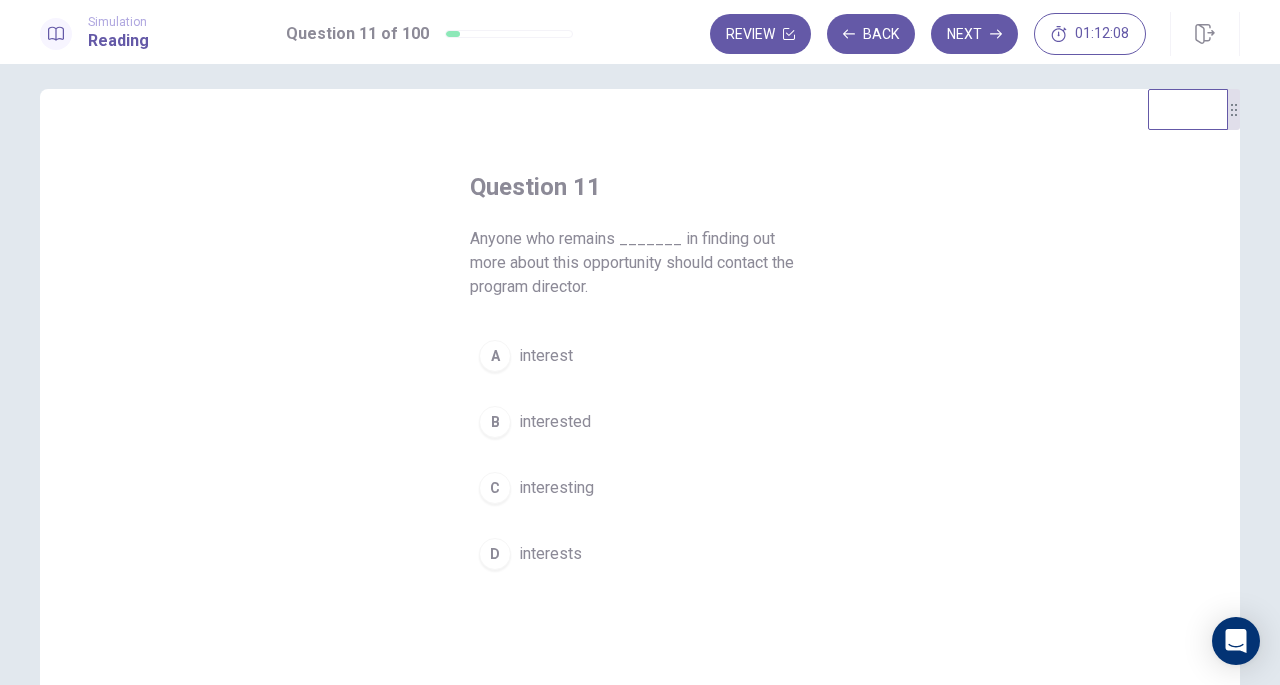 click on "interest" at bounding box center [546, 356] 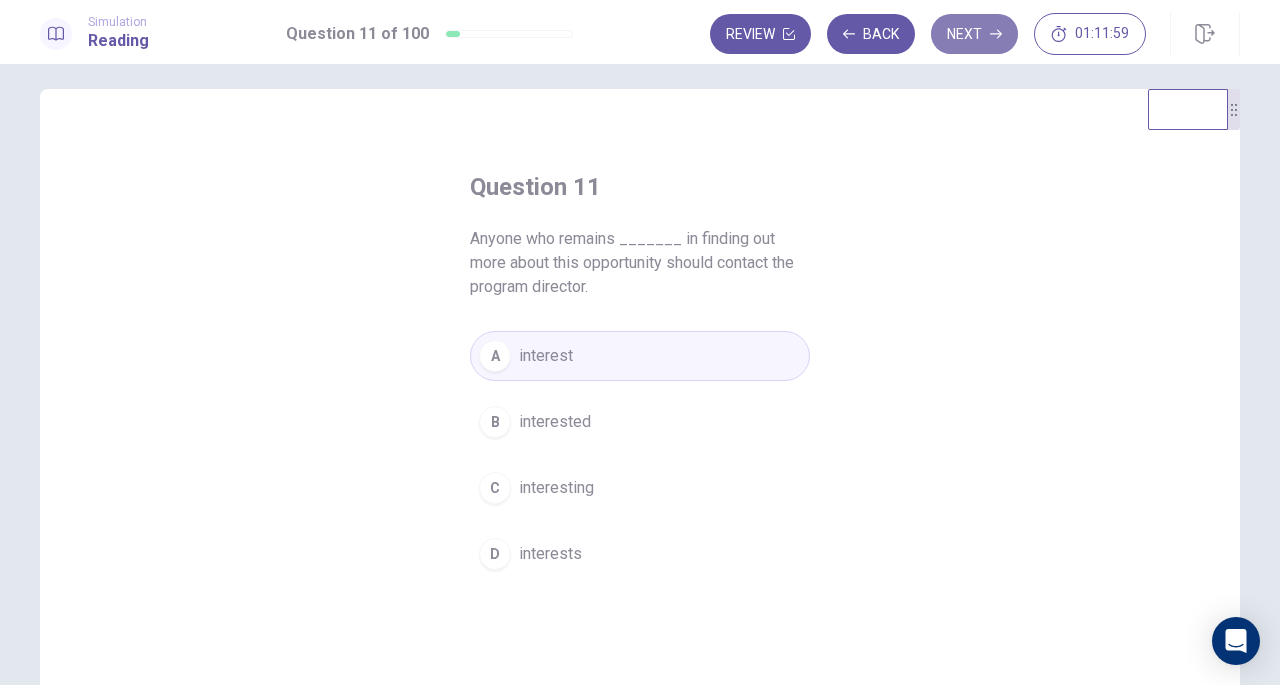 click on "Next" at bounding box center [974, 34] 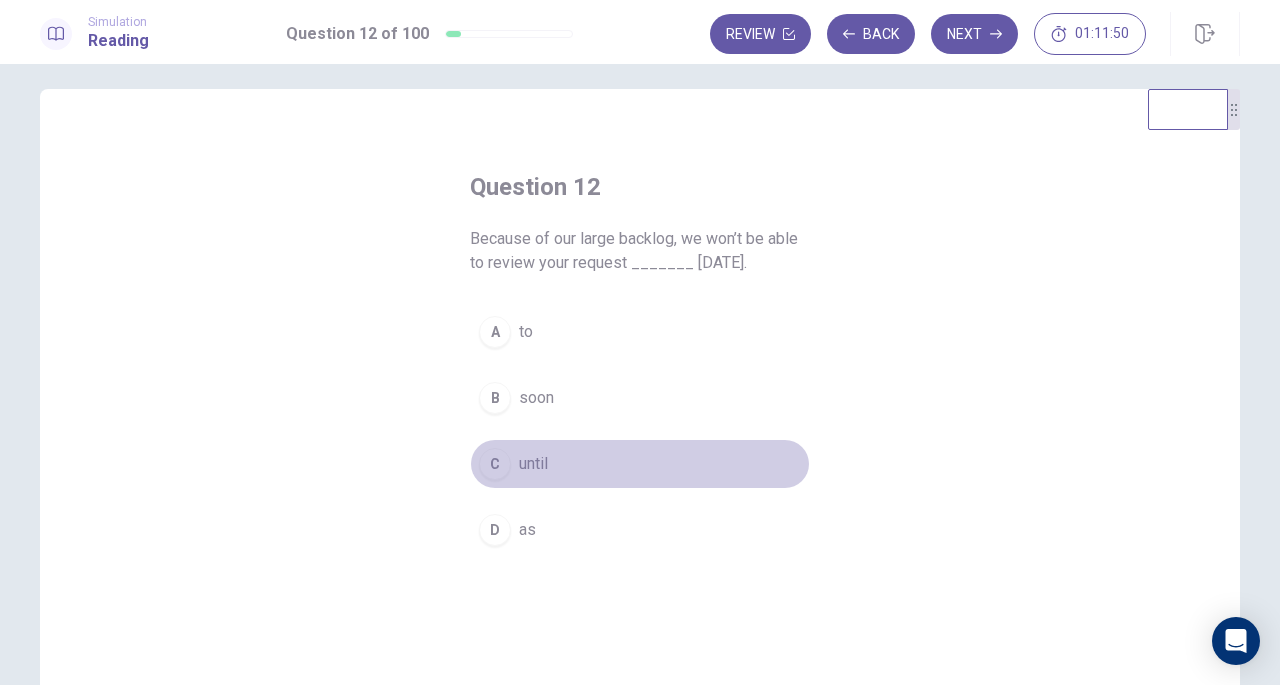 click on "C until" at bounding box center [640, 464] 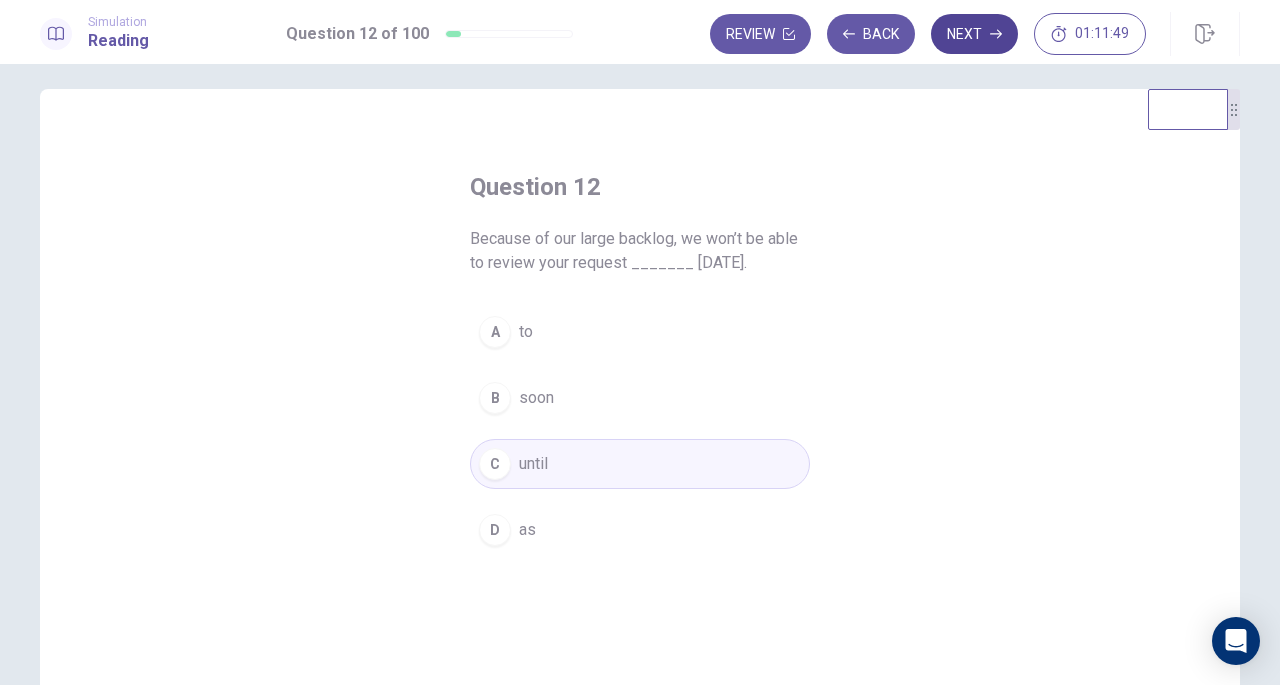 click on "Next" at bounding box center [974, 34] 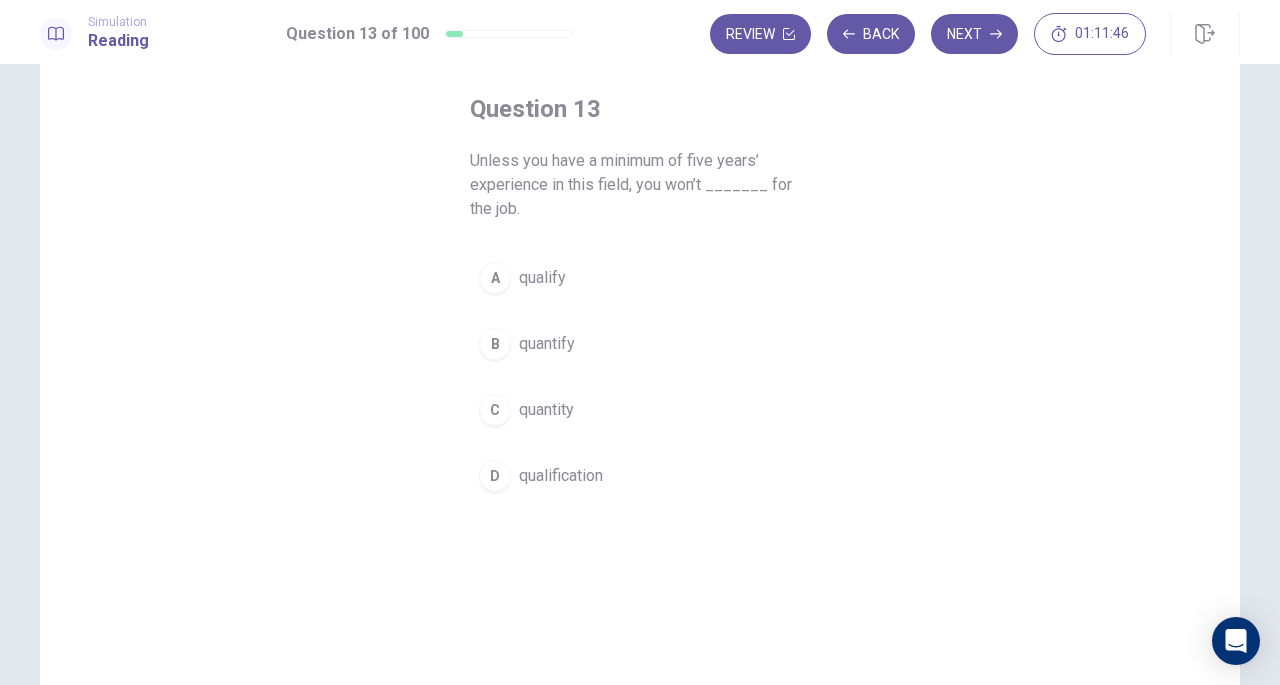 scroll, scrollTop: 94, scrollLeft: 0, axis: vertical 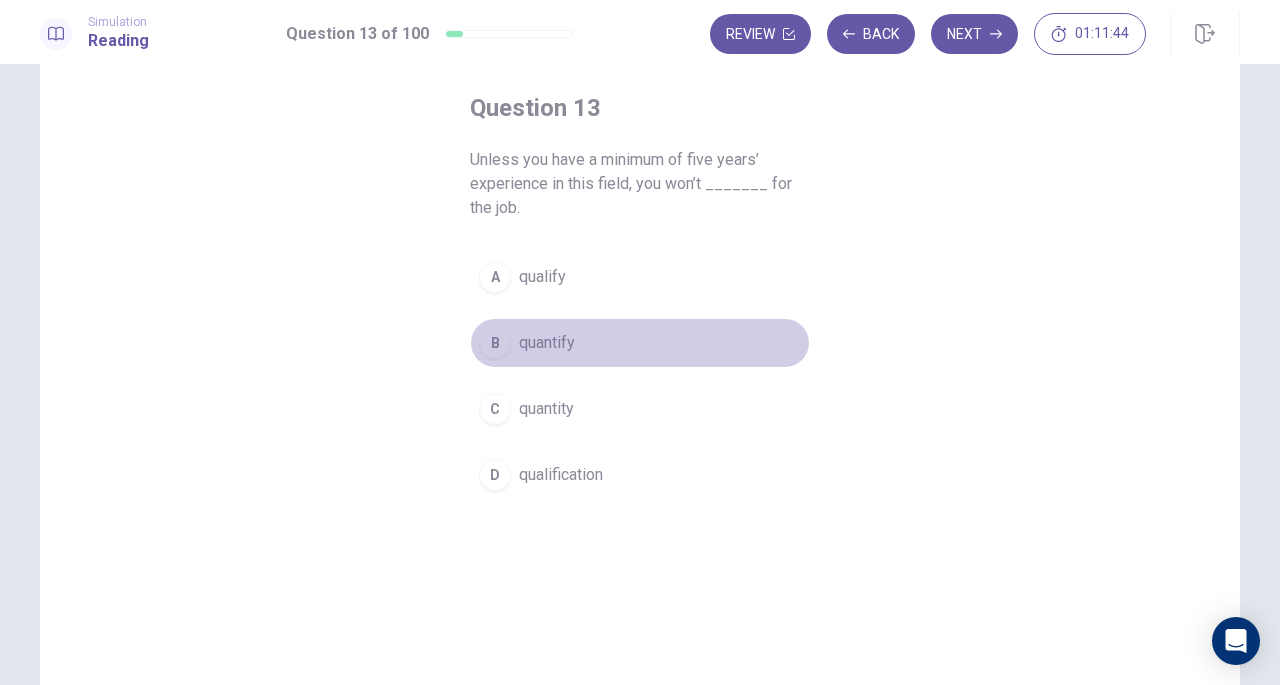 click on "quantify" at bounding box center (547, 343) 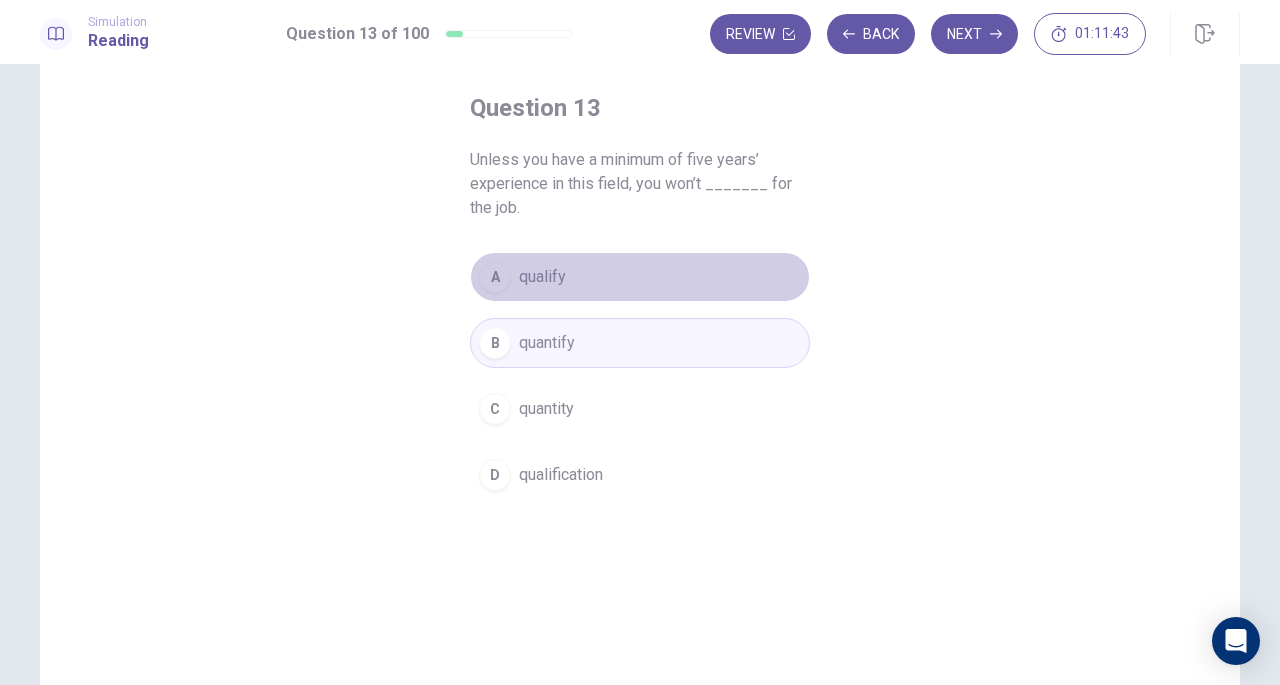 click on "qualify" at bounding box center [542, 277] 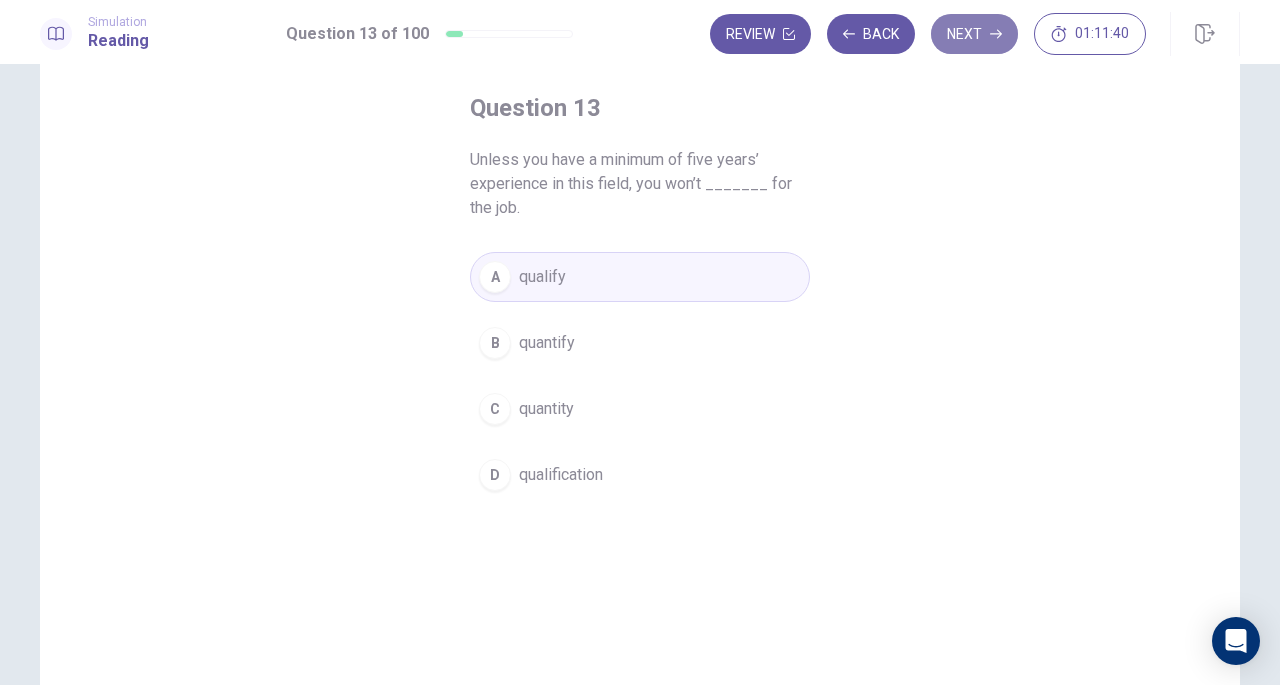 click on "Next" at bounding box center [974, 34] 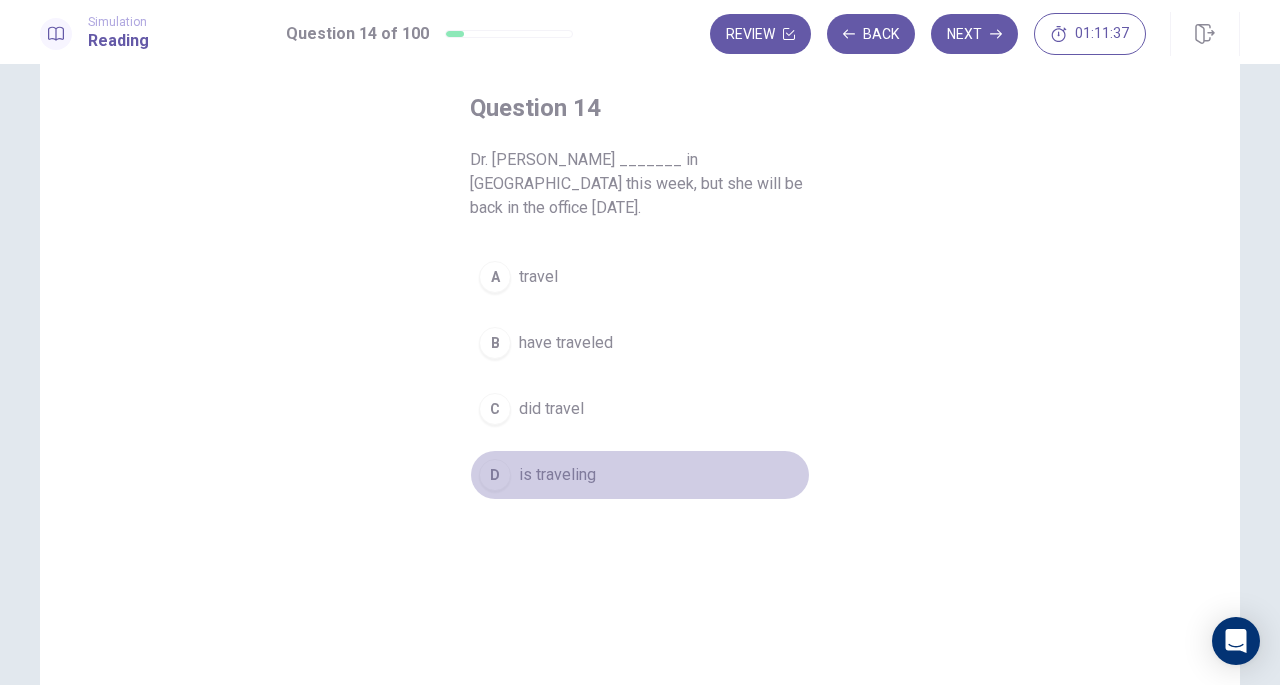 click on "is traveling" at bounding box center (557, 475) 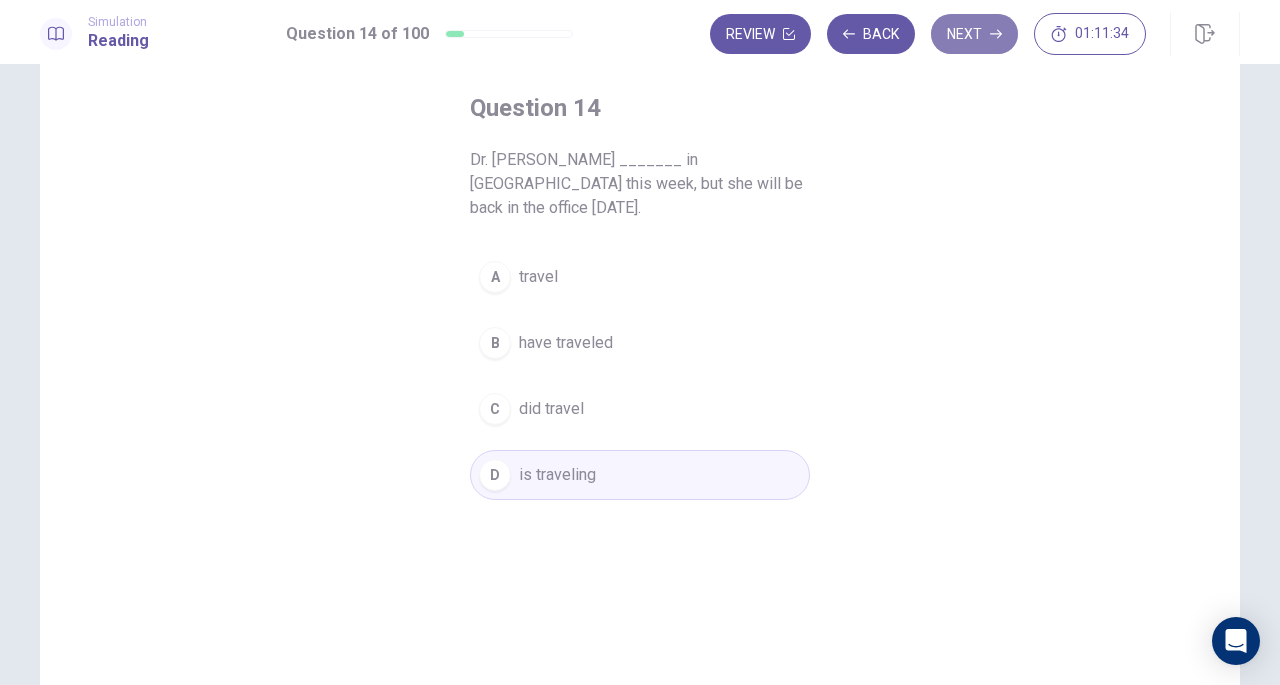 click on "Next" at bounding box center [974, 34] 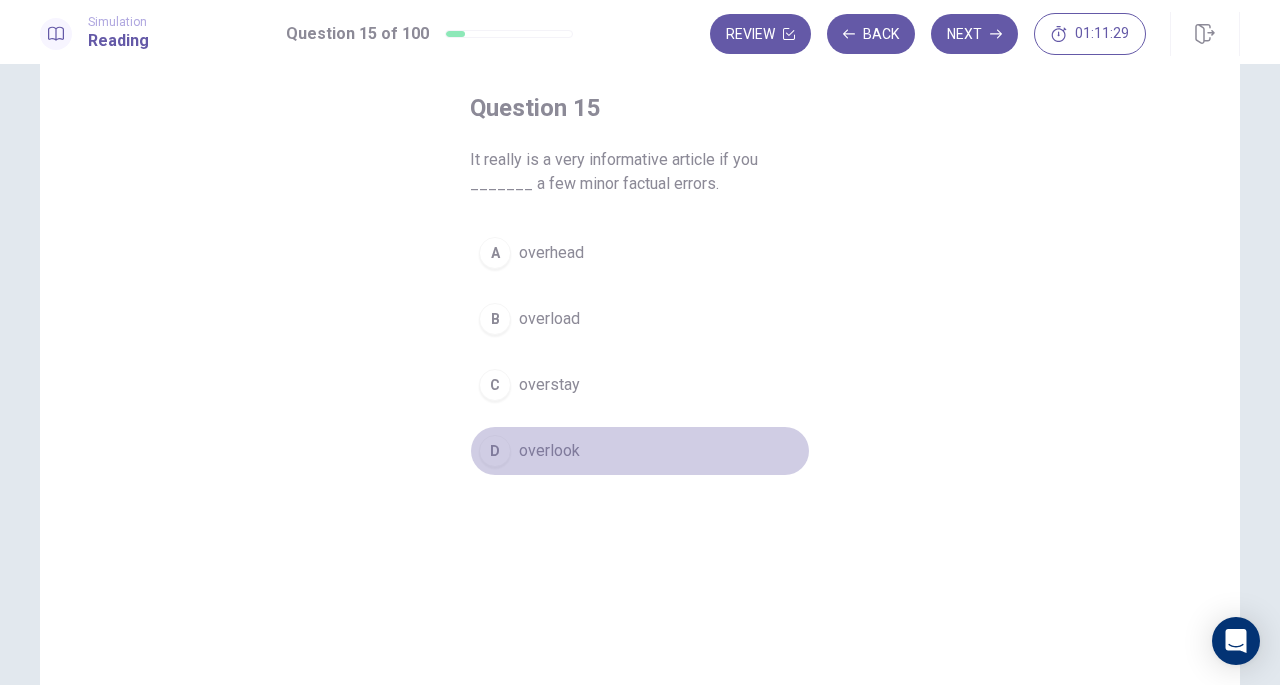 click on "overlook" at bounding box center [549, 451] 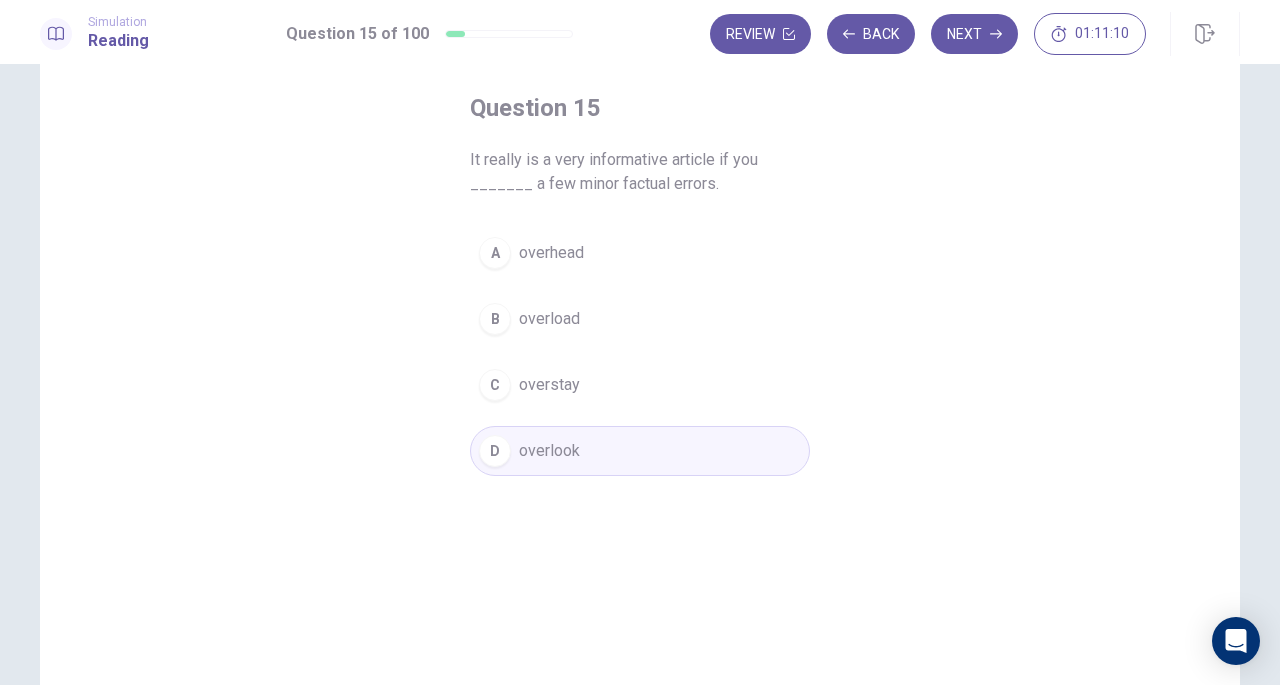 click on "Question 15  It really is a very informative article if you _______ a few minor factual errors. A overhead B overload C overstay D overlook" at bounding box center [640, 357] 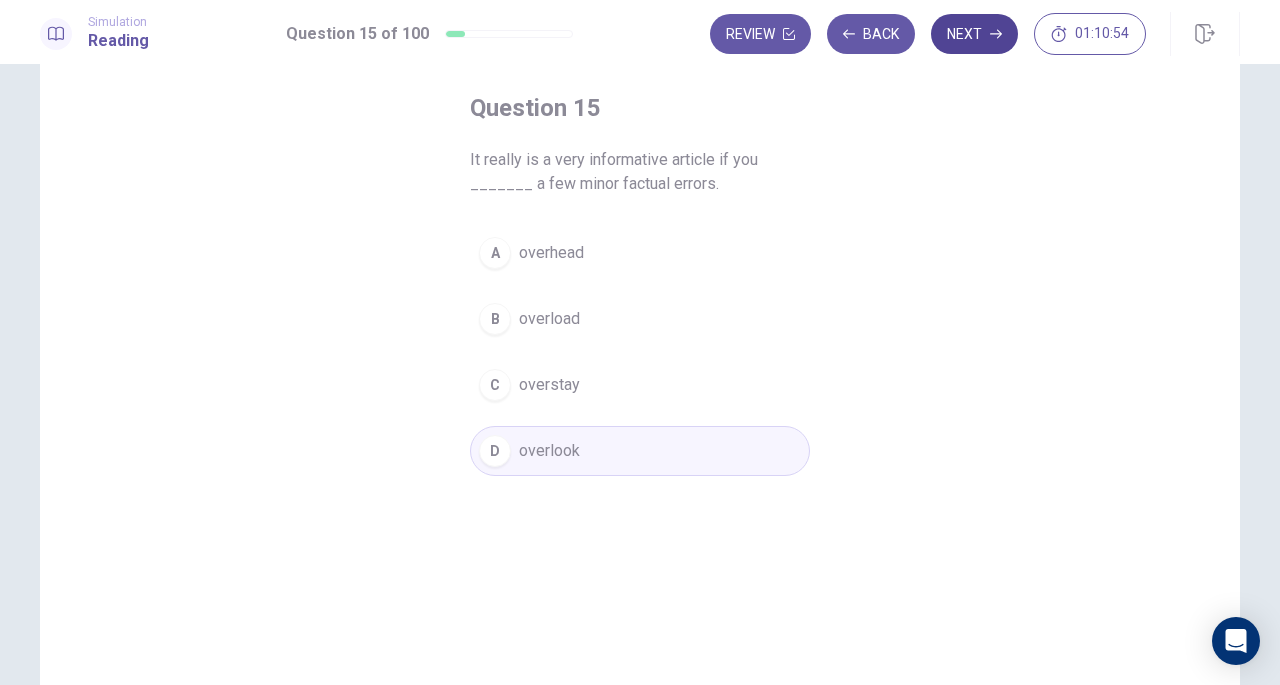 click on "Next" at bounding box center [974, 34] 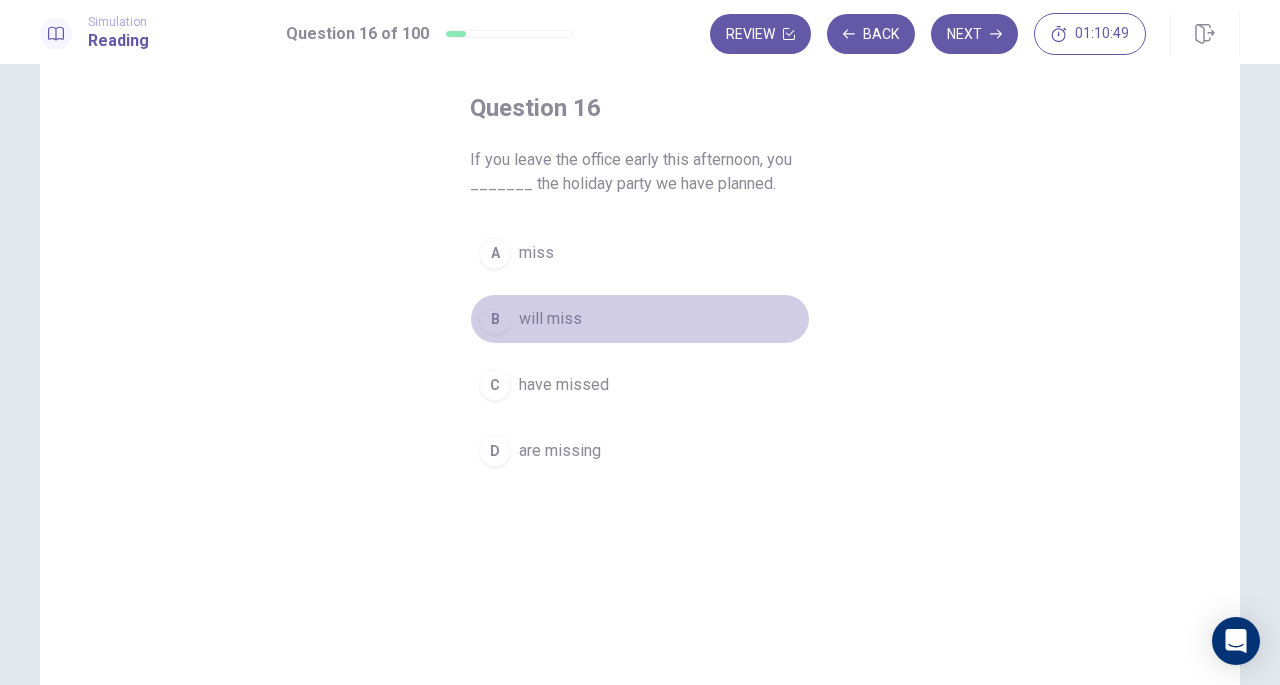click on "will miss" at bounding box center (550, 319) 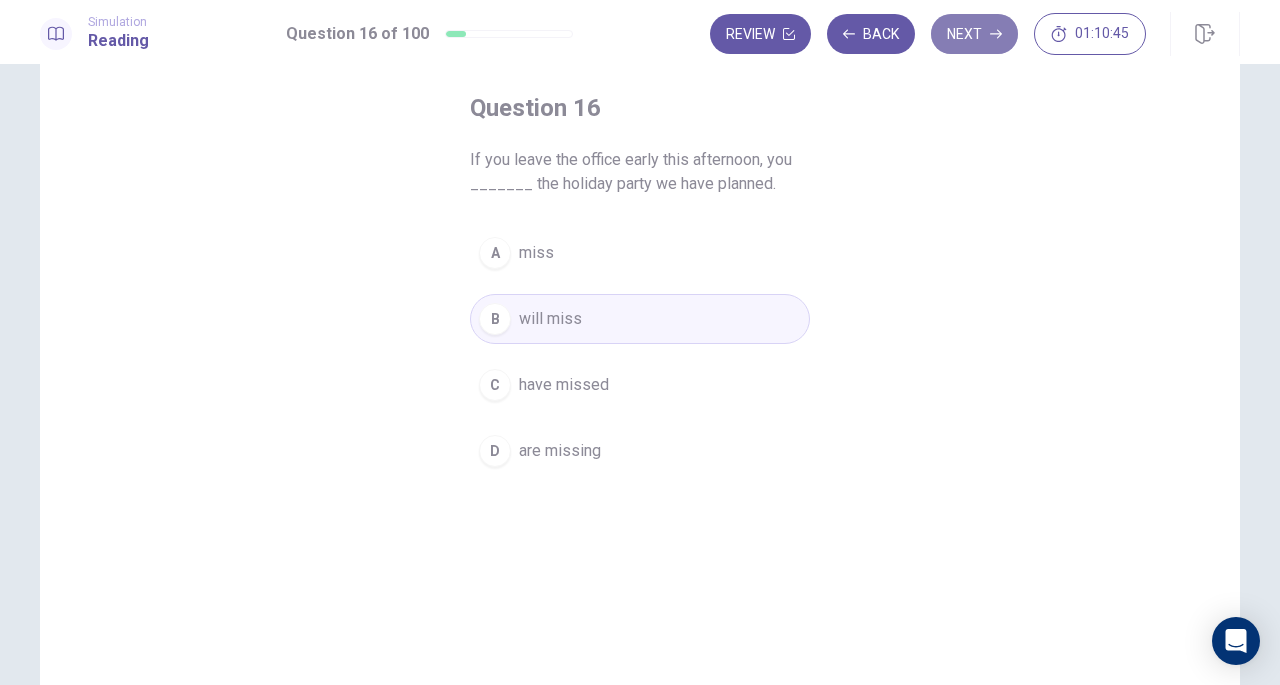 click on "Next" at bounding box center (974, 34) 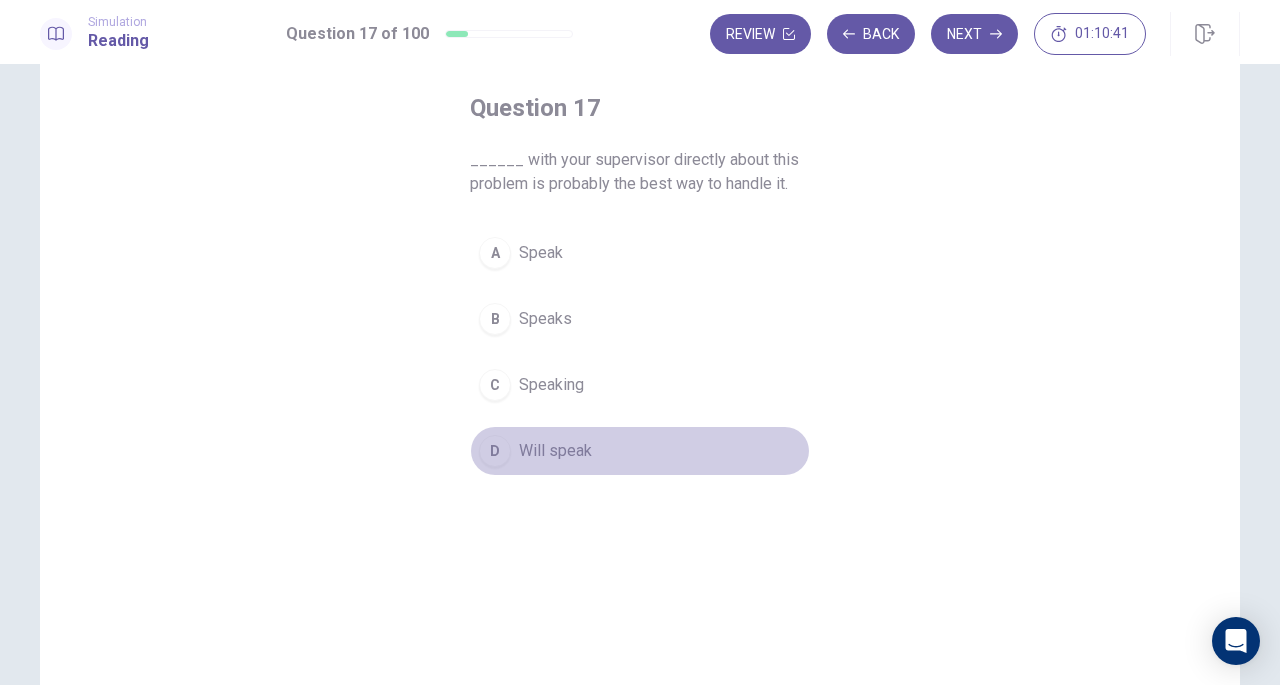 click on "Will speak" at bounding box center (555, 451) 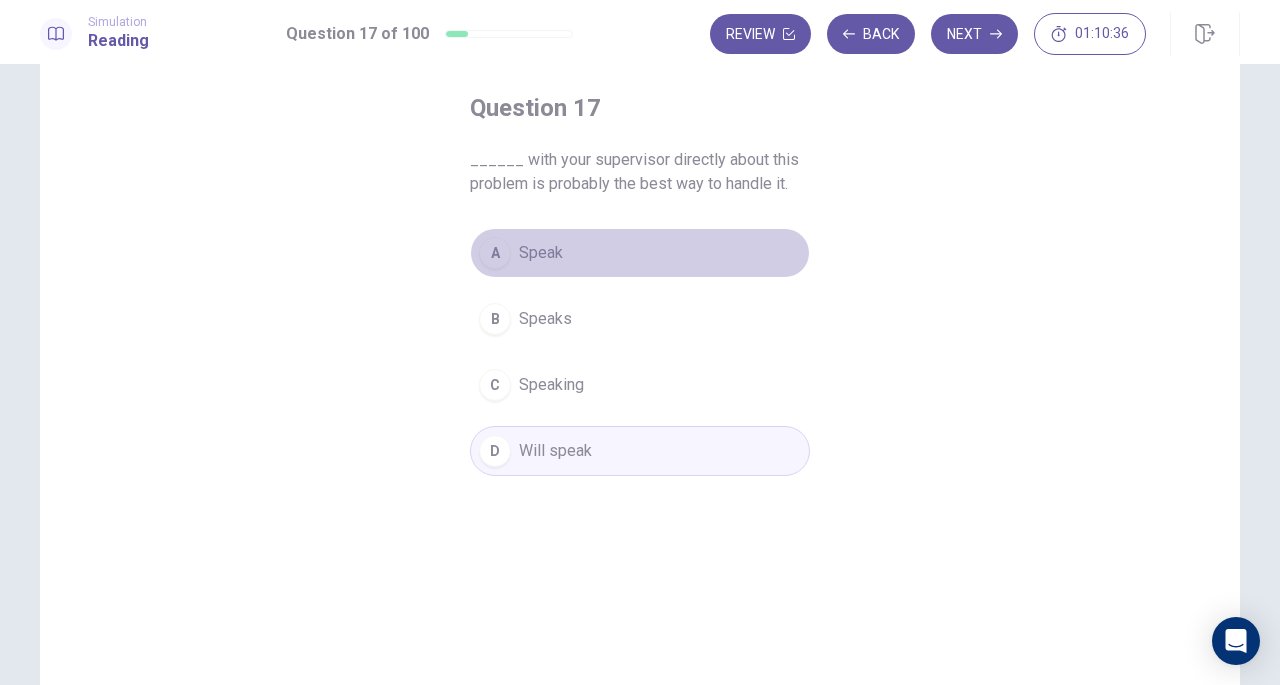 click on "A Speak" at bounding box center (640, 253) 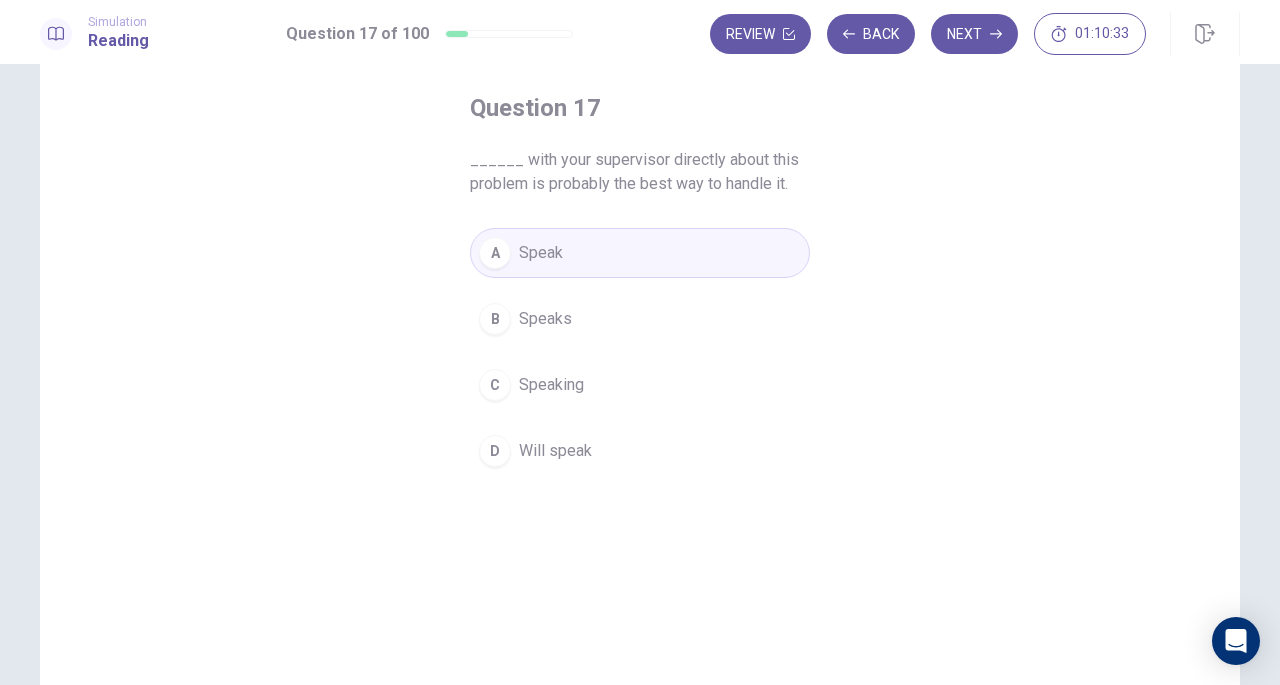 drag, startPoint x: 964, startPoint y: 37, endPoint x: 884, endPoint y: 361, distance: 333.73044 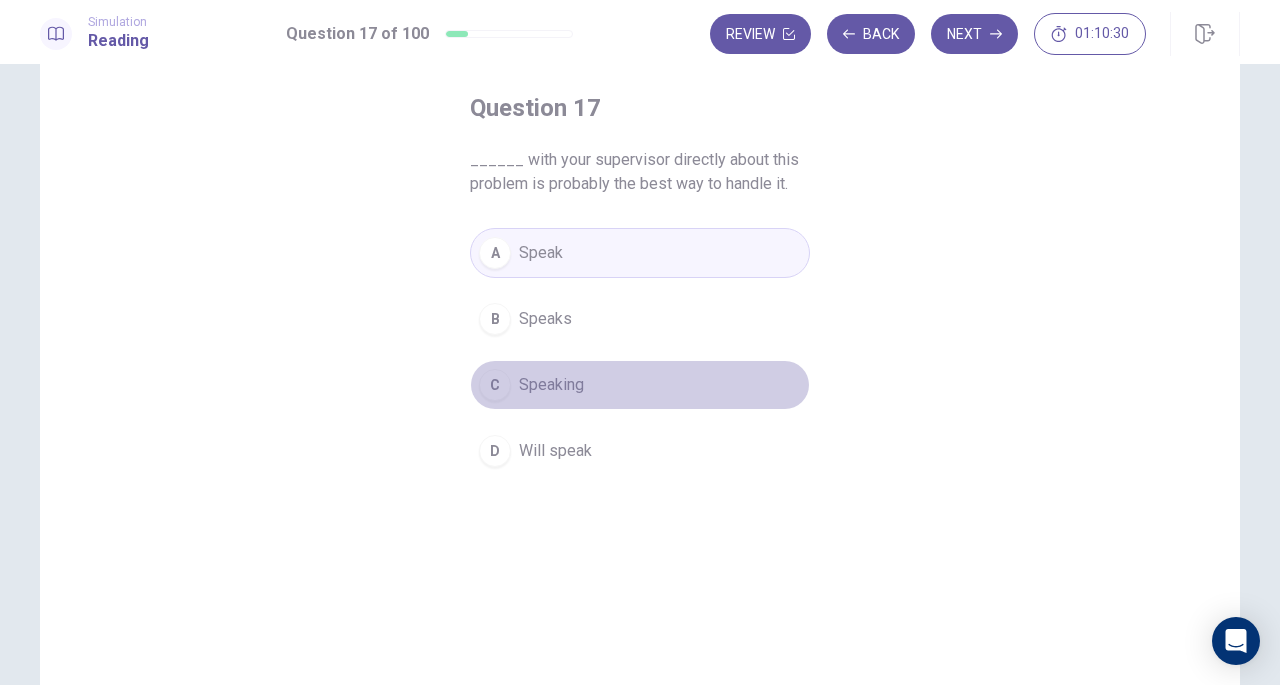 click on "Speaking" at bounding box center [551, 385] 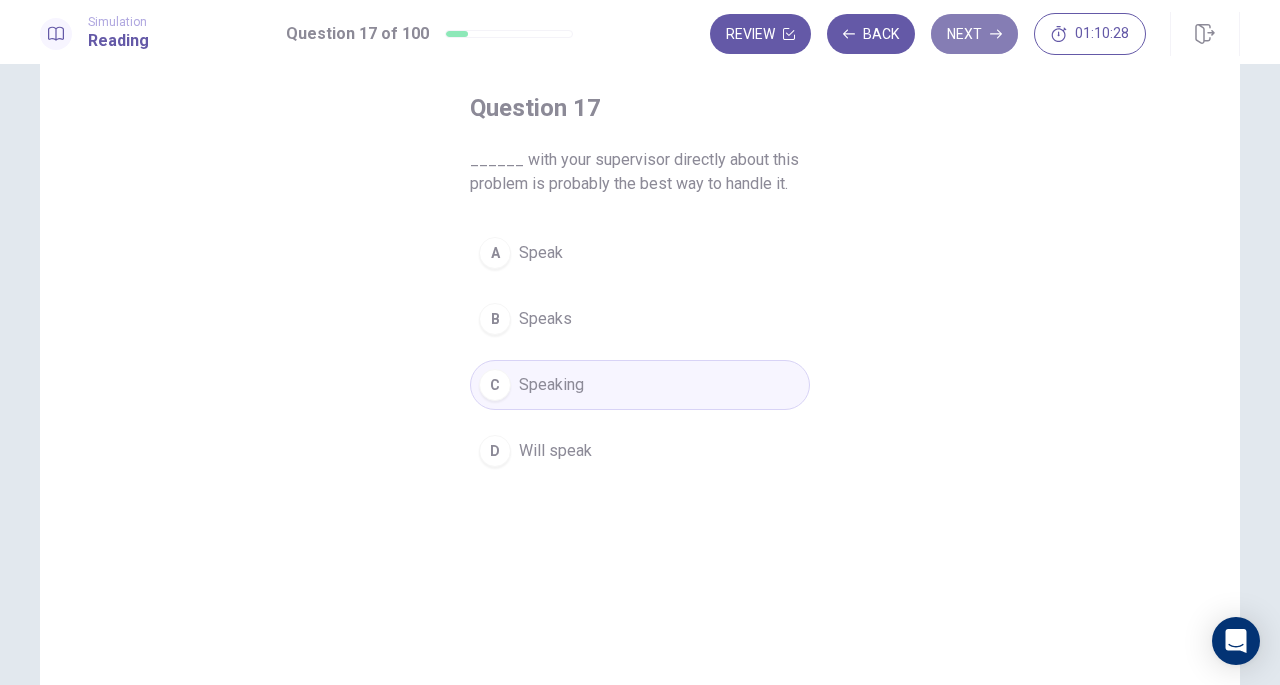 click on "Next" at bounding box center [974, 34] 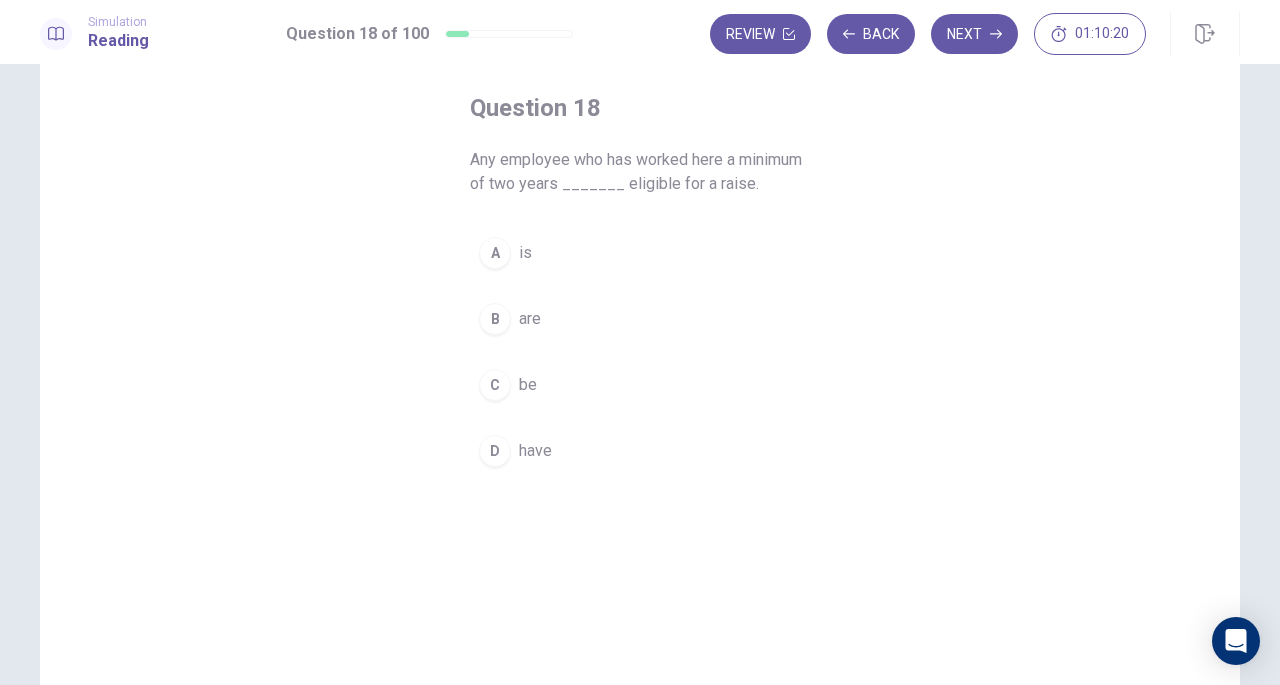 click on "is" at bounding box center [525, 253] 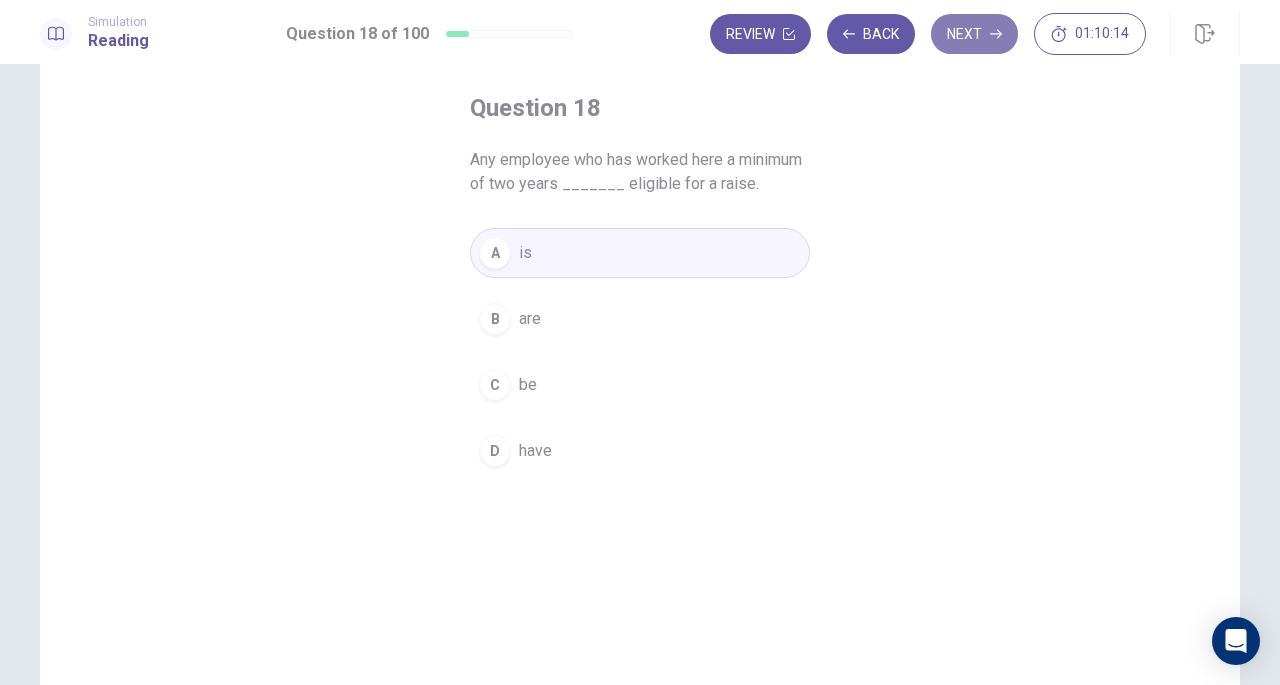 click on "Next" at bounding box center [974, 34] 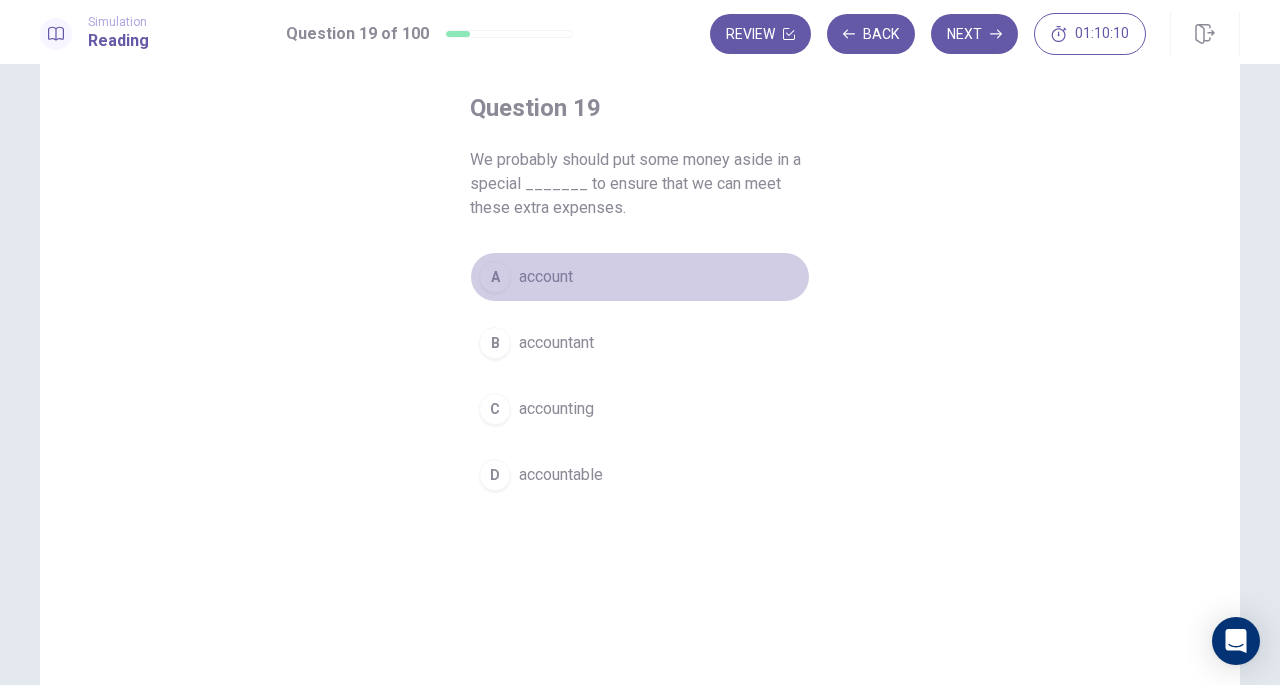 click on "account" at bounding box center (546, 277) 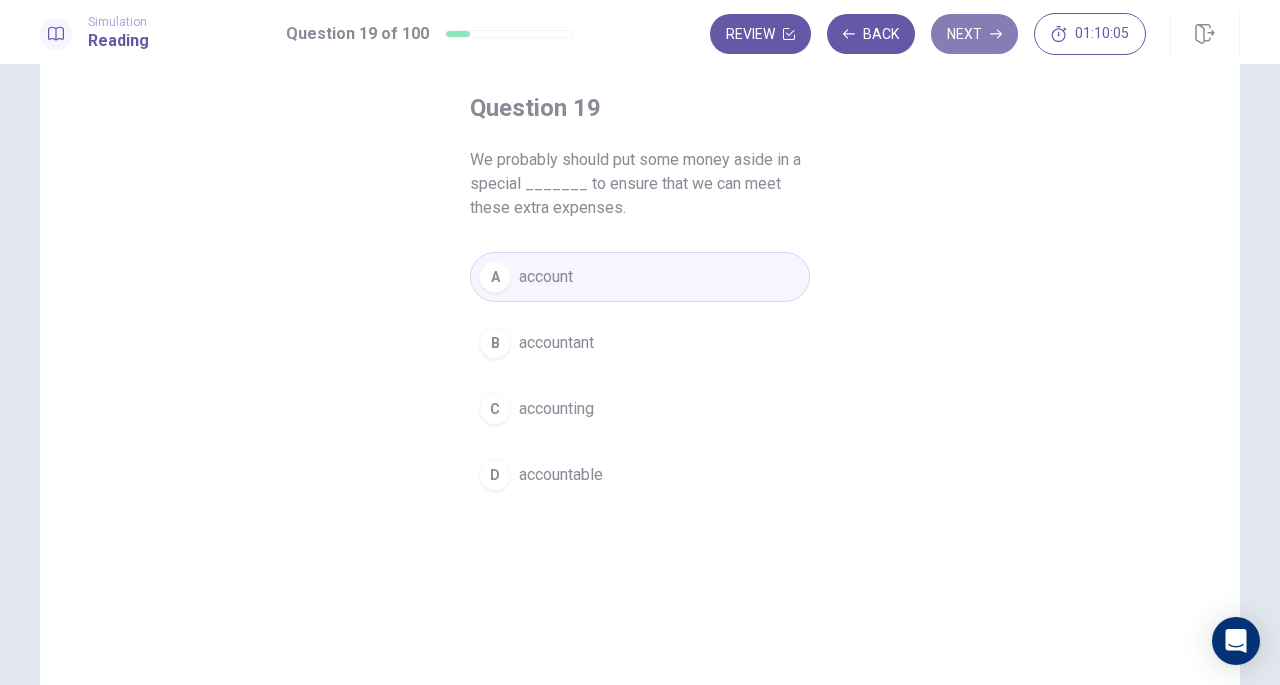 click on "Next" at bounding box center (974, 34) 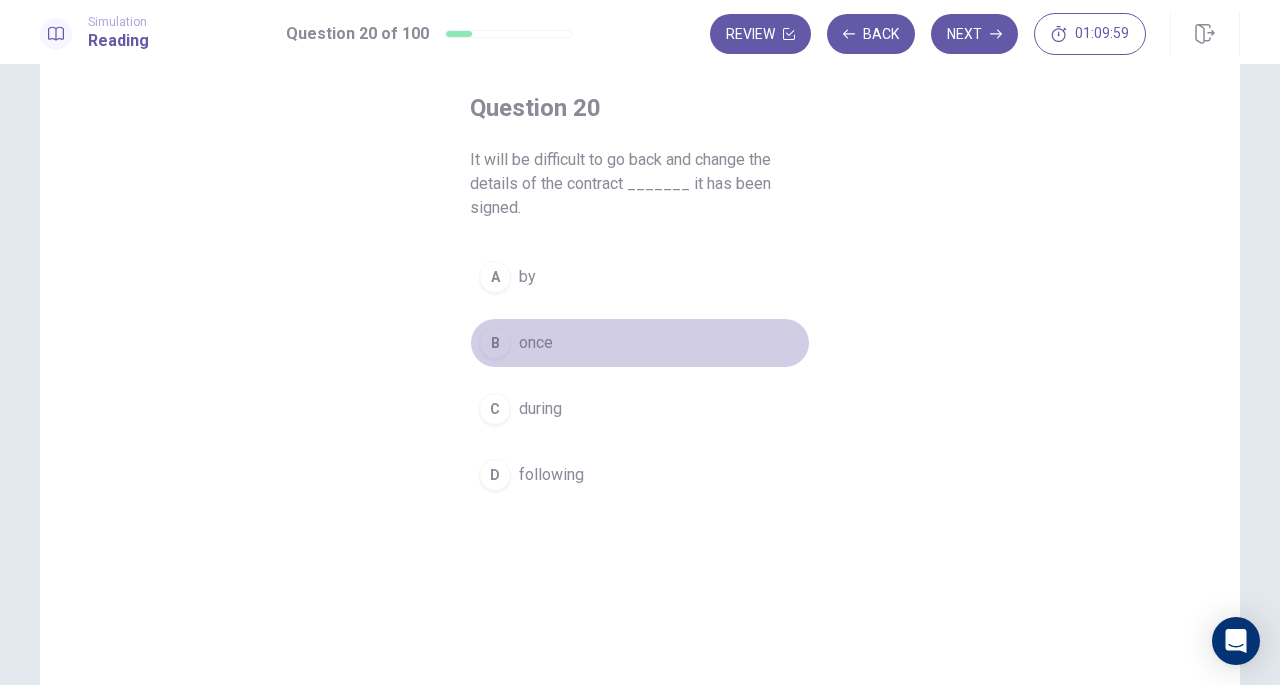 click on "B once" at bounding box center [640, 343] 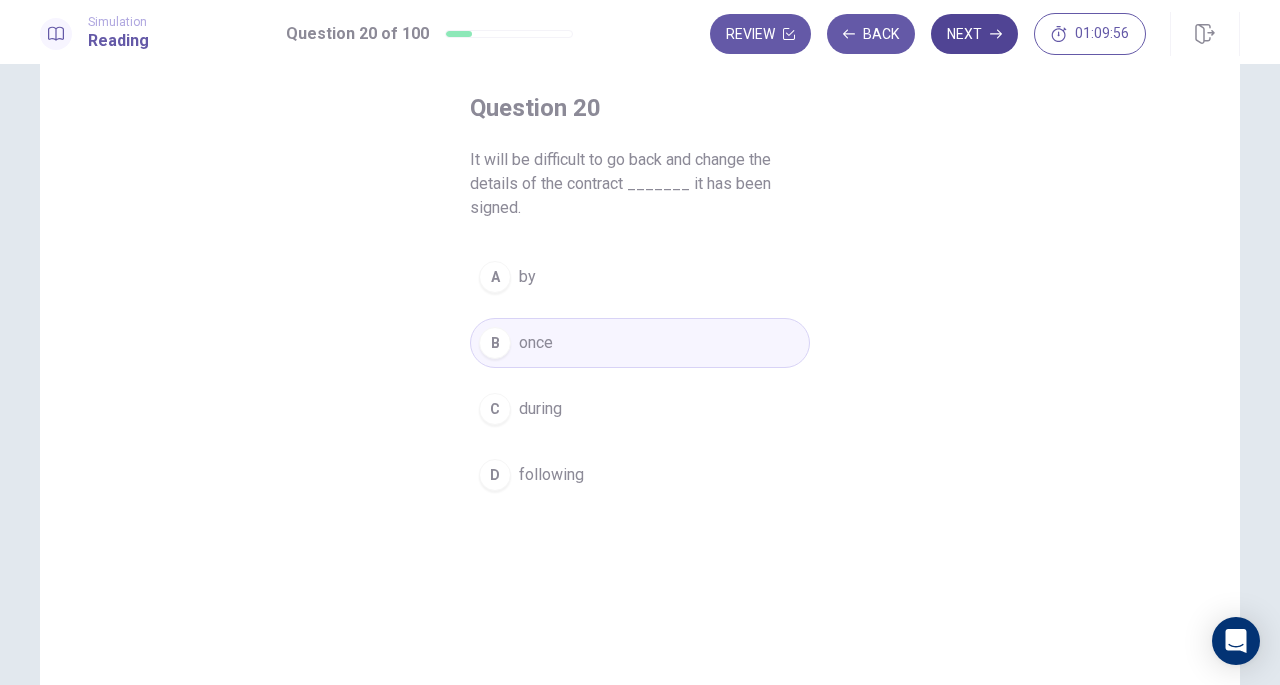 click on "Next" at bounding box center [974, 34] 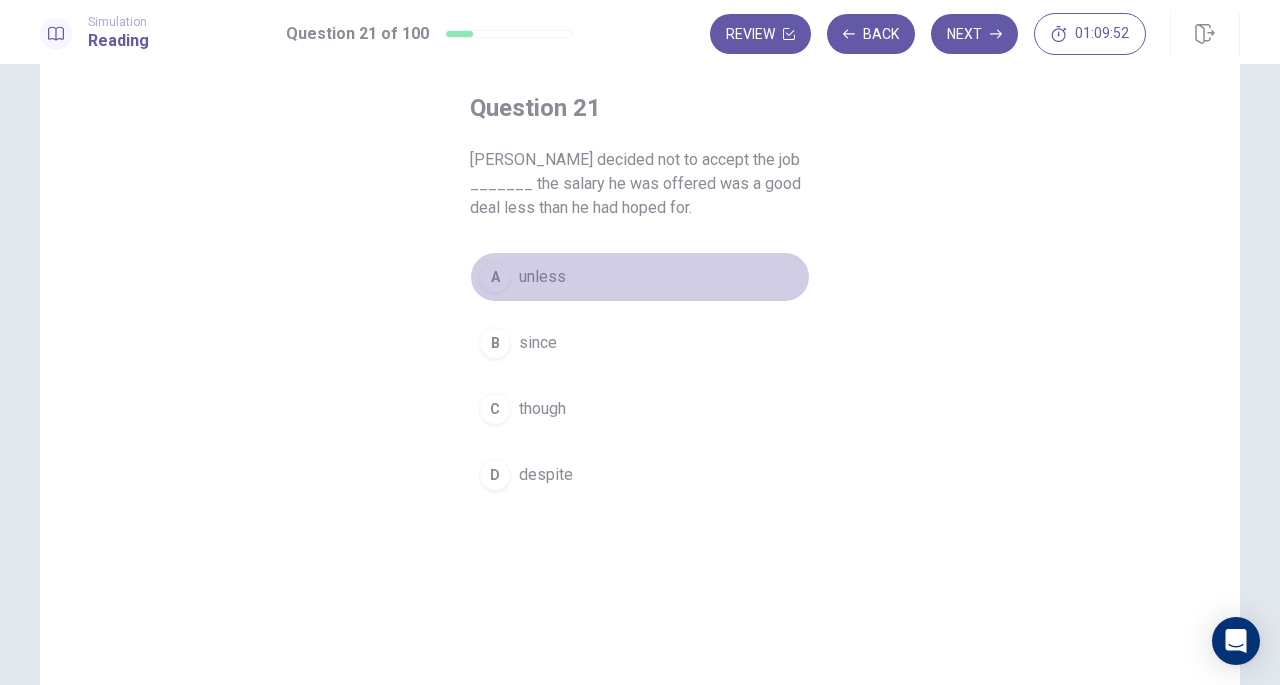 click on "A unless" at bounding box center (640, 277) 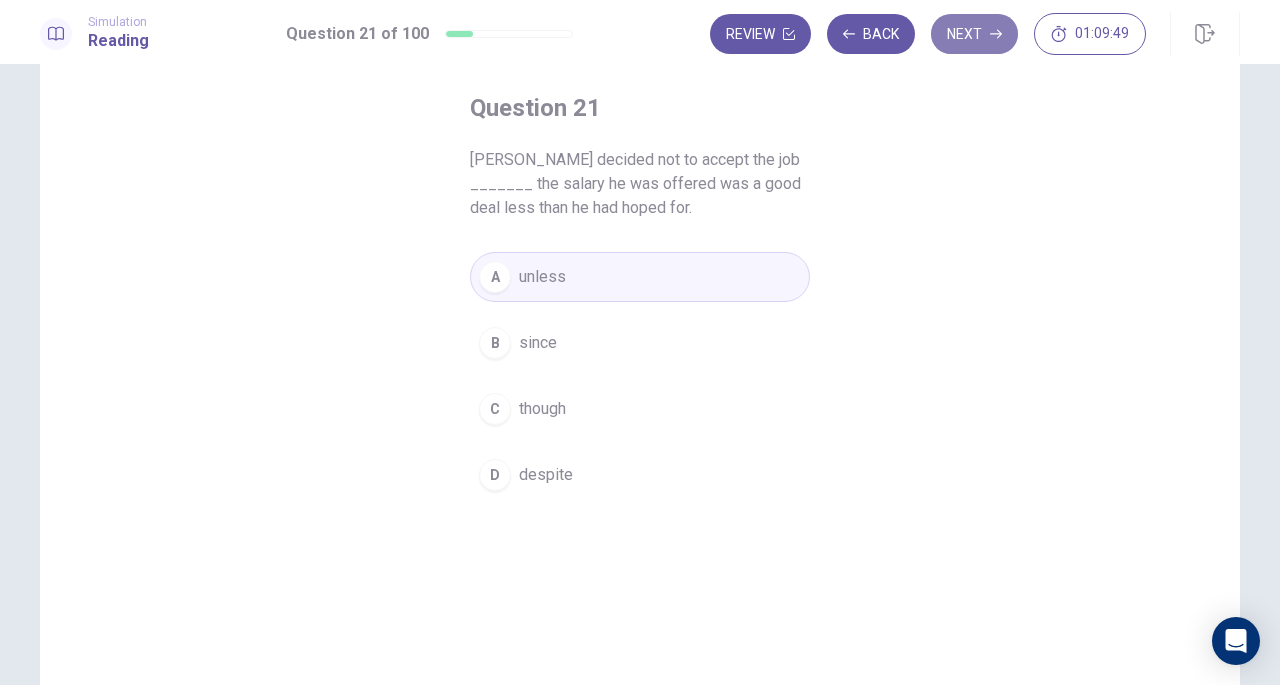 click on "Next" at bounding box center (974, 34) 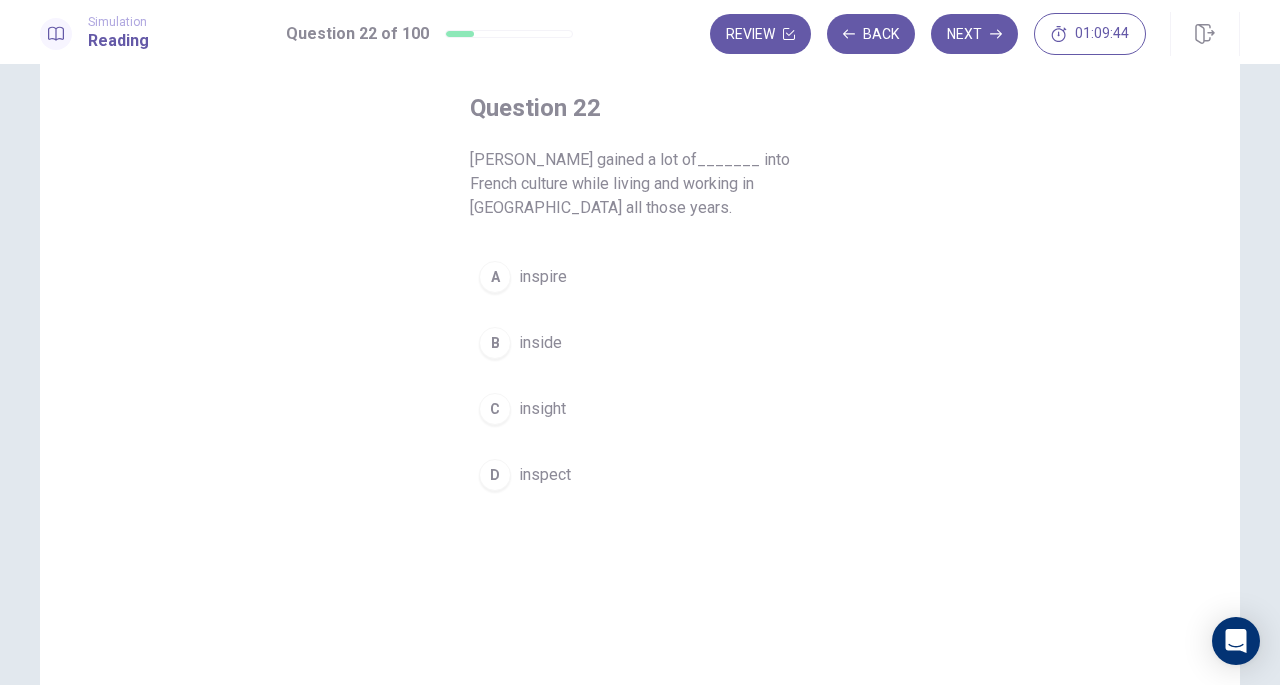 click on "inspire" at bounding box center (543, 277) 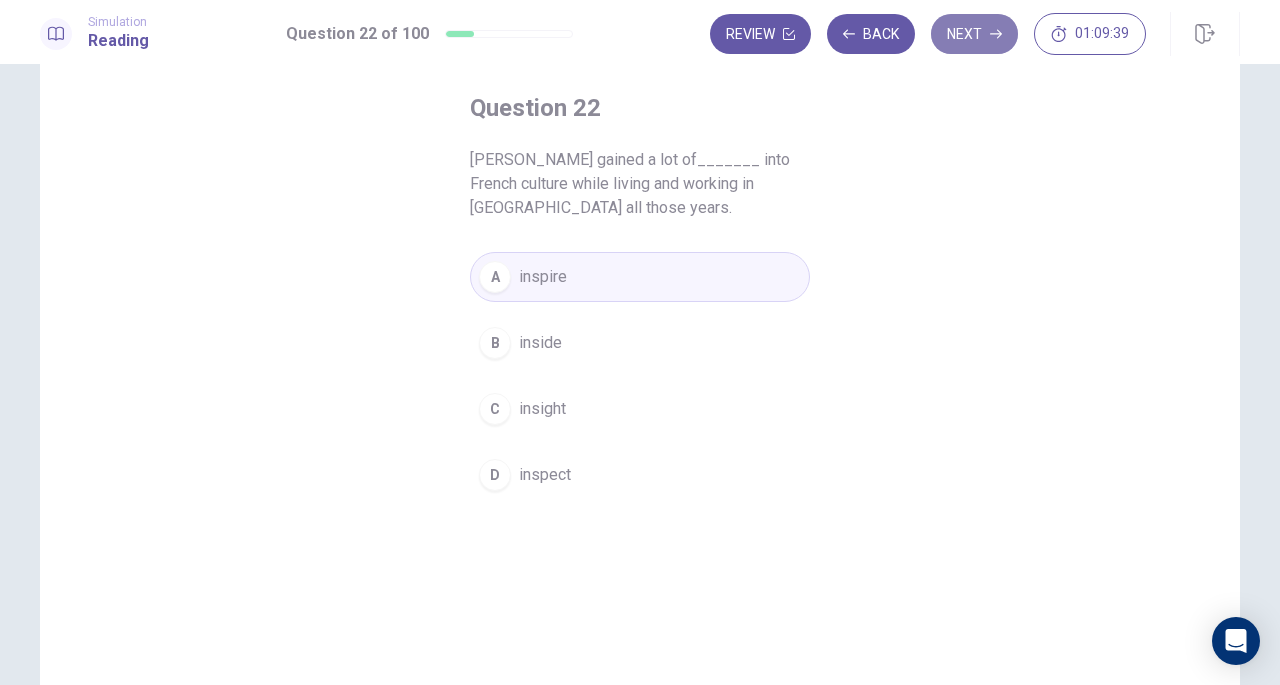 click on "Next" at bounding box center (974, 34) 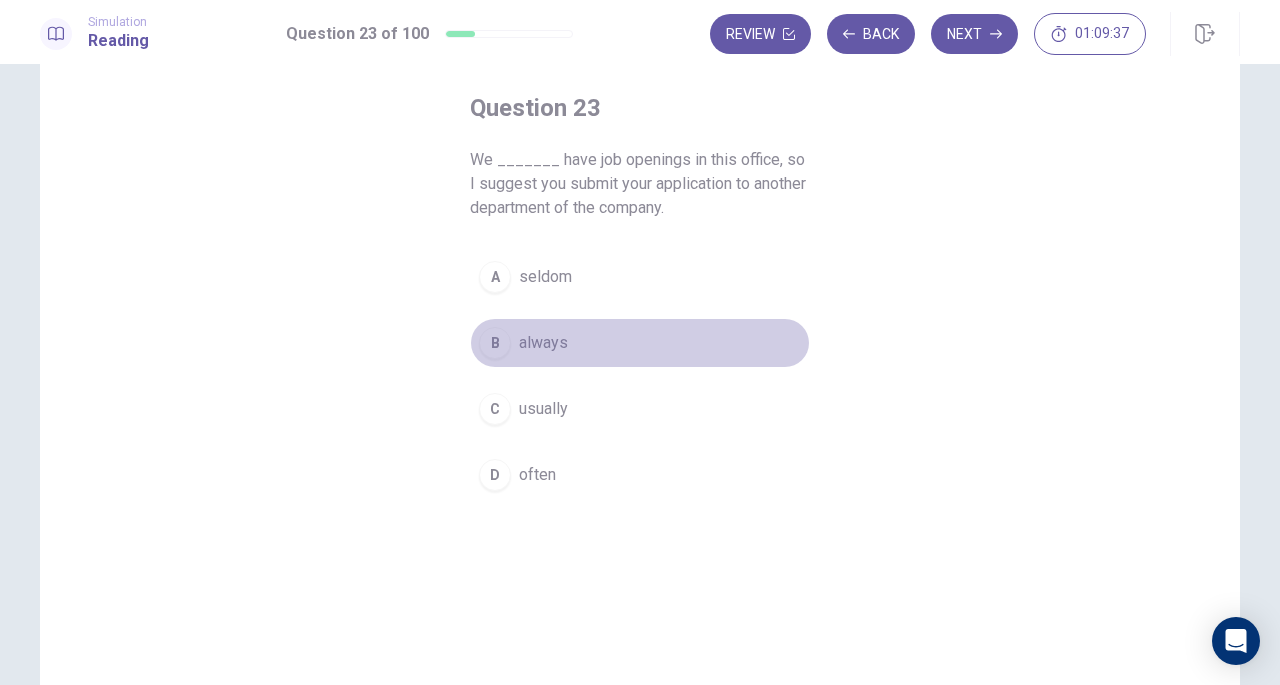 click on "always" at bounding box center [543, 343] 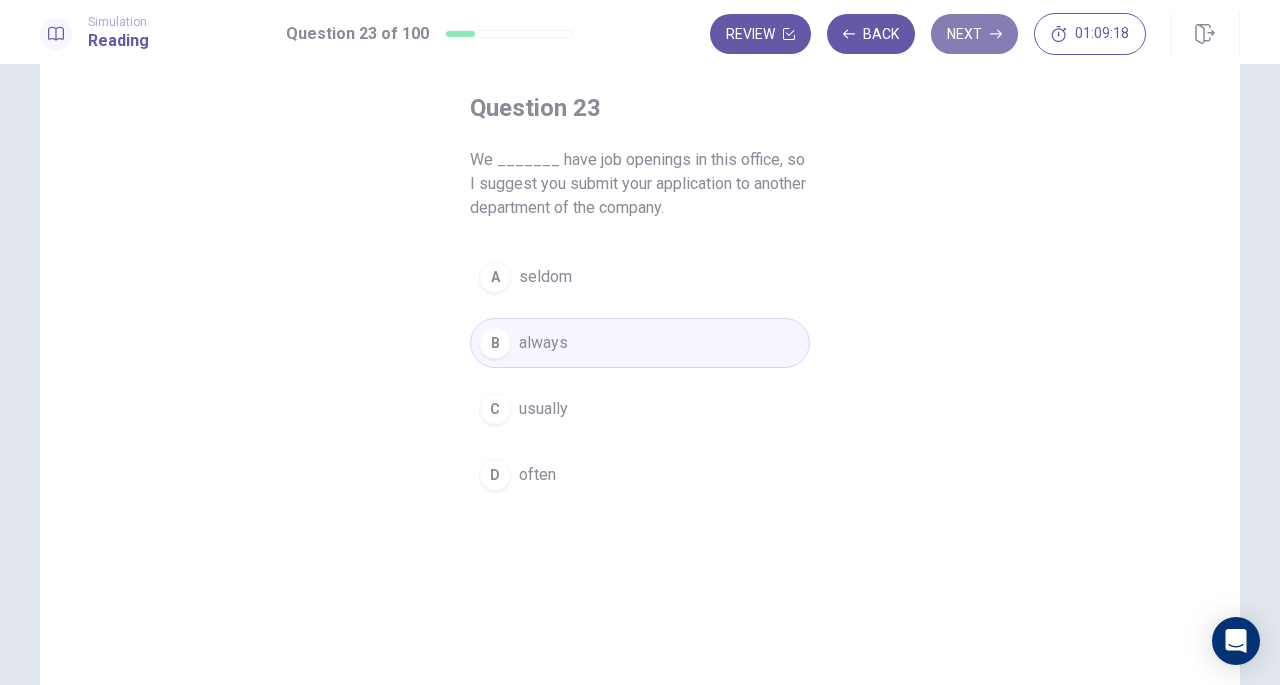 click on "Next" at bounding box center [974, 34] 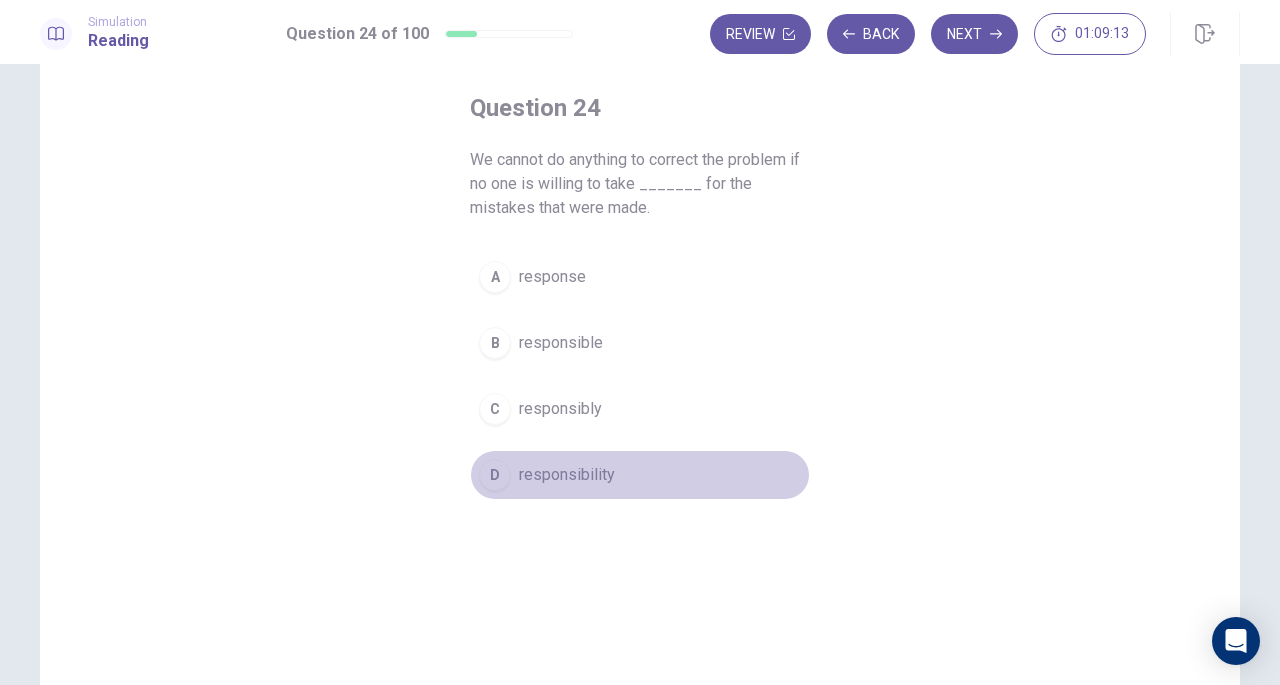 click on "responsibility" at bounding box center [567, 475] 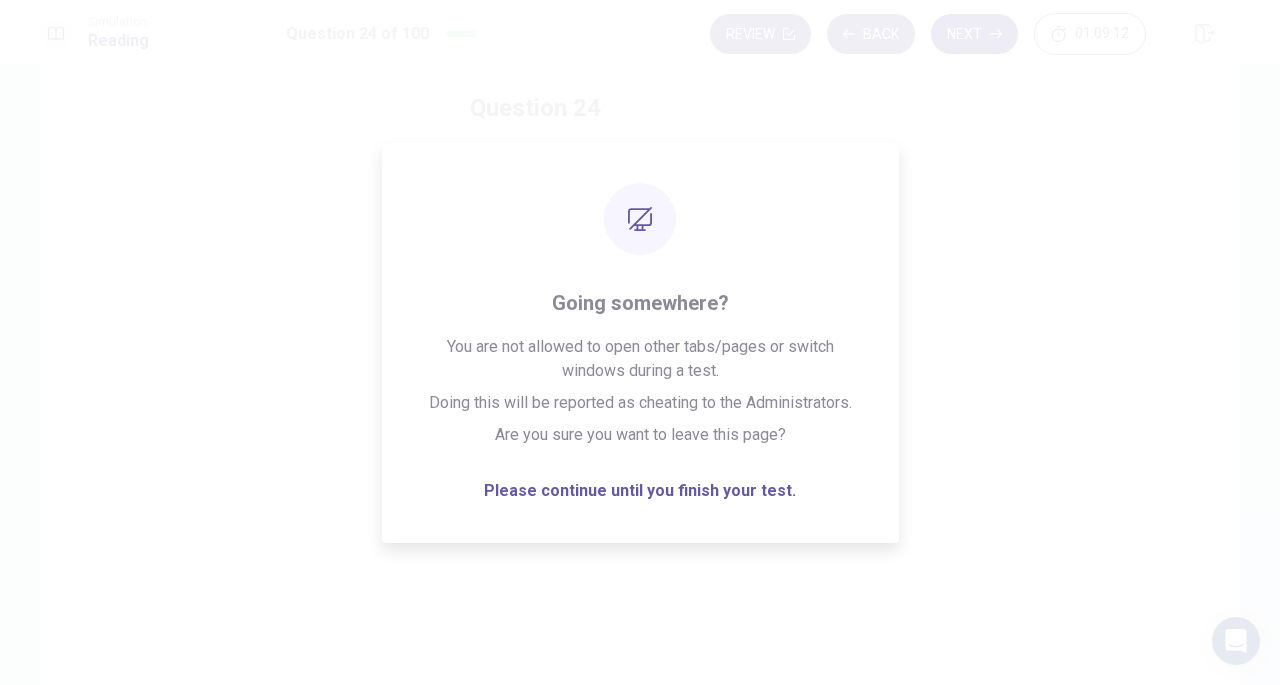 click on "Next" at bounding box center (974, 34) 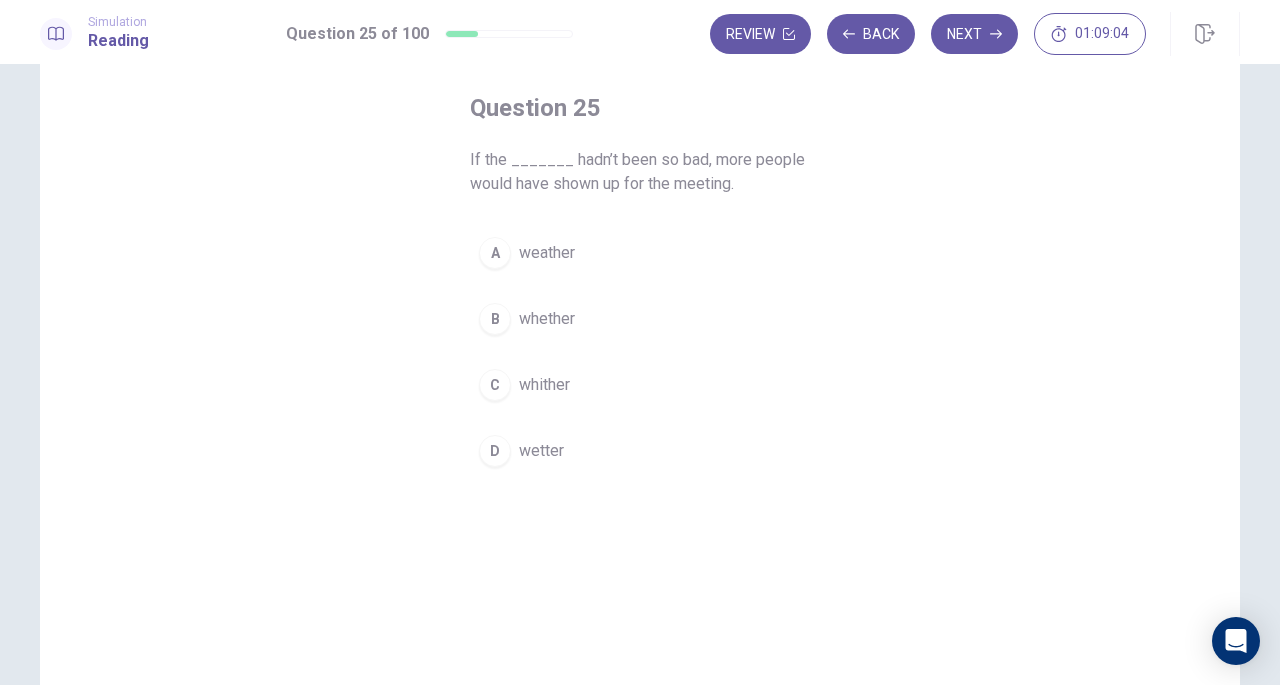 click on "weather" at bounding box center [547, 253] 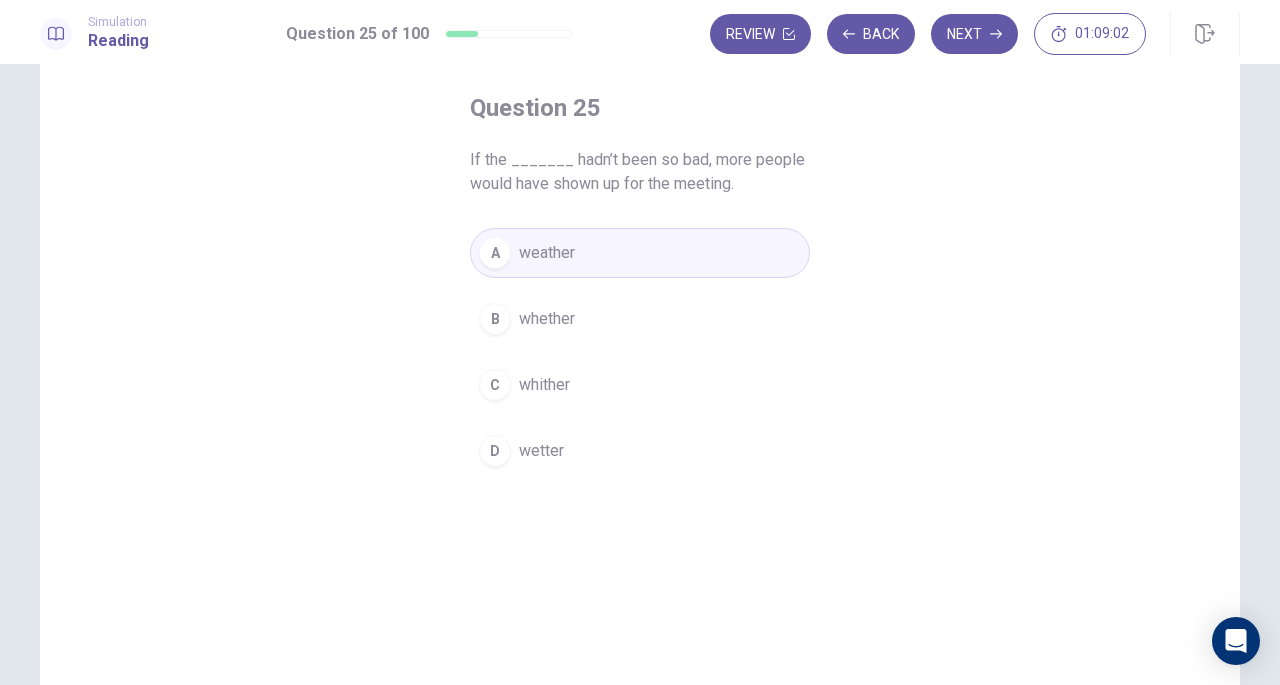 click on "Review Back Next 01:09:02" at bounding box center [928, 34] 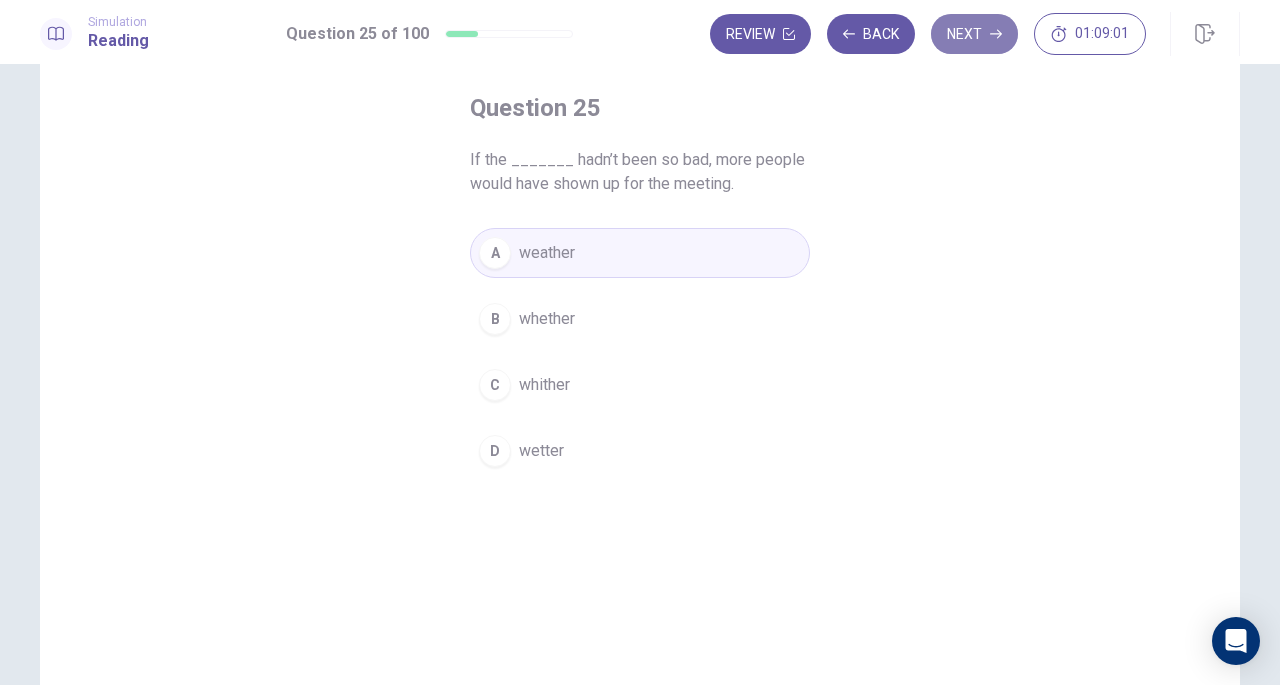click on "Next" at bounding box center [974, 34] 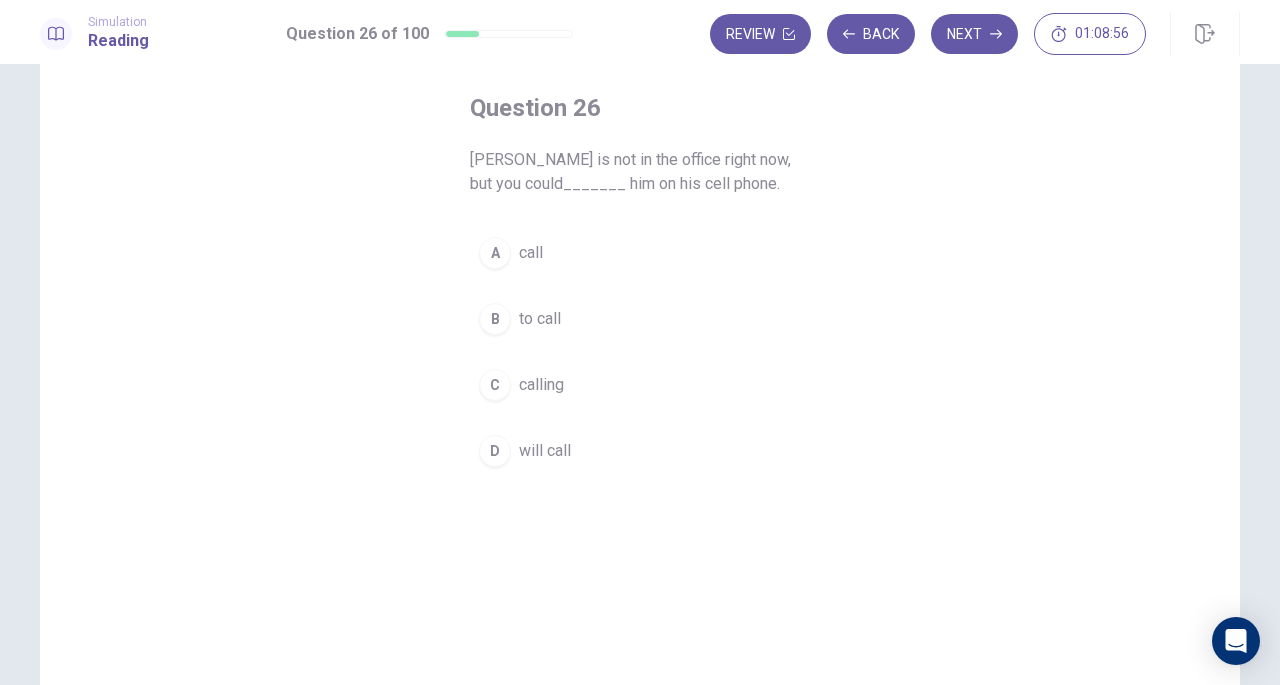 click on "call" at bounding box center (531, 253) 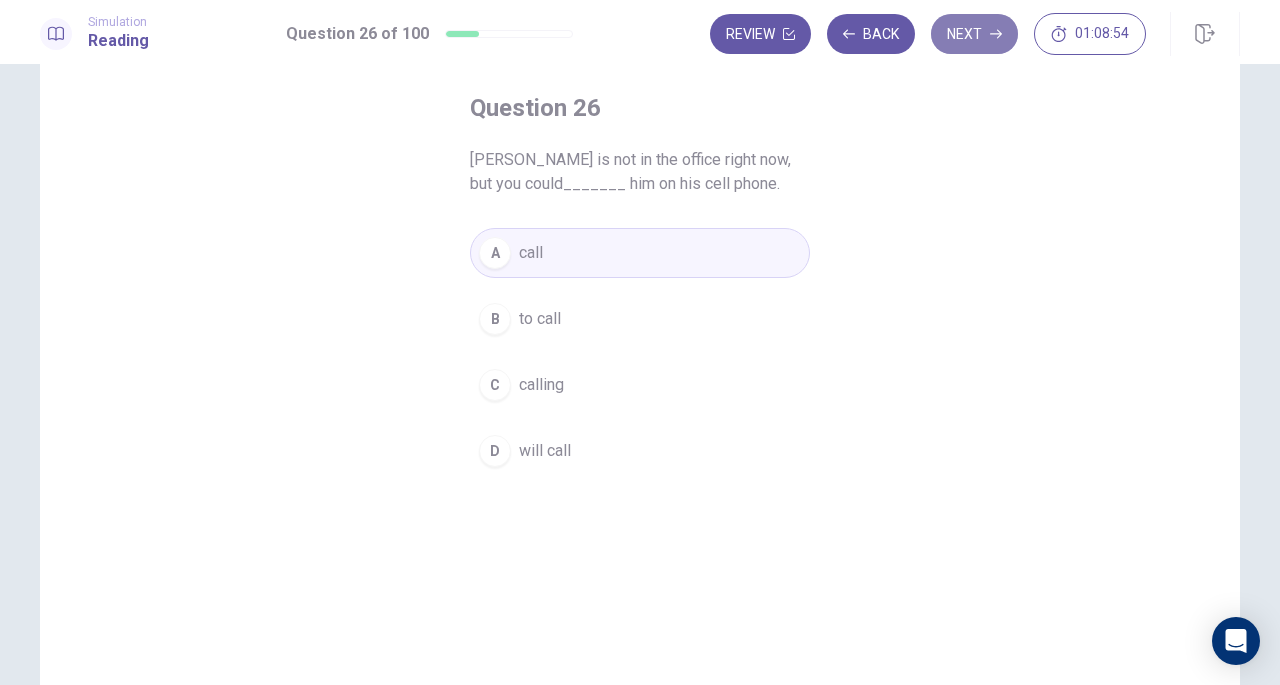 click on "Next" at bounding box center (974, 34) 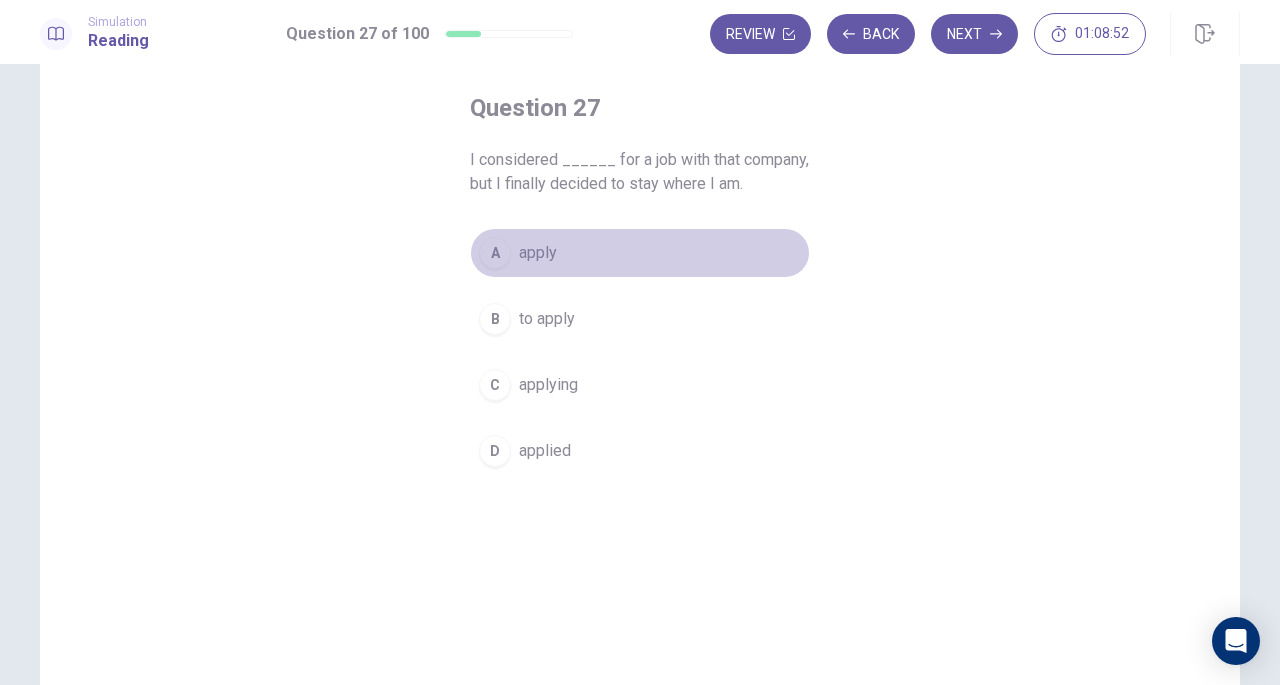 click on "apply" at bounding box center [538, 253] 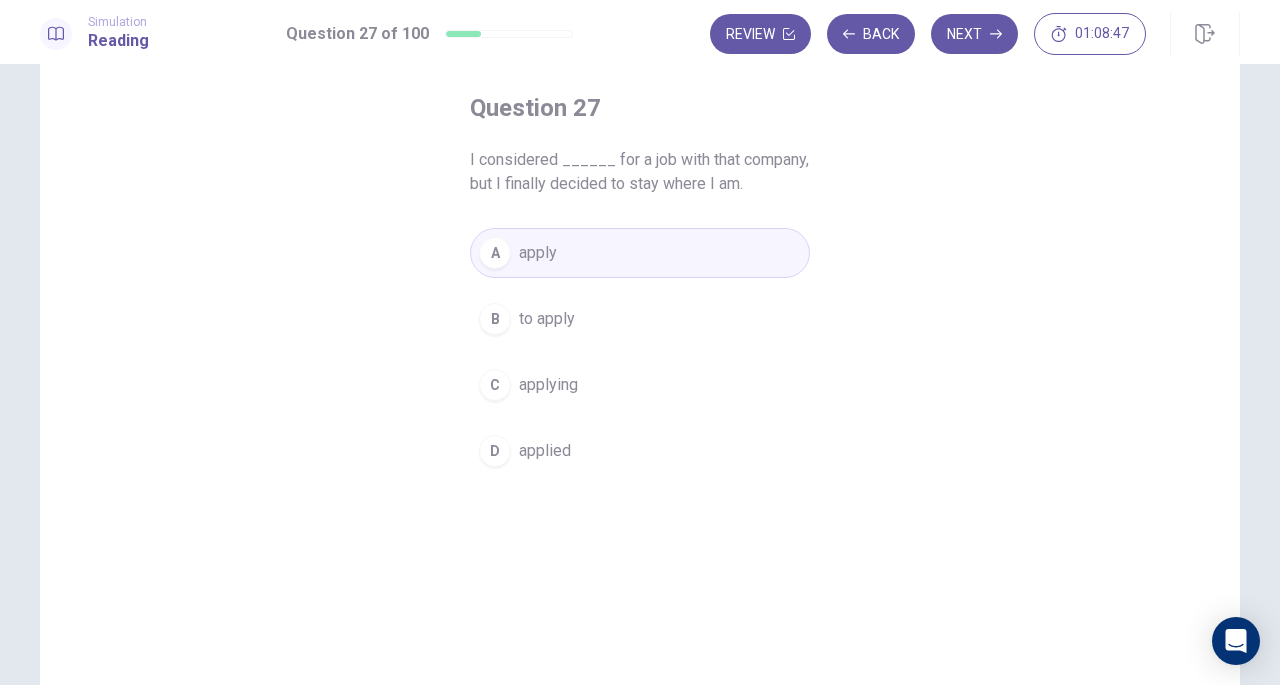 click on "to apply" at bounding box center [547, 319] 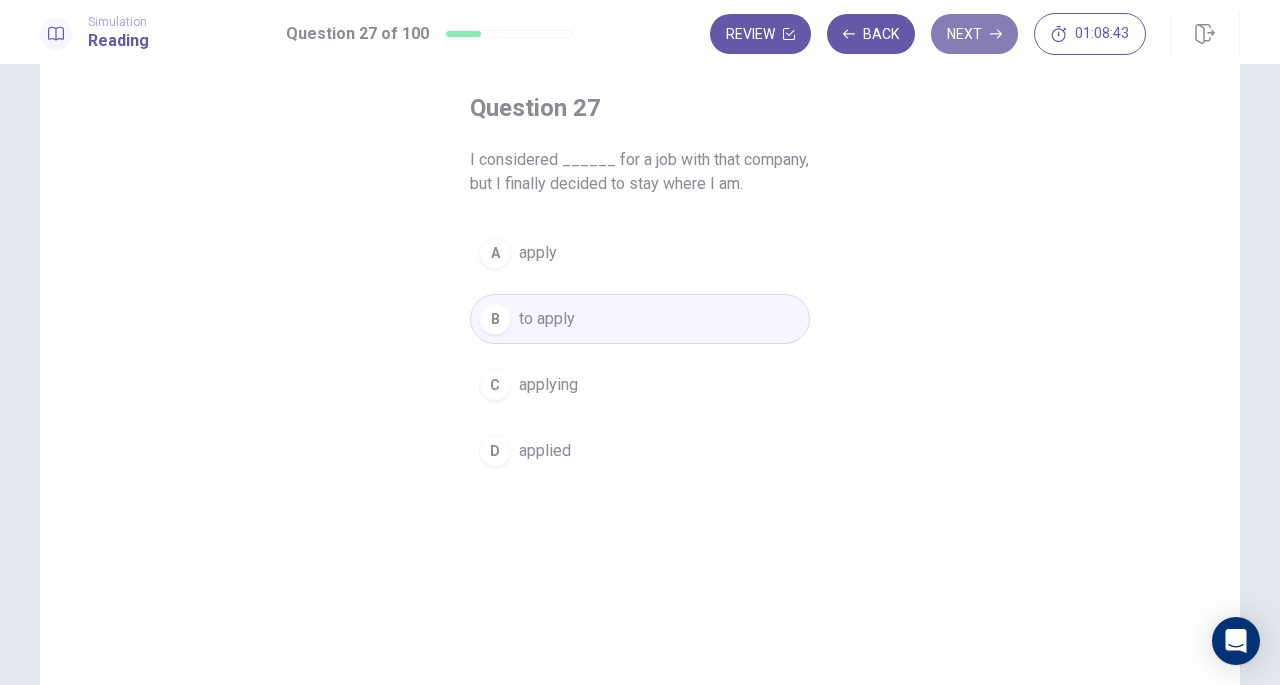 click on "Next" at bounding box center [974, 34] 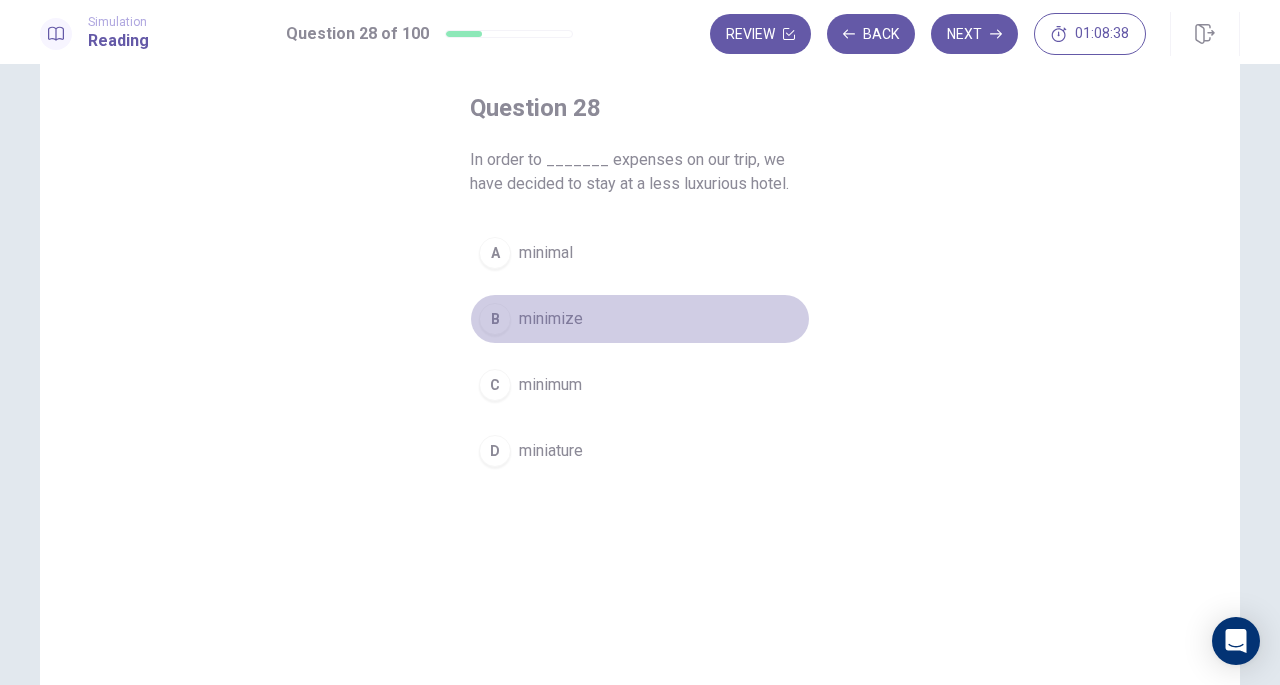 click on "minimize" at bounding box center (551, 319) 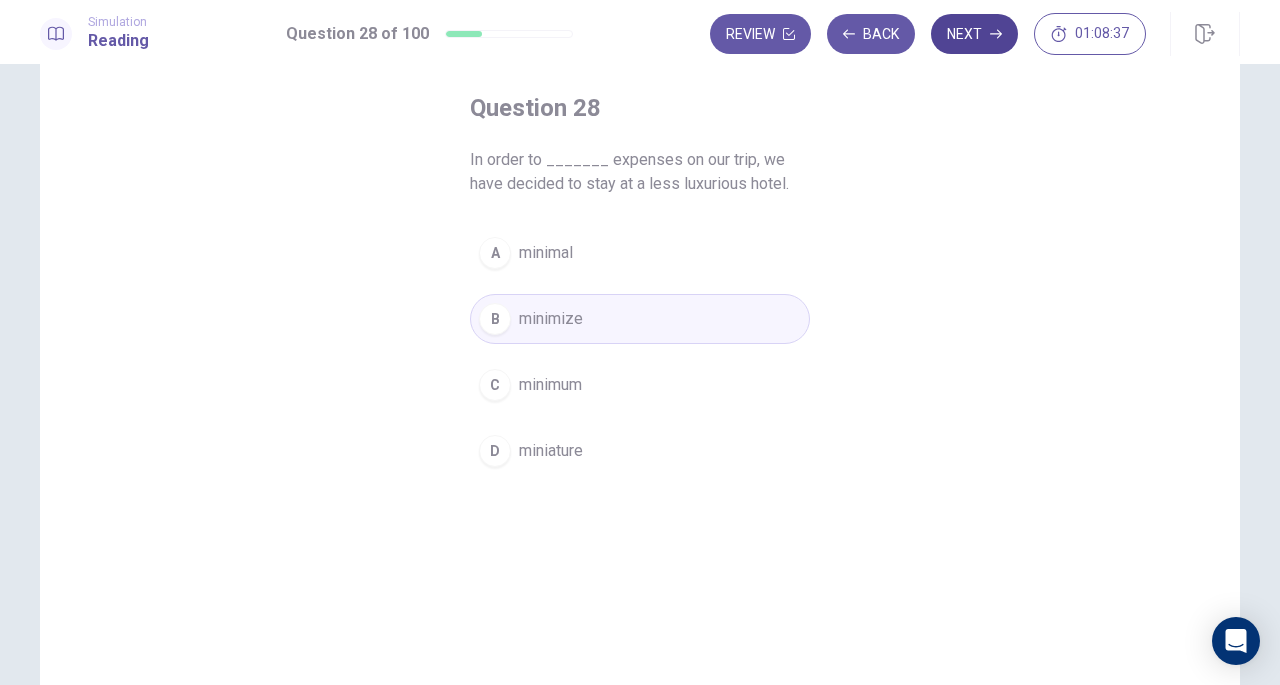 click on "Next" at bounding box center [974, 34] 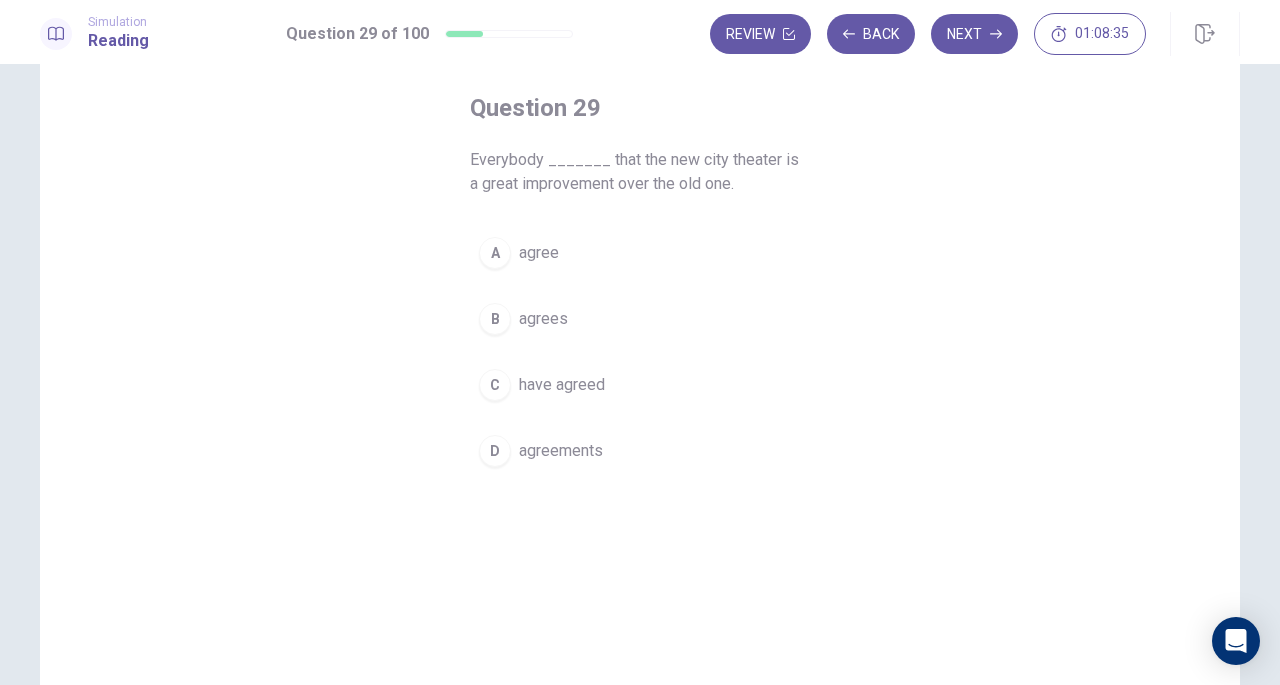 click on "agrees" at bounding box center [543, 319] 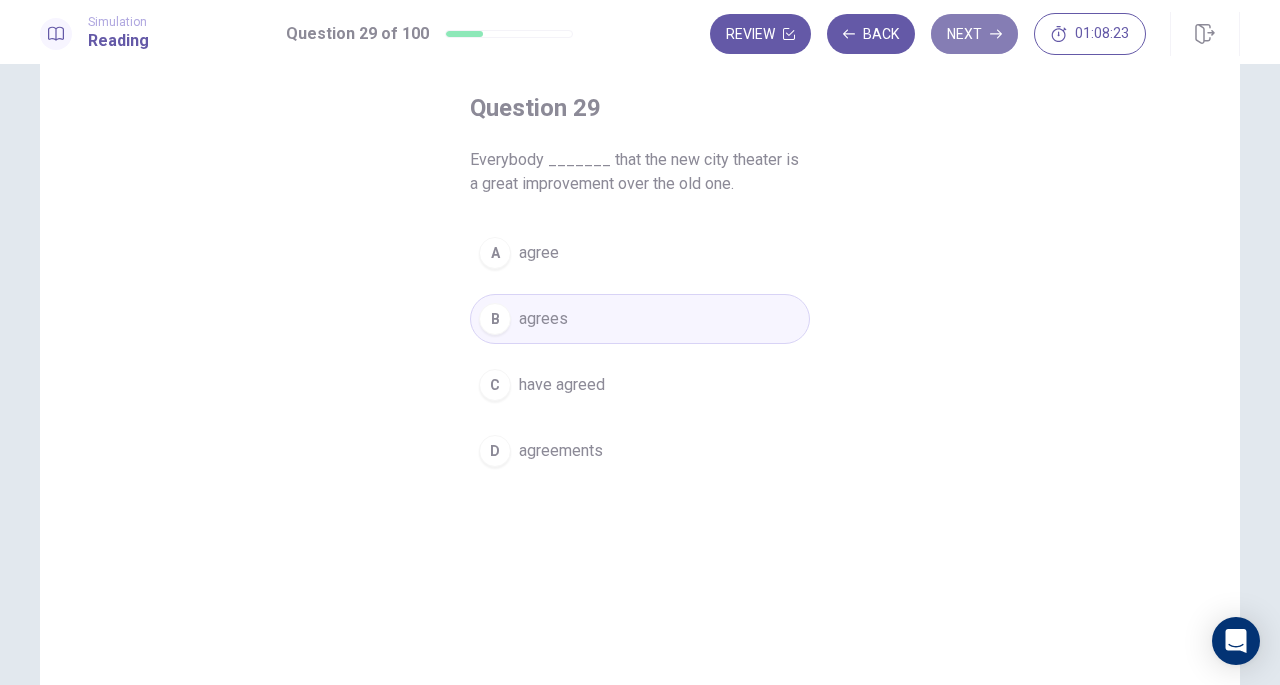 click on "Next" at bounding box center [974, 34] 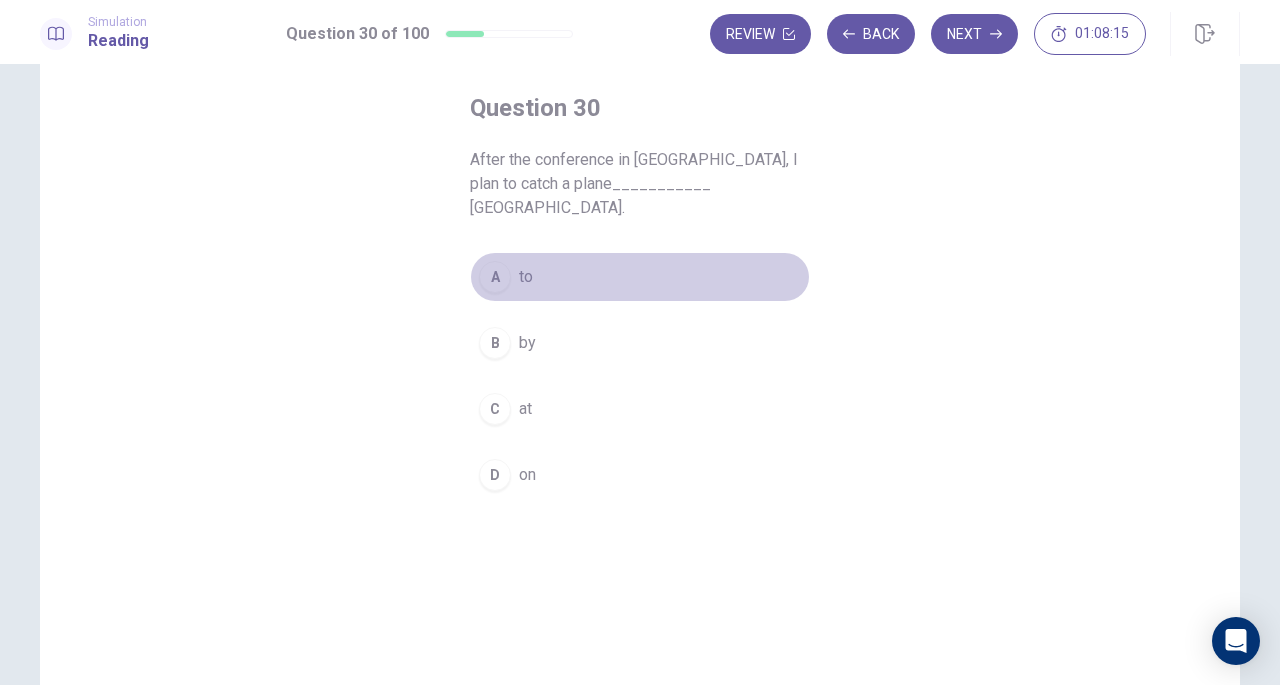 click on "to" at bounding box center [526, 277] 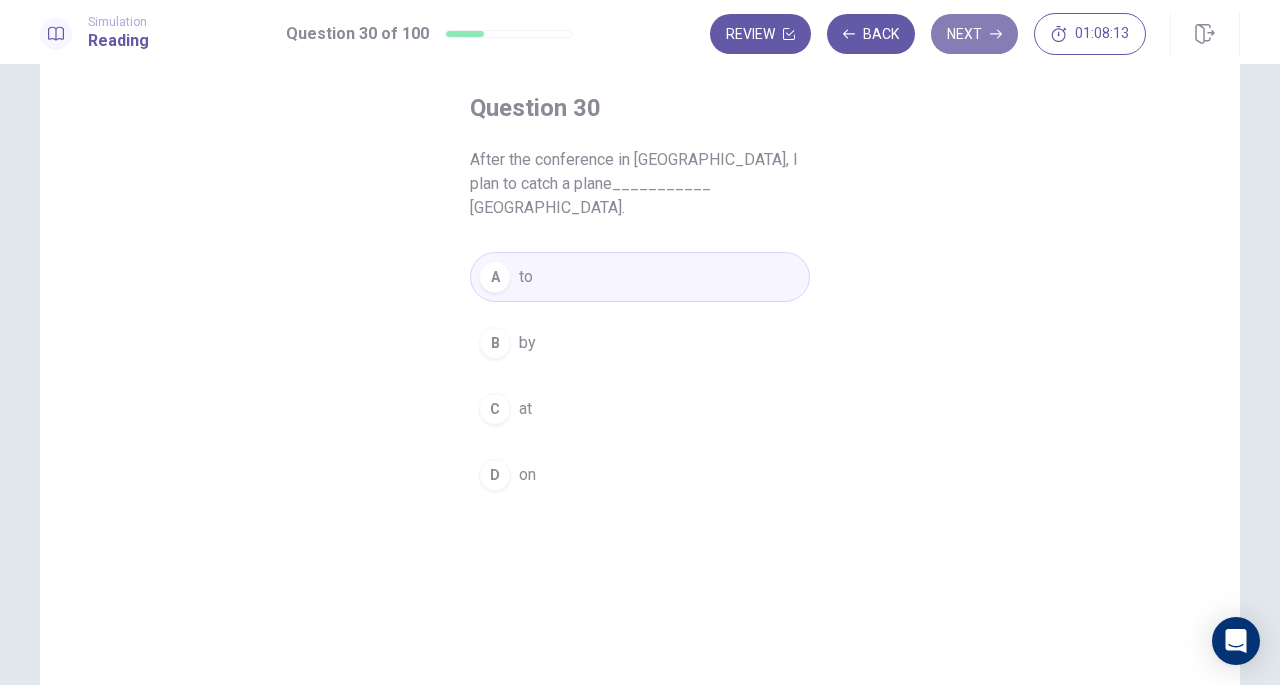 click on "Next" at bounding box center (974, 34) 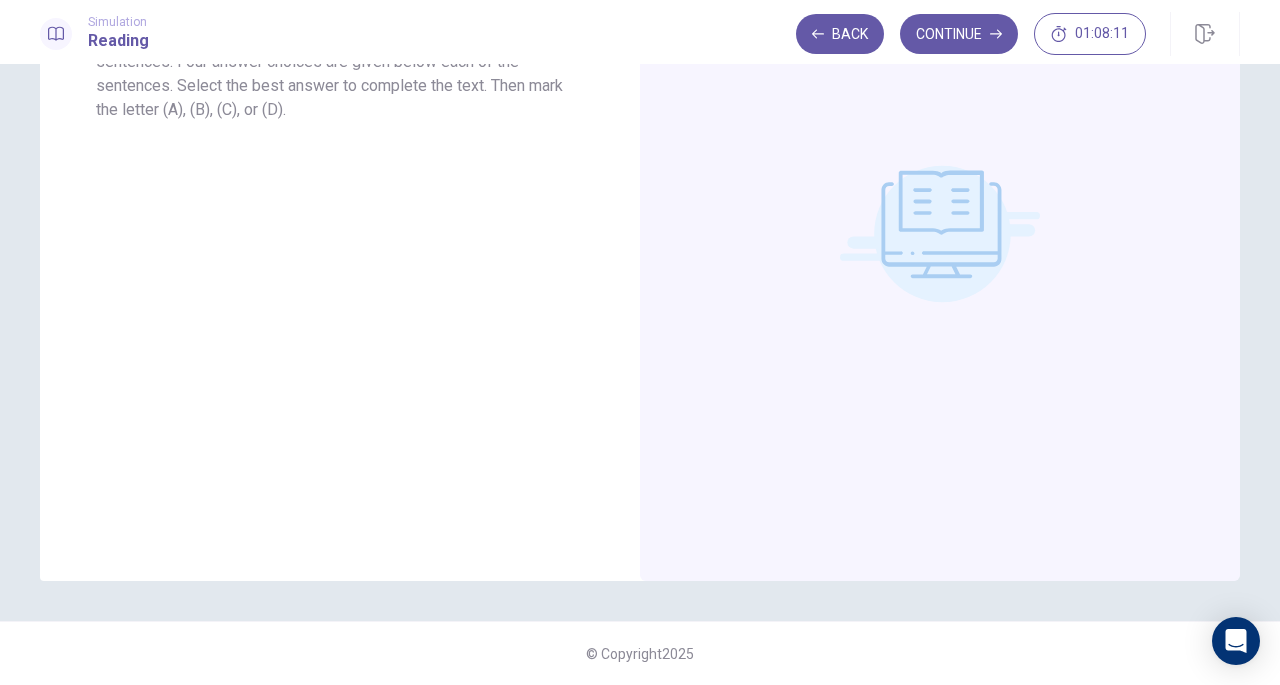 scroll, scrollTop: 0, scrollLeft: 0, axis: both 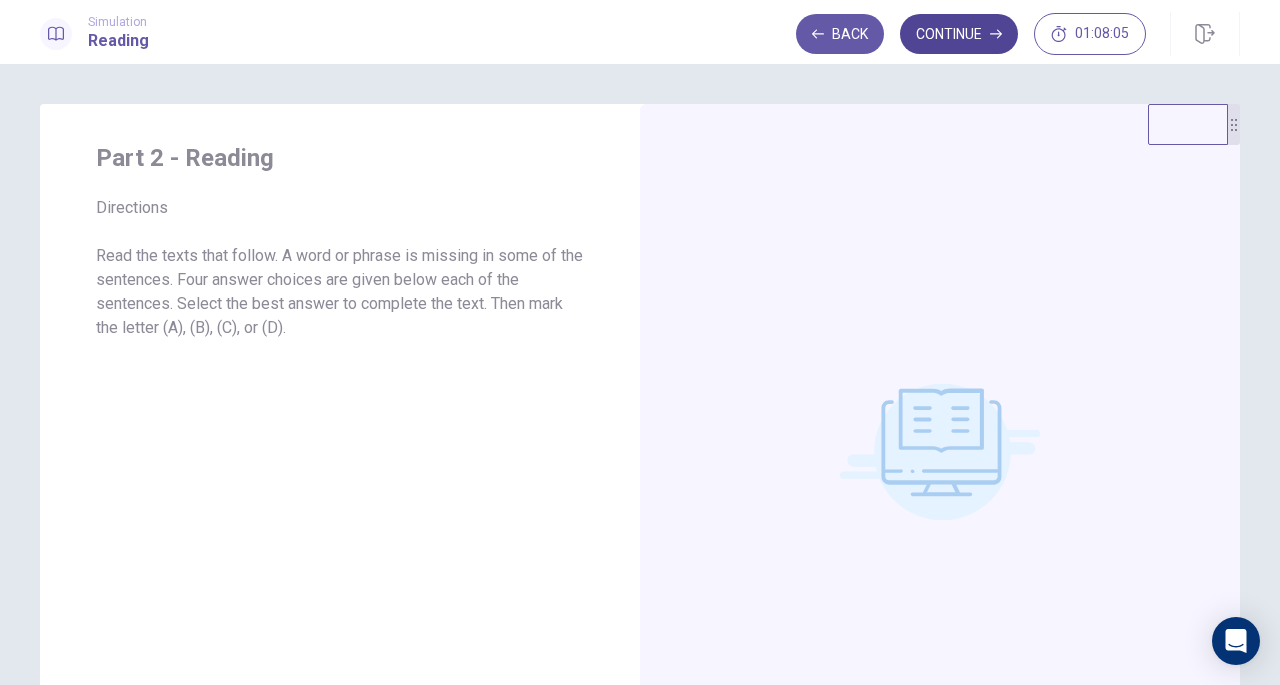 click on "Continue" at bounding box center (959, 34) 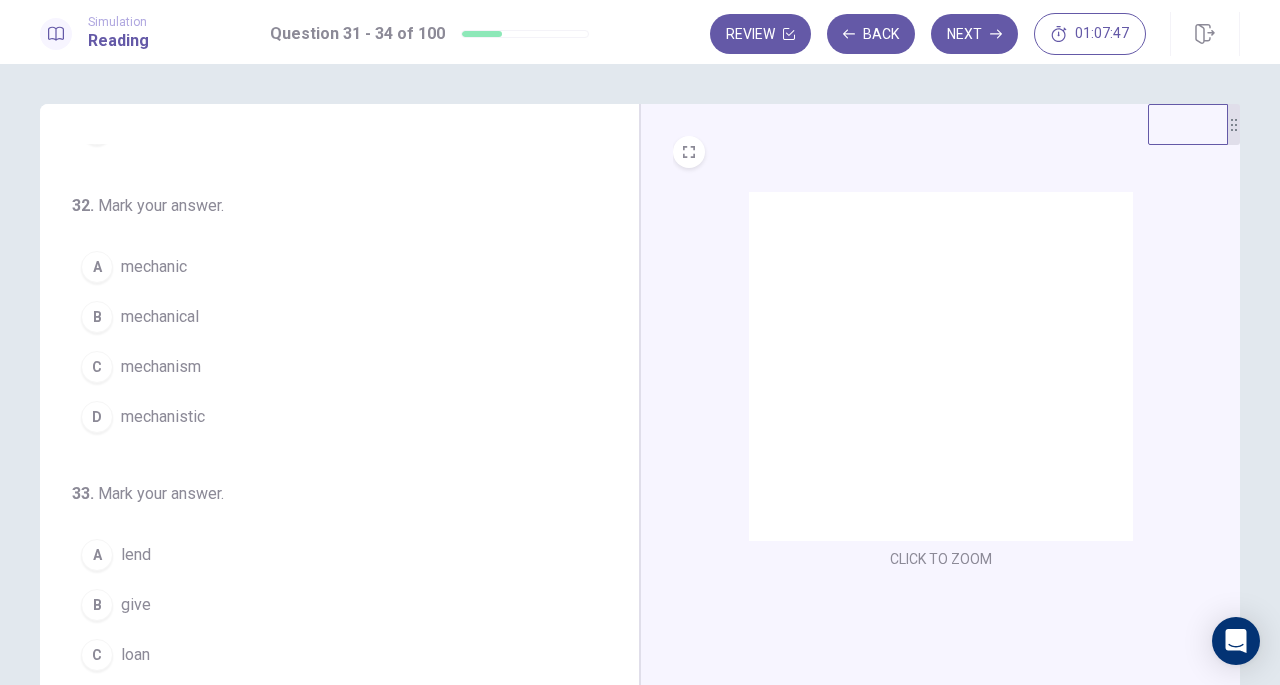 scroll, scrollTop: 486, scrollLeft: 0, axis: vertical 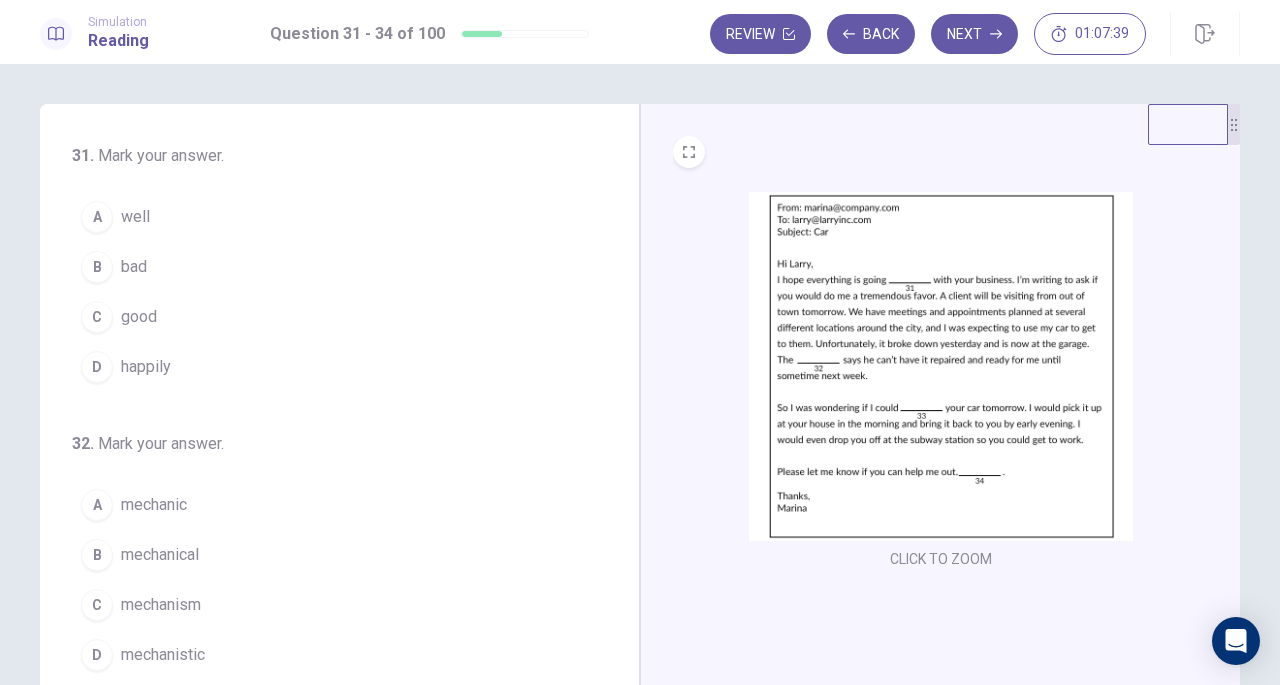 click on "A" at bounding box center [97, 217] 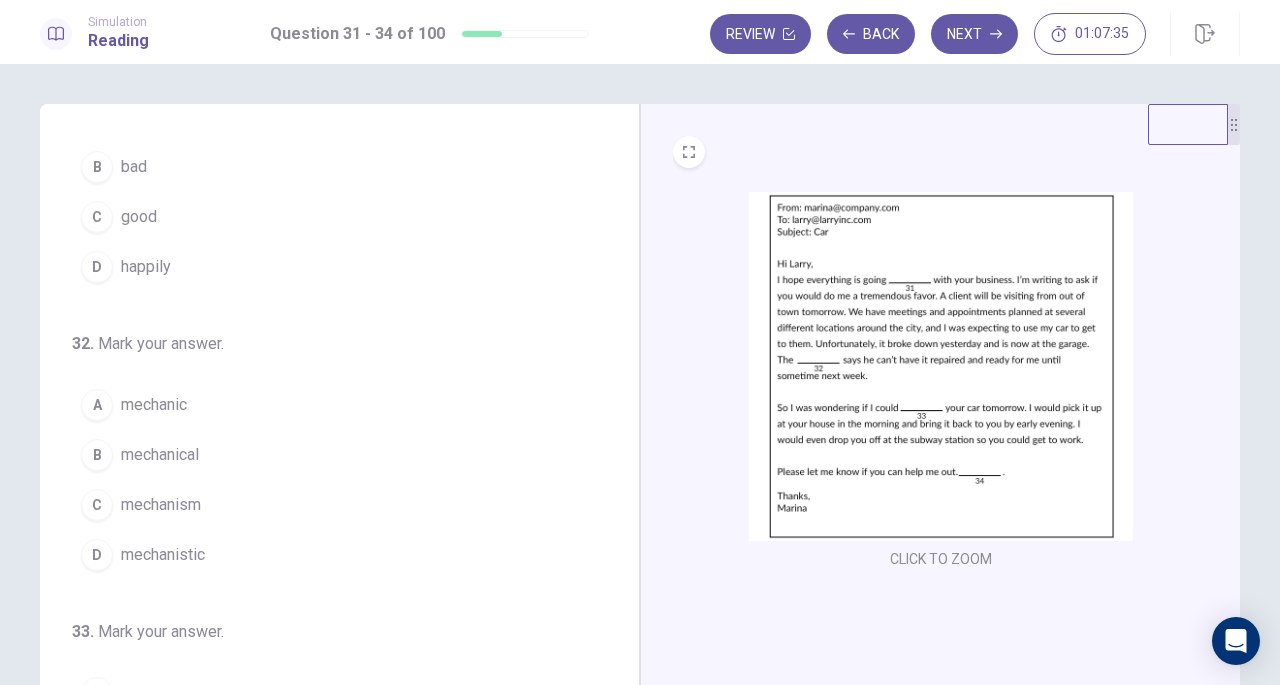 scroll, scrollTop: 116, scrollLeft: 0, axis: vertical 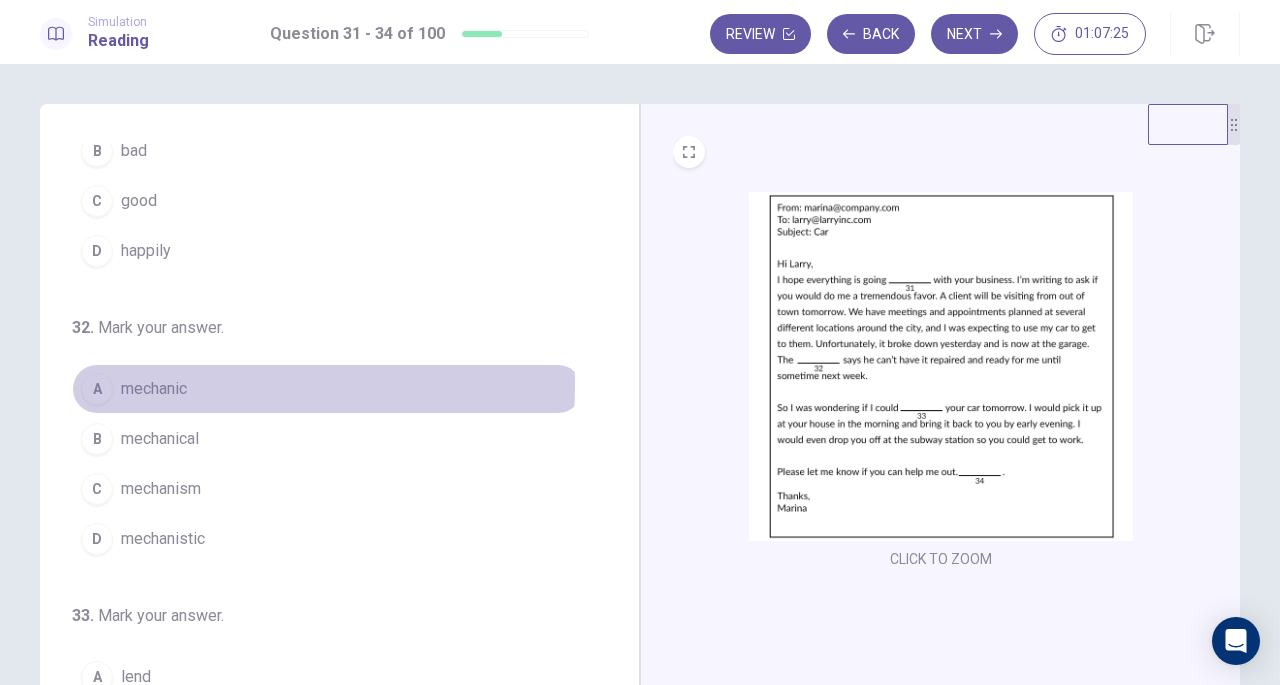 click on "mechanic" at bounding box center (154, 389) 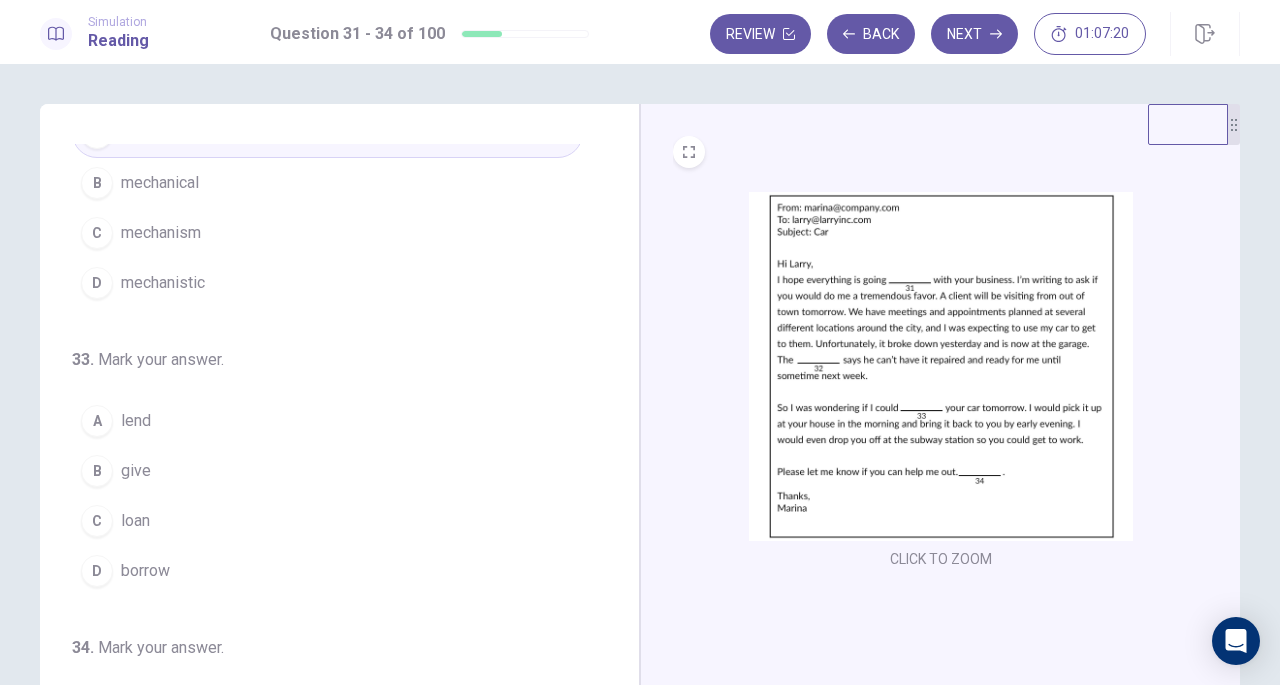 scroll, scrollTop: 373, scrollLeft: 0, axis: vertical 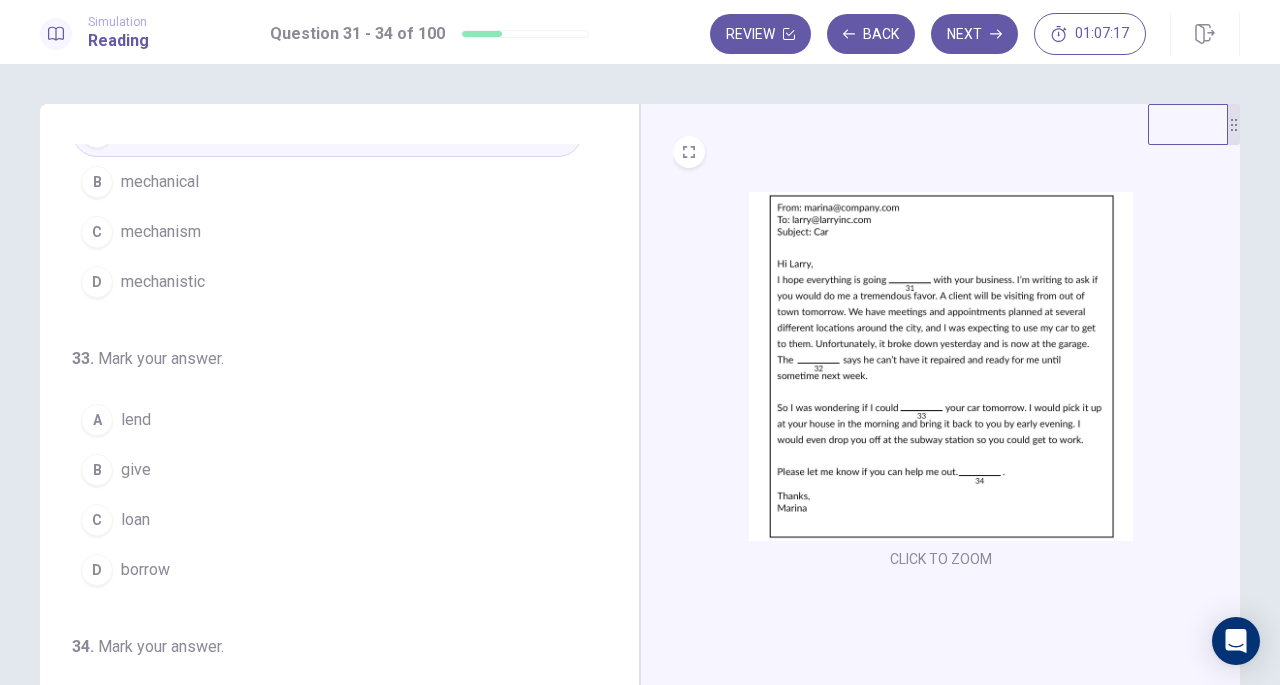 click on "borrow" at bounding box center [145, 570] 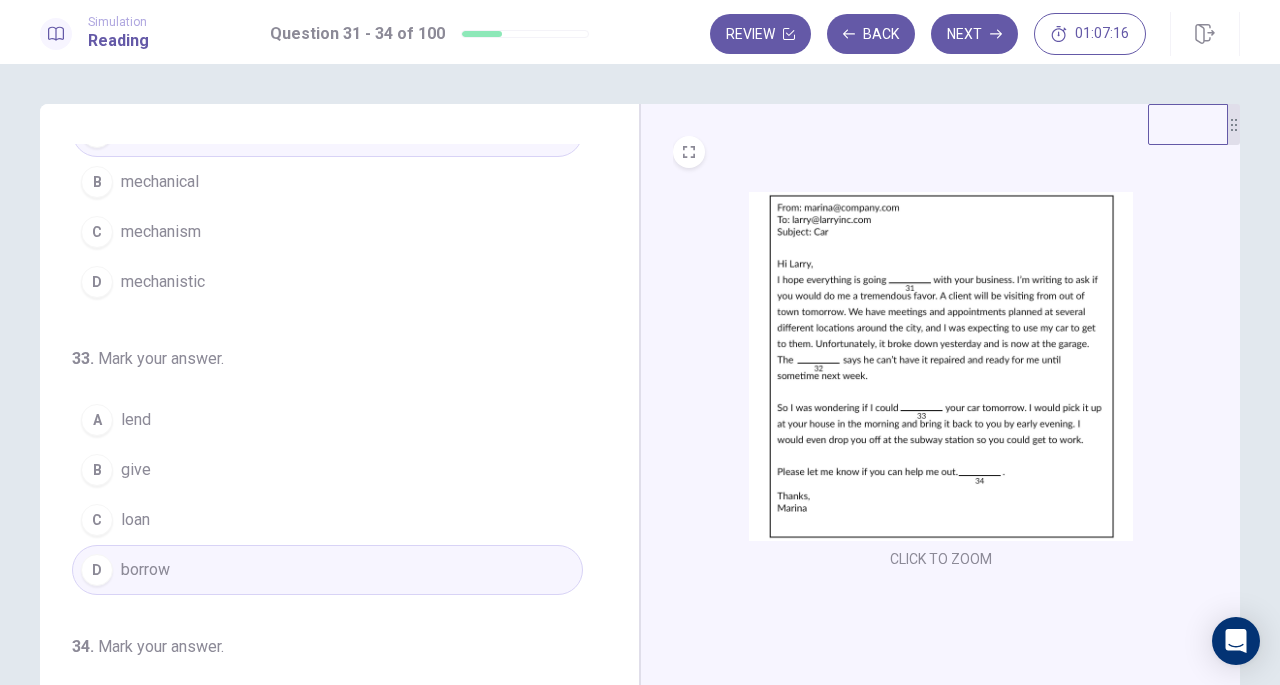 scroll, scrollTop: 486, scrollLeft: 0, axis: vertical 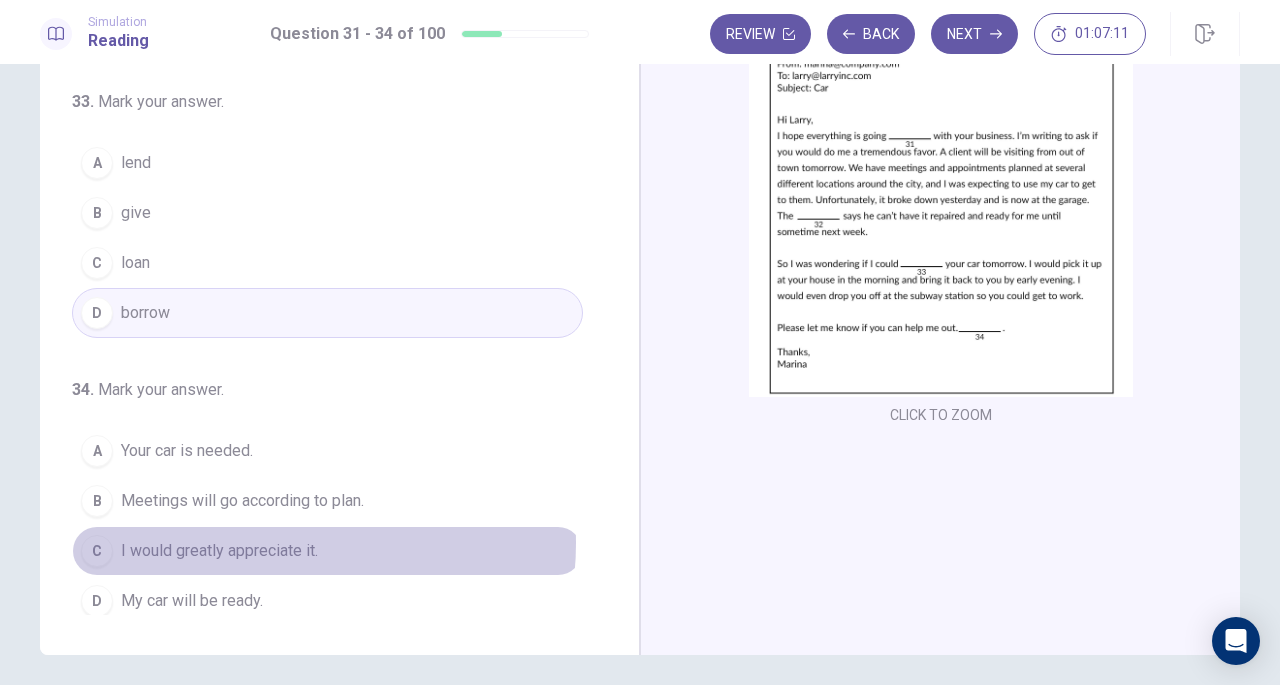 click on "I would greatly appreciate it." at bounding box center (219, 551) 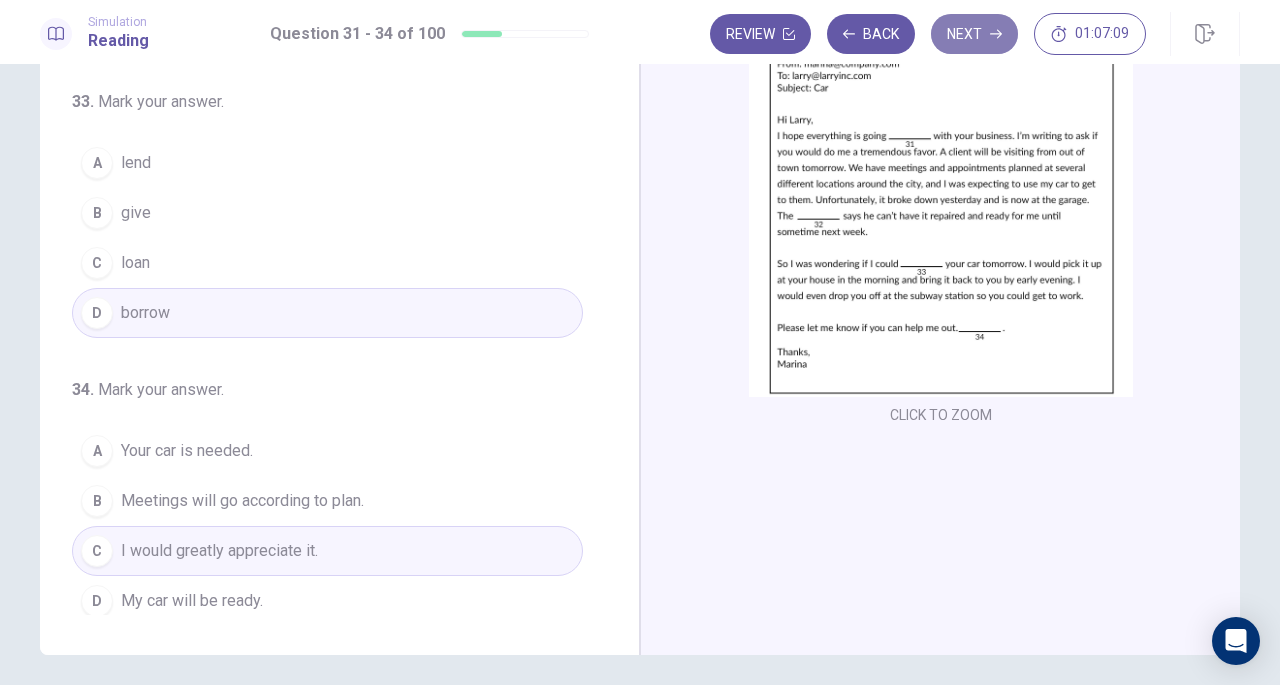 click on "Next" at bounding box center (974, 34) 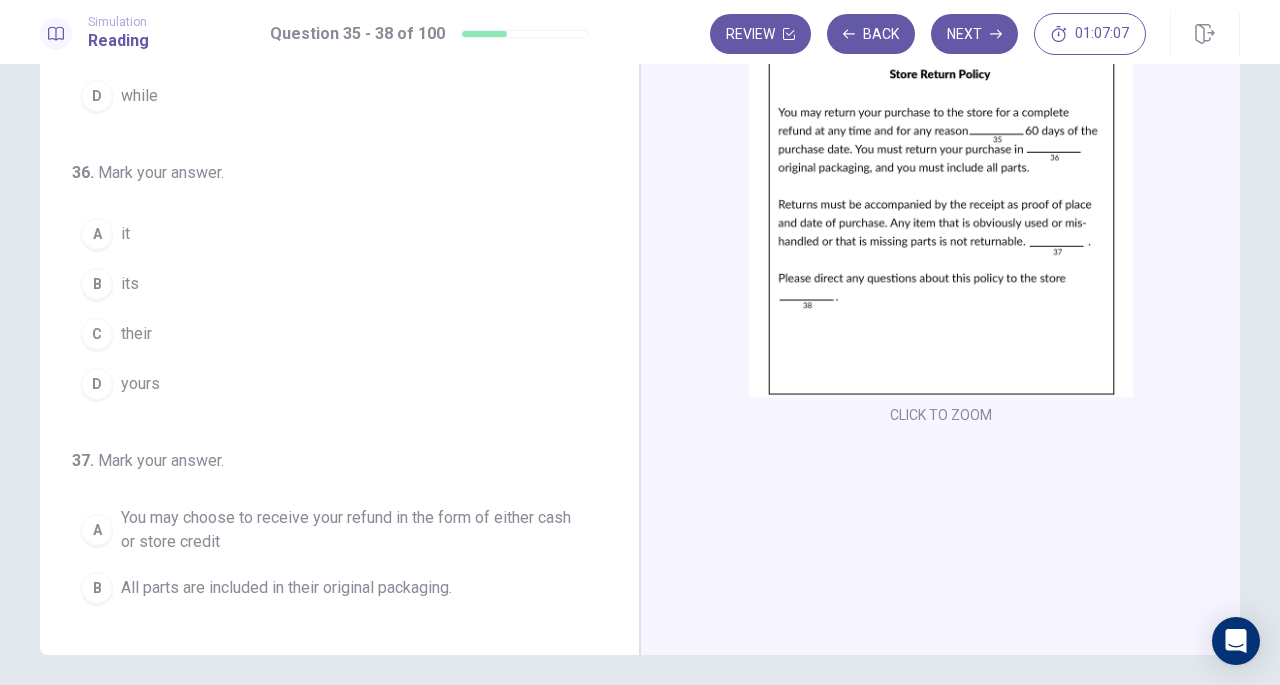 scroll, scrollTop: 0, scrollLeft: 0, axis: both 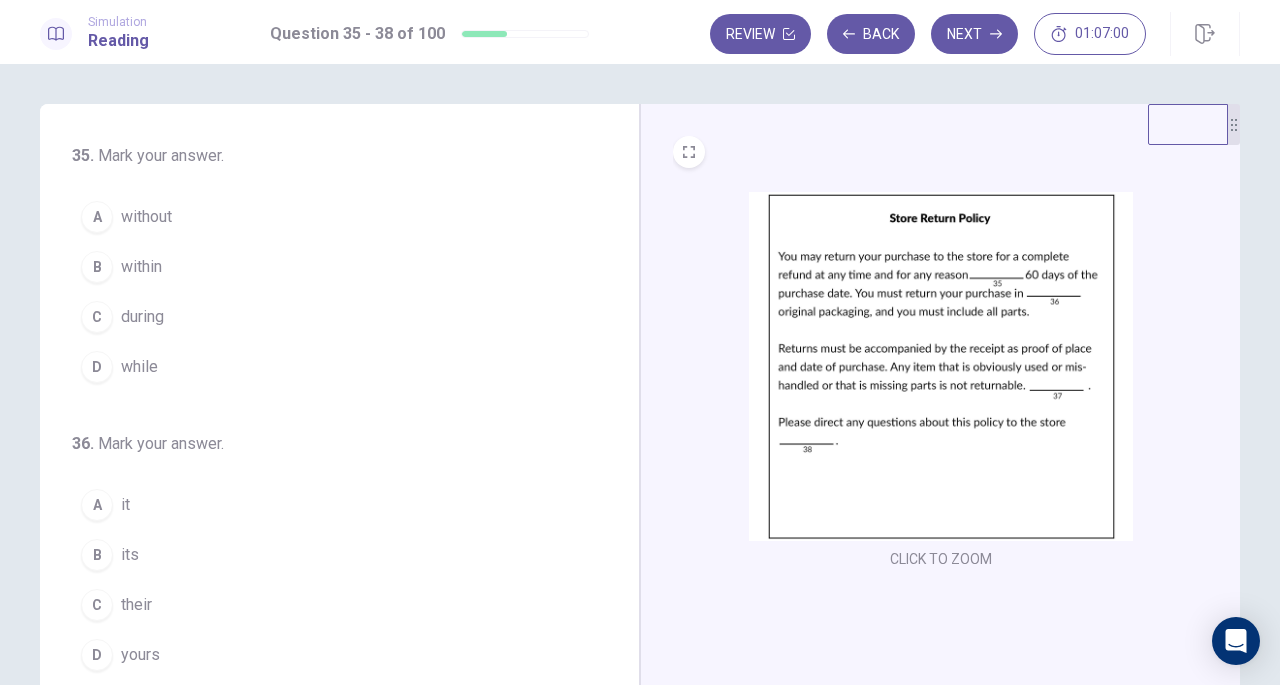 click on "within" at bounding box center [141, 267] 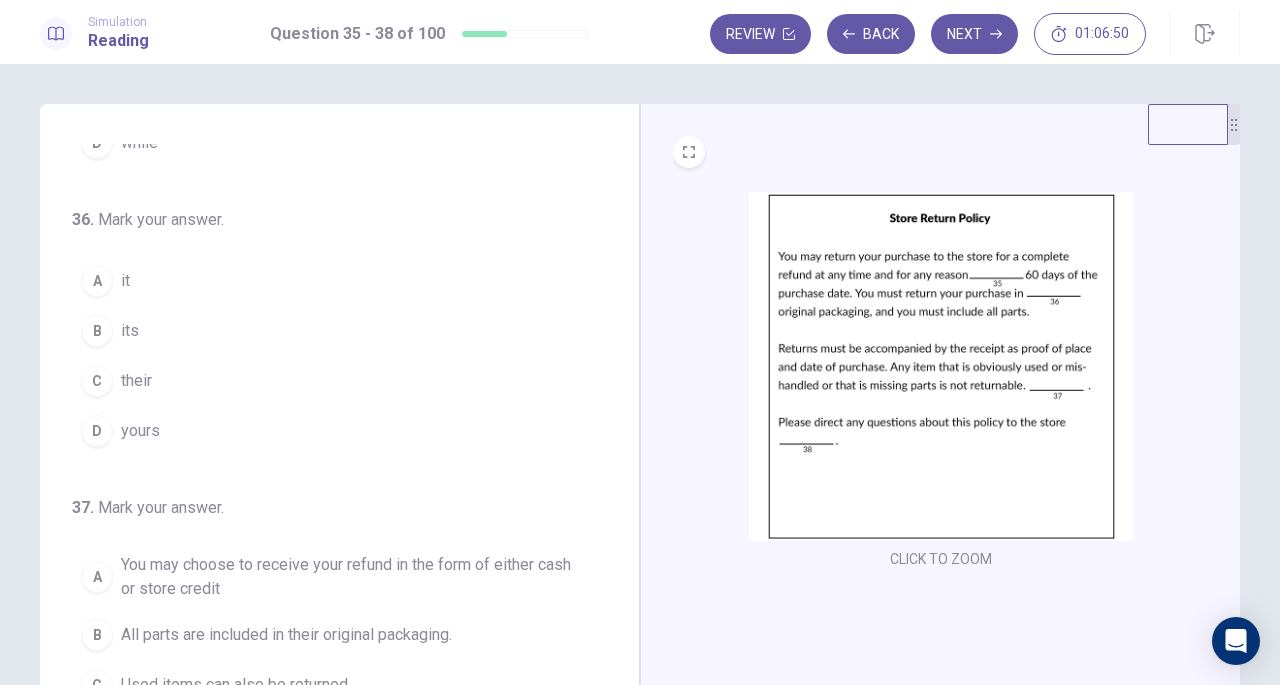 scroll, scrollTop: 225, scrollLeft: 0, axis: vertical 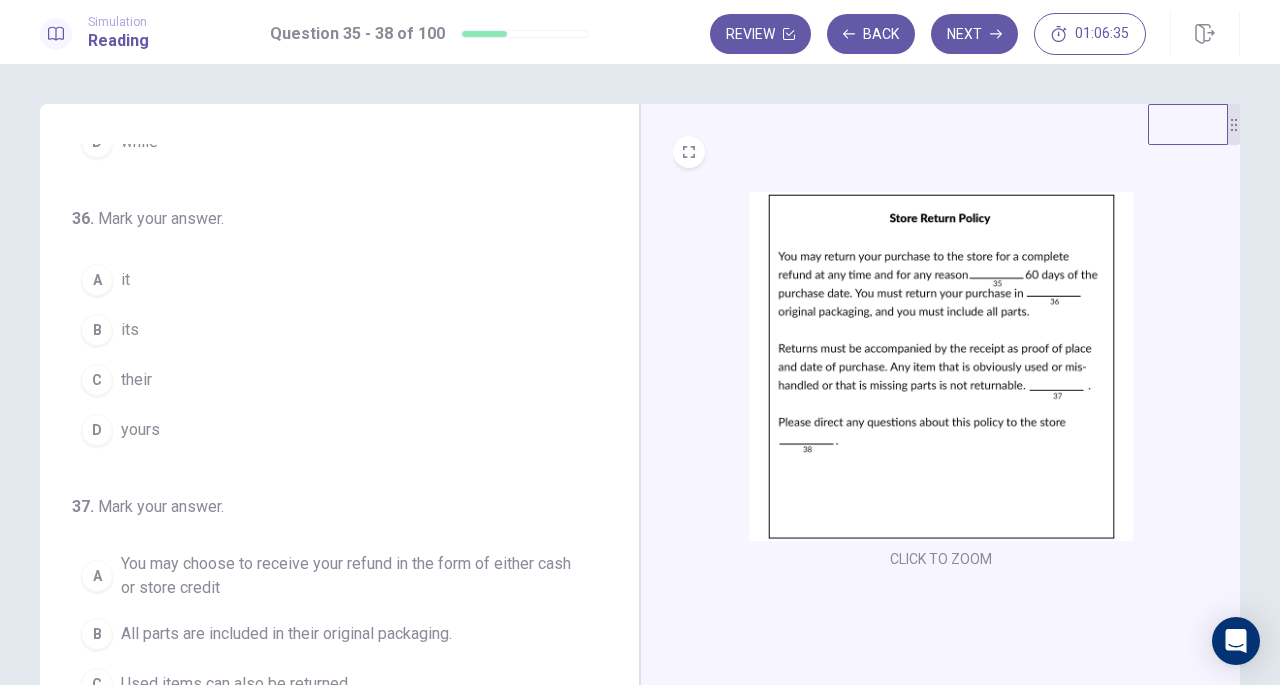click on "A it" at bounding box center (327, 280) 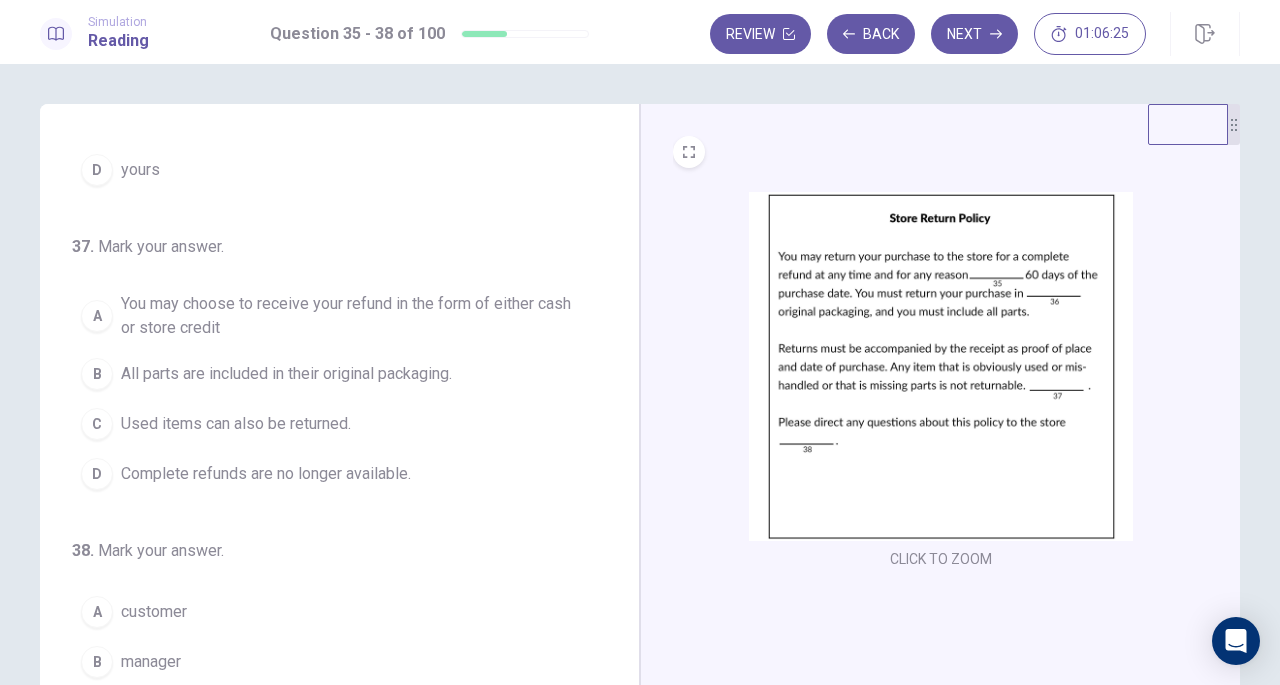 scroll, scrollTop: 502, scrollLeft: 0, axis: vertical 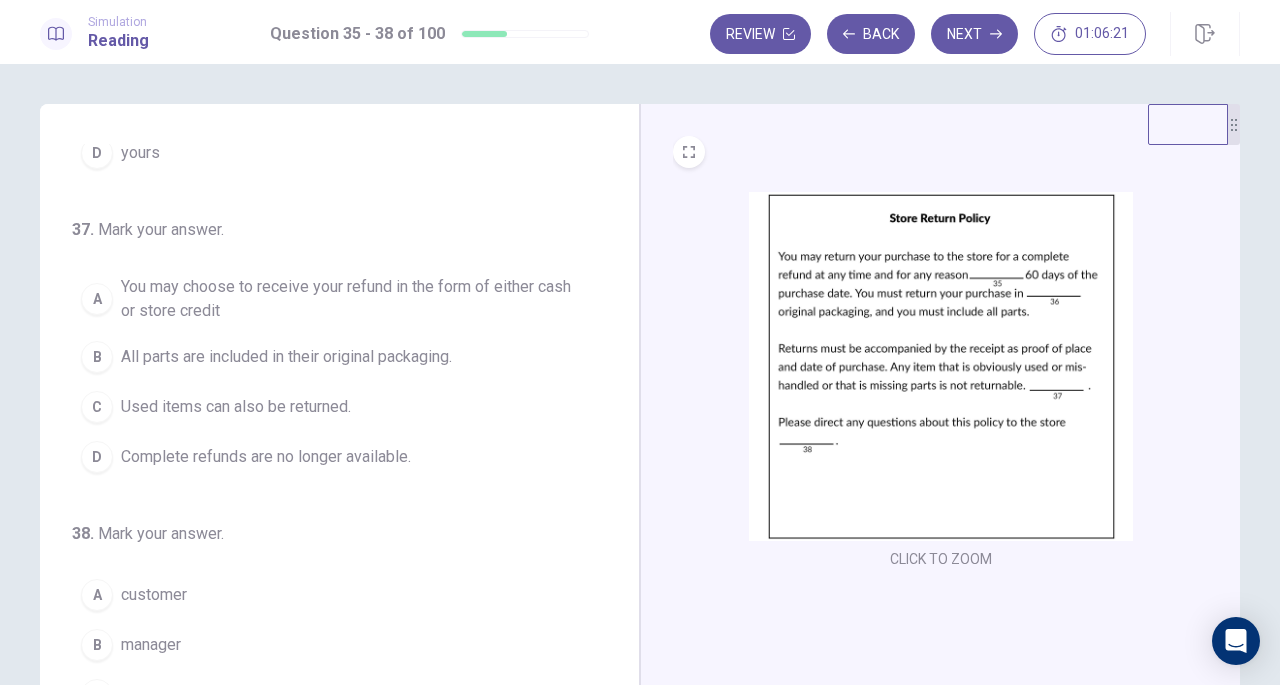 drag, startPoint x: 186, startPoint y: 301, endPoint x: 195, endPoint y: 390, distance: 89.453896 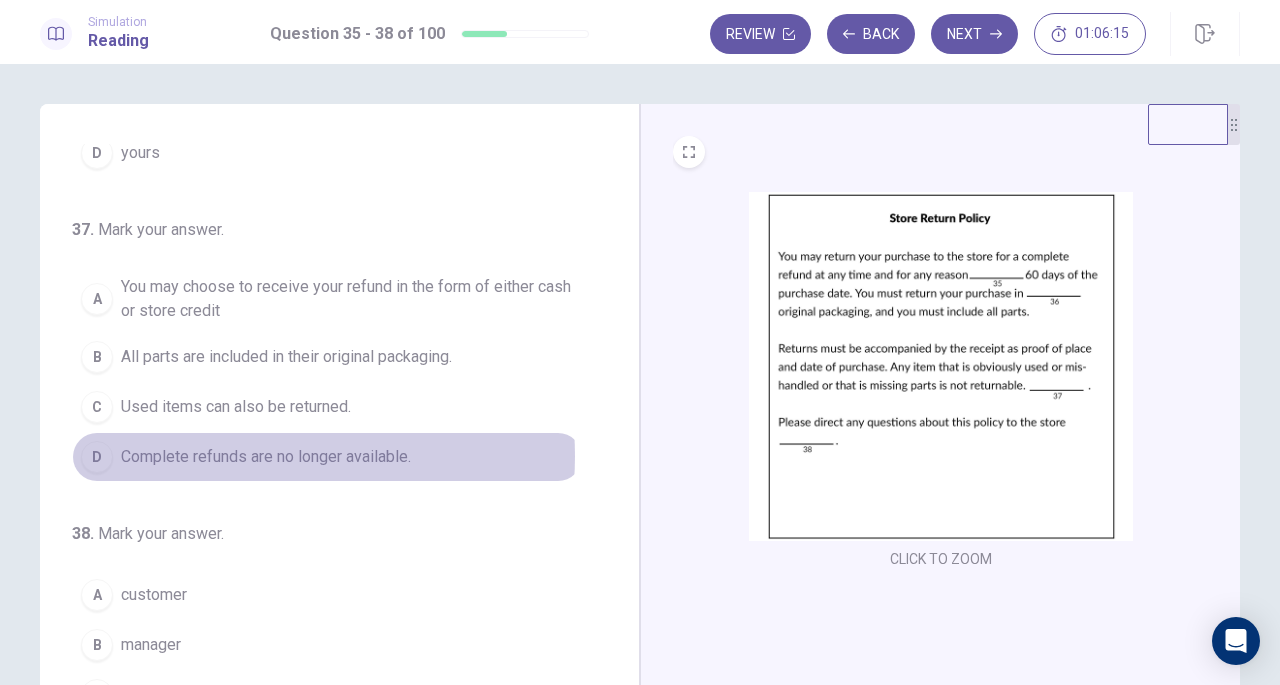 click on "Complete refunds are no longer available." at bounding box center [266, 457] 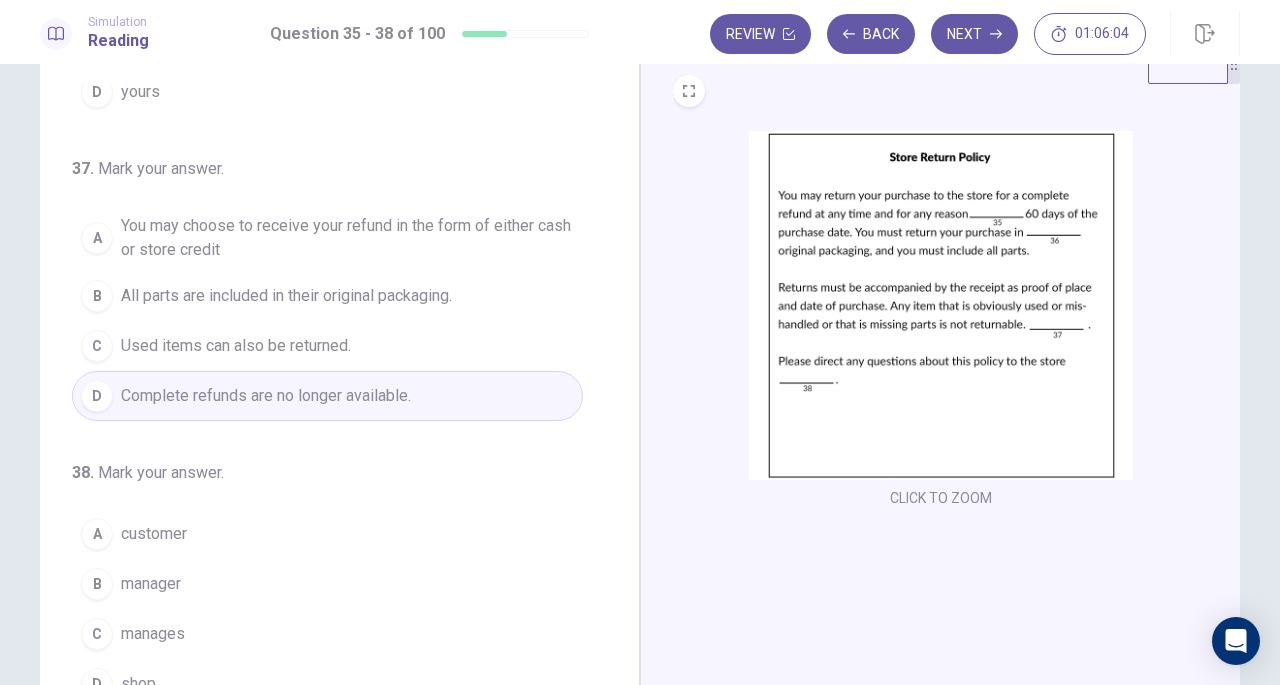 scroll, scrollTop: 62, scrollLeft: 0, axis: vertical 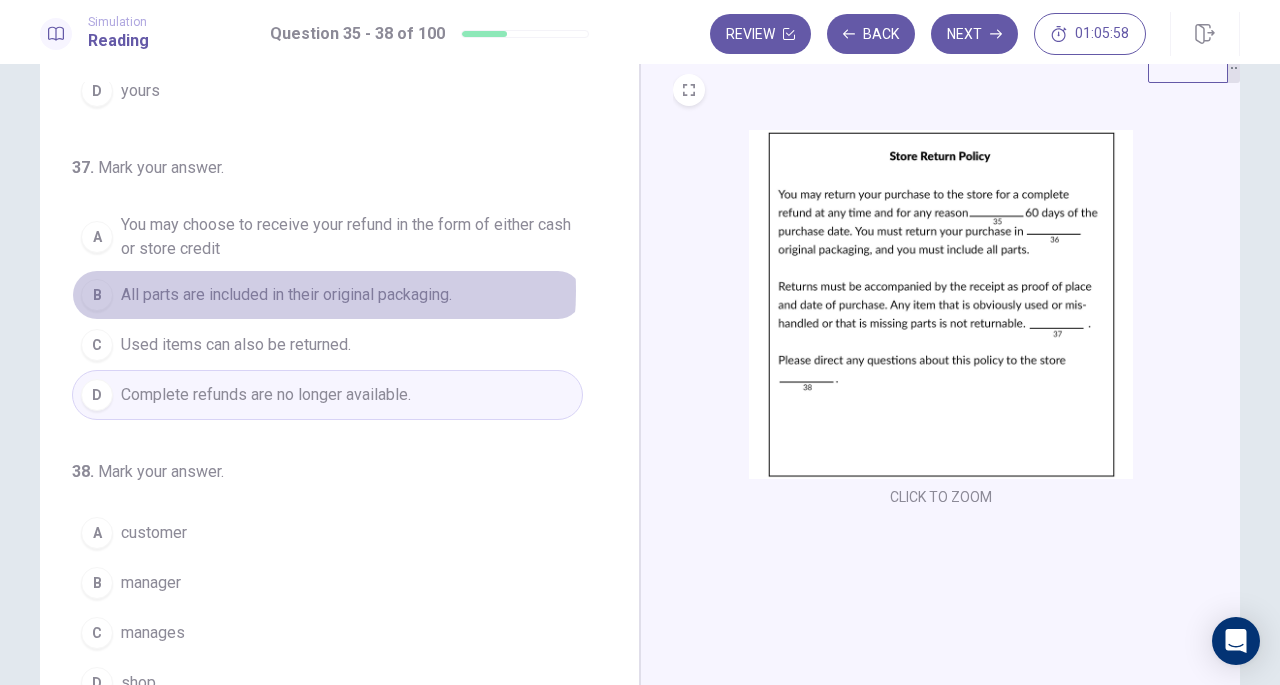 click on "All parts are included in their original packaging." at bounding box center [286, 295] 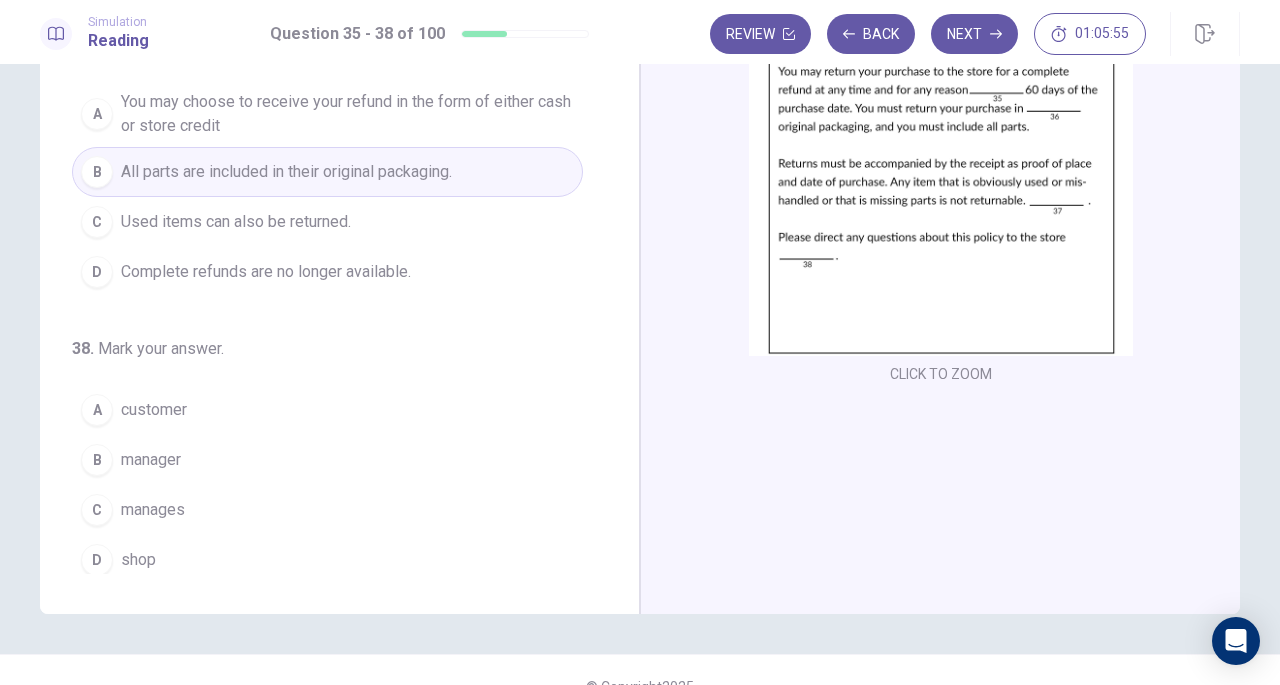 scroll, scrollTop: 218, scrollLeft: 0, axis: vertical 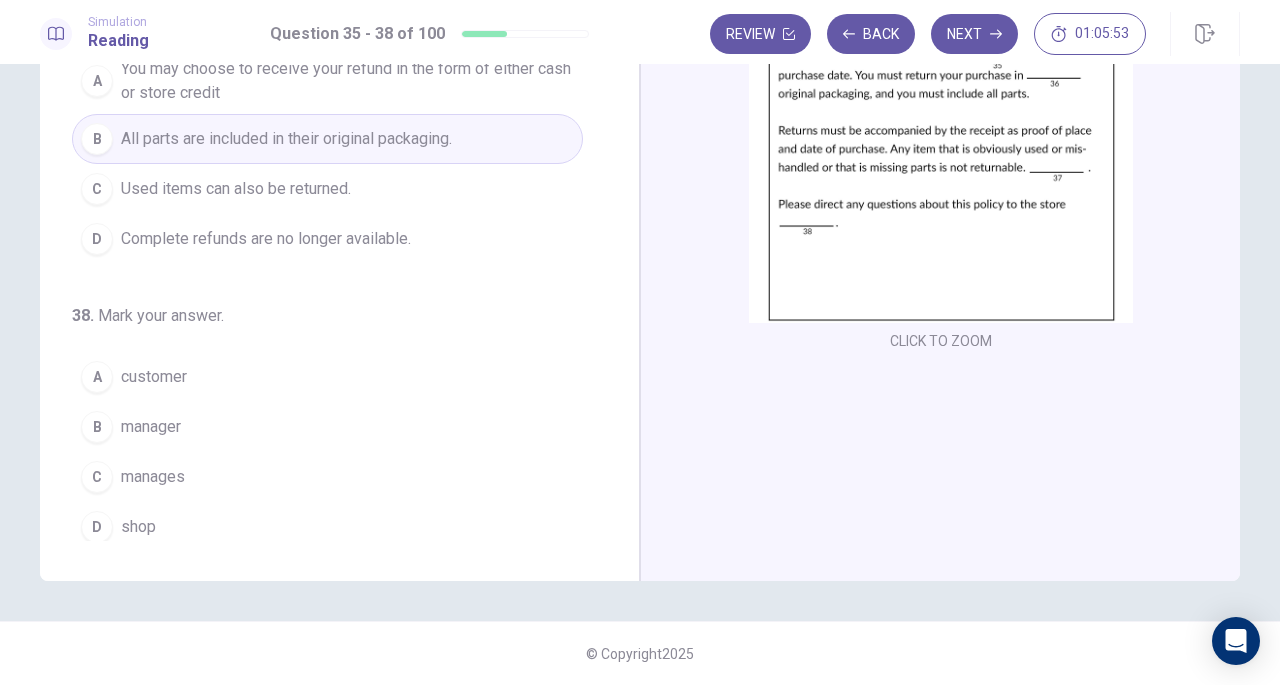 click on "manager" at bounding box center [151, 427] 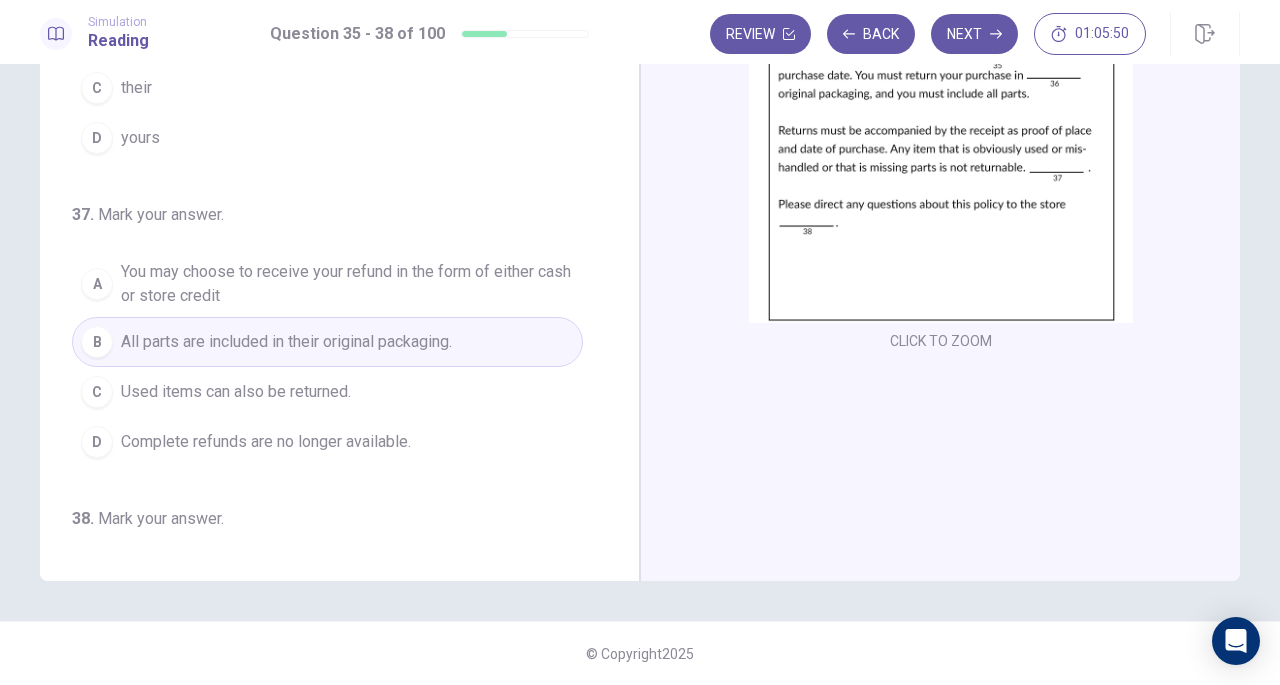 scroll, scrollTop: 296, scrollLeft: 0, axis: vertical 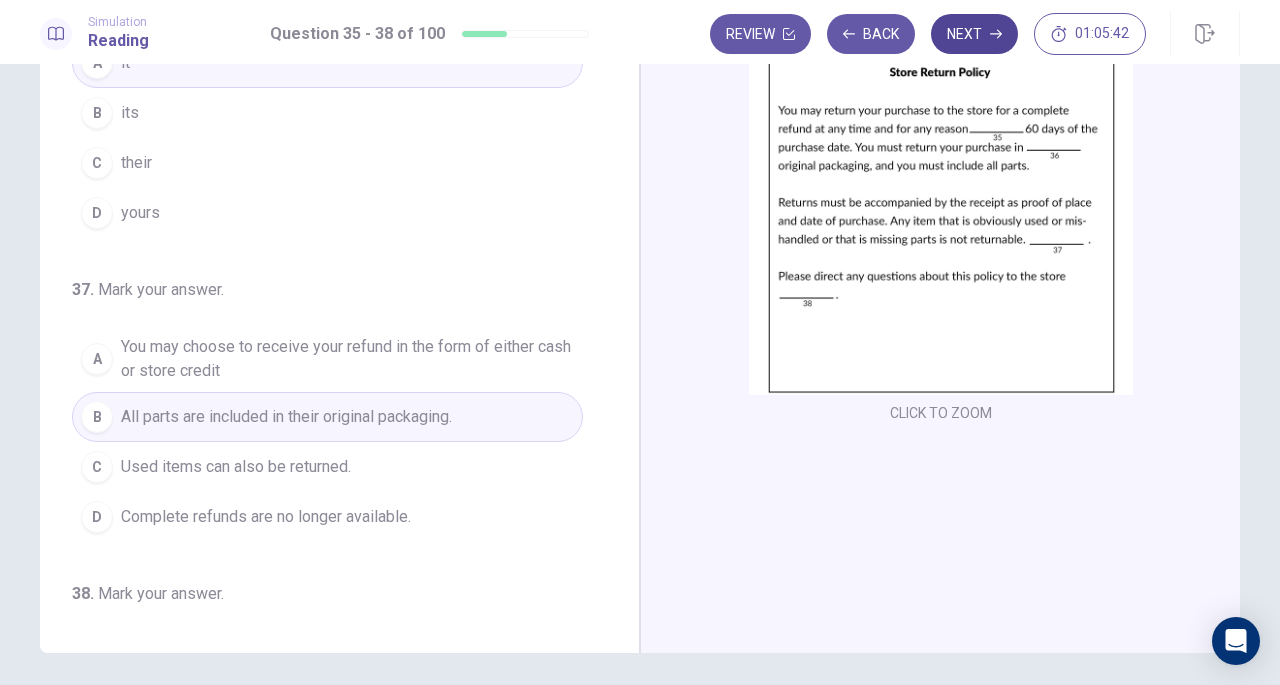 click on "Next" at bounding box center (974, 34) 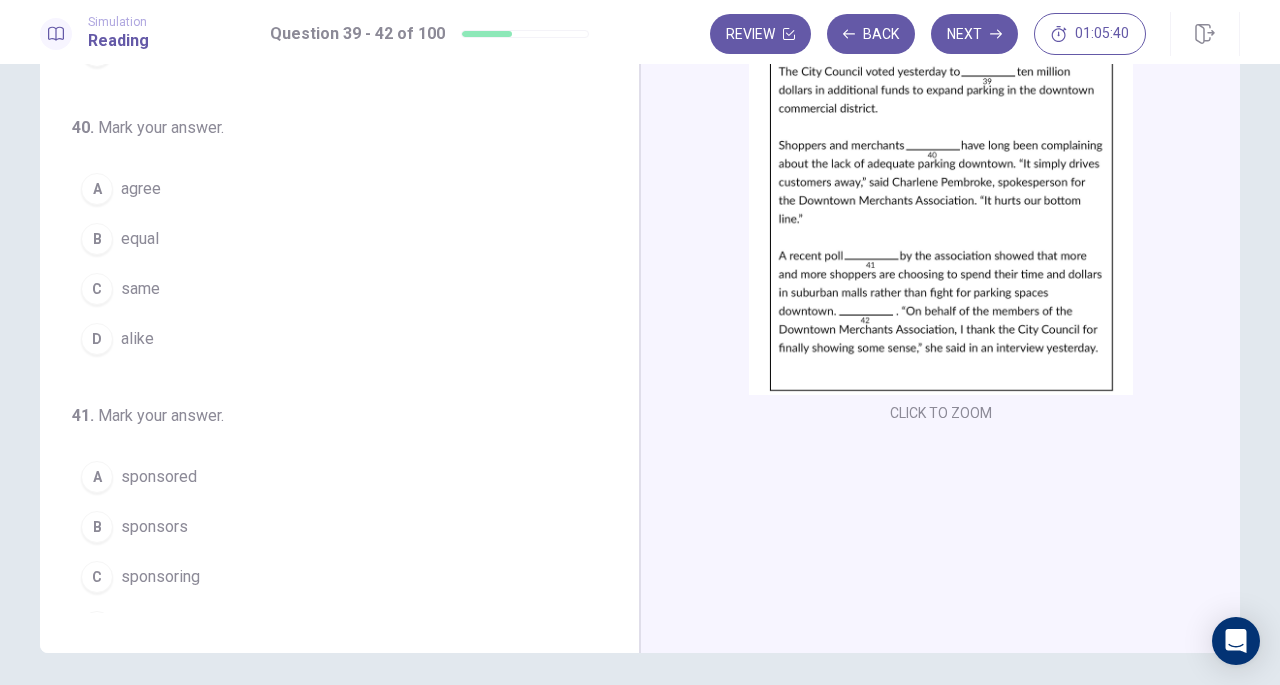 scroll, scrollTop: 0, scrollLeft: 0, axis: both 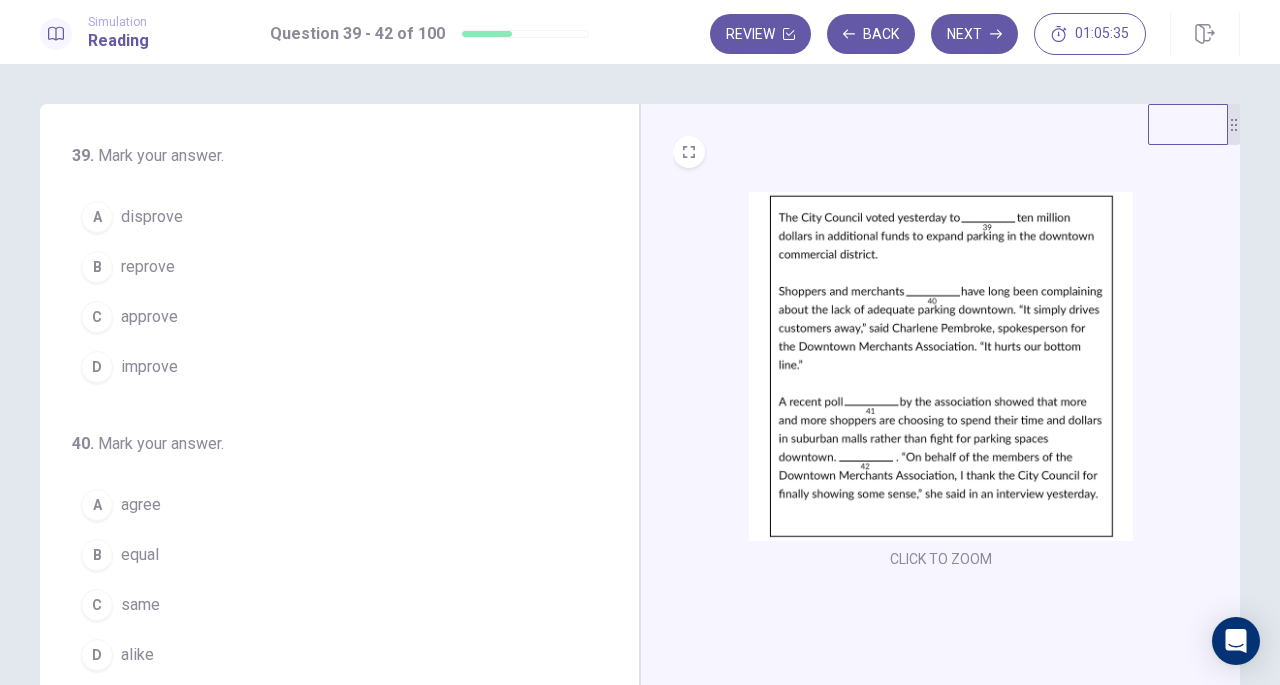 click on "approve" at bounding box center (149, 317) 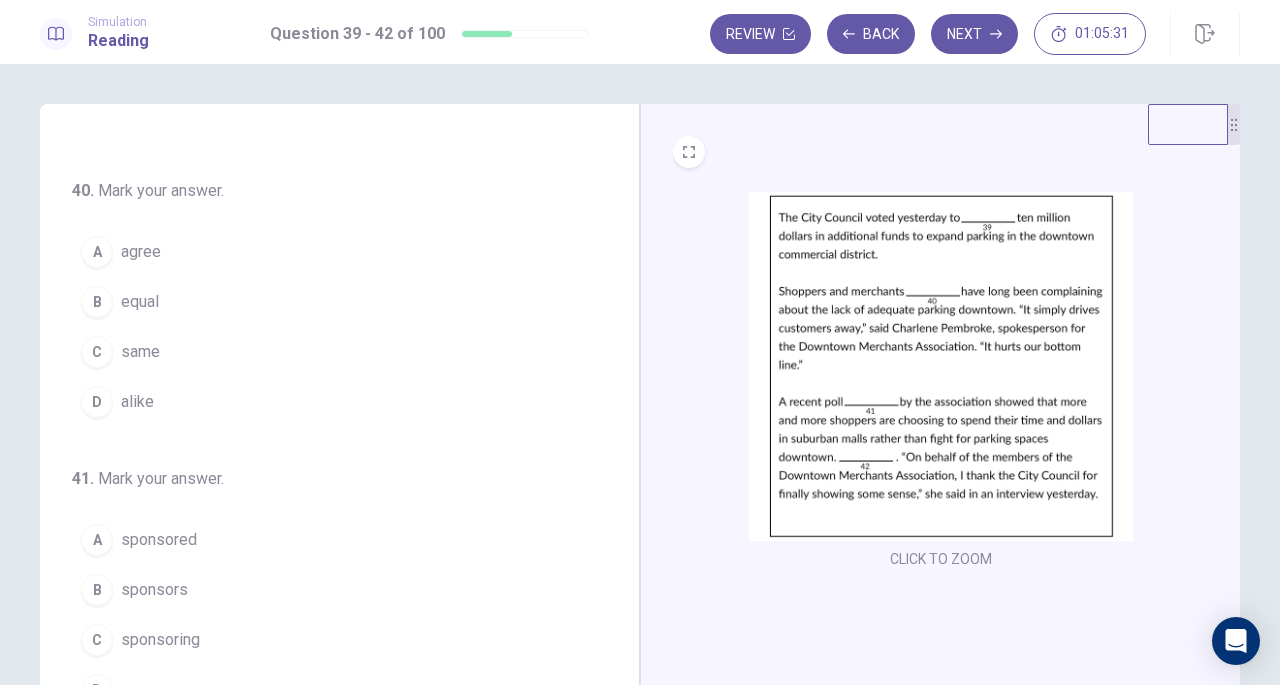 scroll, scrollTop: 254, scrollLeft: 0, axis: vertical 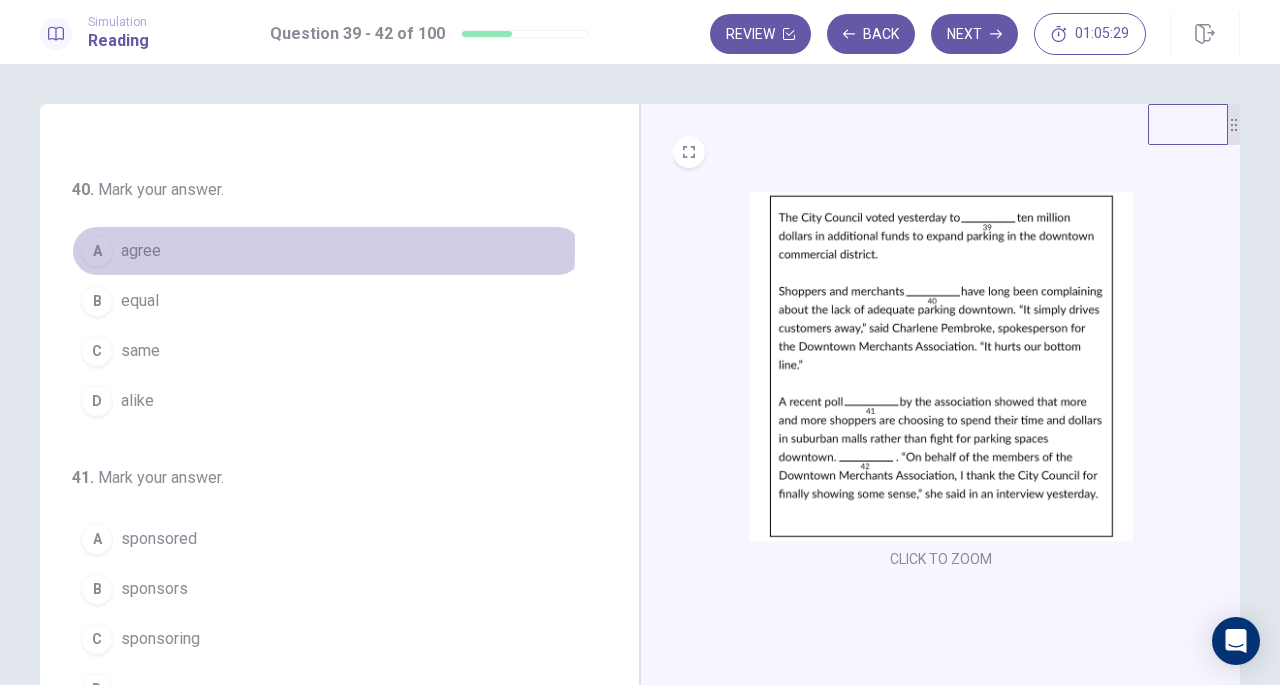 click on "agree" at bounding box center (141, 251) 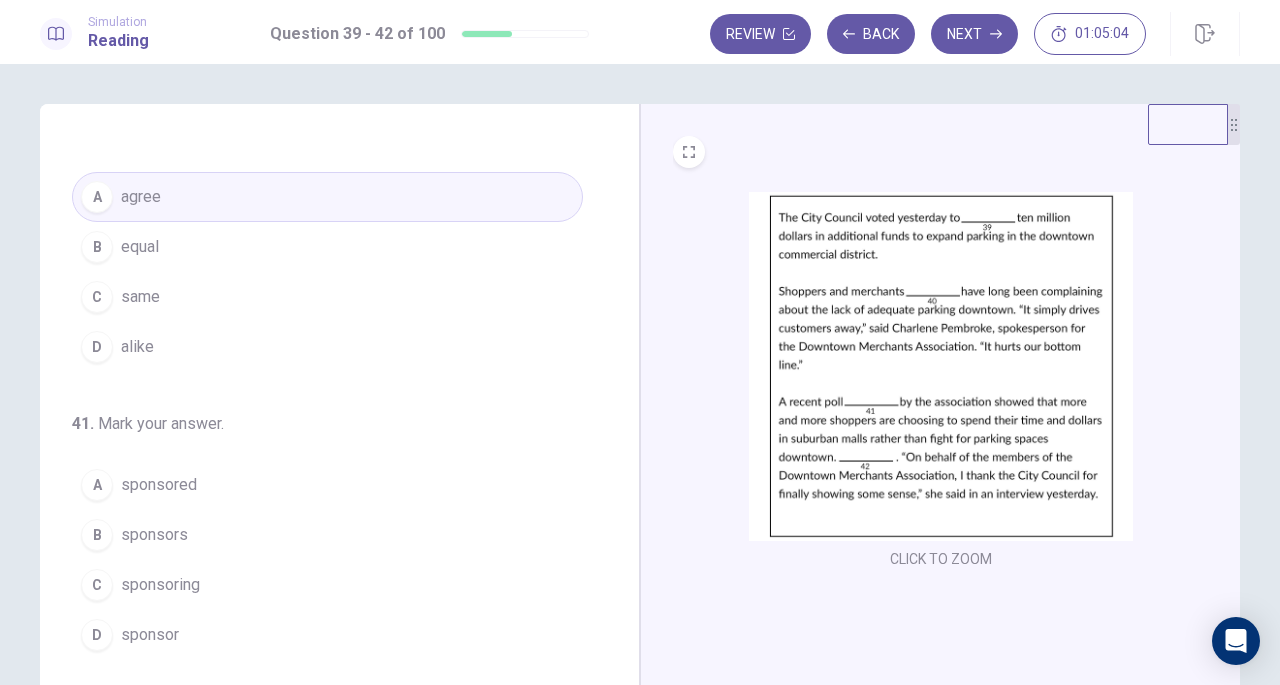 scroll, scrollTop: 502, scrollLeft: 0, axis: vertical 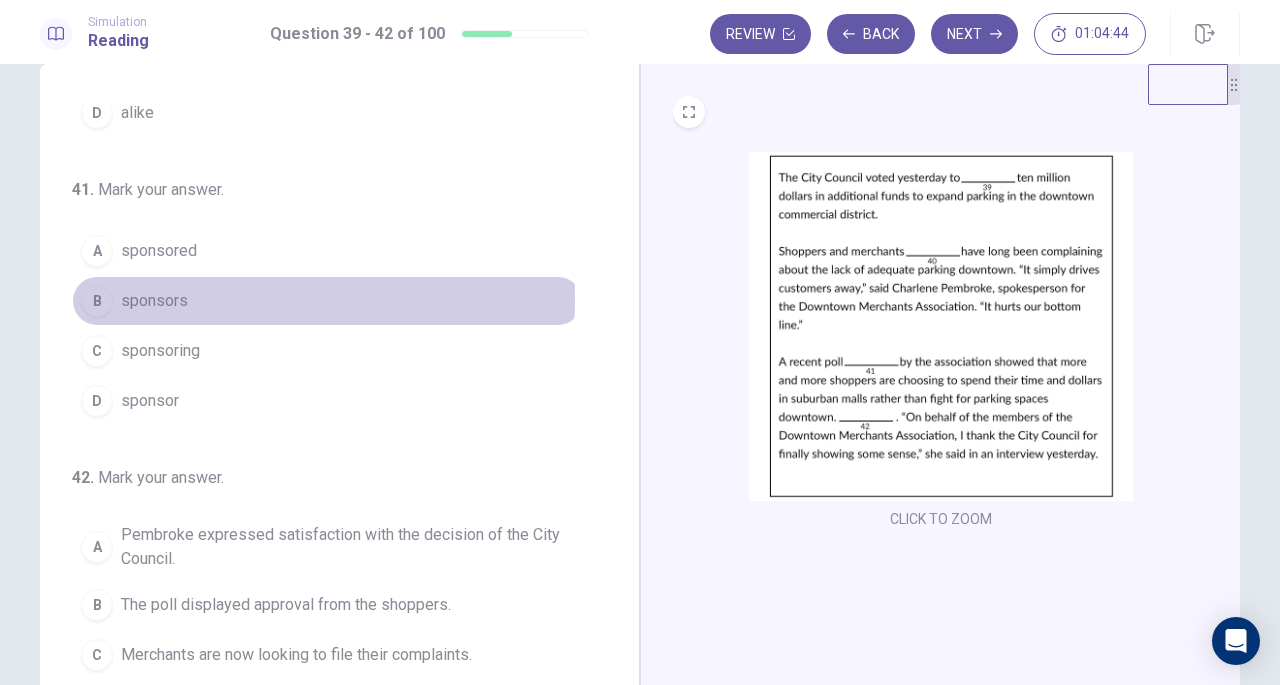 click on "sponsors" at bounding box center [154, 301] 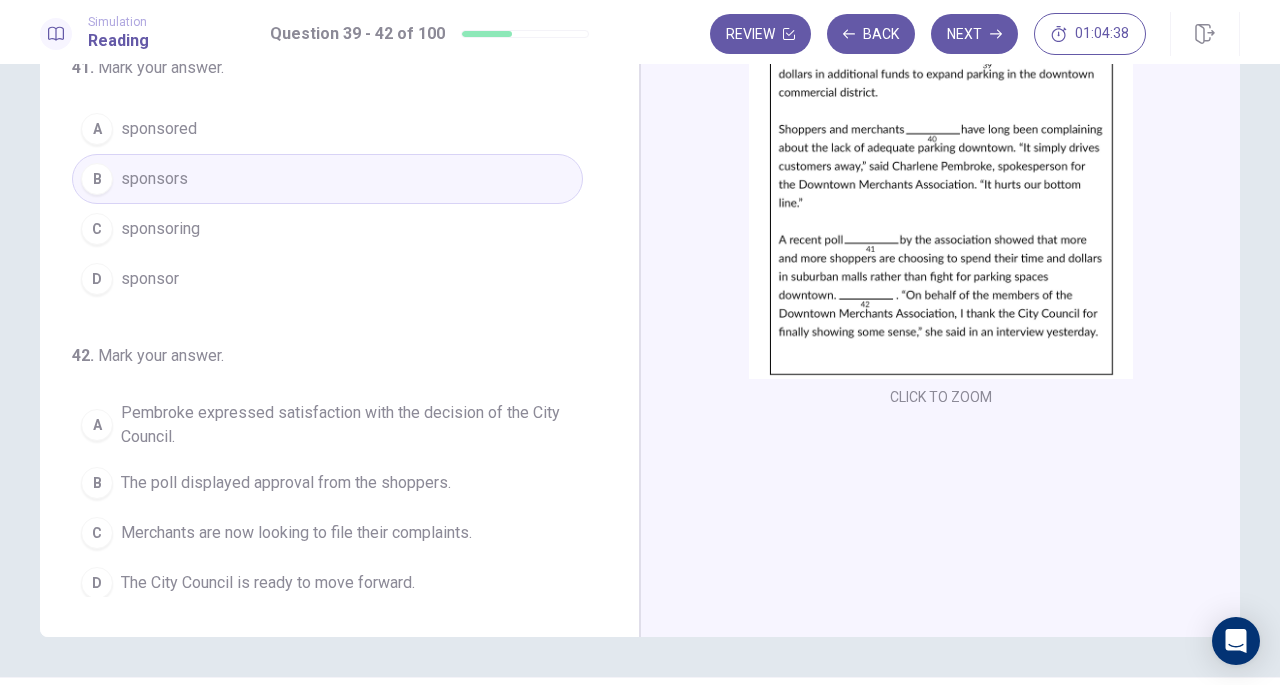 scroll, scrollTop: 161, scrollLeft: 0, axis: vertical 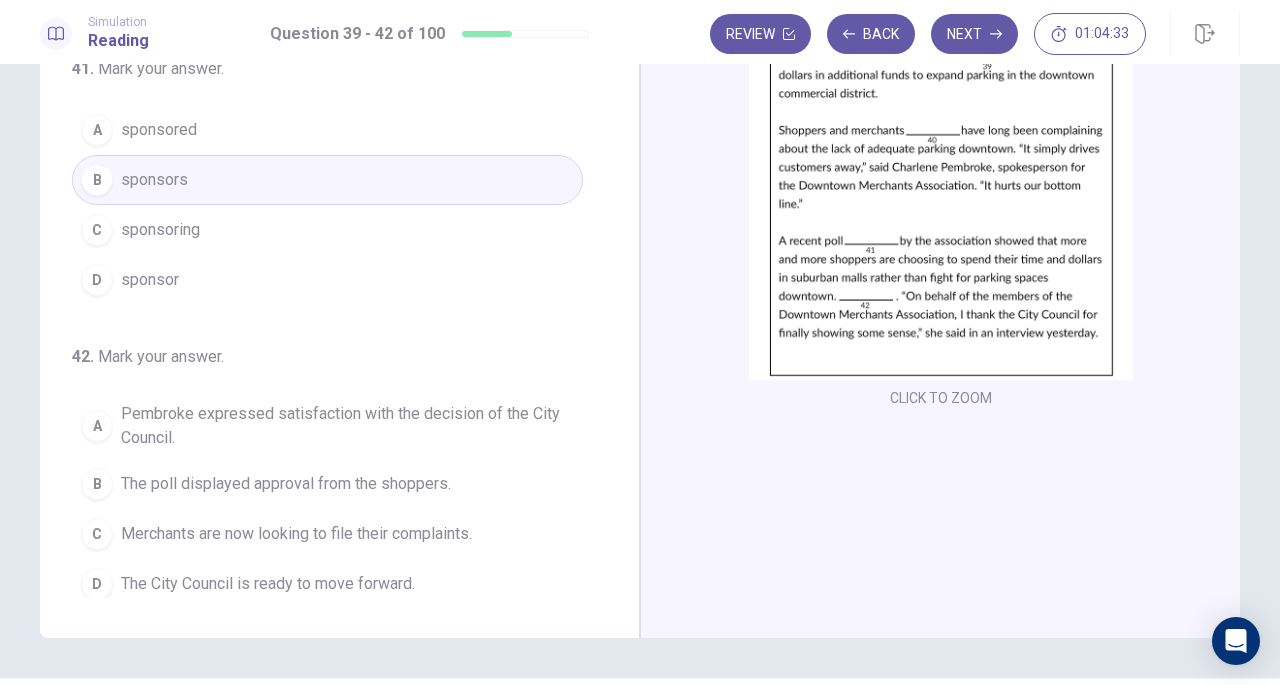click on "39 .   Mark your answer. A disprove B reprove C approve D improve 40 .   Mark your answer. A agree B equal C same D alike 41 .   Mark your answer. A sponsored B sponsors C sponsoring D sponsor 42 .   Mark your answer. A Pembroke expressed satisfaction with the decision of the City Council. B The poll displayed approval from the shoppers. C Merchants are now looking to file their complaints. D The City Council is ready to move forward." at bounding box center (347, 290) 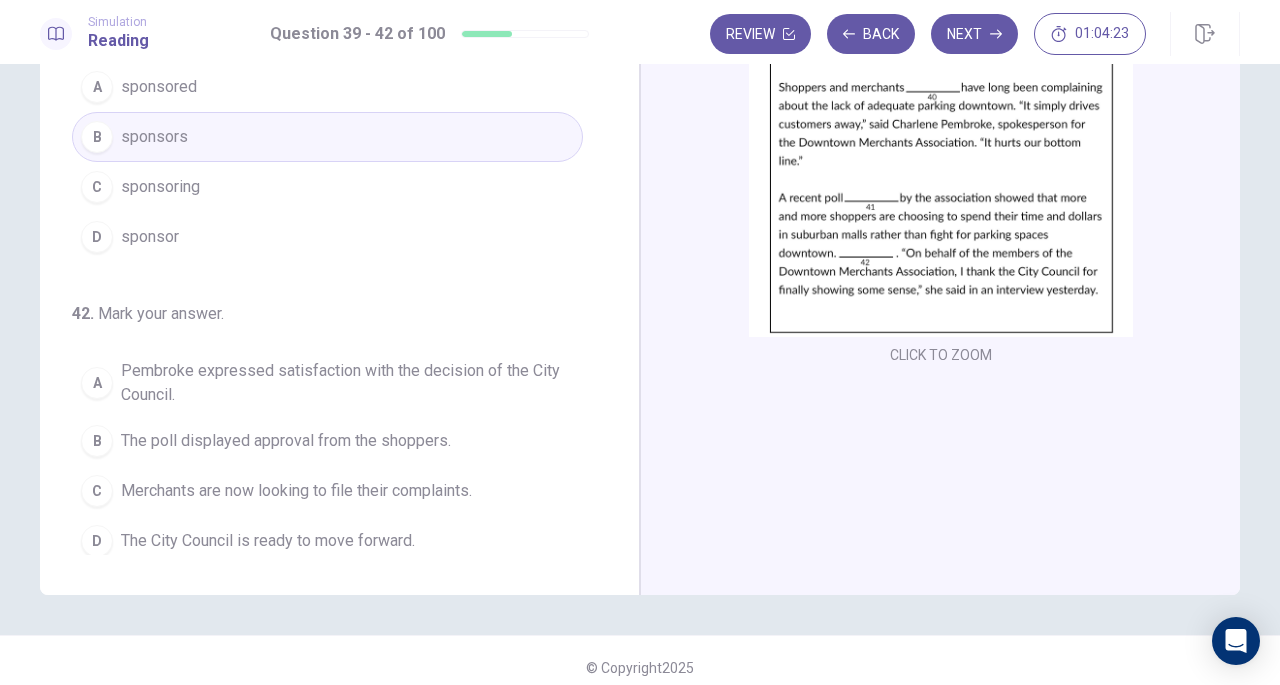 scroll, scrollTop: 206, scrollLeft: 0, axis: vertical 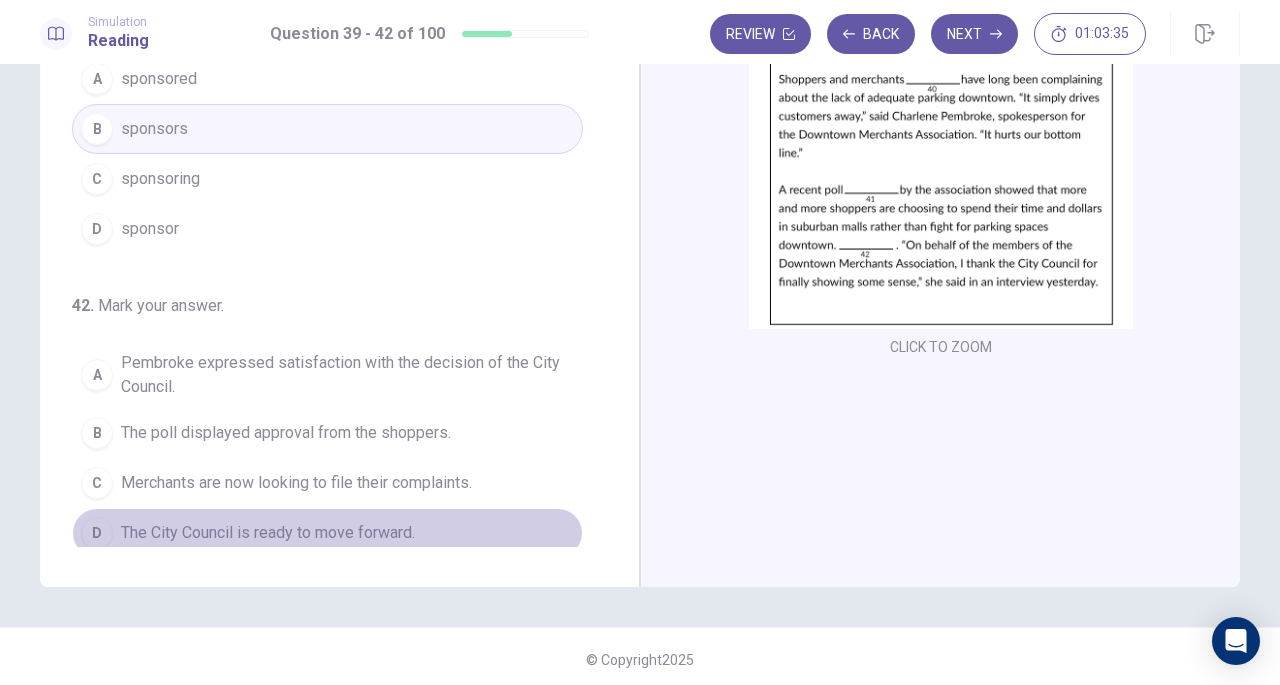 click on "The City Council is ready to move forward." at bounding box center (268, 533) 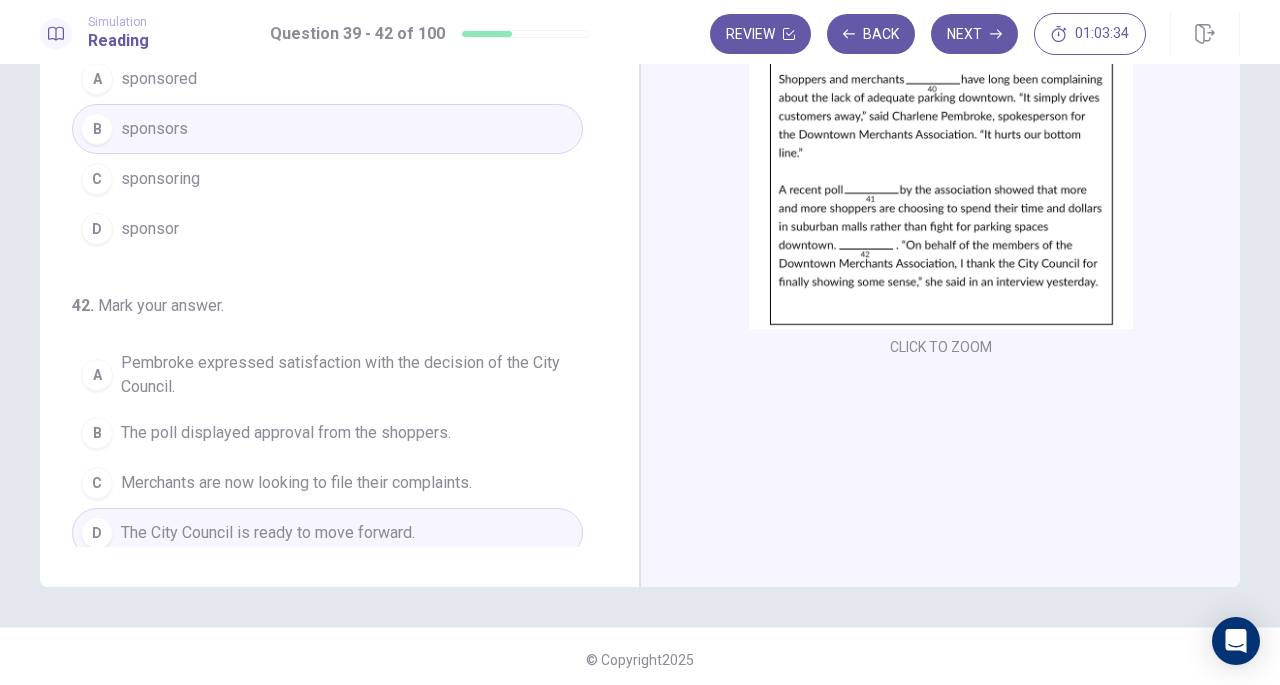 scroll, scrollTop: 164, scrollLeft: 0, axis: vertical 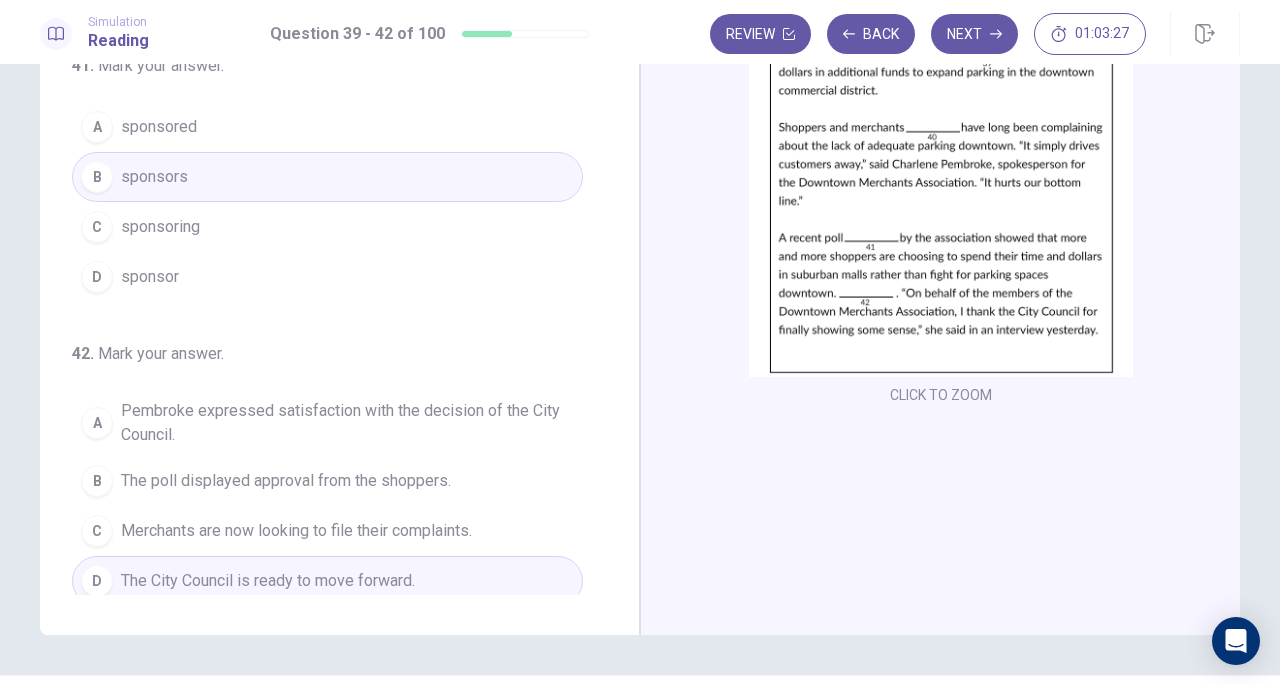 click on "A sponsored" at bounding box center (327, 127) 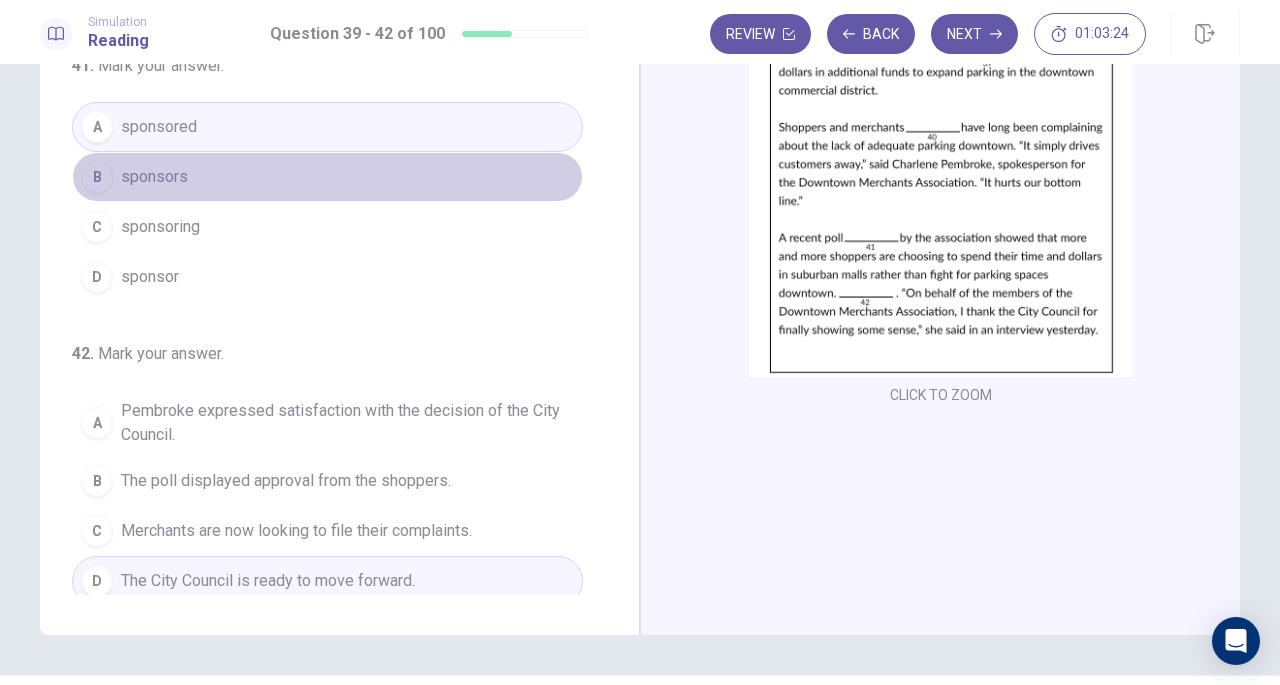 click on "B sponsors" at bounding box center [327, 177] 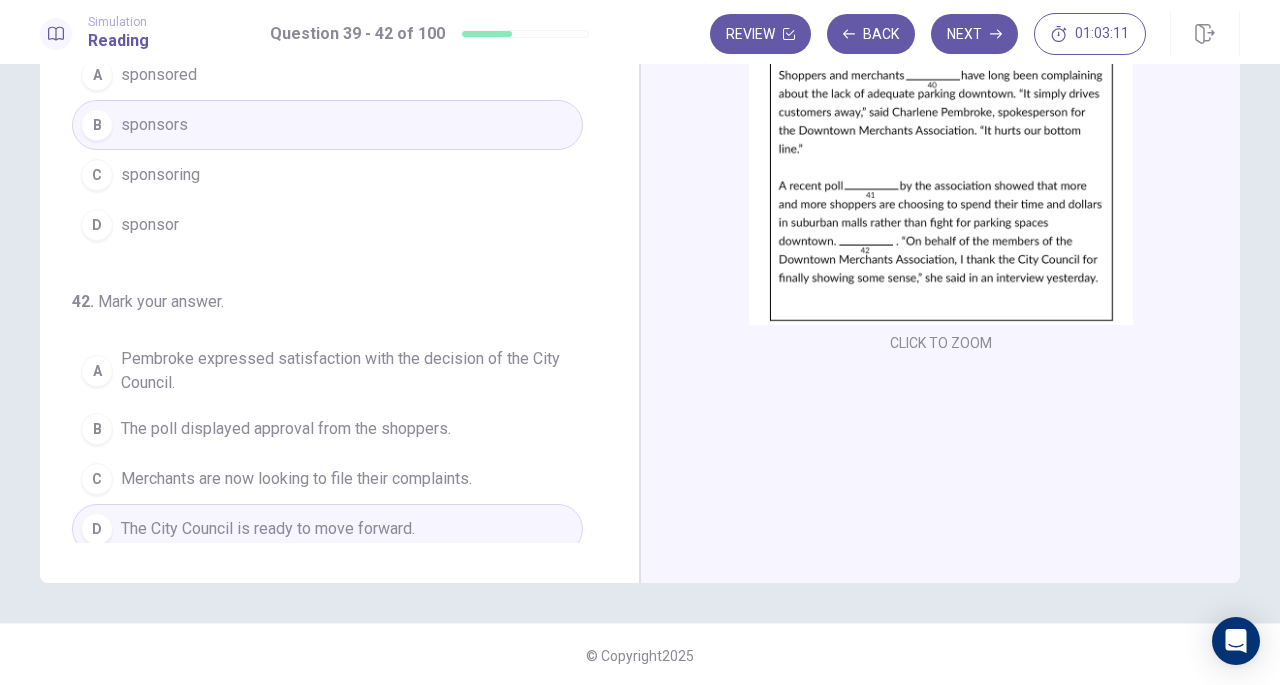scroll, scrollTop: 218, scrollLeft: 0, axis: vertical 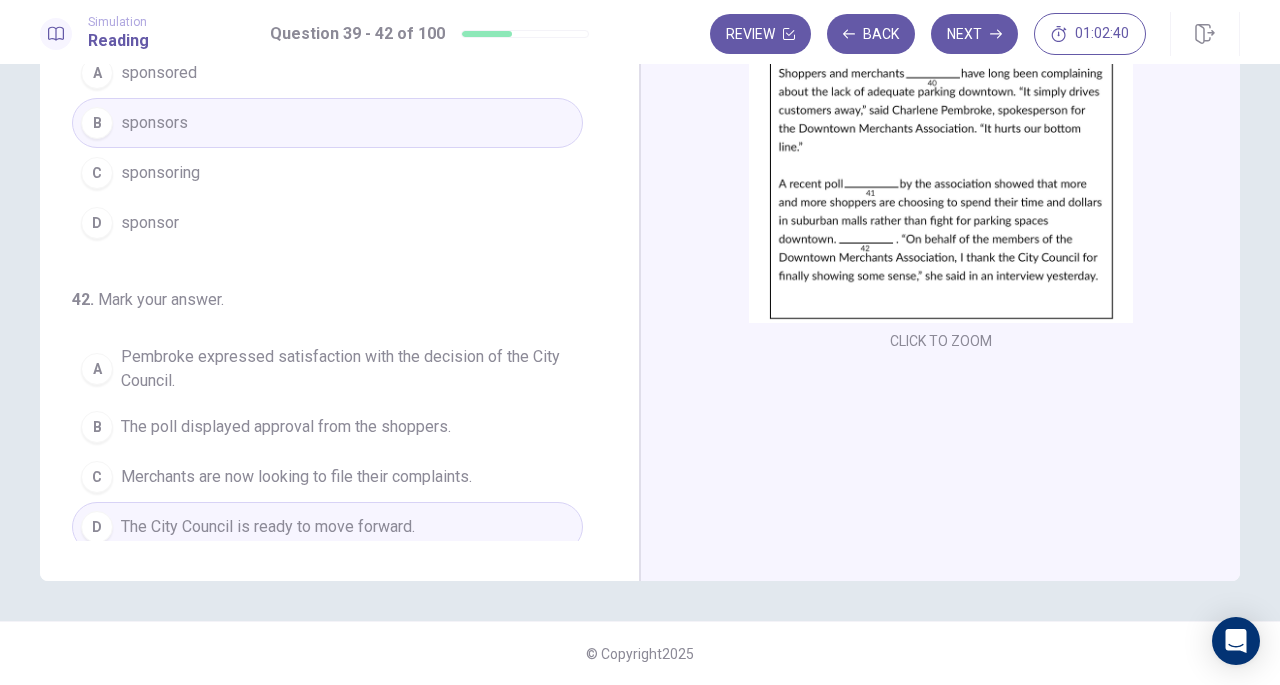 click on "Merchants are now looking to file their complaints." at bounding box center [296, 477] 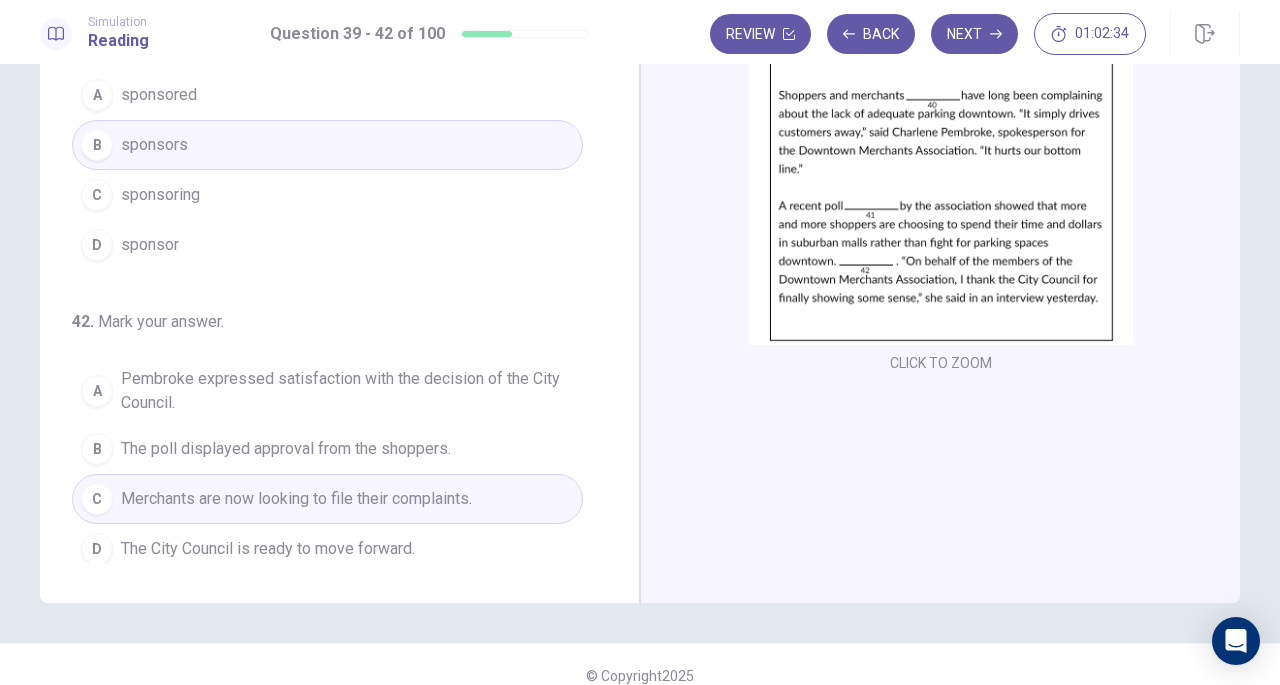 scroll, scrollTop: 190, scrollLeft: 0, axis: vertical 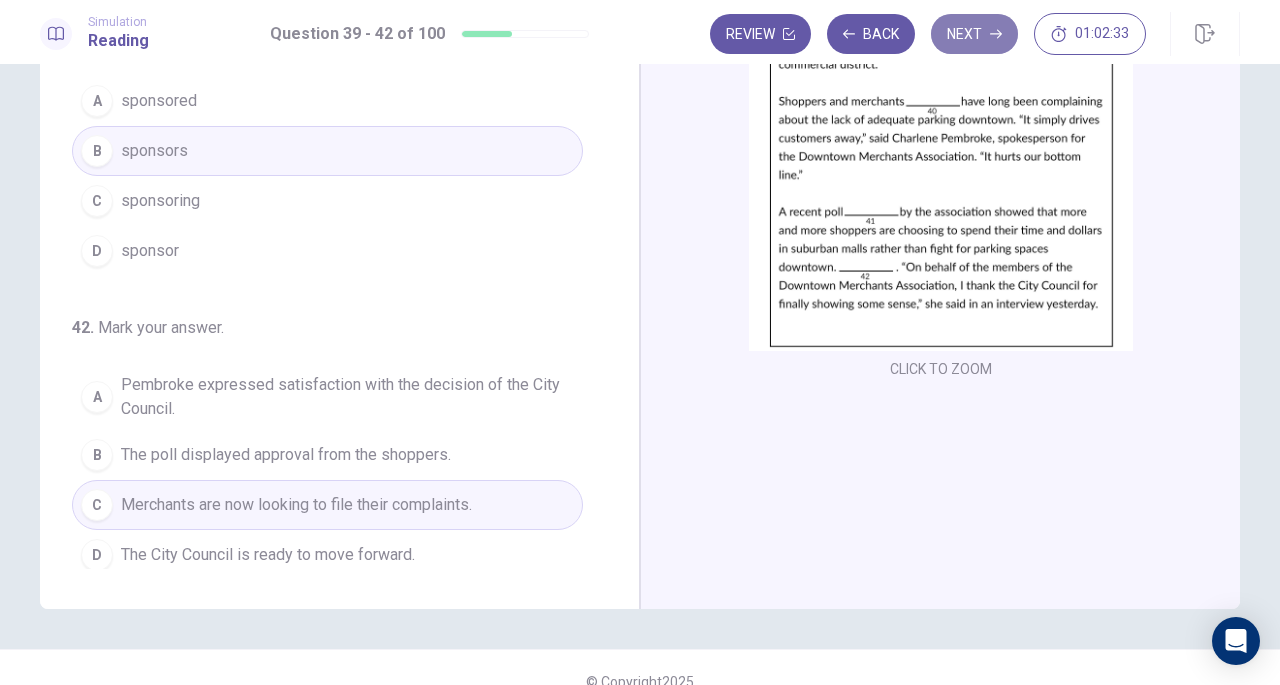 click on "Next" at bounding box center (974, 34) 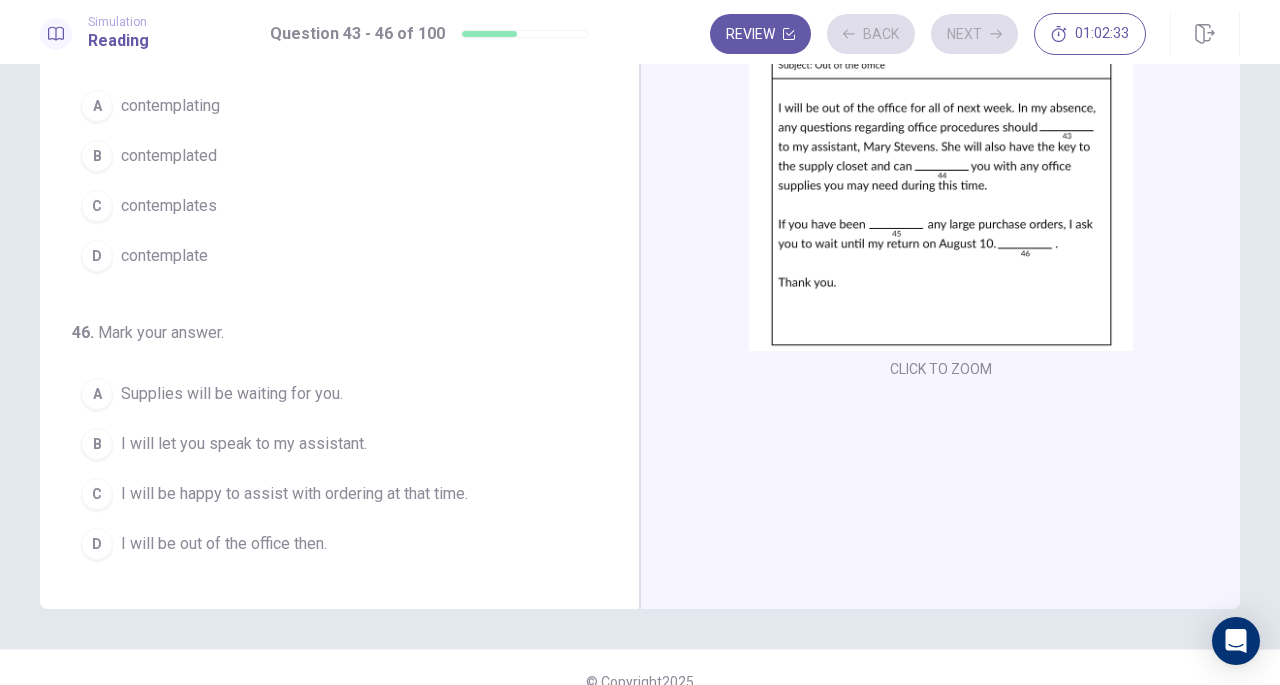 scroll, scrollTop: 486, scrollLeft: 0, axis: vertical 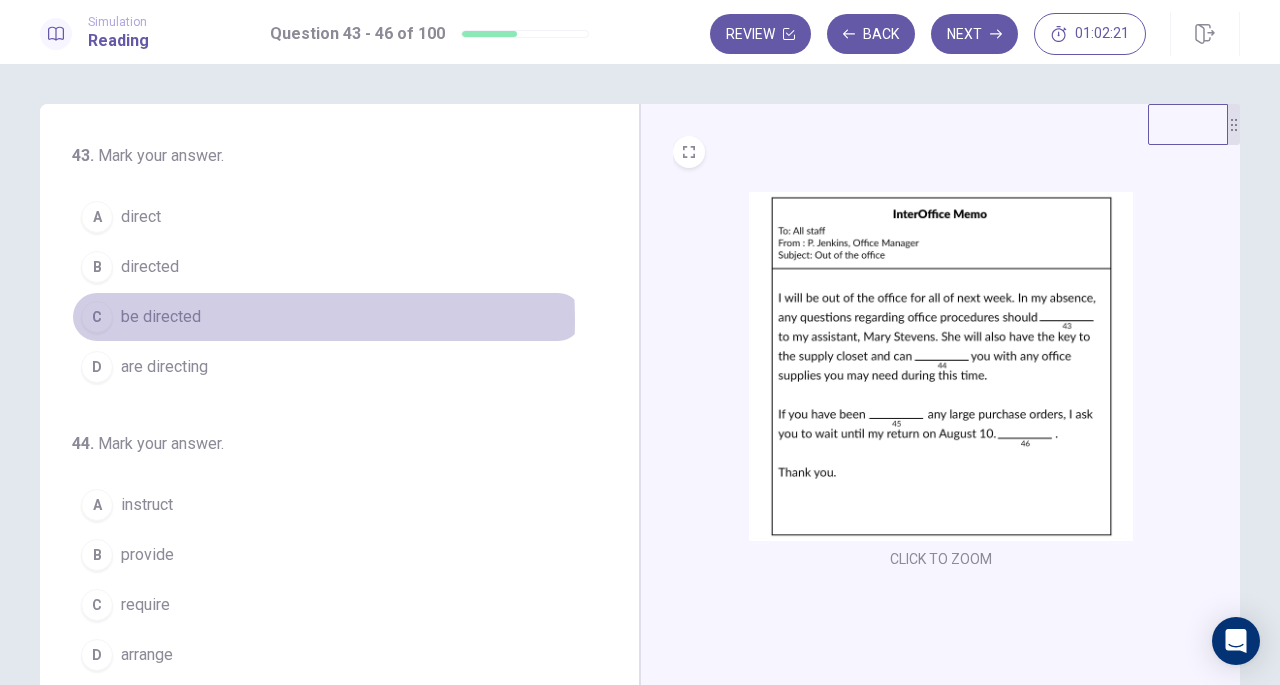click on "be directed" at bounding box center (161, 317) 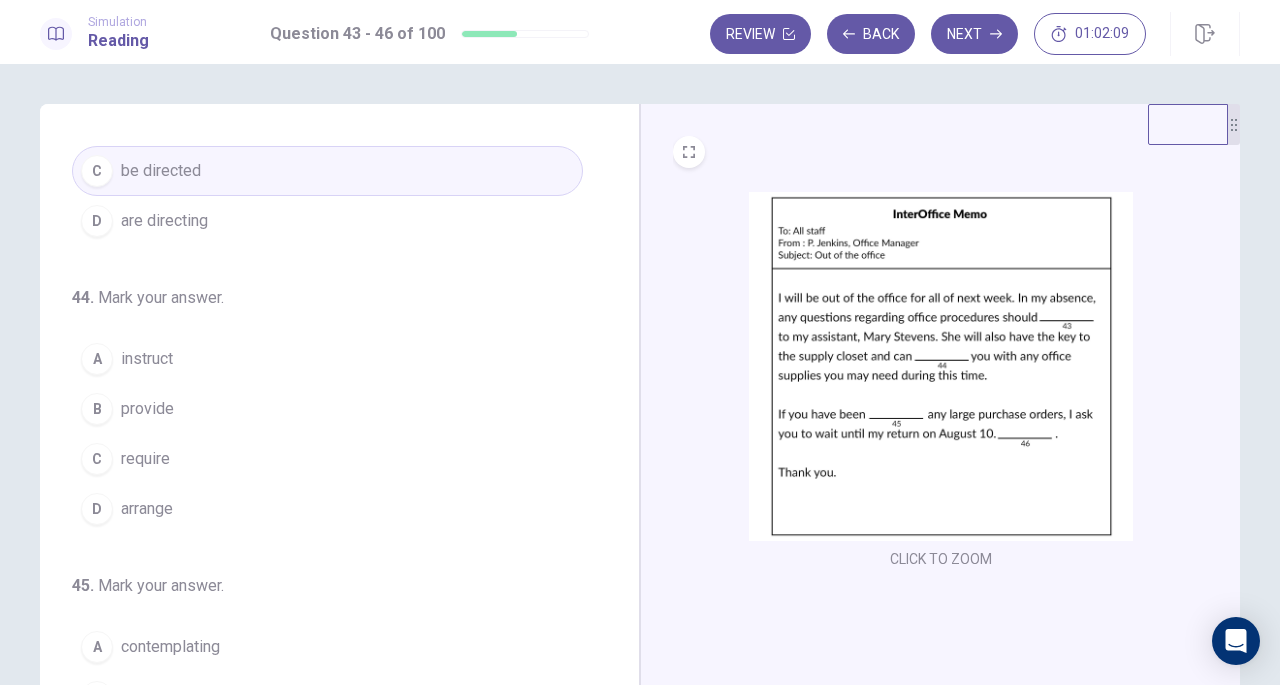 scroll, scrollTop: 145, scrollLeft: 0, axis: vertical 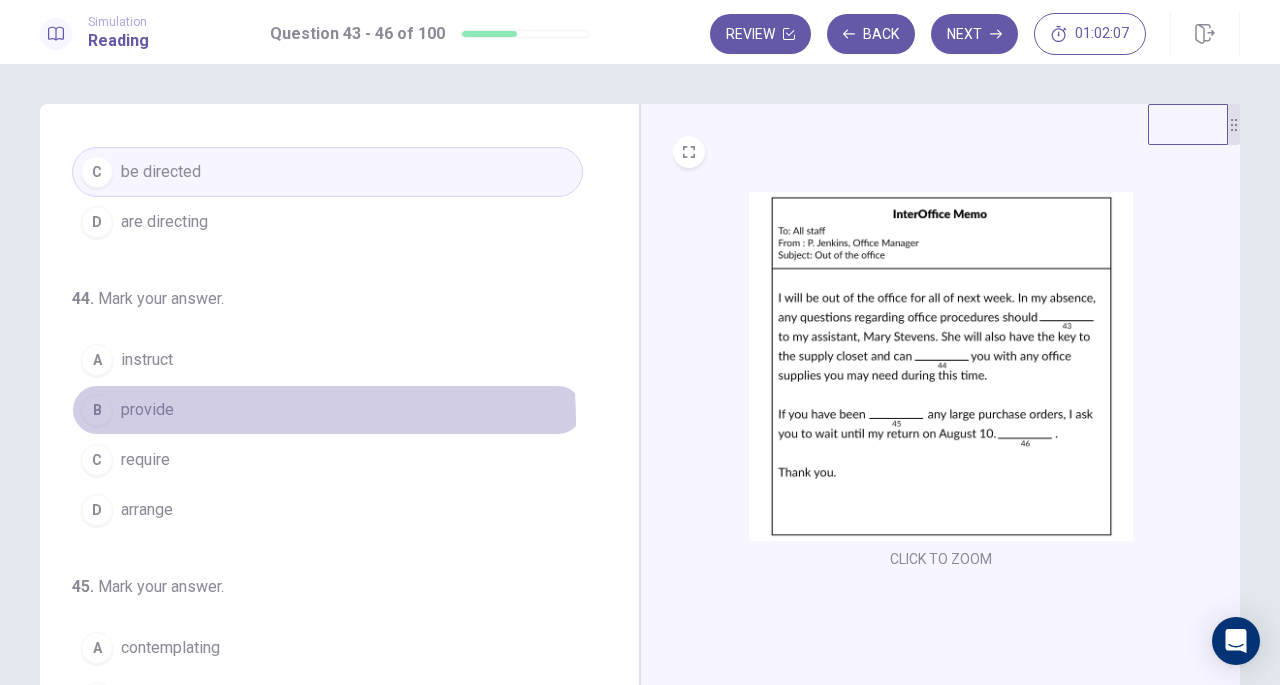 click on "B provide" at bounding box center (327, 410) 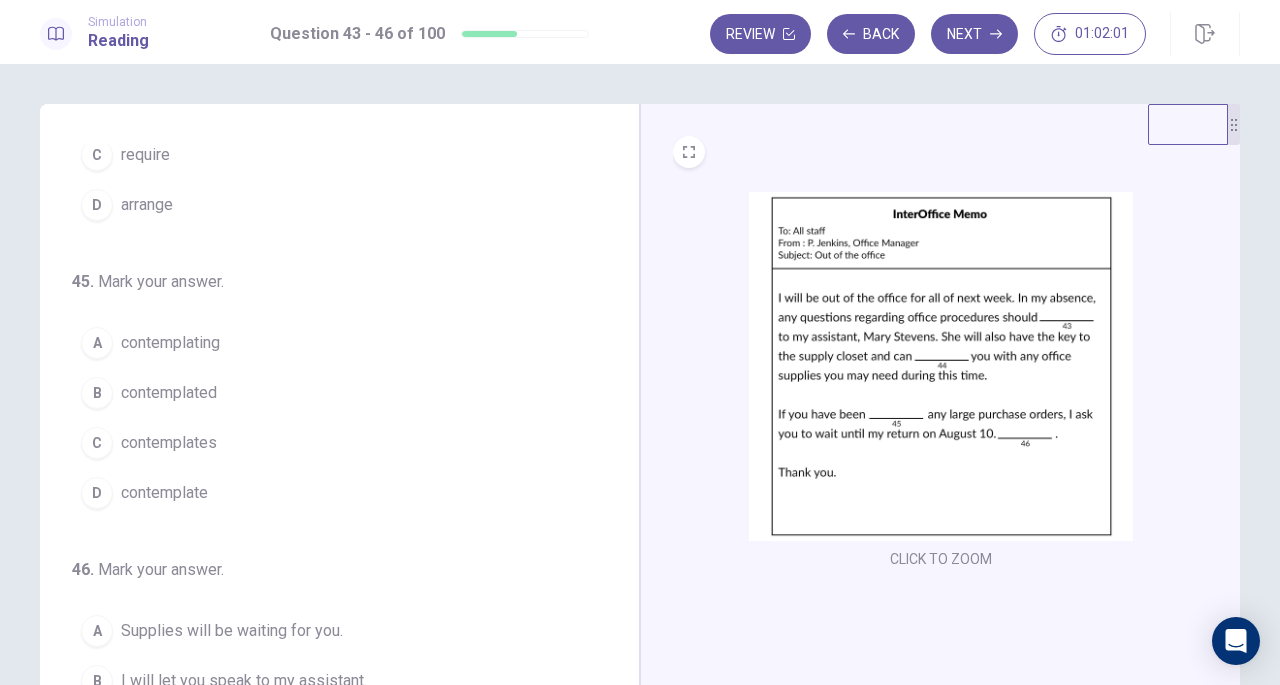 scroll, scrollTop: 486, scrollLeft: 0, axis: vertical 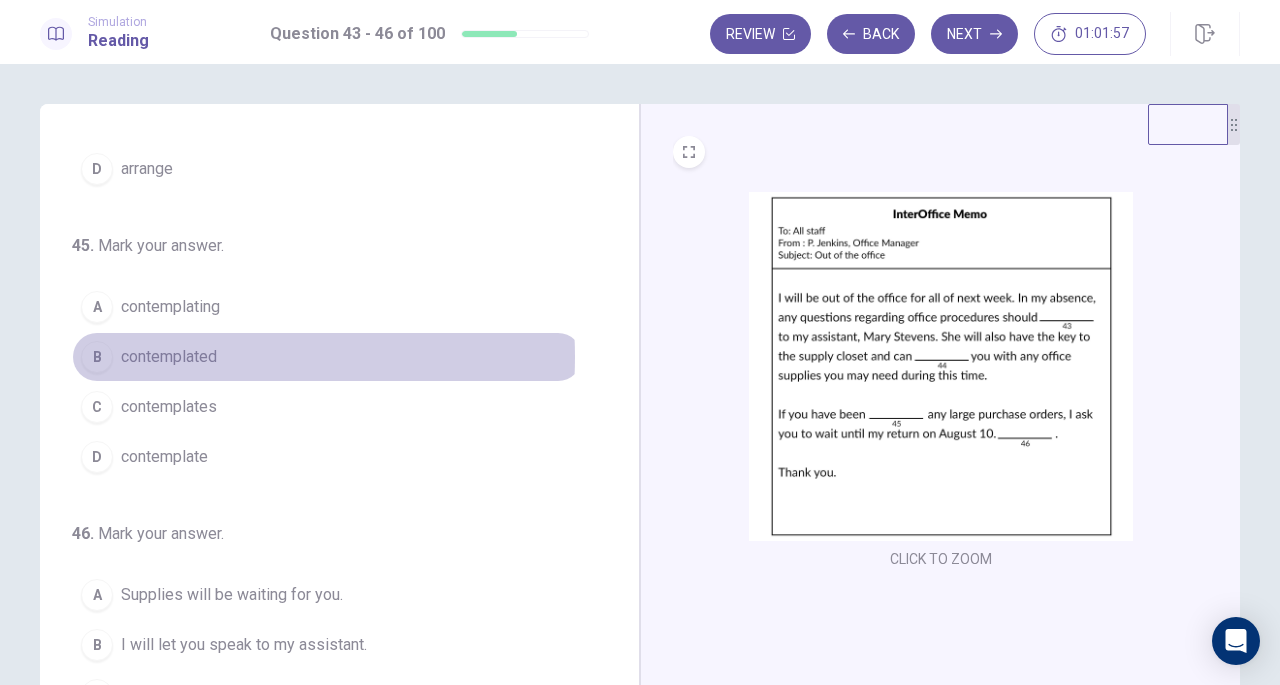 click on "contemplated" at bounding box center (169, 357) 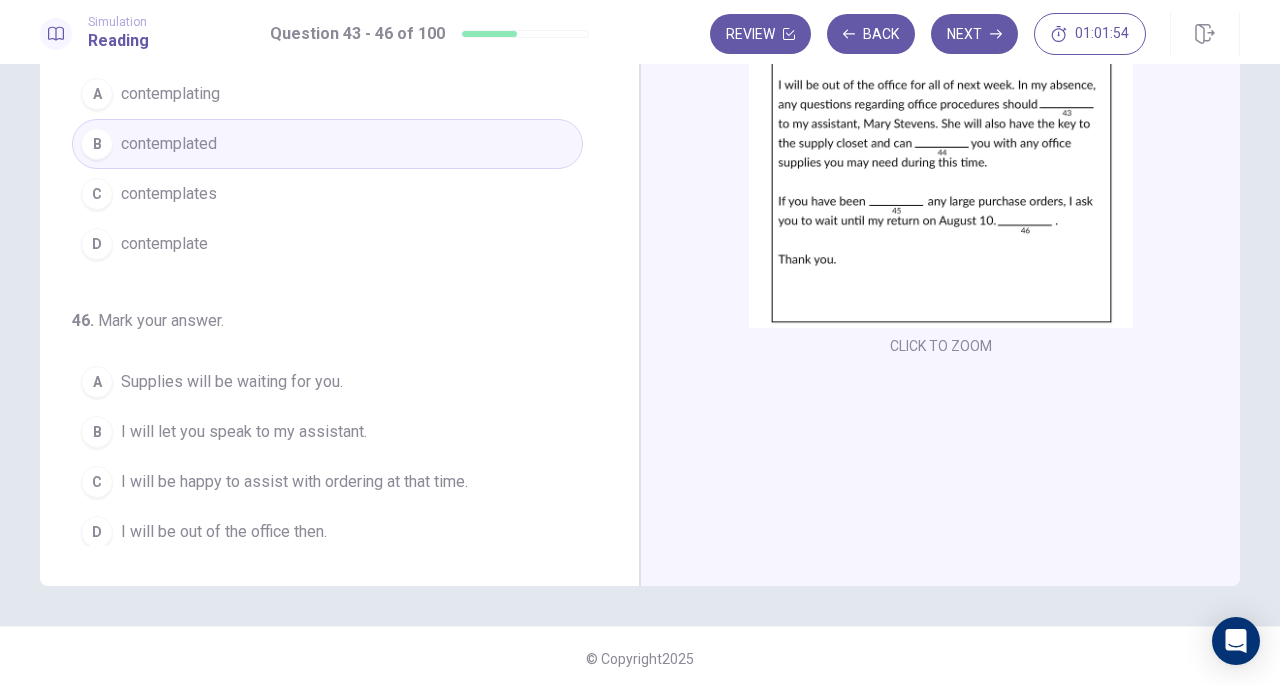 scroll, scrollTop: 218, scrollLeft: 0, axis: vertical 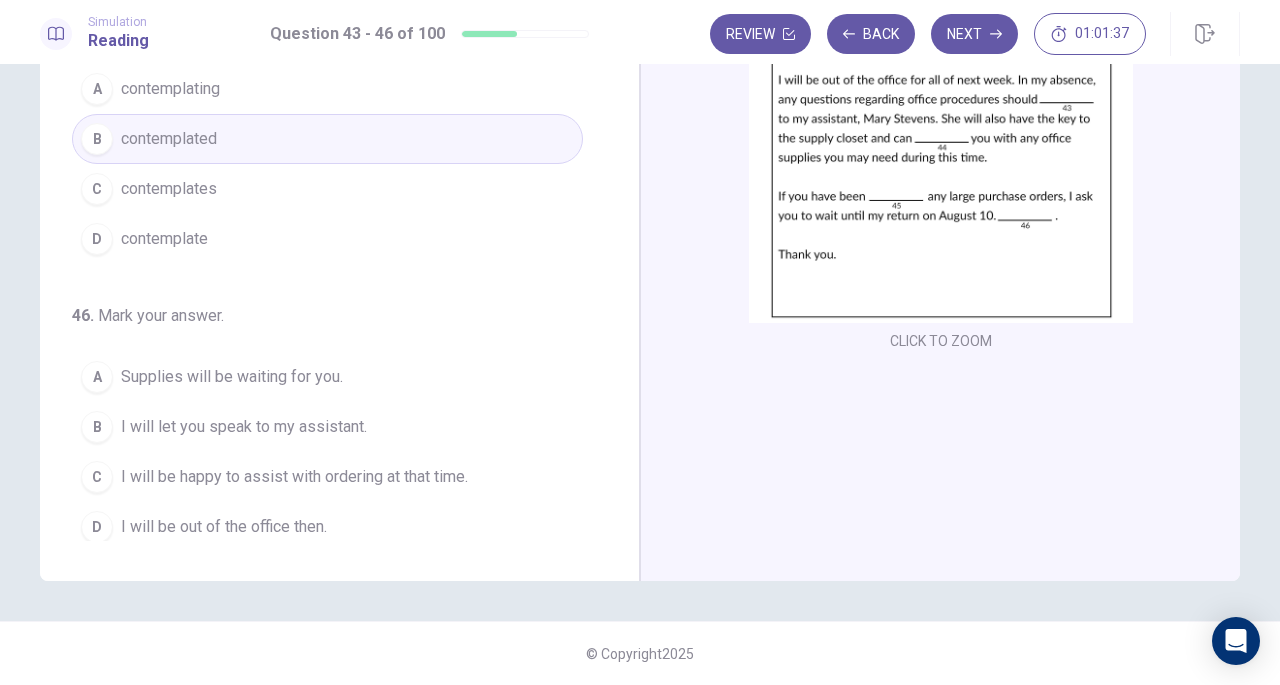 click on "D I will be out of the office then." at bounding box center (327, 527) 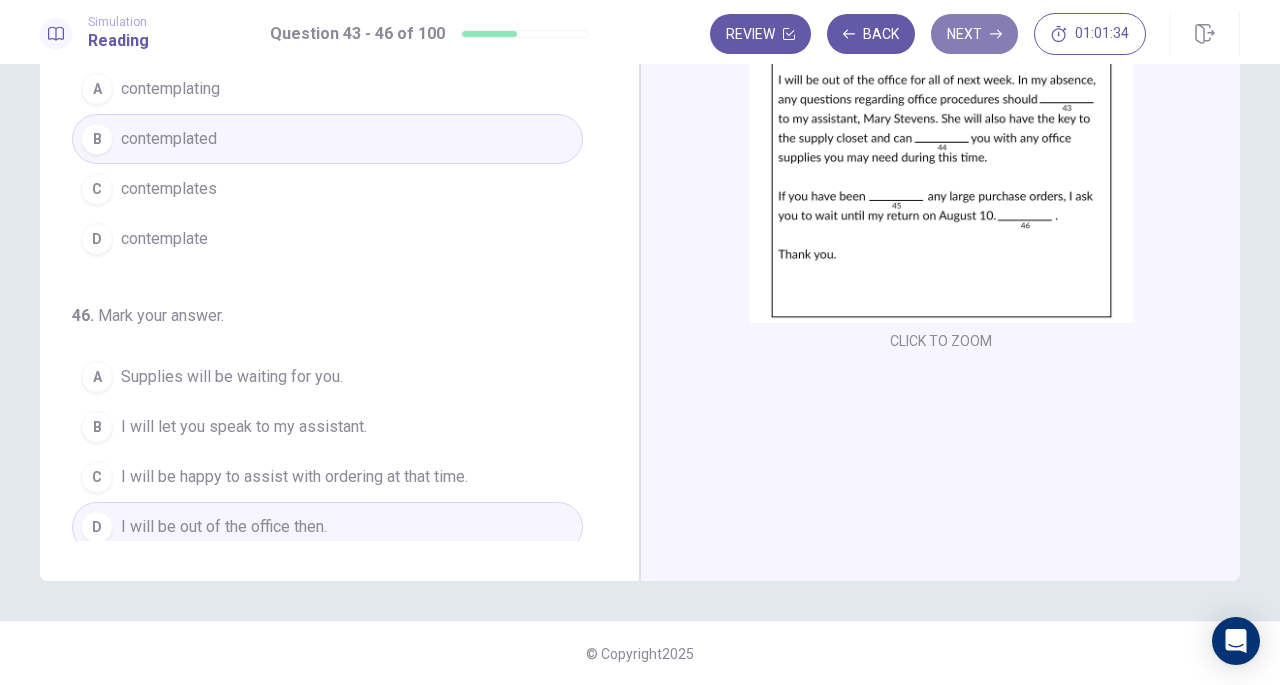 click on "Next" at bounding box center (974, 34) 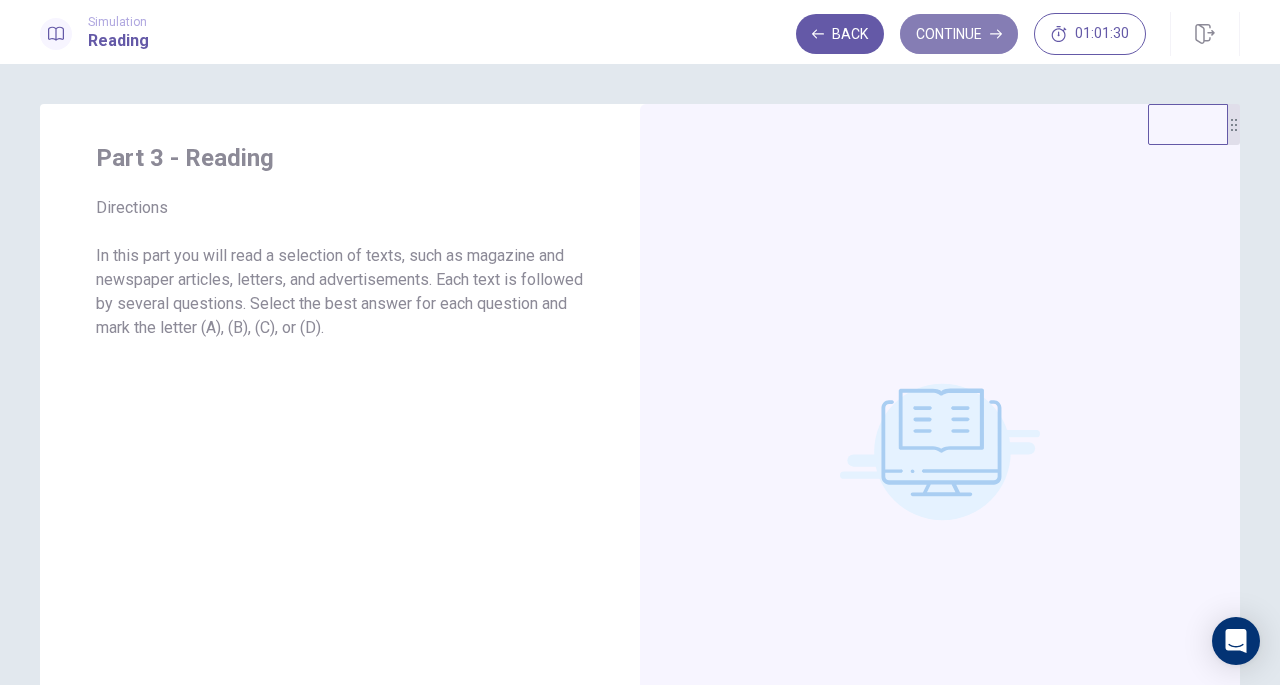 click on "Continue" at bounding box center (959, 34) 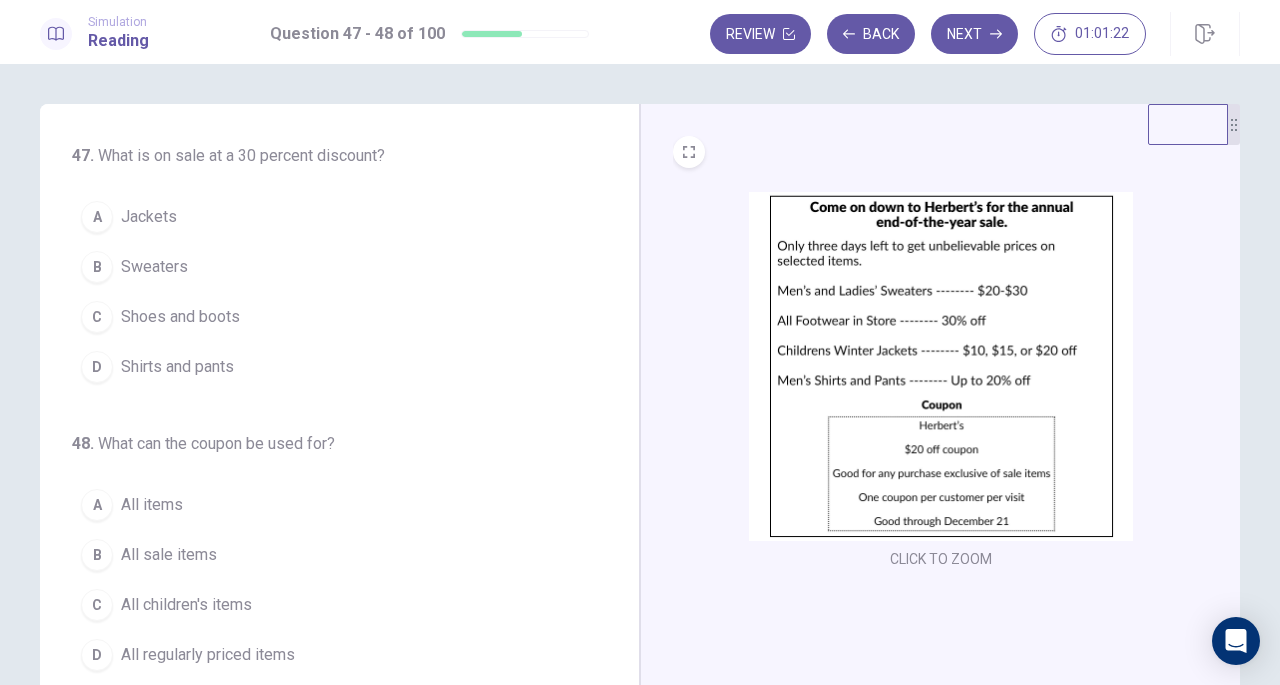 click on "C" at bounding box center (97, 317) 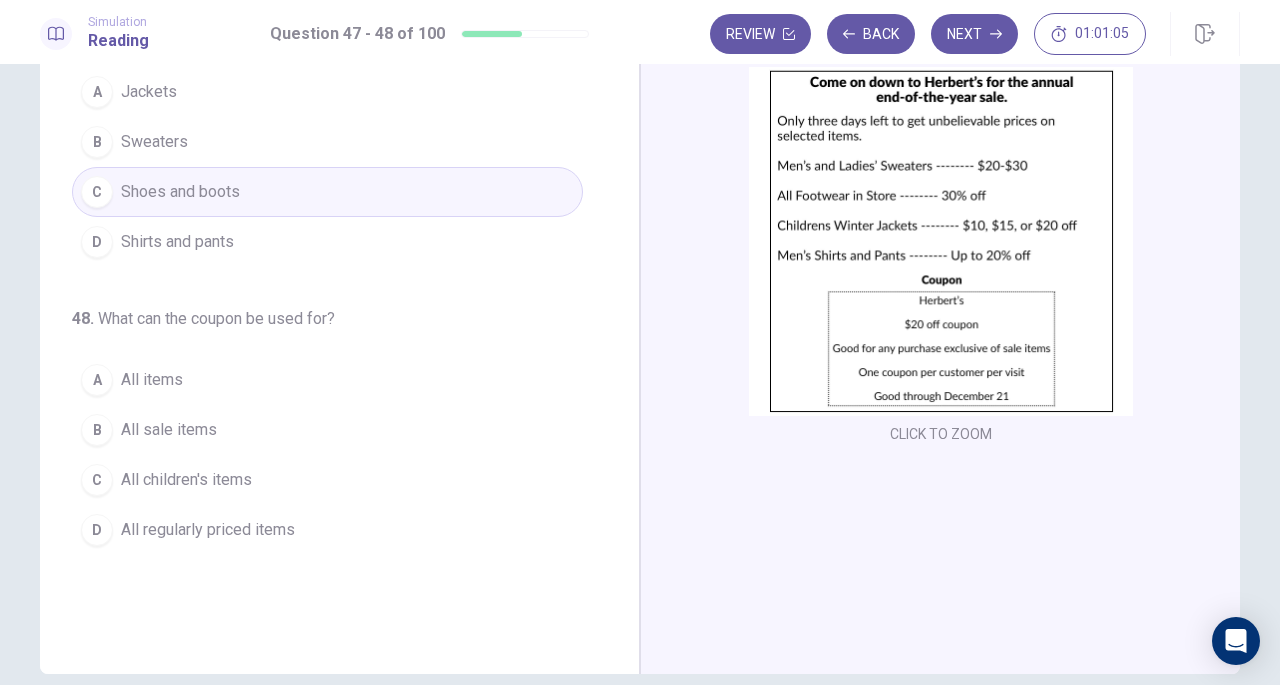 scroll, scrollTop: 126, scrollLeft: 0, axis: vertical 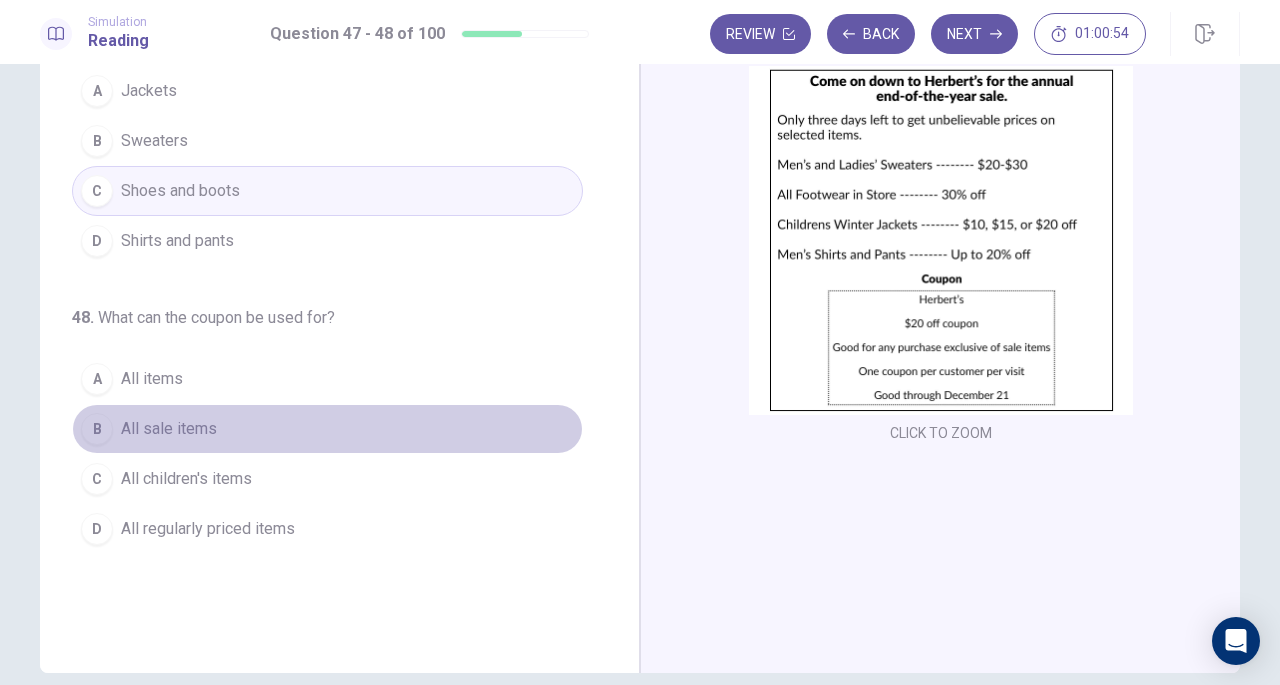 click on "B" at bounding box center [97, 429] 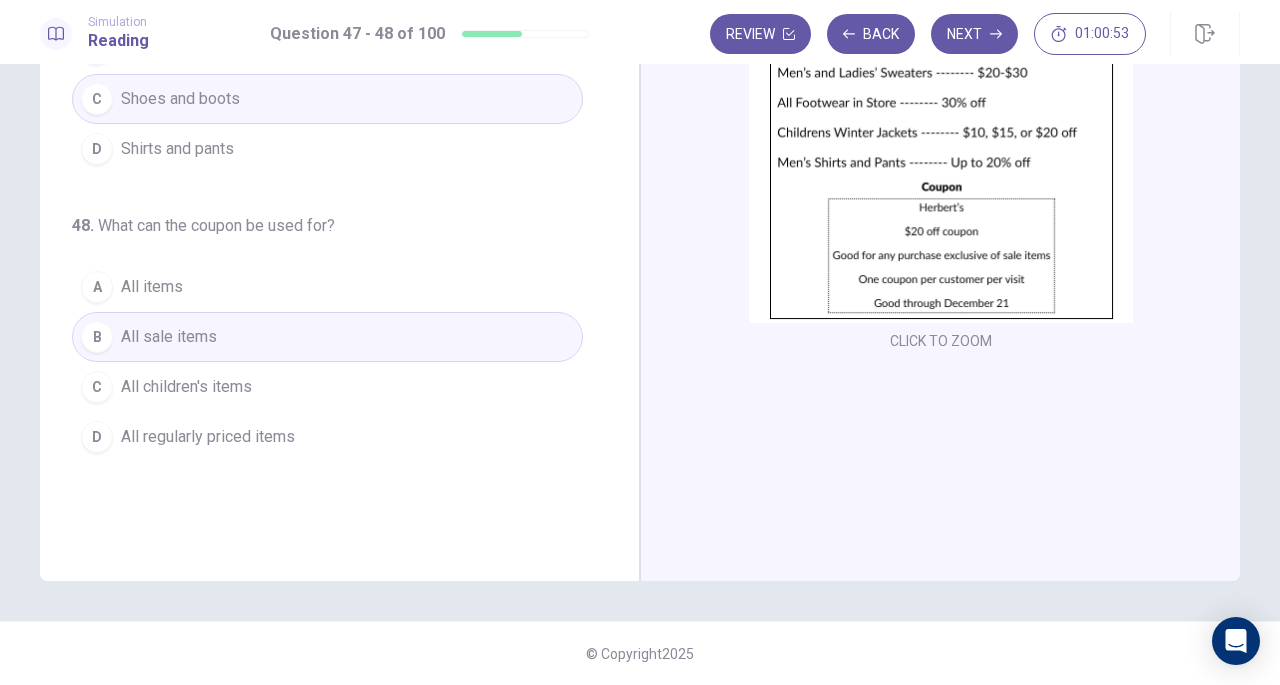 scroll, scrollTop: 0, scrollLeft: 0, axis: both 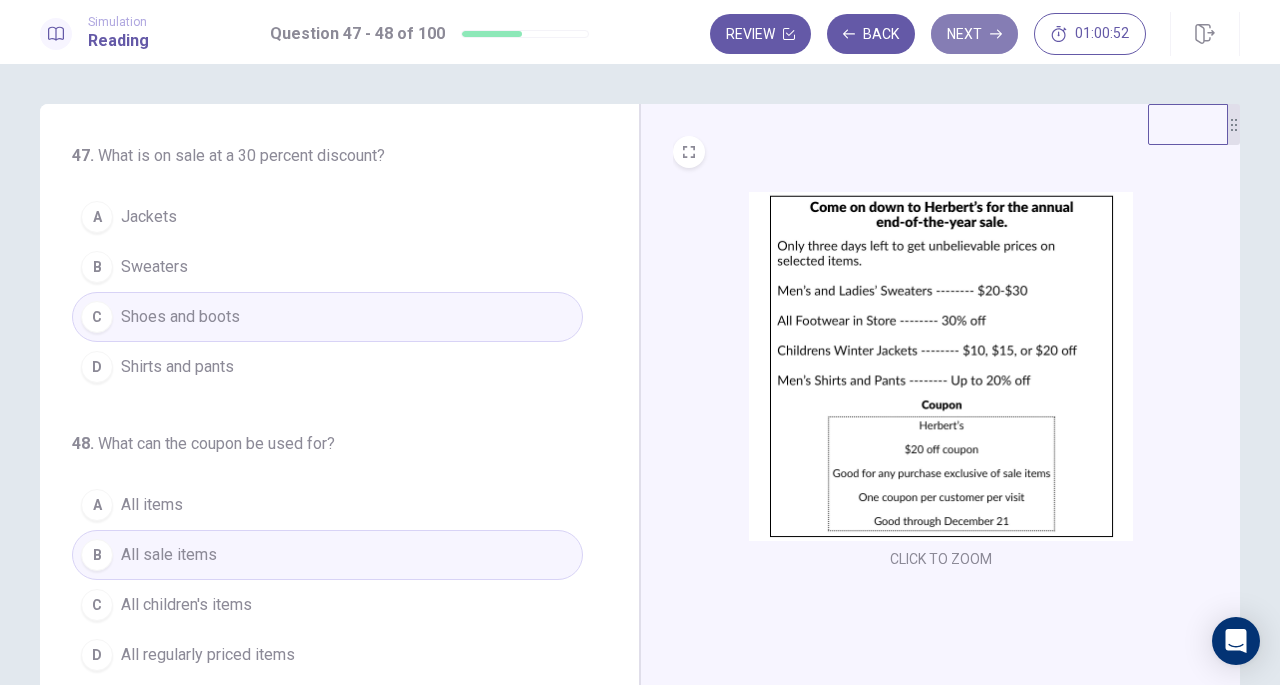 click on "Next" at bounding box center [974, 34] 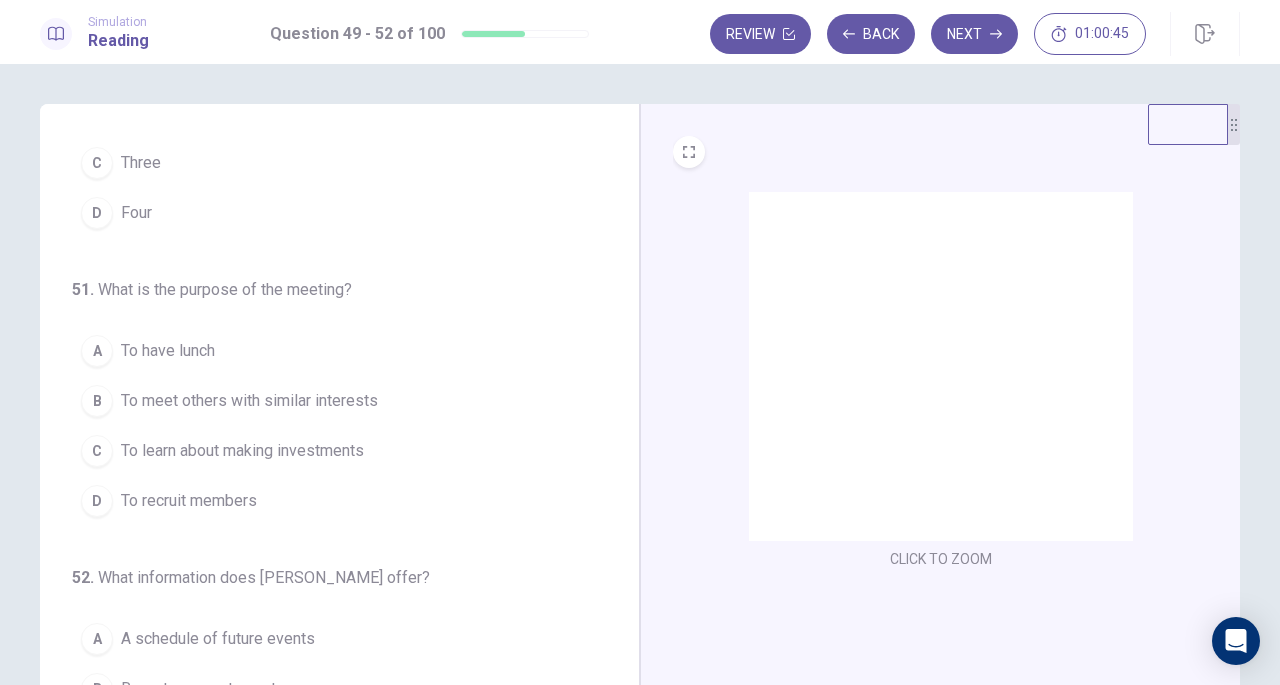 scroll, scrollTop: 486, scrollLeft: 0, axis: vertical 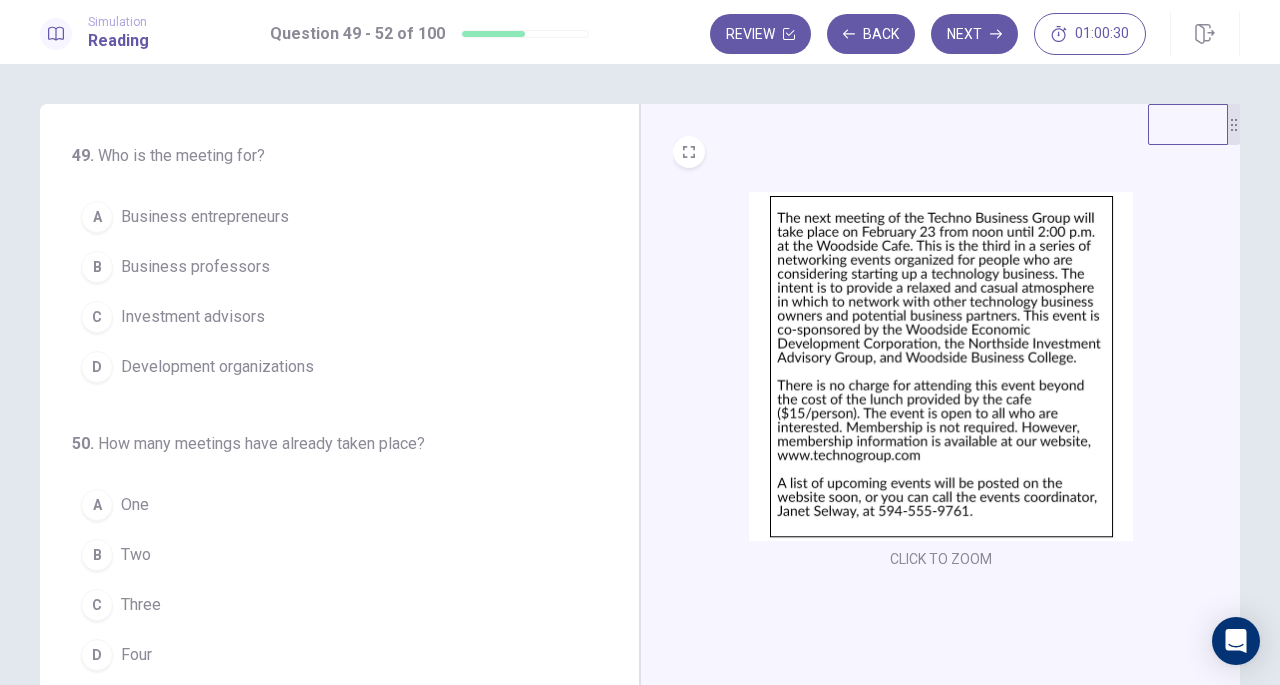 click on "Investment advisors" at bounding box center (193, 317) 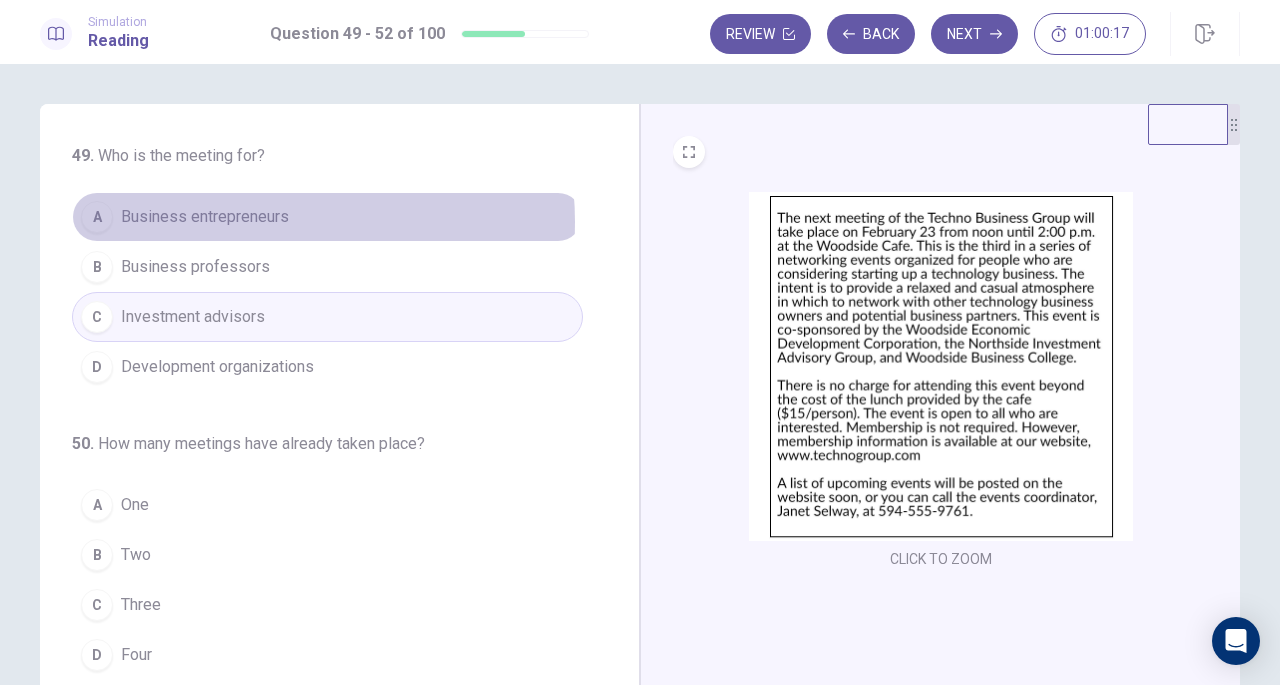 click on "Business entrepreneurs" at bounding box center [205, 217] 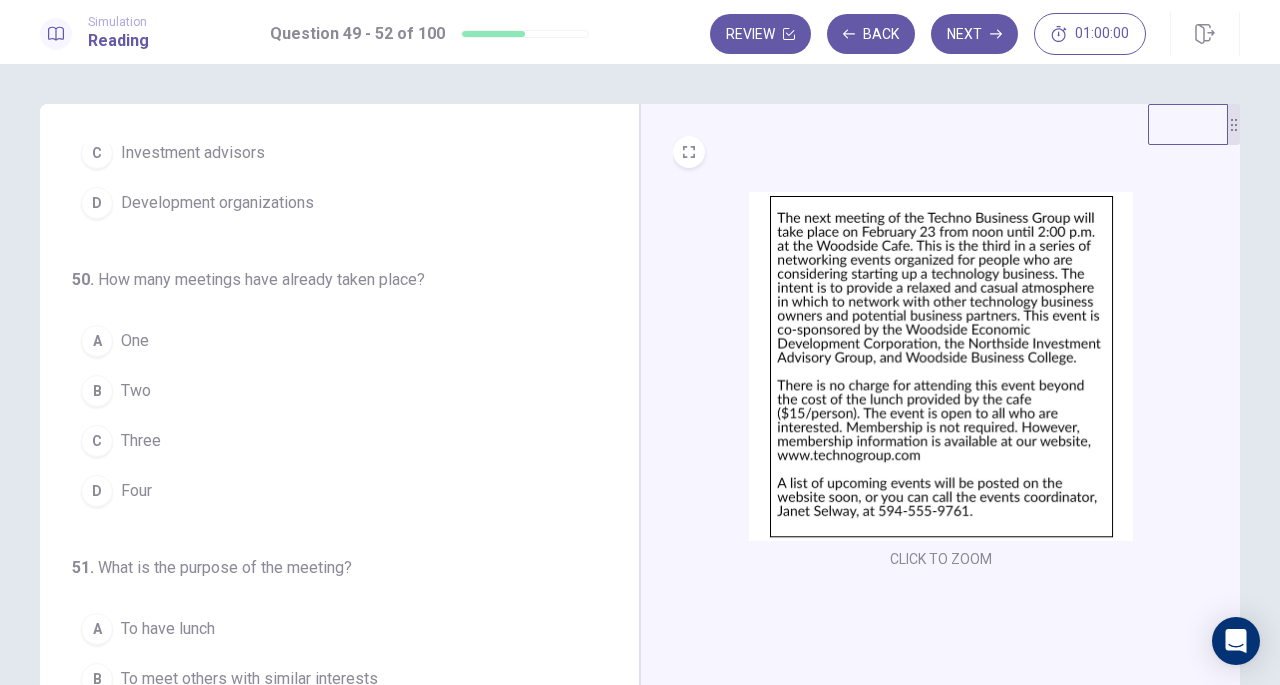 scroll, scrollTop: 191, scrollLeft: 0, axis: vertical 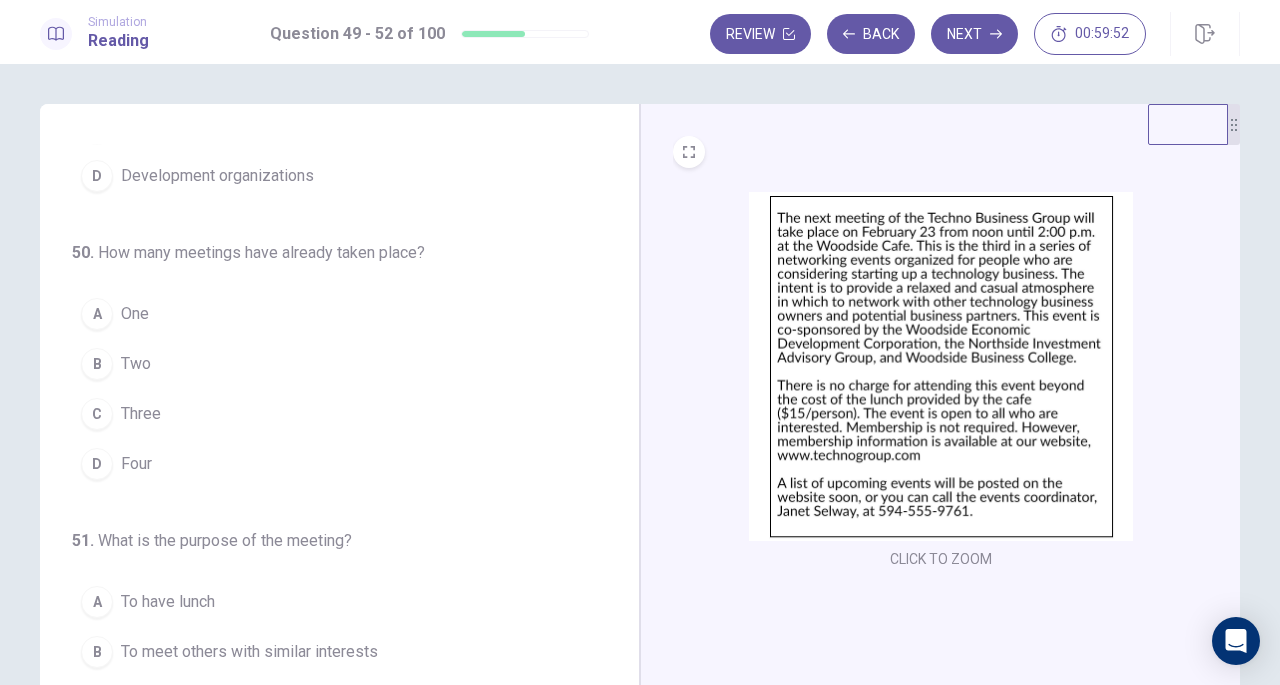 click on "B" at bounding box center (97, 364) 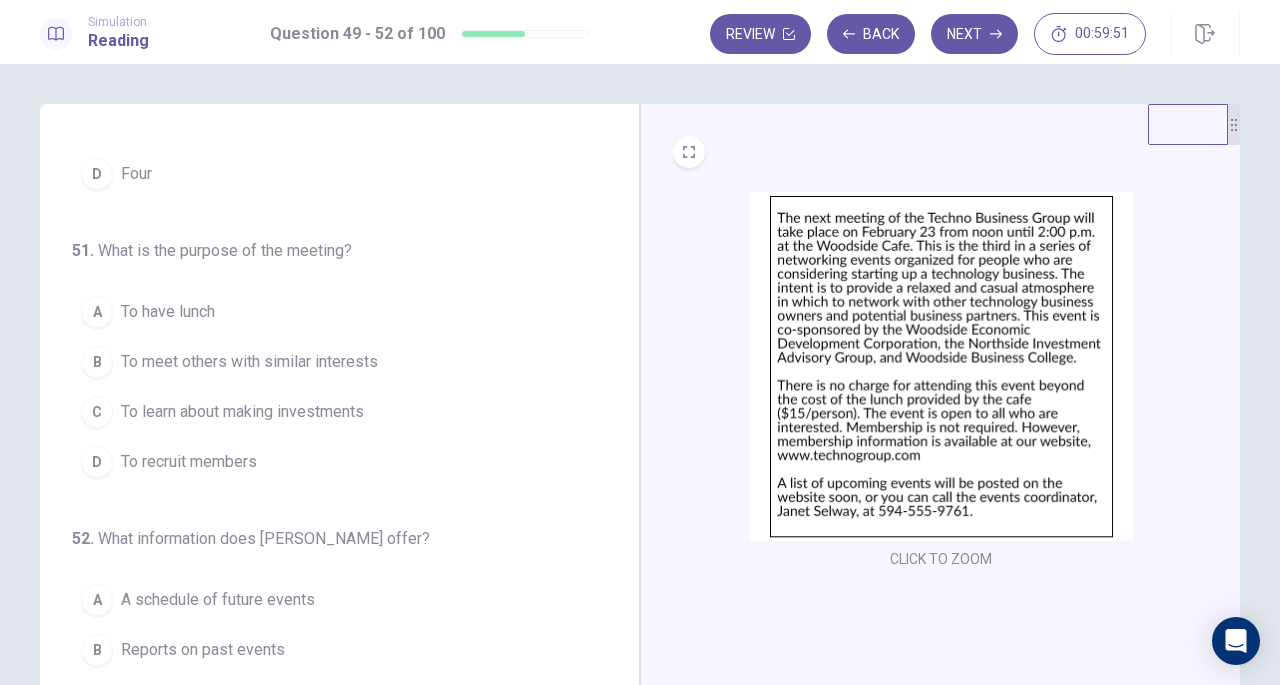 scroll, scrollTop: 486, scrollLeft: 0, axis: vertical 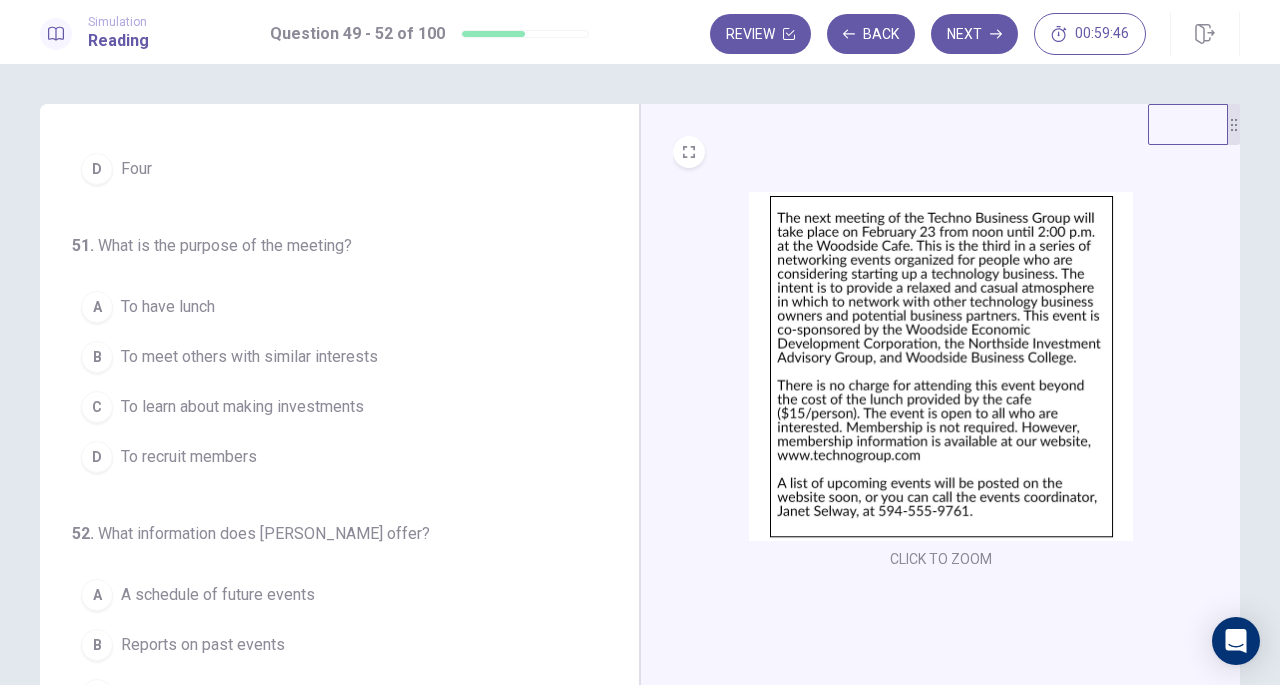 click on "To meet others with similar interests" at bounding box center [249, 357] 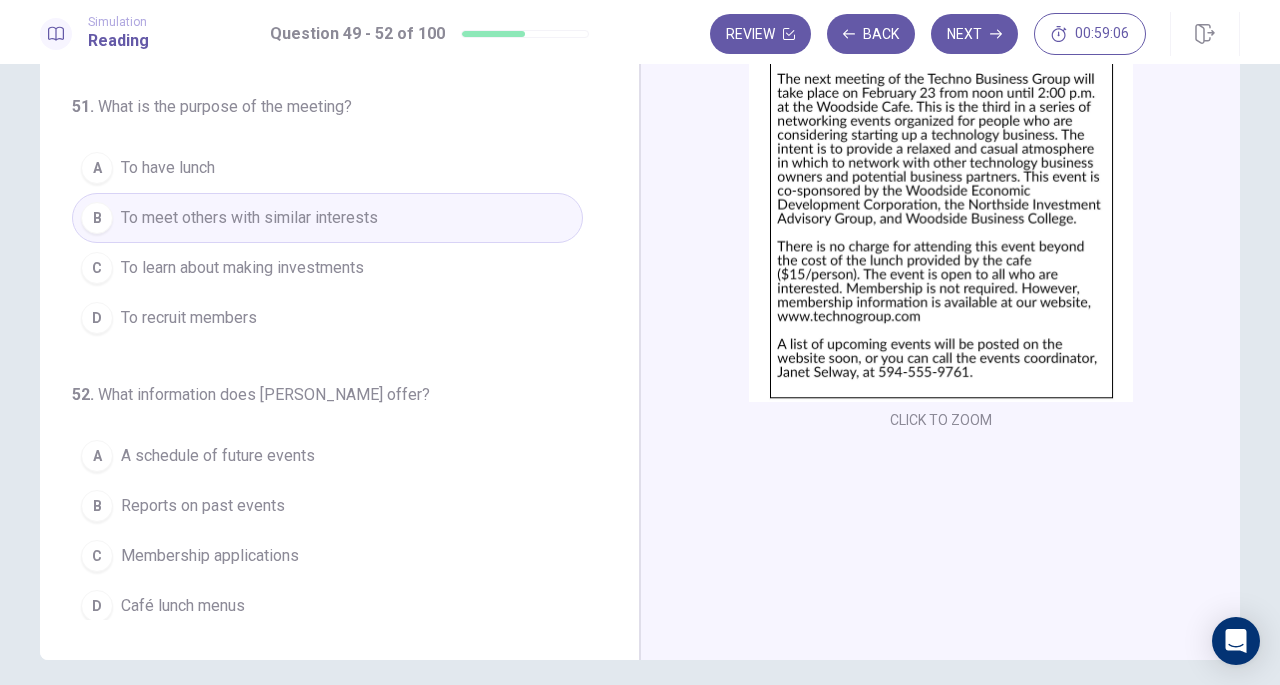 scroll, scrollTop: 218, scrollLeft: 0, axis: vertical 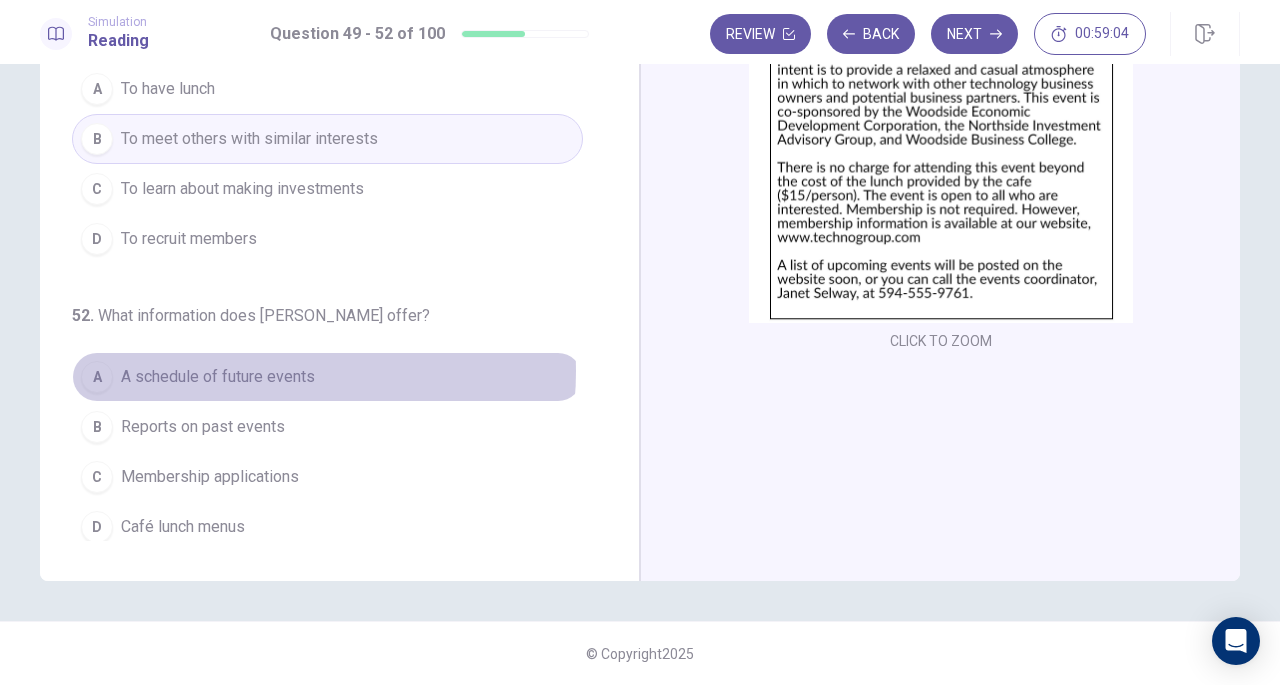 click on "A schedule of future events" at bounding box center (218, 377) 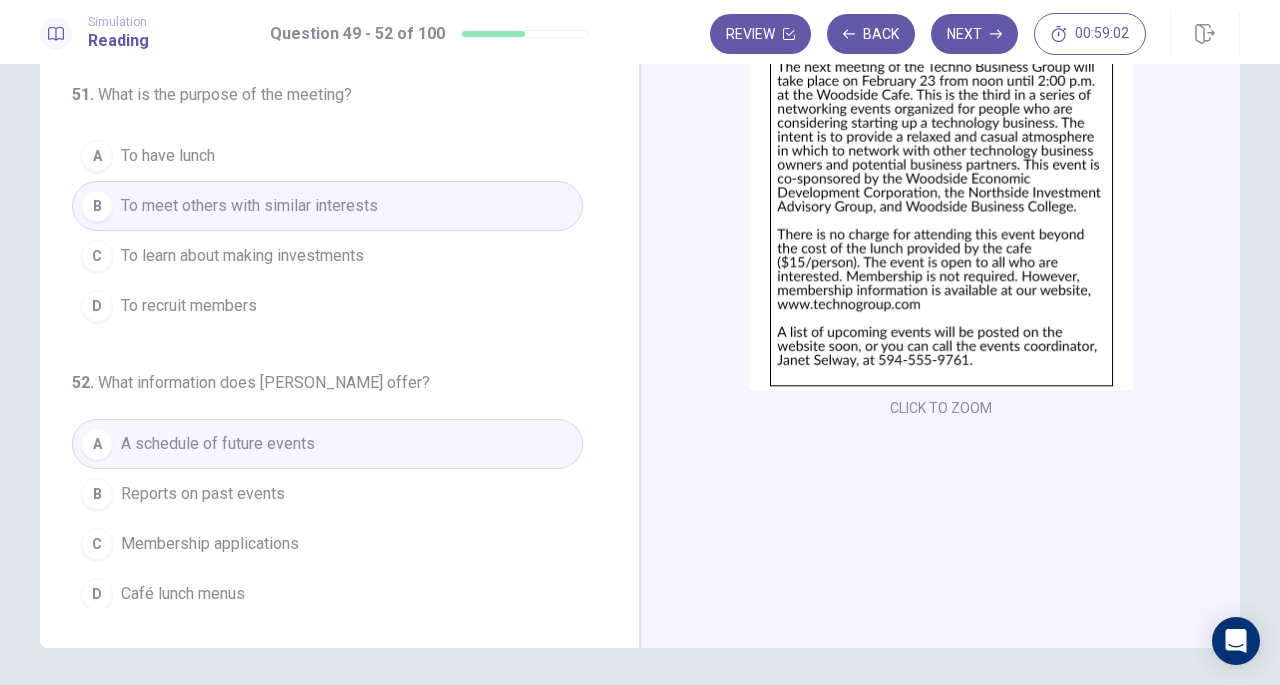 scroll, scrollTop: 102, scrollLeft: 0, axis: vertical 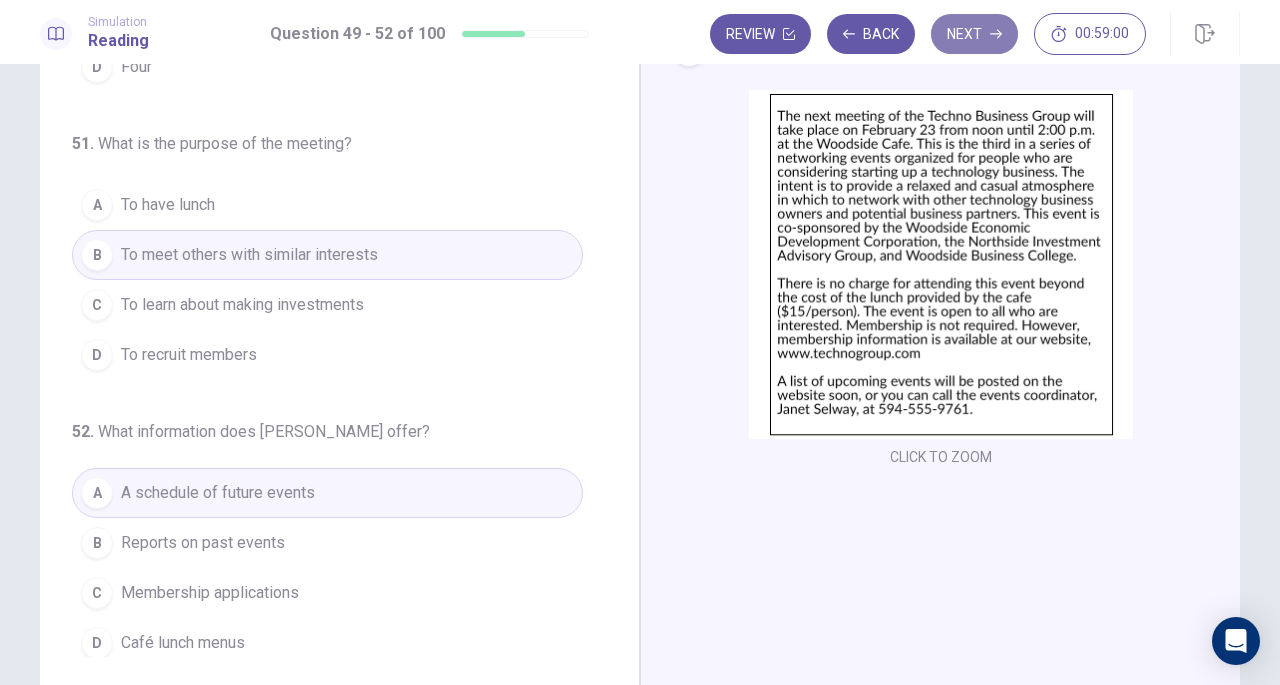 click on "Next" at bounding box center (974, 34) 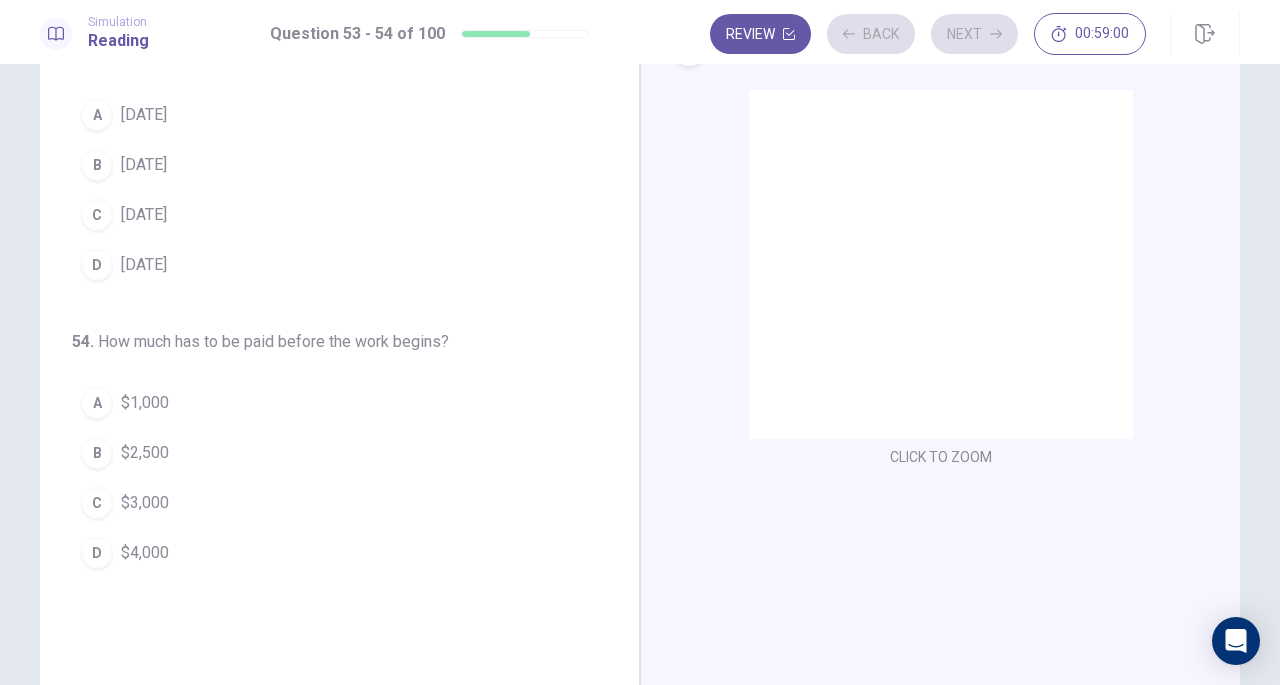 scroll, scrollTop: 0, scrollLeft: 0, axis: both 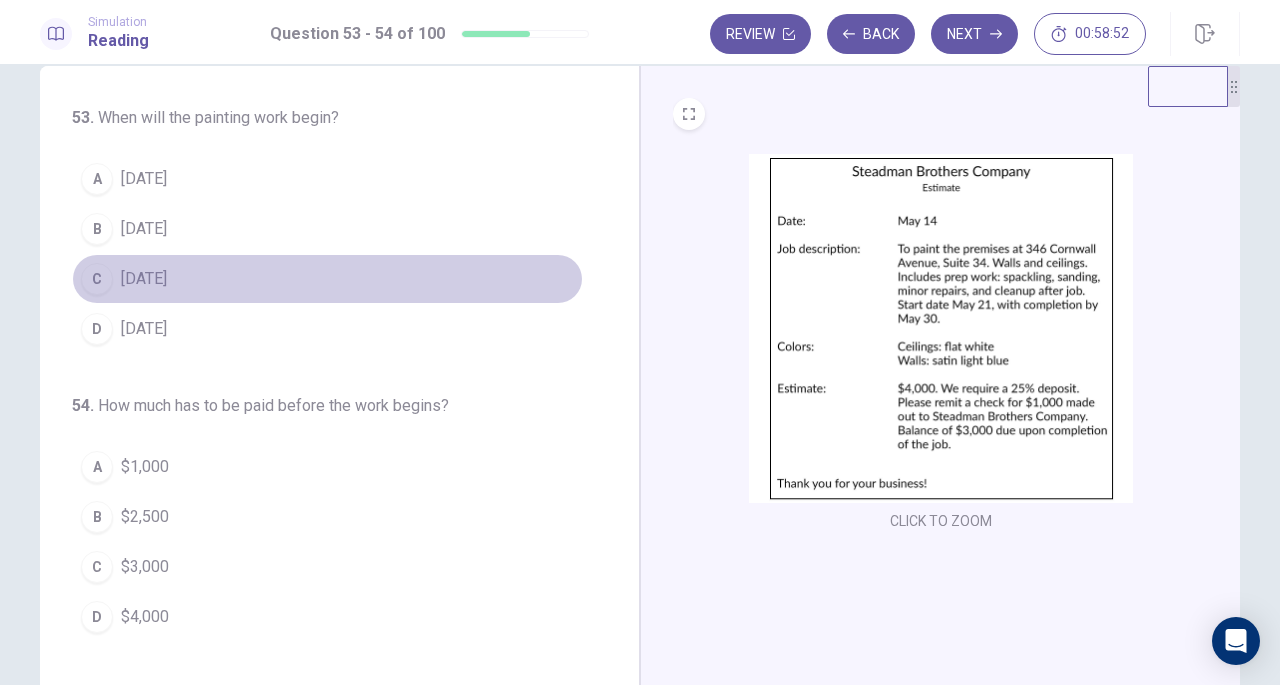 click on "C" at bounding box center [97, 279] 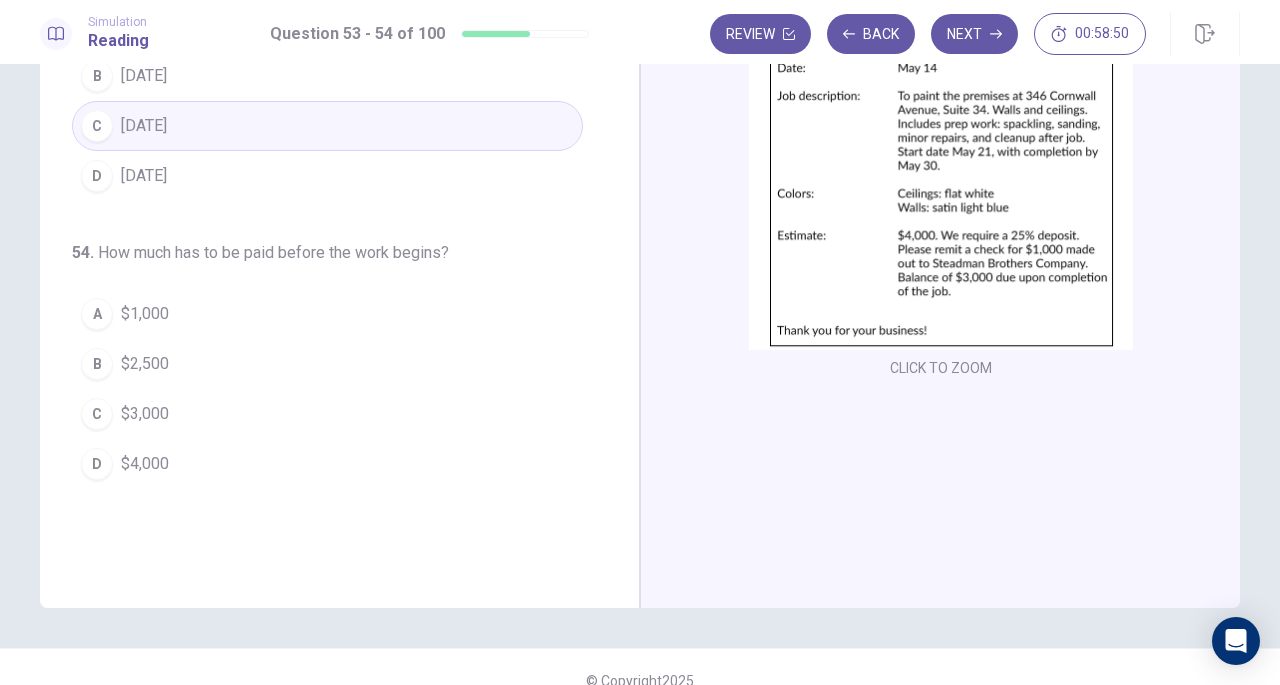 scroll, scrollTop: 162, scrollLeft: 0, axis: vertical 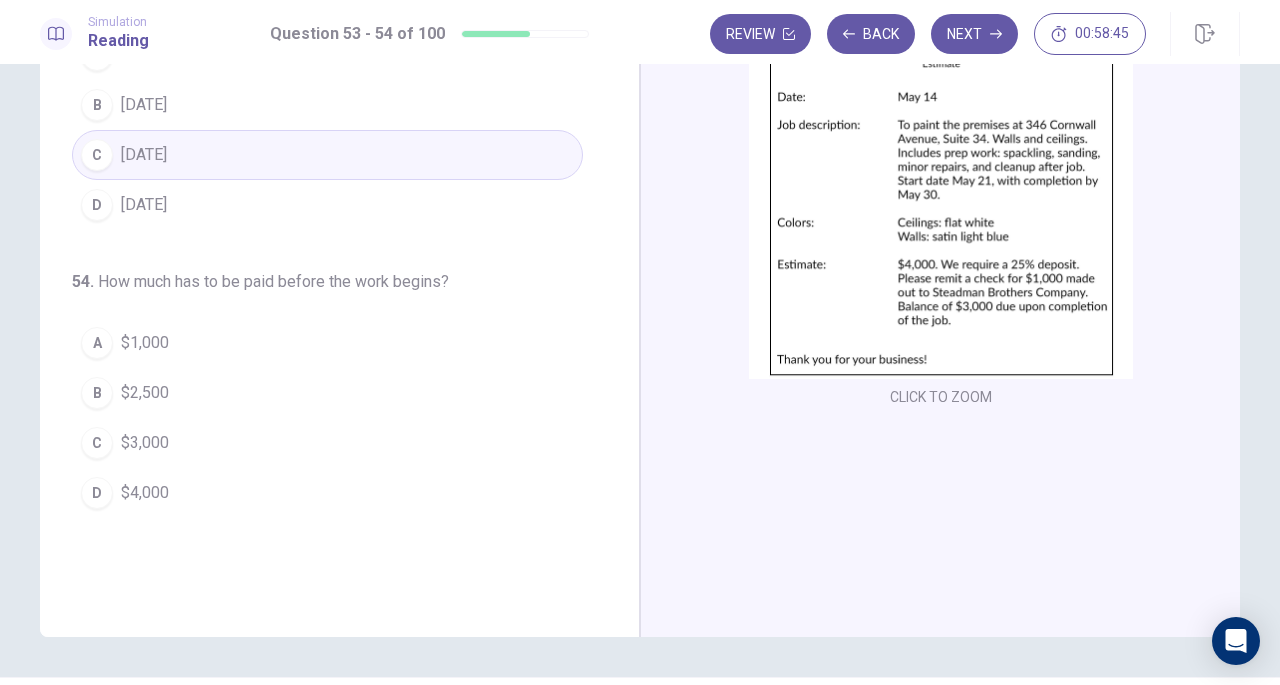 click on "$4,000" at bounding box center [145, 493] 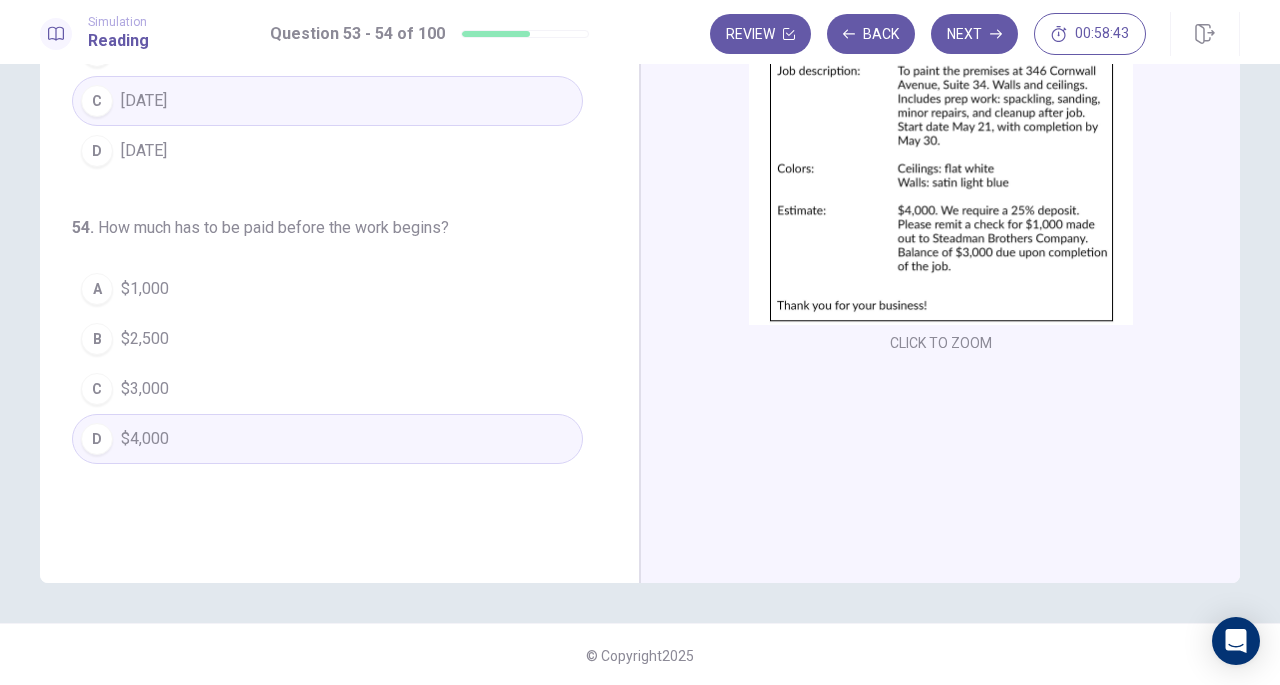 scroll, scrollTop: 218, scrollLeft: 0, axis: vertical 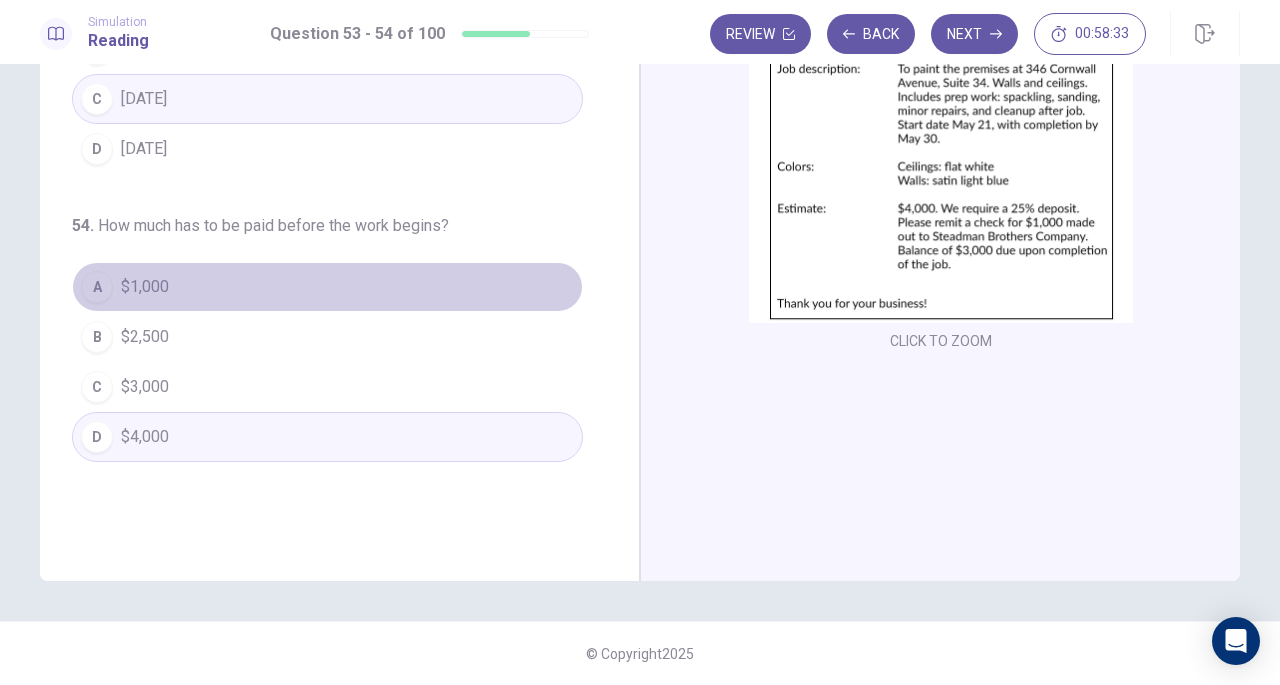 drag, startPoint x: 307, startPoint y: 288, endPoint x: 311, endPoint y: 306, distance: 18.439089 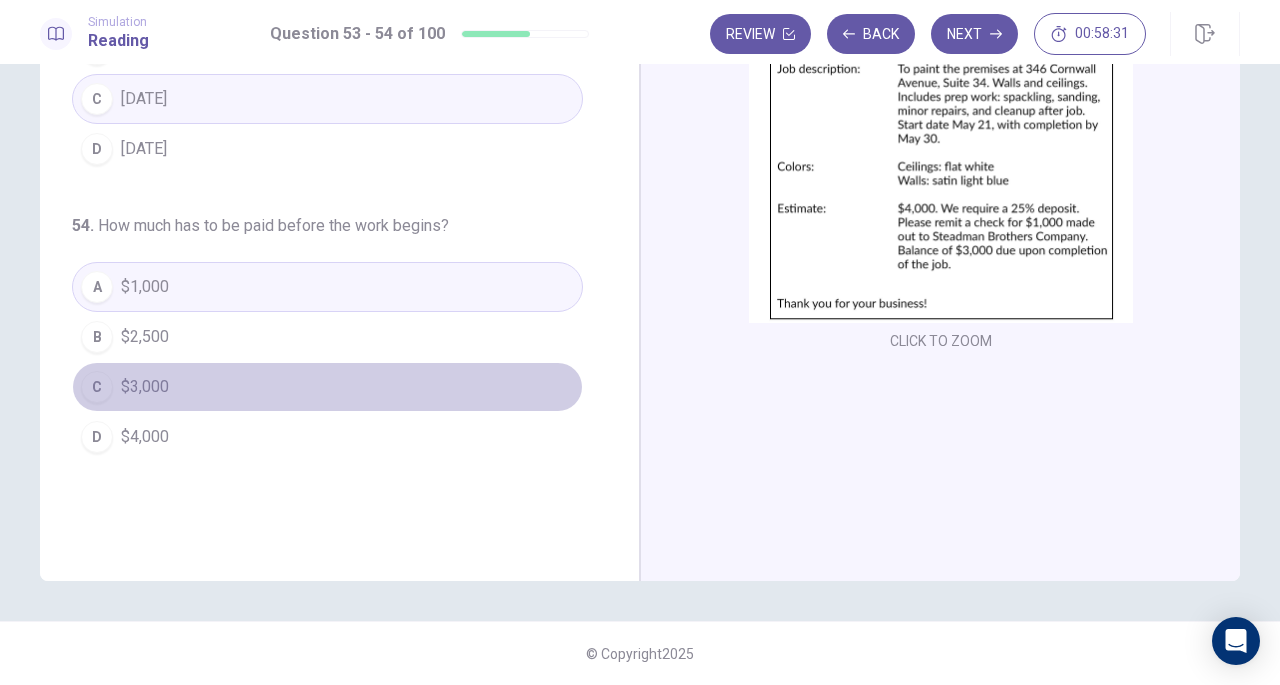 click on "$3,000" at bounding box center [145, 387] 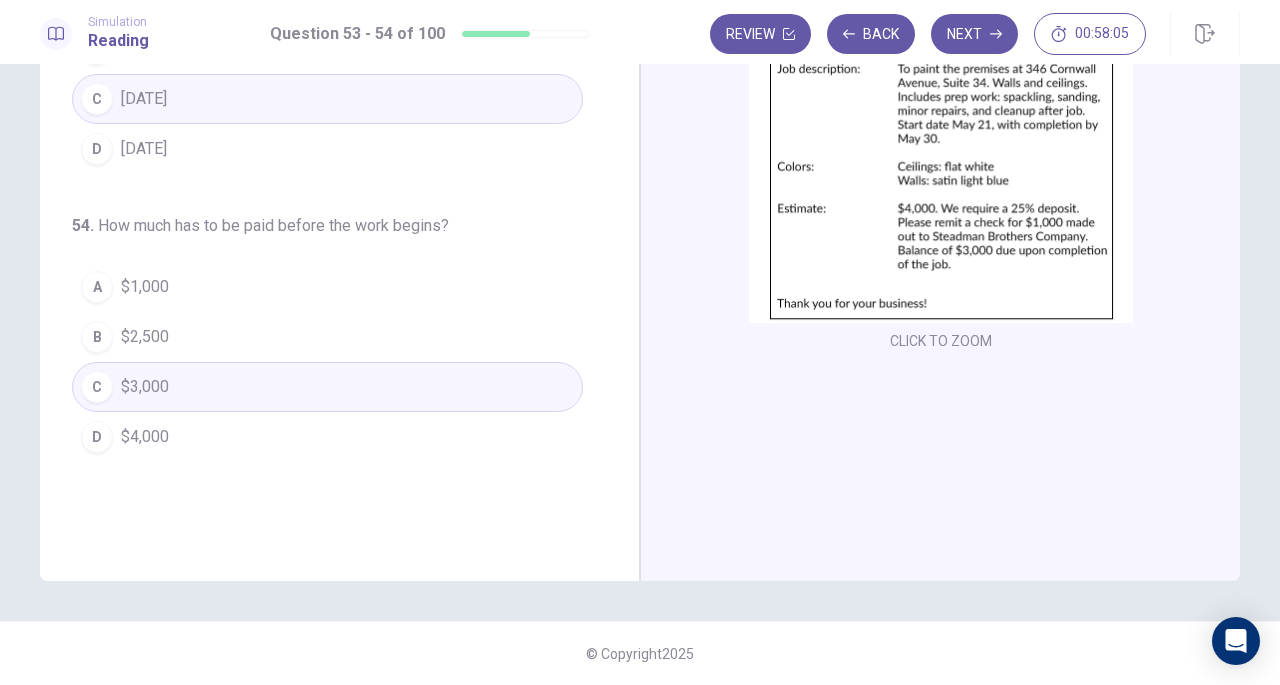 click on "A" at bounding box center (97, 287) 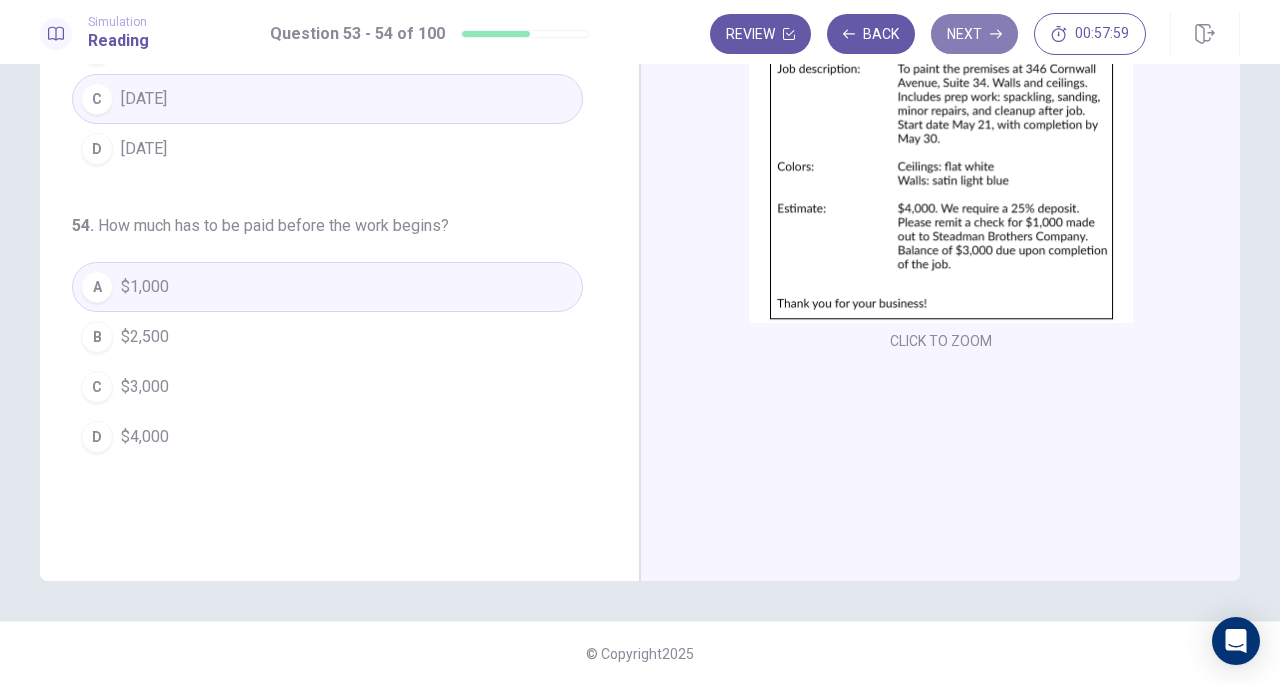 click on "Next" at bounding box center (974, 34) 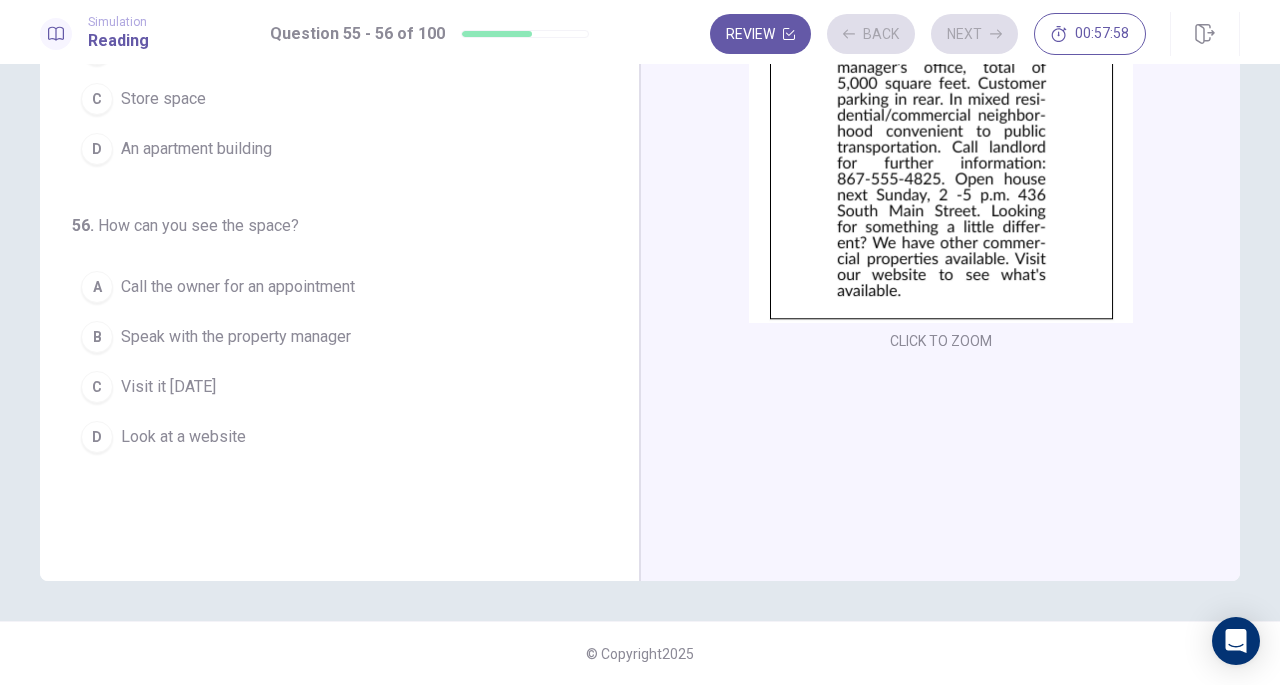 scroll, scrollTop: 0, scrollLeft: 0, axis: both 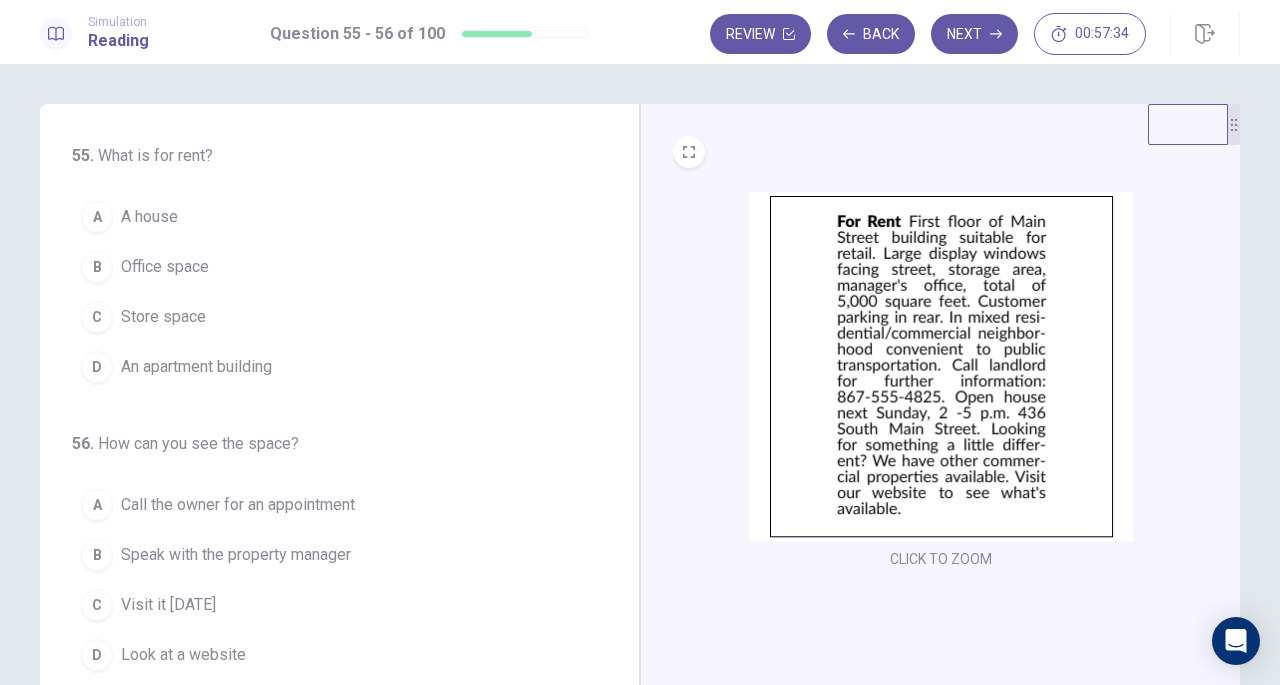 click on "B" at bounding box center (97, 267) 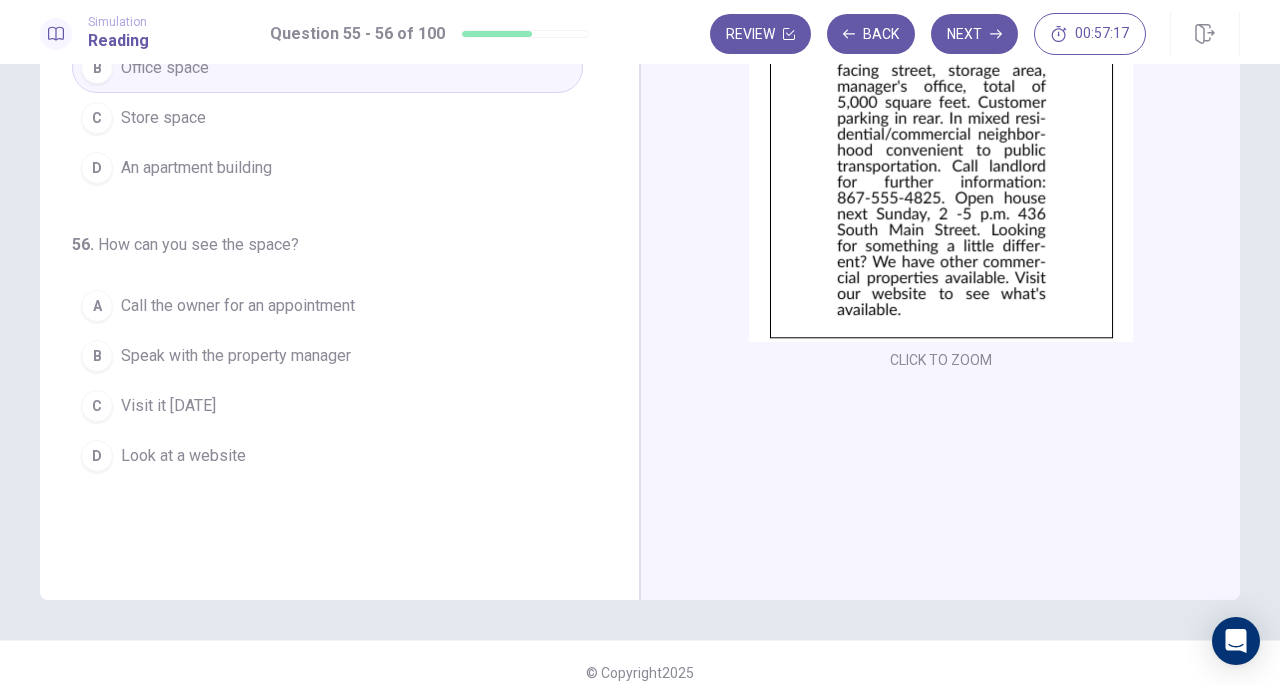 scroll, scrollTop: 215, scrollLeft: 0, axis: vertical 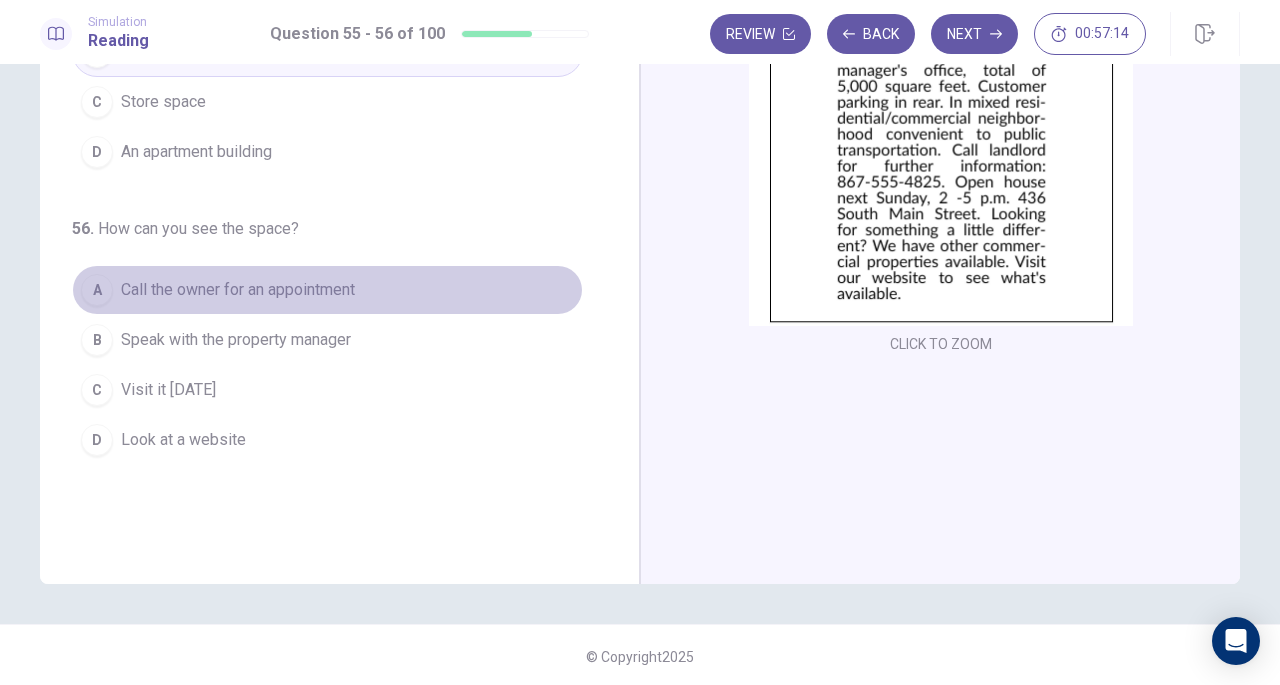 click on "A Call the owner for an appointment" at bounding box center [327, 290] 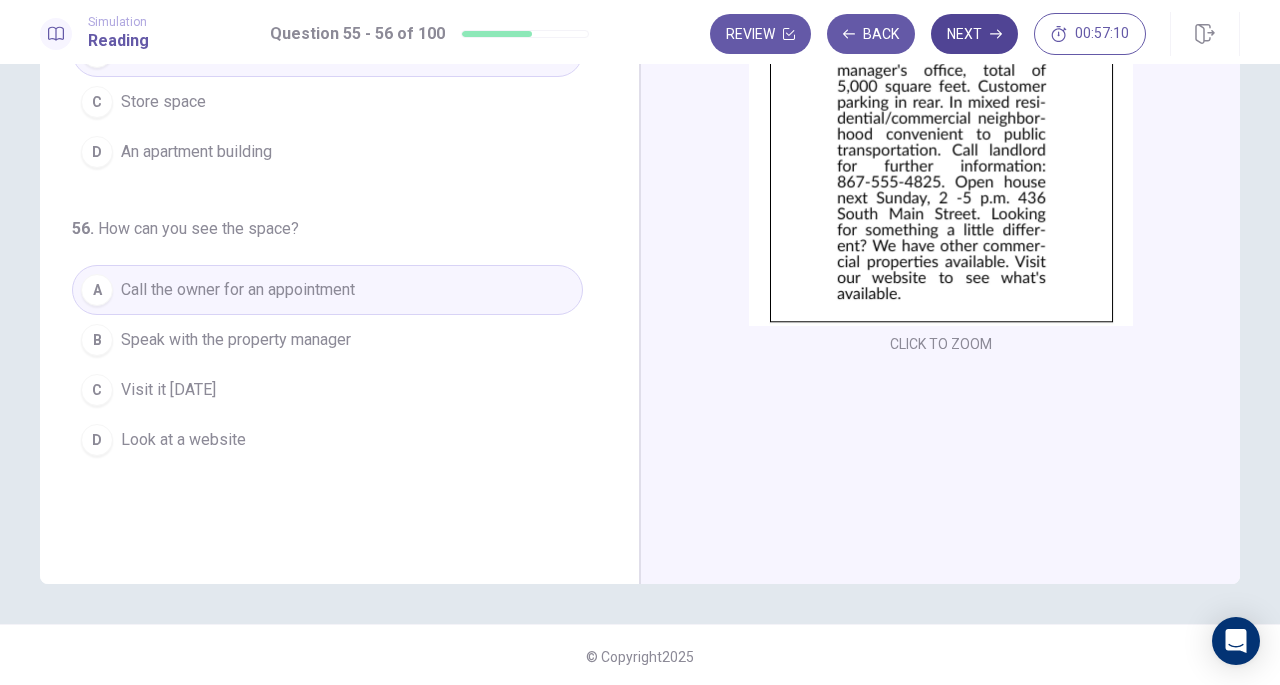 click on "Next" at bounding box center (974, 34) 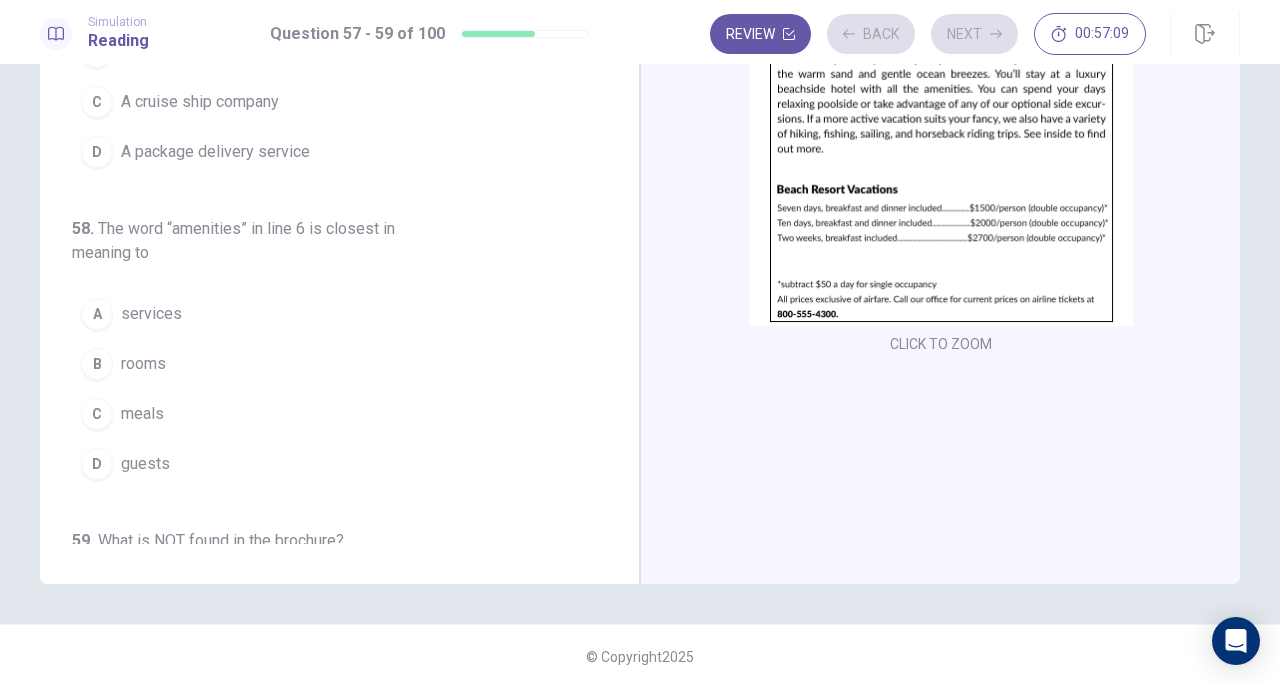 scroll, scrollTop: 0, scrollLeft: 0, axis: both 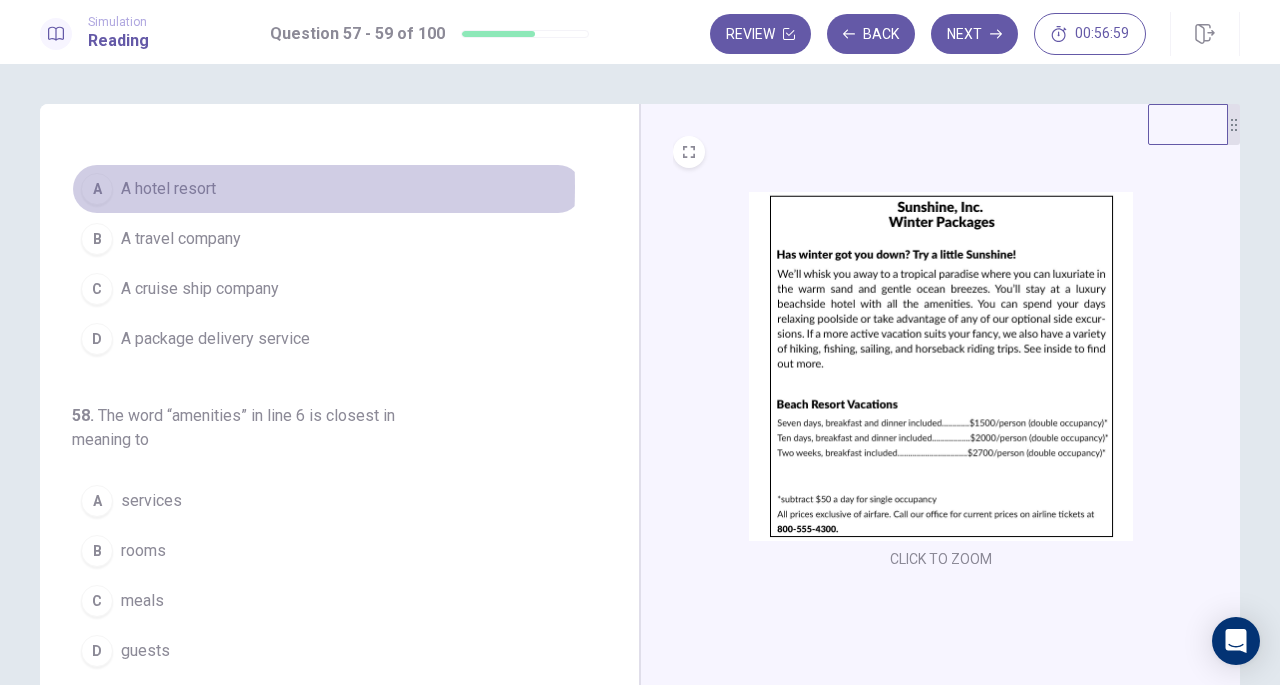 click on "A" at bounding box center [97, 189] 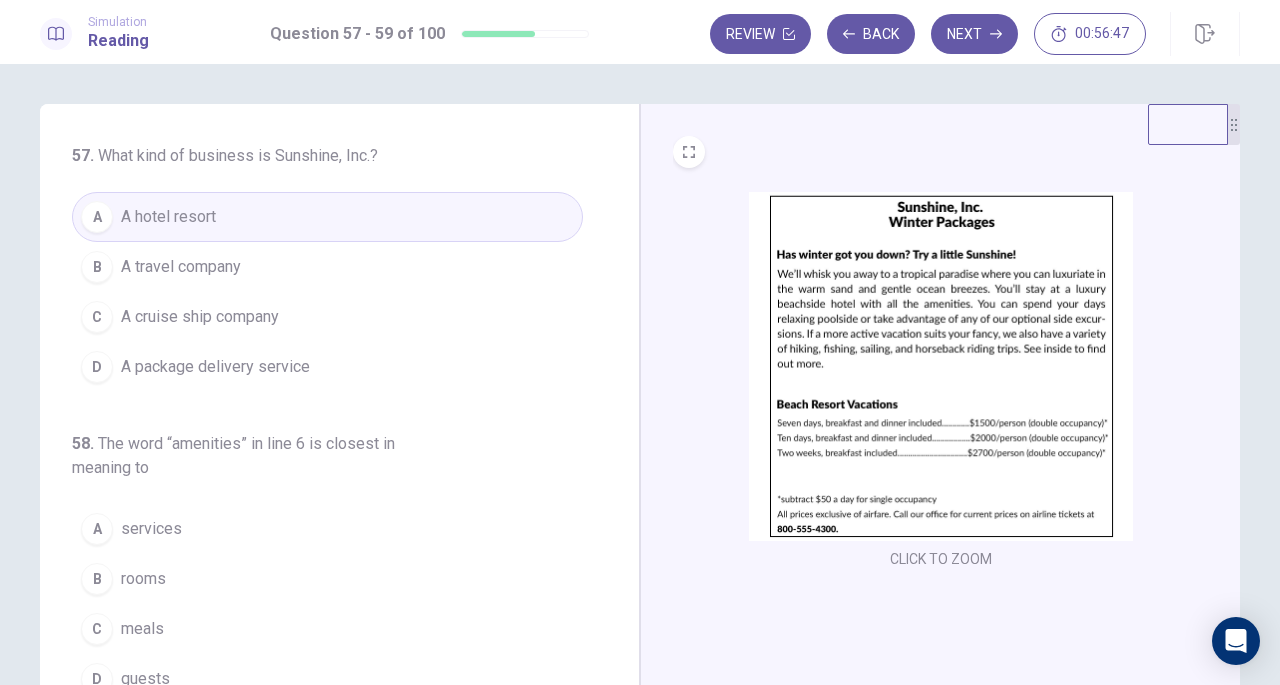 scroll, scrollTop: 1, scrollLeft: 0, axis: vertical 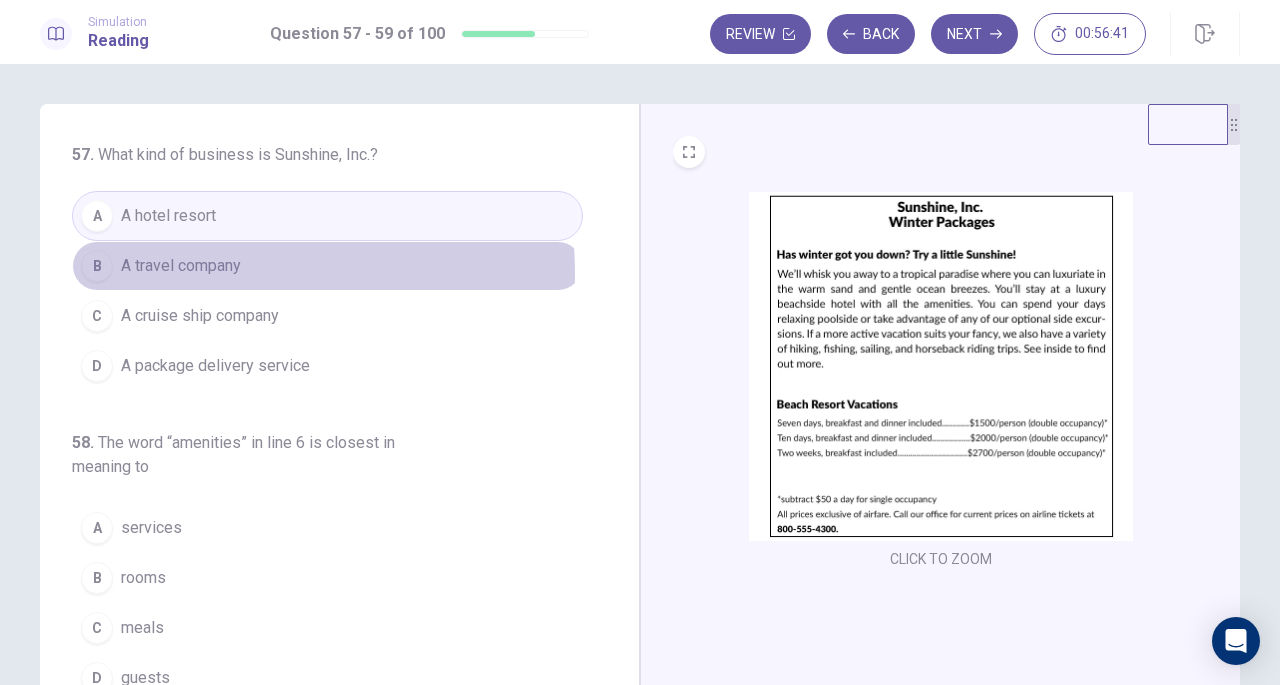 click on "A travel company" at bounding box center (181, 266) 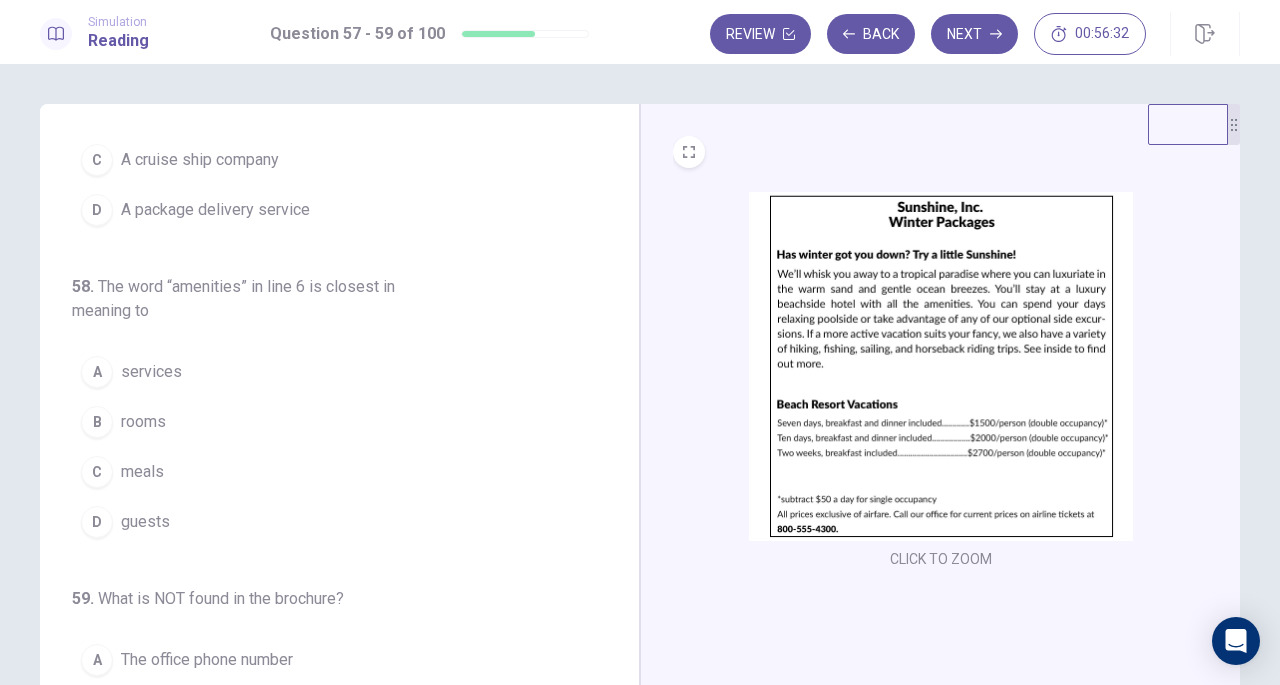 scroll, scrollTop: 224, scrollLeft: 0, axis: vertical 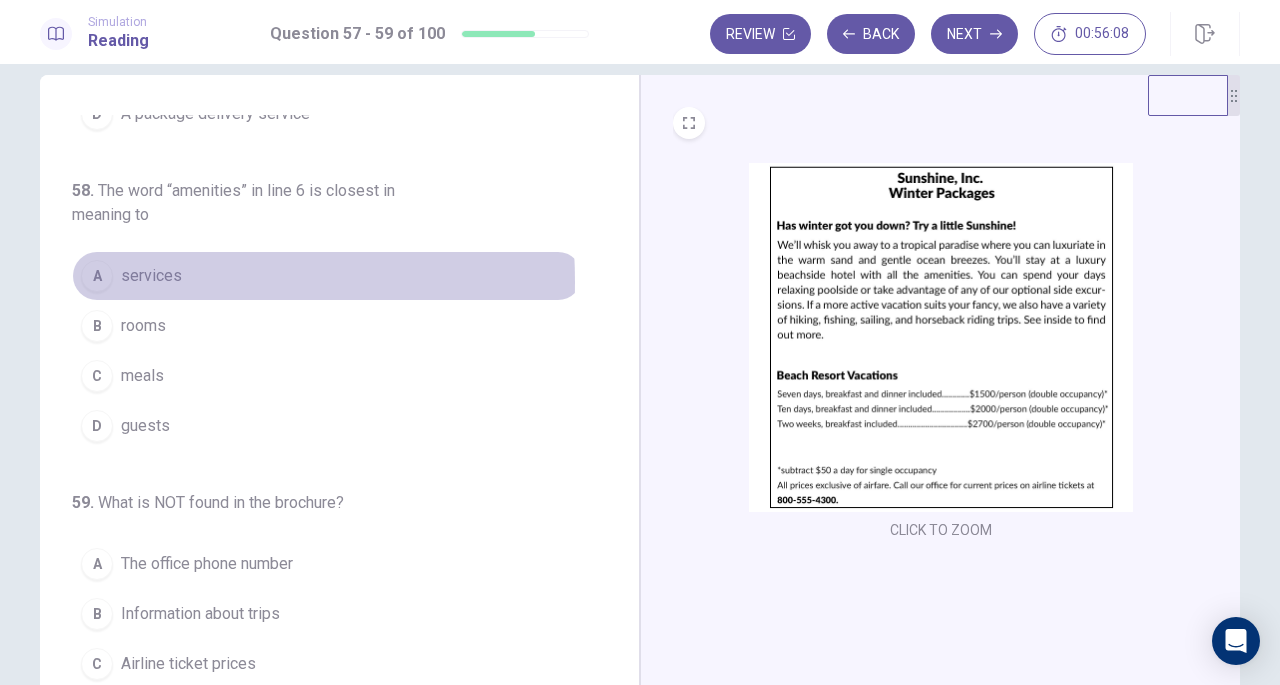 click on "A" at bounding box center (97, 276) 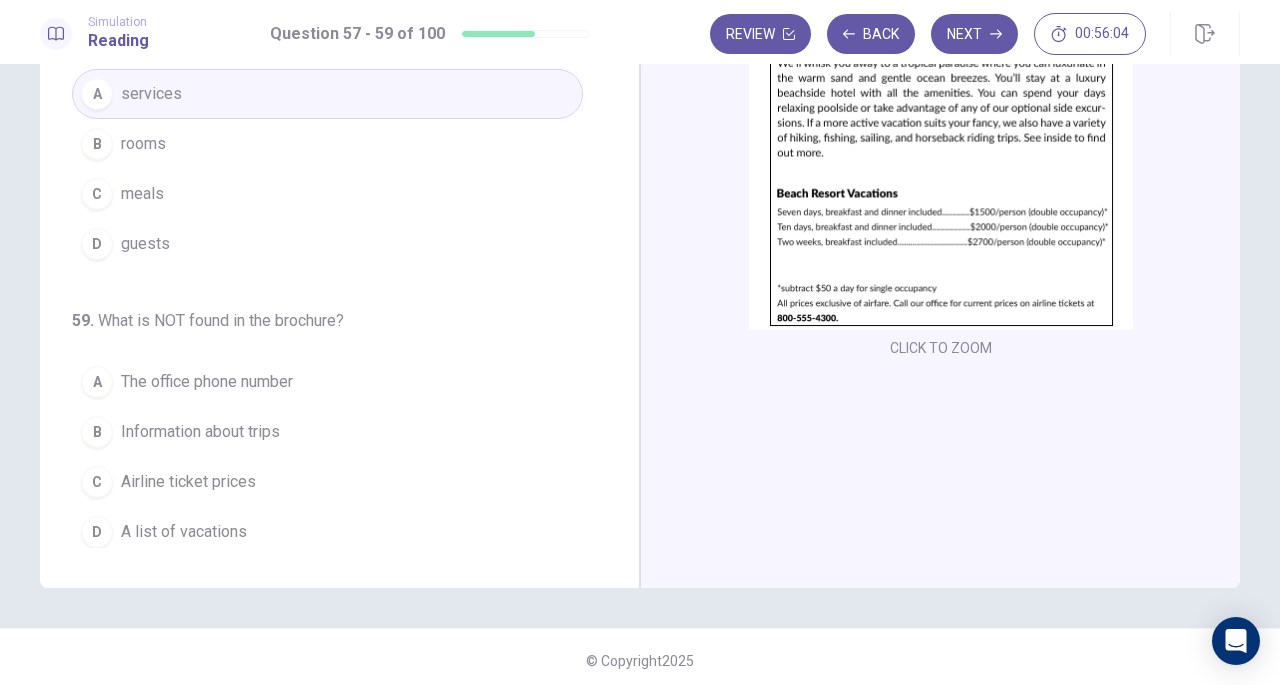 scroll, scrollTop: 218, scrollLeft: 0, axis: vertical 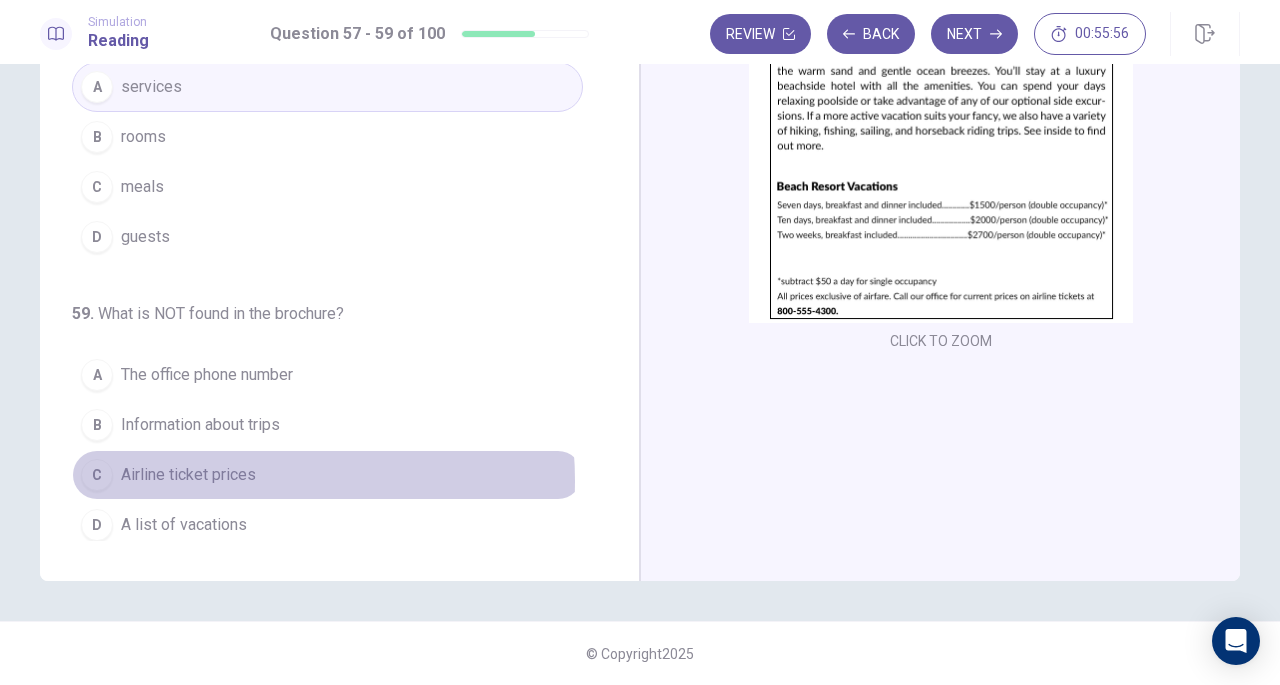 click on "Airline ticket prices" at bounding box center (188, 475) 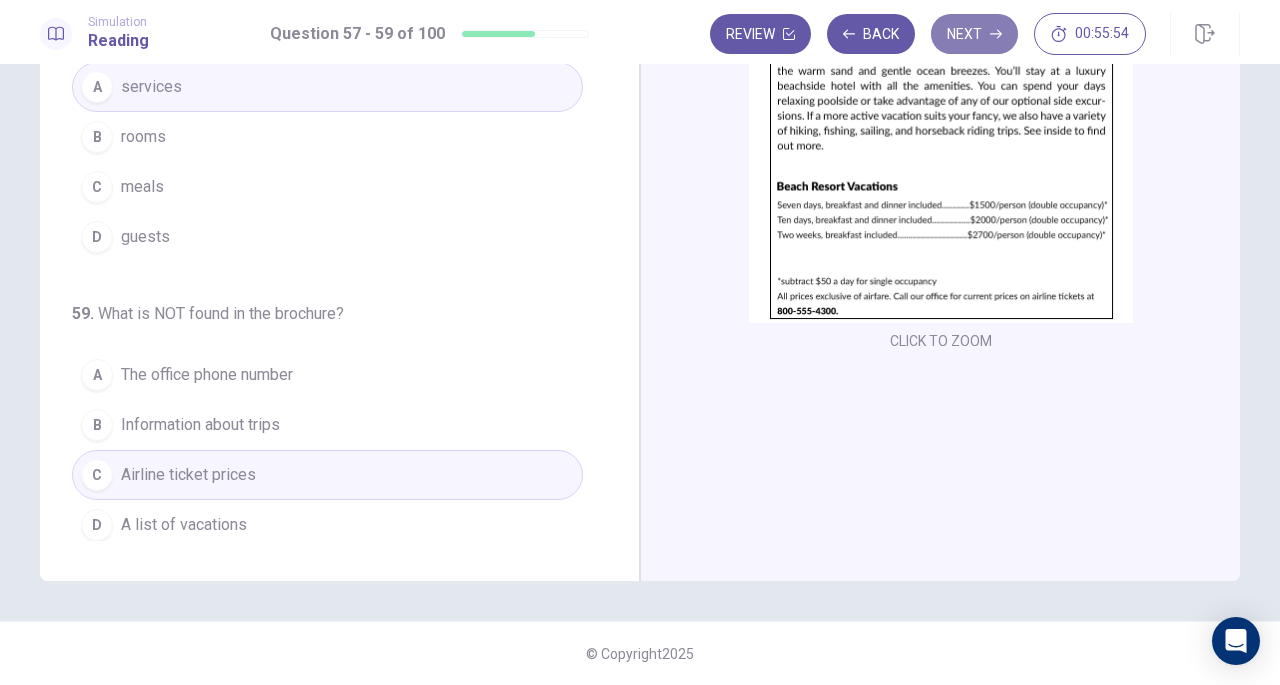 click on "Next" at bounding box center [974, 34] 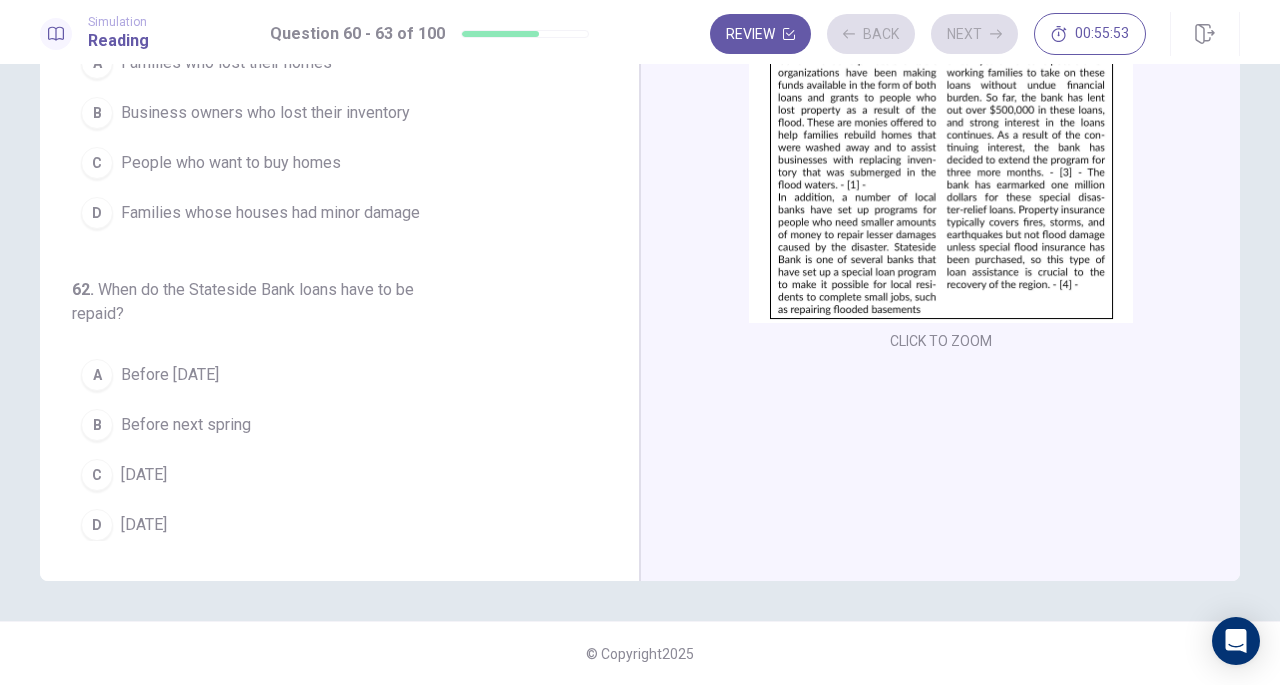 scroll, scrollTop: 194, scrollLeft: 0, axis: vertical 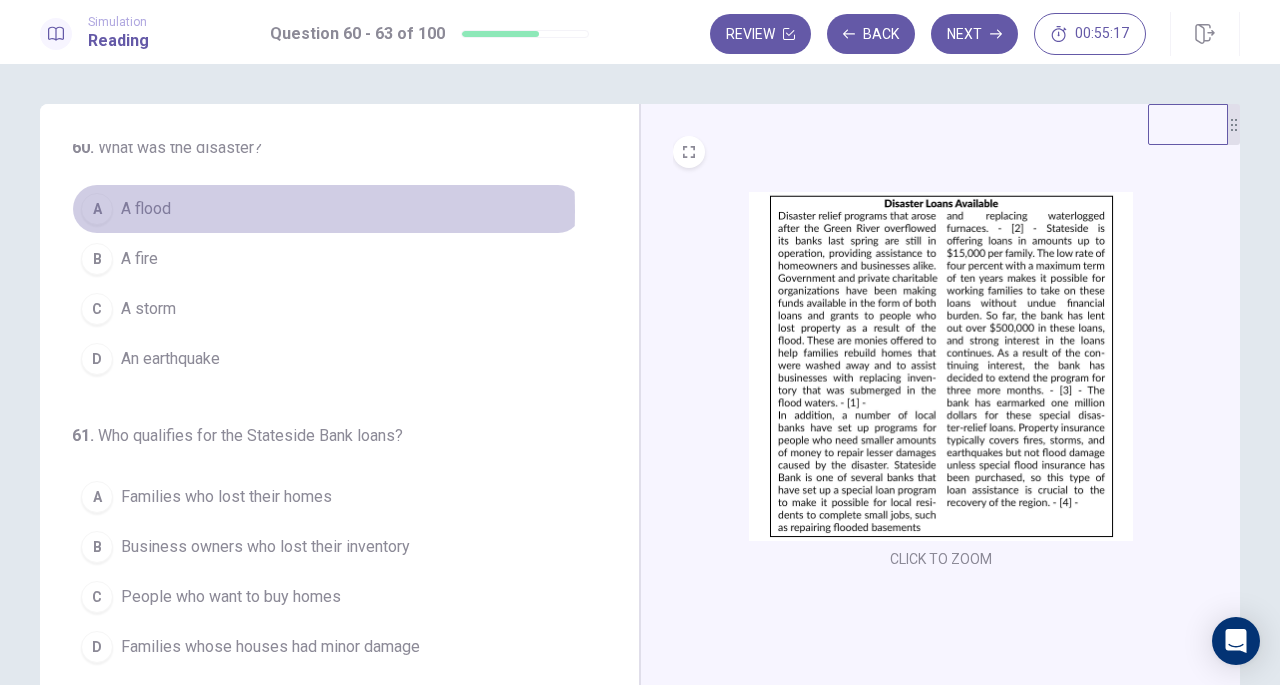click on "A" at bounding box center [97, 209] 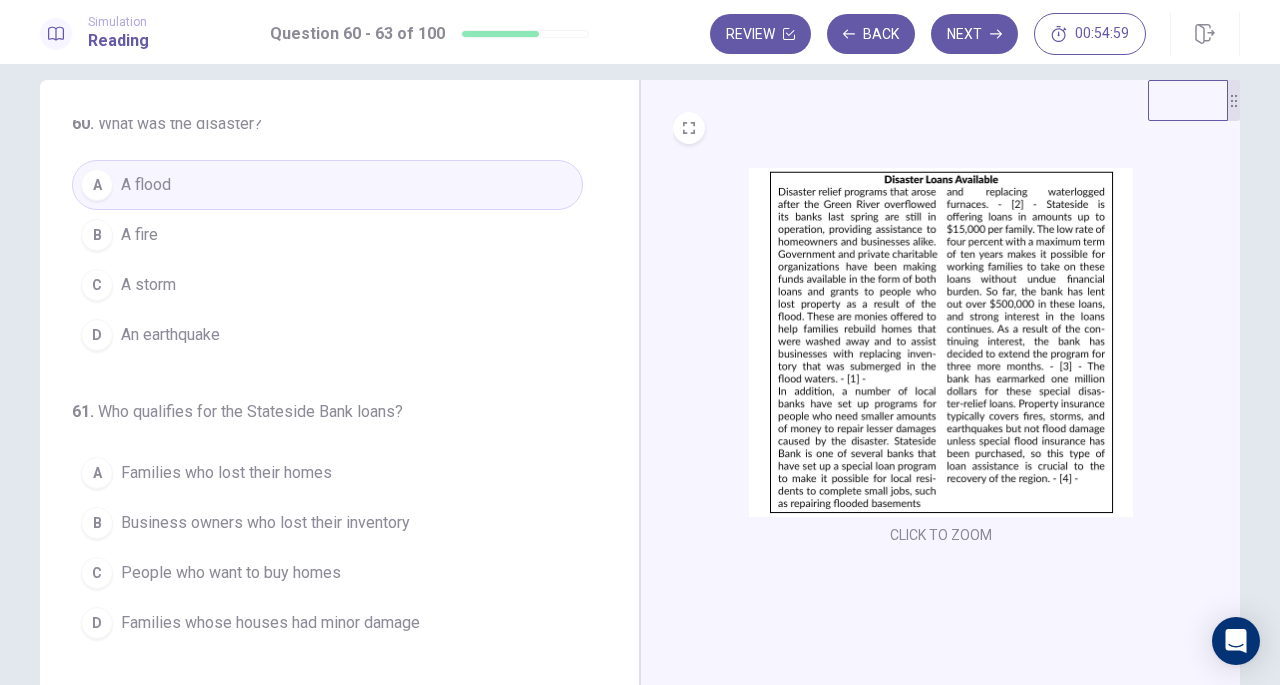 scroll, scrollTop: 33, scrollLeft: 0, axis: vertical 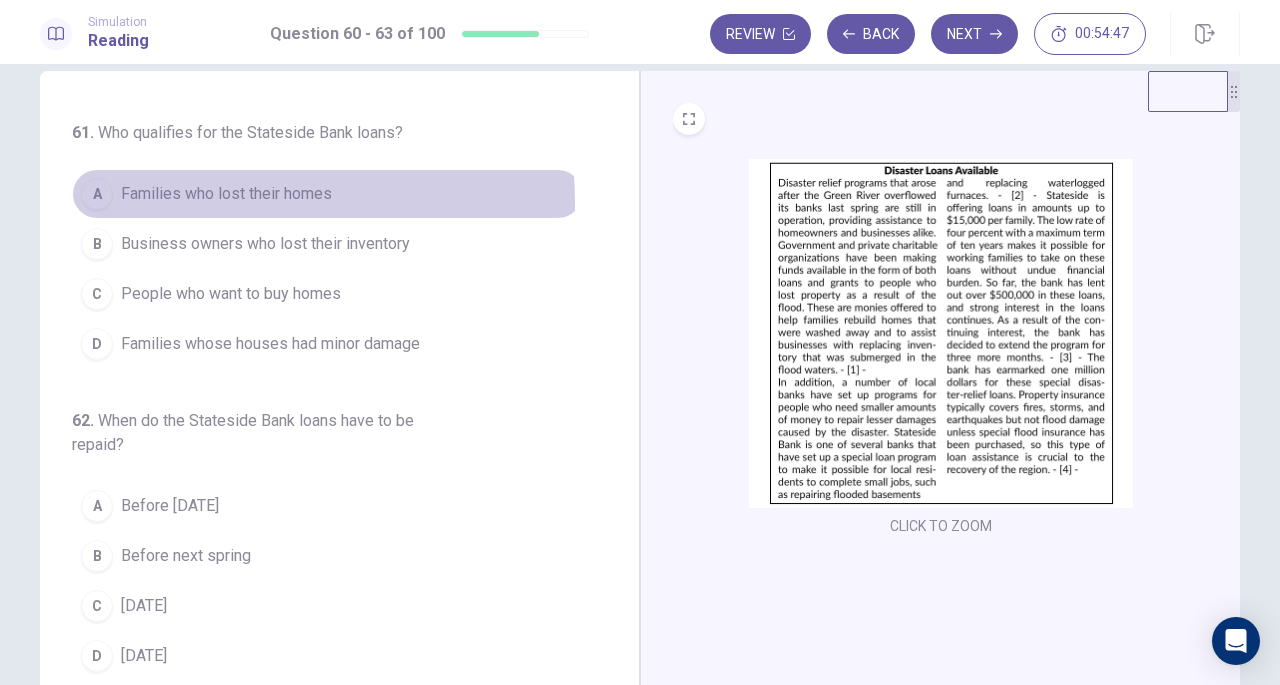 click on "Families who lost their homes" at bounding box center (226, 194) 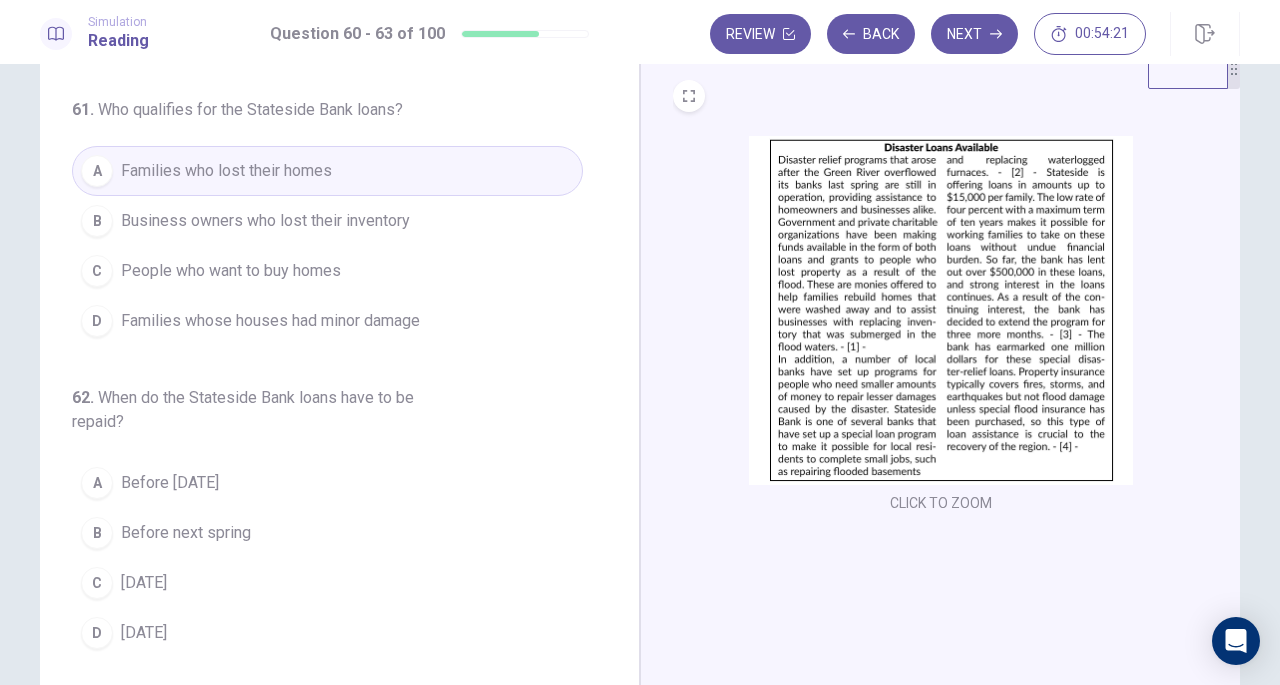 scroll, scrollTop: 57, scrollLeft: 0, axis: vertical 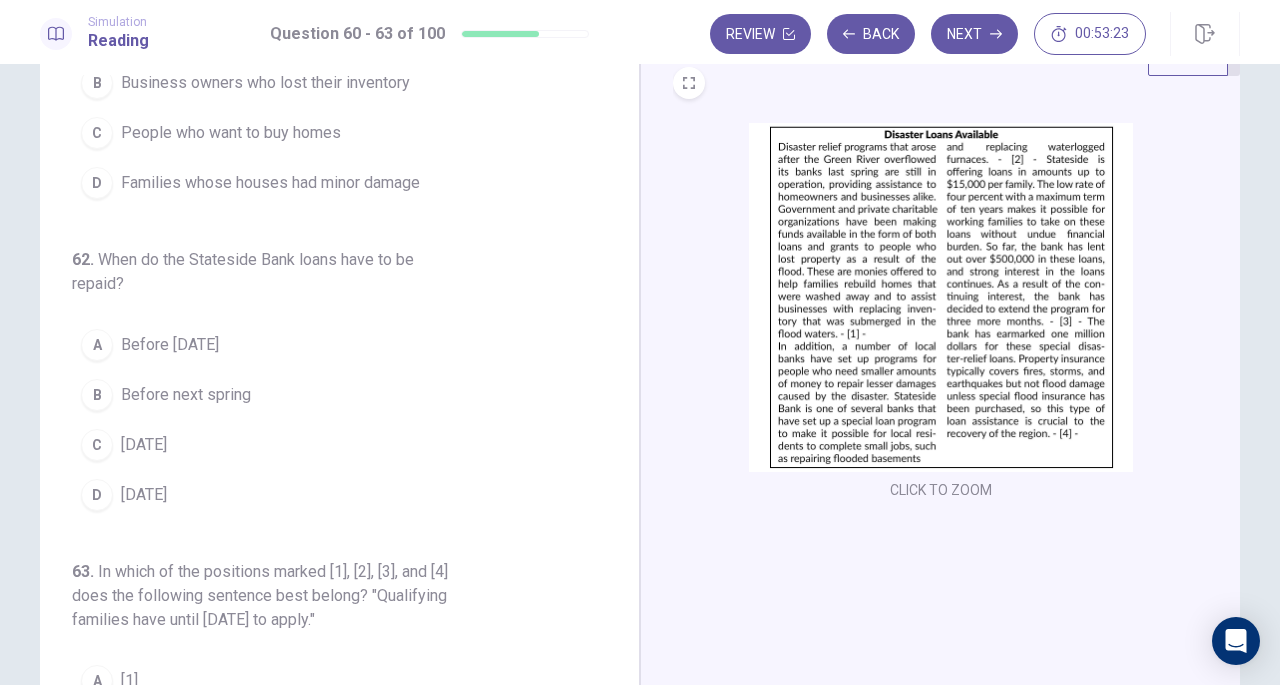 click on "Within ten years" at bounding box center [144, 495] 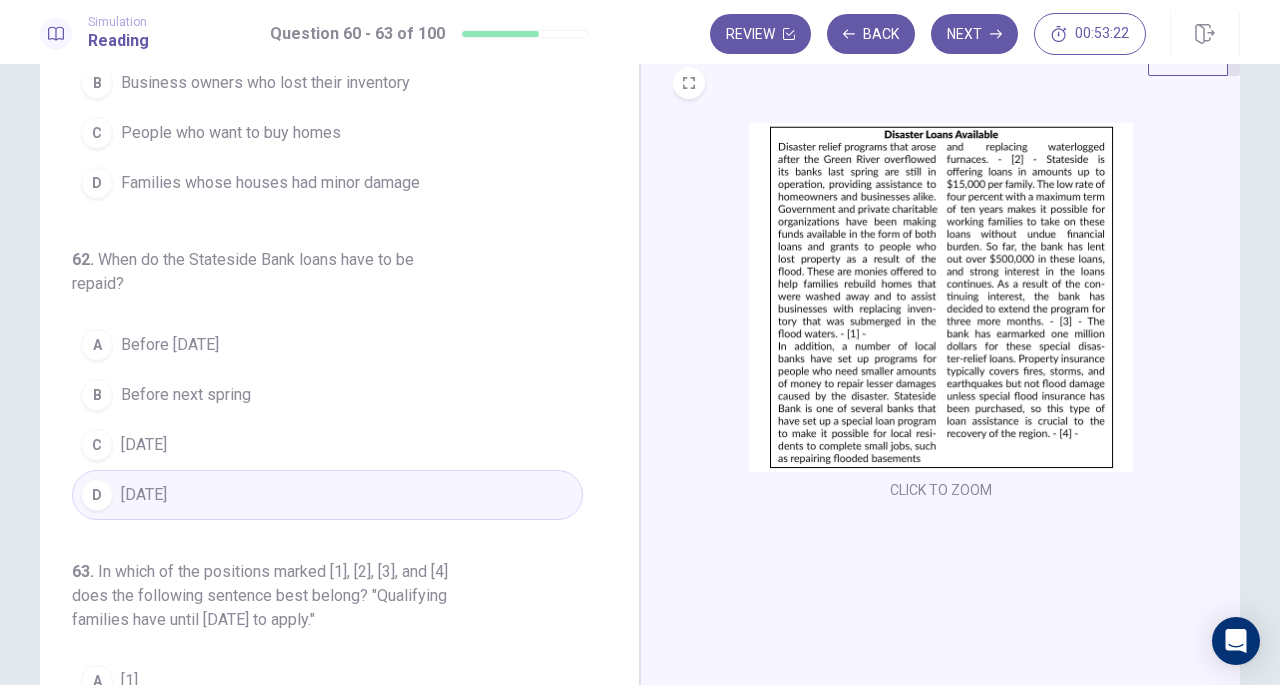 scroll, scrollTop: 558, scrollLeft: 0, axis: vertical 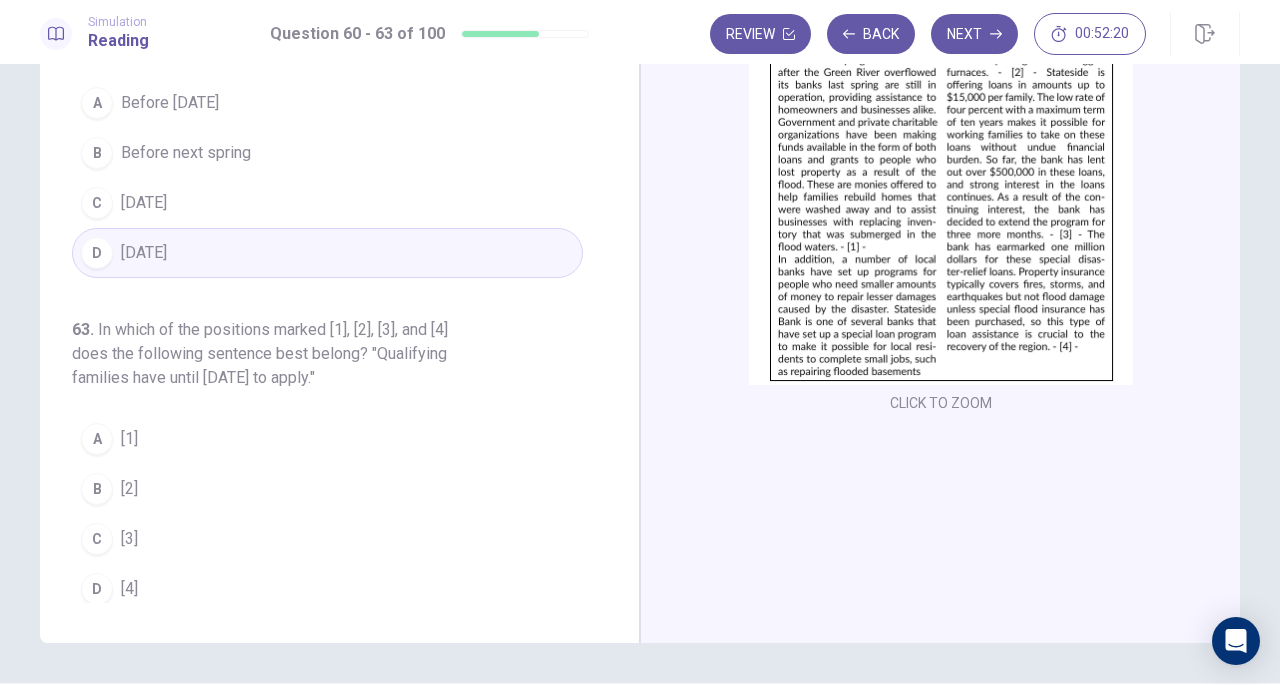 click on "C" at bounding box center (97, 539) 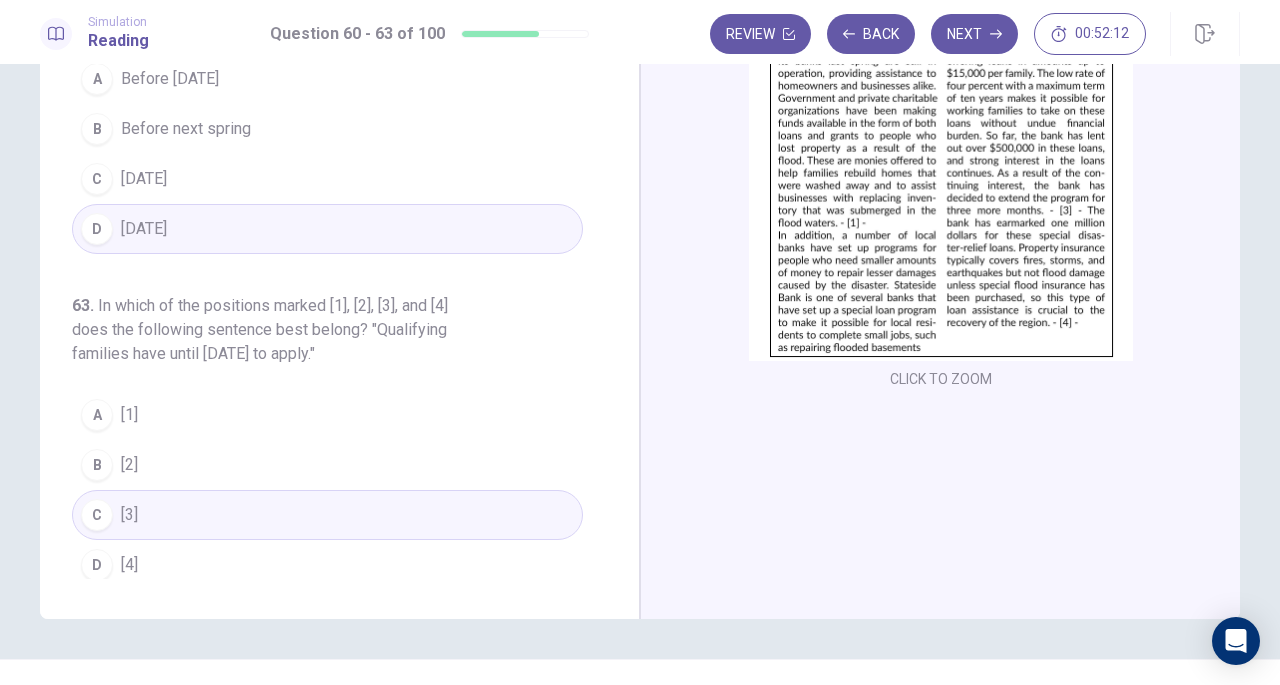 scroll, scrollTop: 181, scrollLeft: 0, axis: vertical 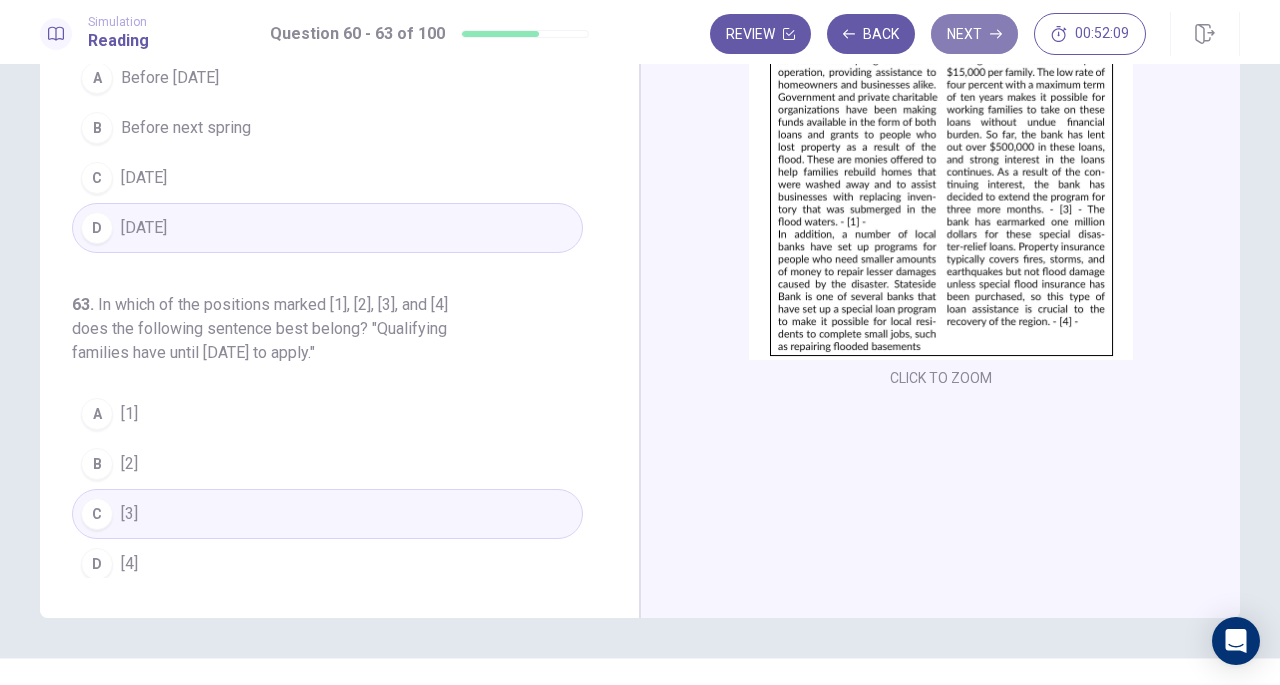 click on "Next" at bounding box center [974, 34] 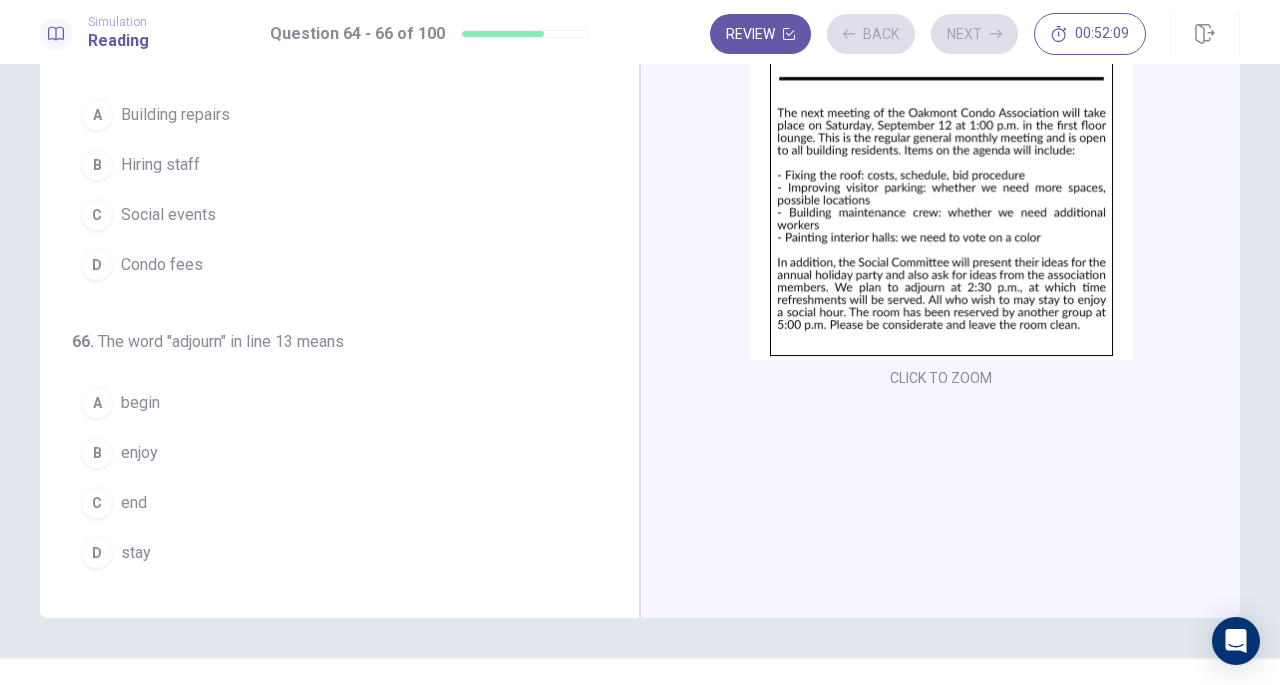 scroll, scrollTop: 200, scrollLeft: 0, axis: vertical 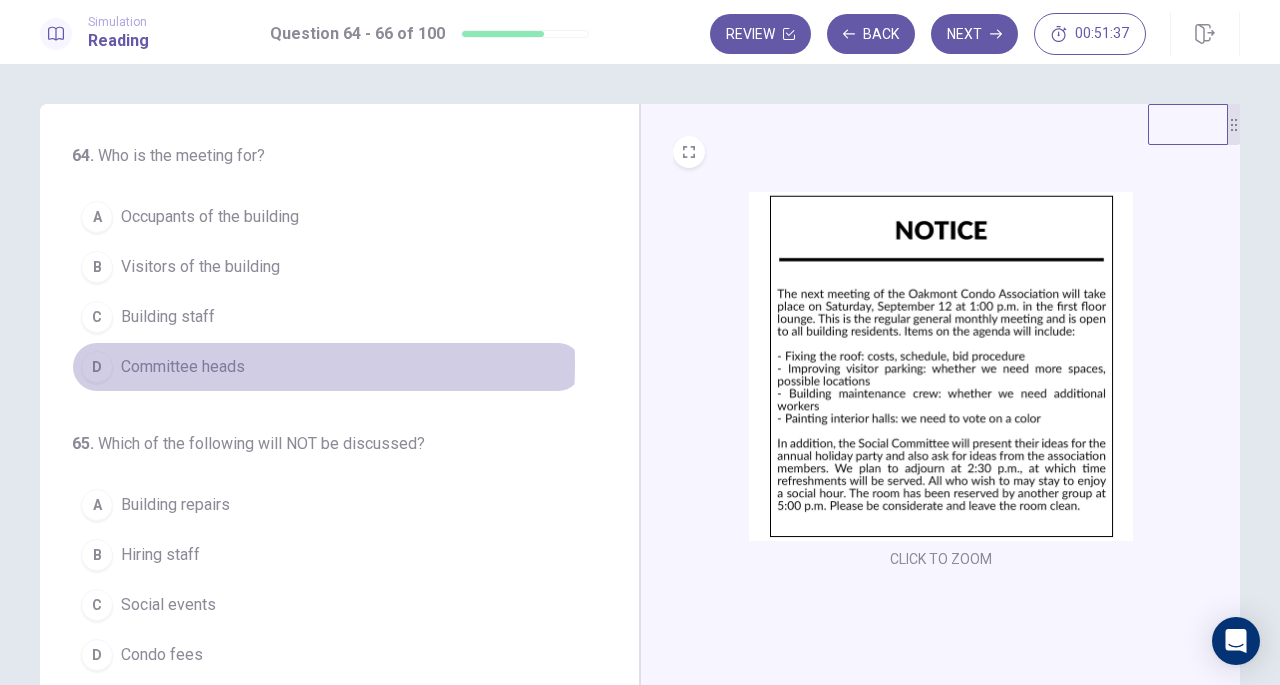 click on "Committee heads" at bounding box center (183, 367) 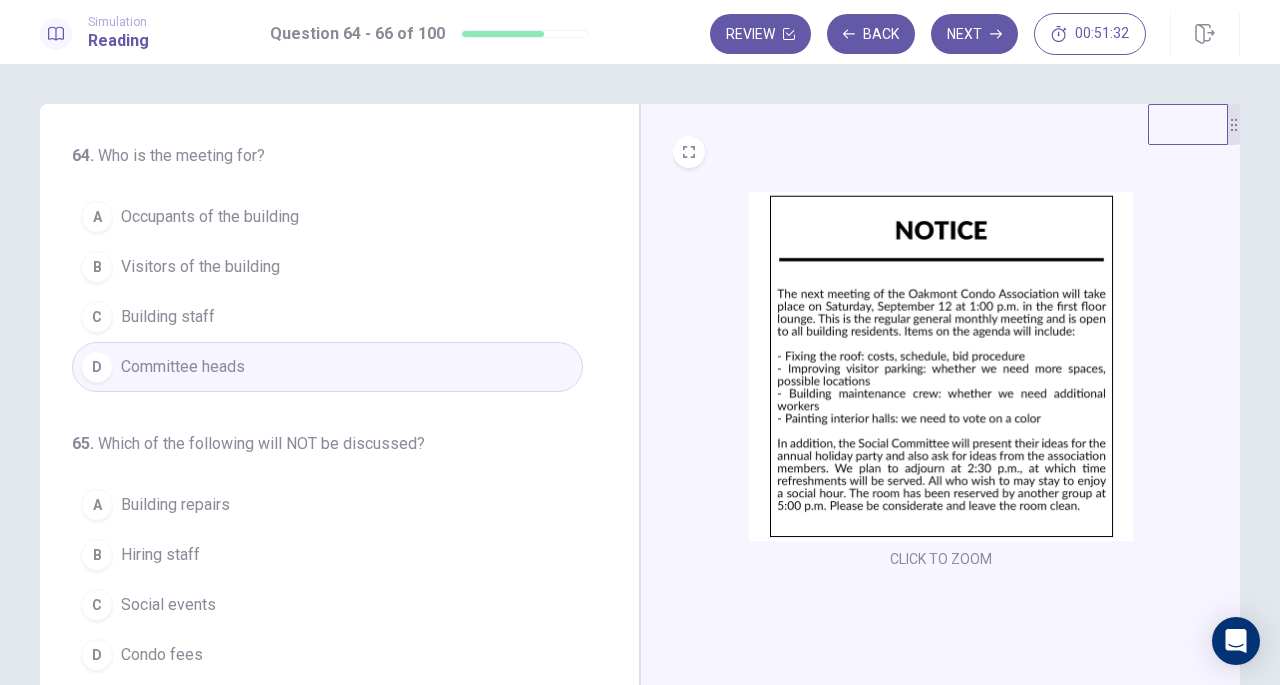 click on "Occupants of the building" at bounding box center [210, 217] 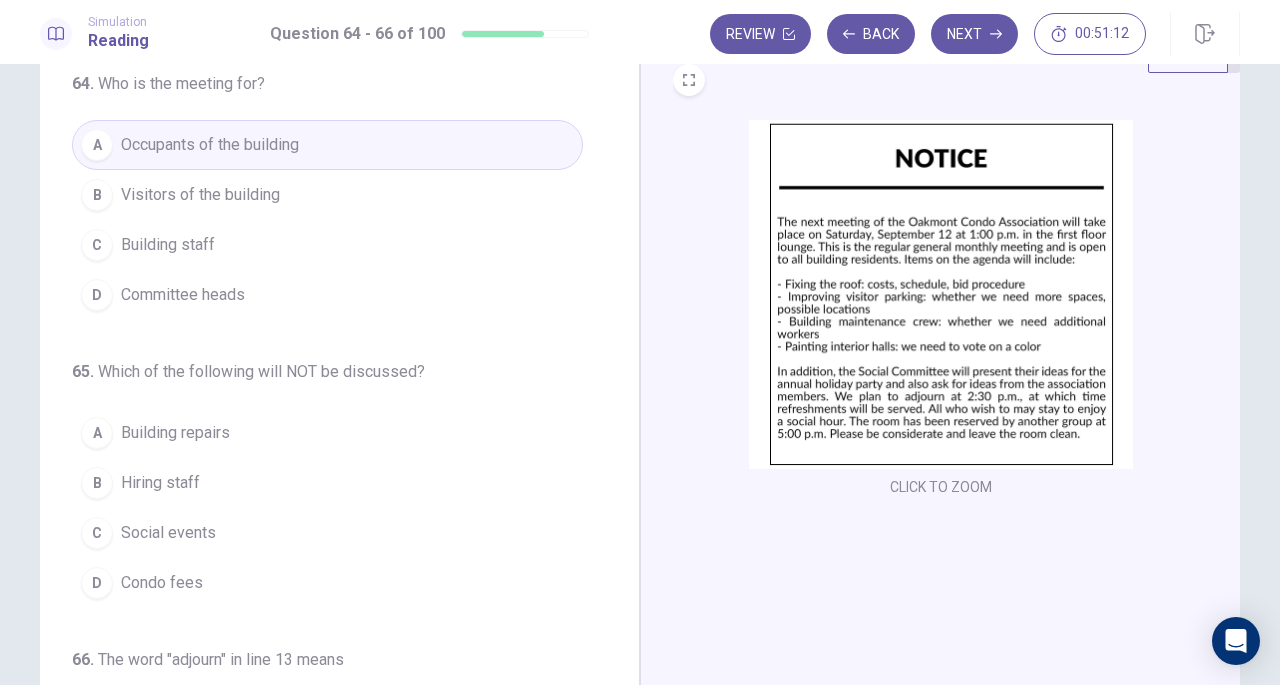 scroll, scrollTop: 75, scrollLeft: 0, axis: vertical 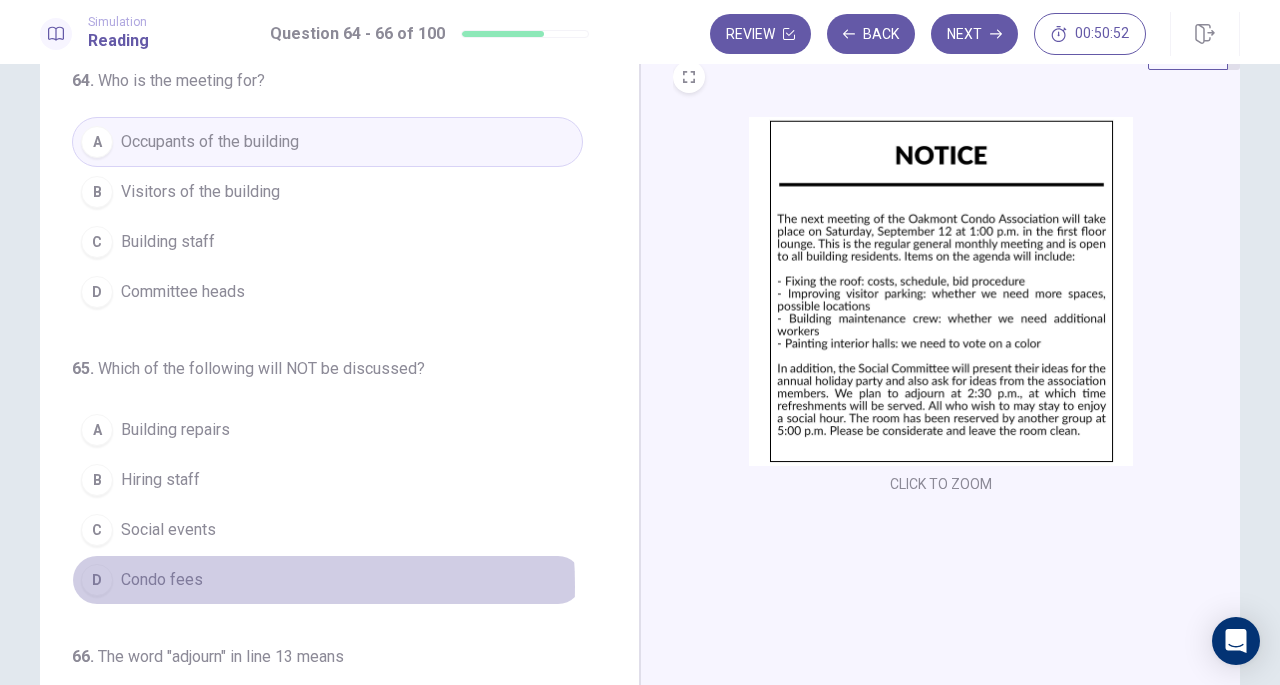 click on "Condo fees" at bounding box center [162, 580] 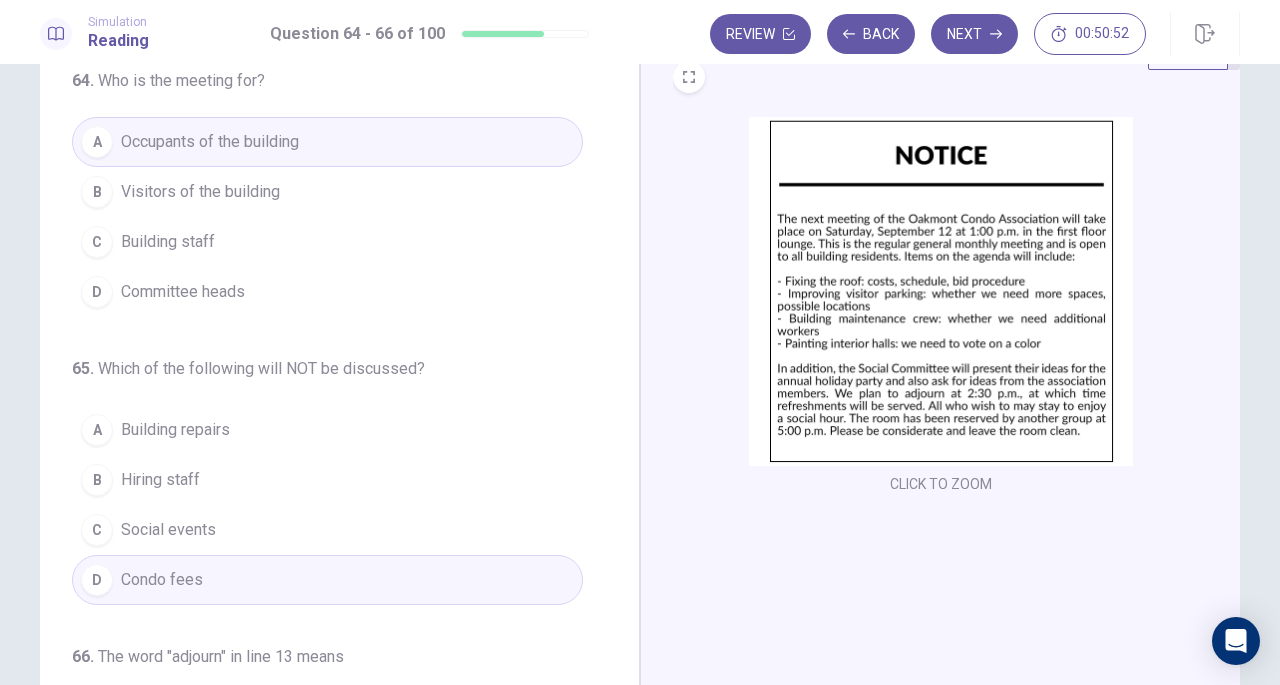 scroll, scrollTop: 200, scrollLeft: 0, axis: vertical 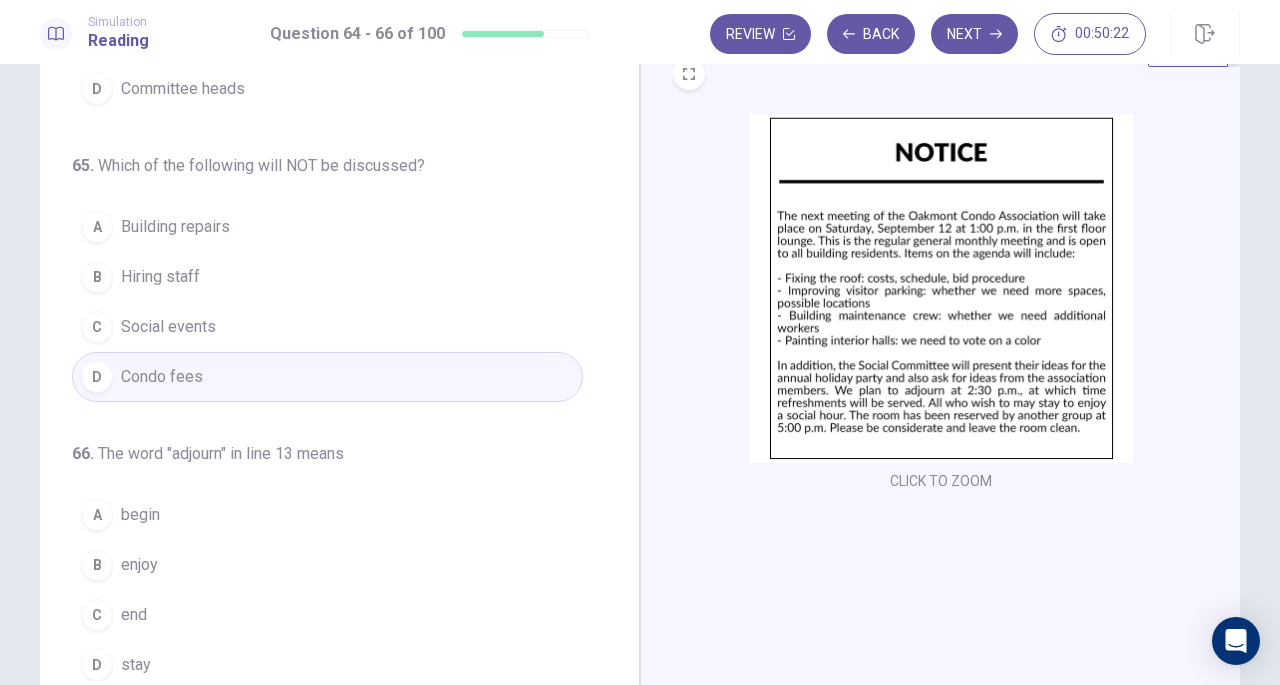 click on "B Hiring staff" at bounding box center (327, 277) 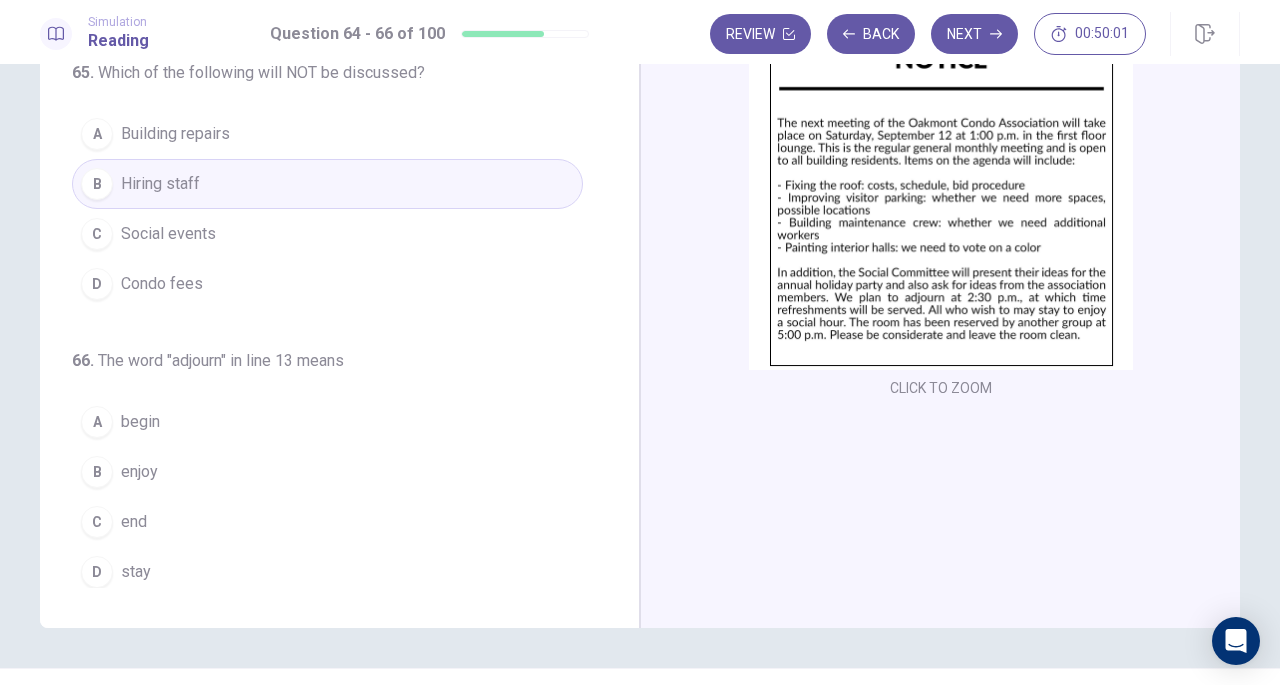 scroll, scrollTop: 172, scrollLeft: 0, axis: vertical 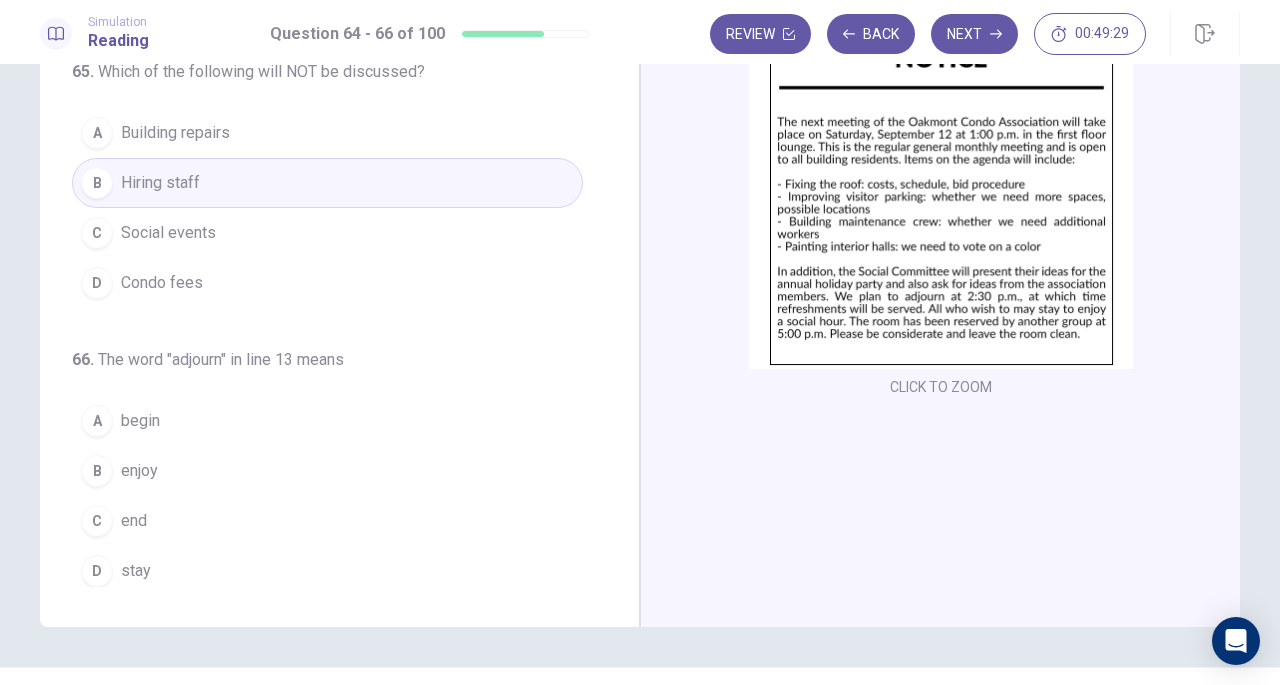 click on "C Social events" at bounding box center [327, 233] 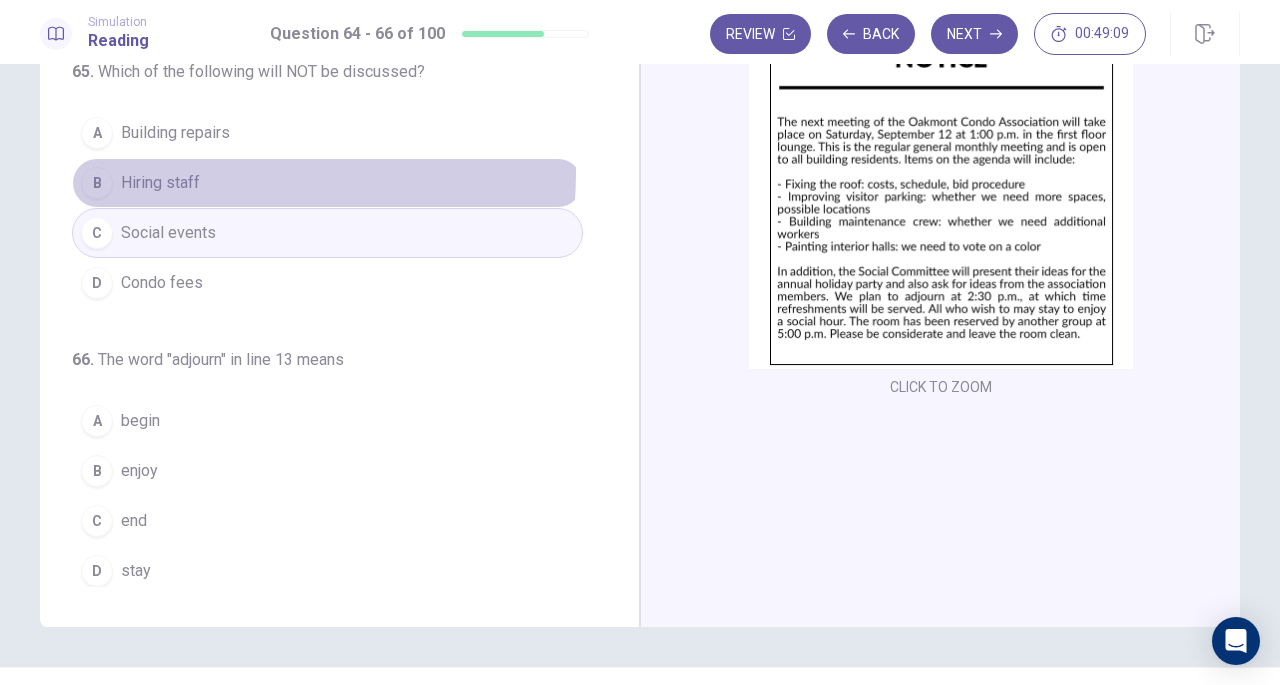 click on "B Hiring staff" at bounding box center (327, 183) 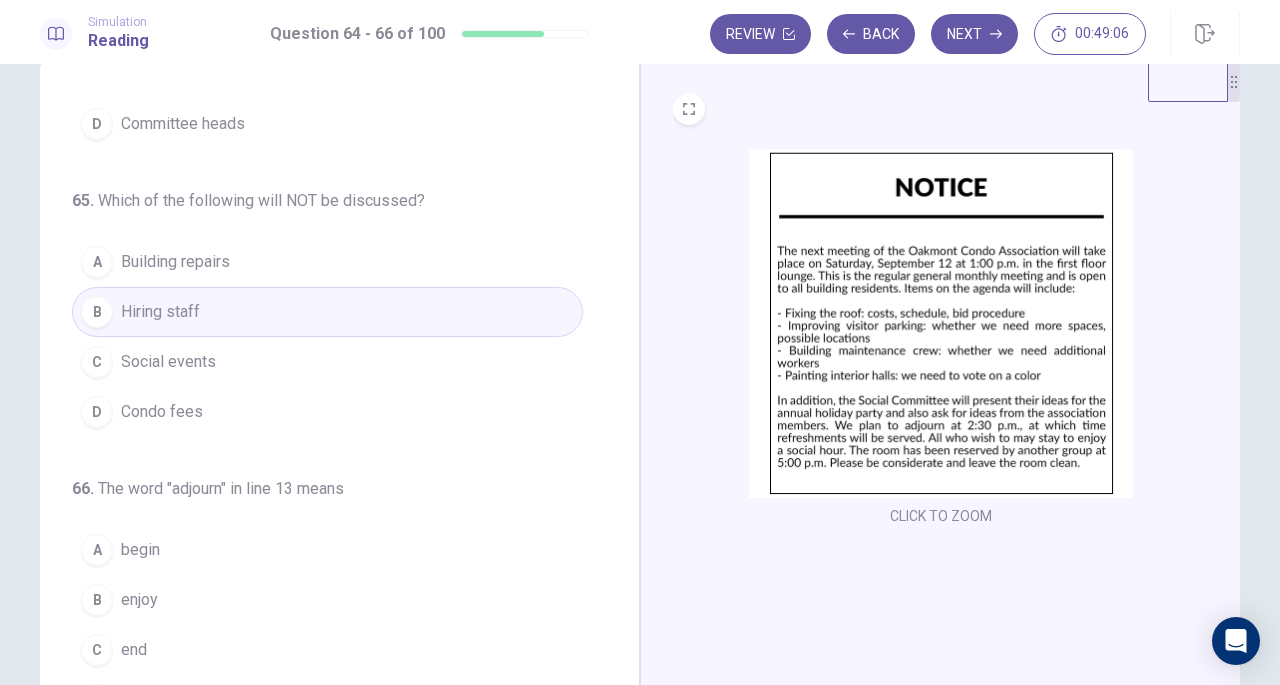 scroll, scrollTop: 115, scrollLeft: 0, axis: vertical 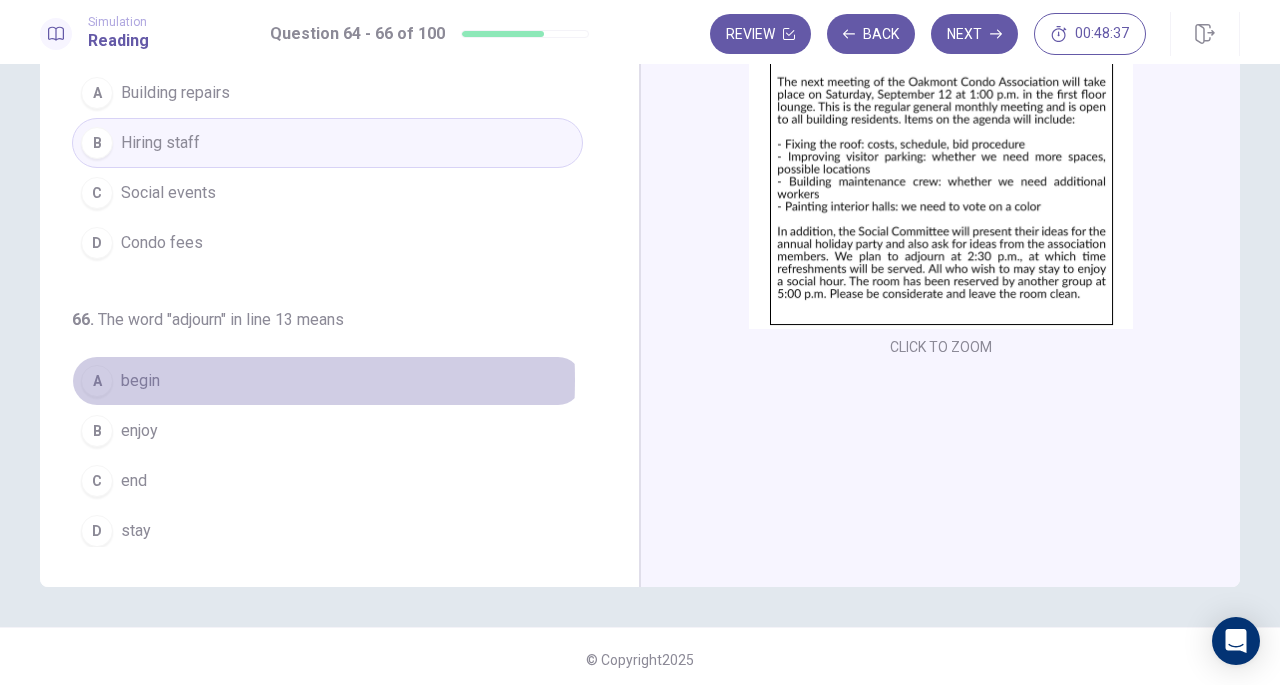 click on "begin" at bounding box center (140, 381) 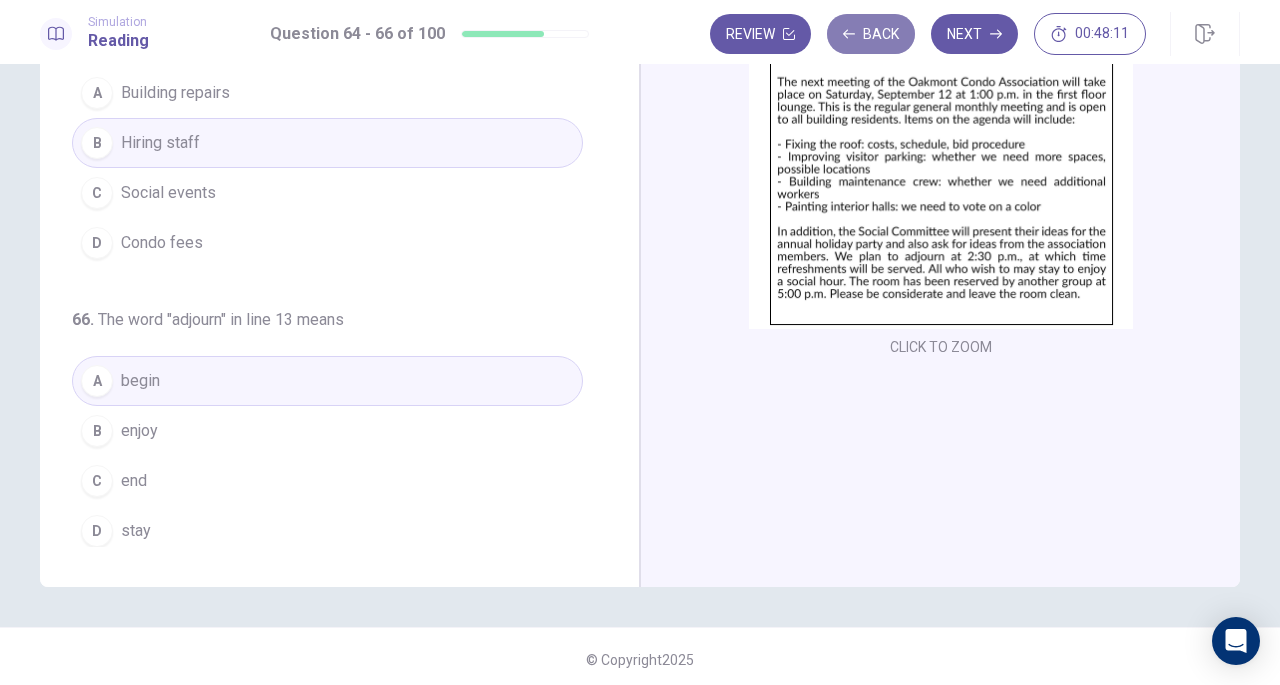 click on "Back" at bounding box center [871, 34] 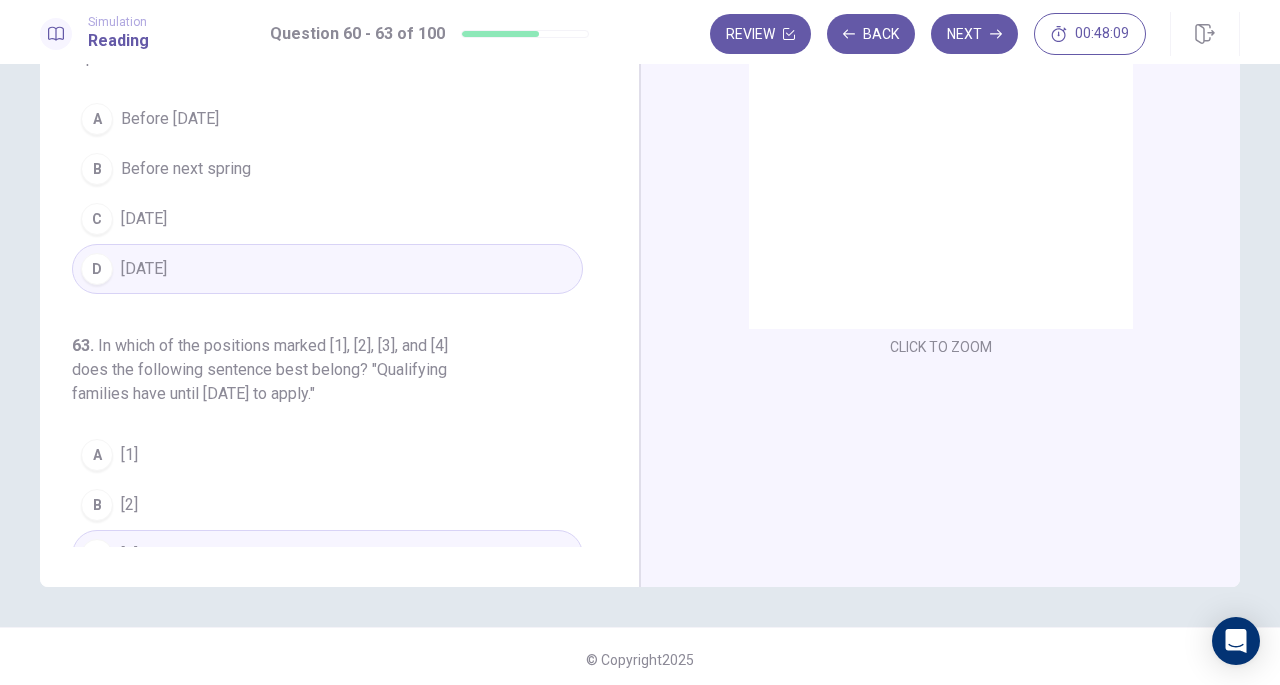 scroll, scrollTop: 558, scrollLeft: 0, axis: vertical 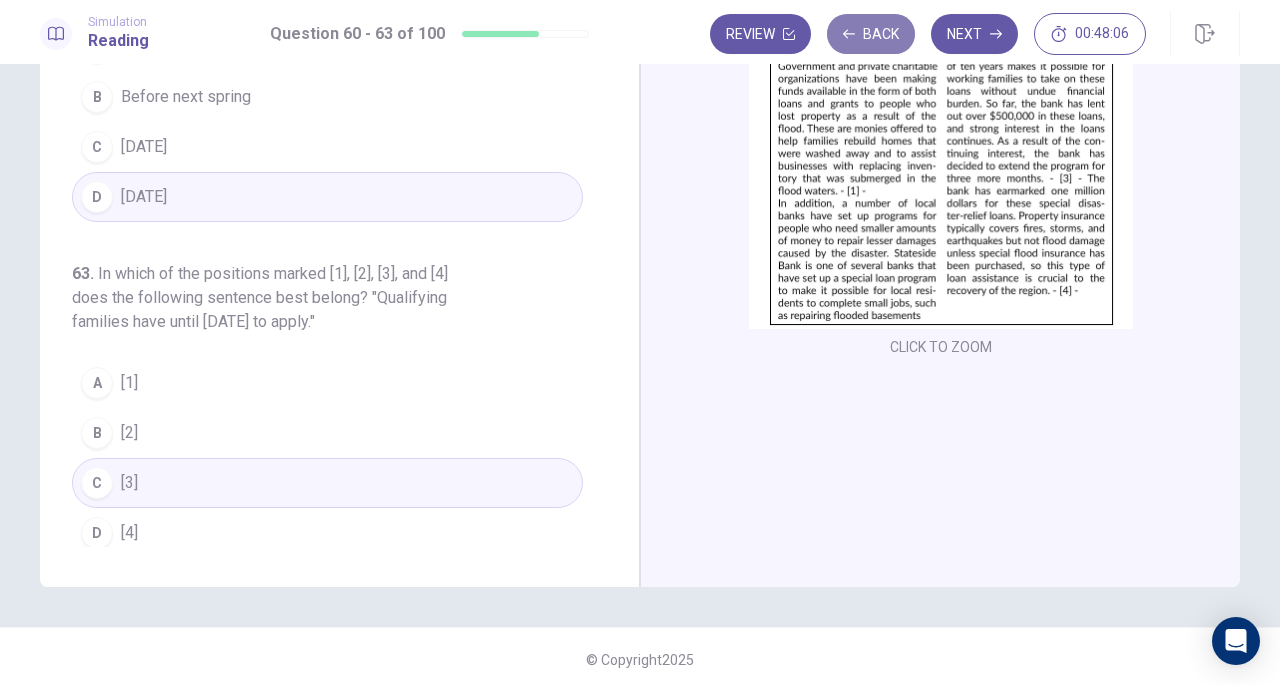 click on "Back" at bounding box center (871, 34) 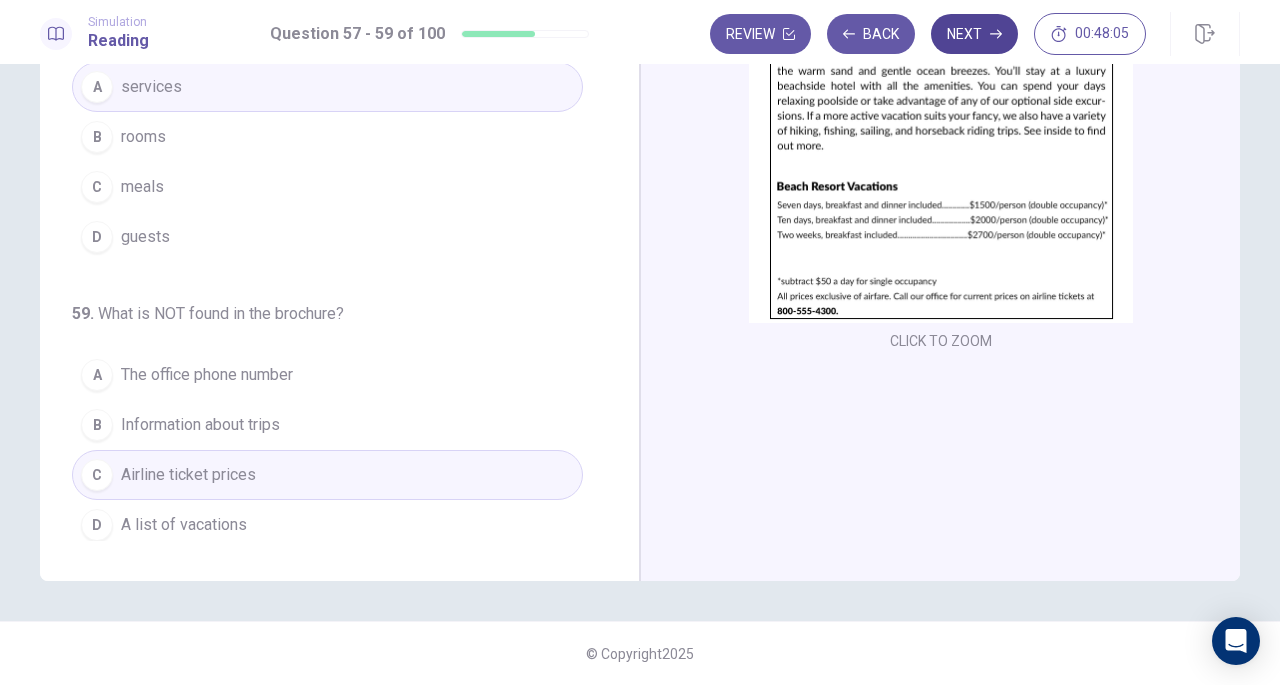 click on "Next" at bounding box center (974, 34) 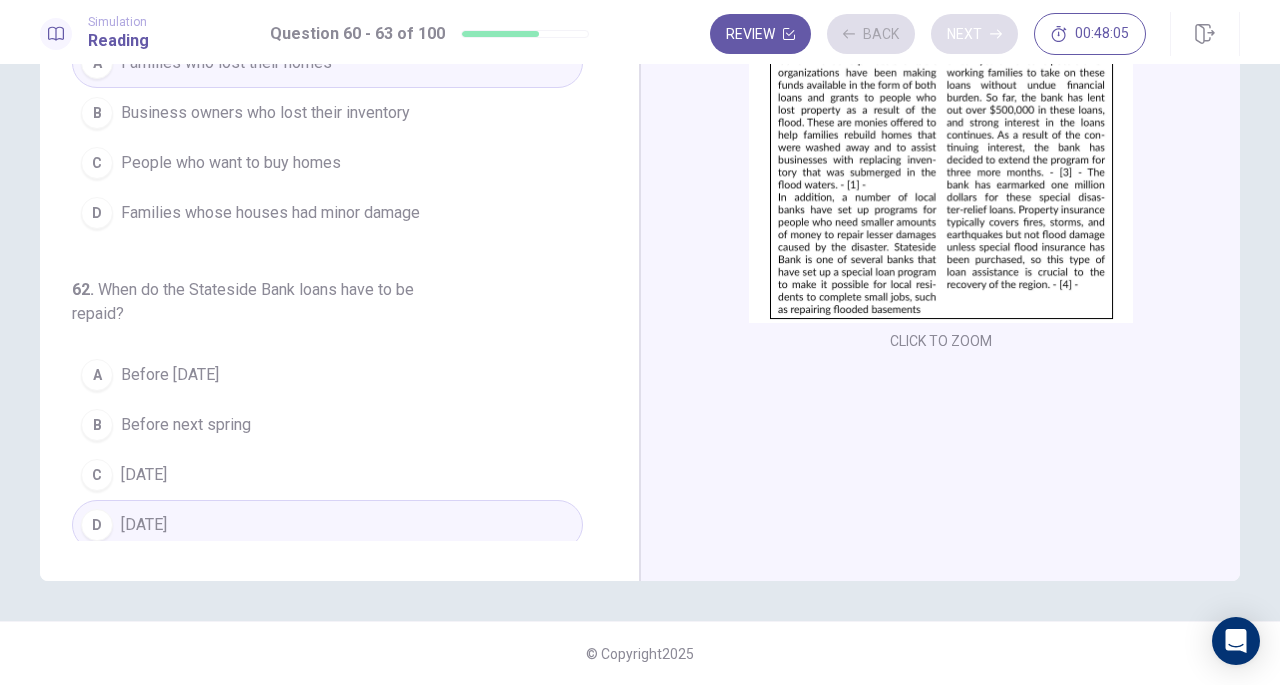 scroll, scrollTop: 558, scrollLeft: 0, axis: vertical 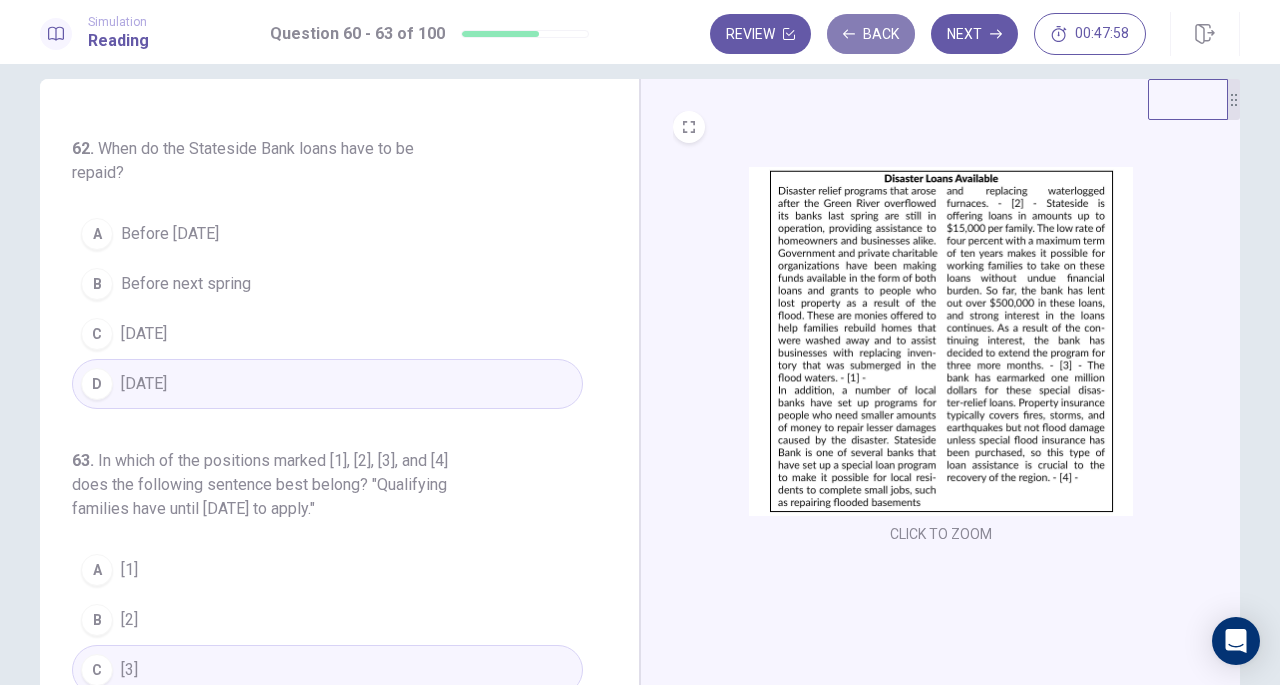click on "Back" at bounding box center [871, 34] 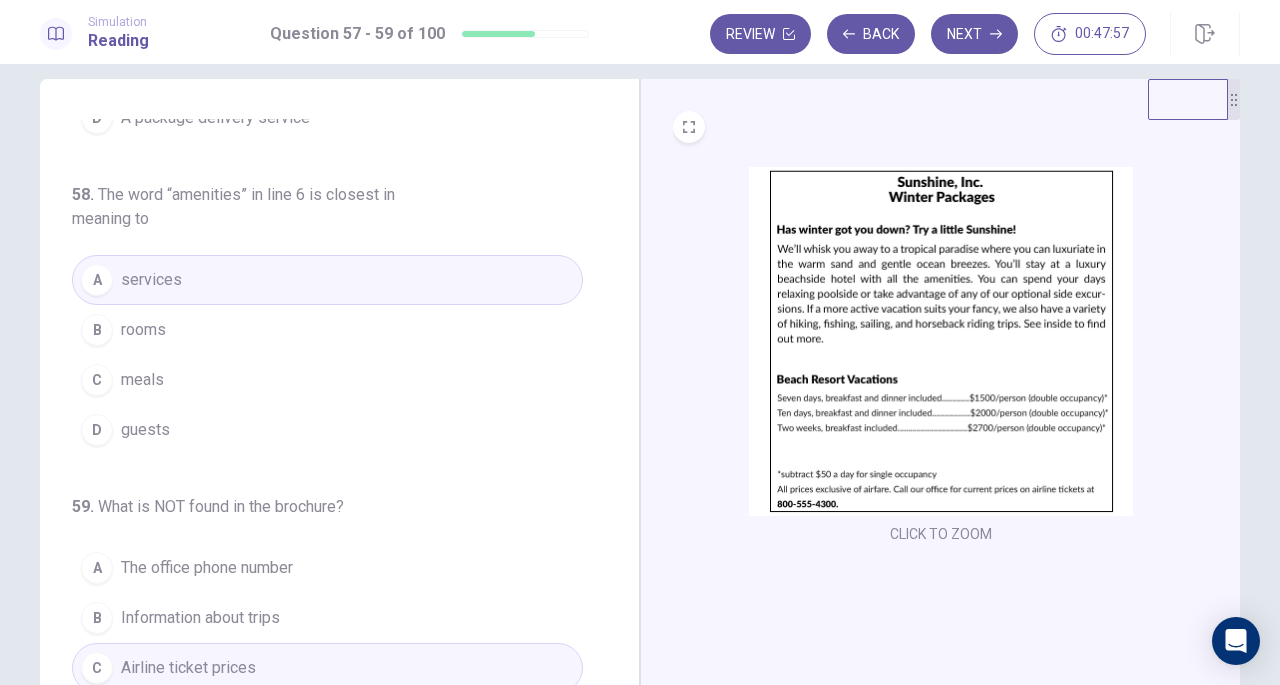 scroll, scrollTop: 218, scrollLeft: 0, axis: vertical 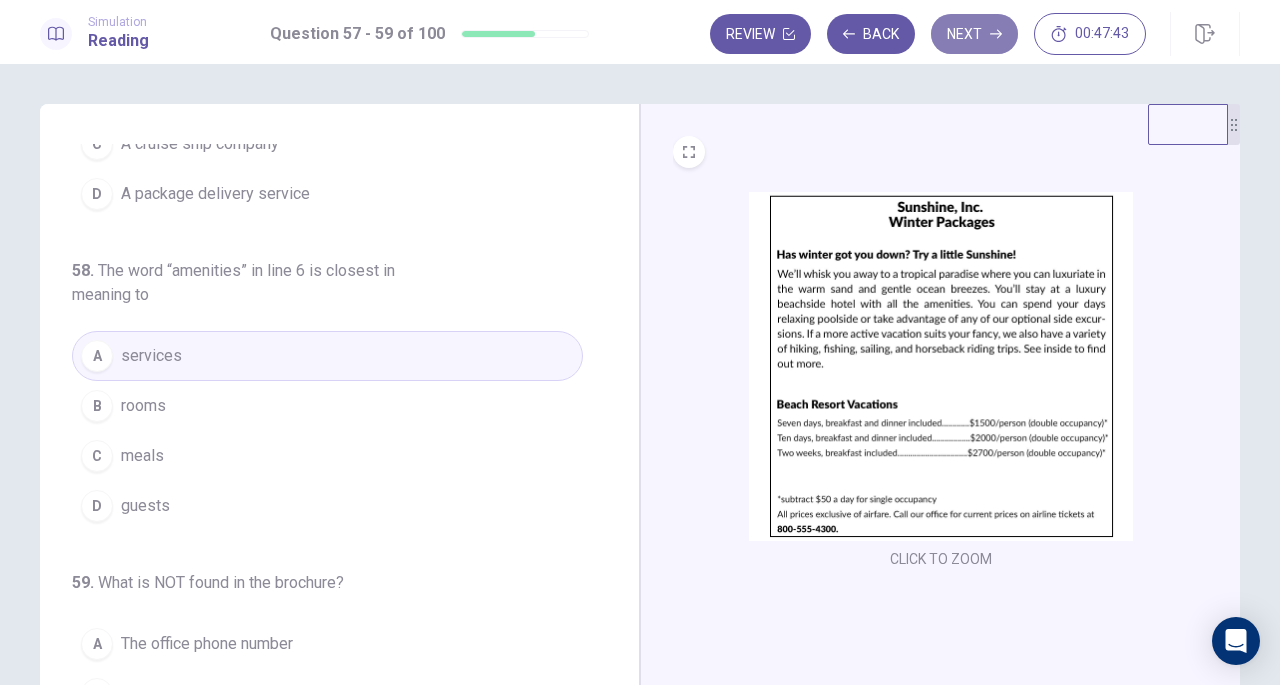 click on "Next" at bounding box center [974, 34] 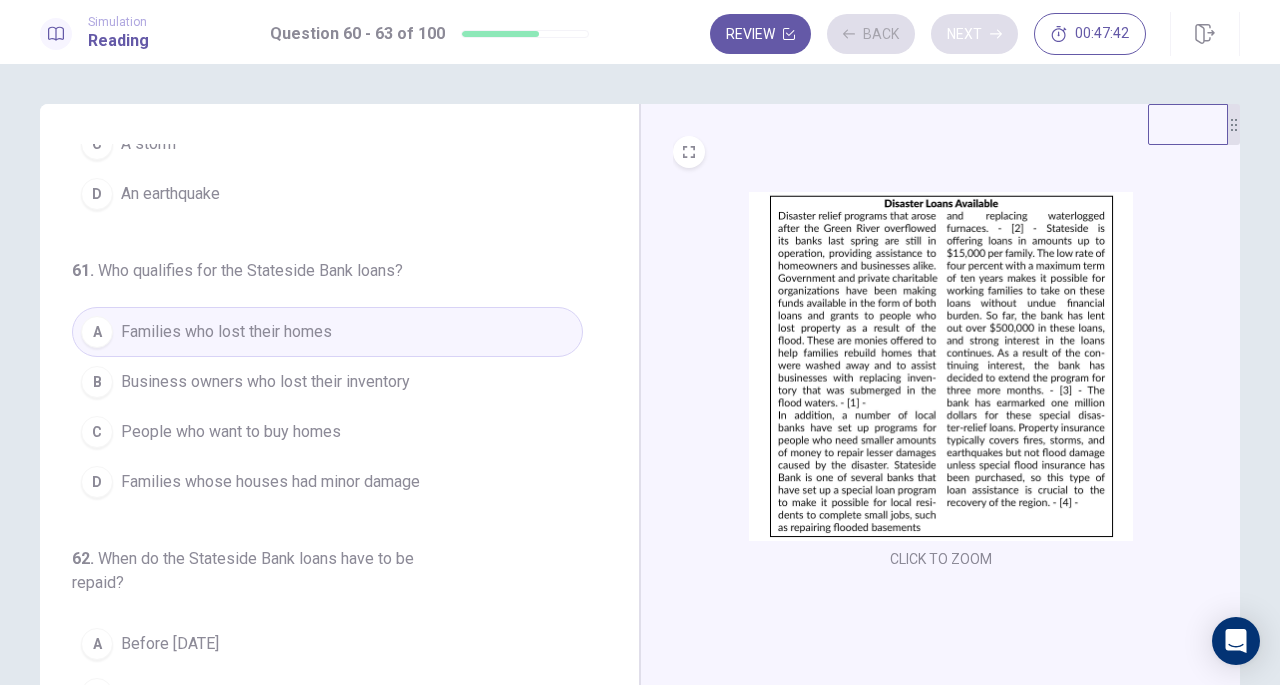 click on "Review Back Next 00:47:42" at bounding box center (928, 34) 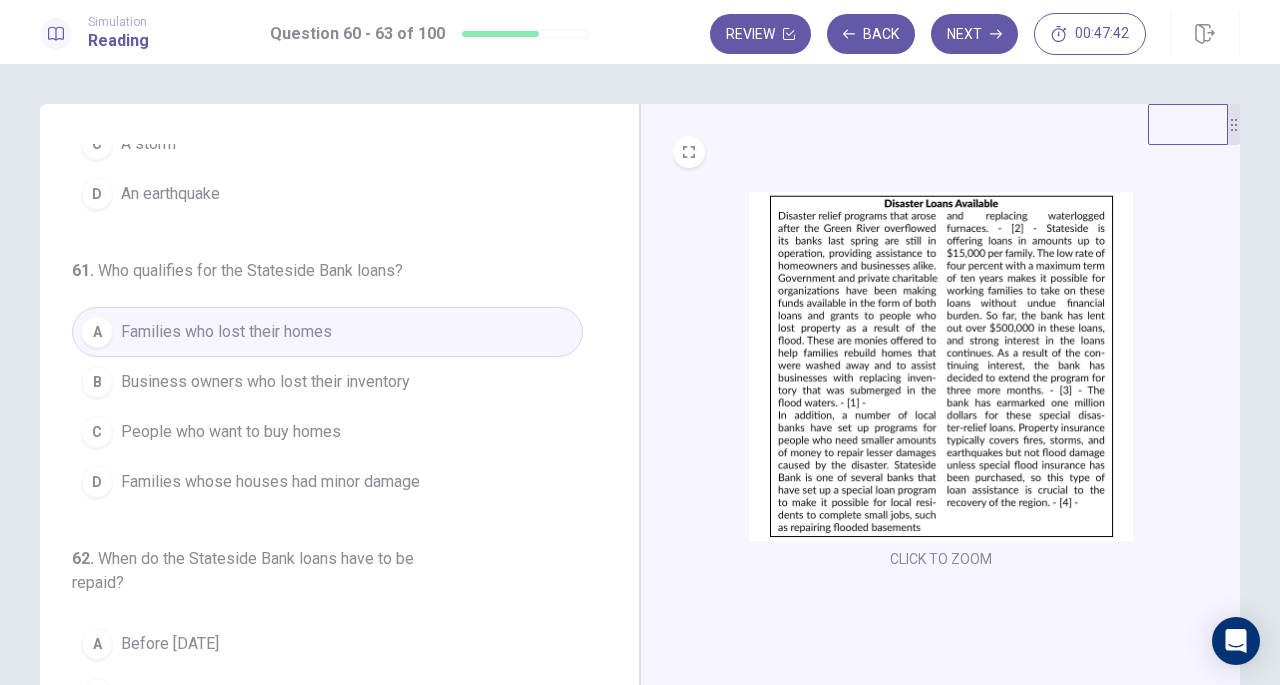 click on "Review Back Next 00:47:42" at bounding box center [928, 34] 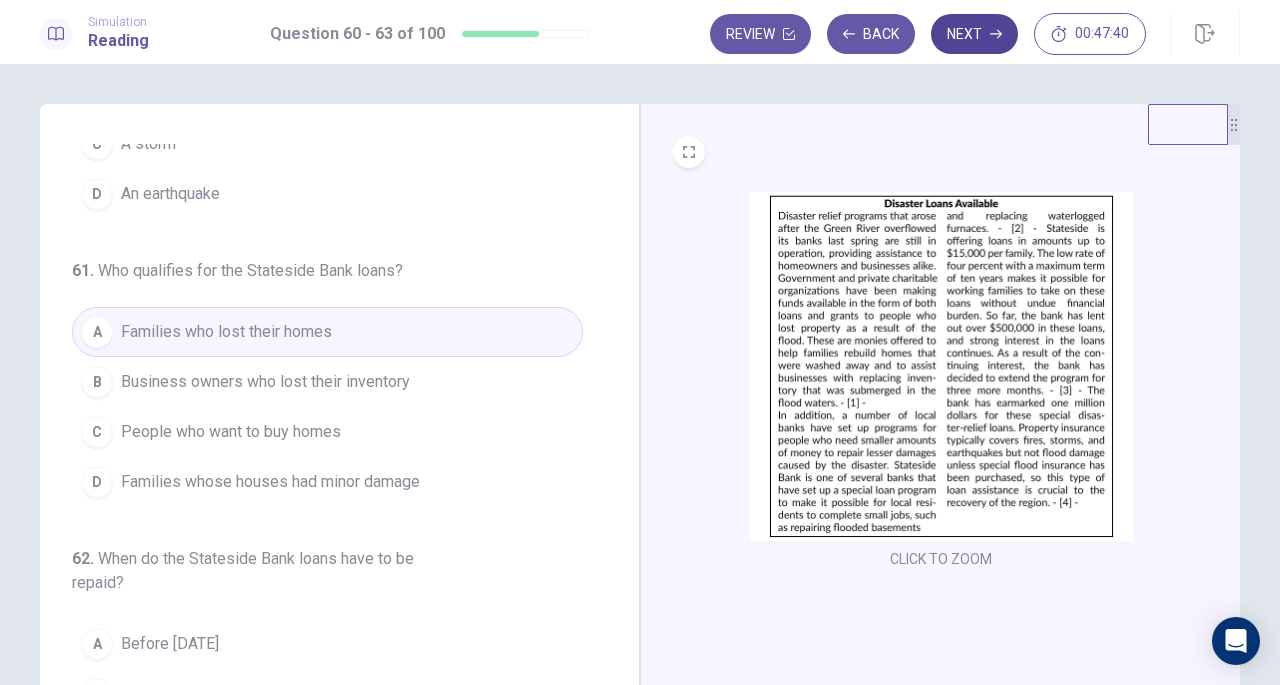click on "Next" at bounding box center [974, 34] 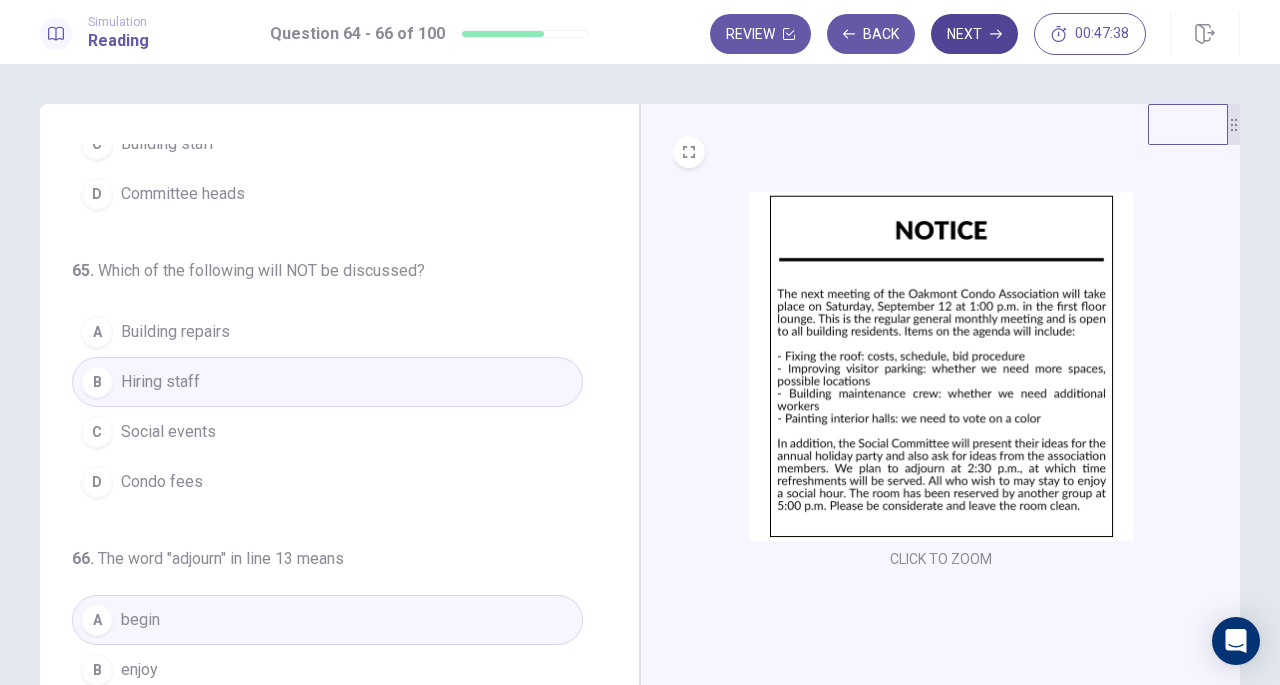 click on "Next" at bounding box center [974, 34] 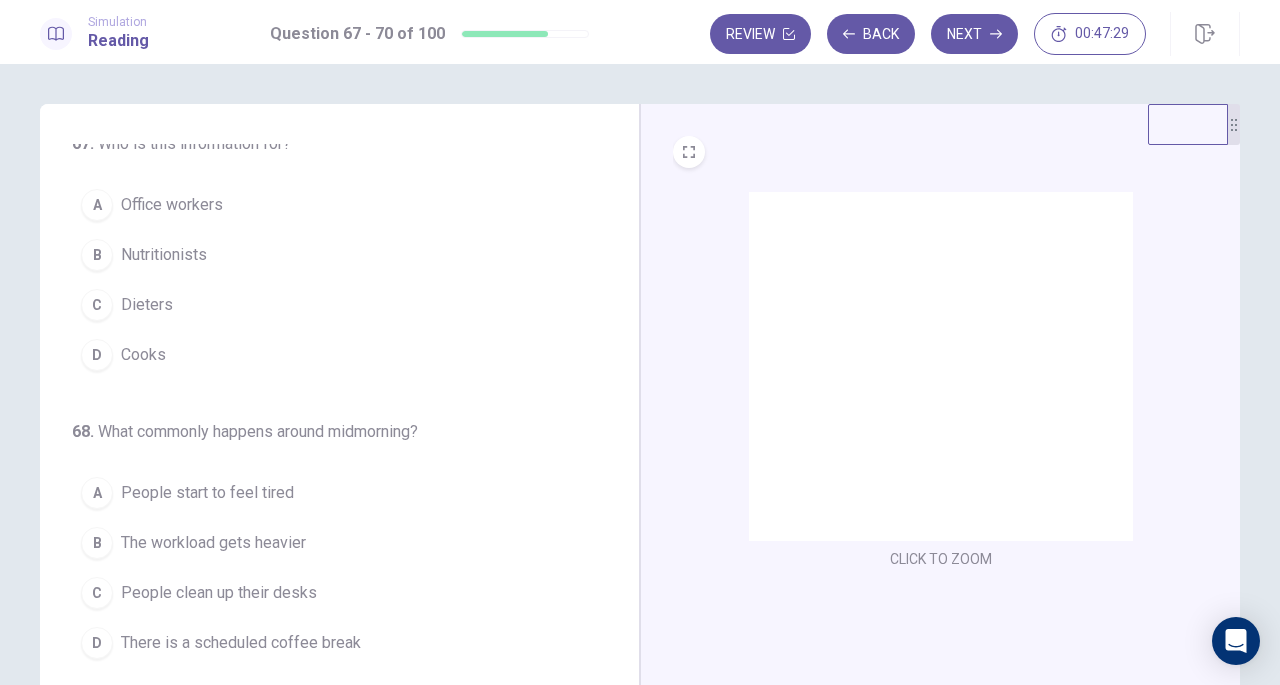 scroll, scrollTop: 0, scrollLeft: 0, axis: both 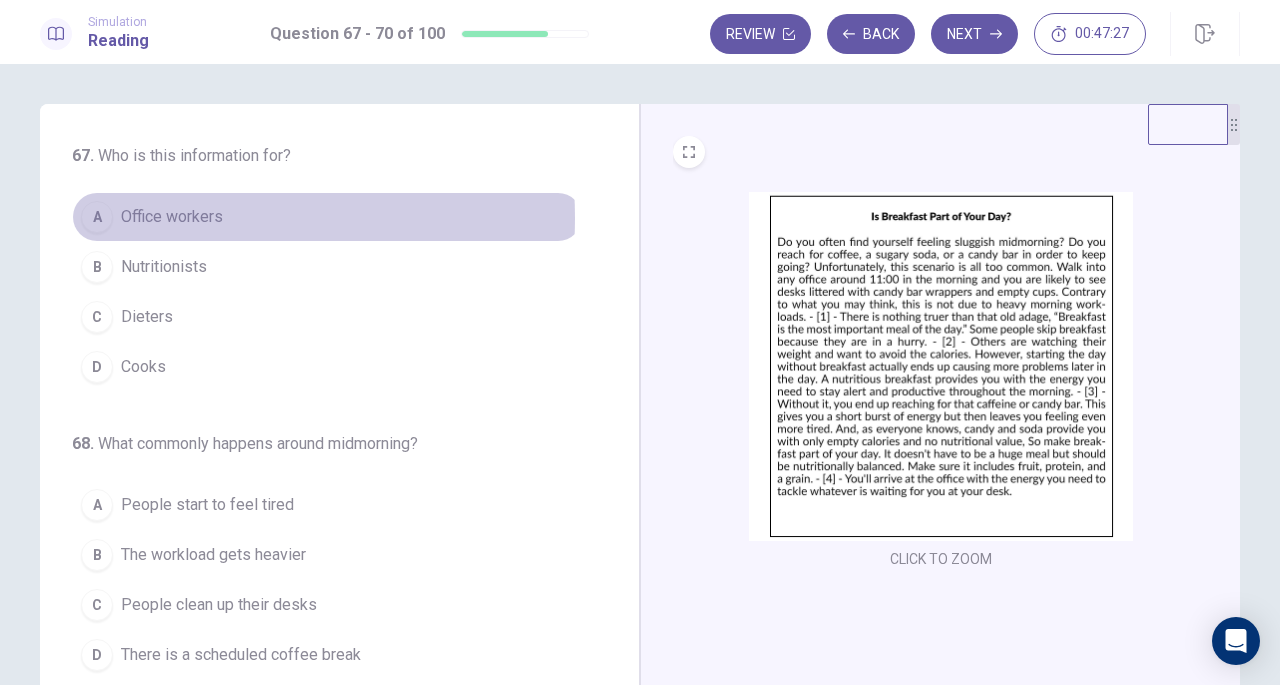 click on "Office workers" at bounding box center (172, 217) 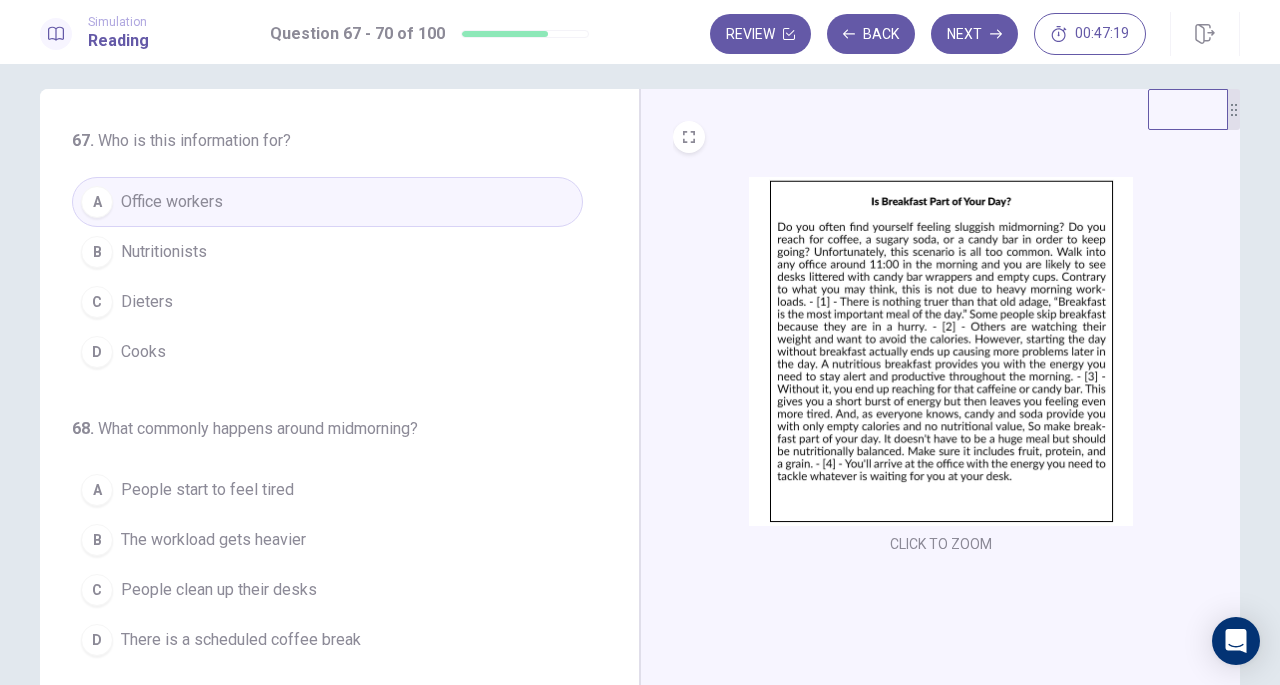 scroll, scrollTop: 16, scrollLeft: 0, axis: vertical 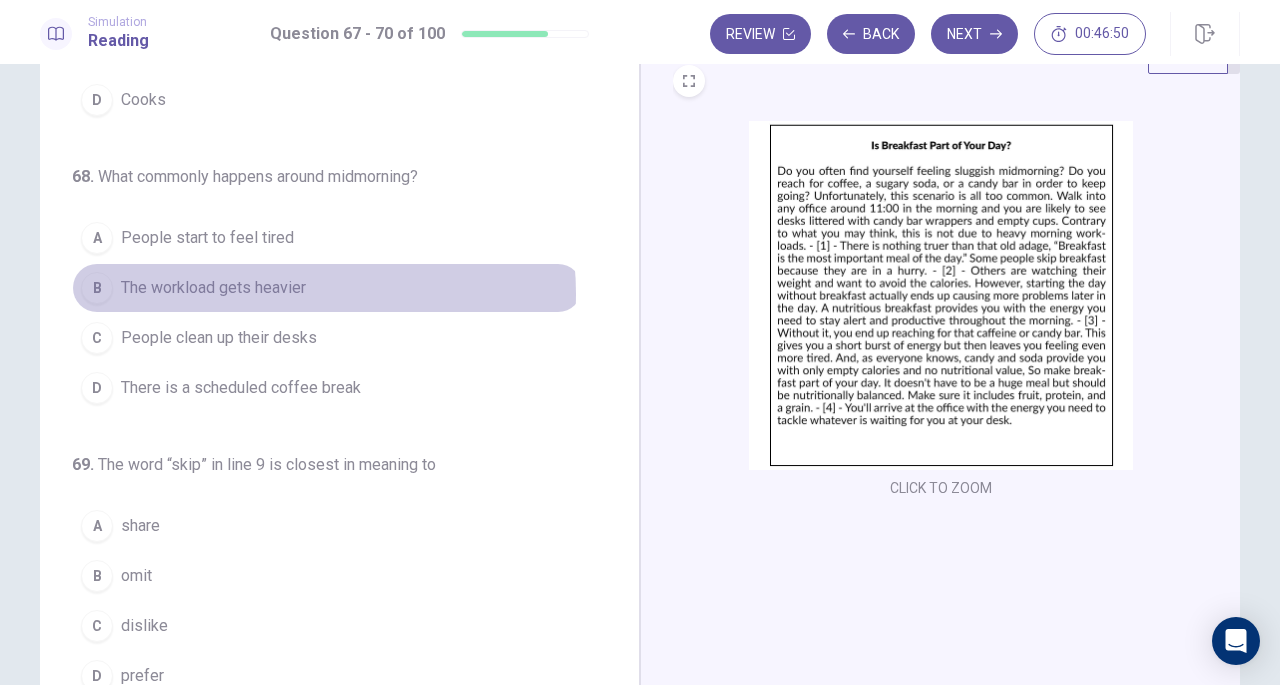 click on "The workload gets heavier" at bounding box center (213, 288) 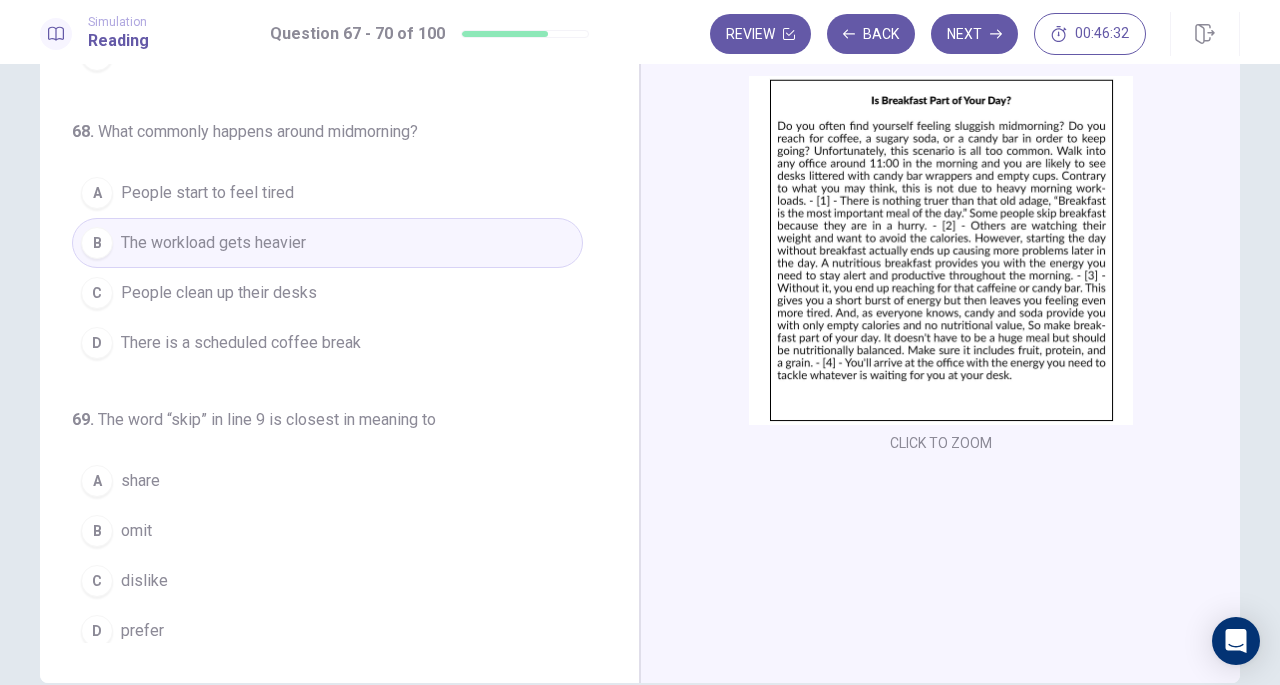 scroll, scrollTop: 115, scrollLeft: 0, axis: vertical 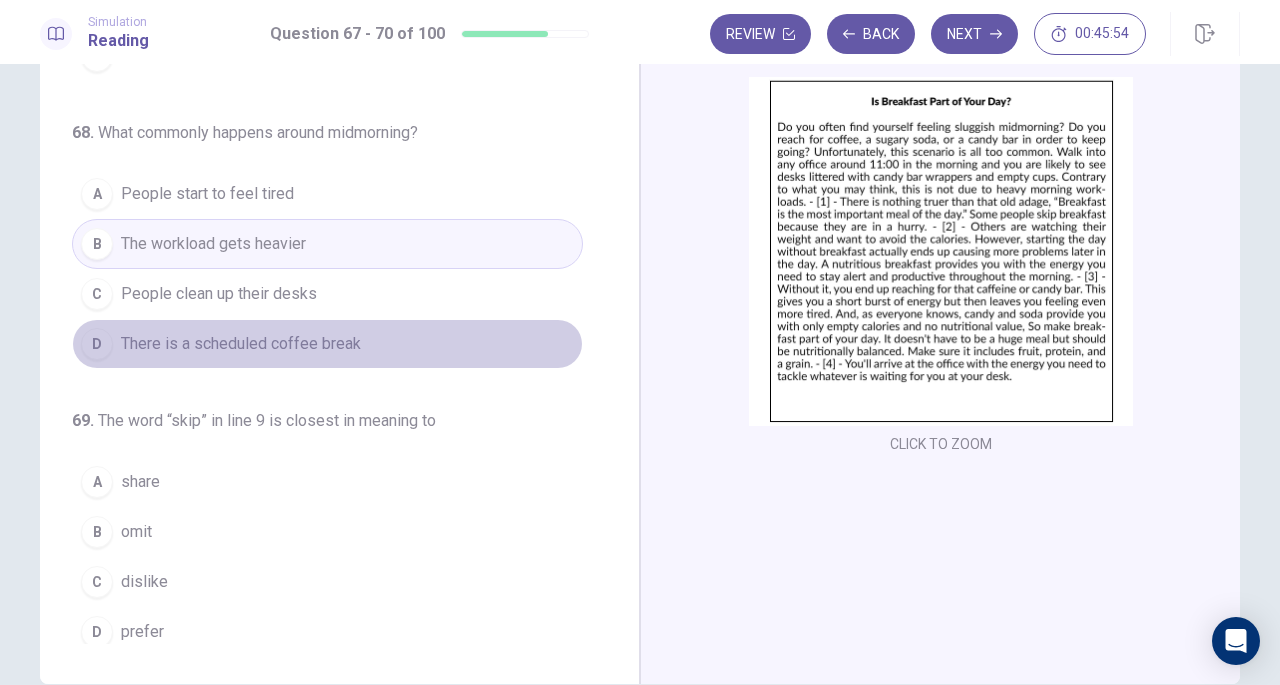 click on "D There is a scheduled coffee break" at bounding box center (327, 344) 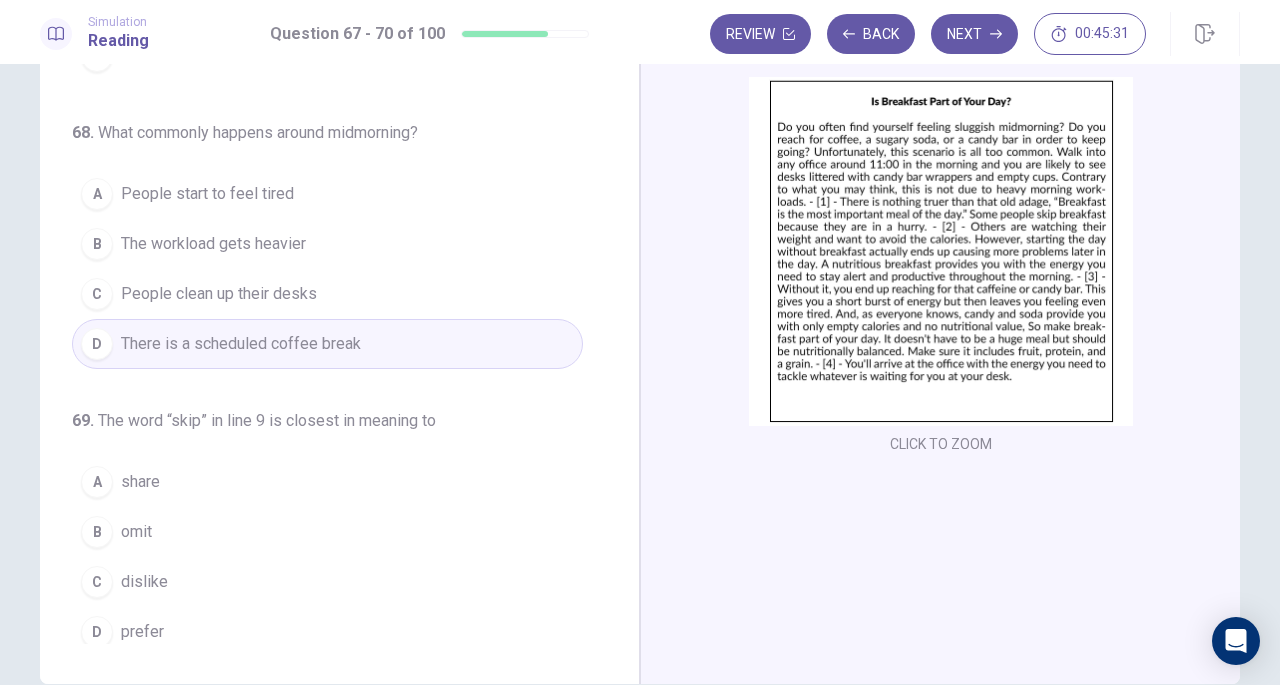 click on "The workload gets heavier" at bounding box center (213, 244) 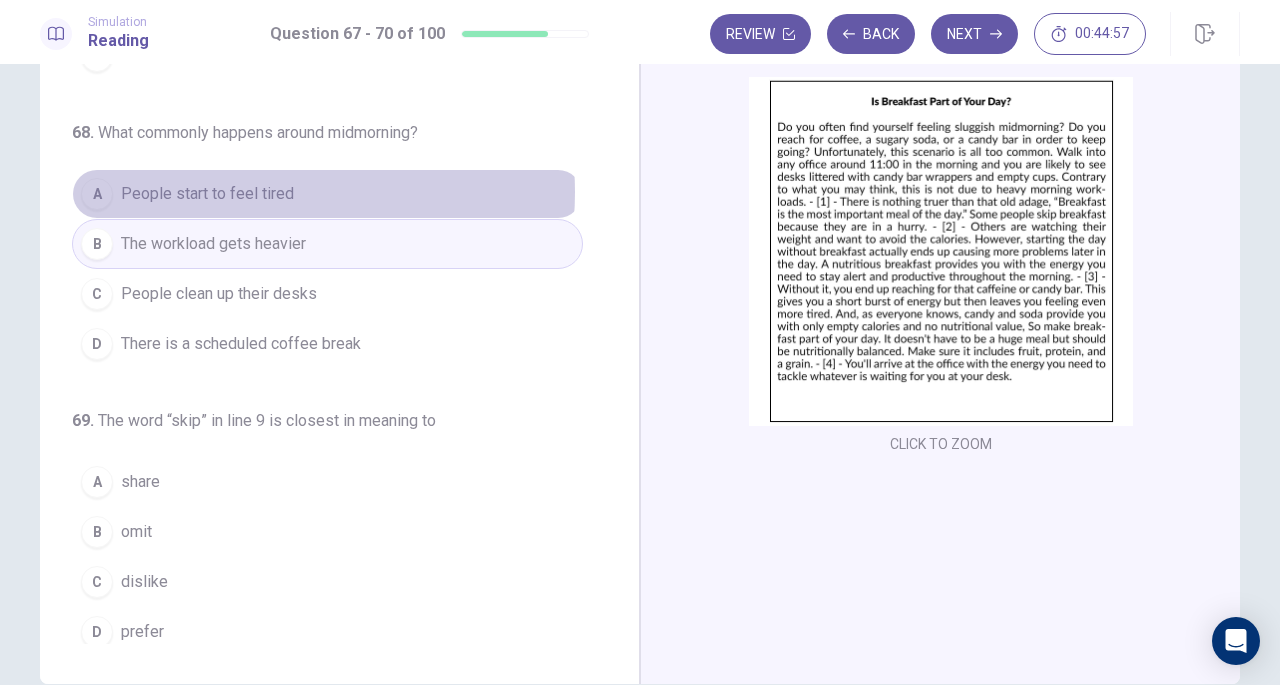 click on "People start to feel tired" at bounding box center [207, 194] 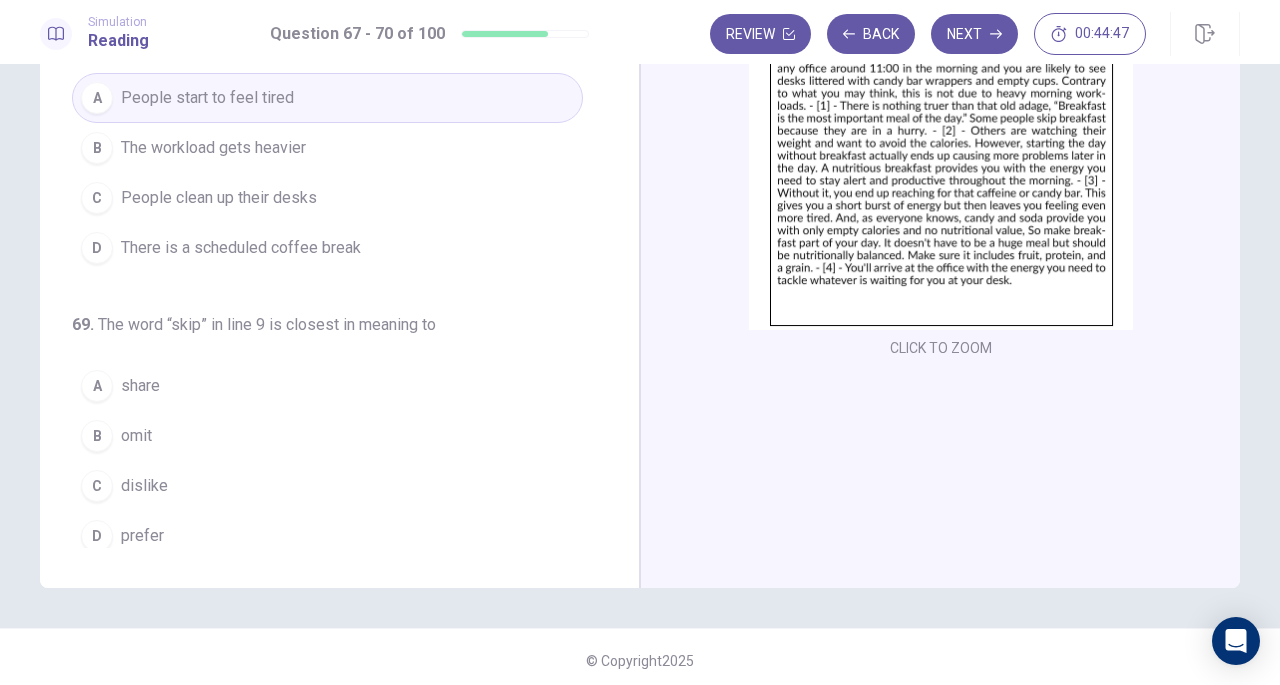 scroll, scrollTop: 218, scrollLeft: 0, axis: vertical 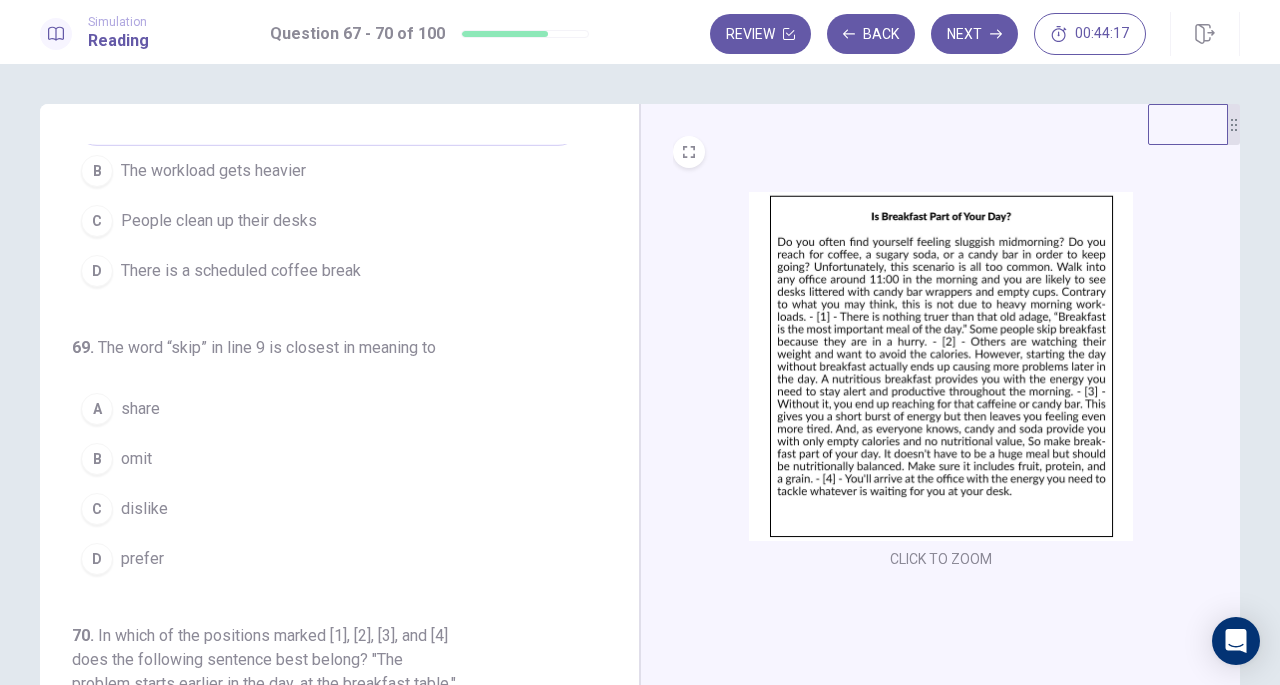 click on "omit" at bounding box center [136, 459] 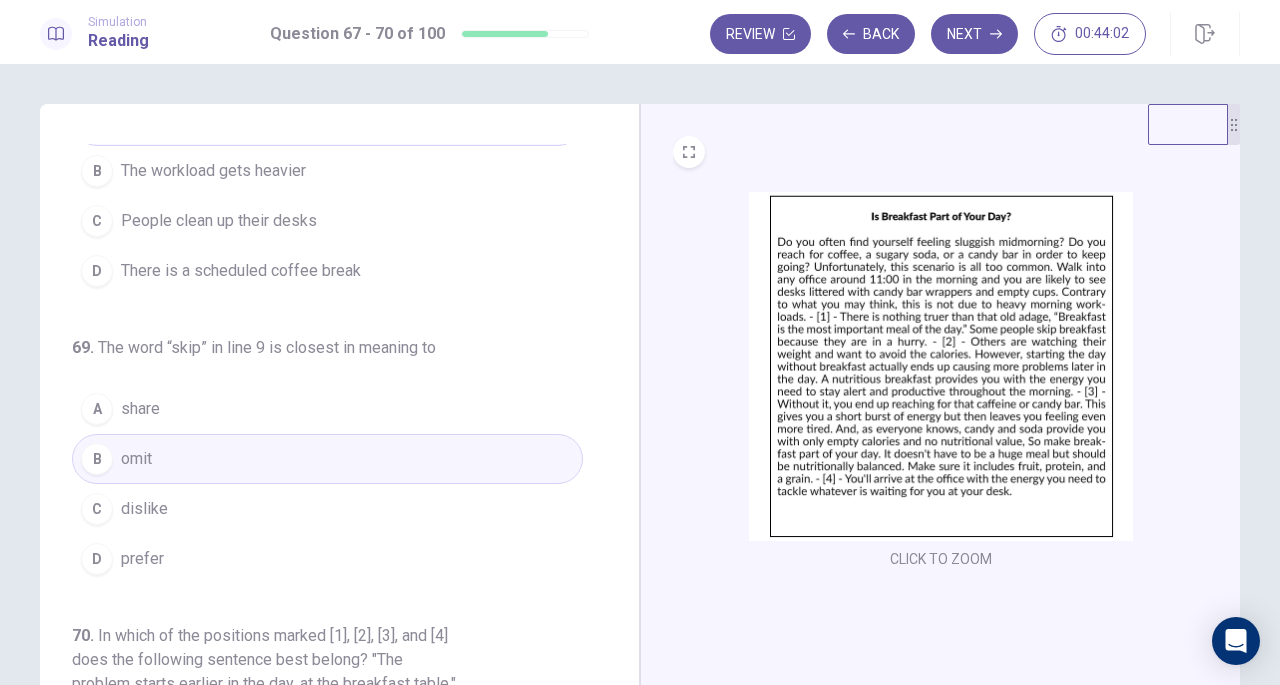 scroll, scrollTop: 558, scrollLeft: 0, axis: vertical 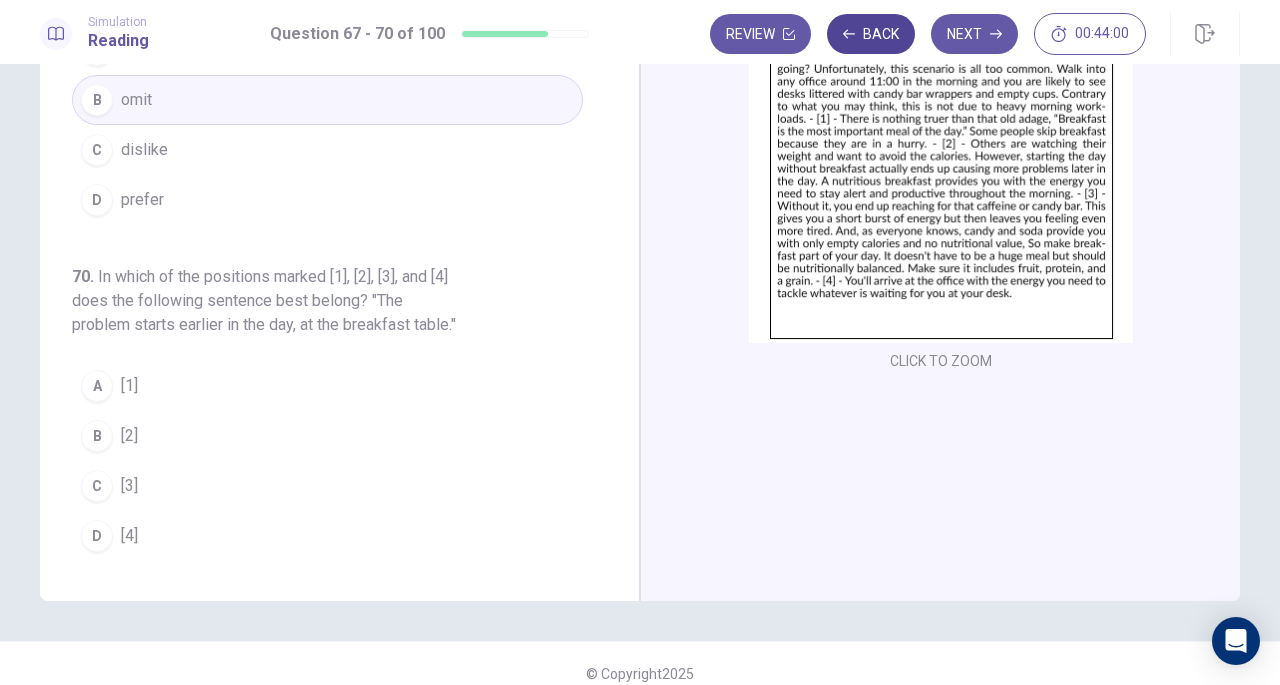 click on "Back" at bounding box center [871, 34] 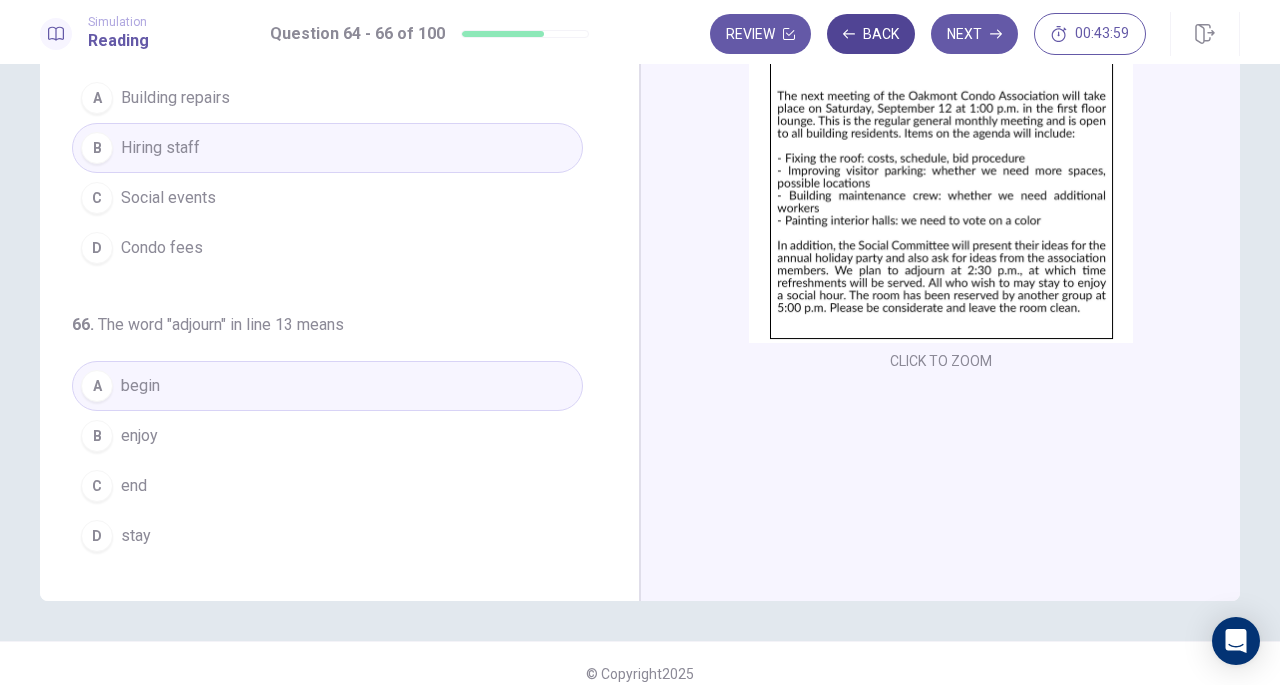 scroll, scrollTop: 200, scrollLeft: 0, axis: vertical 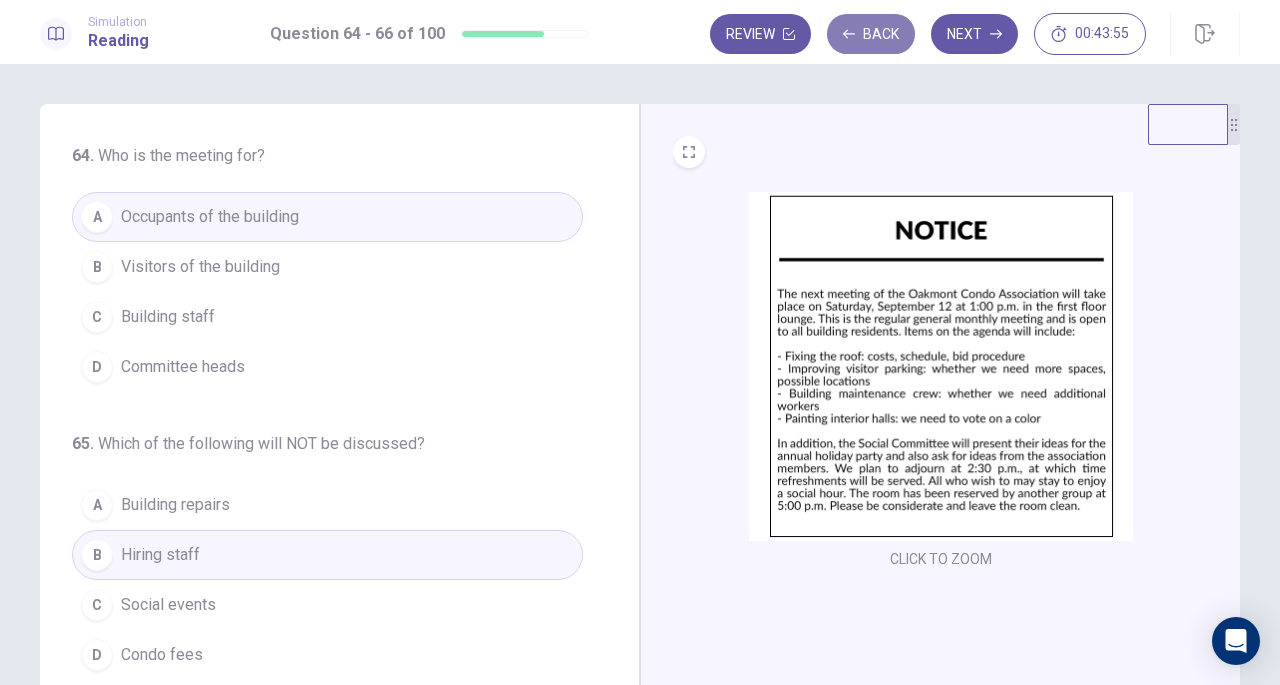 click on "Back" at bounding box center (871, 34) 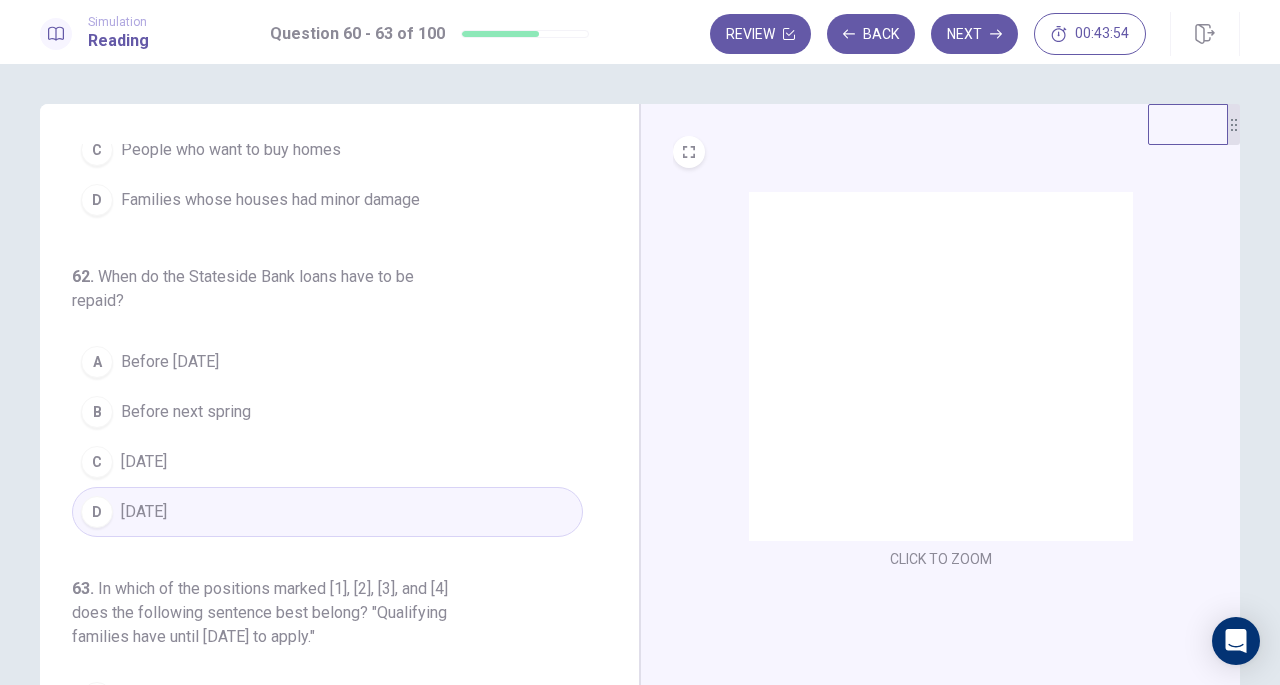scroll, scrollTop: 558, scrollLeft: 0, axis: vertical 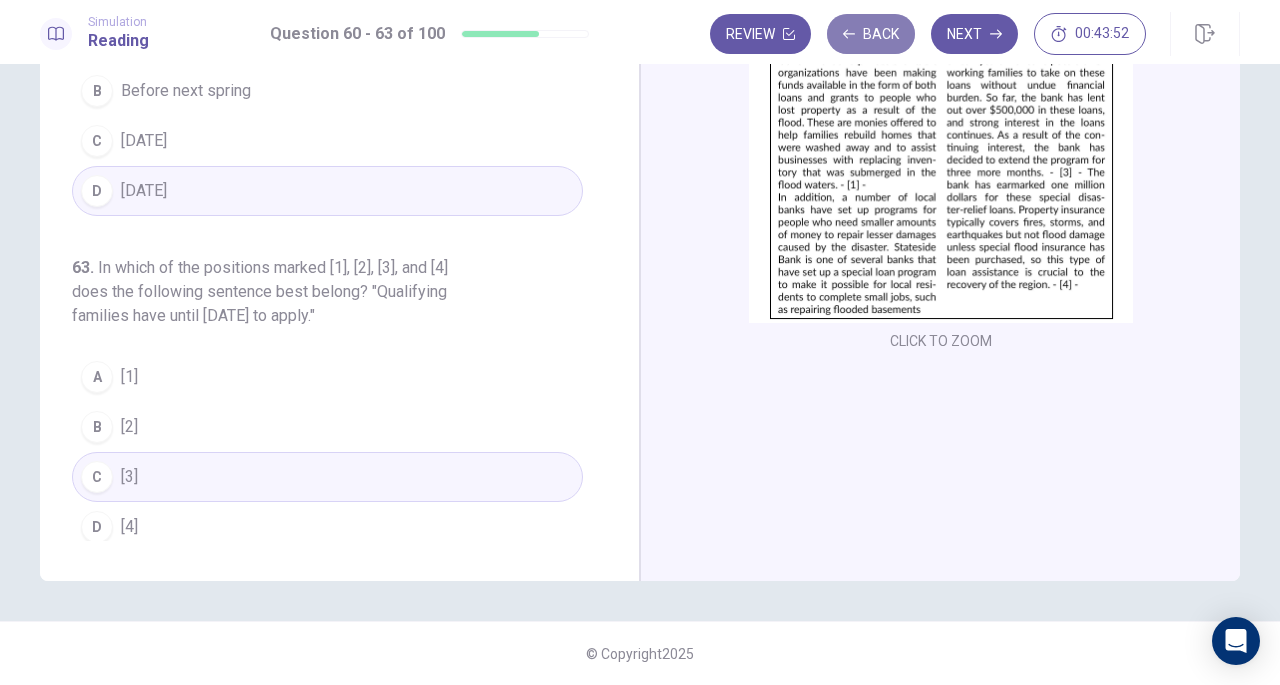 click on "Back" at bounding box center (871, 34) 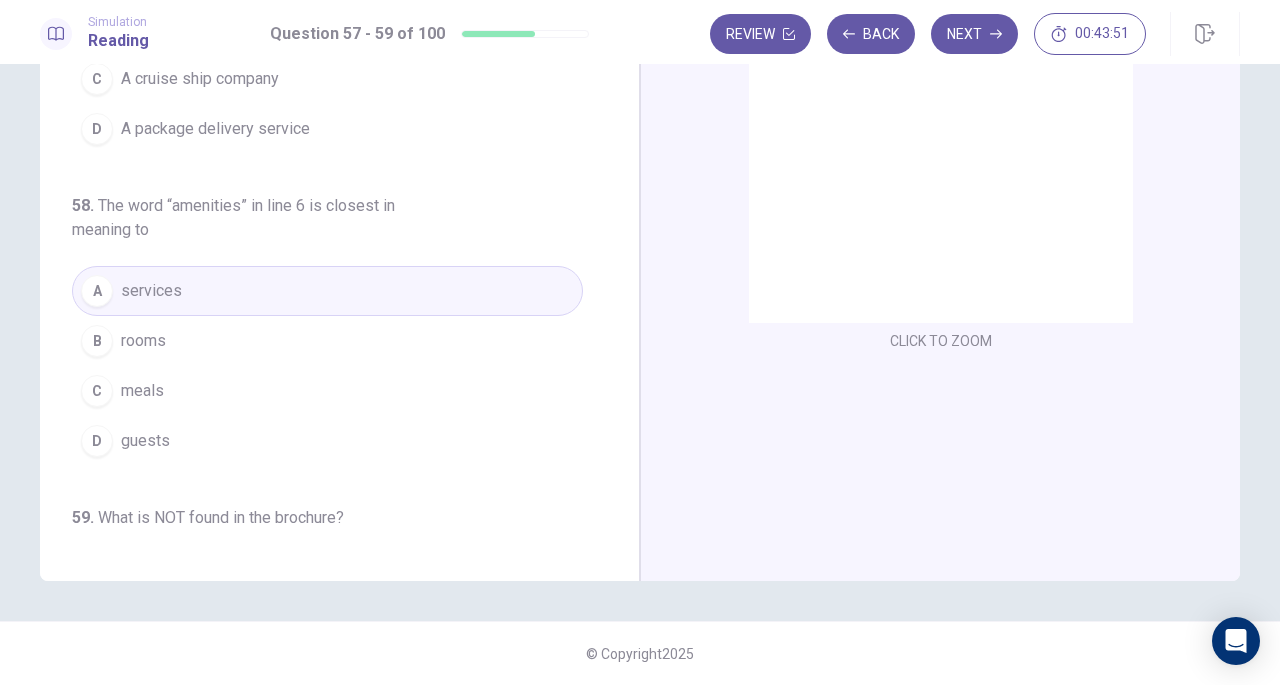 scroll, scrollTop: 0, scrollLeft: 0, axis: both 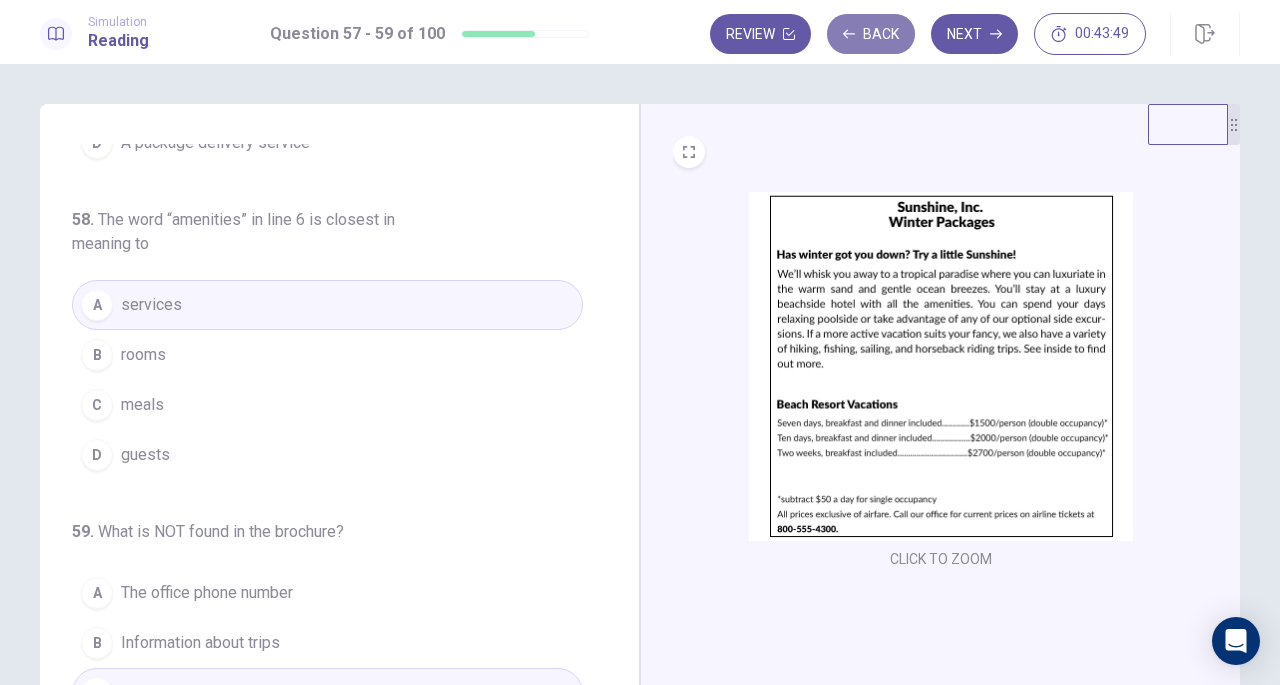 click on "Back" at bounding box center [871, 34] 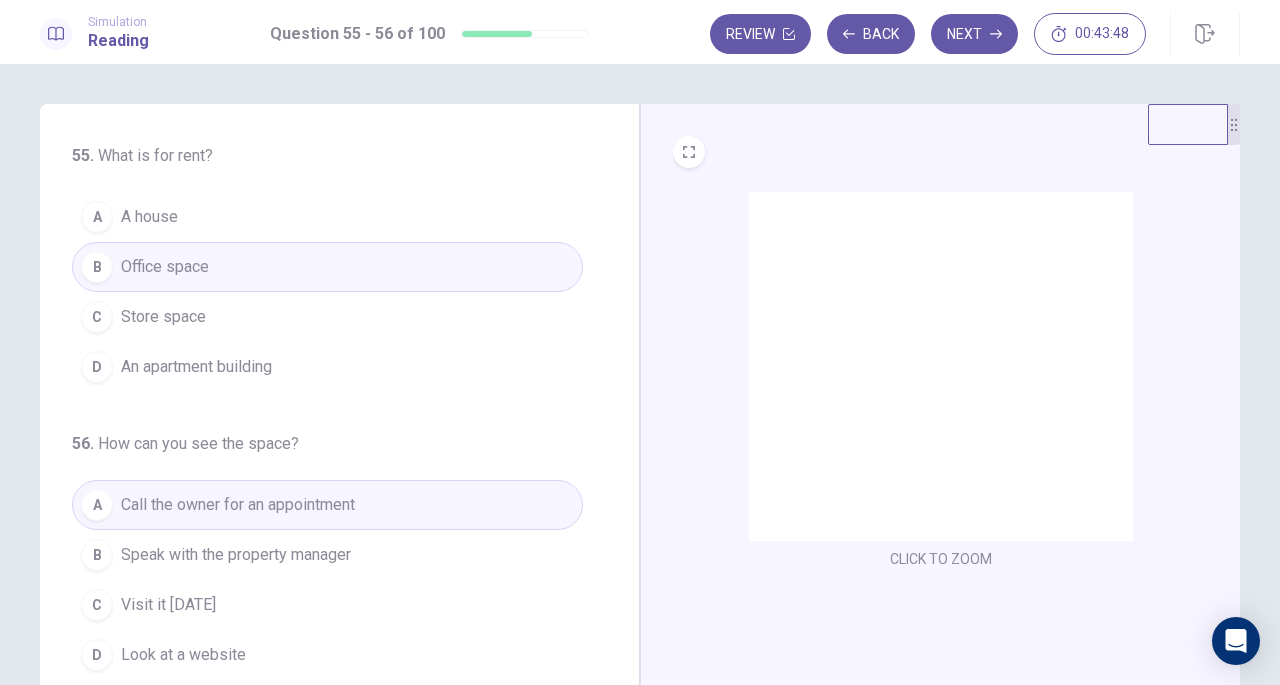 scroll, scrollTop: 0, scrollLeft: 0, axis: both 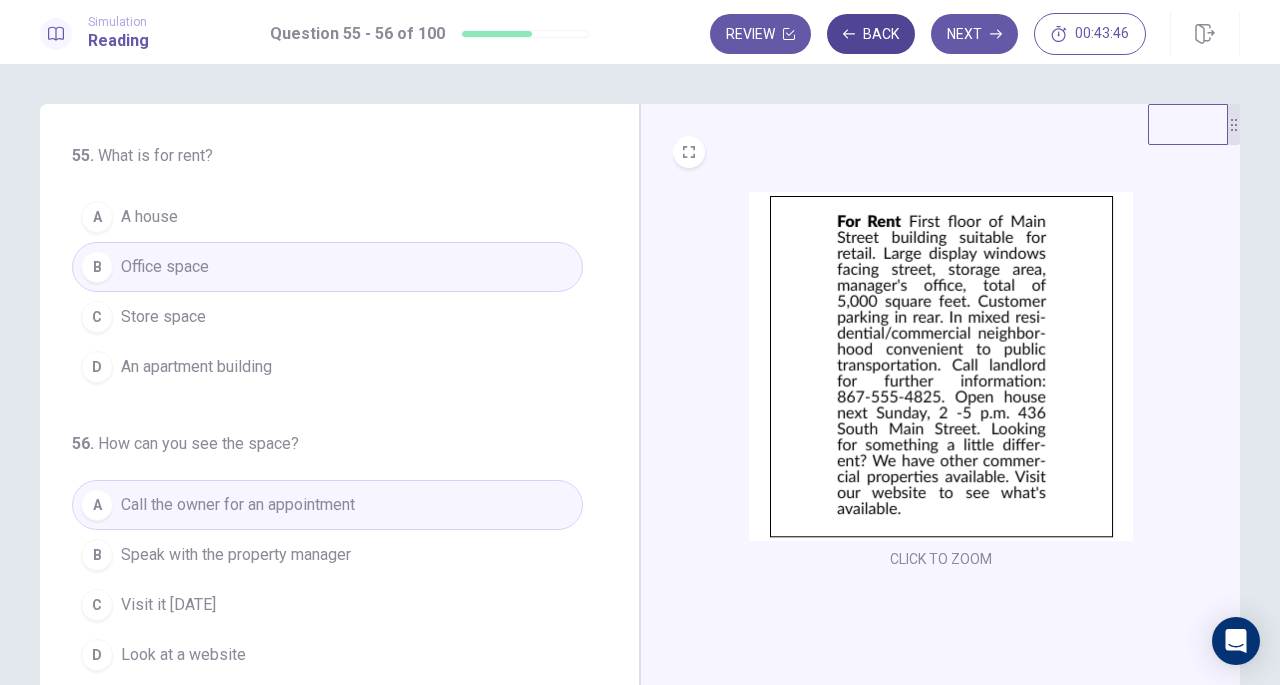 click on "Back" at bounding box center (871, 34) 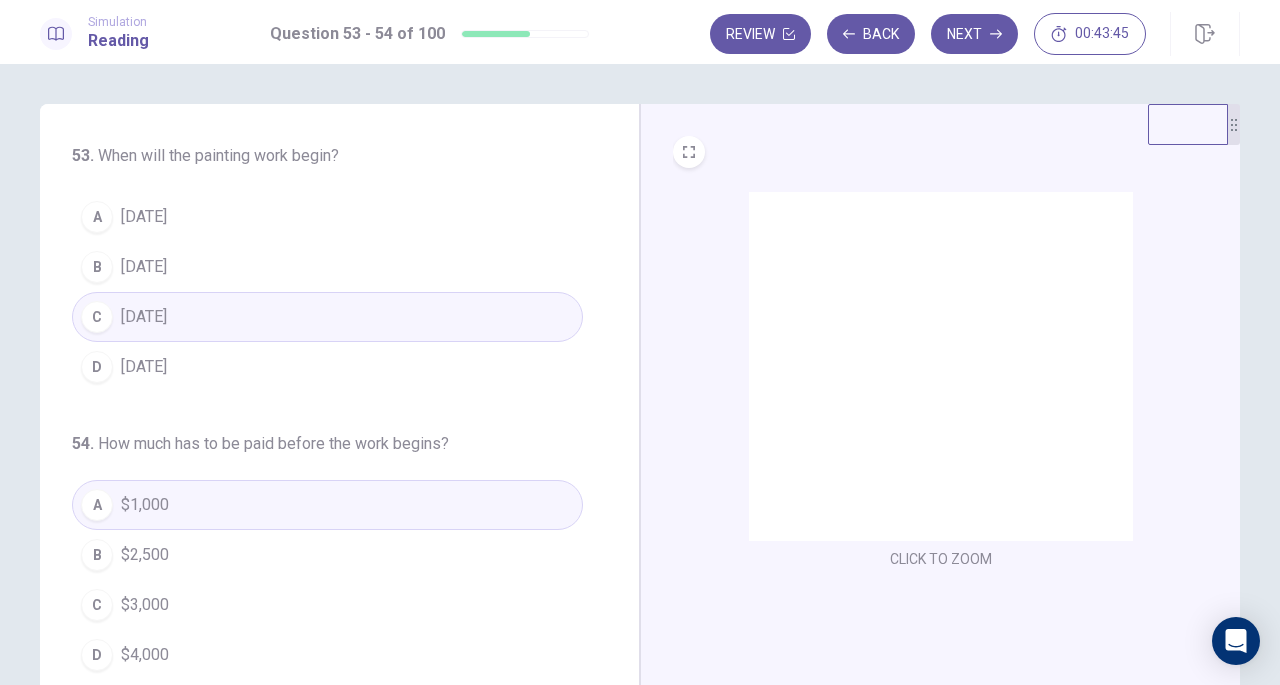 scroll, scrollTop: 218, scrollLeft: 0, axis: vertical 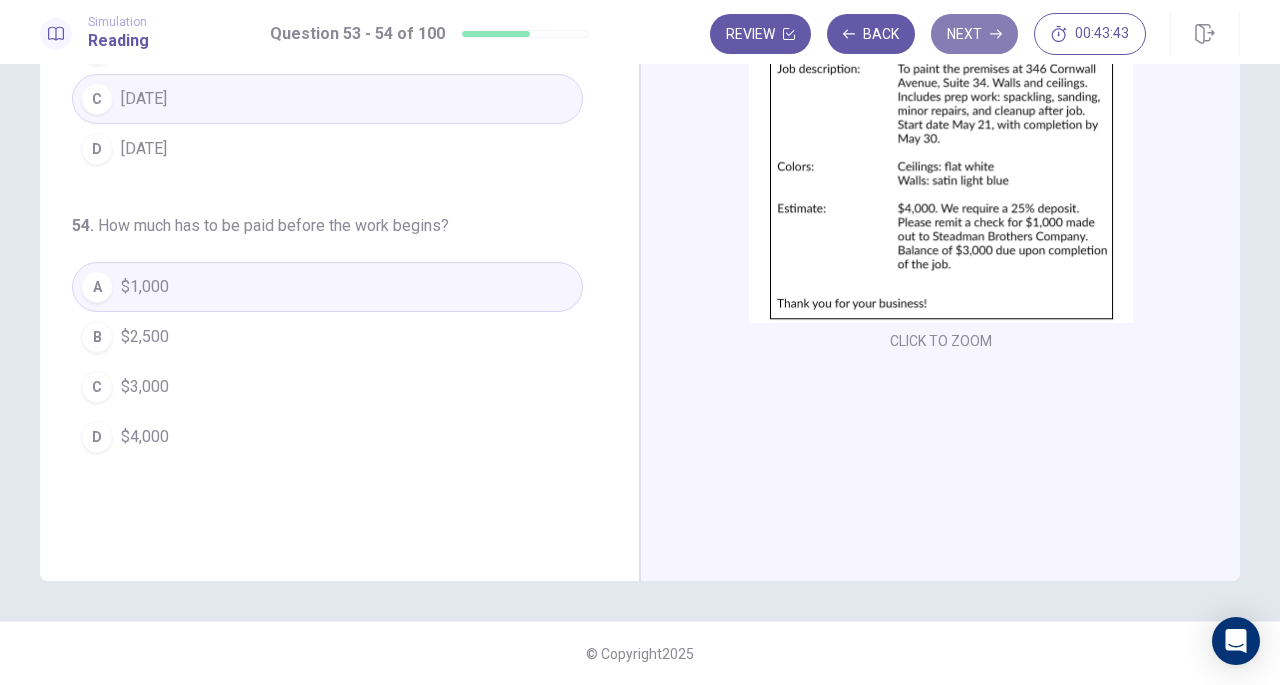 click on "Next" at bounding box center [974, 34] 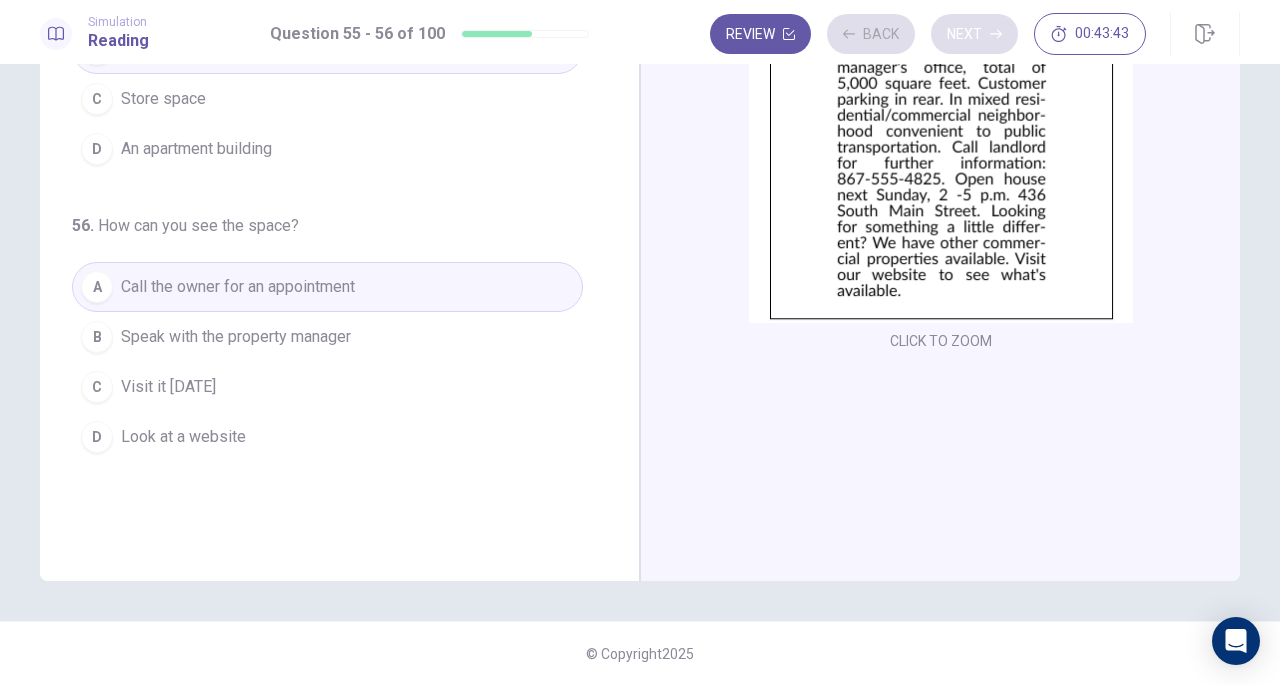 click on "Review Back Next 00:43:43" at bounding box center [928, 34] 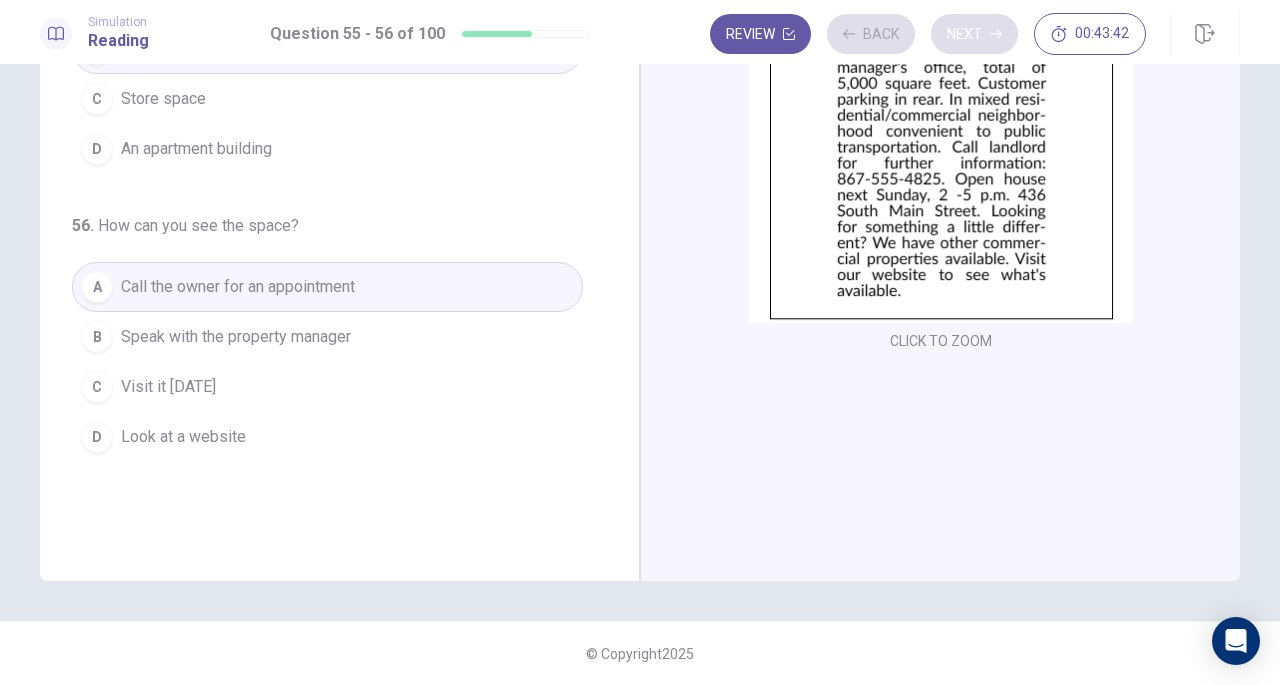 click on "Review Back Next 00:43:42" at bounding box center [928, 34] 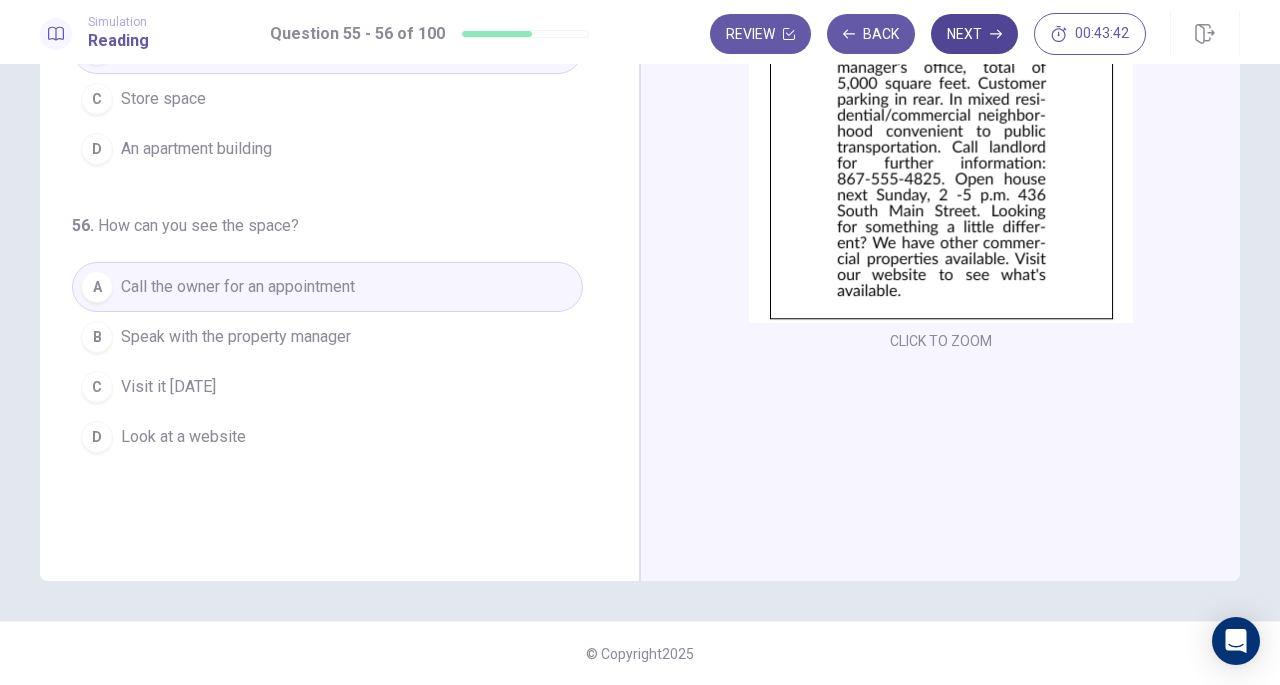 click on "Next" at bounding box center (974, 34) 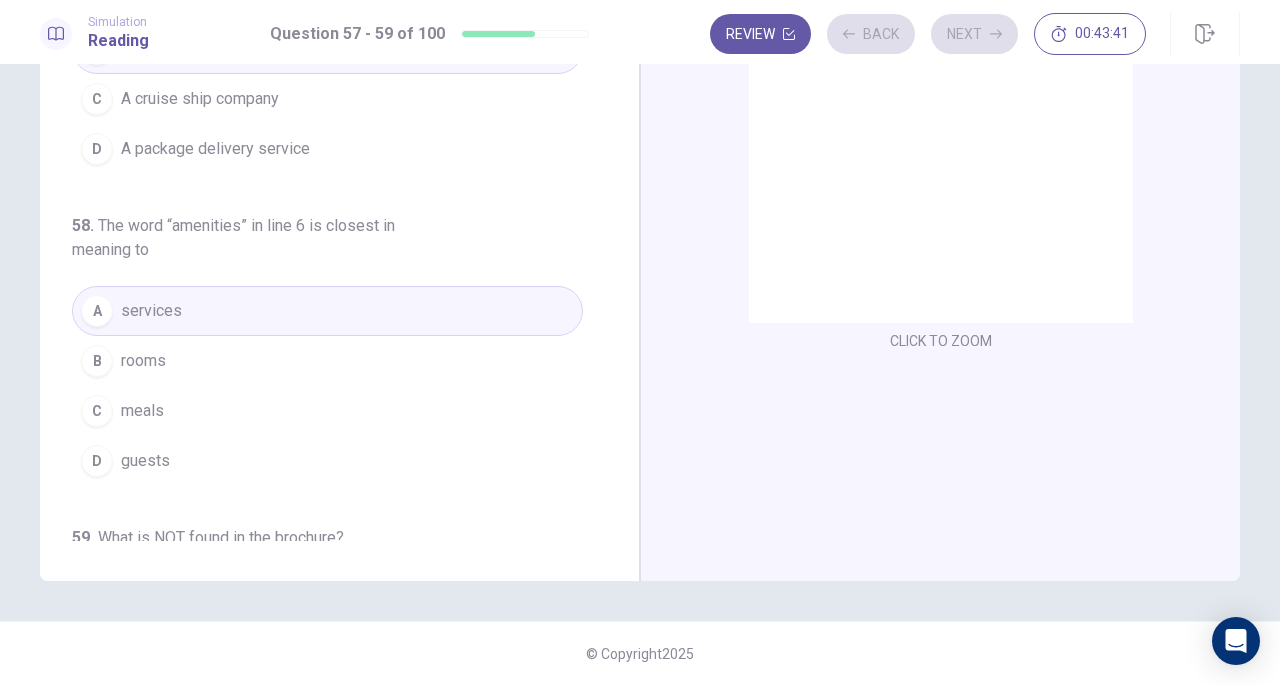 scroll, scrollTop: 0, scrollLeft: 0, axis: both 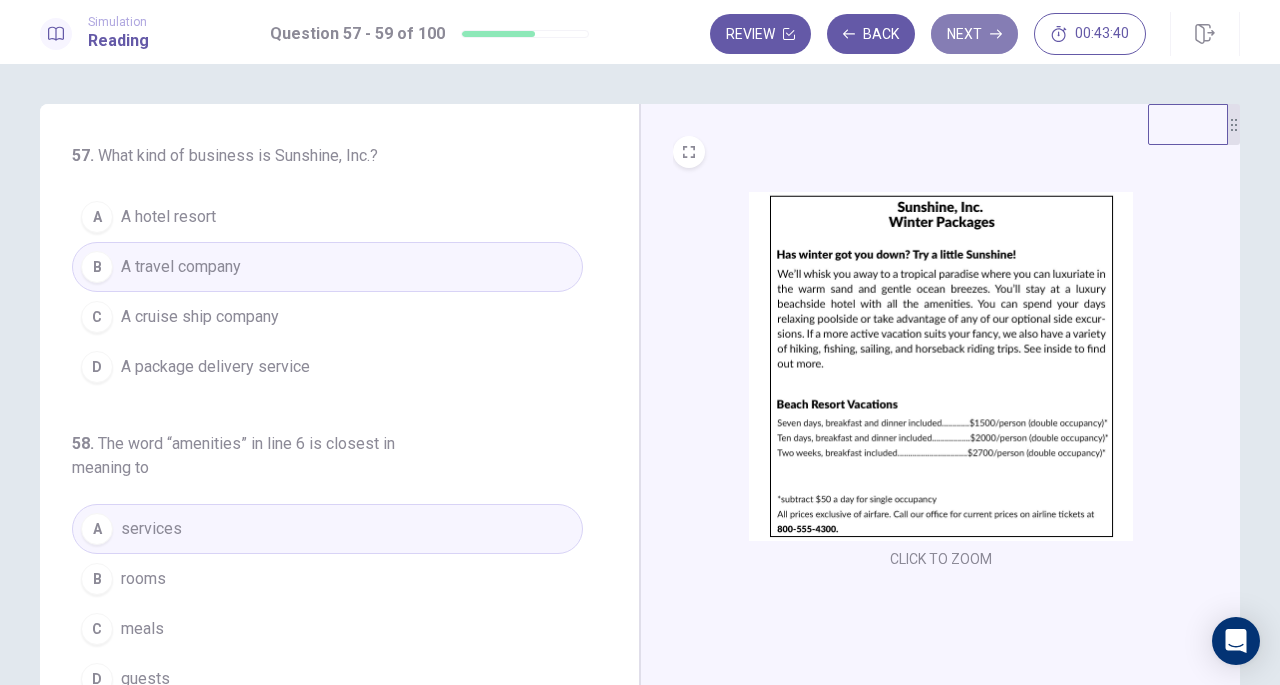 click on "Next" at bounding box center [974, 34] 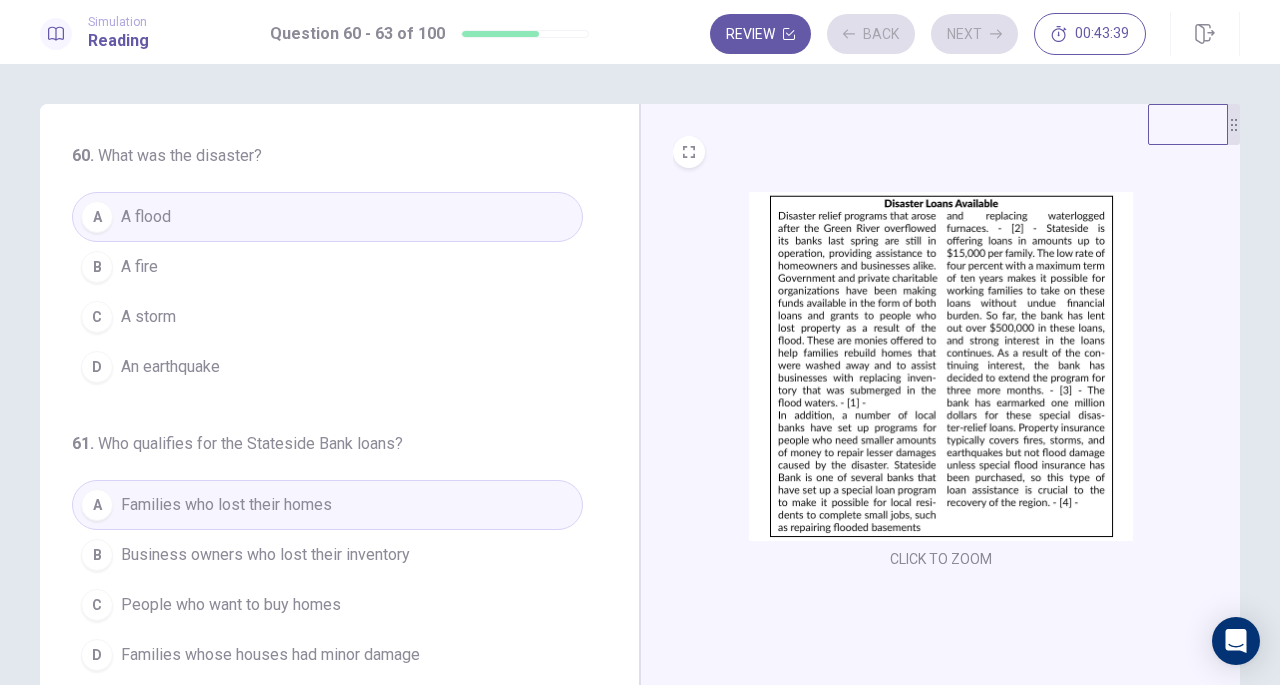 click on "Review Back Next 00:43:39" at bounding box center [928, 34] 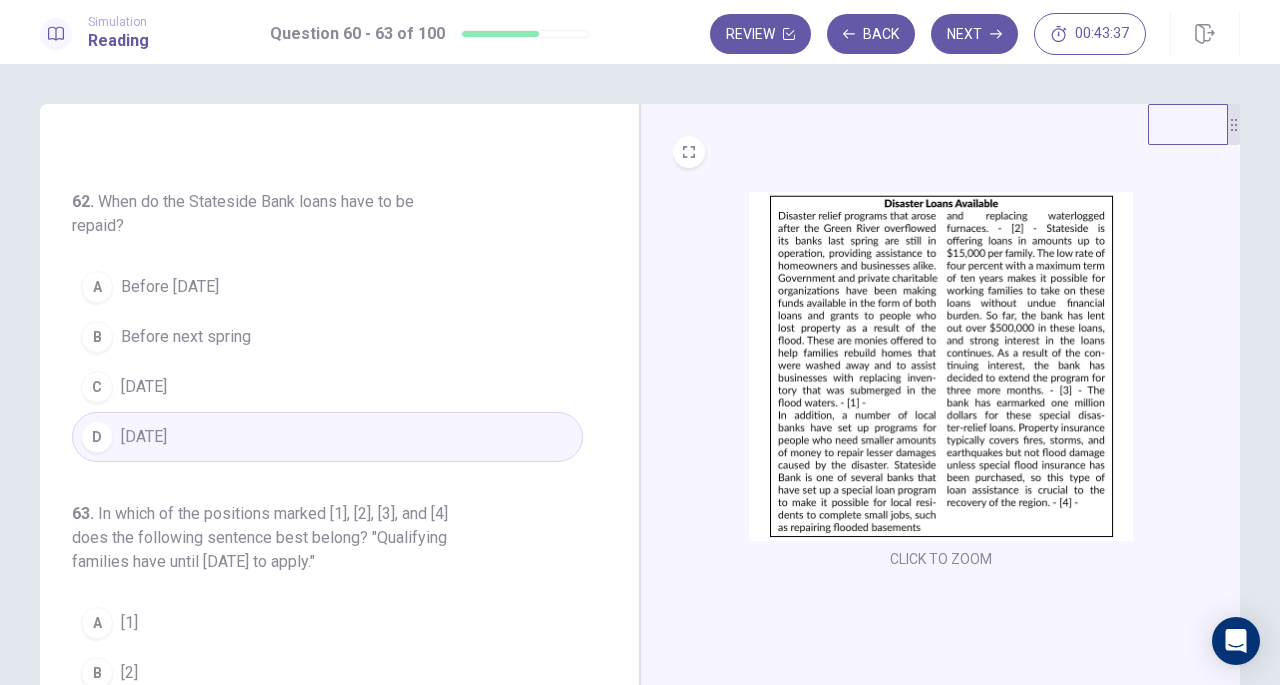 scroll, scrollTop: 558, scrollLeft: 0, axis: vertical 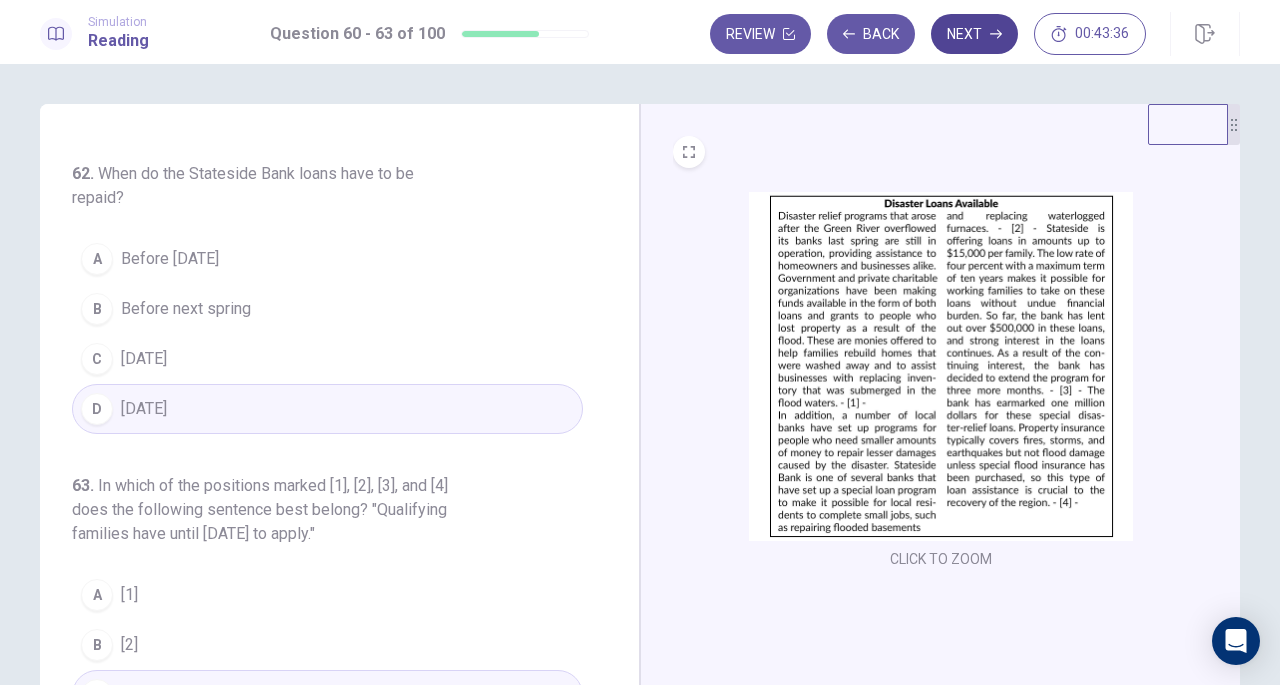 click on "Next" at bounding box center [974, 34] 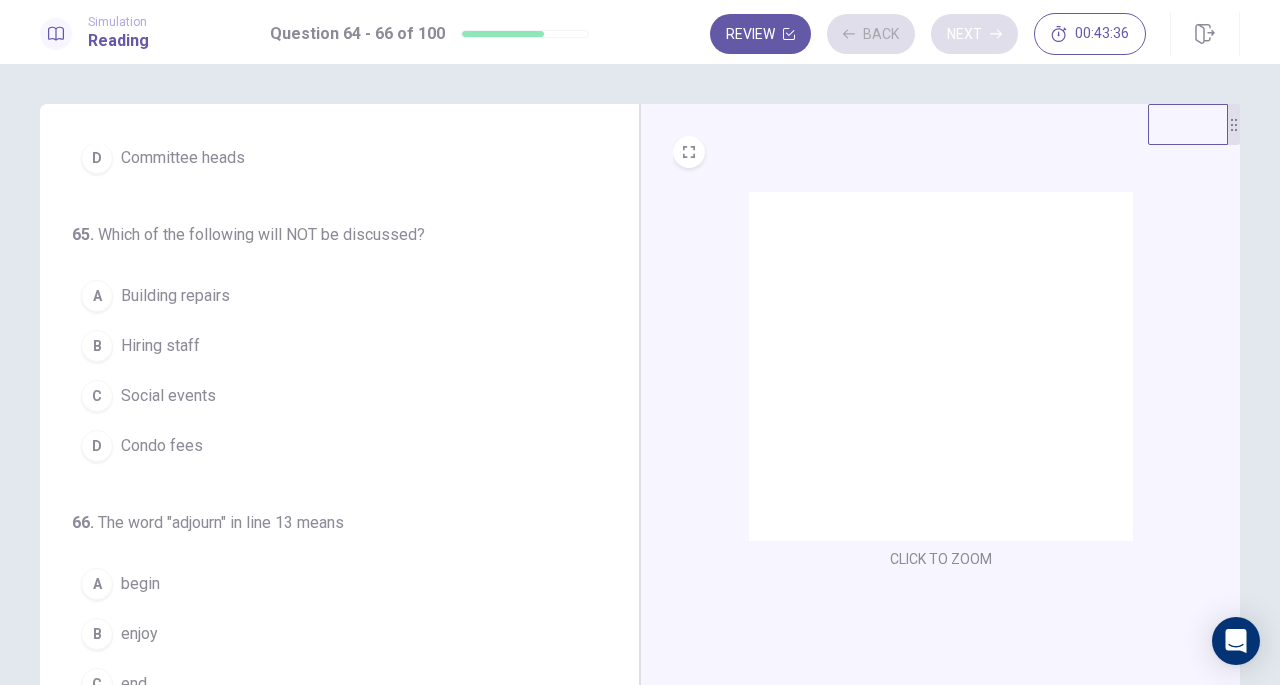 scroll, scrollTop: 200, scrollLeft: 0, axis: vertical 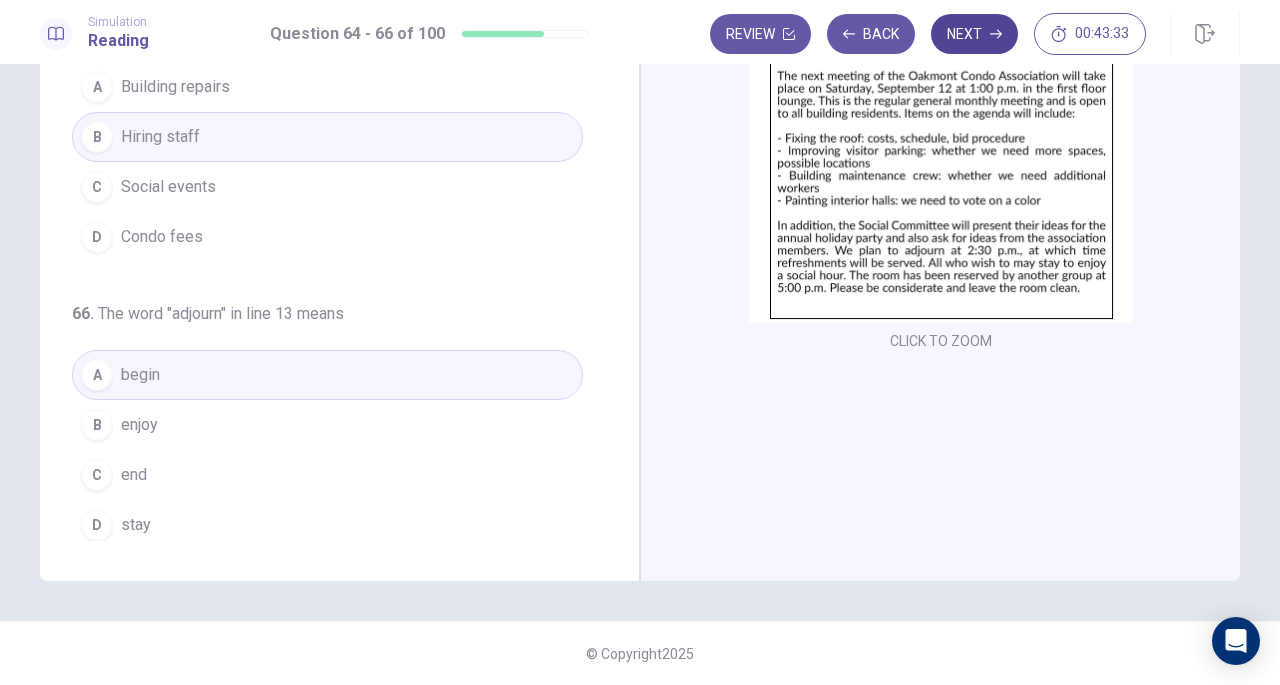 click on "Next" at bounding box center [974, 34] 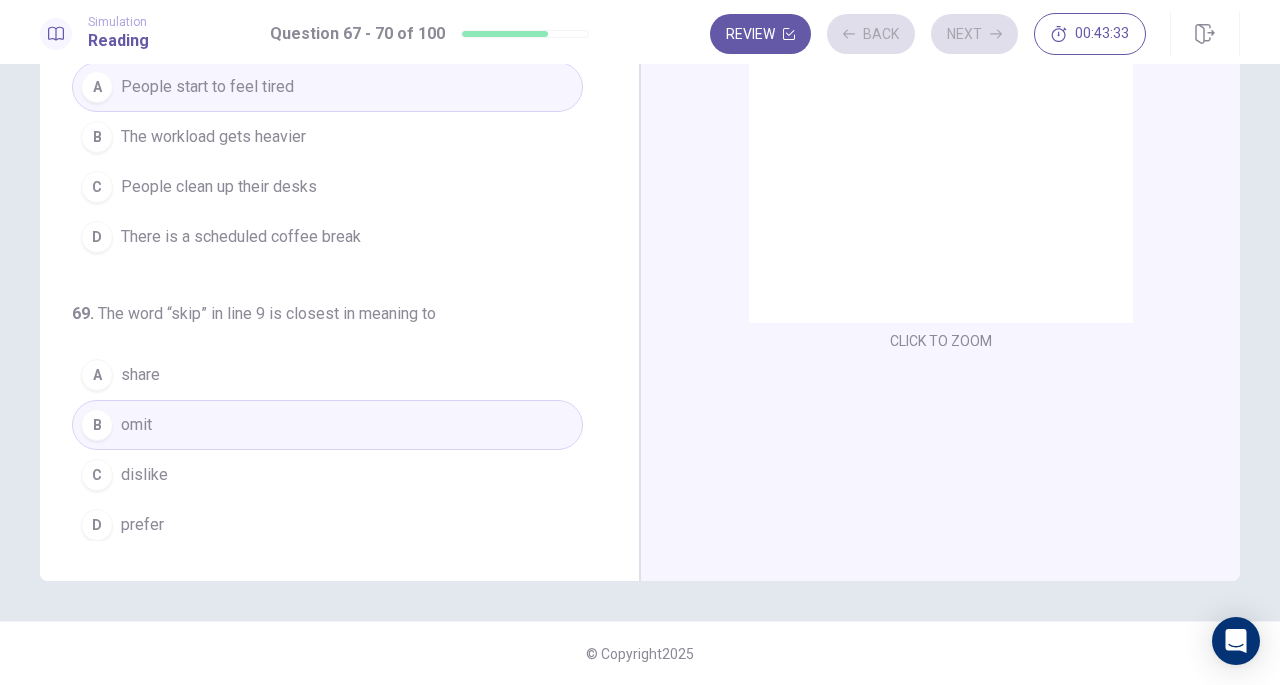 scroll, scrollTop: 558, scrollLeft: 0, axis: vertical 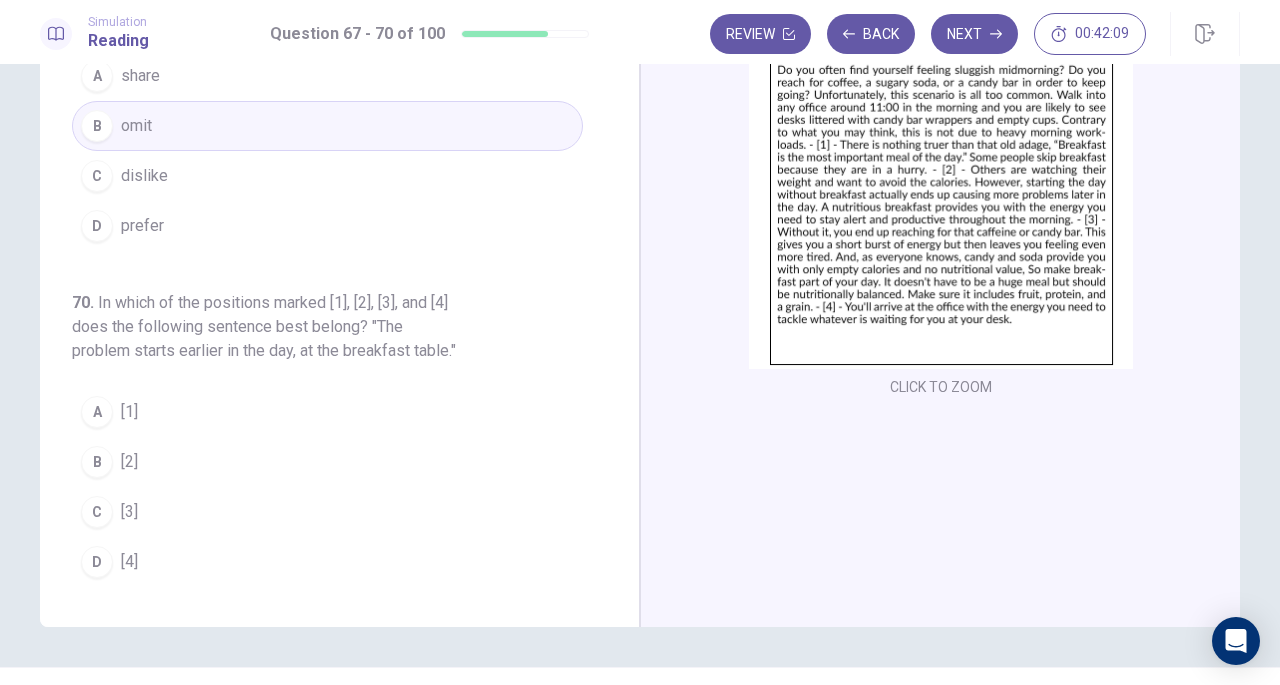 click on "A [1]" at bounding box center (327, 412) 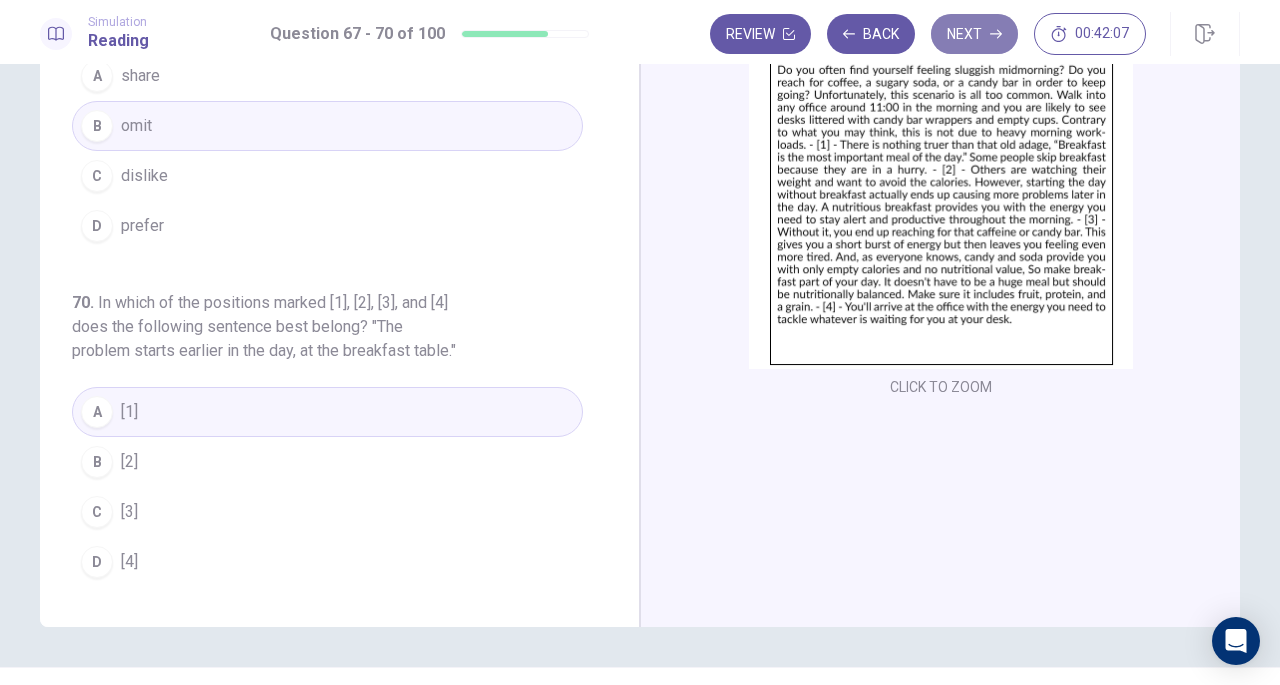 click on "Next" at bounding box center (974, 34) 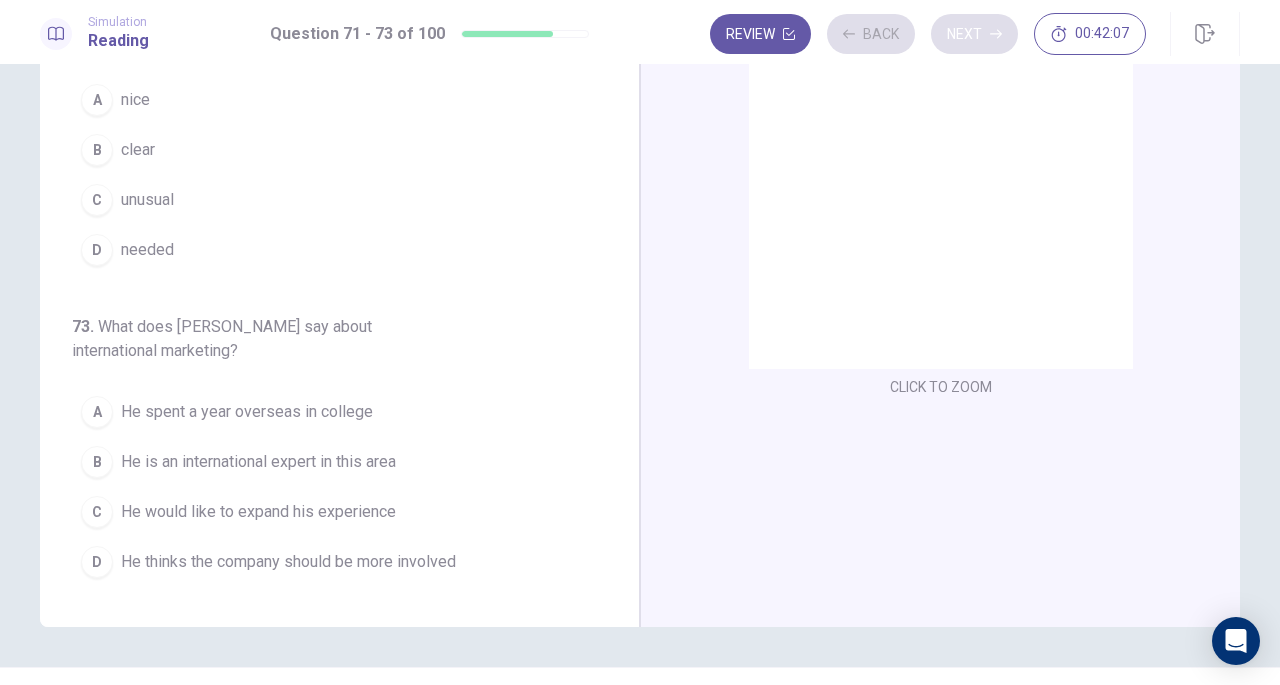 scroll, scrollTop: 248, scrollLeft: 0, axis: vertical 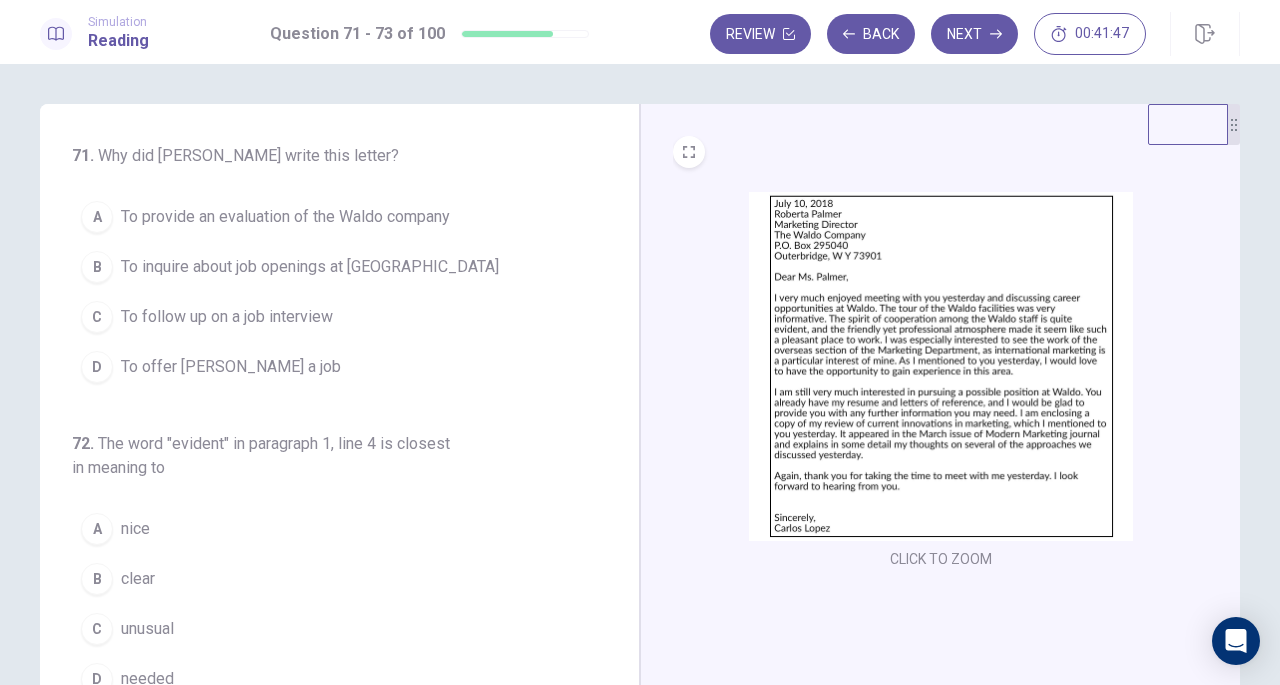 click on "To inquire about job openings at Waldo" at bounding box center [310, 267] 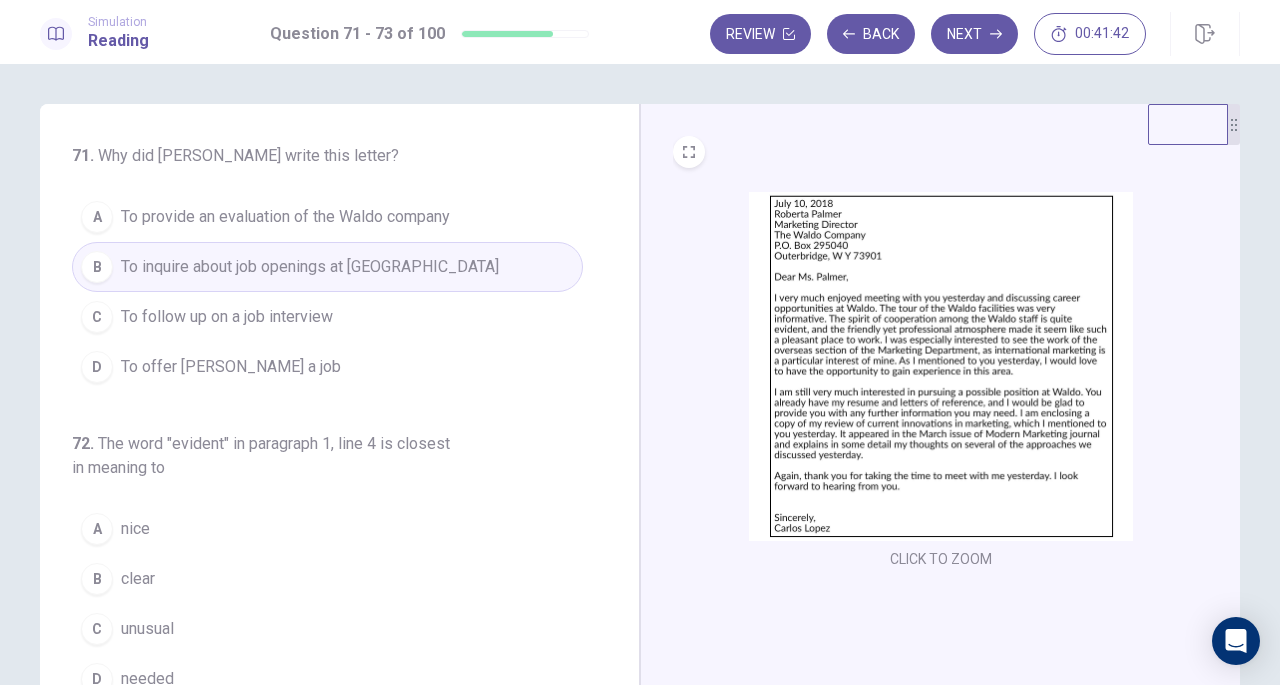 click on "C To follow up on a job interview" at bounding box center [327, 317] 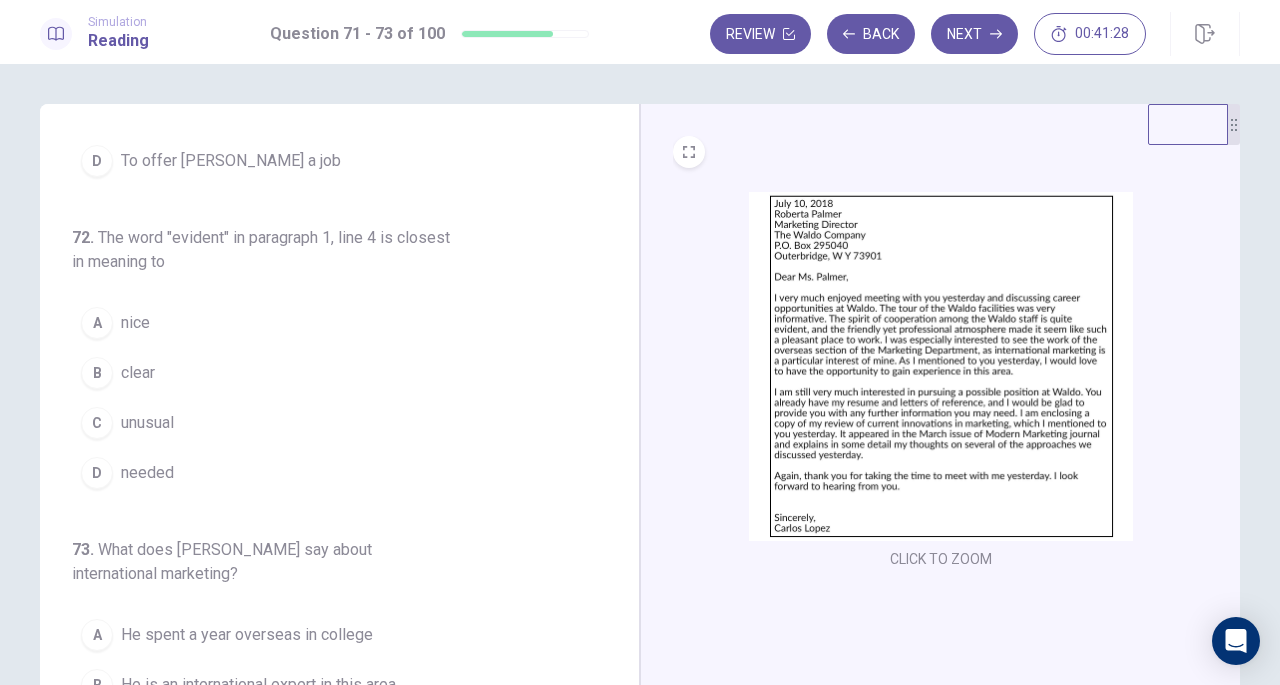 scroll, scrollTop: 248, scrollLeft: 0, axis: vertical 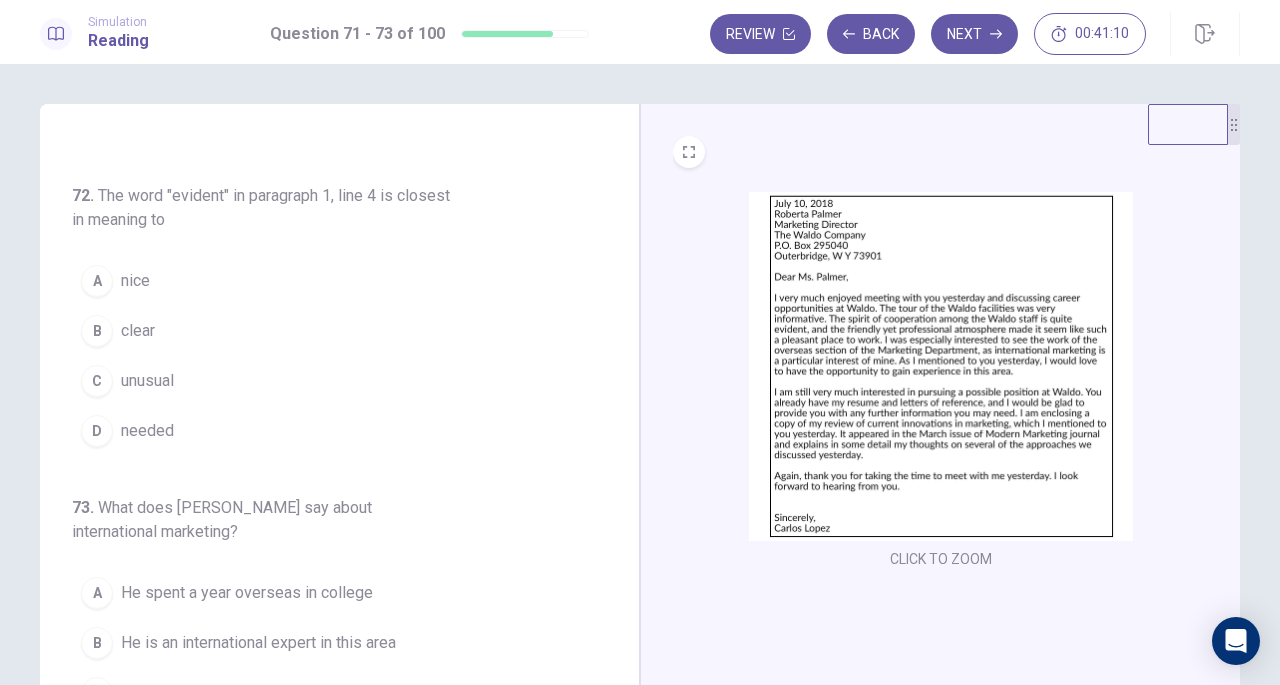 click on "nice" at bounding box center (135, 281) 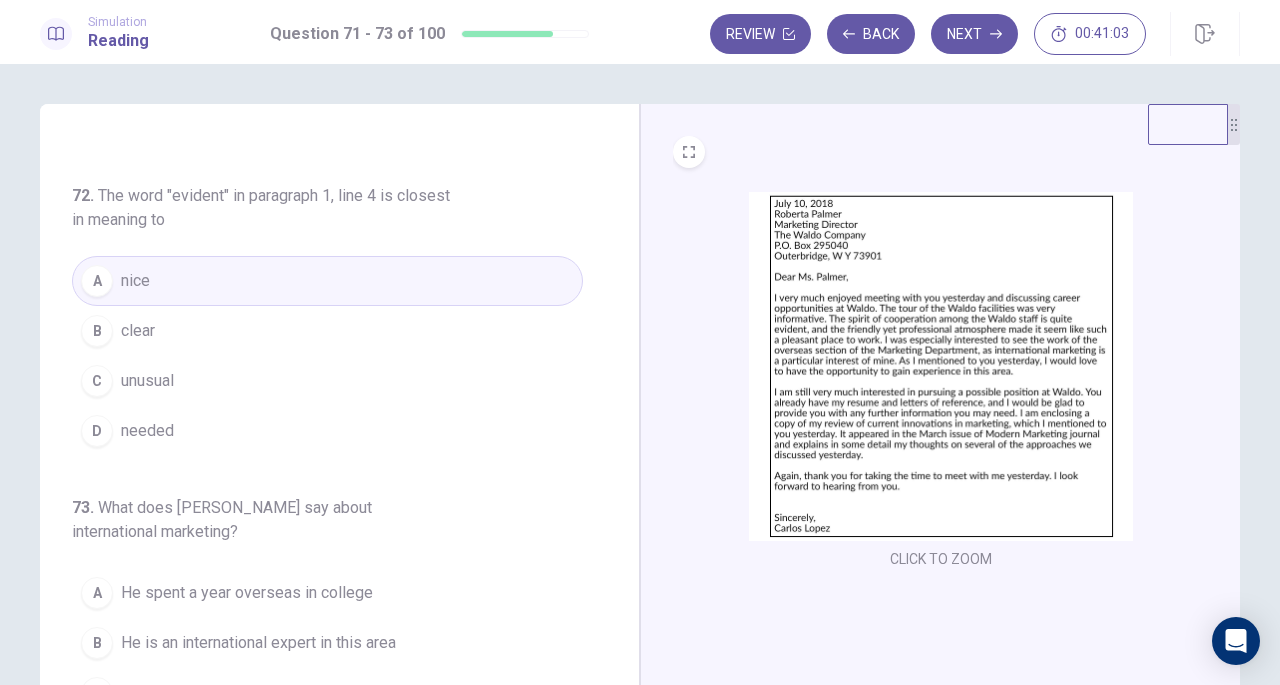 click on "needed" at bounding box center [147, 431] 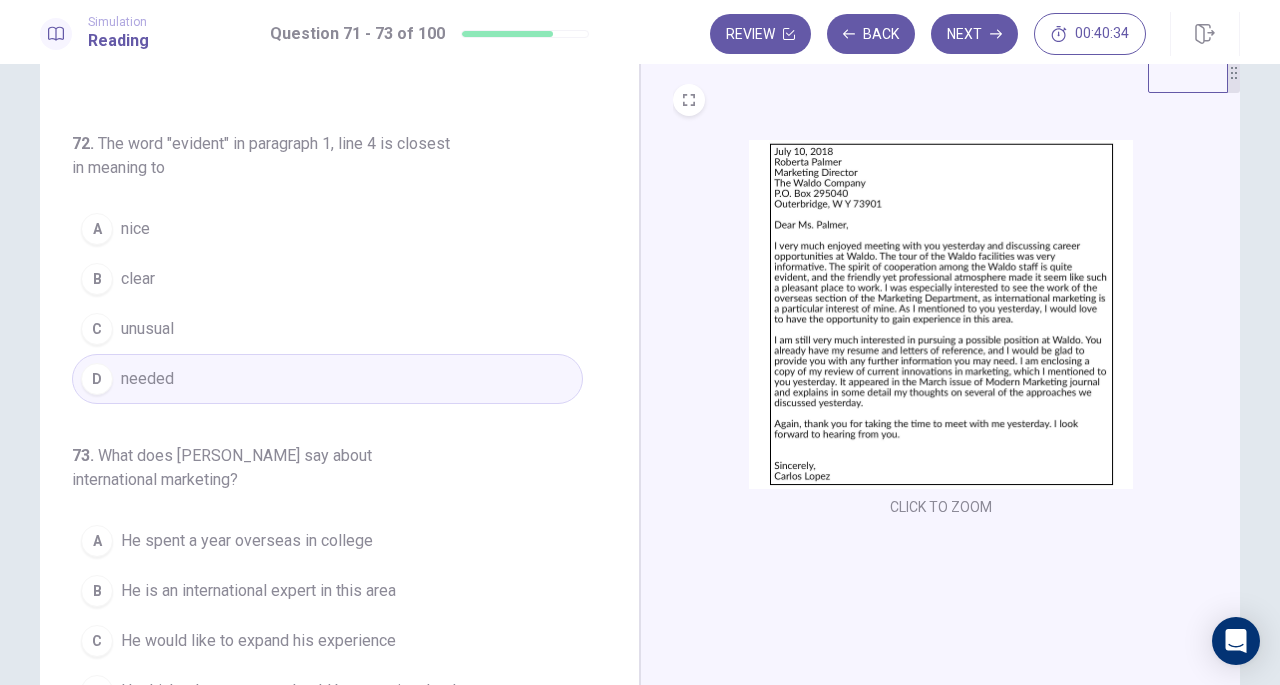 scroll, scrollTop: 218, scrollLeft: 0, axis: vertical 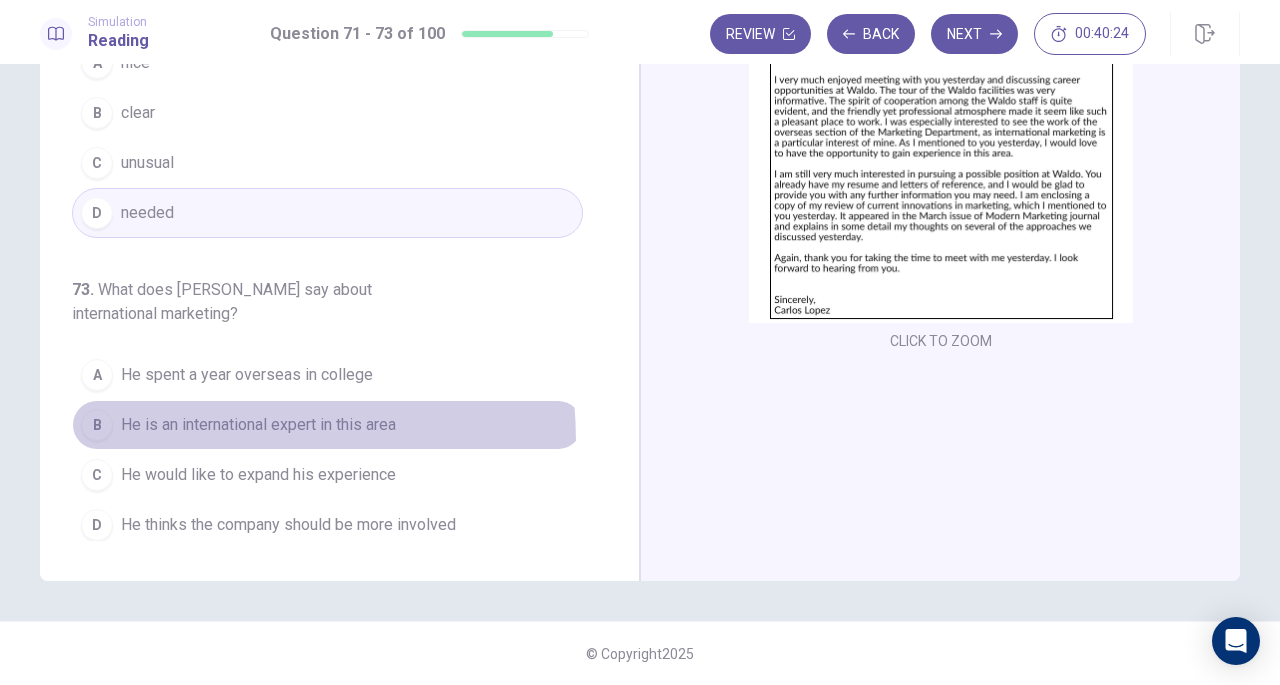 click on "B He is an international expert in this area" at bounding box center [327, 425] 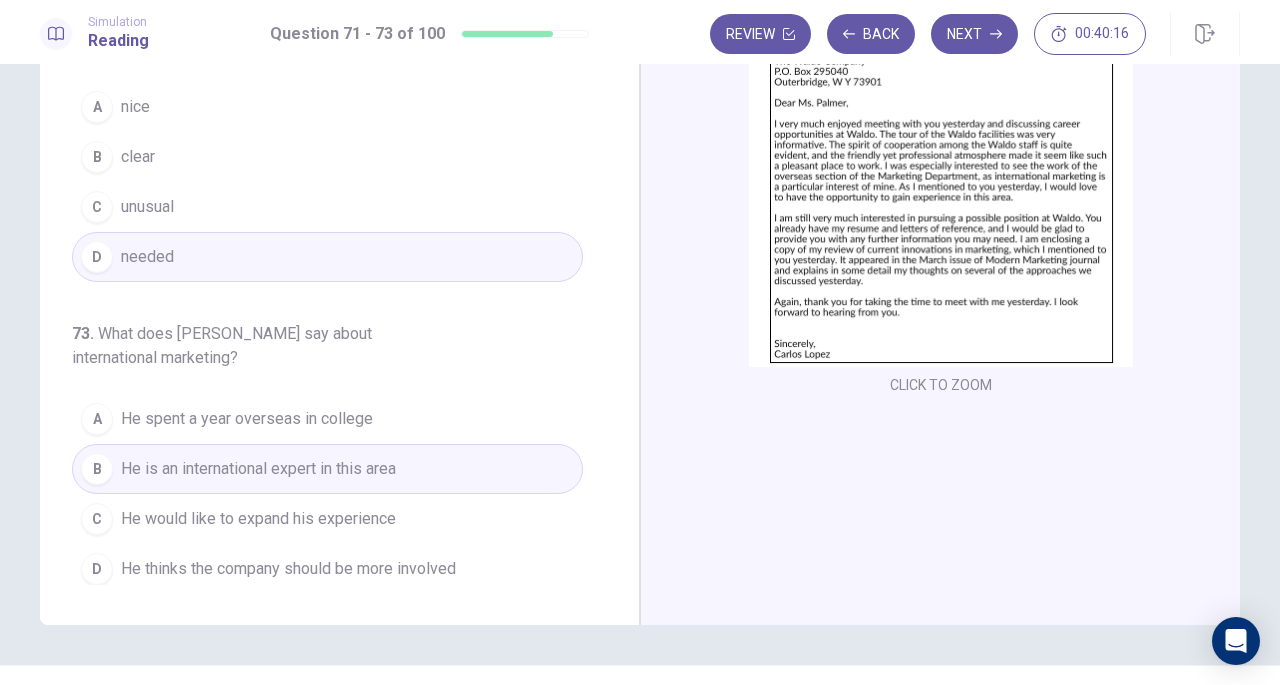 scroll, scrollTop: 173, scrollLeft: 0, axis: vertical 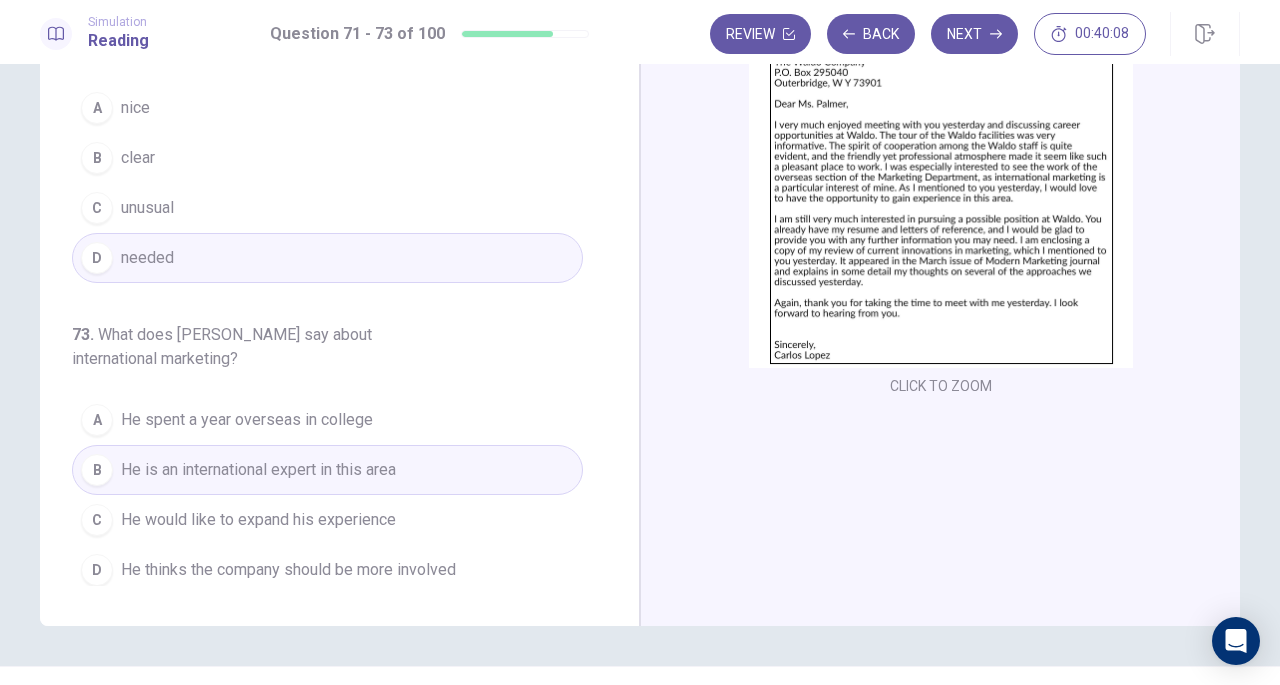 click on "He would like to expand his experience" at bounding box center (258, 520) 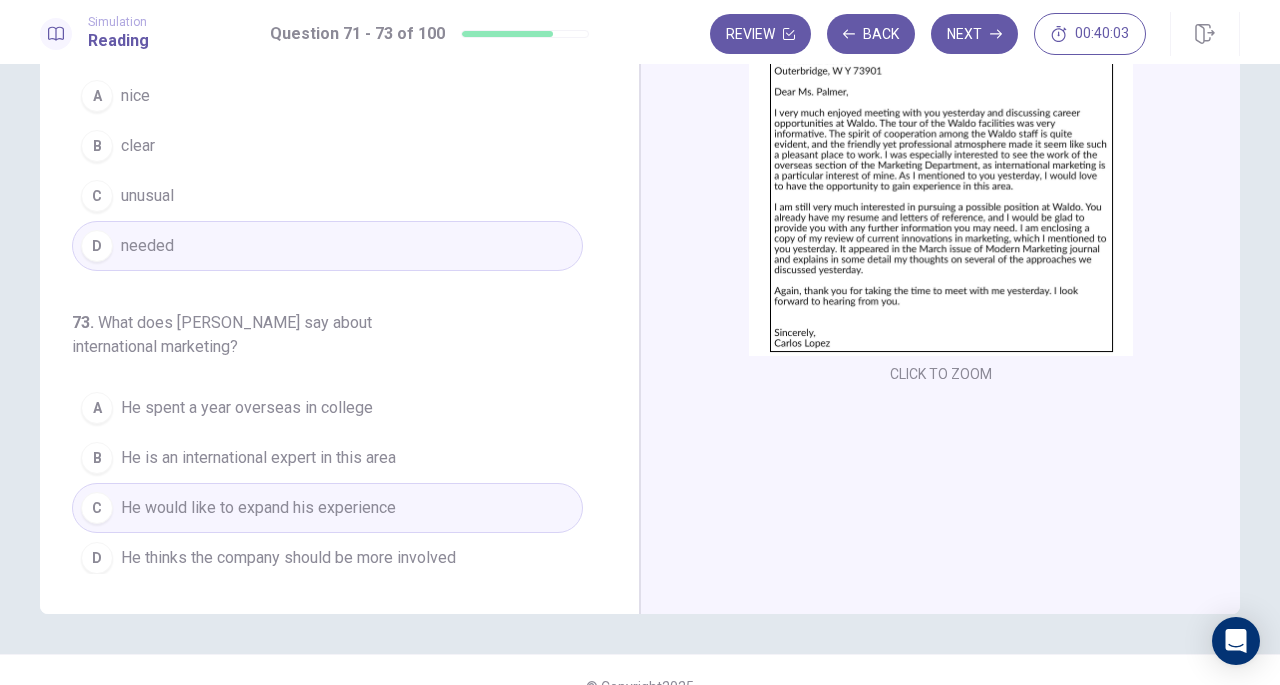 scroll, scrollTop: 188, scrollLeft: 0, axis: vertical 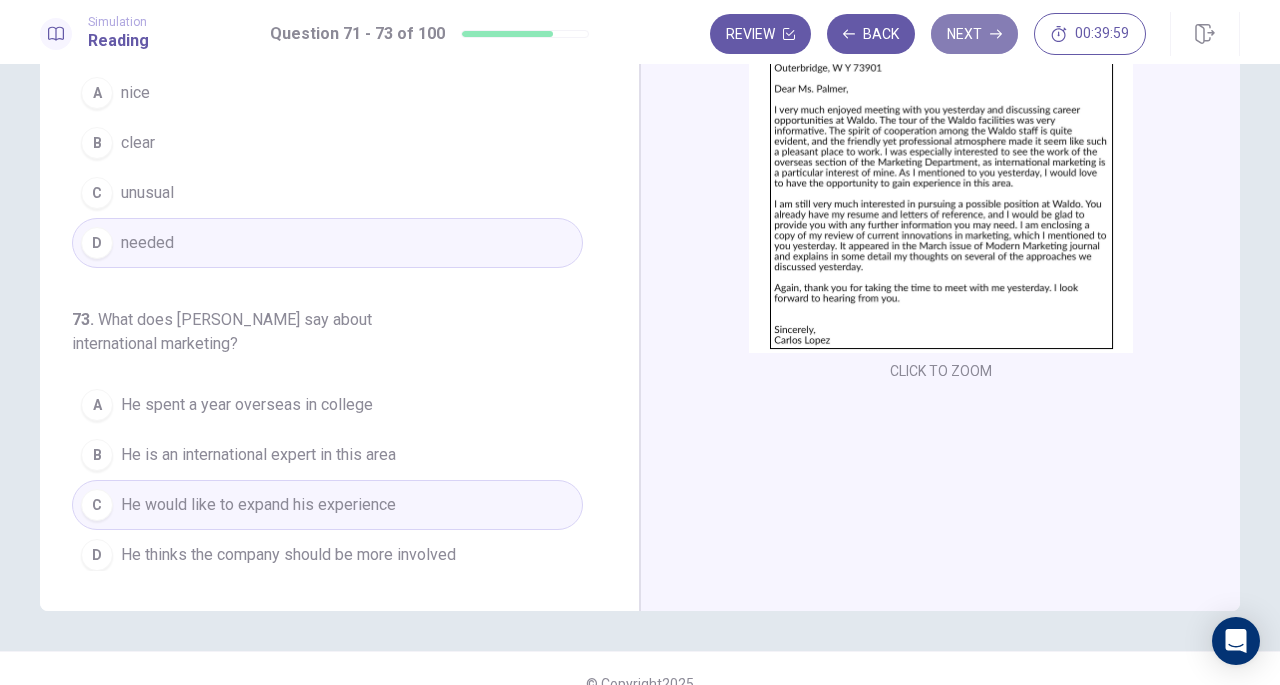click on "Next" at bounding box center (974, 34) 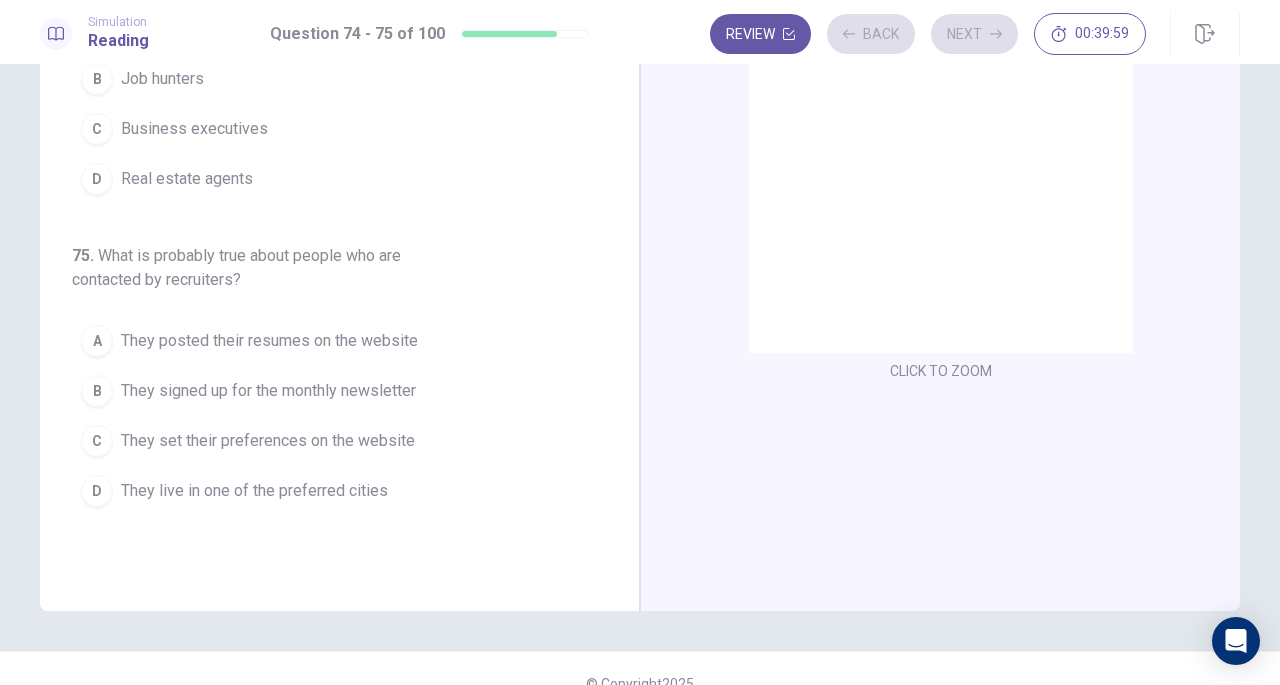 scroll, scrollTop: 0, scrollLeft: 0, axis: both 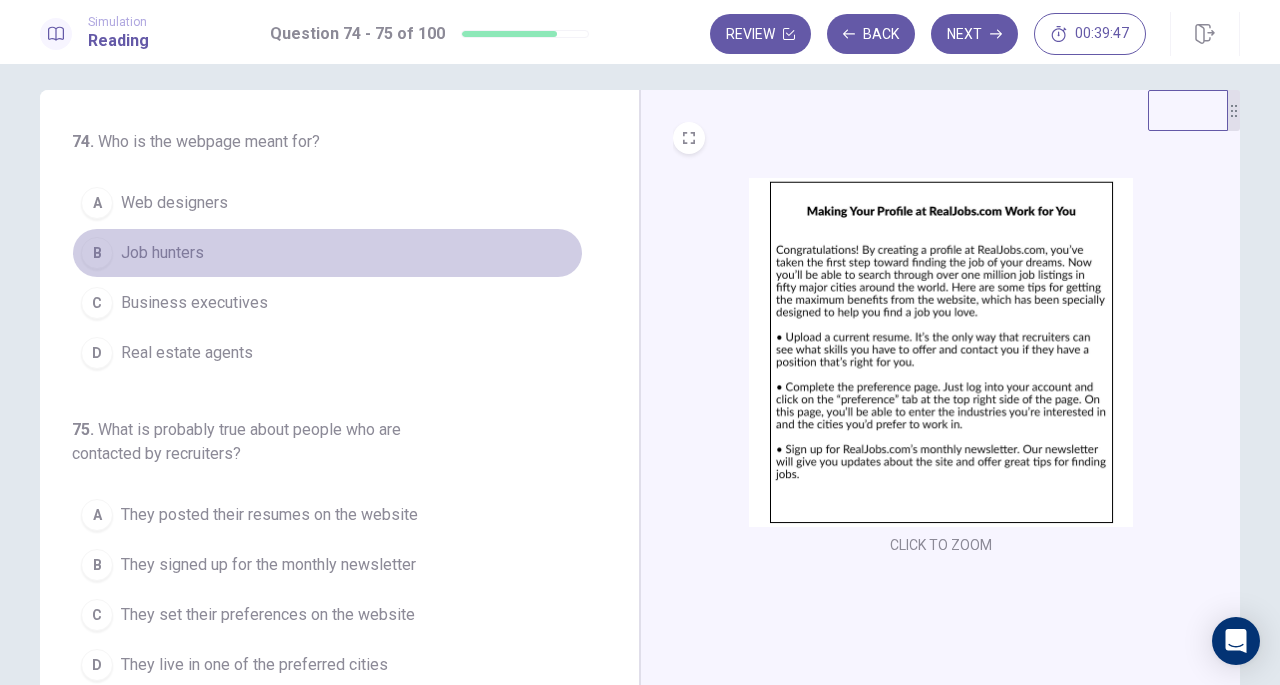 click on "B Job hunters" at bounding box center (327, 253) 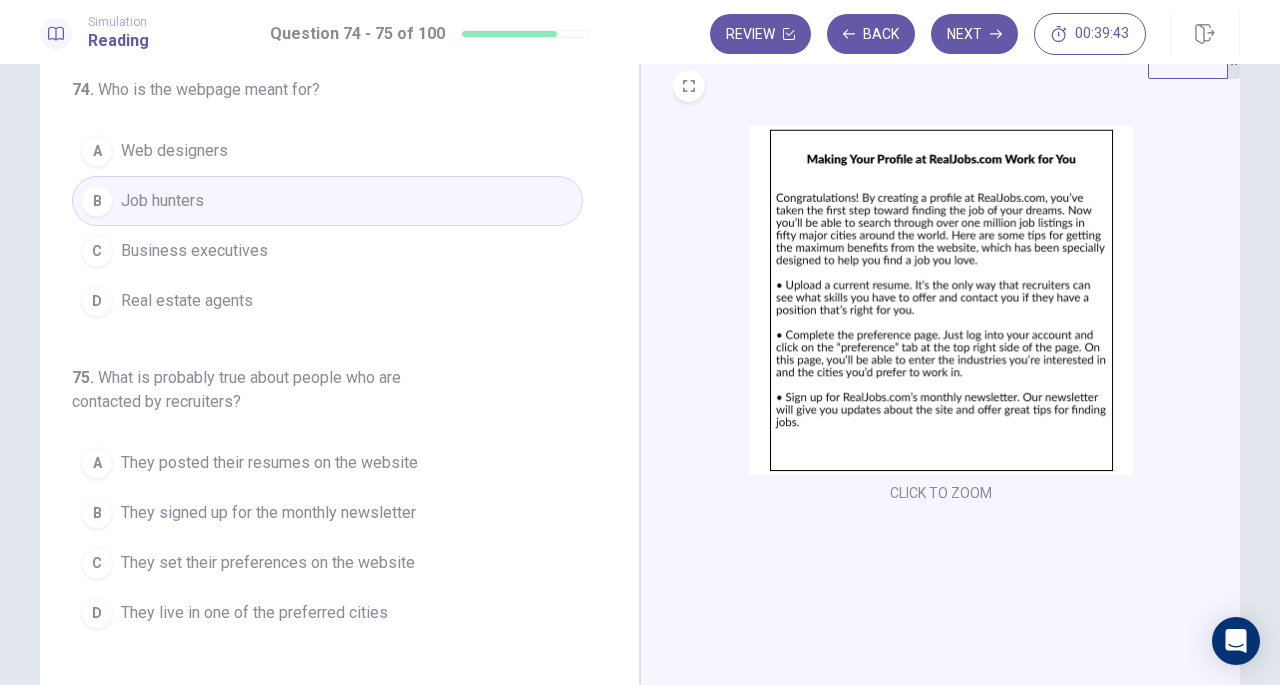 scroll, scrollTop: 68, scrollLeft: 0, axis: vertical 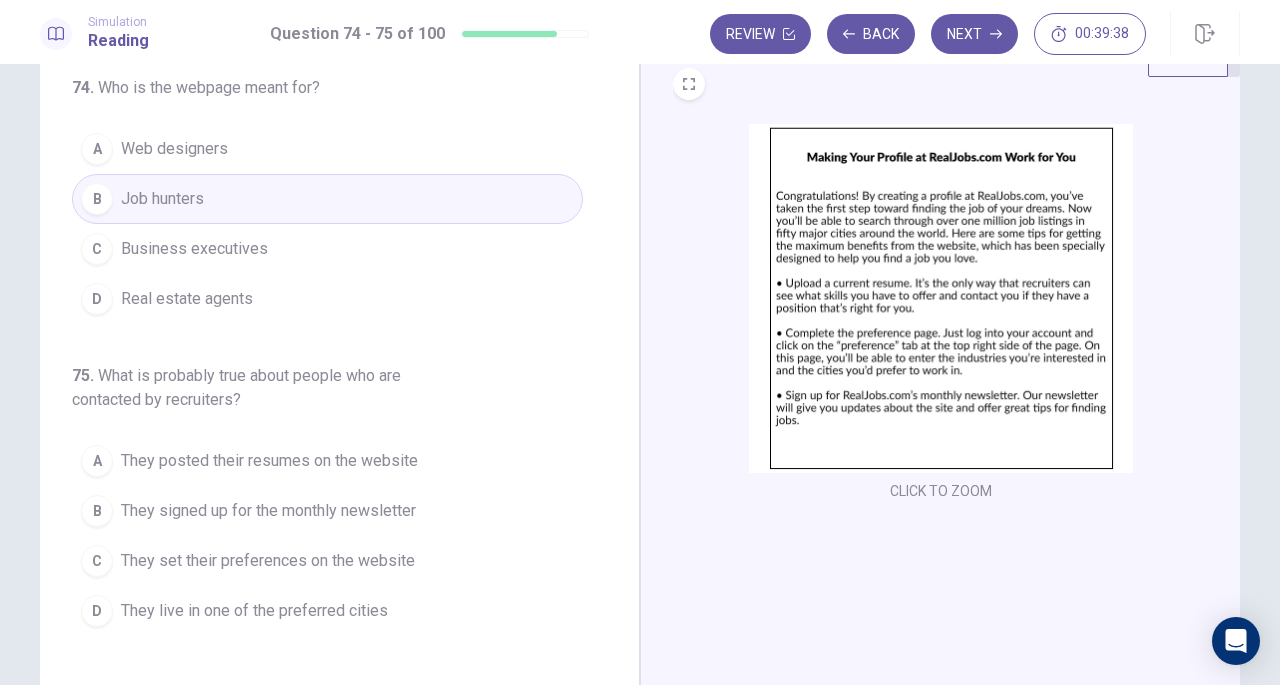 click on "CLICK TO ZOOM" at bounding box center (941, 491) 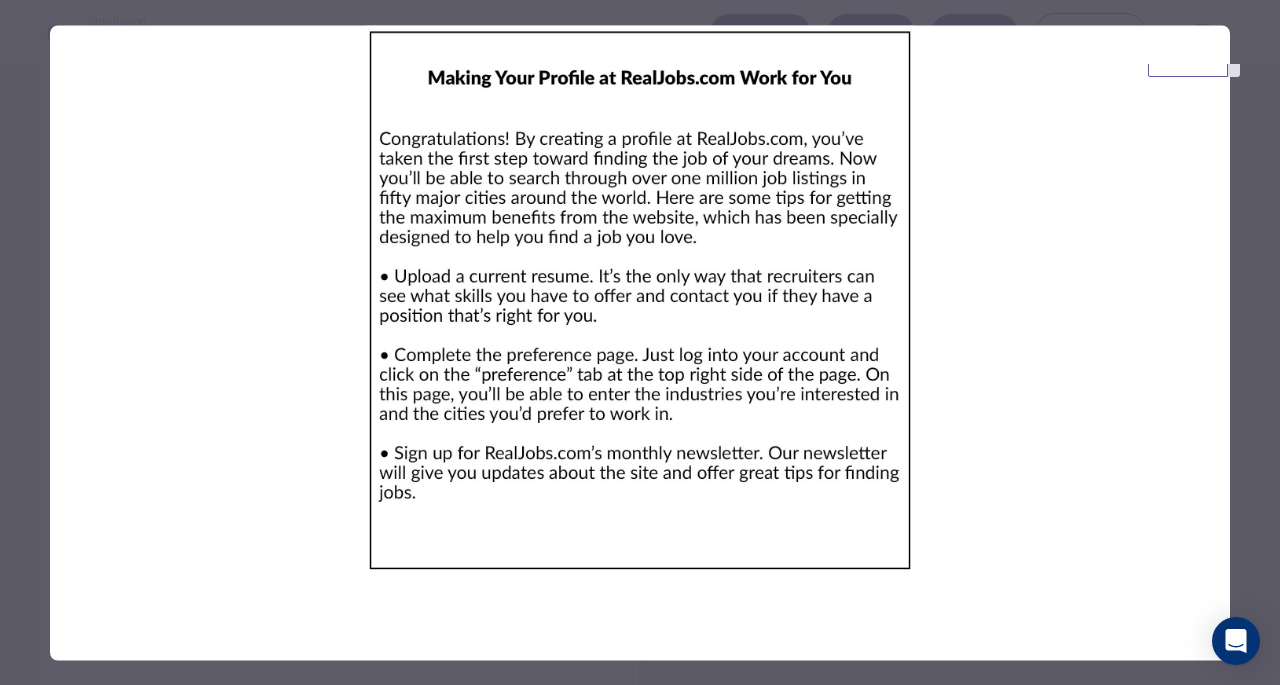 click at bounding box center (640, 300) 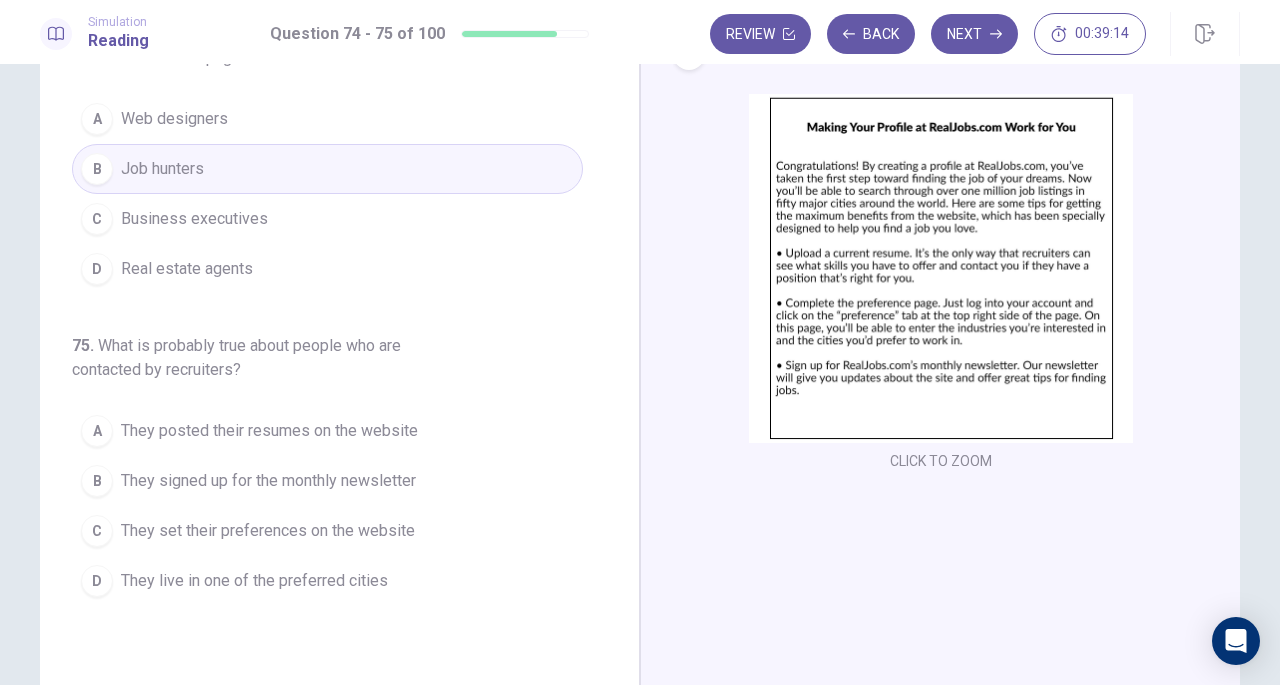 scroll, scrollTop: 127, scrollLeft: 0, axis: vertical 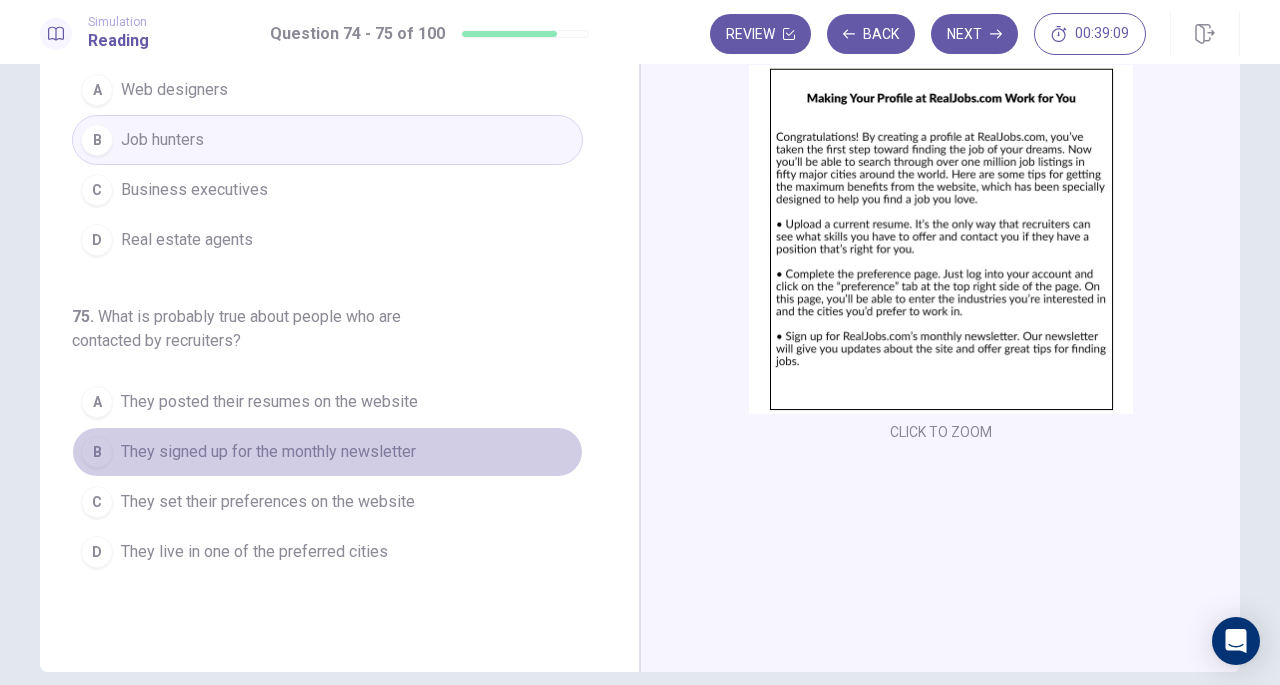 click on "They signed up for the monthly newsletter" at bounding box center (268, 452) 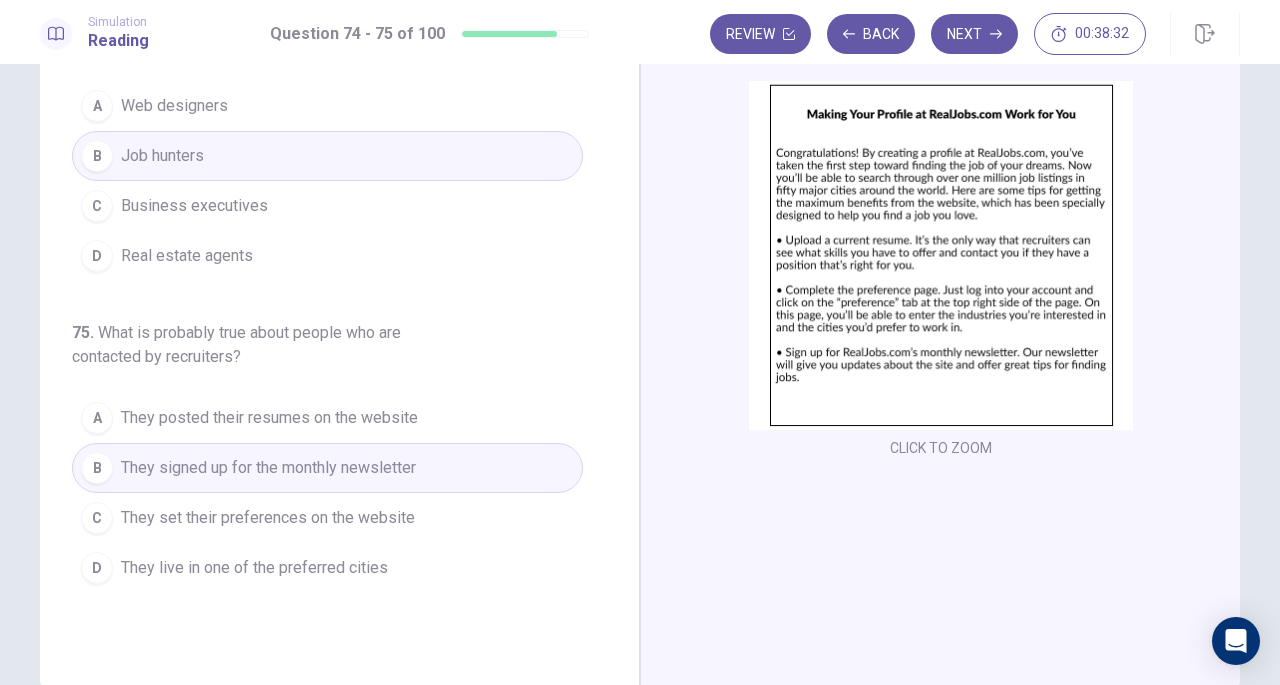 scroll, scrollTop: 112, scrollLeft: 0, axis: vertical 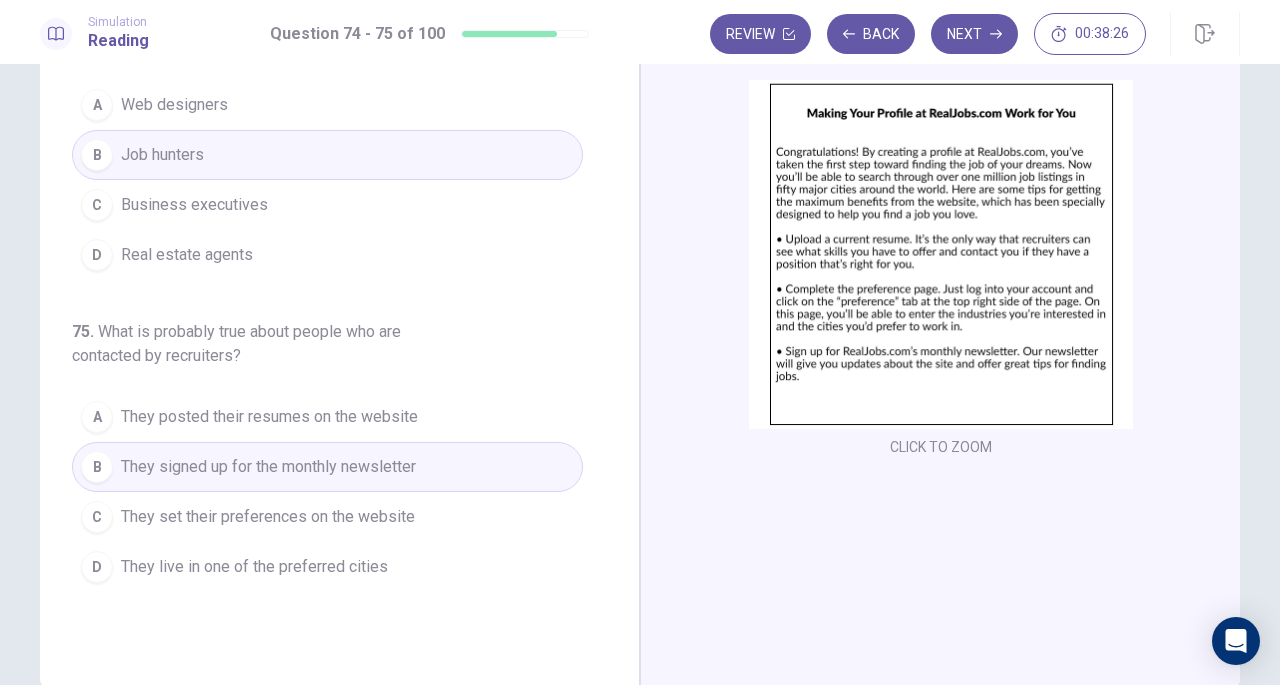 click on "They set their preferences on the website" at bounding box center [268, 517] 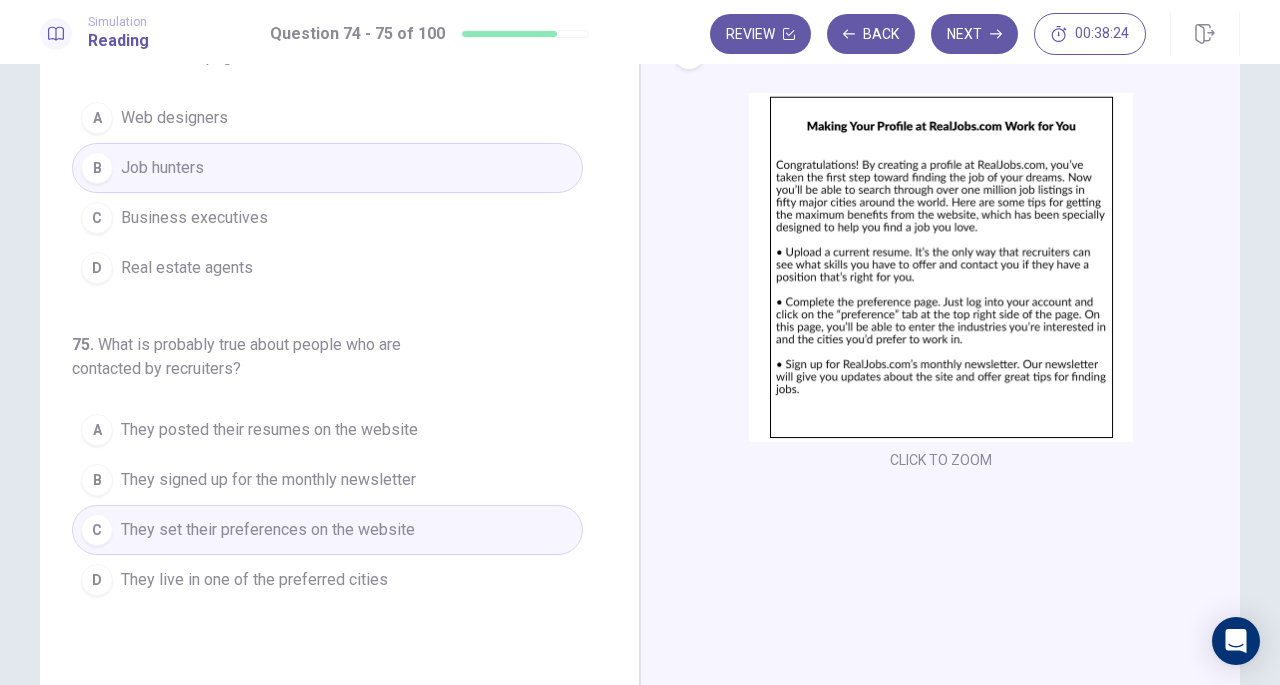 scroll, scrollTop: 97, scrollLeft: 0, axis: vertical 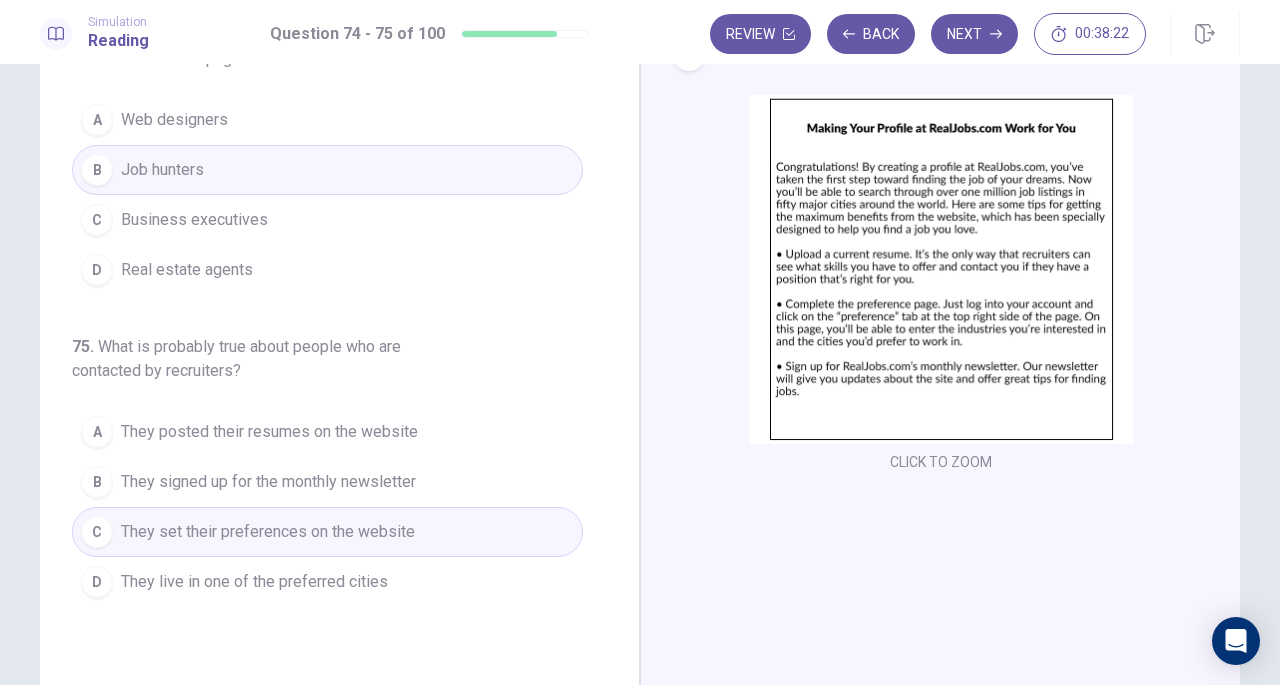 click on "They posted their resumes on the website" at bounding box center [269, 432] 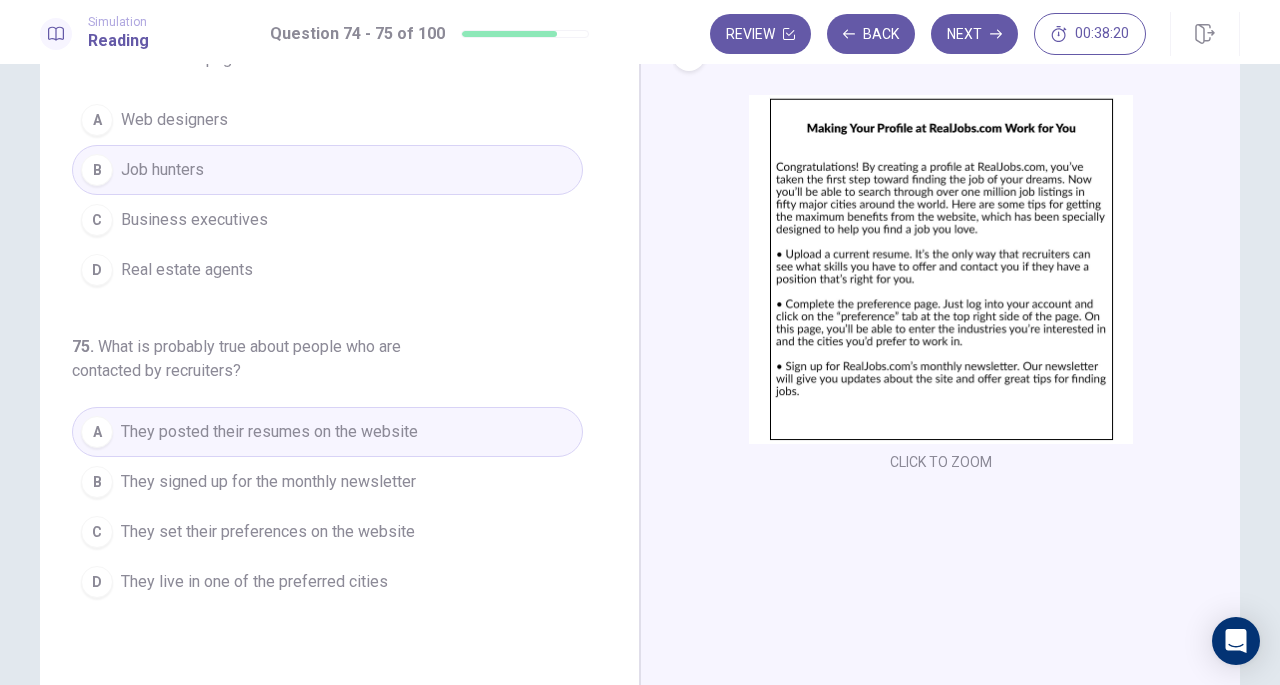 scroll, scrollTop: 103, scrollLeft: 0, axis: vertical 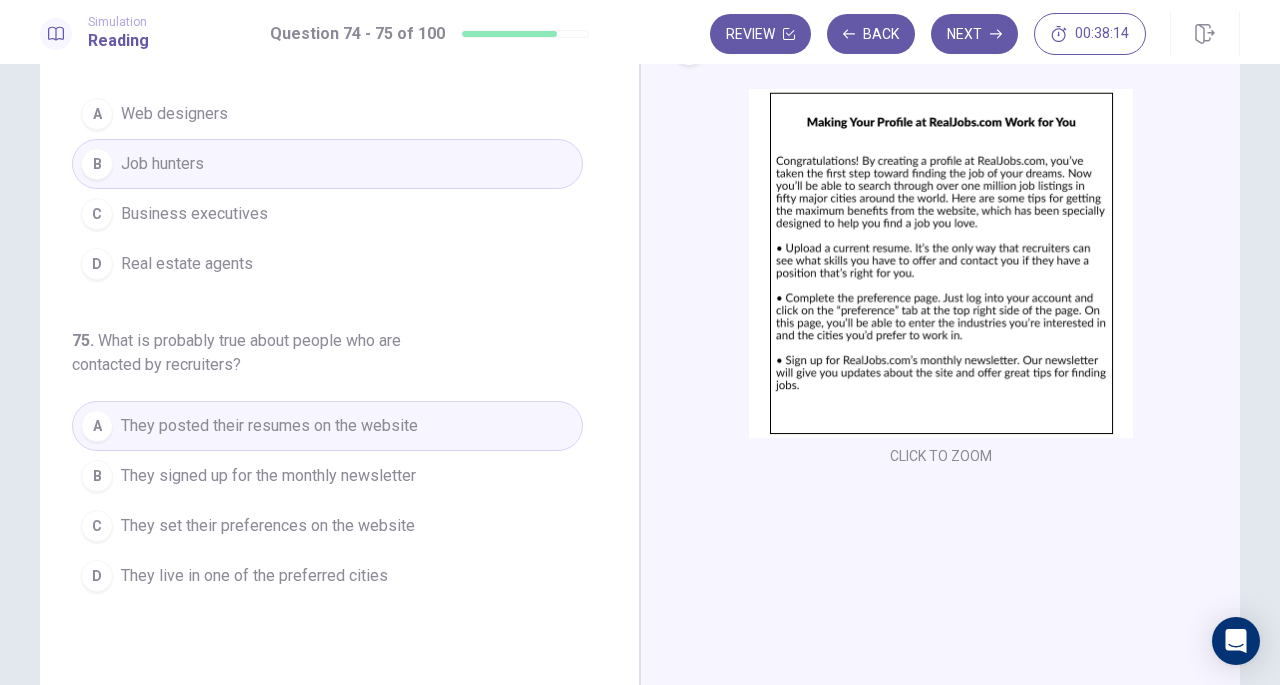click on "They set their preferences on the website" at bounding box center (268, 526) 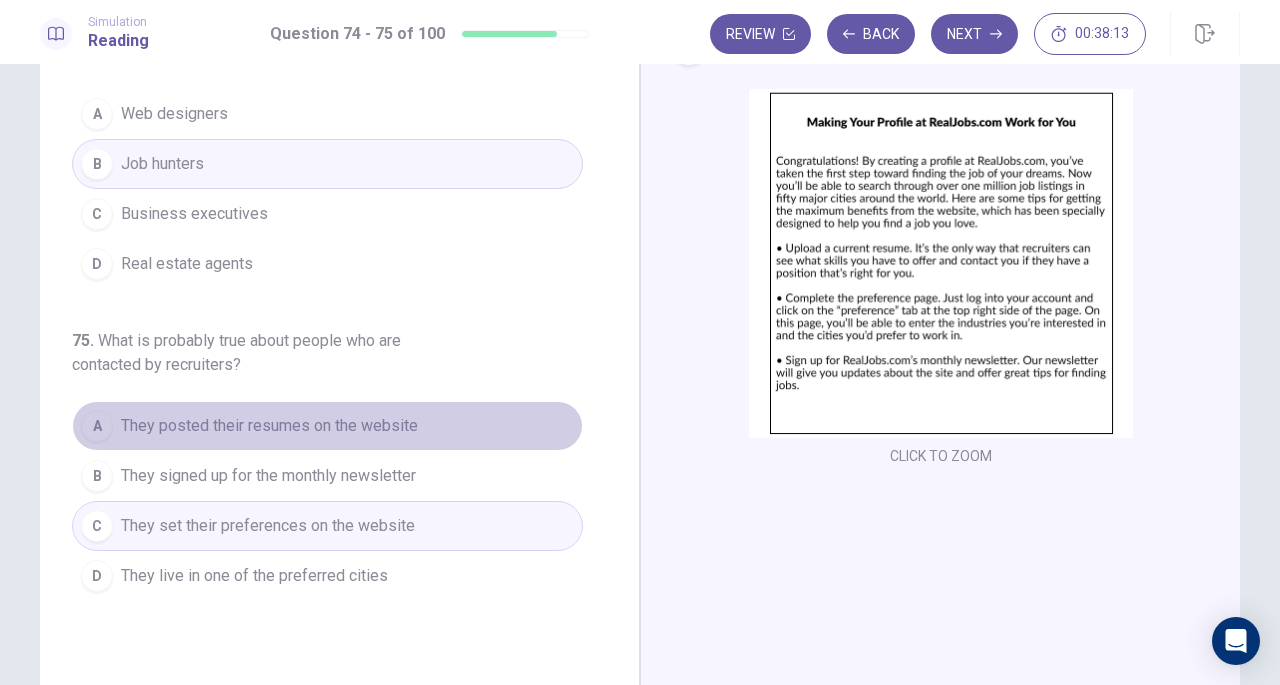 click on "A They posted their resumes on the website" at bounding box center [327, 426] 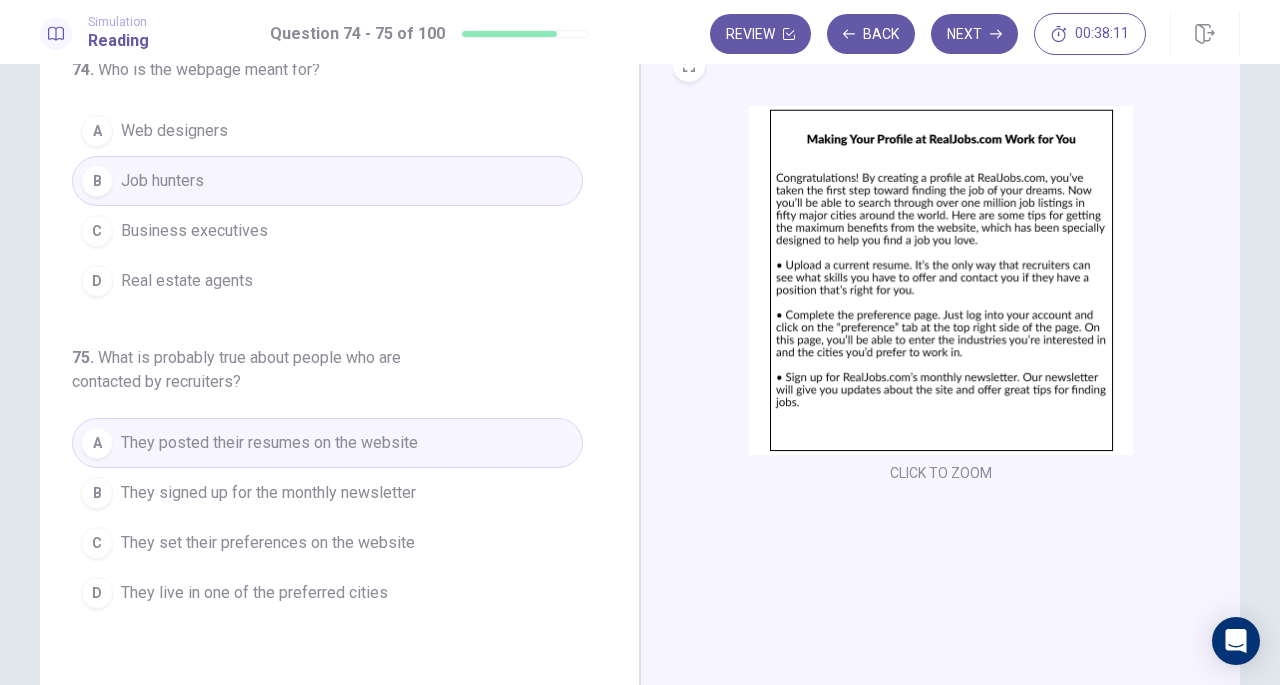 scroll, scrollTop: 85, scrollLeft: 0, axis: vertical 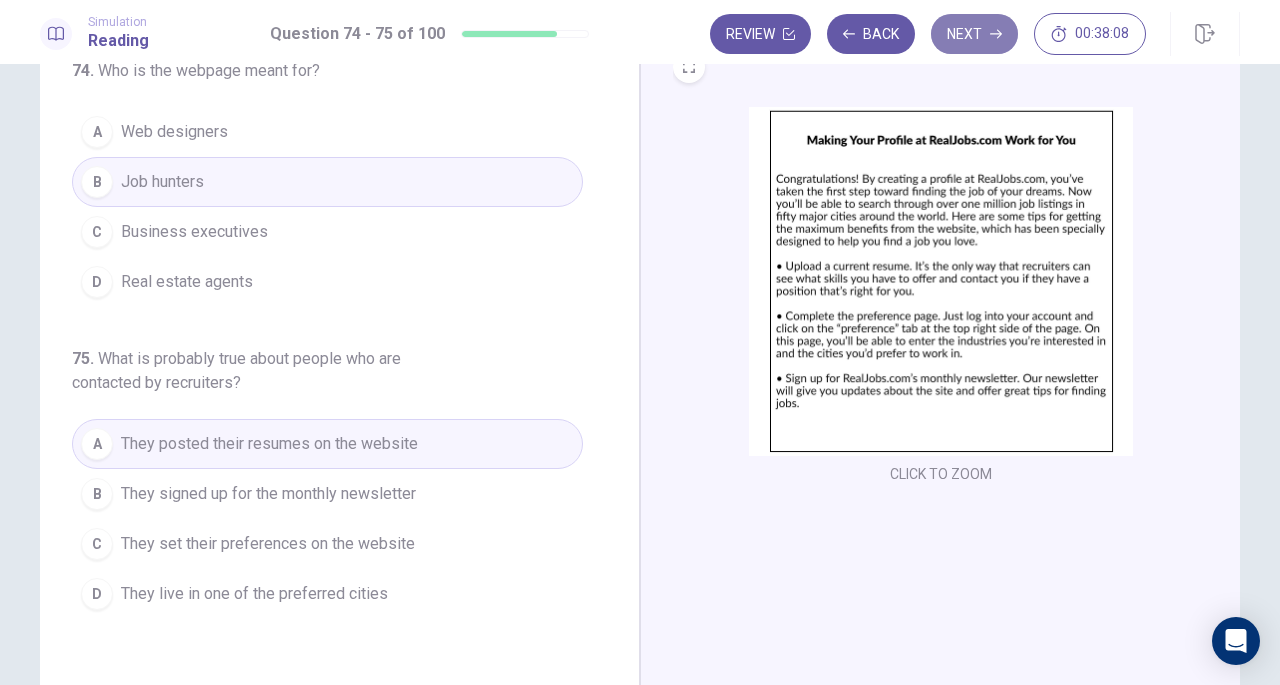 click on "Next" at bounding box center (974, 34) 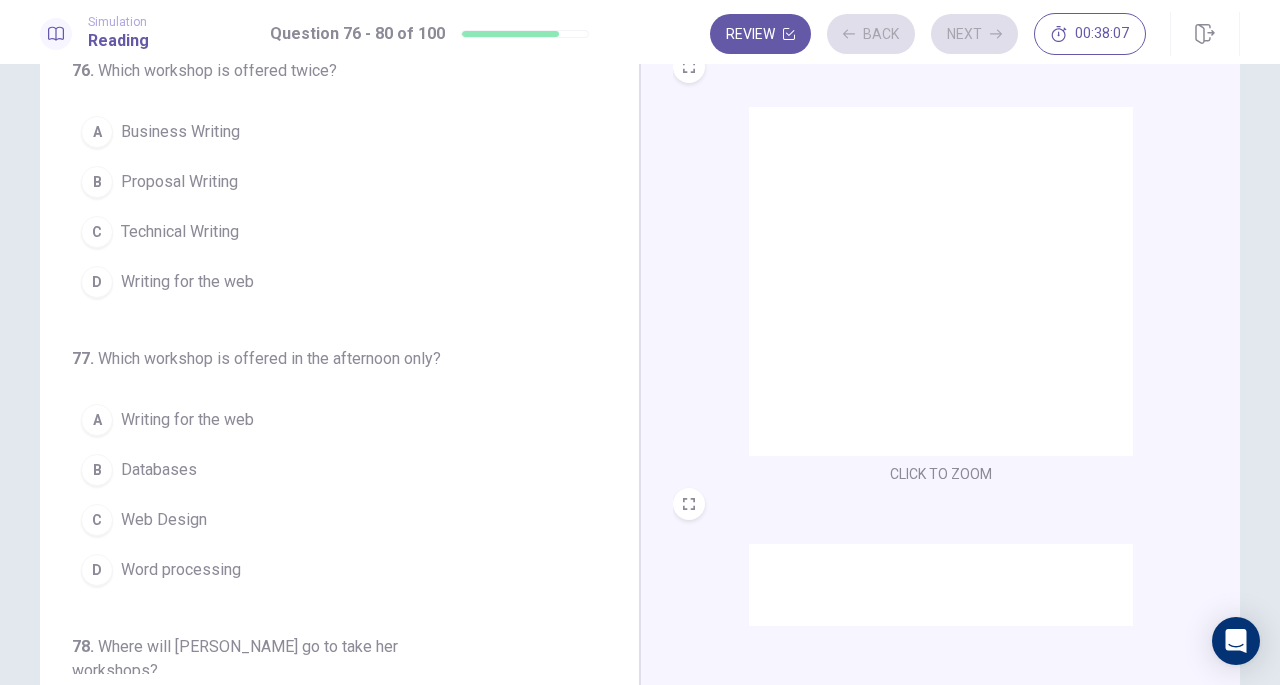 scroll, scrollTop: 0, scrollLeft: 0, axis: both 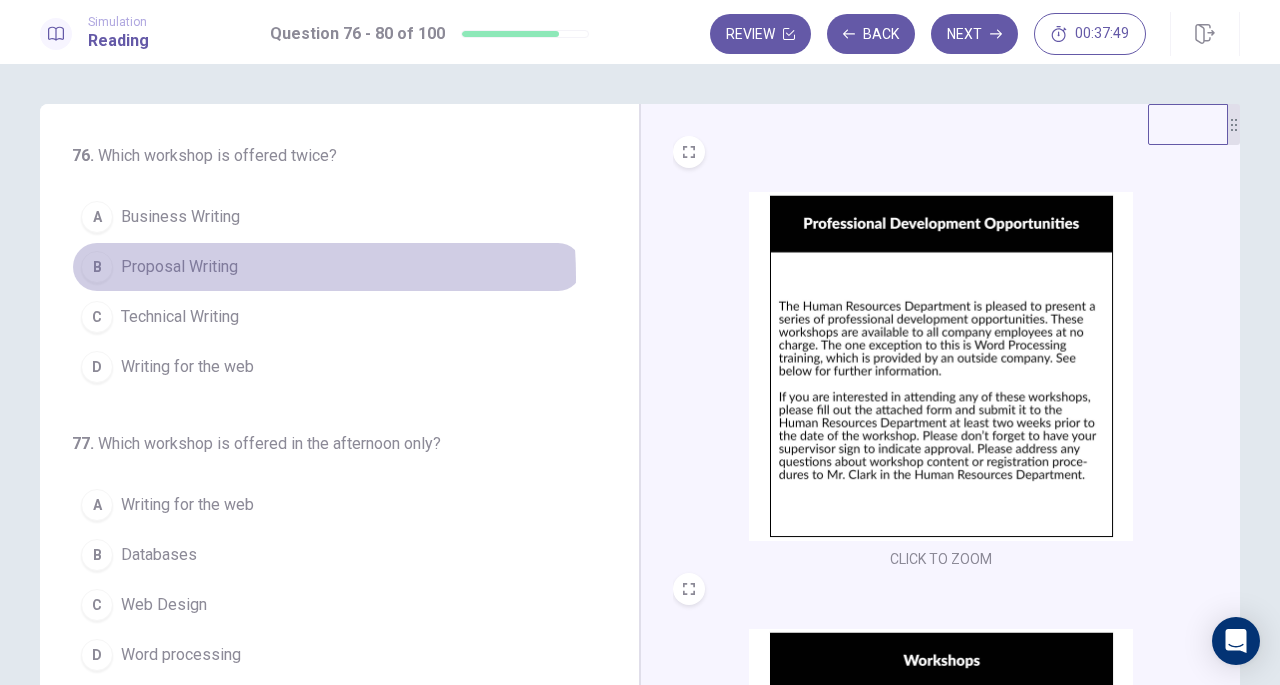 click on "Proposal Writing" at bounding box center [179, 267] 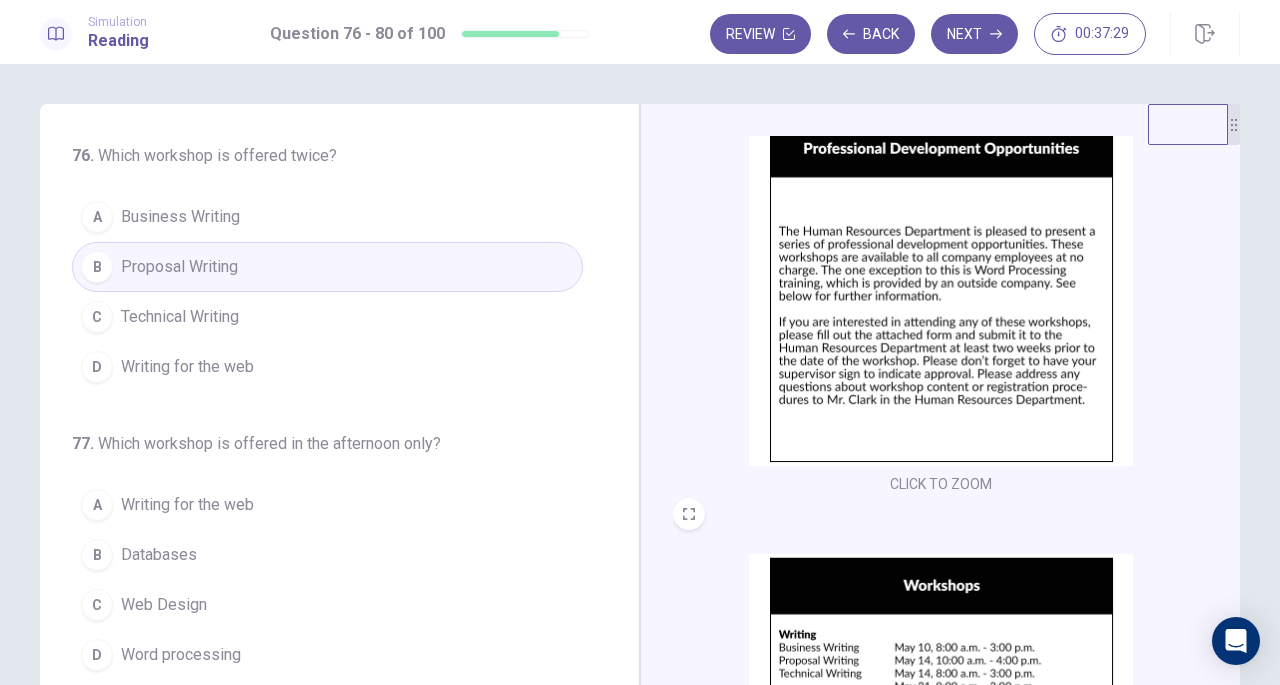 scroll, scrollTop: 74, scrollLeft: 0, axis: vertical 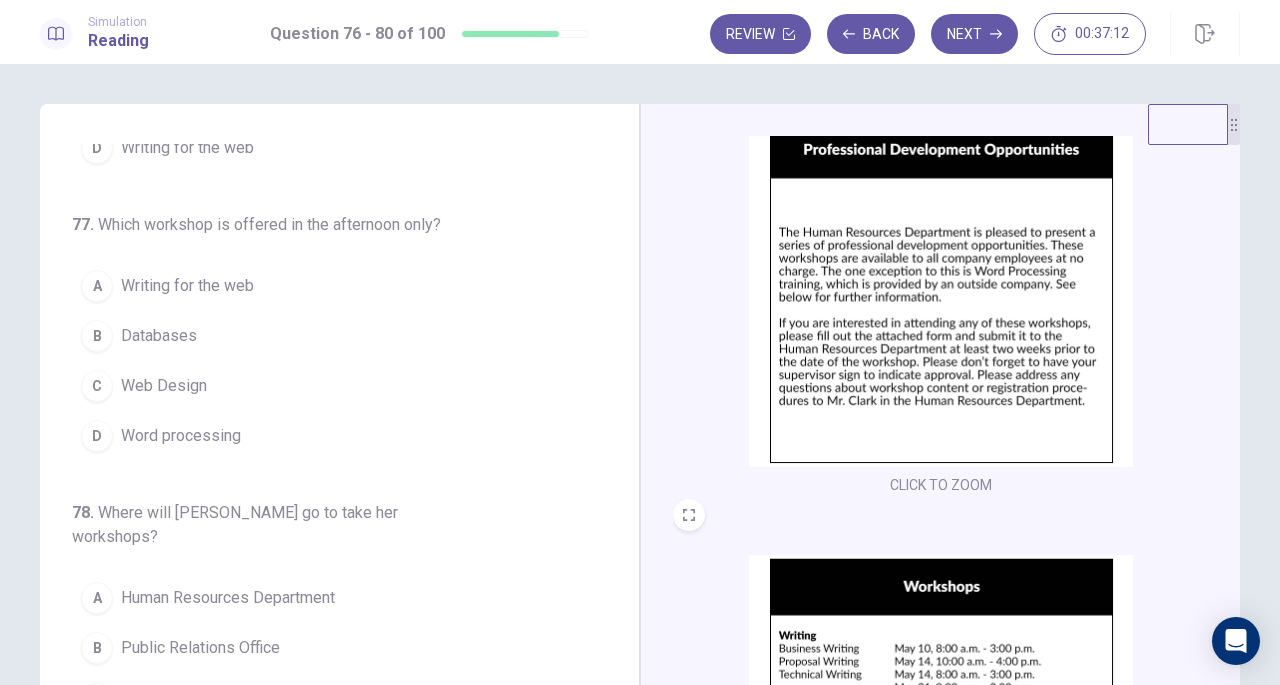 click on "Writing for the web" at bounding box center (187, 286) 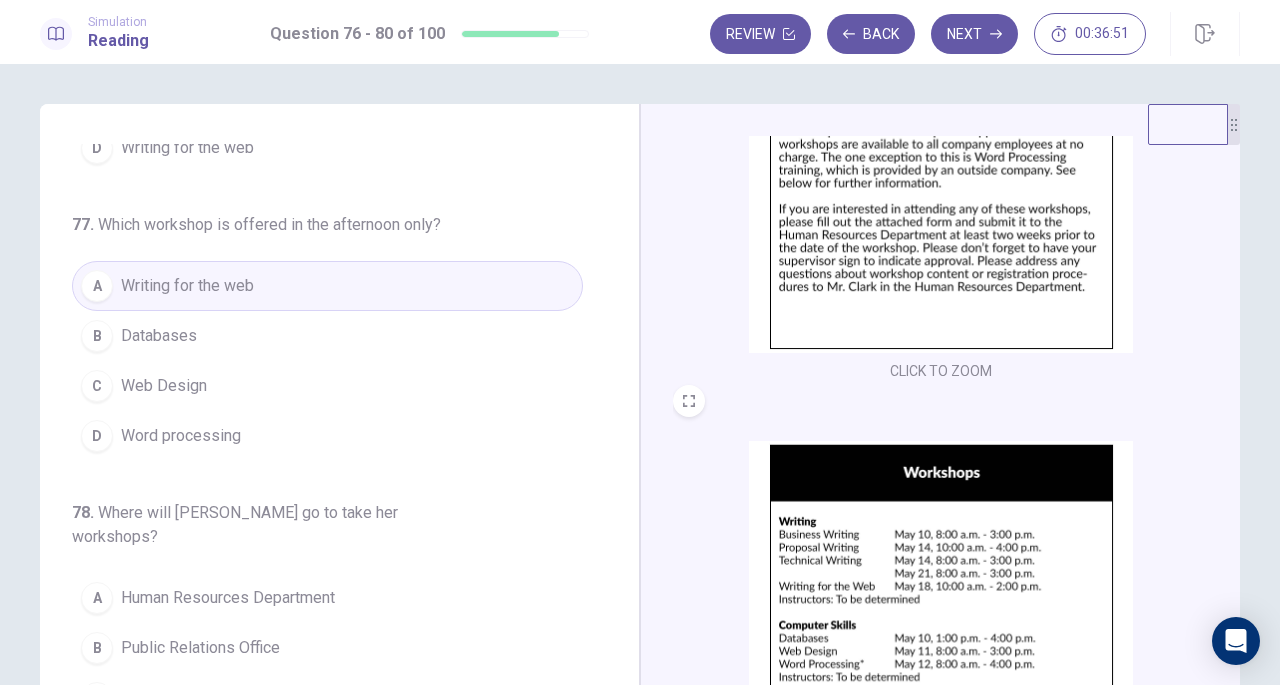 scroll, scrollTop: 190, scrollLeft: 0, axis: vertical 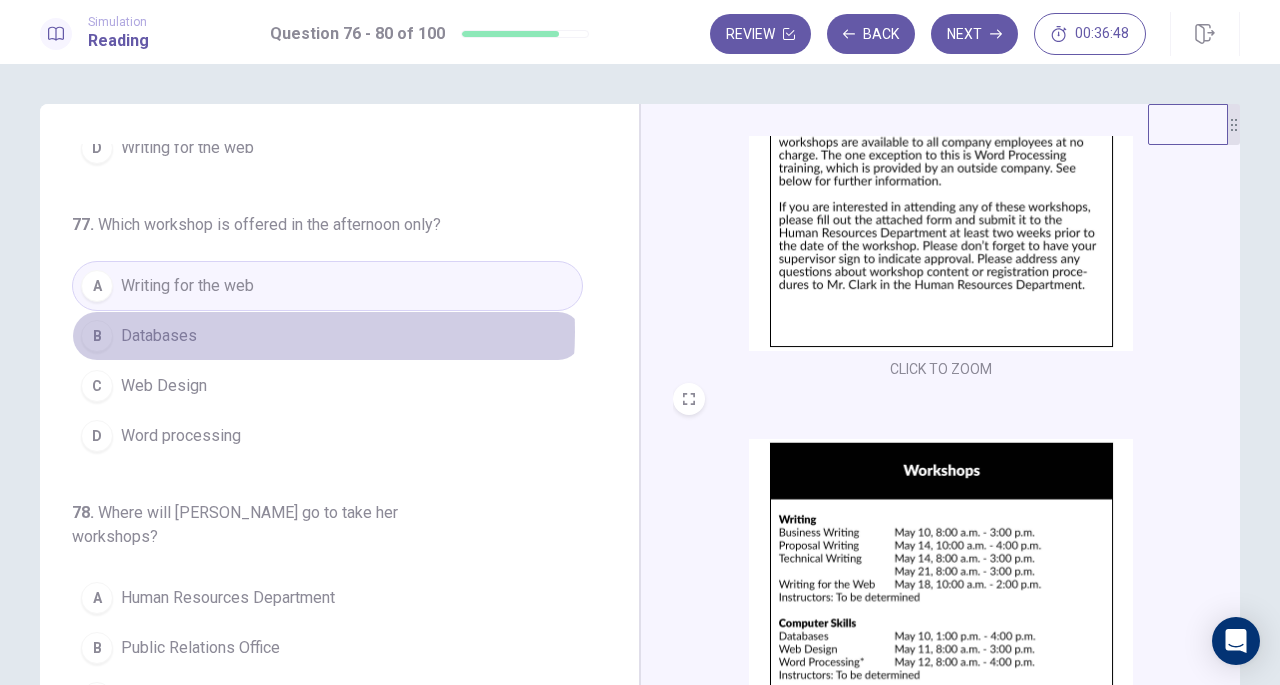 click on "B Databases" at bounding box center [327, 336] 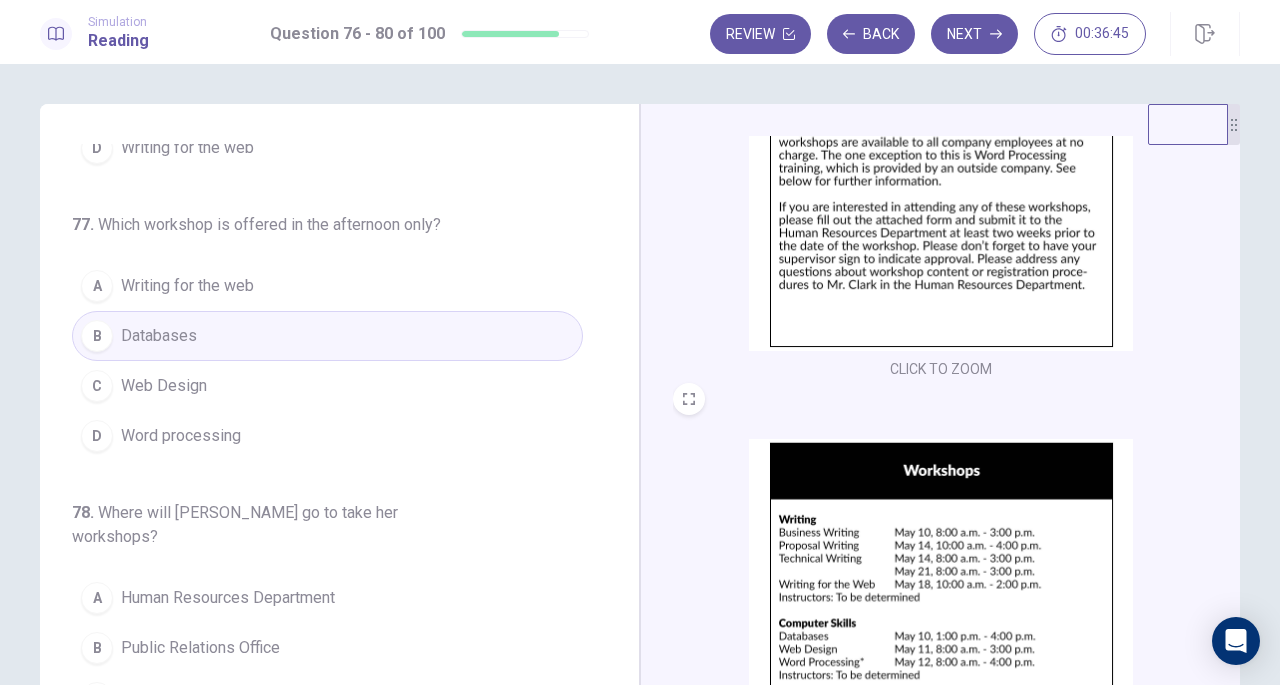 scroll, scrollTop: 204, scrollLeft: 0, axis: vertical 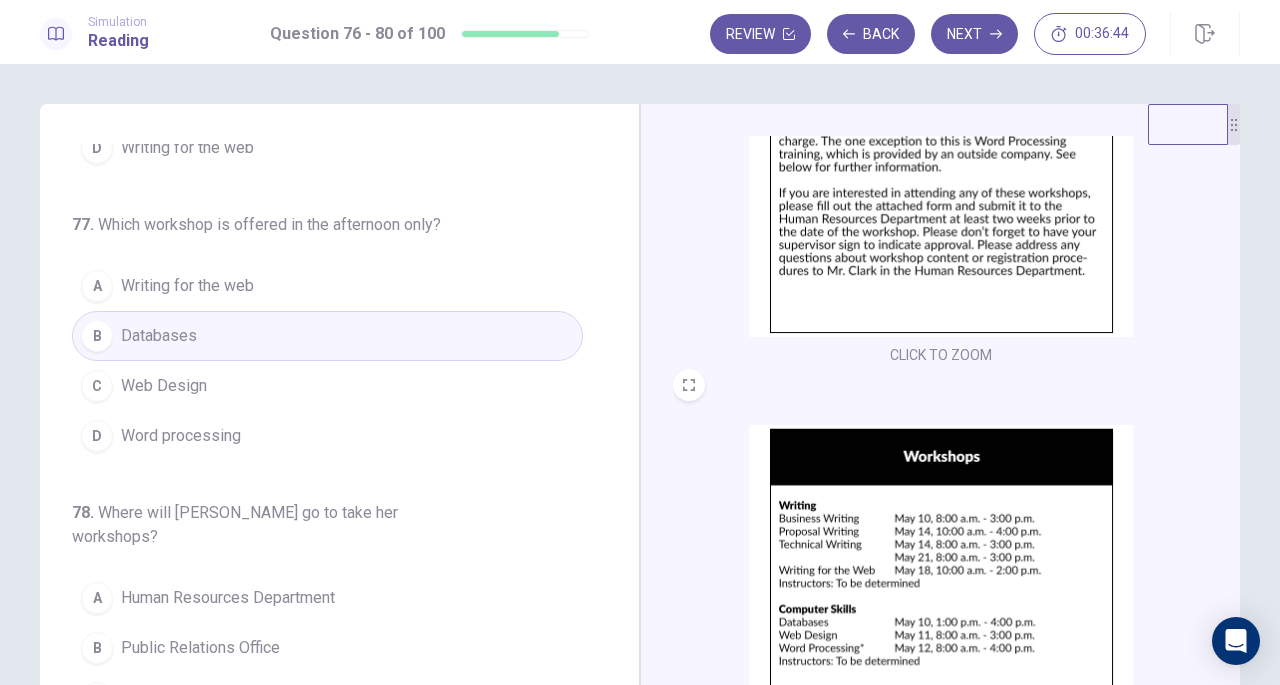 click on "A Writing for the web" at bounding box center [327, 286] 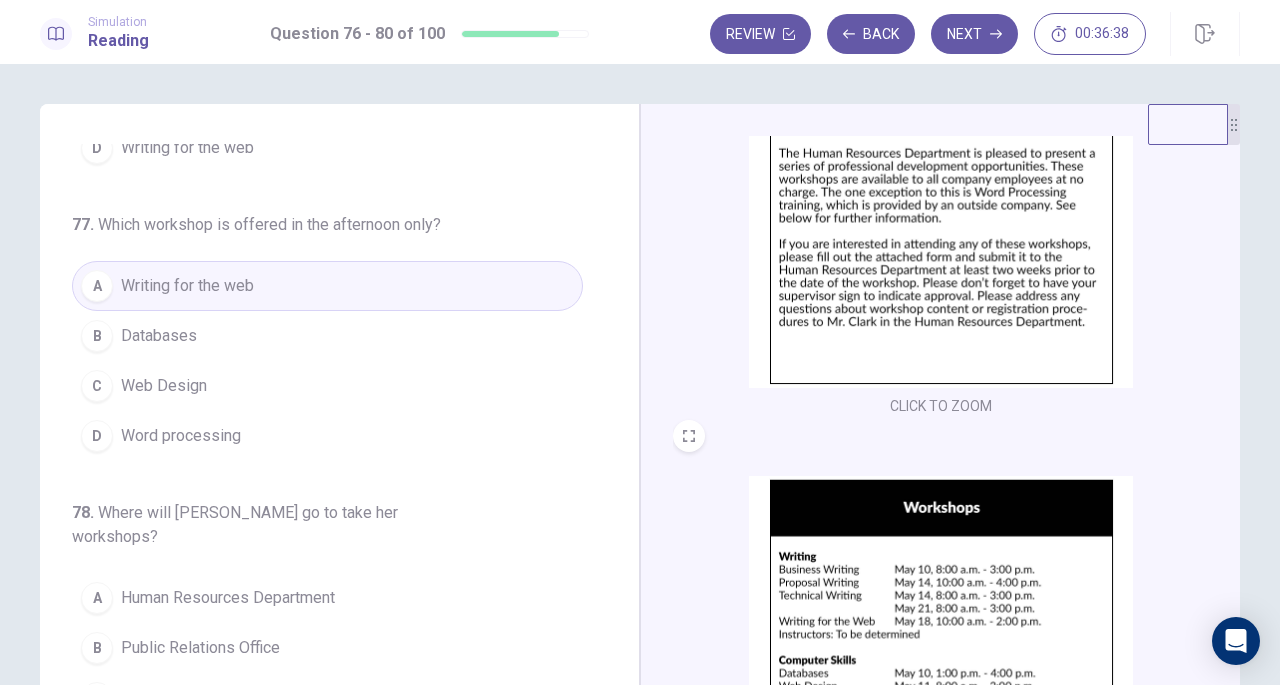 scroll, scrollTop: 49, scrollLeft: 0, axis: vertical 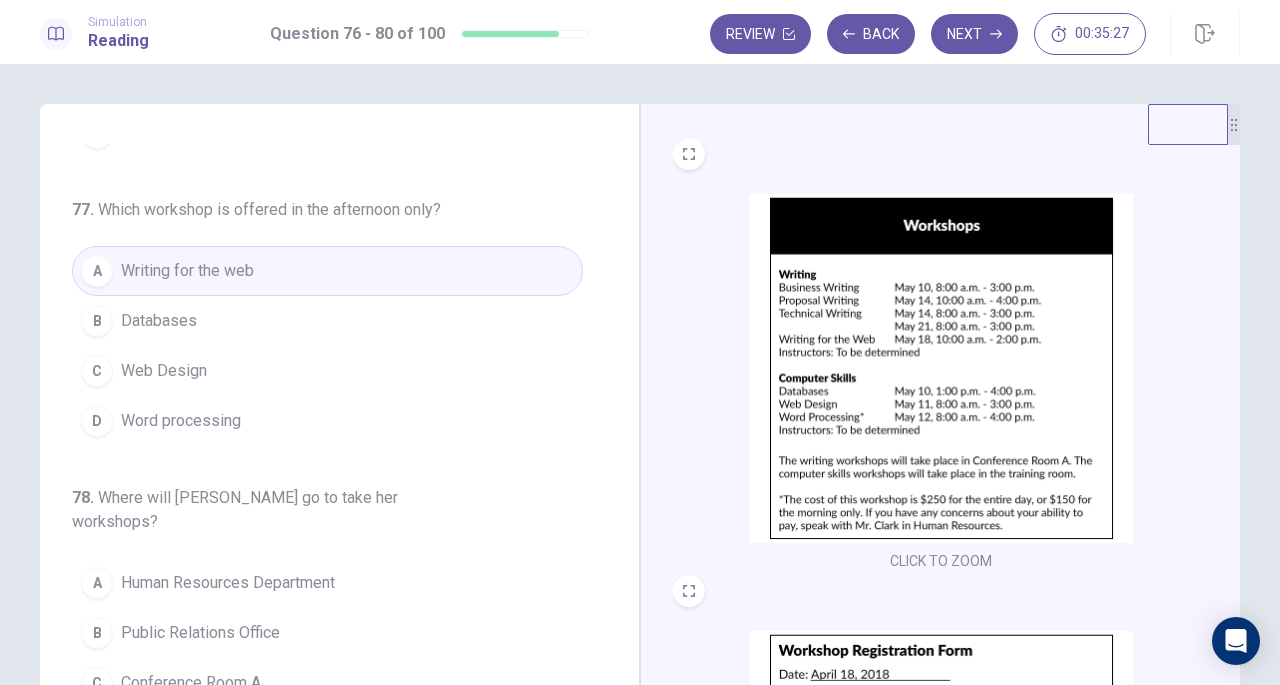 click on "B Databases" at bounding box center (327, 321) 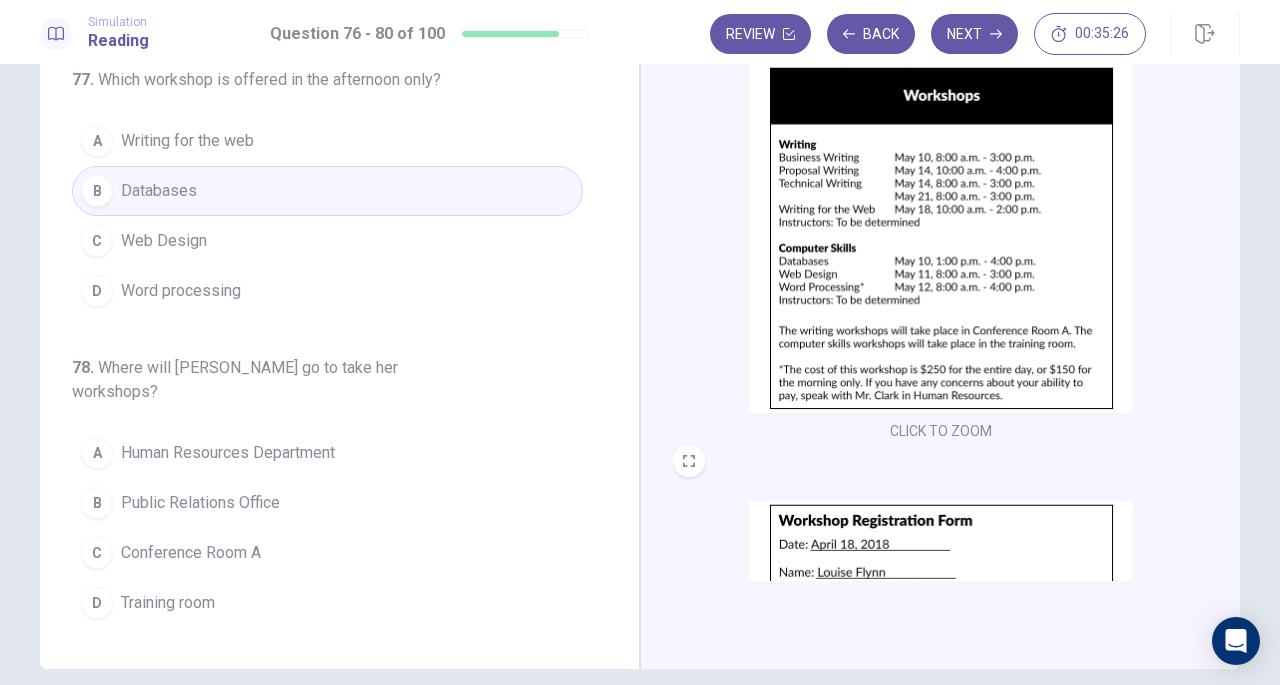 scroll, scrollTop: 0, scrollLeft: 0, axis: both 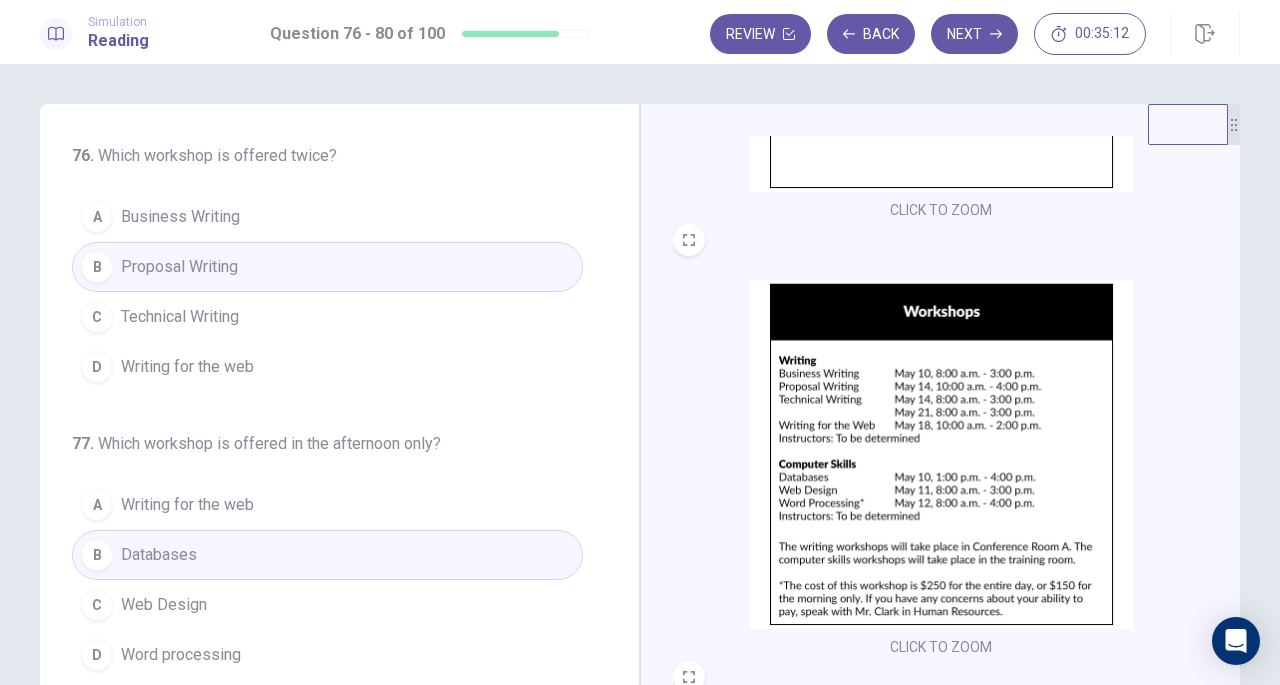click on "Writing for the web" at bounding box center (187, 367) 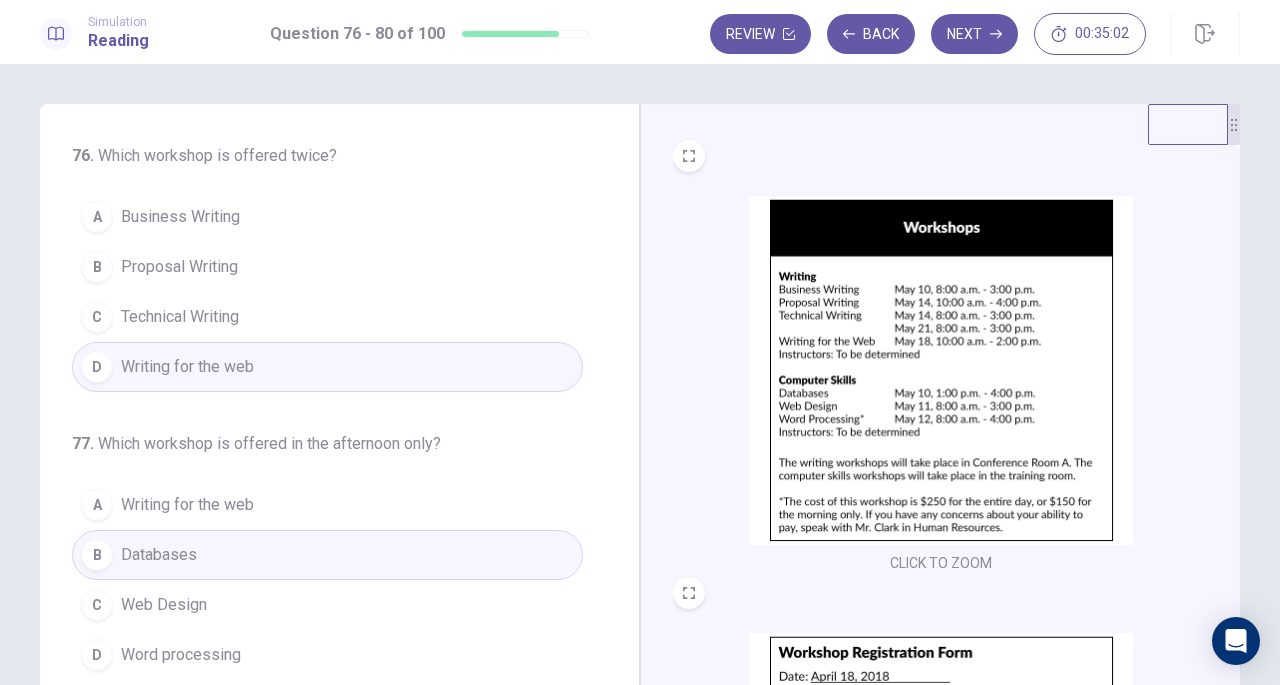 scroll, scrollTop: 437, scrollLeft: 0, axis: vertical 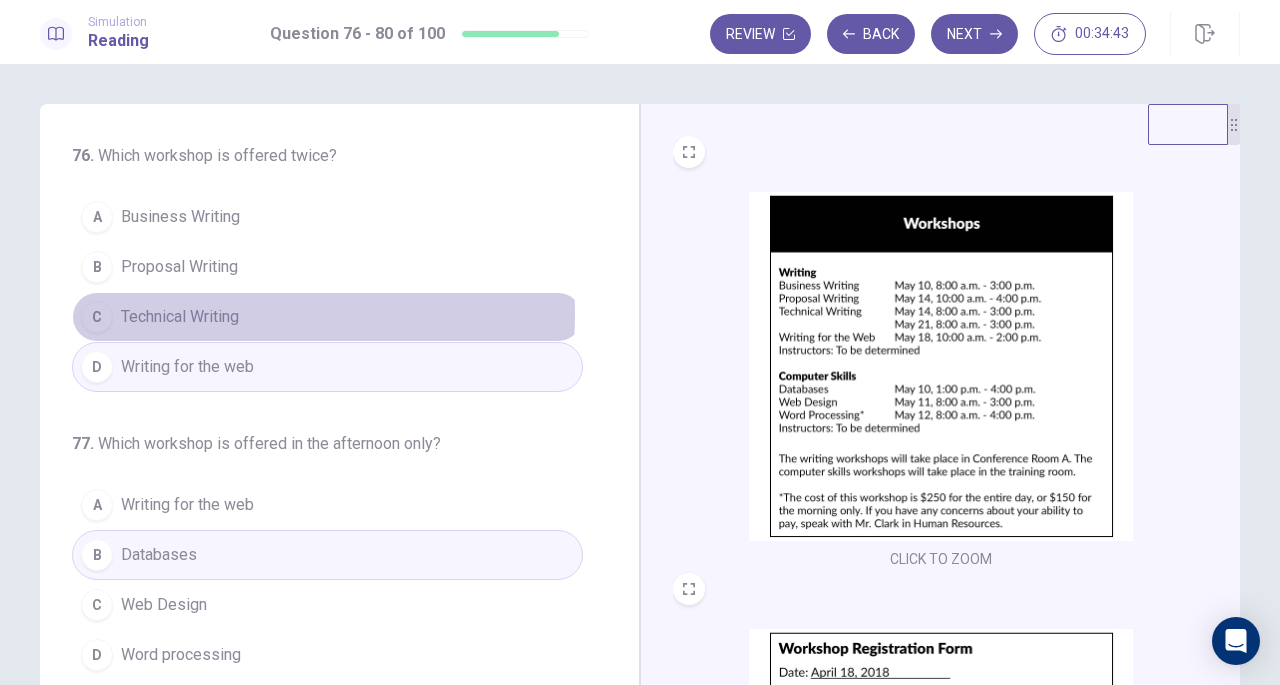 click on "Technical Writing" at bounding box center [180, 317] 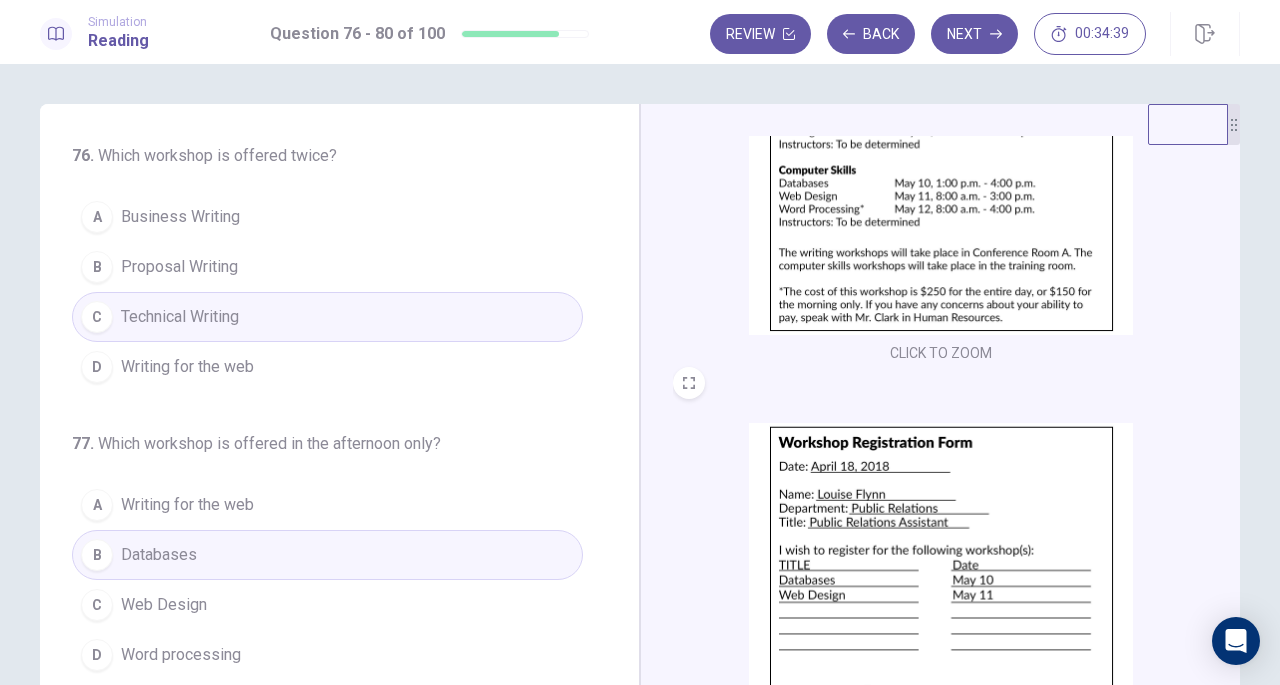 scroll, scrollTop: 736, scrollLeft: 0, axis: vertical 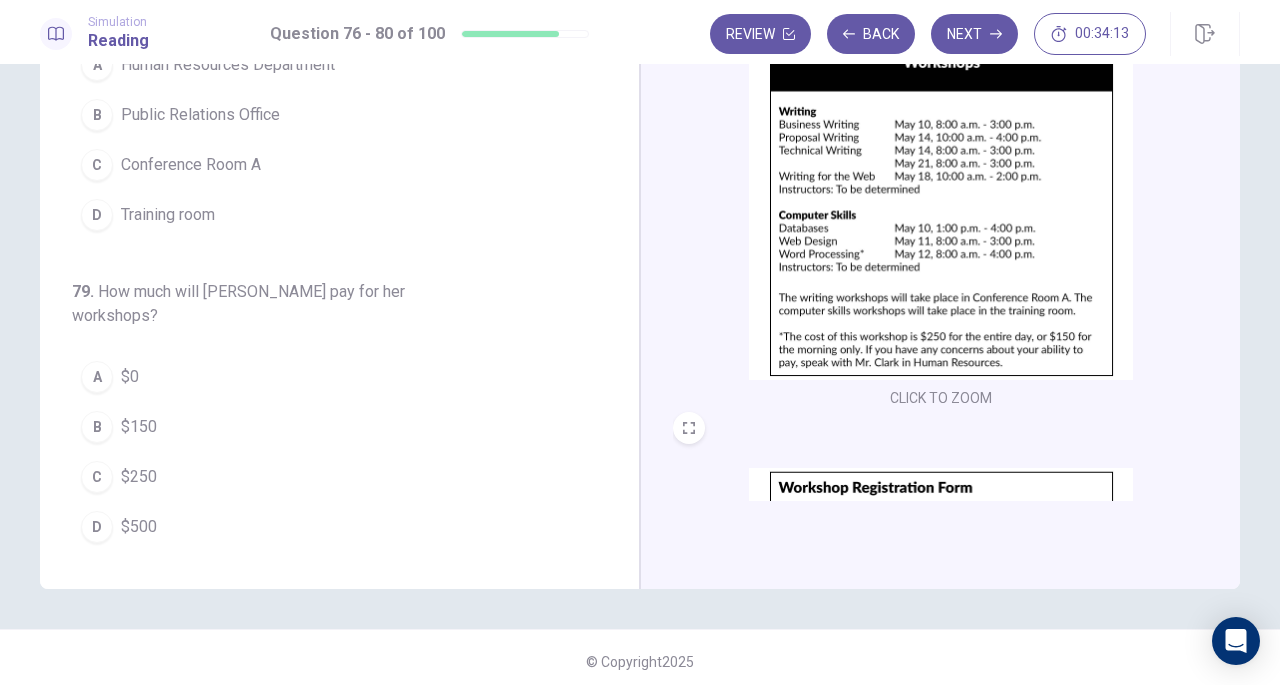 click on "$500" at bounding box center [139, 527] 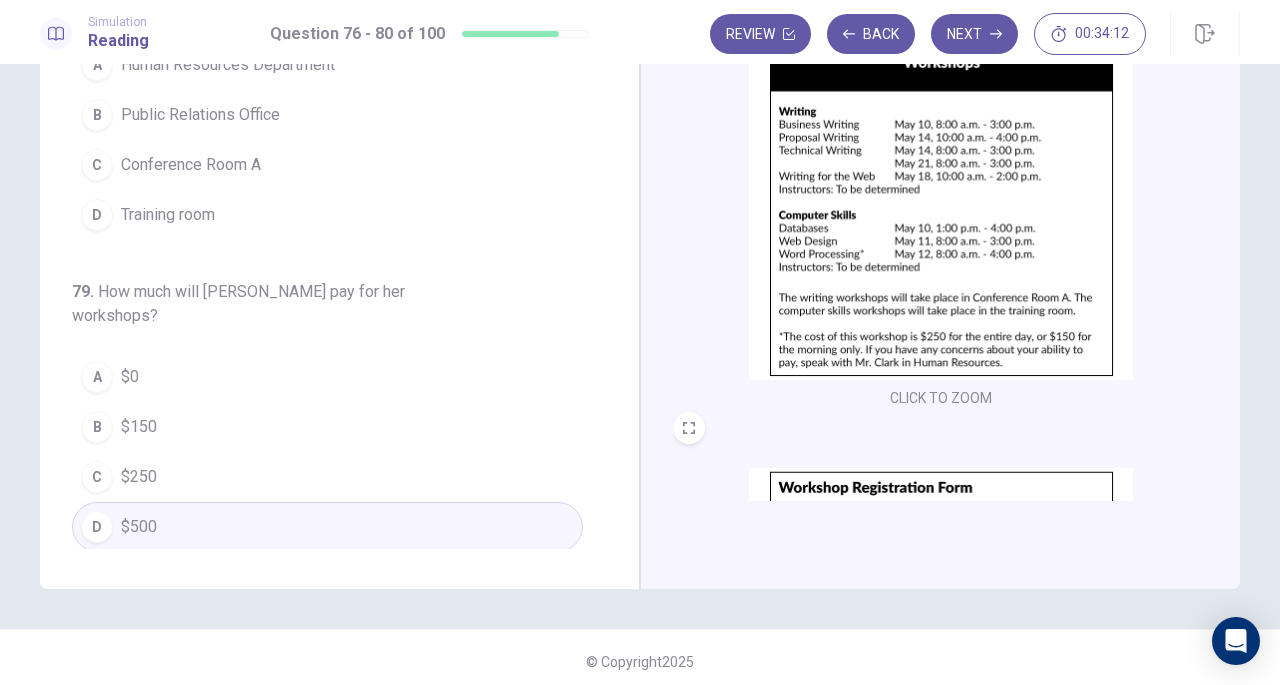 scroll, scrollTop: 288, scrollLeft: 0, axis: vertical 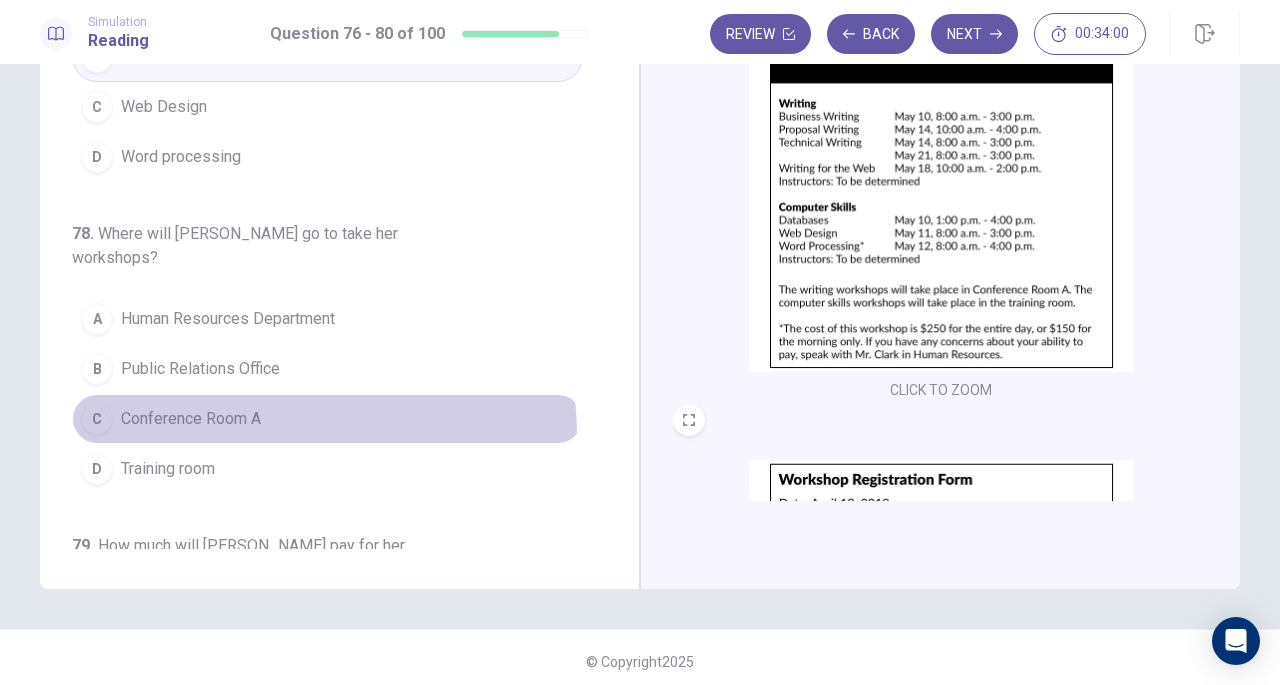 click on "C Conference Room A" at bounding box center (327, 419) 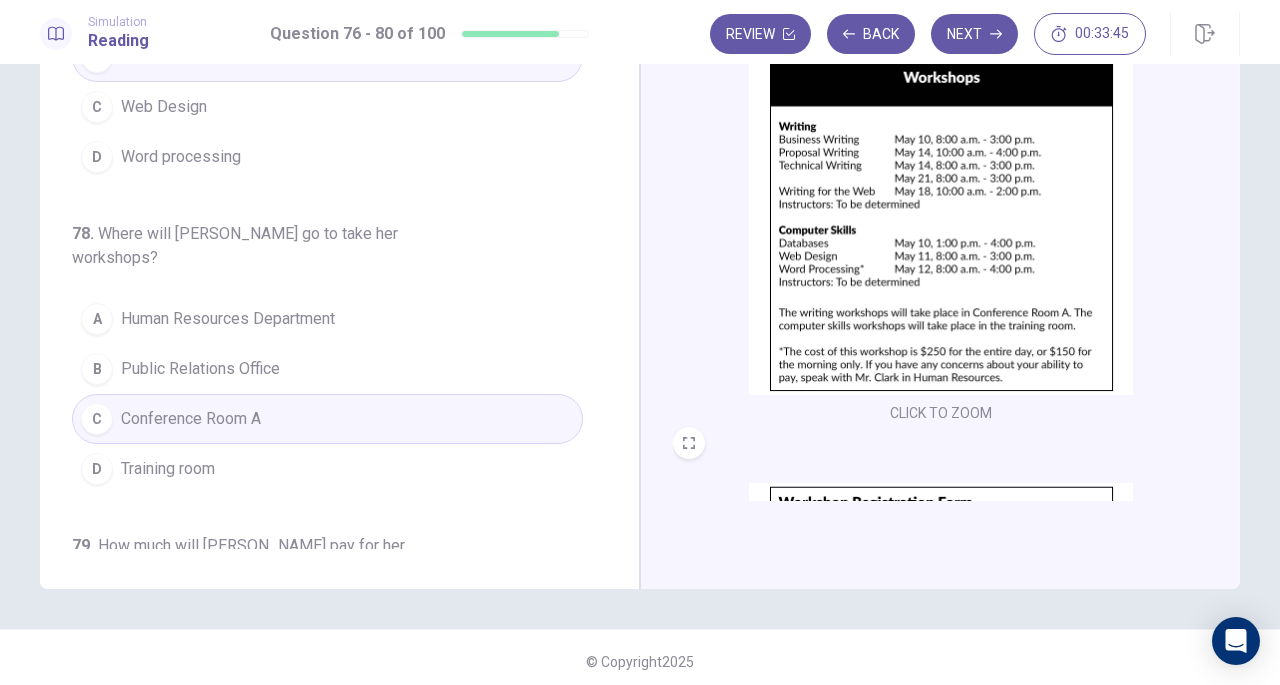 scroll, scrollTop: 374, scrollLeft: 0, axis: vertical 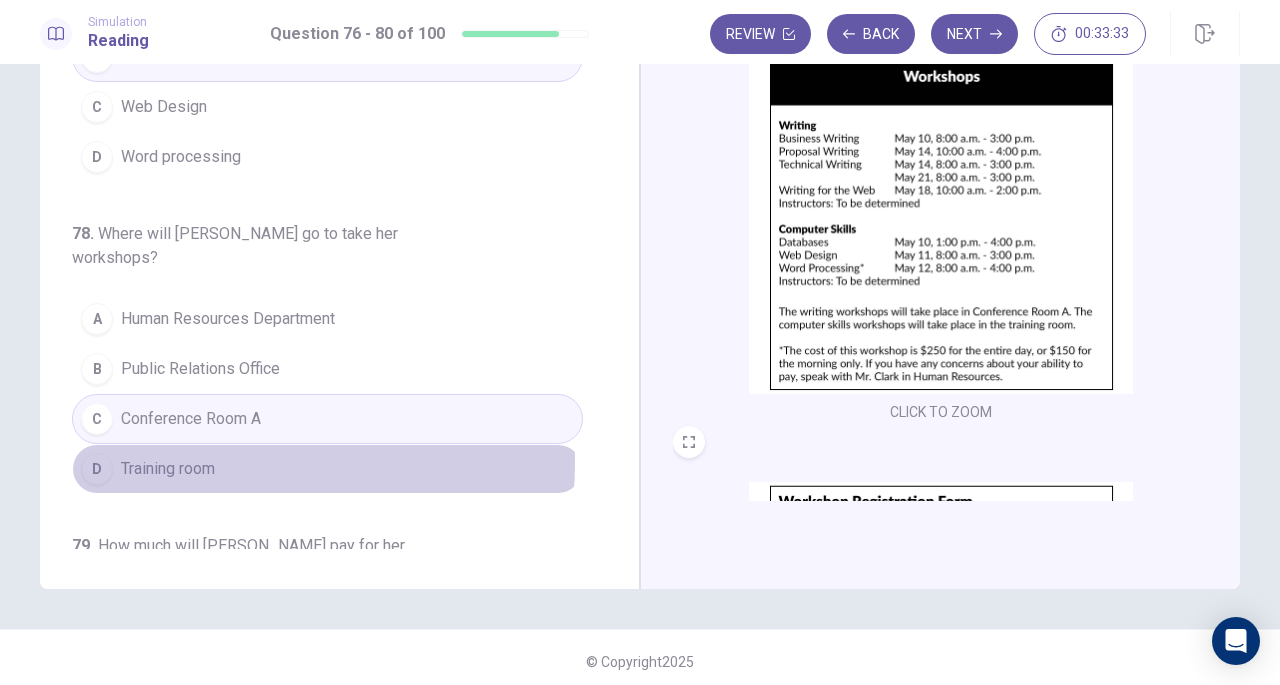click on "D Training room" at bounding box center (327, 469) 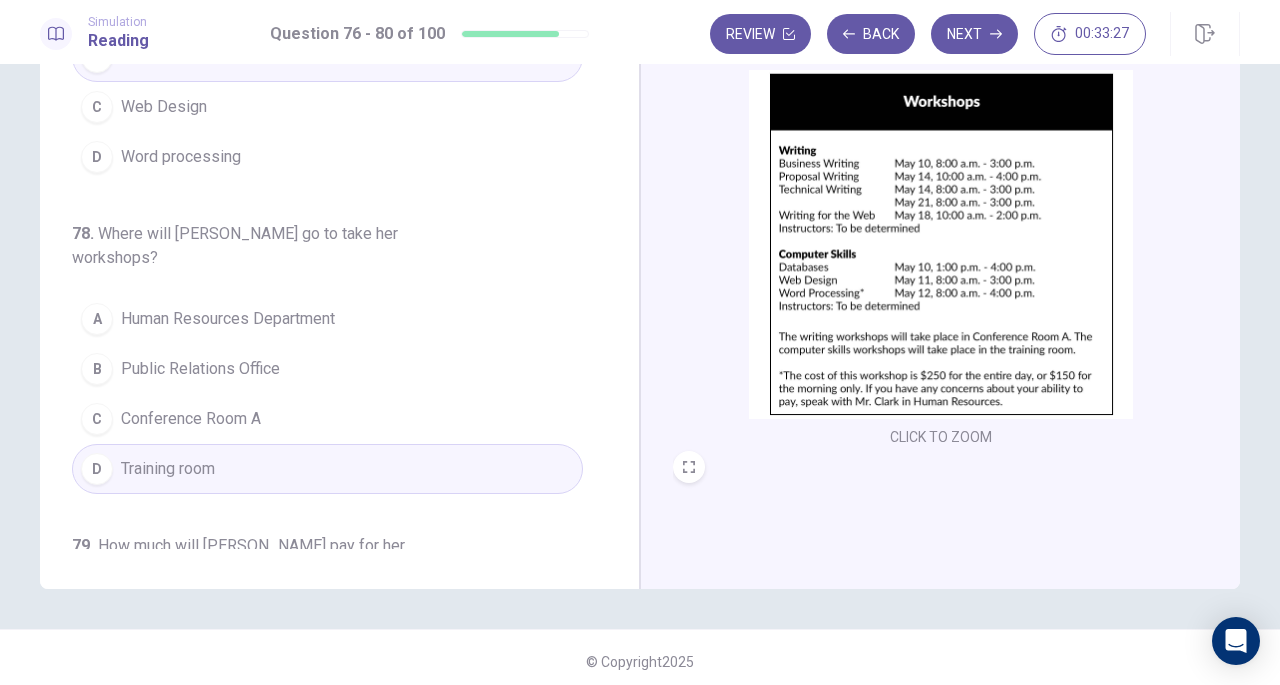 scroll, scrollTop: 341, scrollLeft: 0, axis: vertical 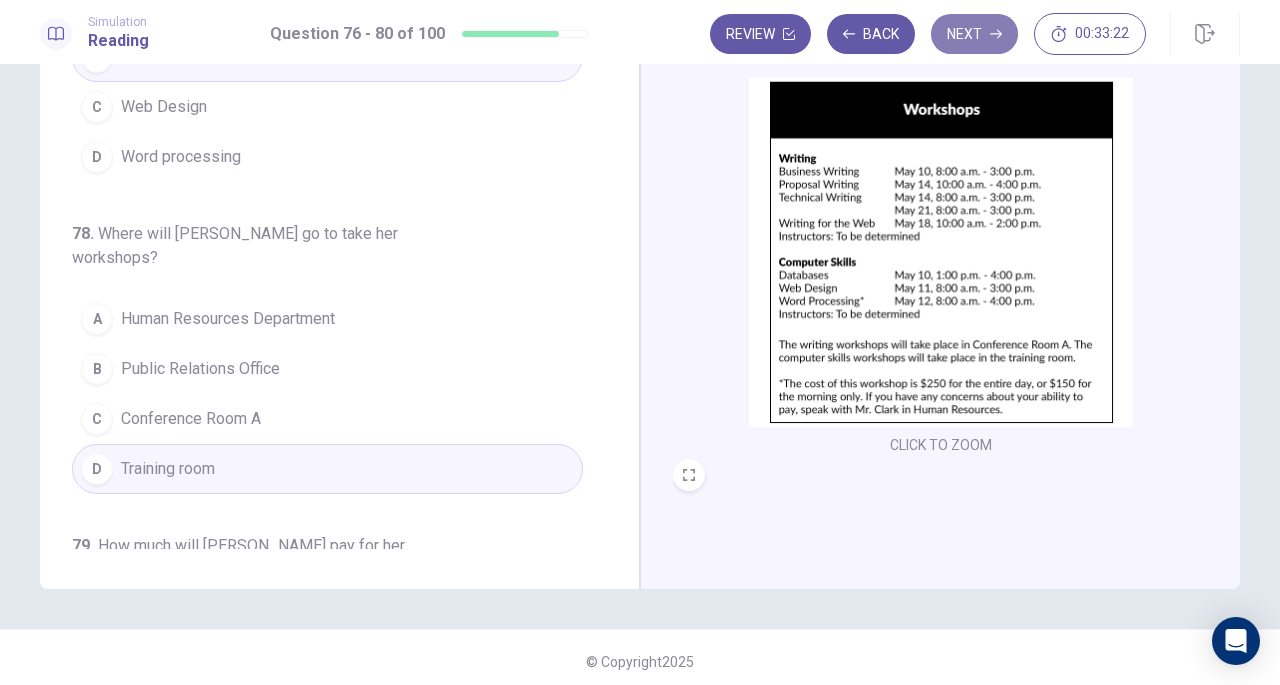 click on "Next" at bounding box center (974, 34) 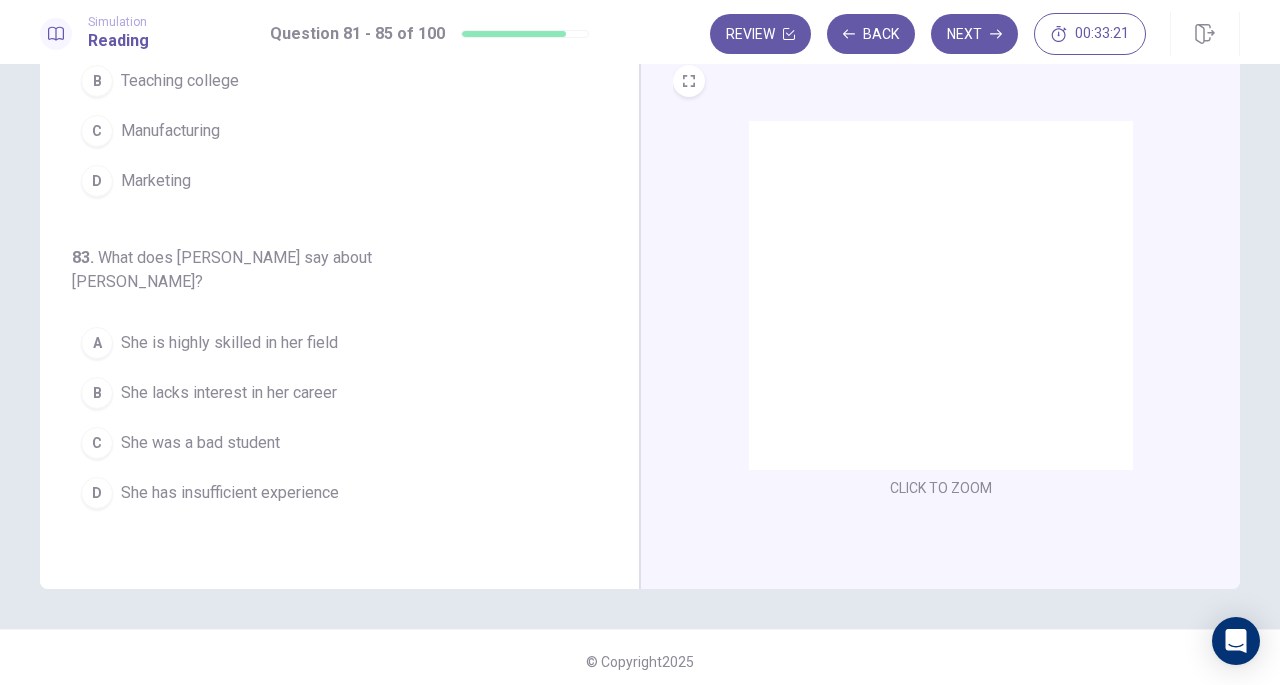scroll, scrollTop: 0, scrollLeft: 0, axis: both 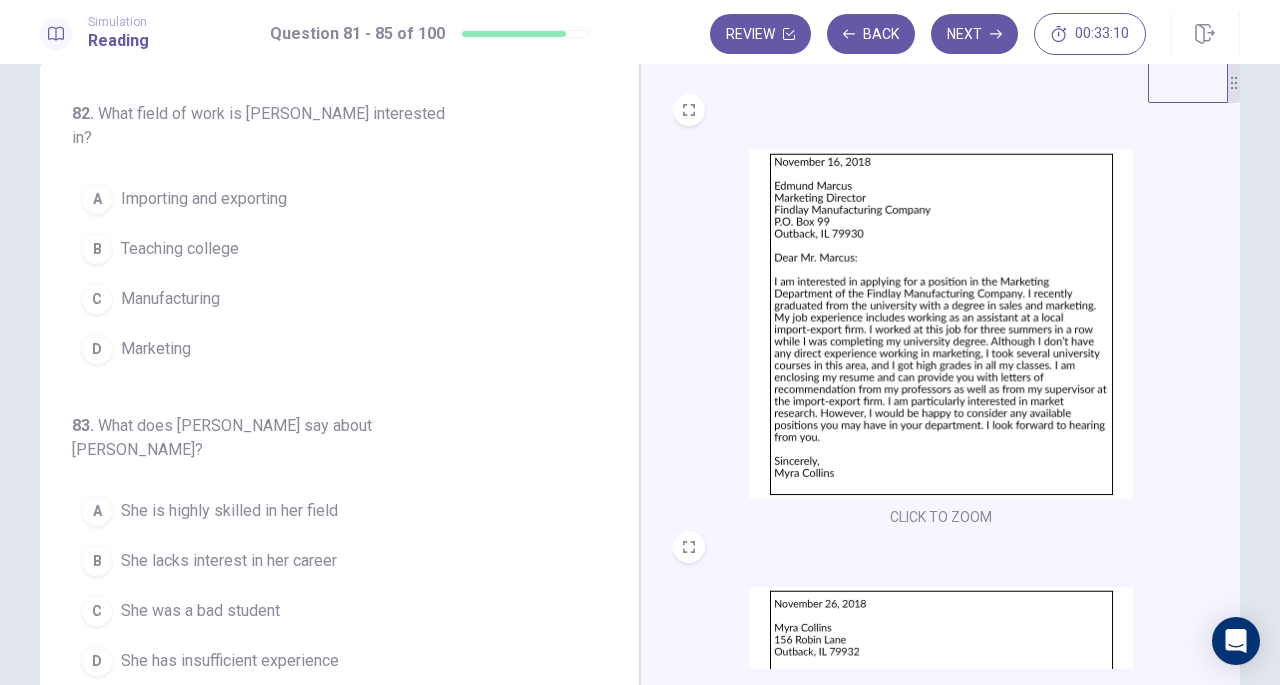 click on "Marketing" at bounding box center [156, 349] 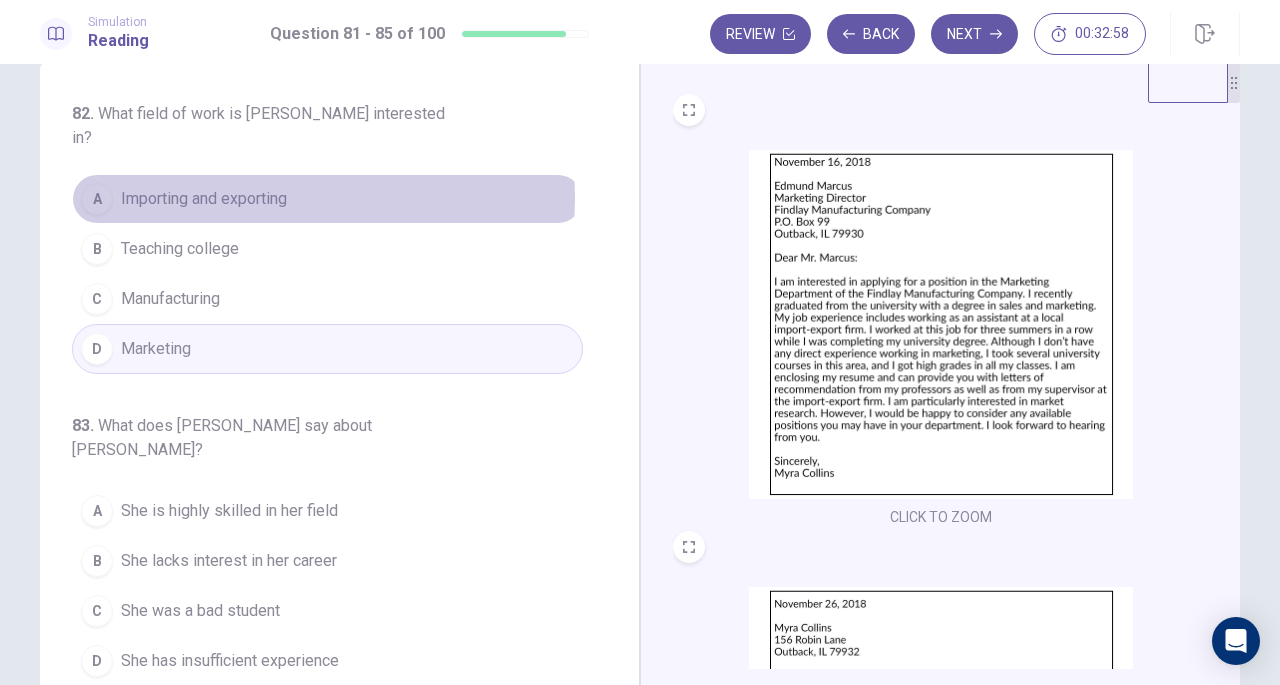 click on "A Importing and exporting" at bounding box center [327, 199] 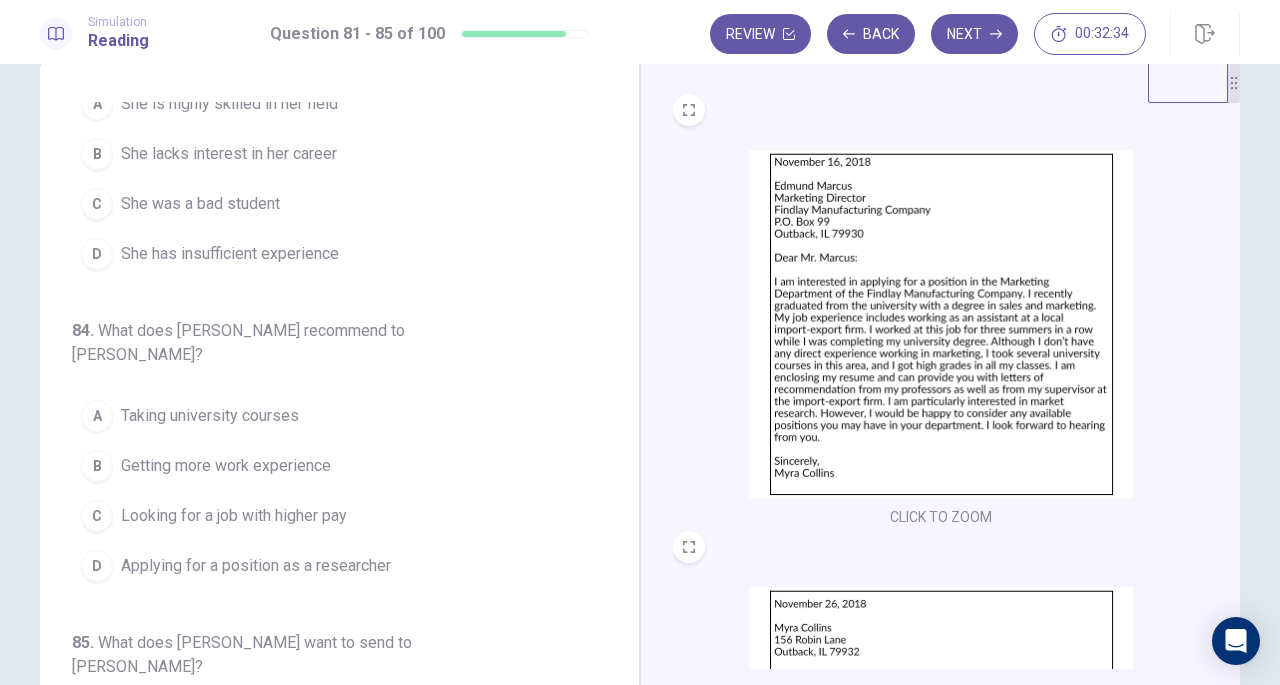 scroll, scrollTop: 819, scrollLeft: 0, axis: vertical 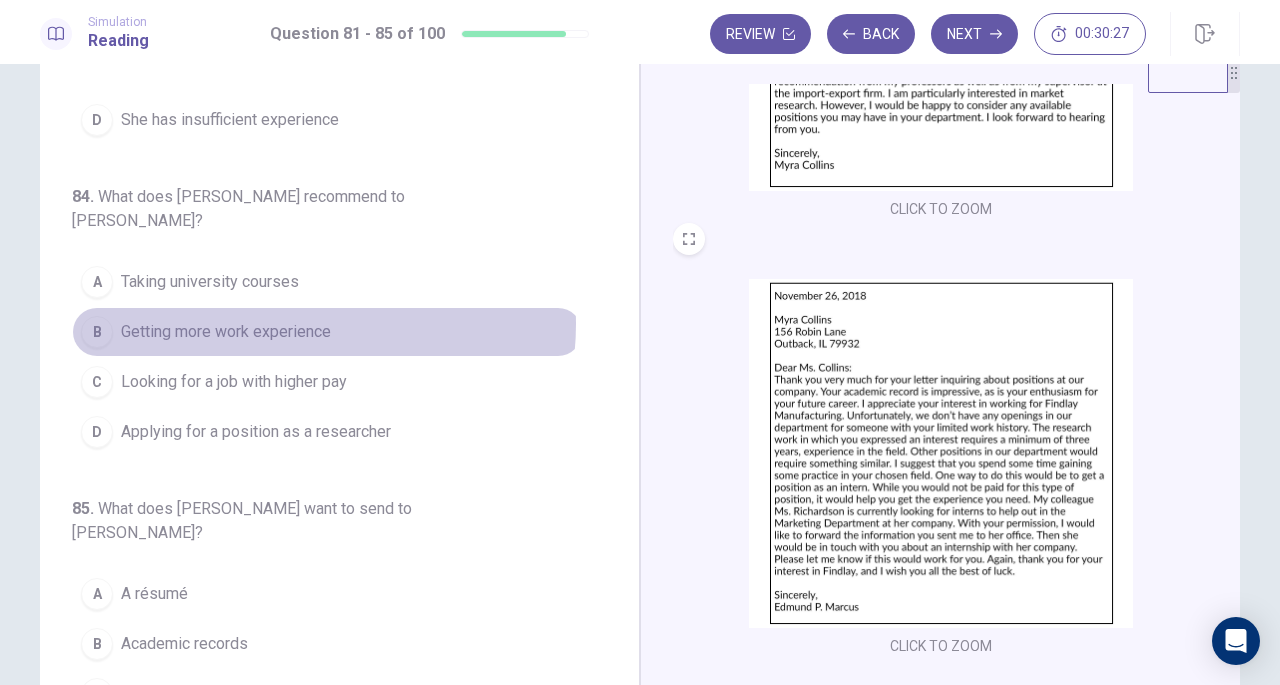 click on "Getting more work experience" at bounding box center (226, 332) 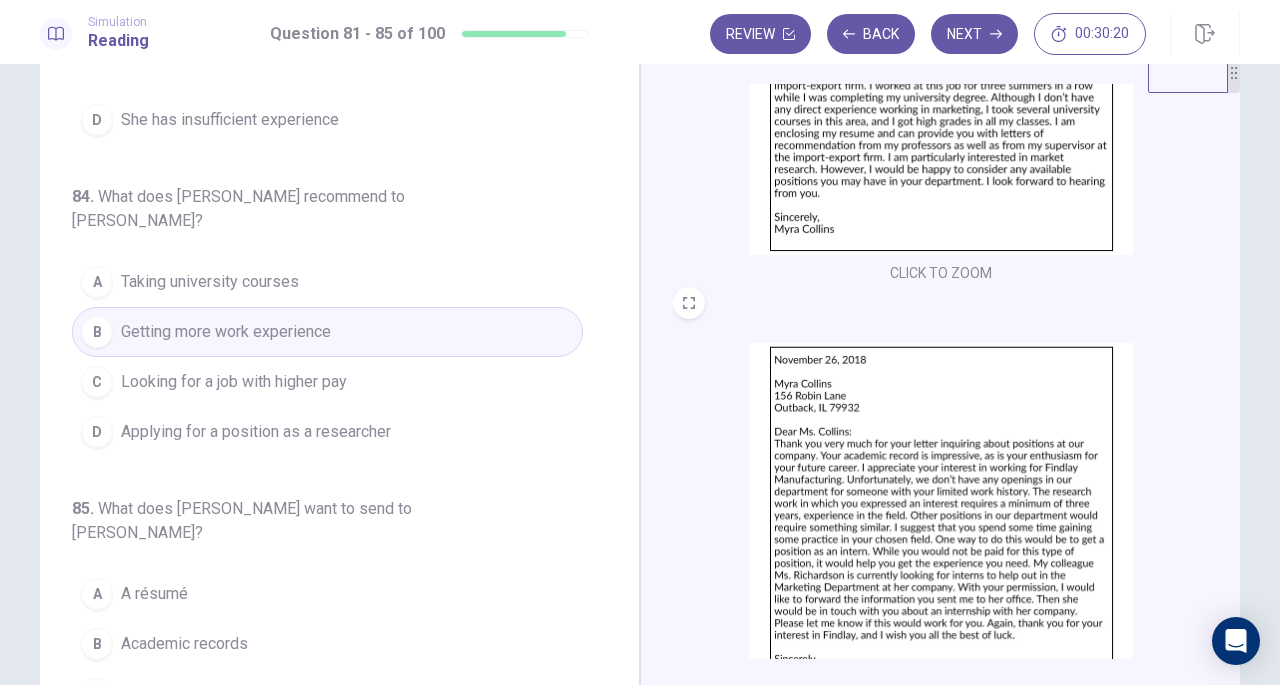 scroll, scrollTop: 298, scrollLeft: 0, axis: vertical 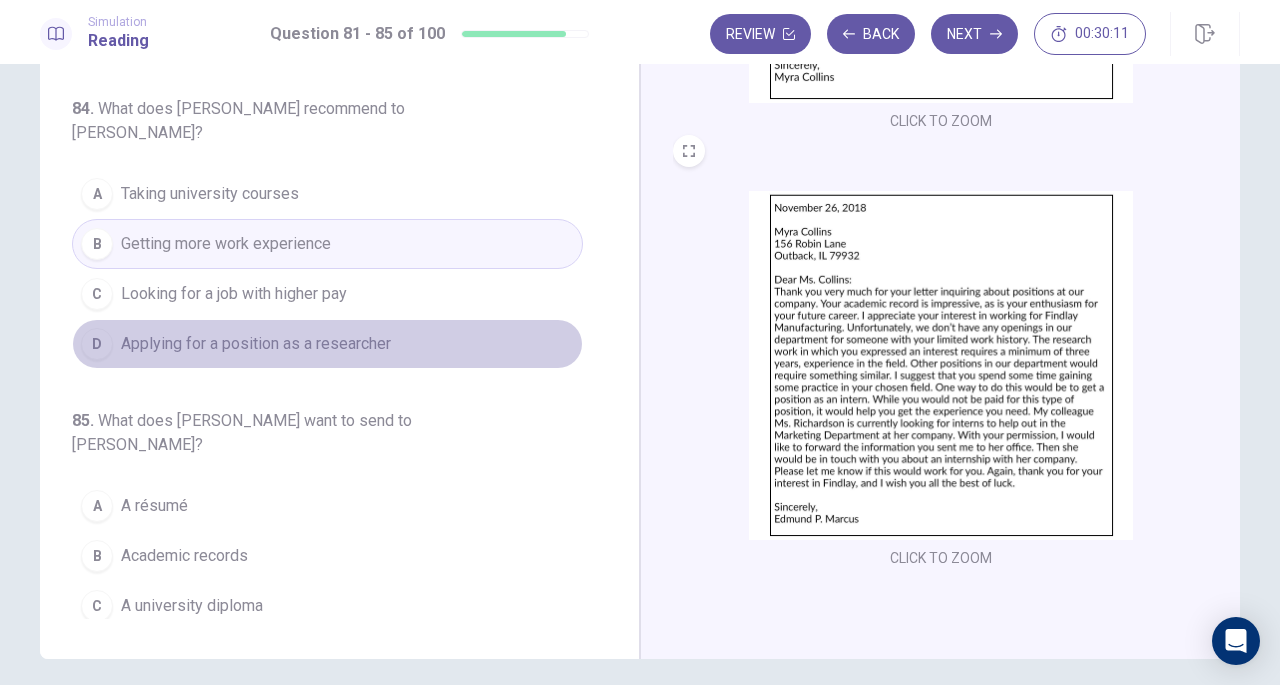 click on "Applying for a position as a researcher" at bounding box center (256, 344) 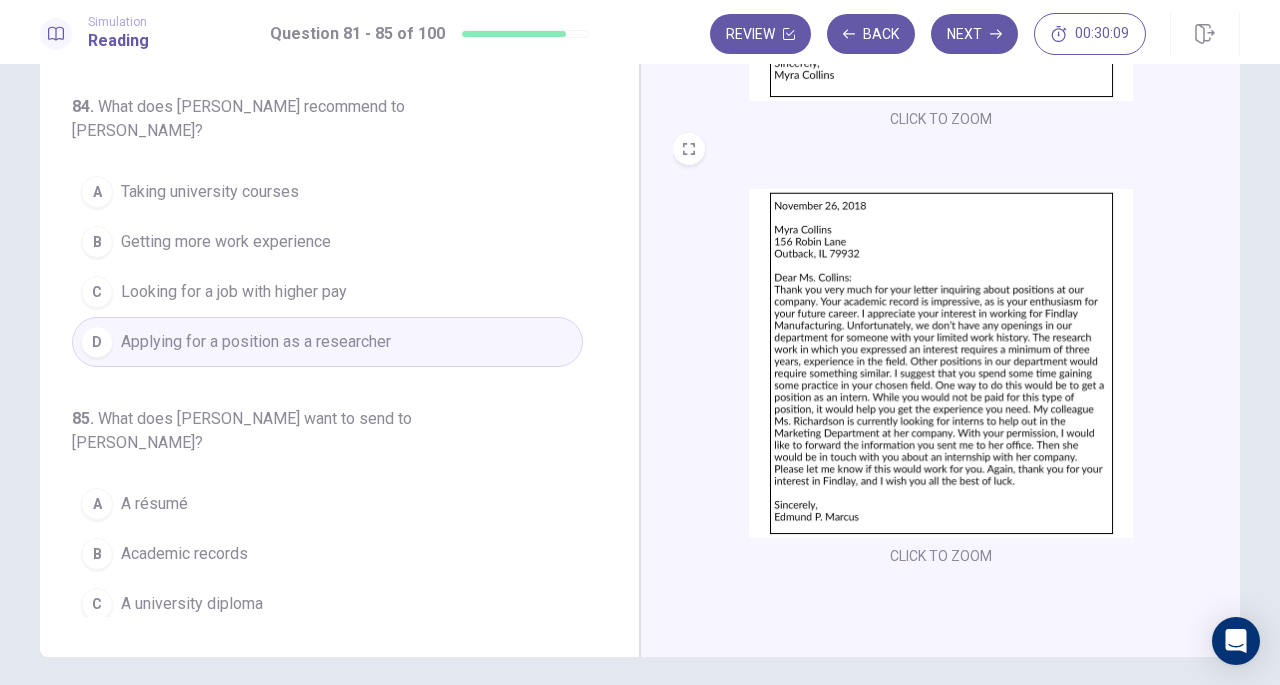 scroll, scrollTop: 144, scrollLeft: 0, axis: vertical 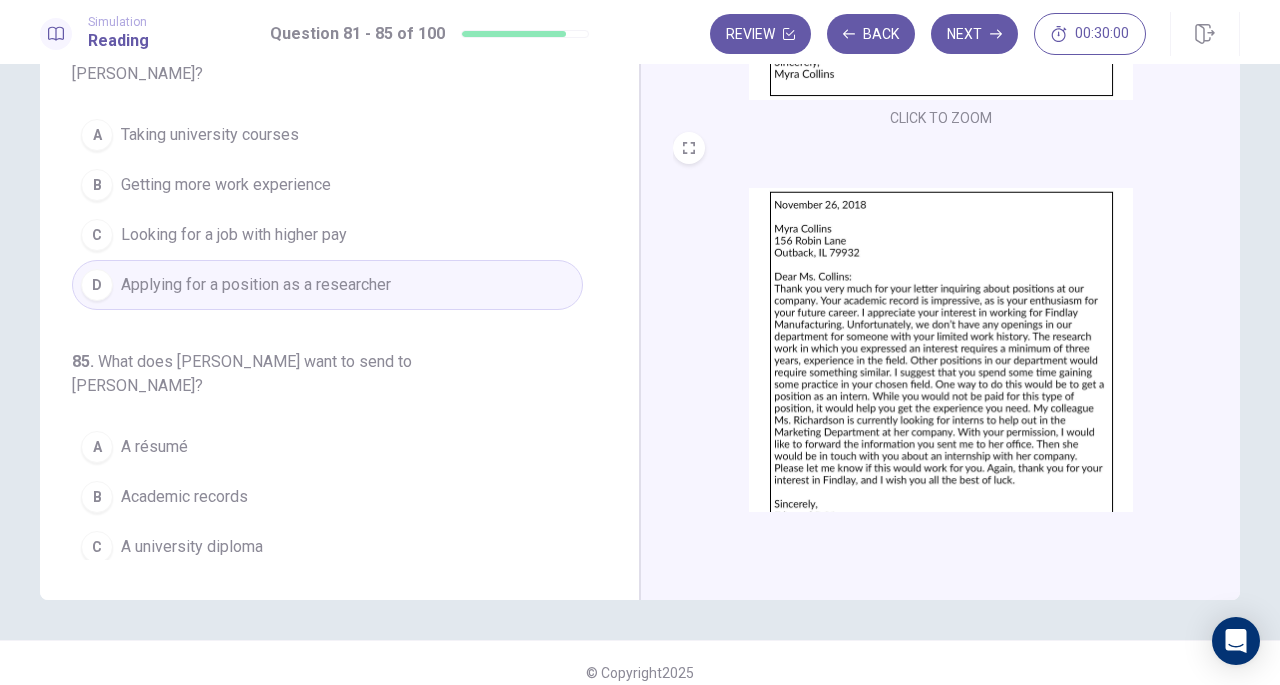 click on "A résumé" at bounding box center (154, 447) 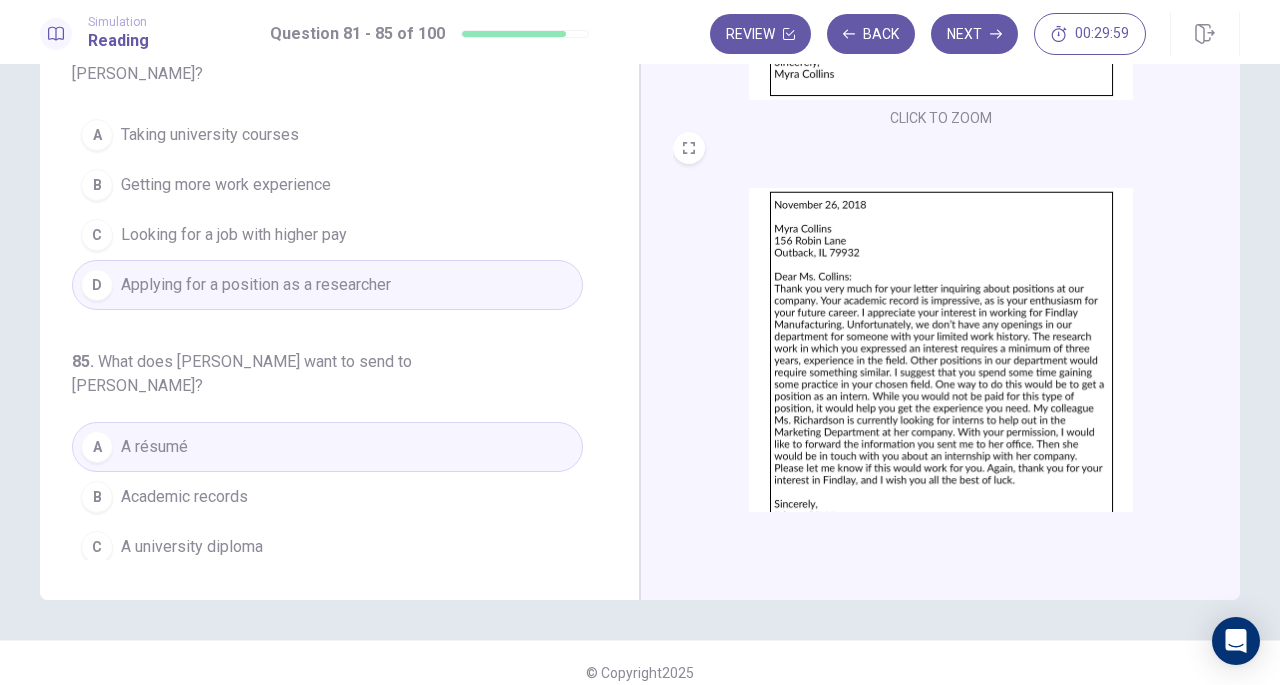 scroll, scrollTop: 218, scrollLeft: 0, axis: vertical 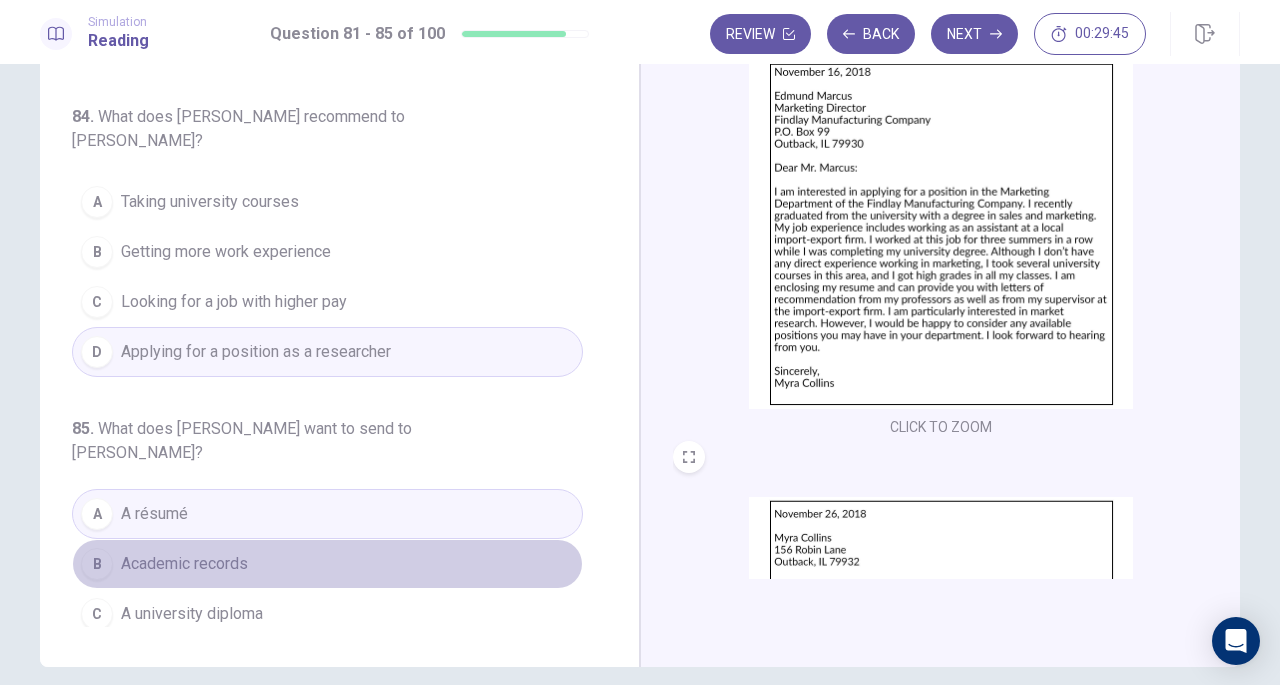 click on "B Academic records" at bounding box center (327, 564) 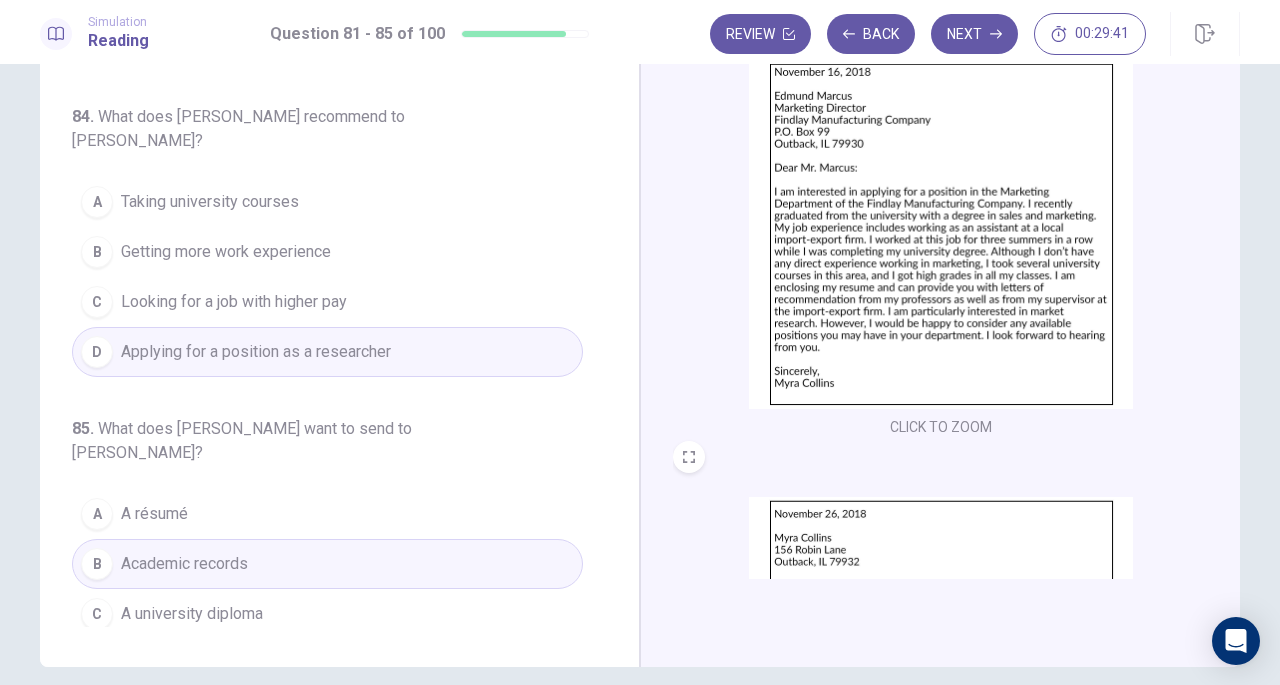 click on "D Letters of recommendation" at bounding box center (327, 664) 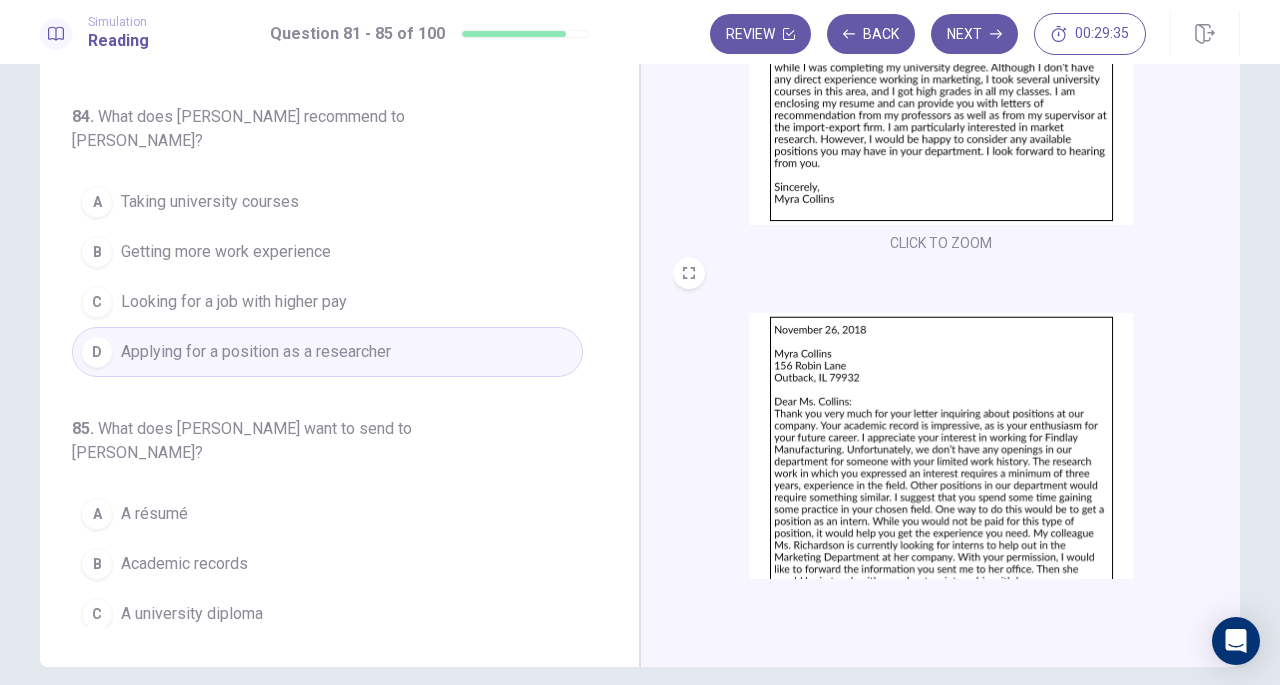 scroll, scrollTop: 298, scrollLeft: 0, axis: vertical 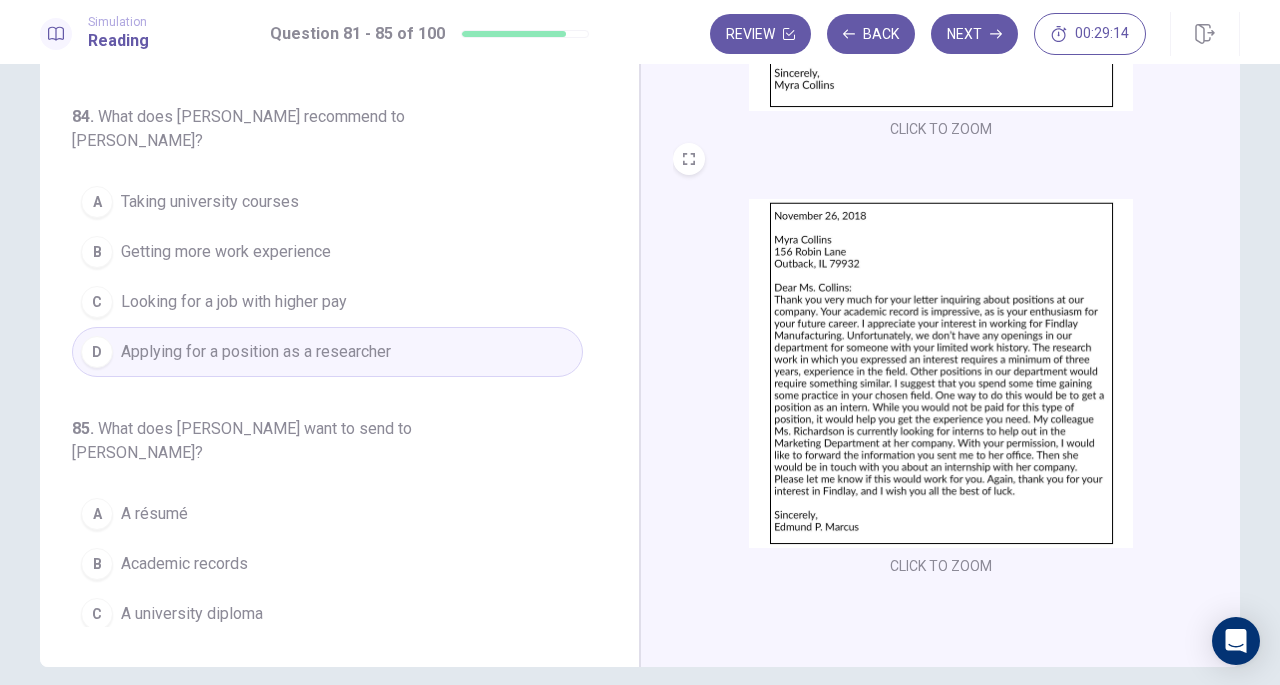click on "Getting more work experience" at bounding box center [226, 252] 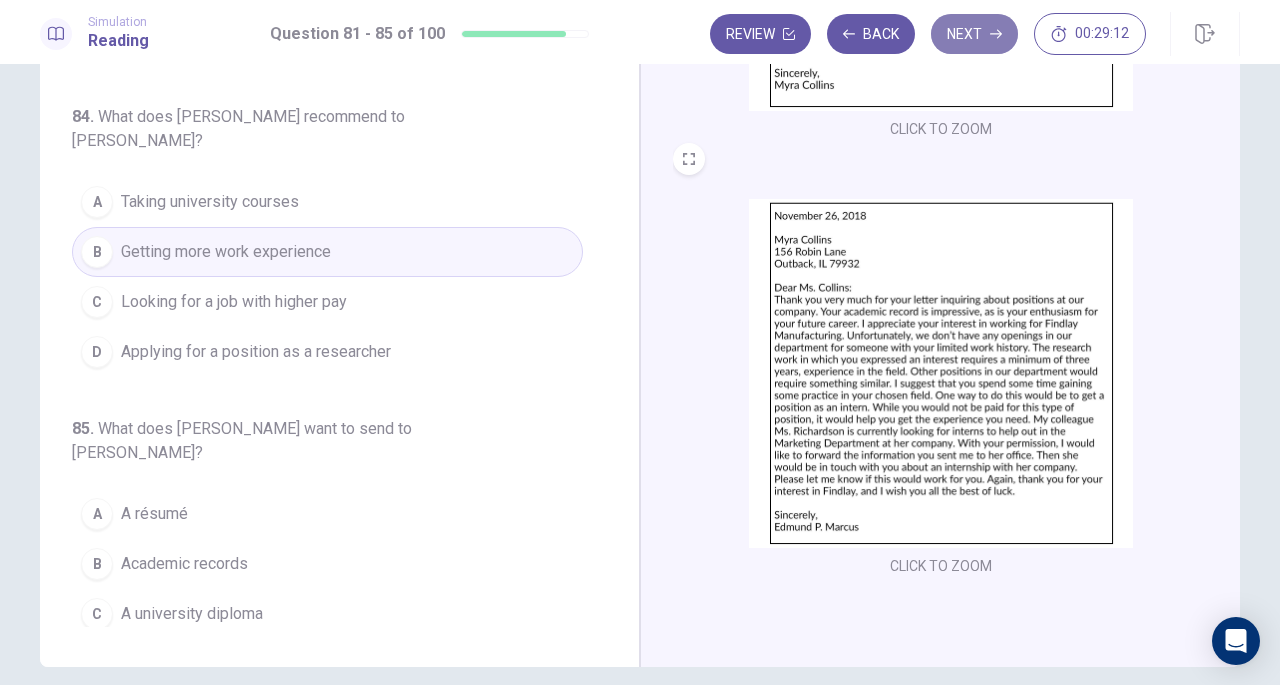 click on "Next" at bounding box center (974, 34) 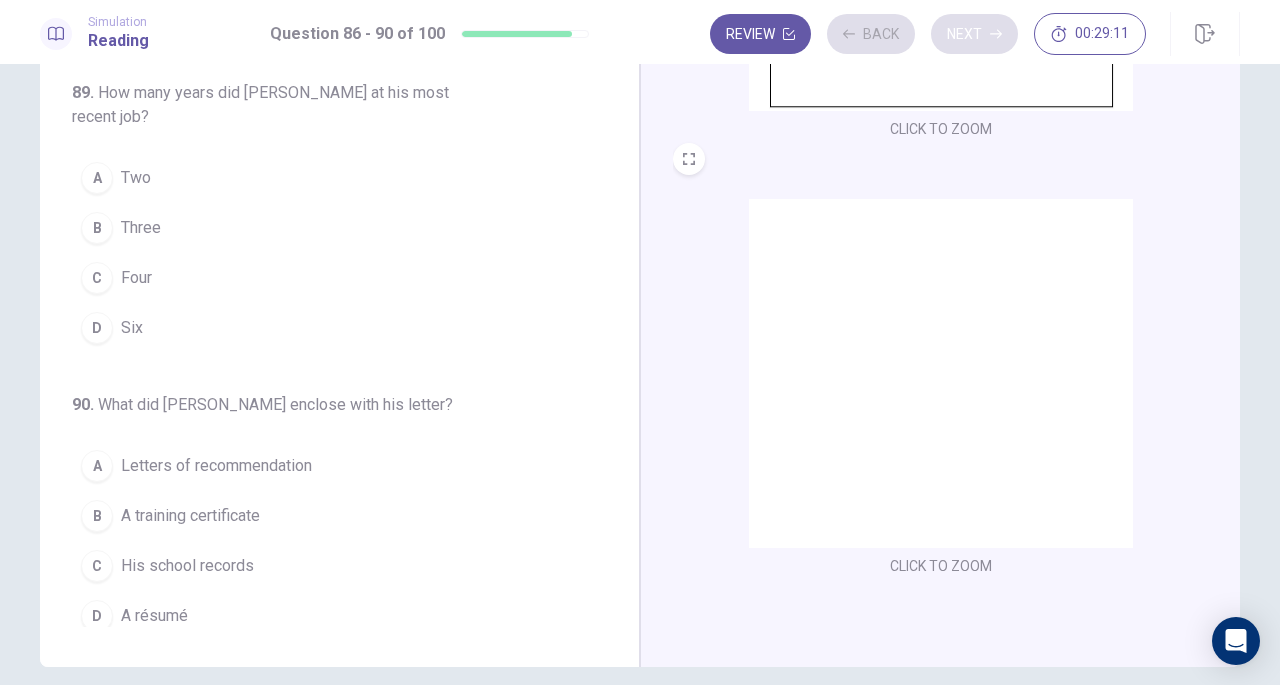 scroll, scrollTop: 156, scrollLeft: 0, axis: vertical 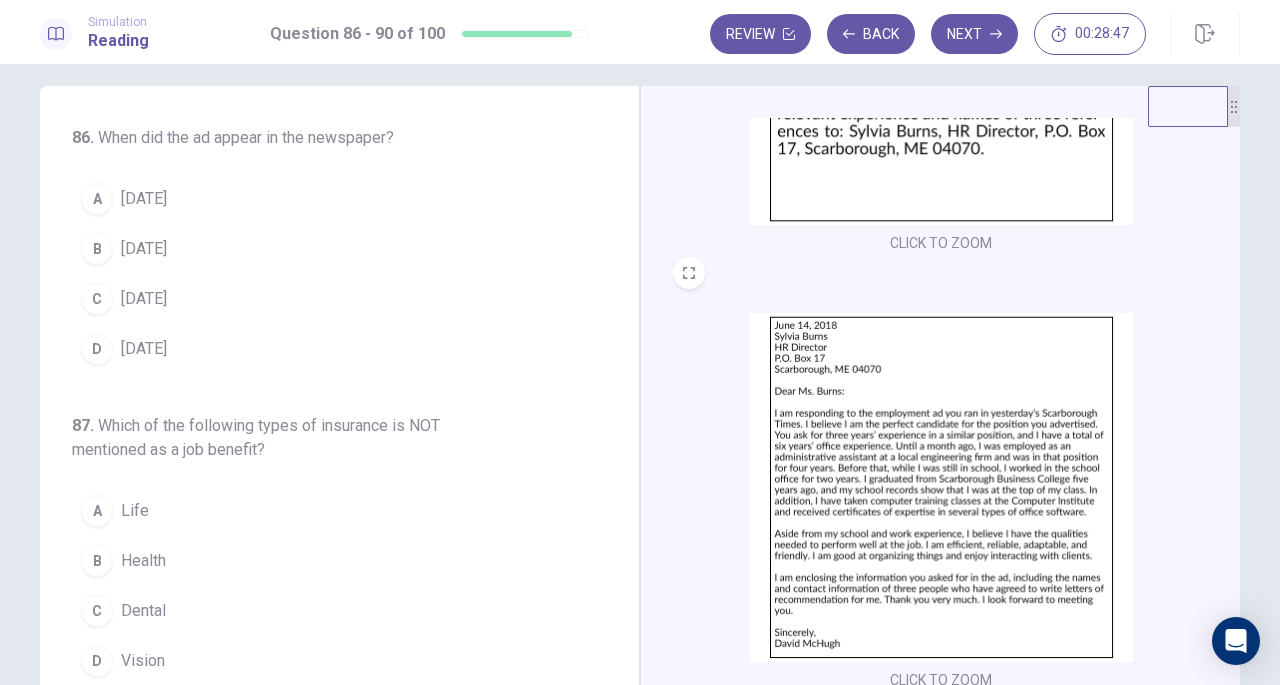 click on "June 14" at bounding box center (144, 249) 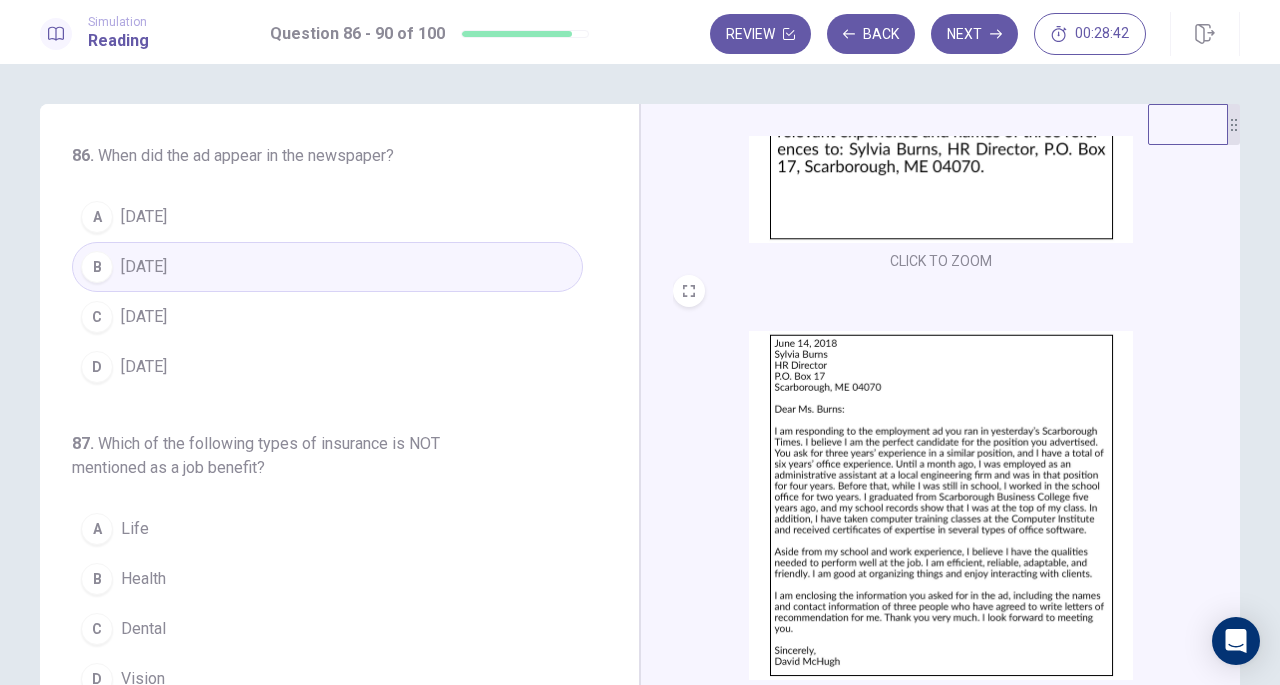 scroll, scrollTop: 218, scrollLeft: 0, axis: vertical 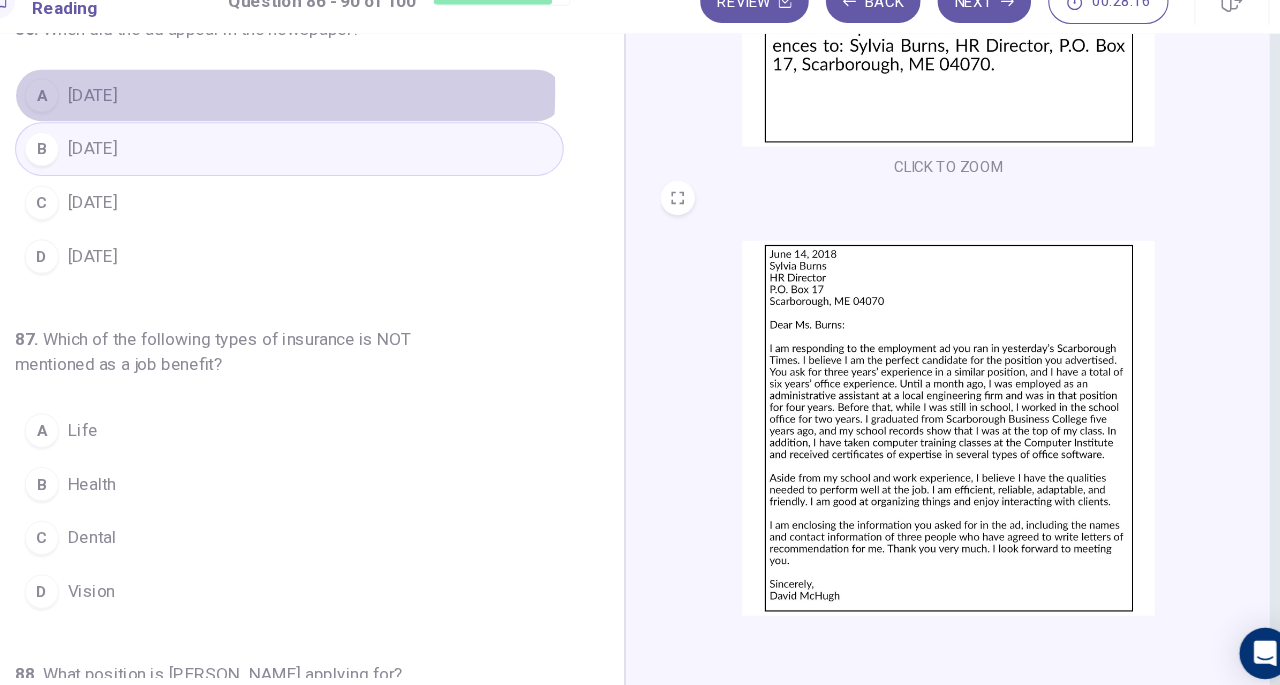 click on "June 13" at bounding box center (144, 121) 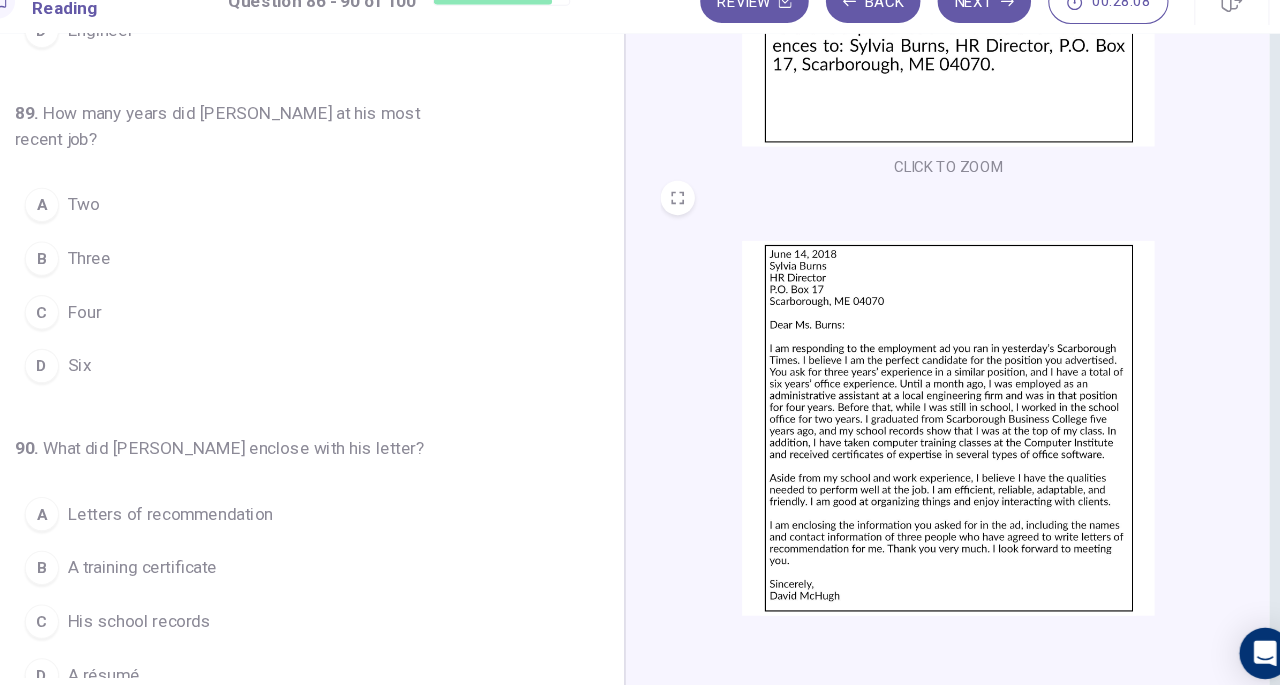 scroll, scrollTop: 819, scrollLeft: 0, axis: vertical 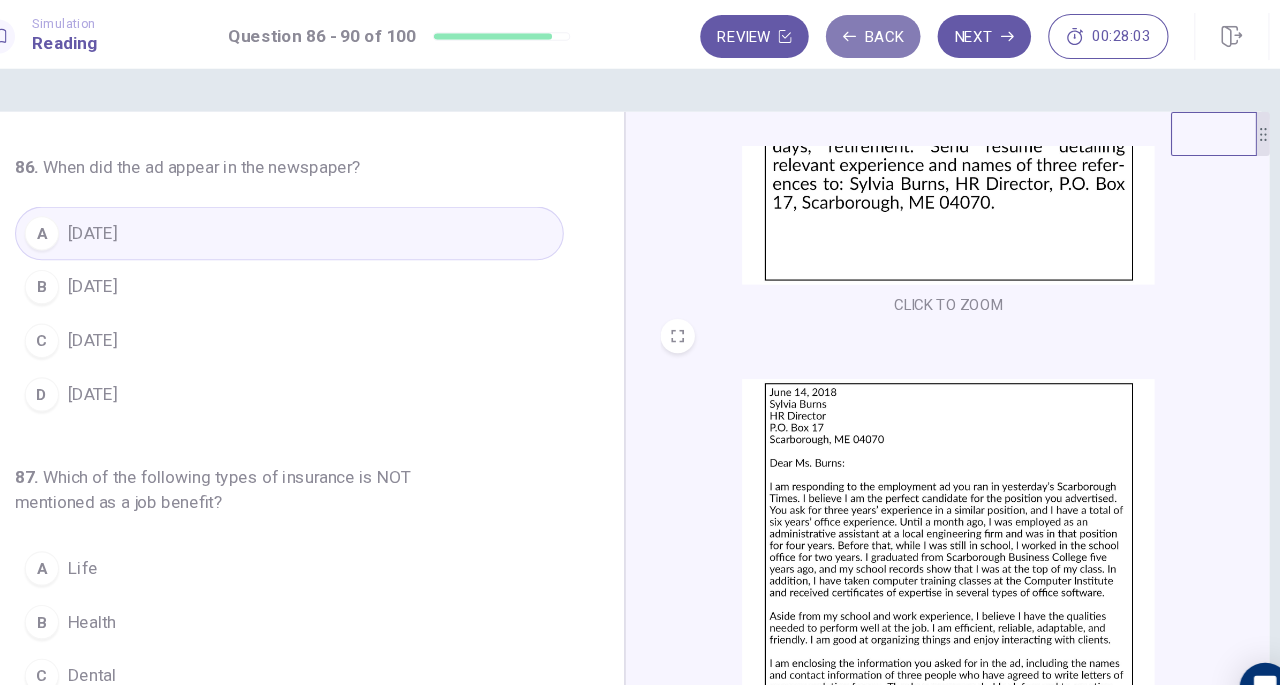 click on "Back" at bounding box center [871, 34] 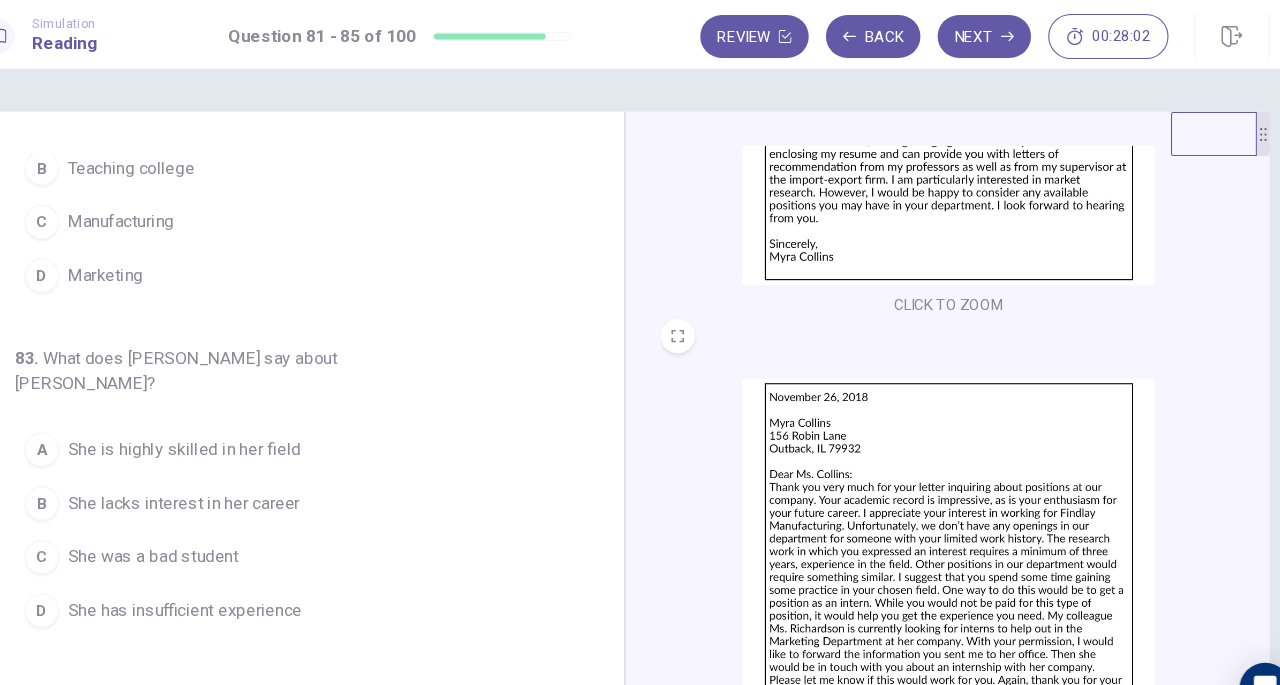scroll, scrollTop: 819, scrollLeft: 0, axis: vertical 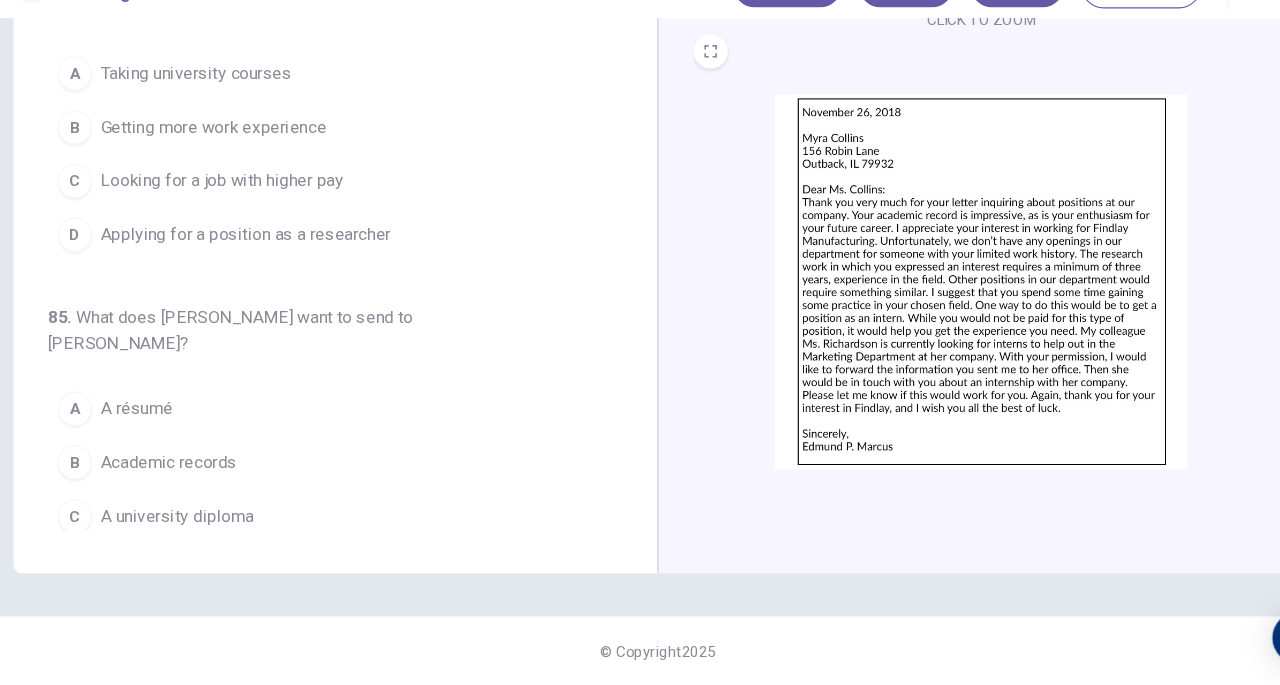 click on "Letters of recommendation" at bounding box center (216, 578) 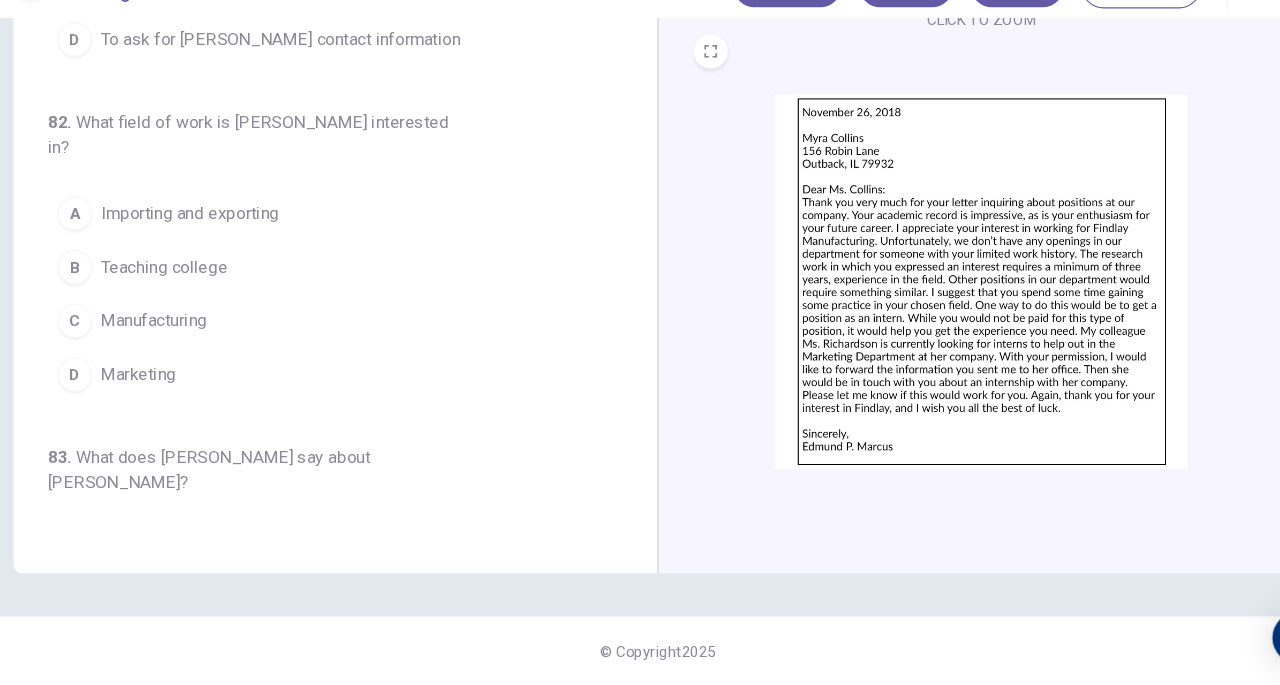 scroll, scrollTop: 0, scrollLeft: 0, axis: both 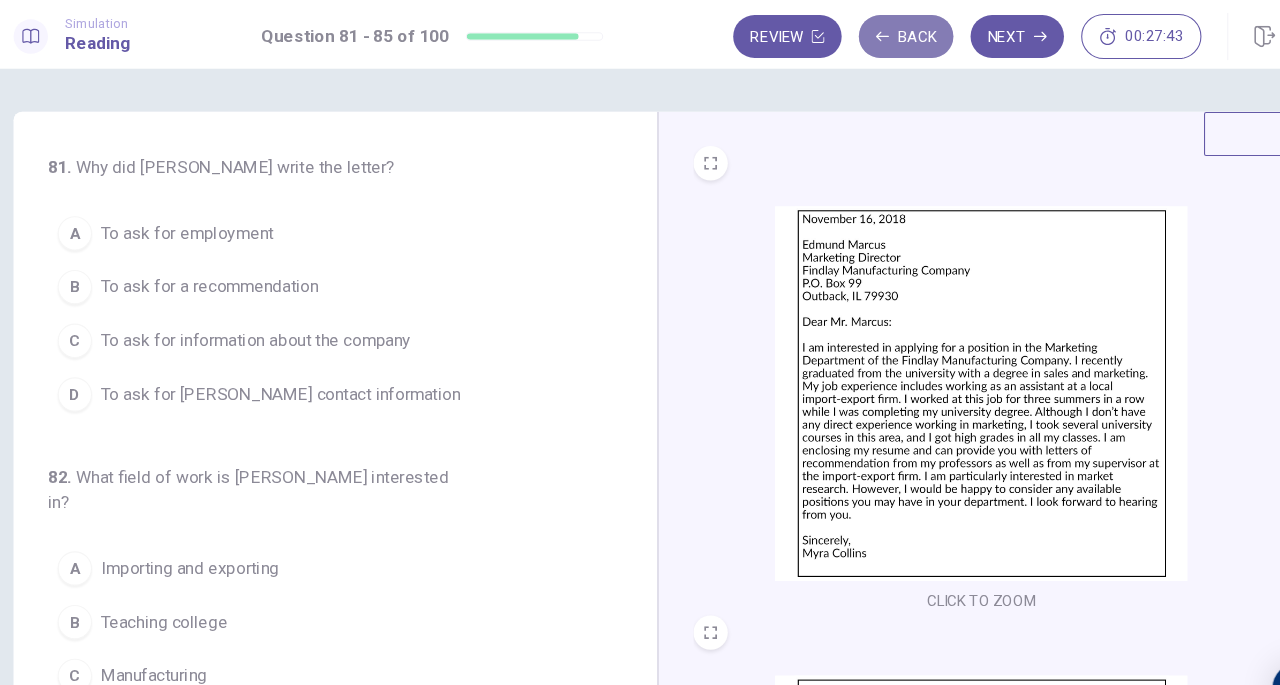 click on "Back" at bounding box center [871, 34] 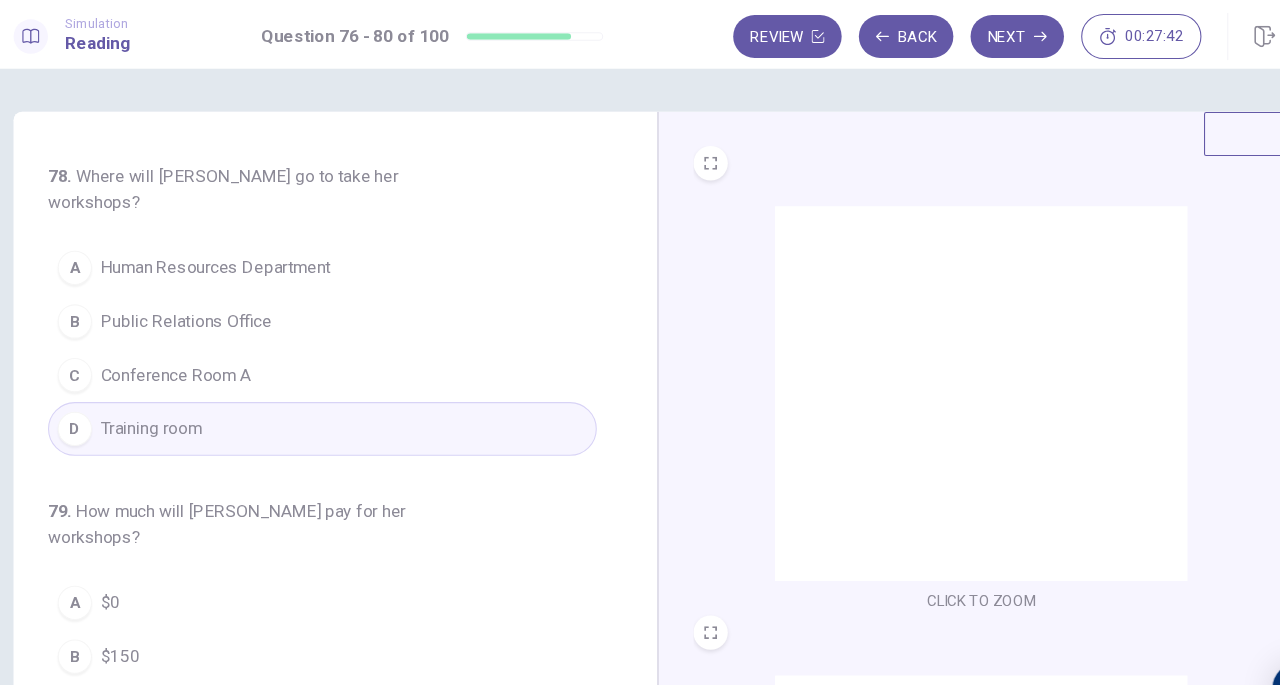 scroll, scrollTop: 771, scrollLeft: 0, axis: vertical 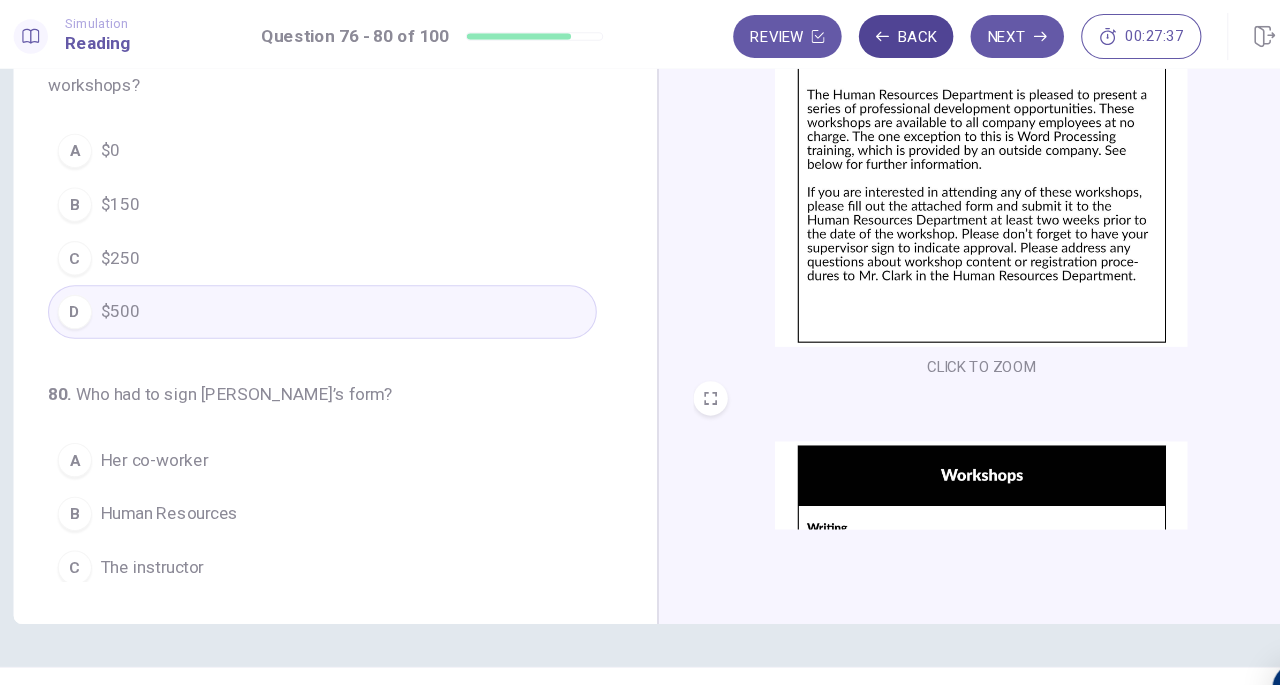 click on "Back" at bounding box center (871, 34) 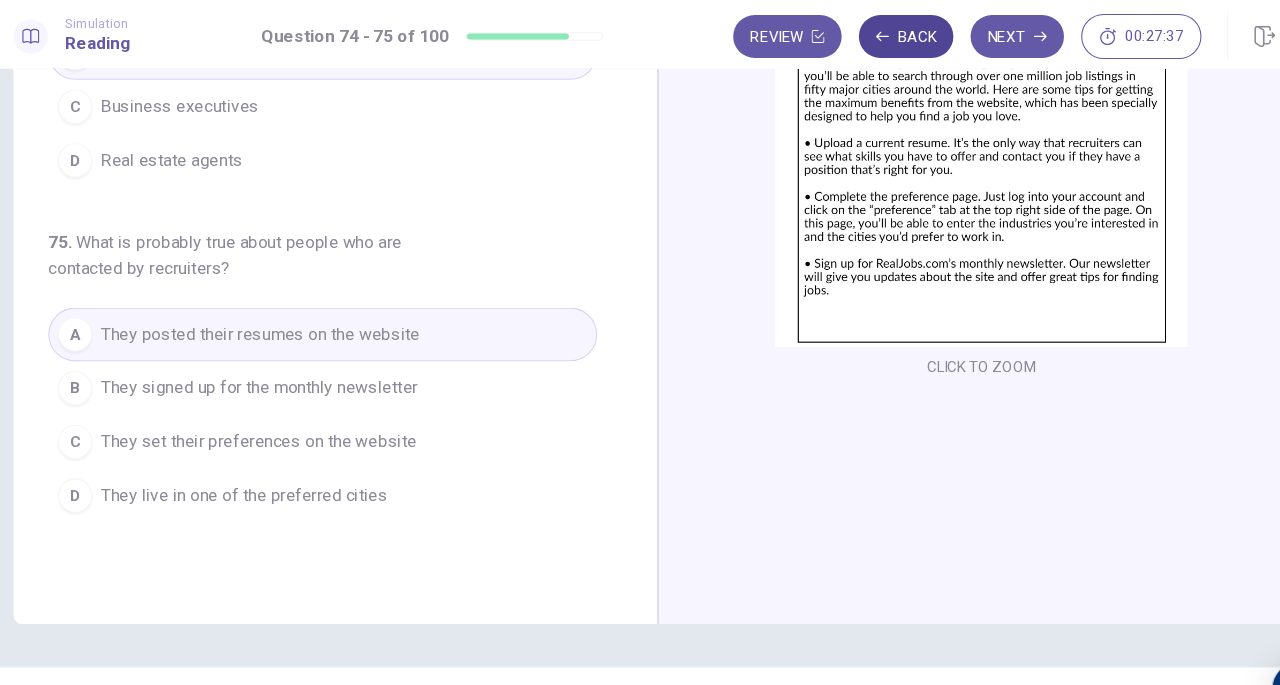 scroll, scrollTop: 0, scrollLeft: 0, axis: both 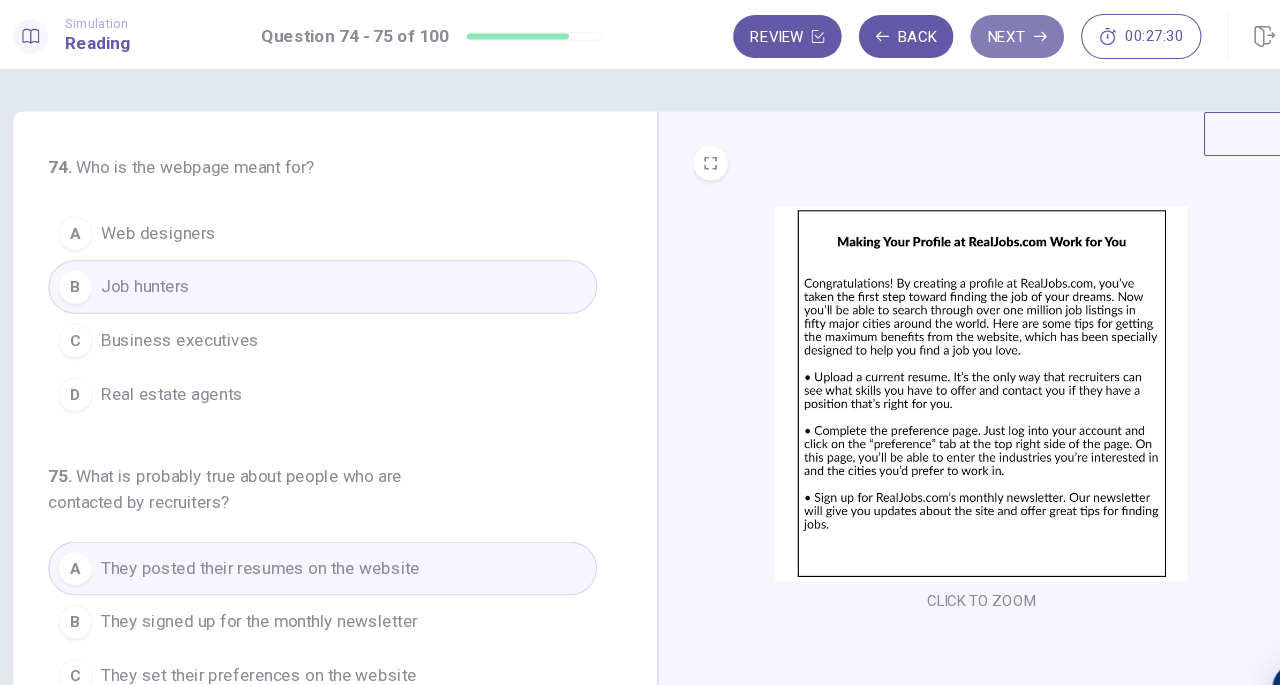 click on "Next" at bounding box center [974, 34] 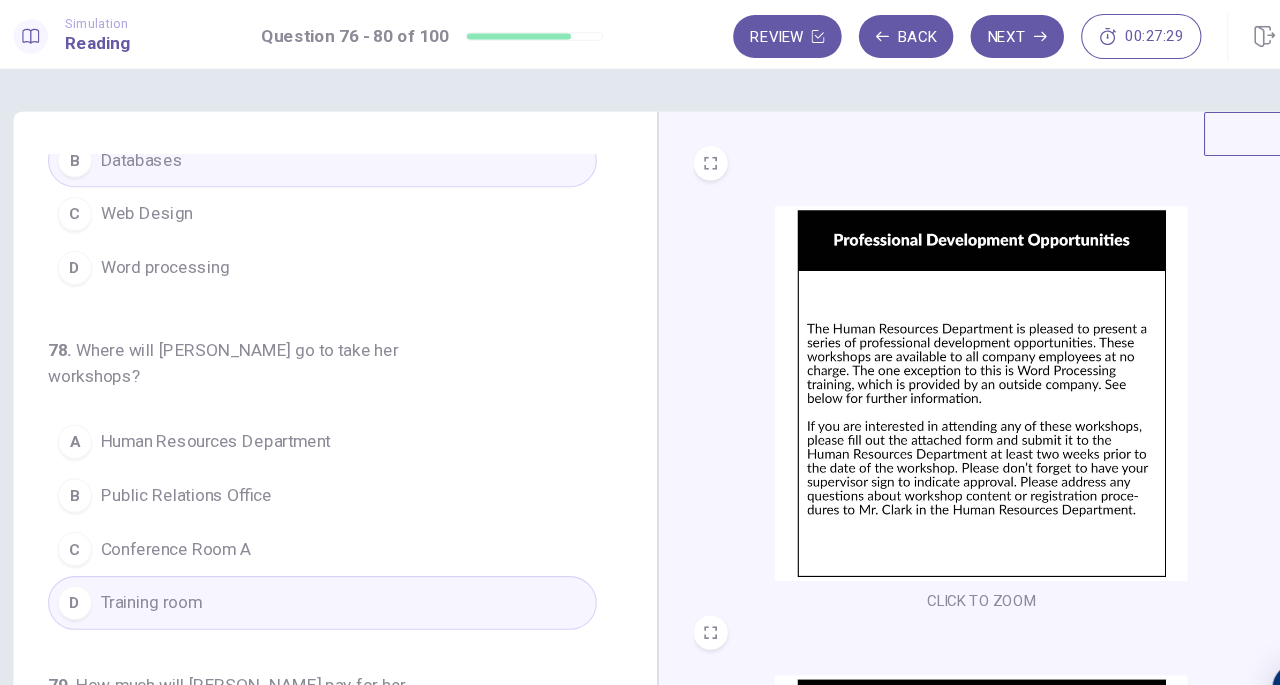 scroll, scrollTop: 771, scrollLeft: 0, axis: vertical 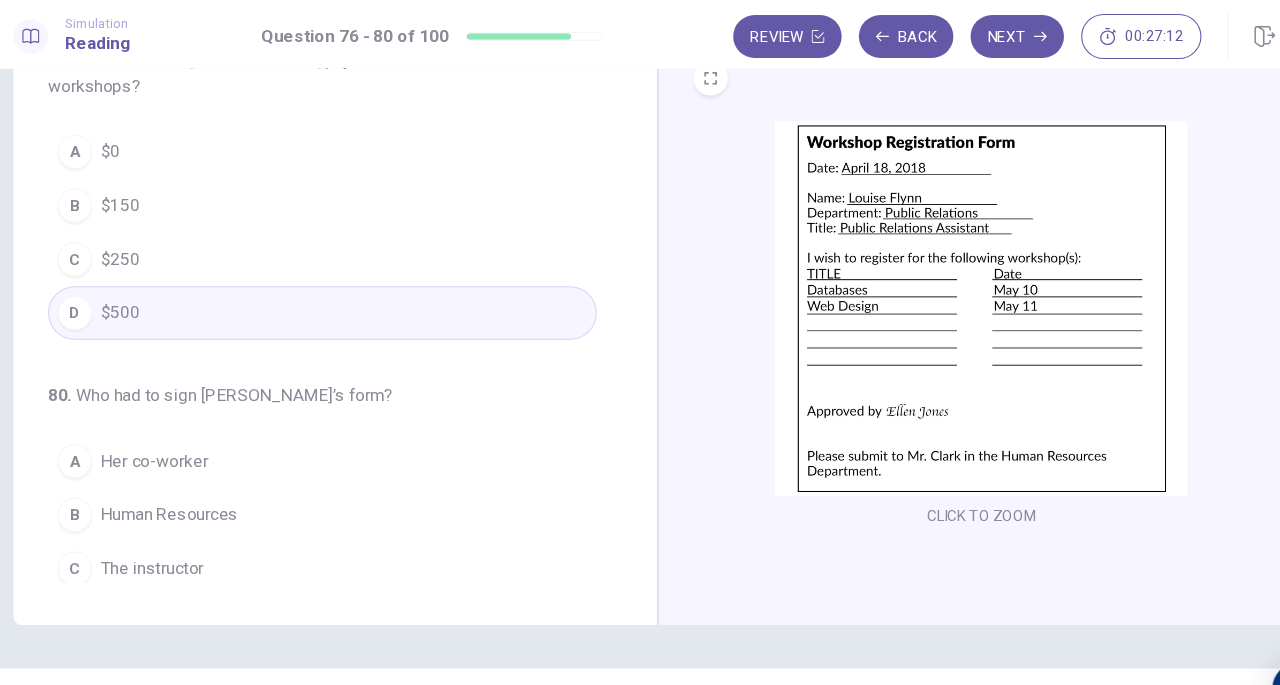 click on "Her supervisor" at bounding box center [173, 579] 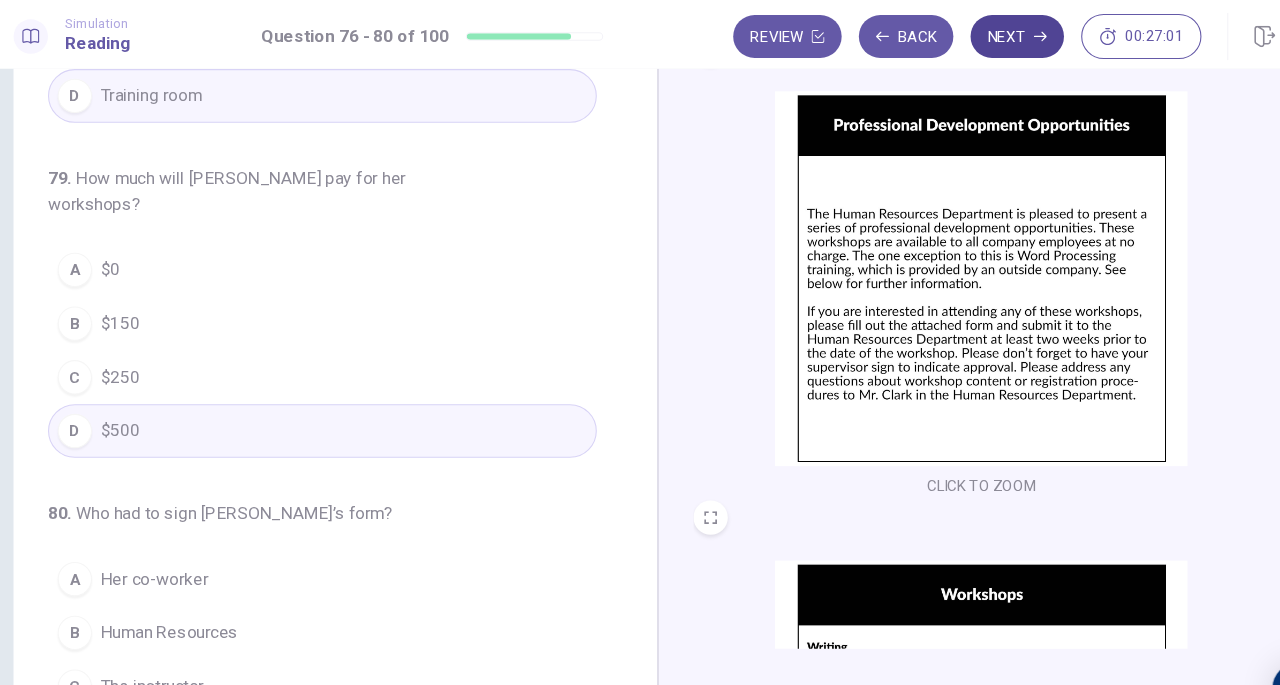 click on "Next" at bounding box center (974, 34) 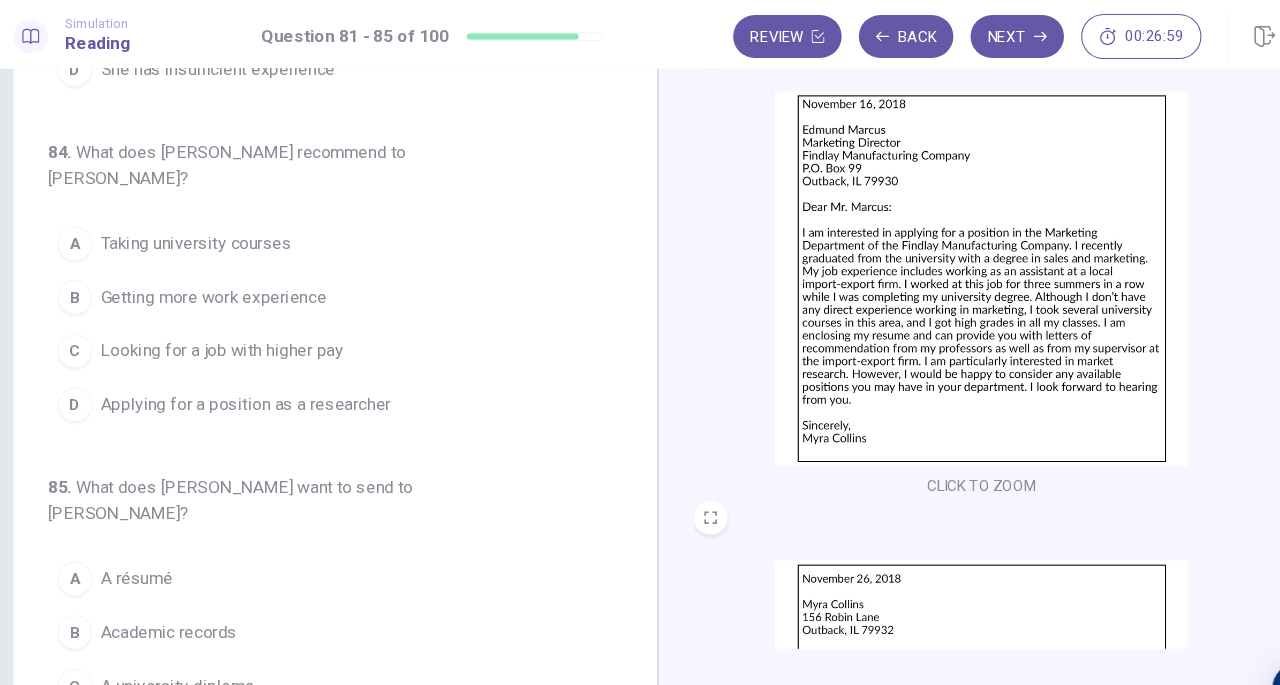 scroll, scrollTop: 212, scrollLeft: 0, axis: vertical 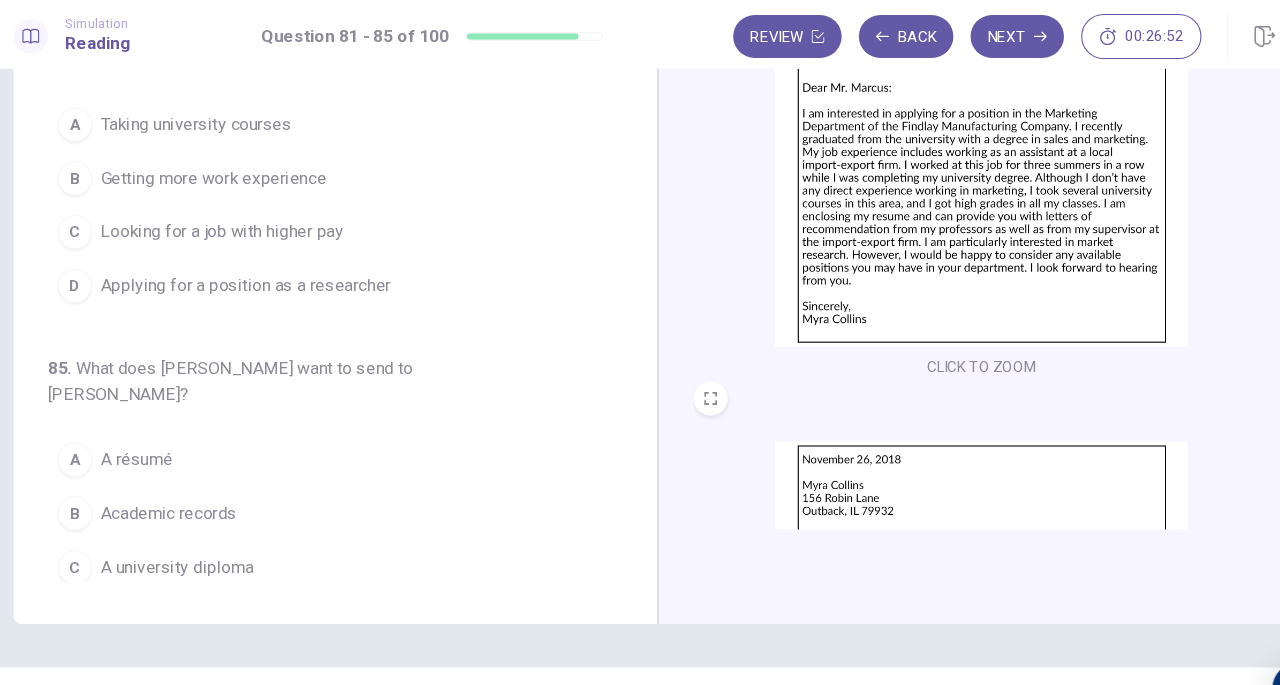 click on "Letters of recommendation" at bounding box center [216, 578] 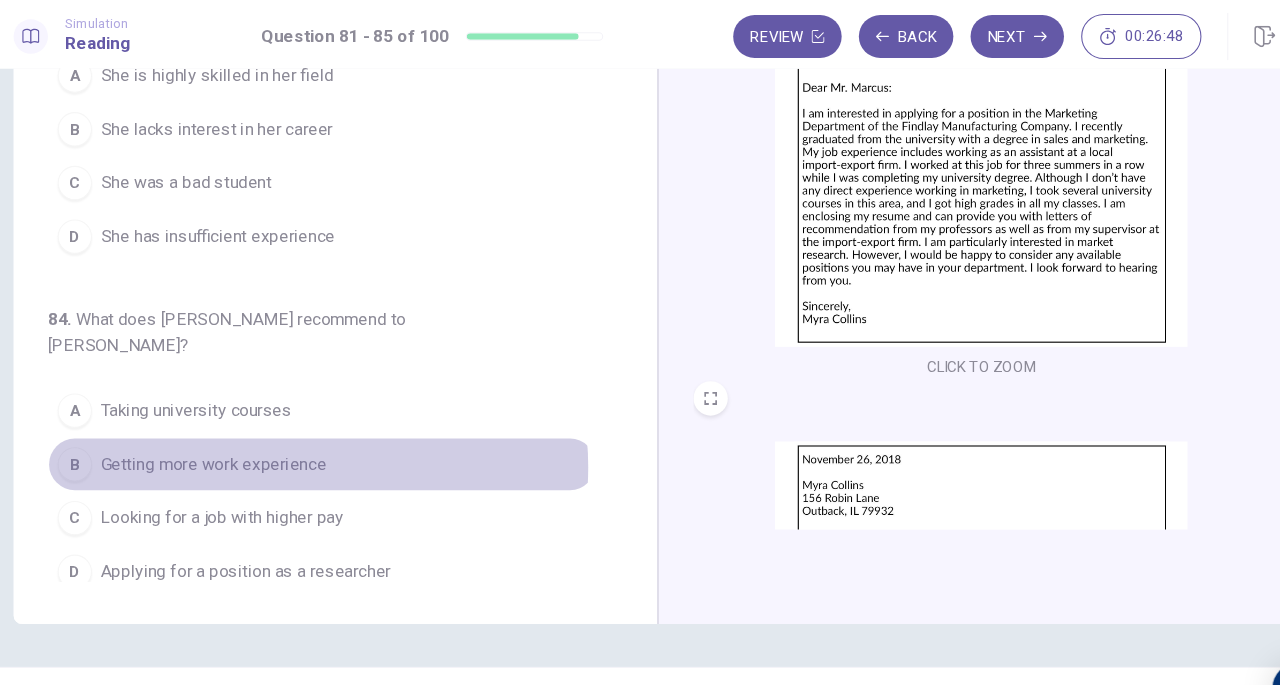click on "Getting more work experience" at bounding box center [226, 432] 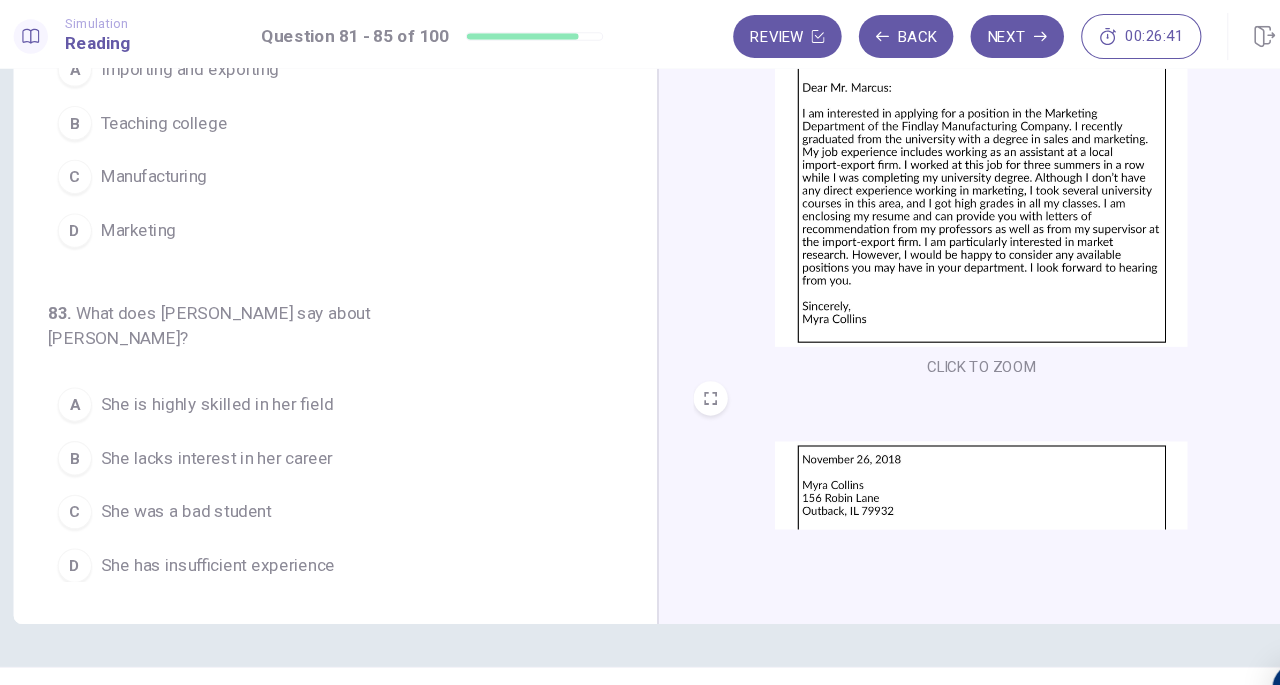scroll, scrollTop: 202, scrollLeft: 0, axis: vertical 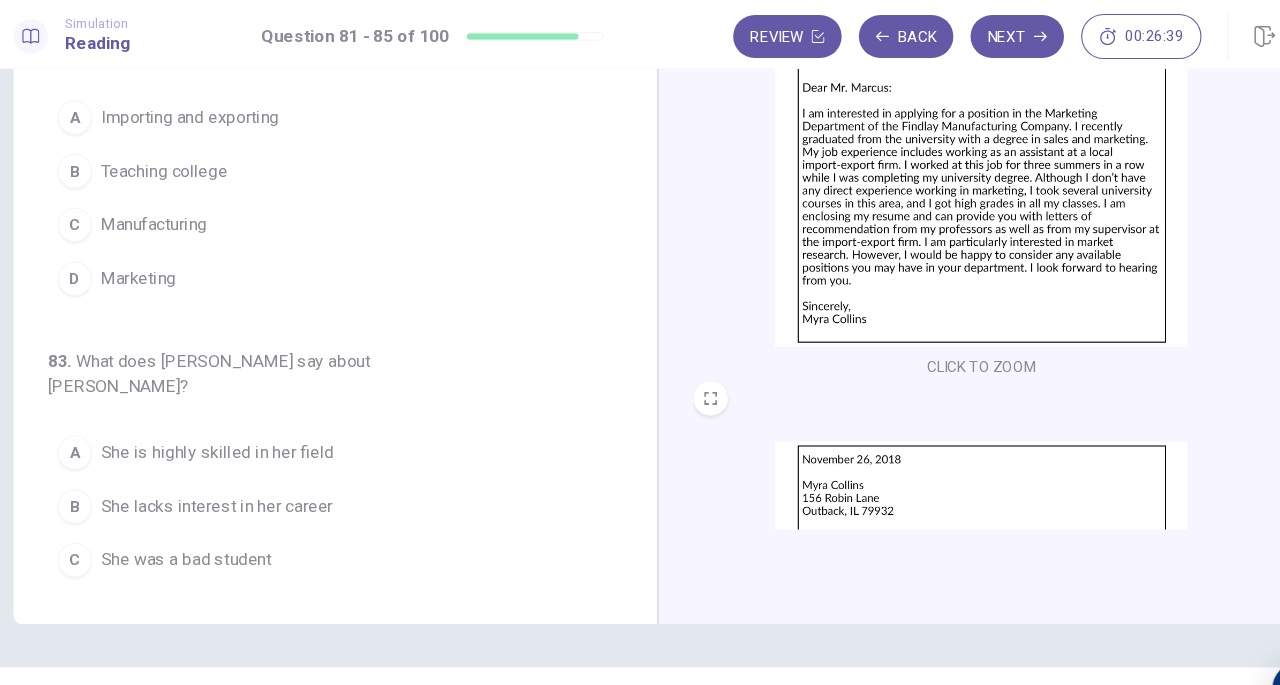 click on "She has insufficient experience" at bounding box center (230, 571) 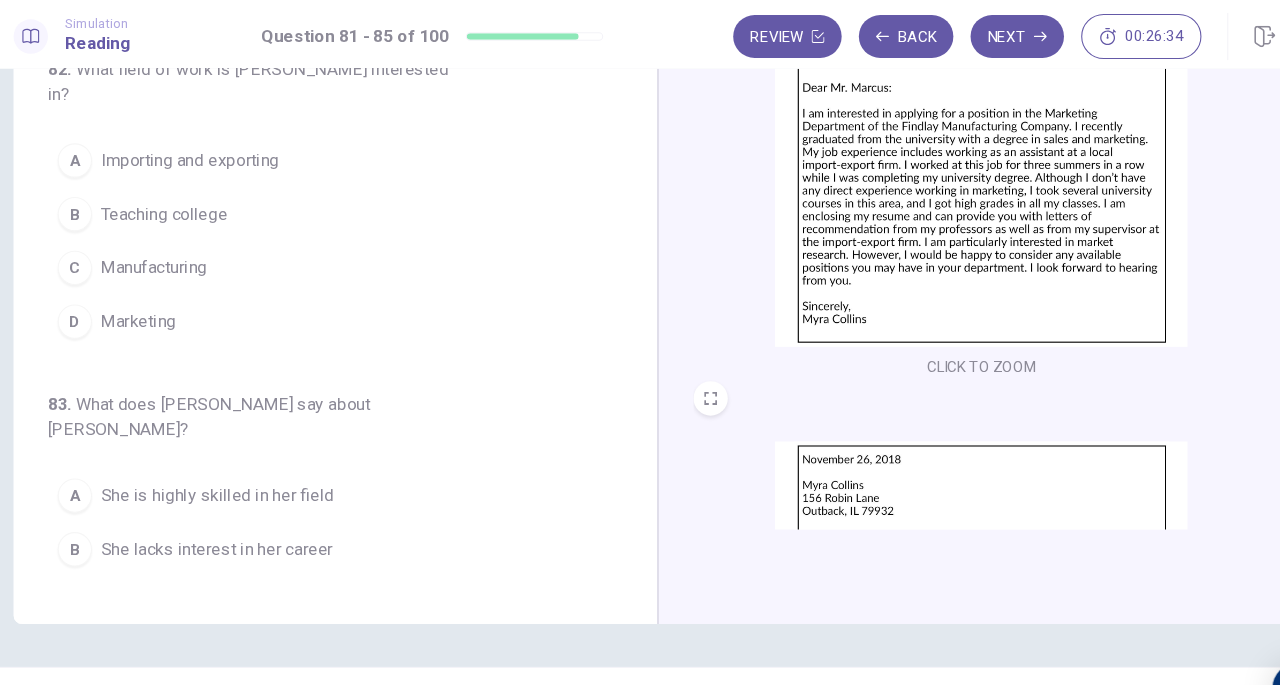 scroll, scrollTop: 0, scrollLeft: 0, axis: both 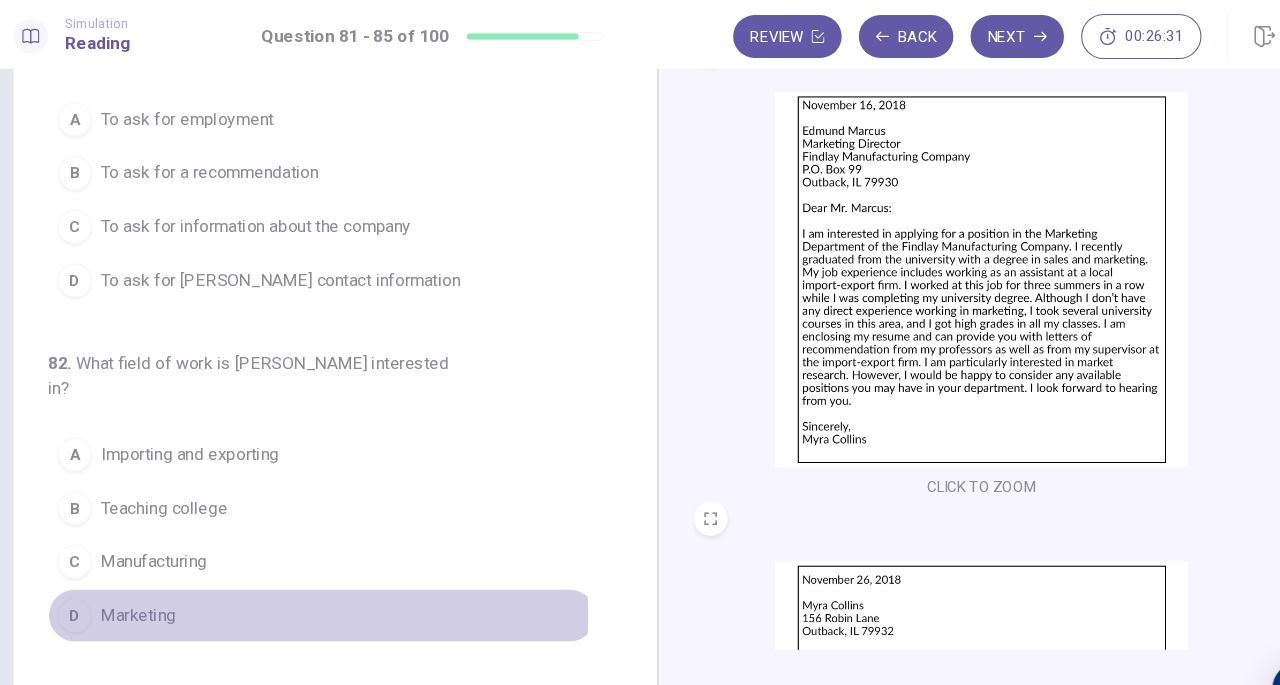 click on "Marketing" at bounding box center [156, 573] 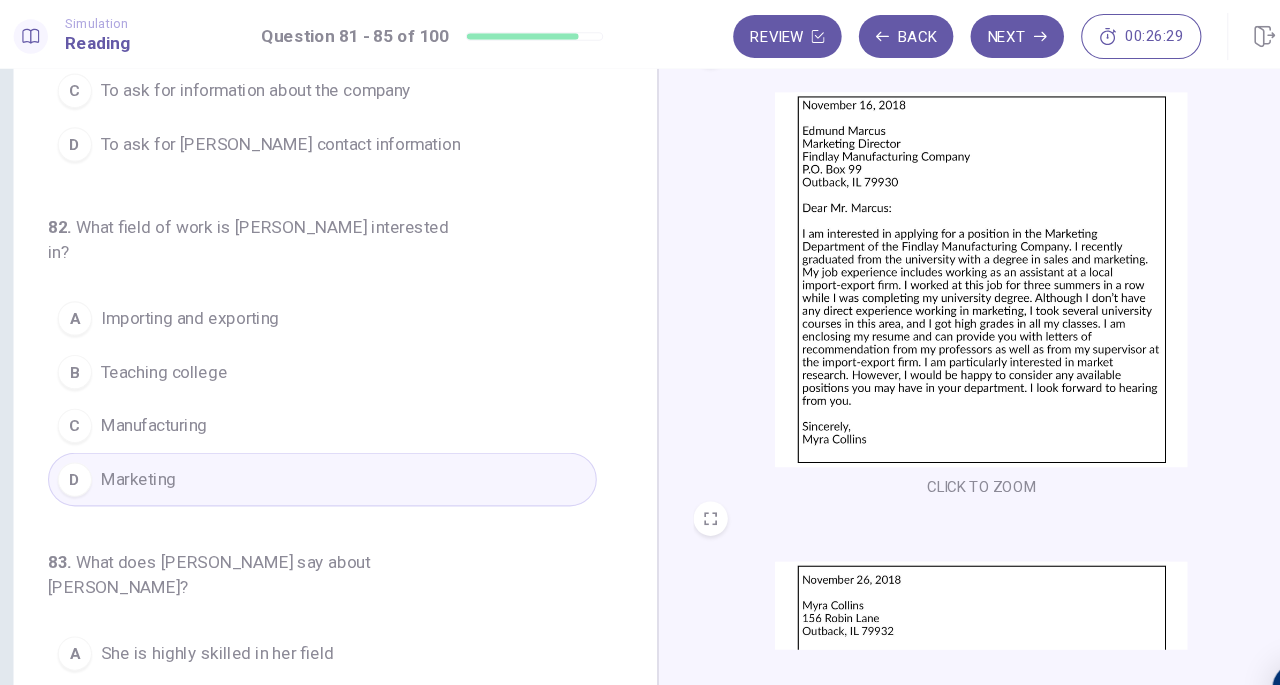 scroll, scrollTop: 0, scrollLeft: 0, axis: both 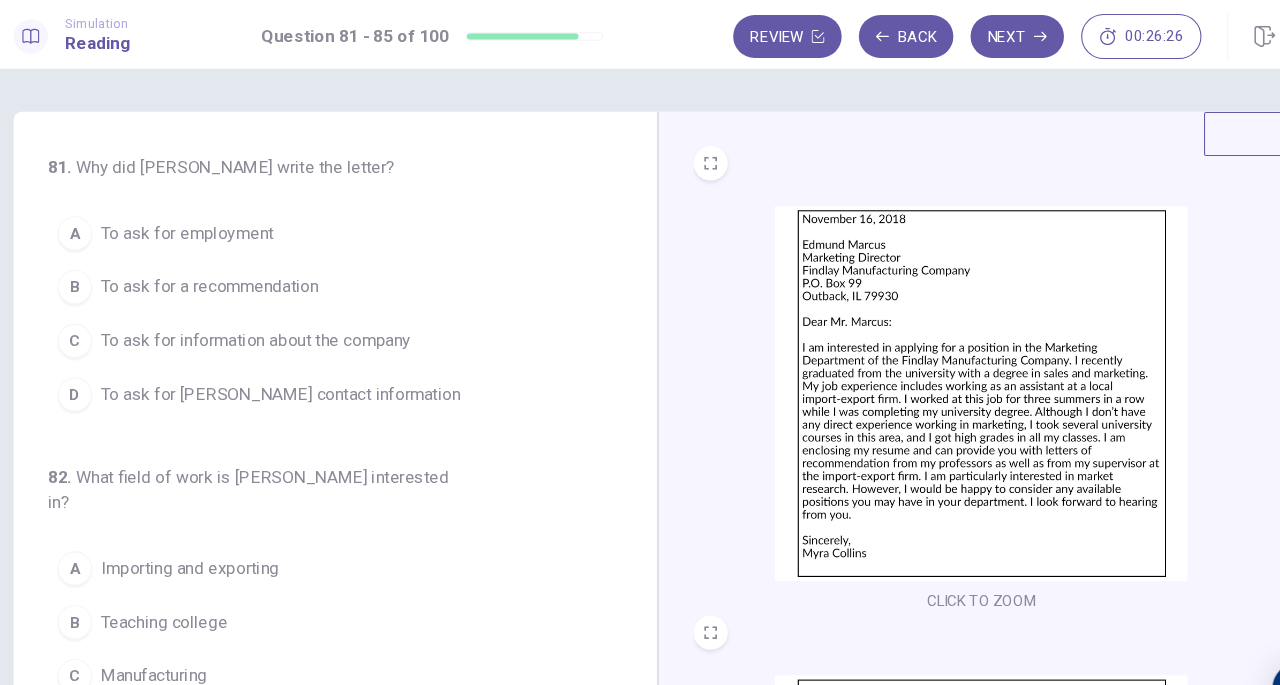 click on "To ask for employment" at bounding box center [201, 217] 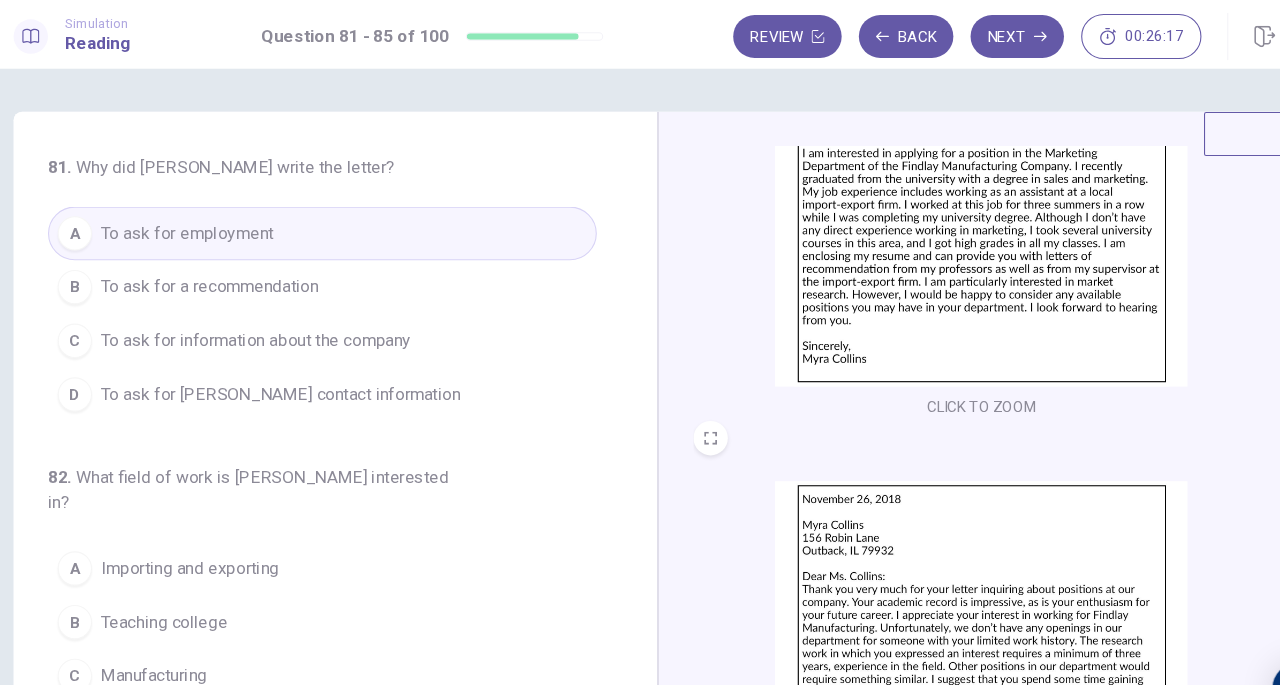 scroll, scrollTop: 182, scrollLeft: 0, axis: vertical 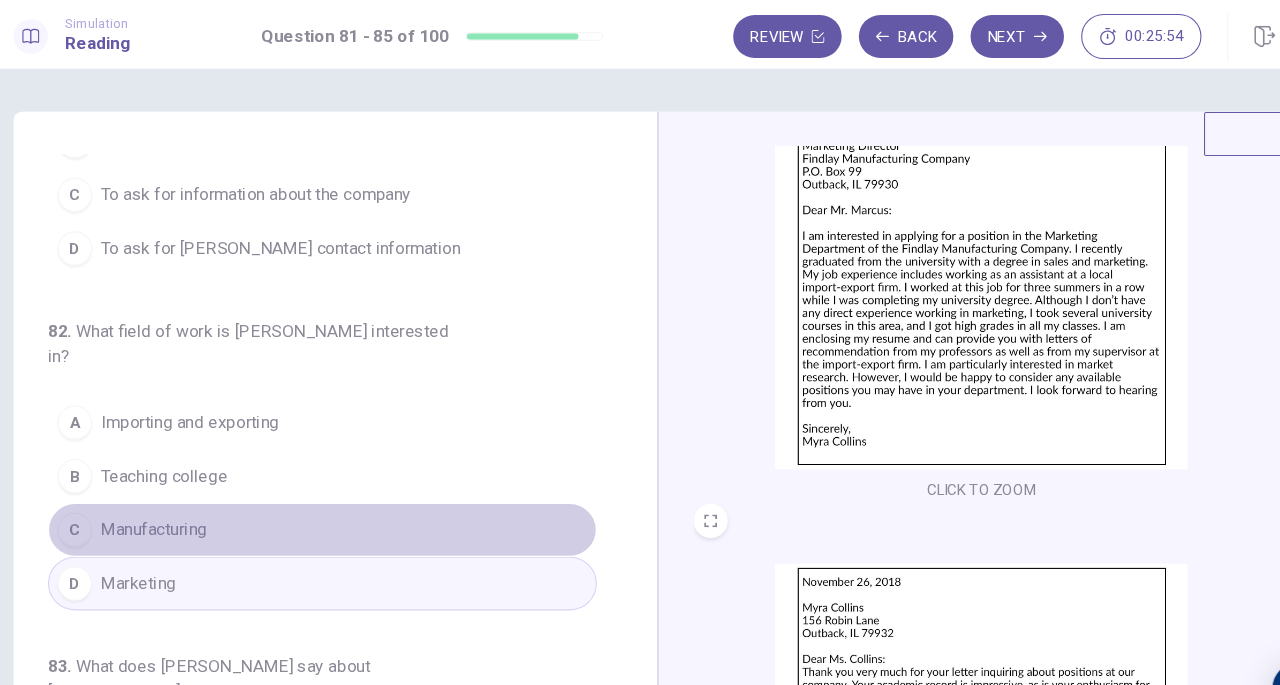 click on "C Manufacturing" at bounding box center [327, 493] 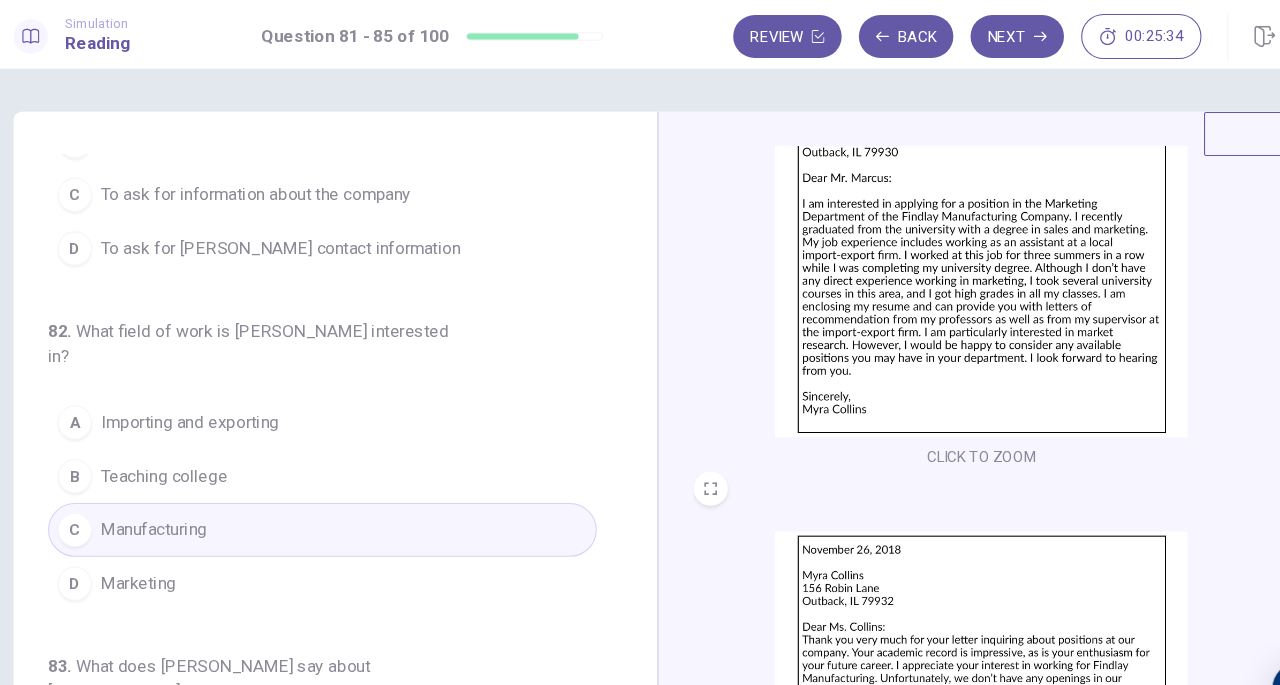 scroll, scrollTop: 84, scrollLeft: 0, axis: vertical 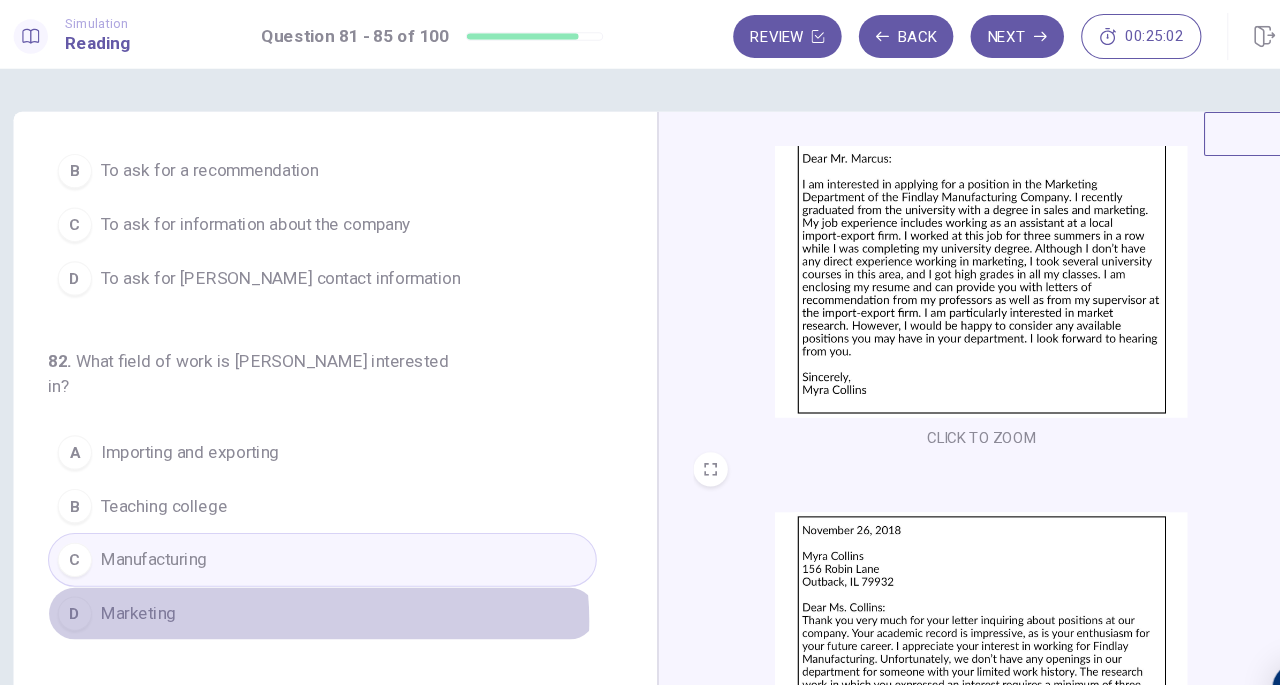 click on "D Marketing" at bounding box center (327, 571) 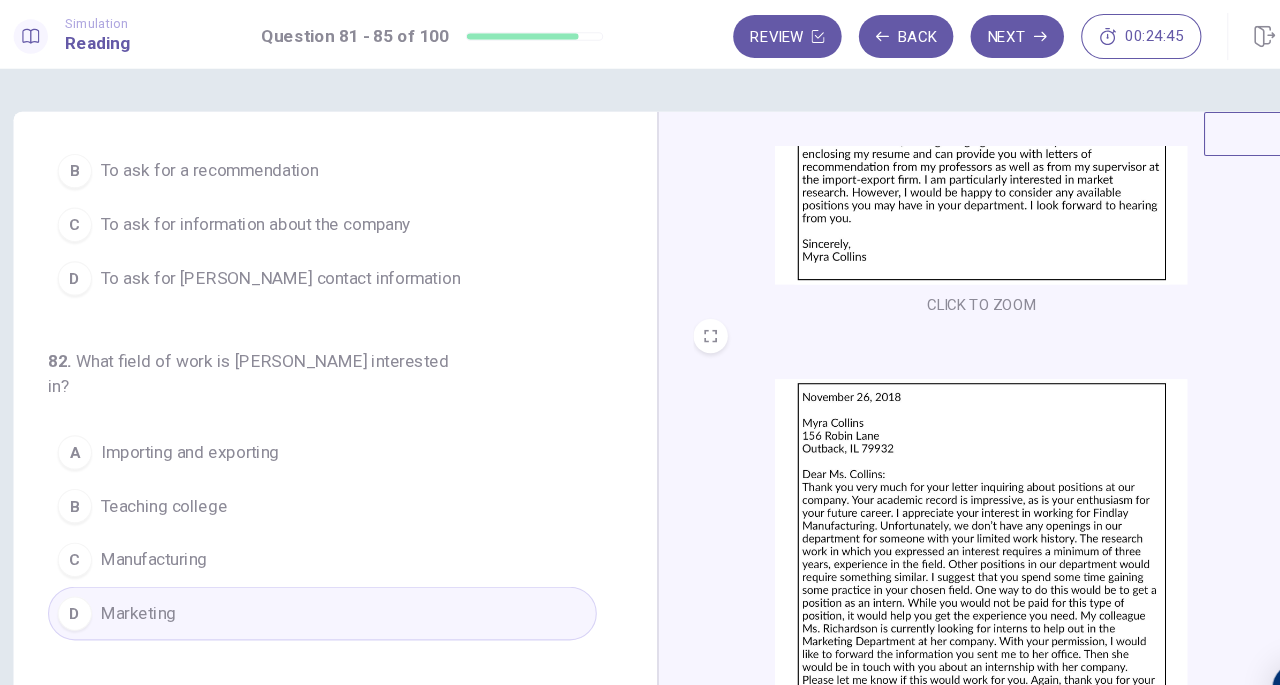 scroll, scrollTop: 298, scrollLeft: 0, axis: vertical 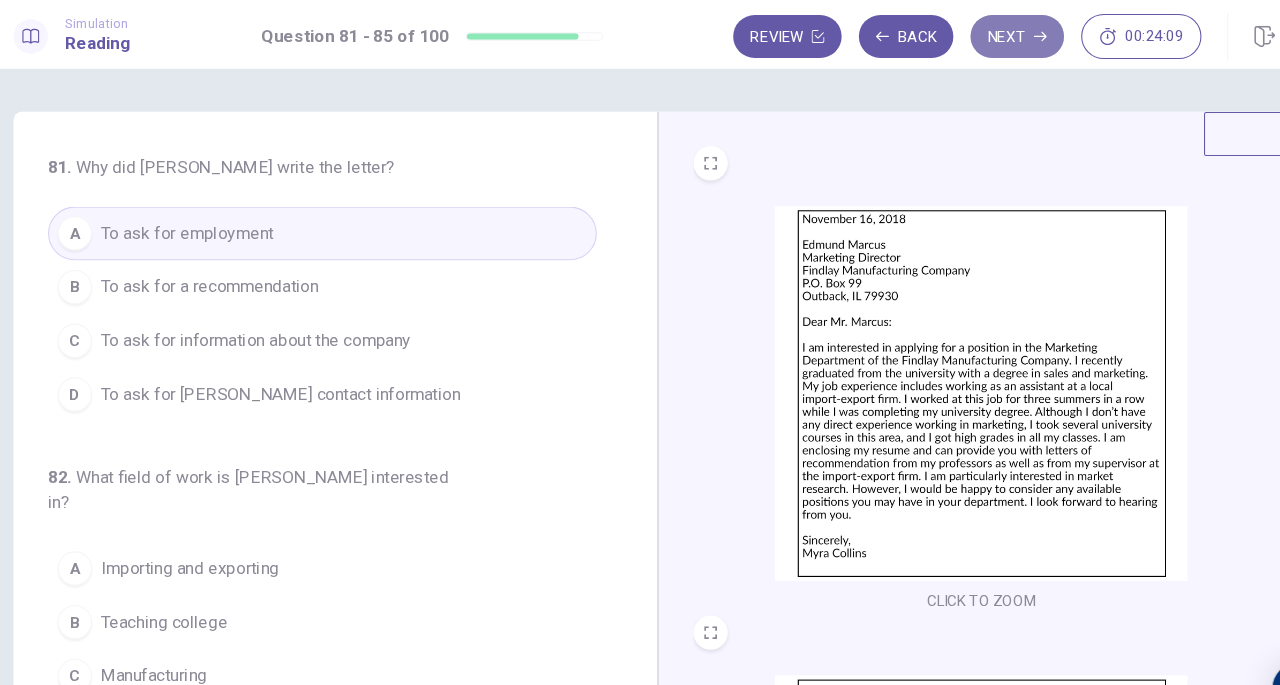 click on "Next" at bounding box center [974, 34] 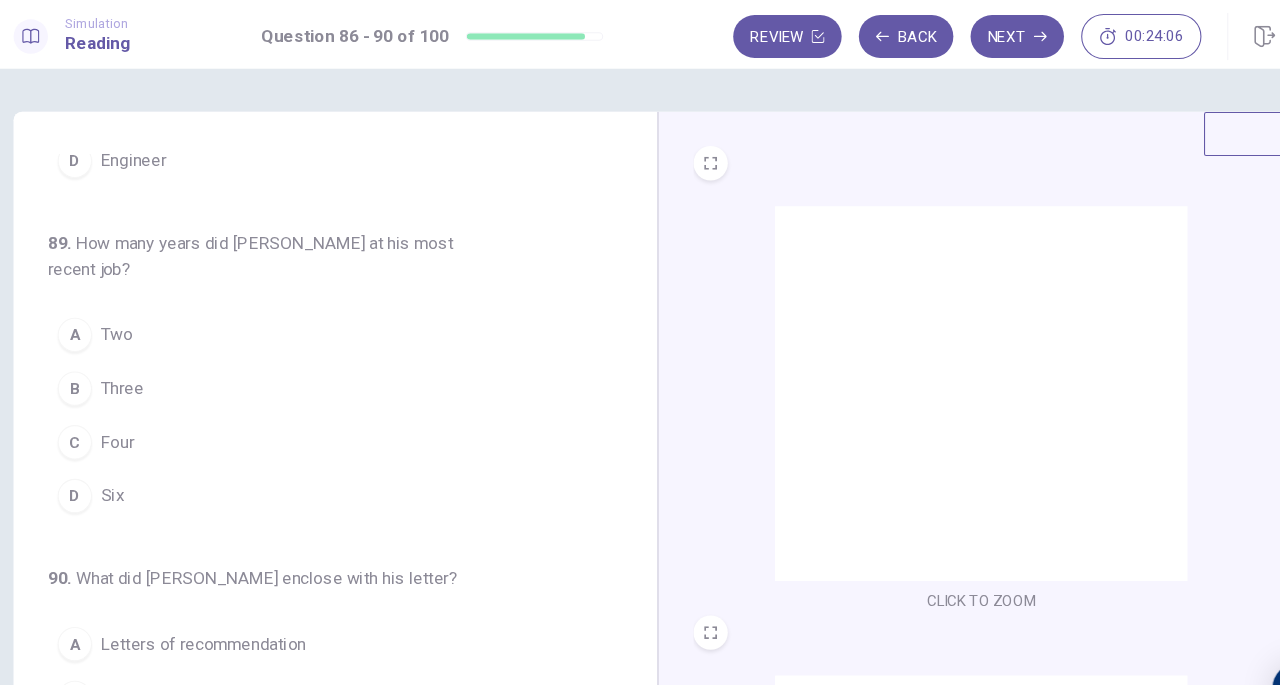 scroll, scrollTop: 819, scrollLeft: 0, axis: vertical 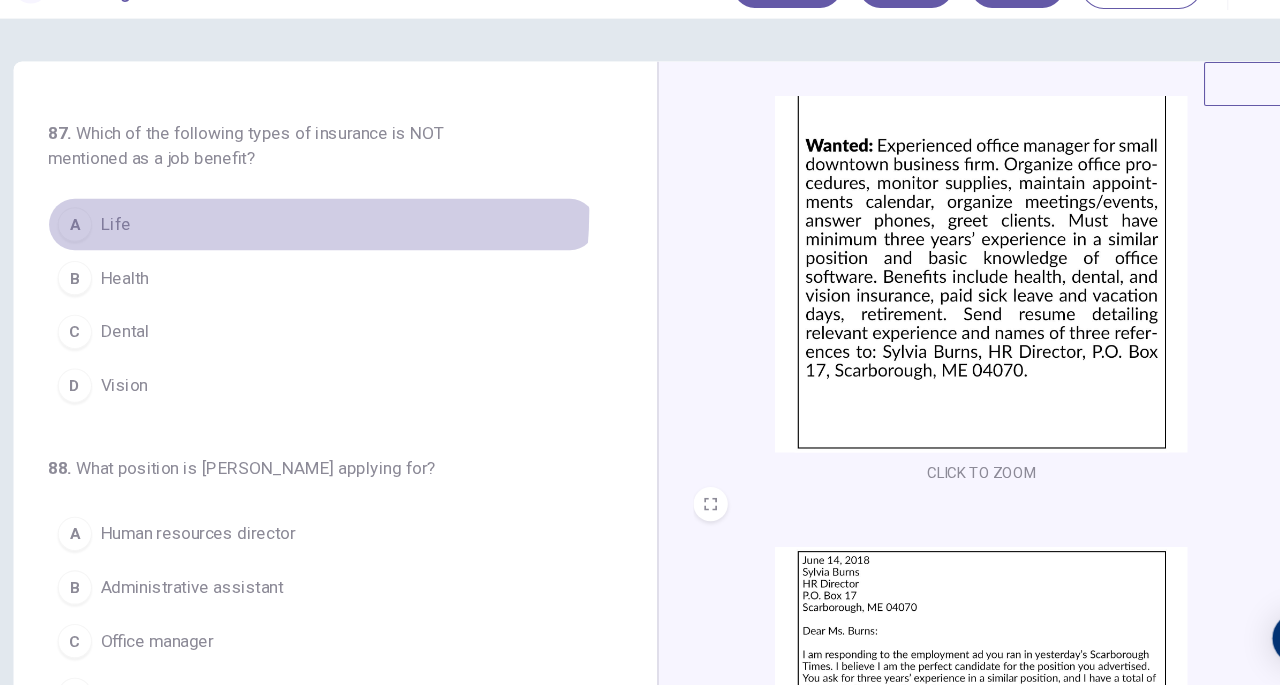 click on "A Life" at bounding box center (327, 255) 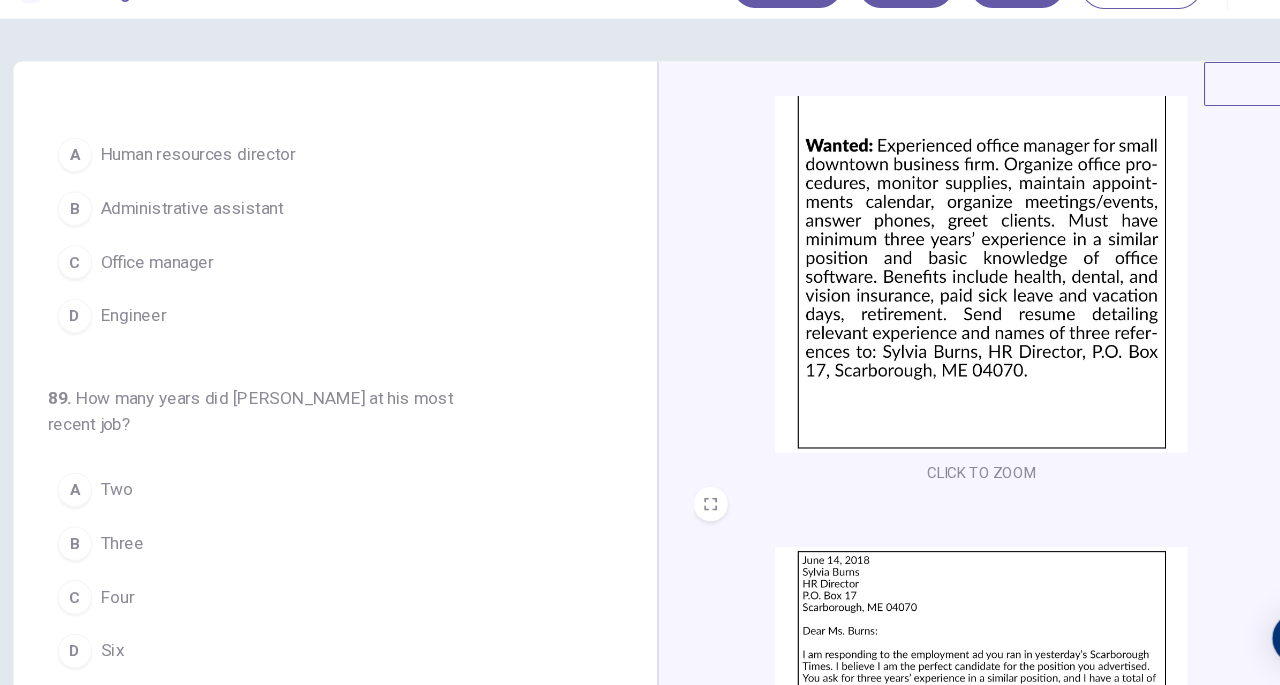 scroll, scrollTop: 490, scrollLeft: 0, axis: vertical 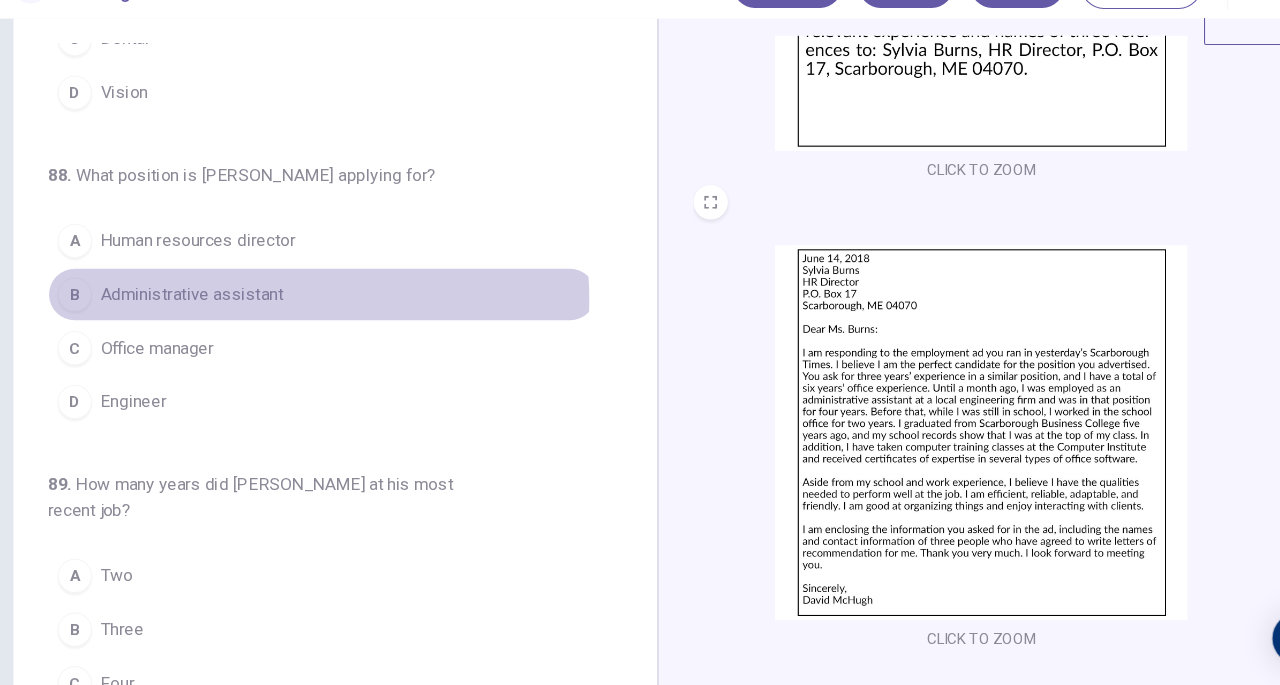 click on "Administrative assistant" at bounding box center [206, 321] 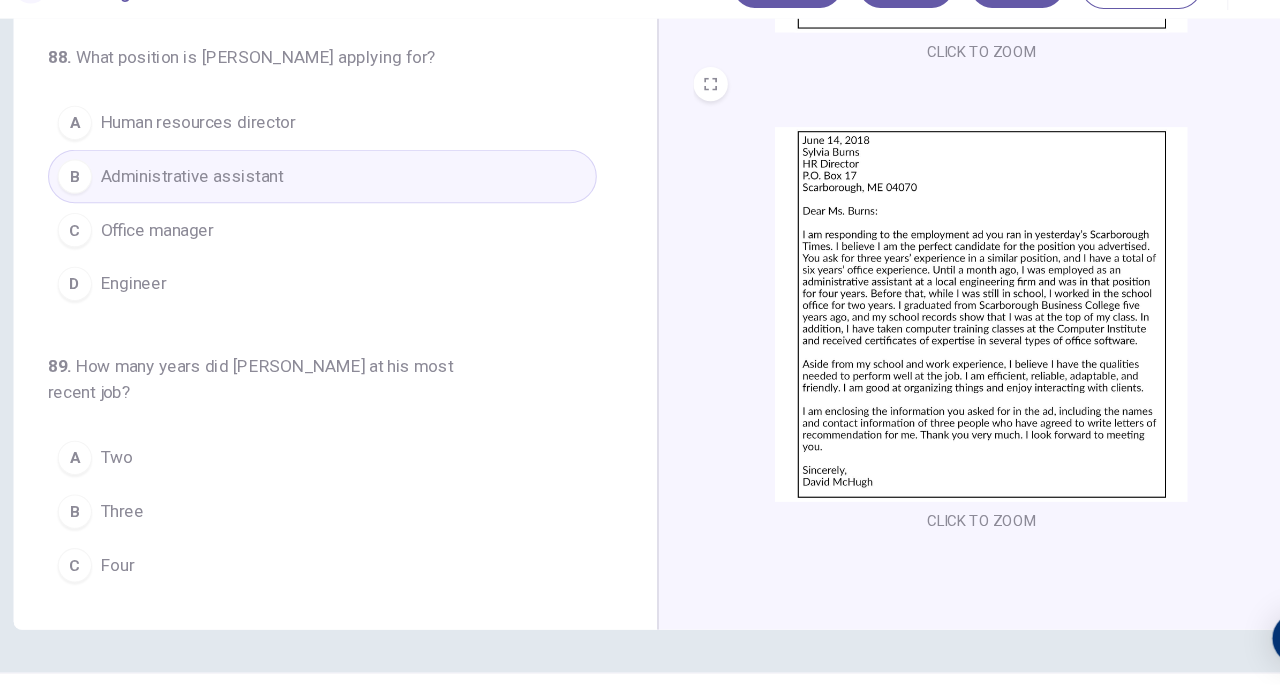 scroll, scrollTop: 166, scrollLeft: 0, axis: vertical 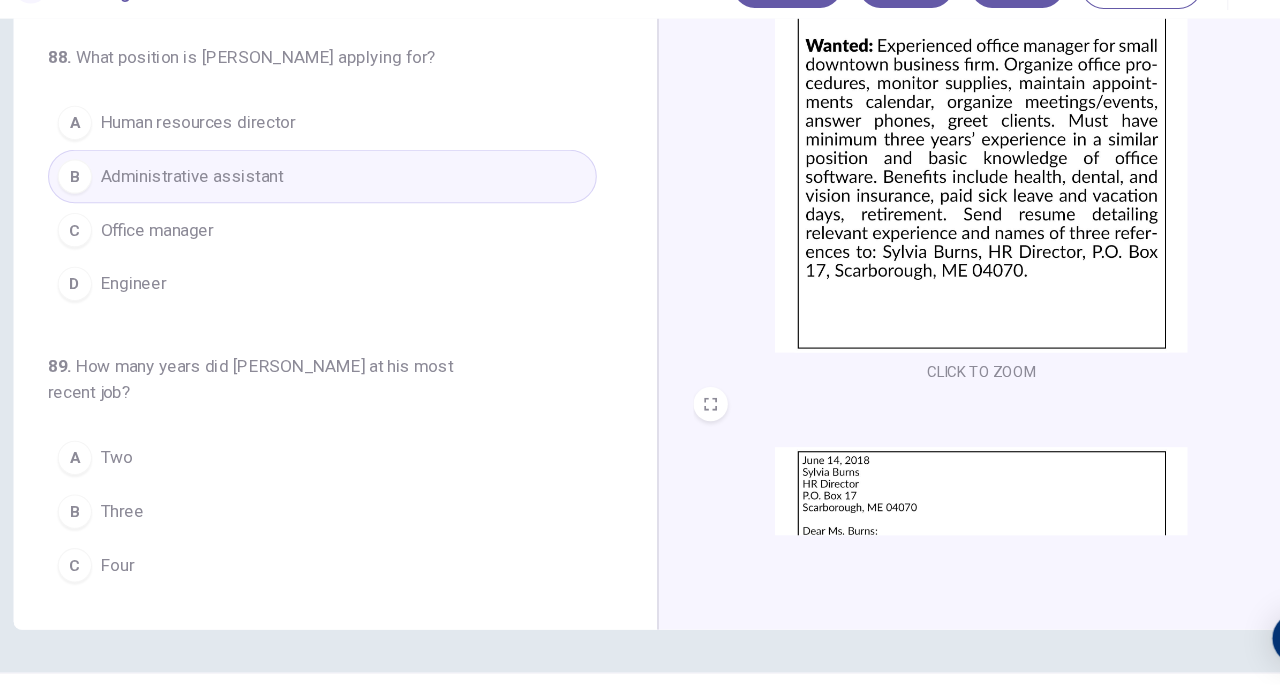 click on "Office manager" at bounding box center (173, 261) 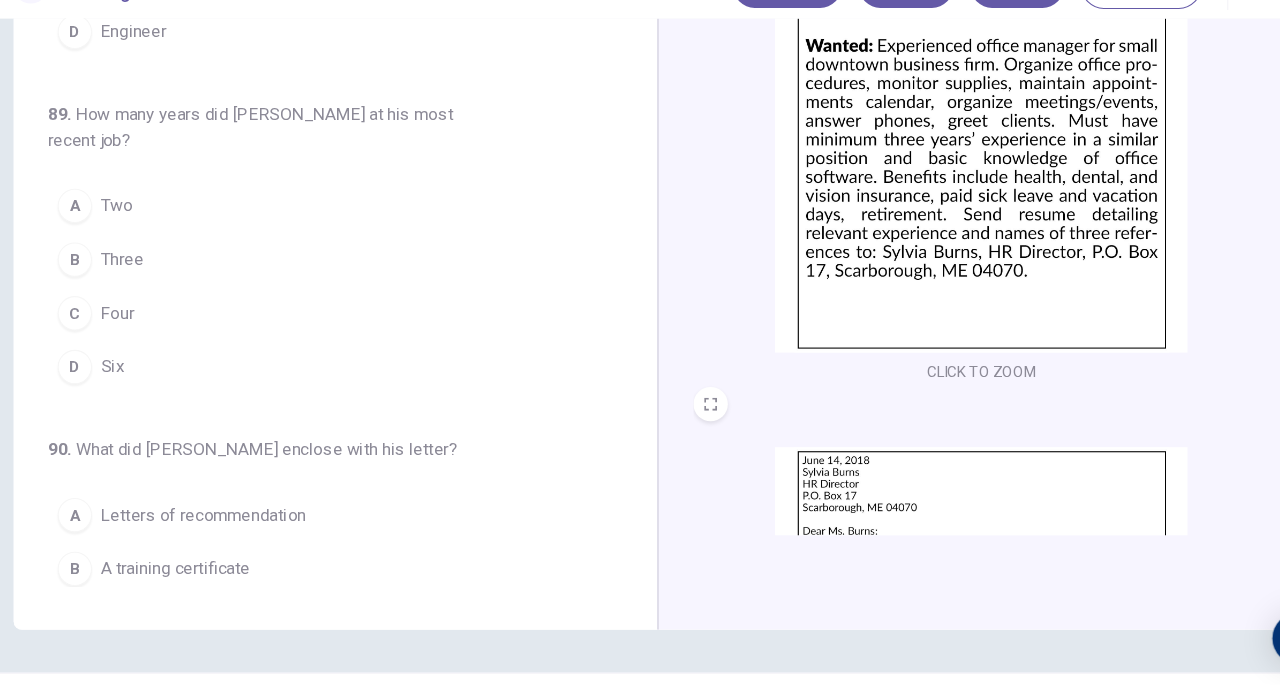 scroll, scrollTop: 778, scrollLeft: 0, axis: vertical 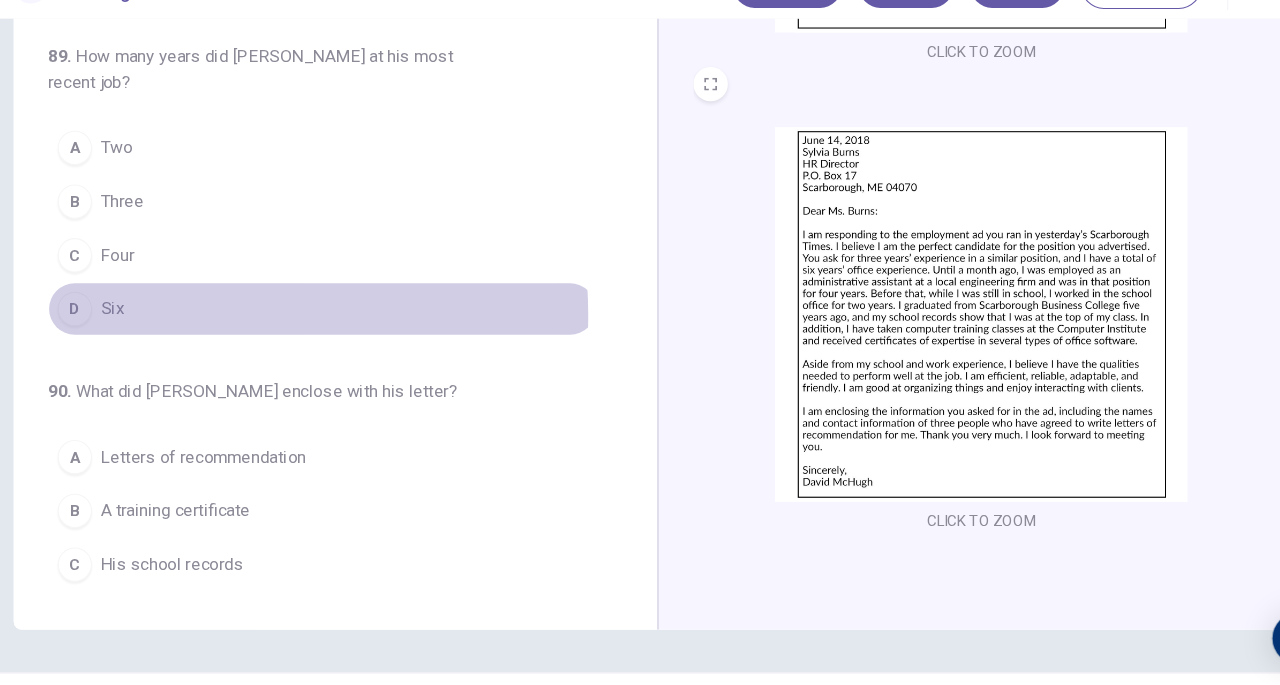 click on "Six" at bounding box center [132, 335] 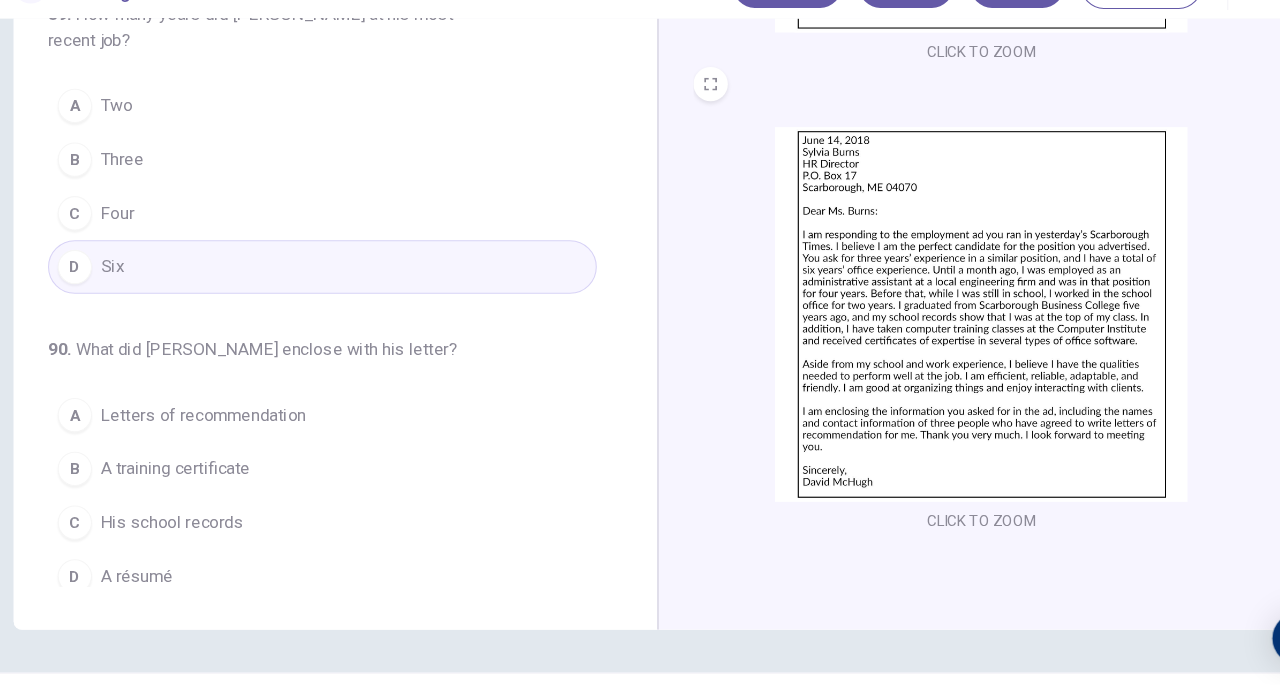 scroll, scrollTop: 818, scrollLeft: 0, axis: vertical 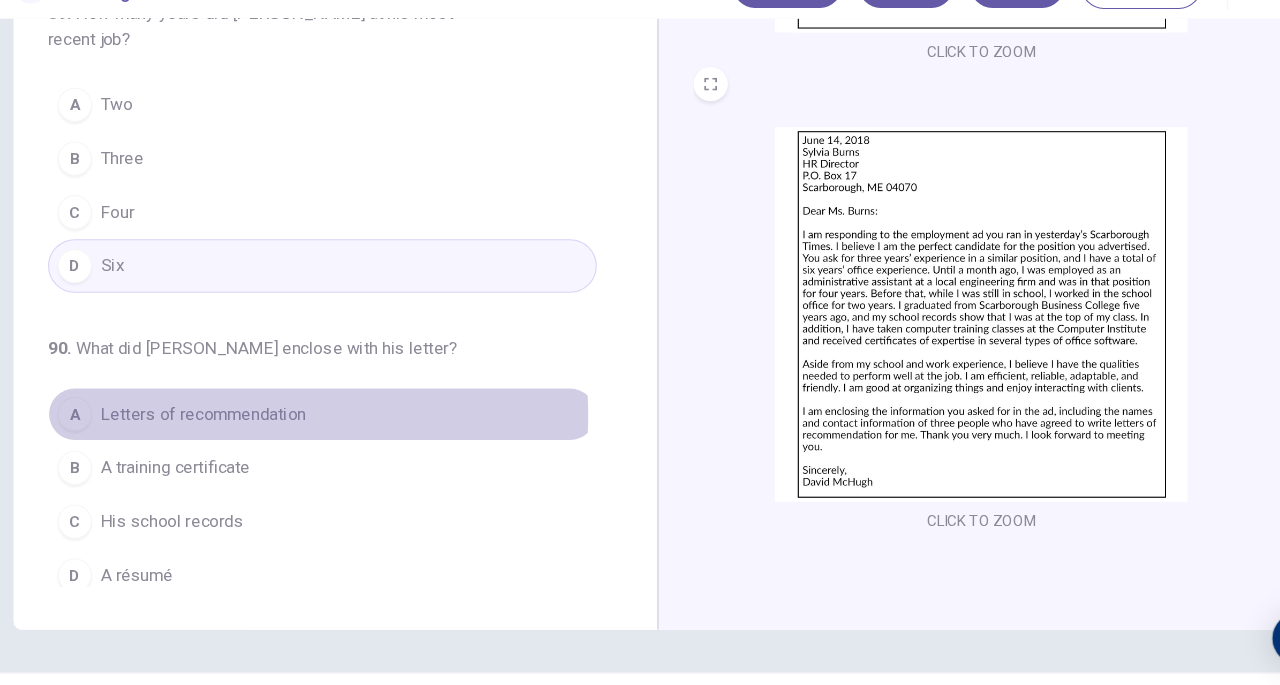 click on "Letters of recommendation" at bounding box center (216, 433) 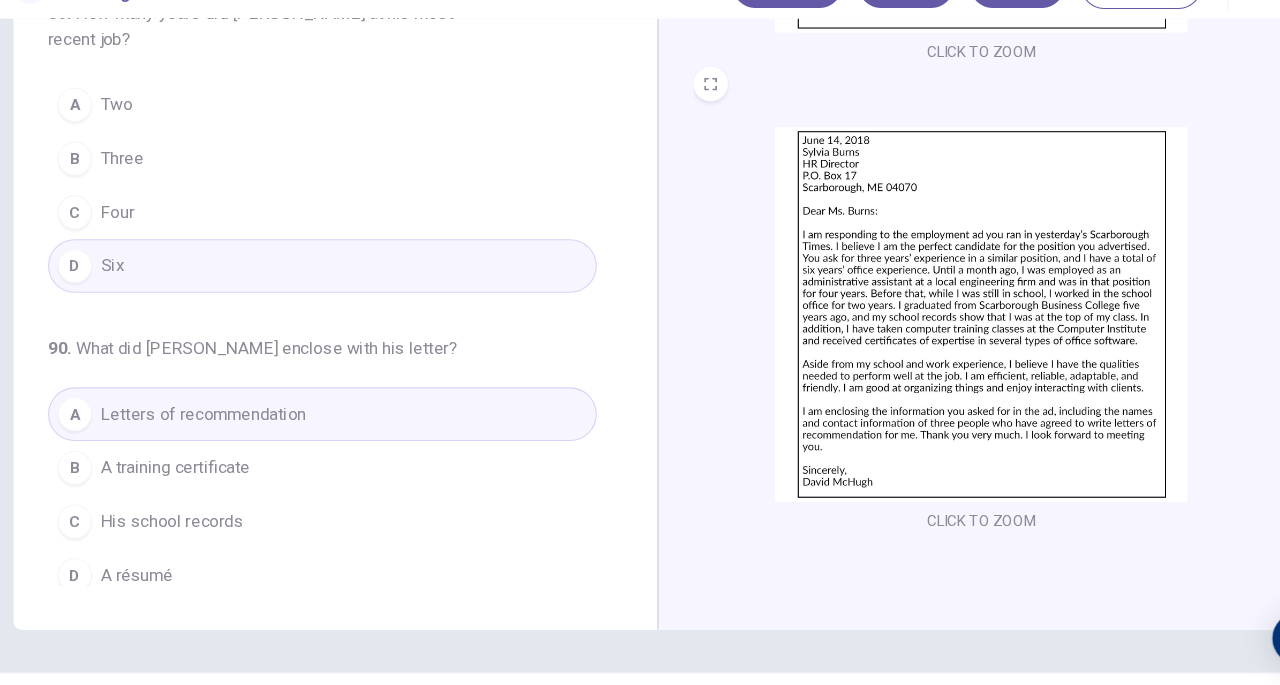 scroll, scrollTop: 819, scrollLeft: 0, axis: vertical 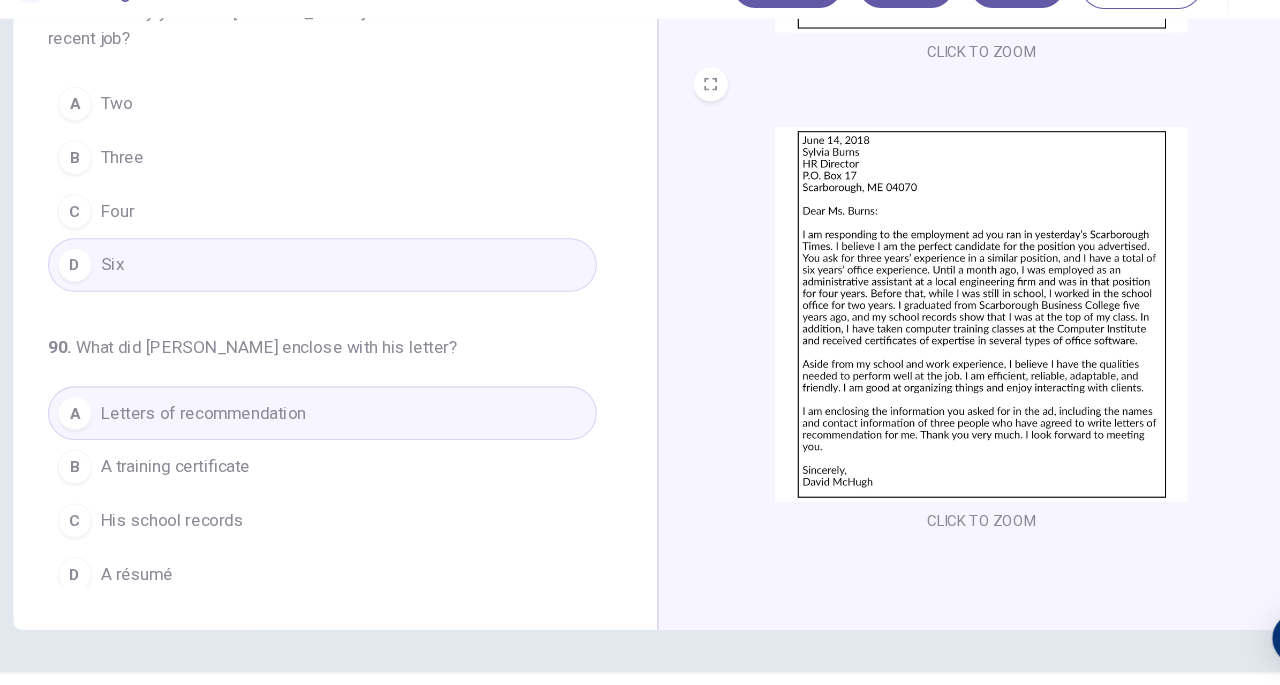 click on "D A résumé" at bounding box center (327, 582) 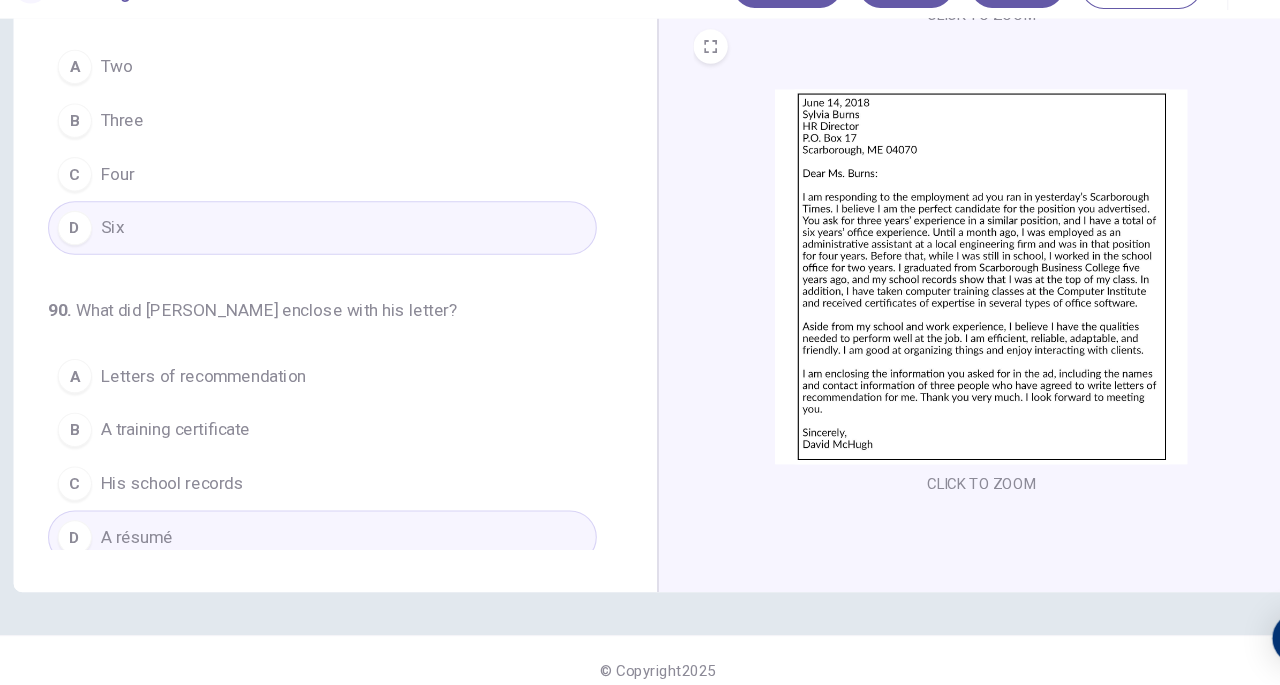 scroll, scrollTop: 206, scrollLeft: 0, axis: vertical 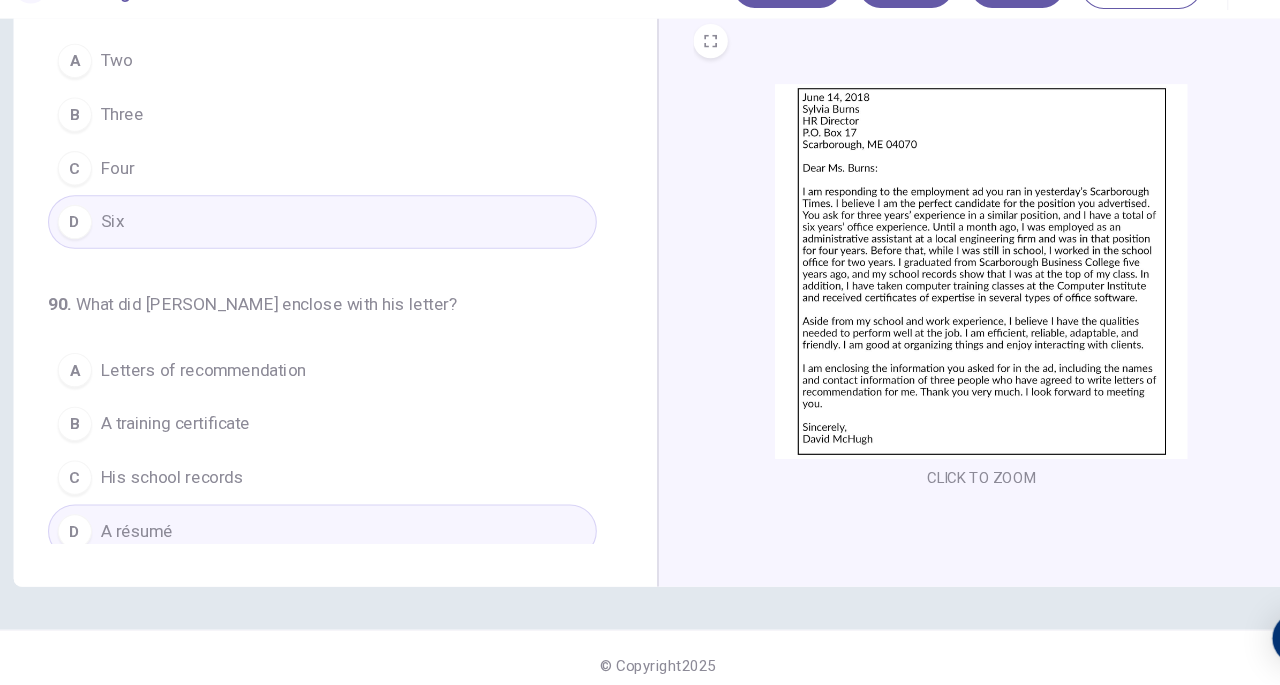 click on "Letters of recommendation" at bounding box center (216, 392) 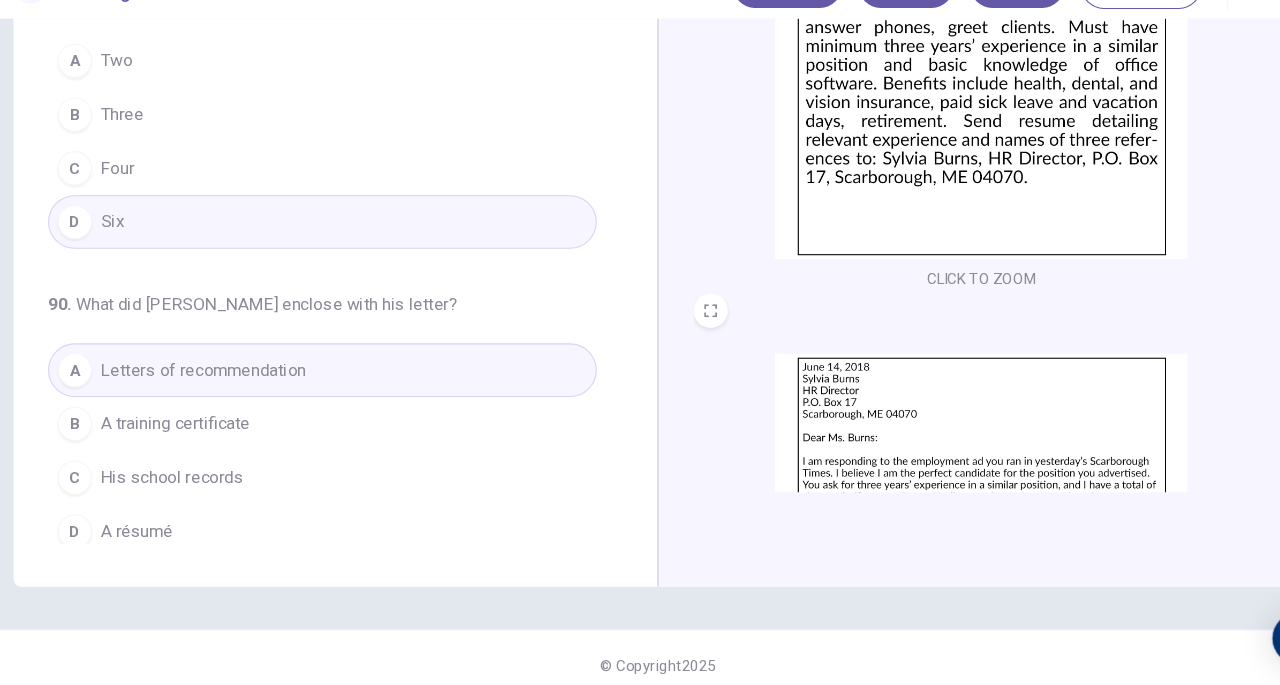 scroll, scrollTop: 0, scrollLeft: 0, axis: both 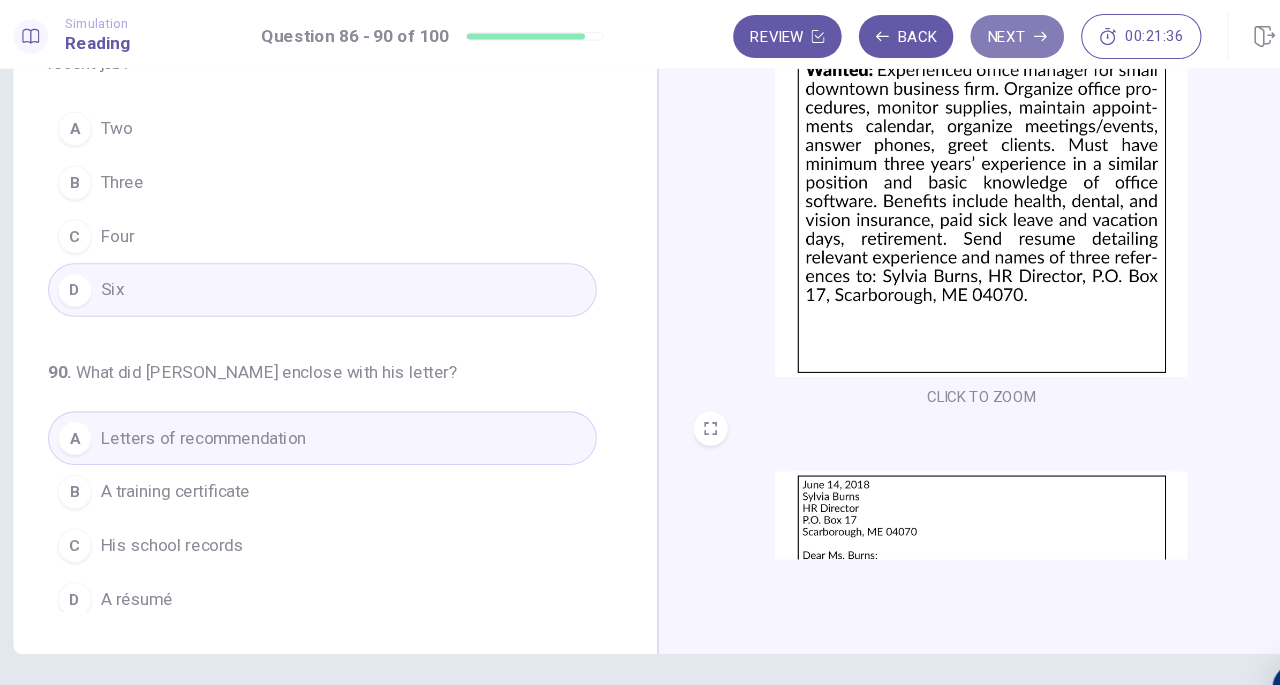 click on "Next" at bounding box center [974, 34] 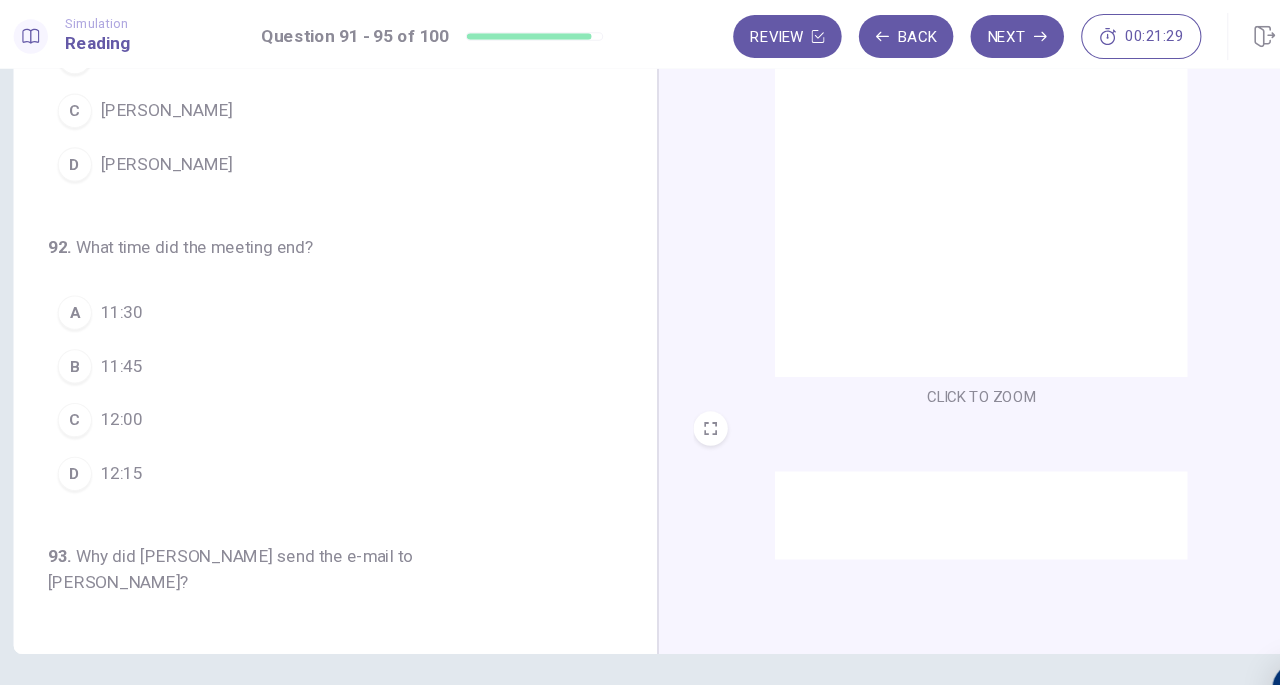 scroll, scrollTop: 0, scrollLeft: 0, axis: both 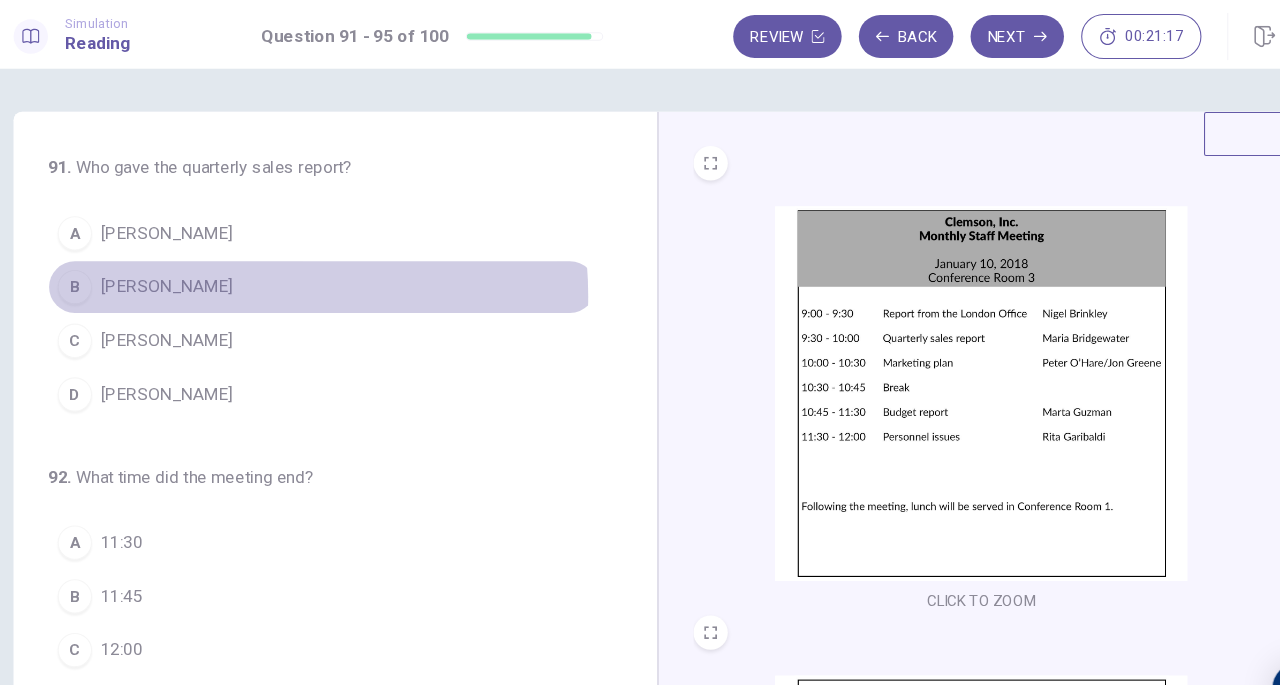 click on "Maria Bridgewater" at bounding box center (182, 267) 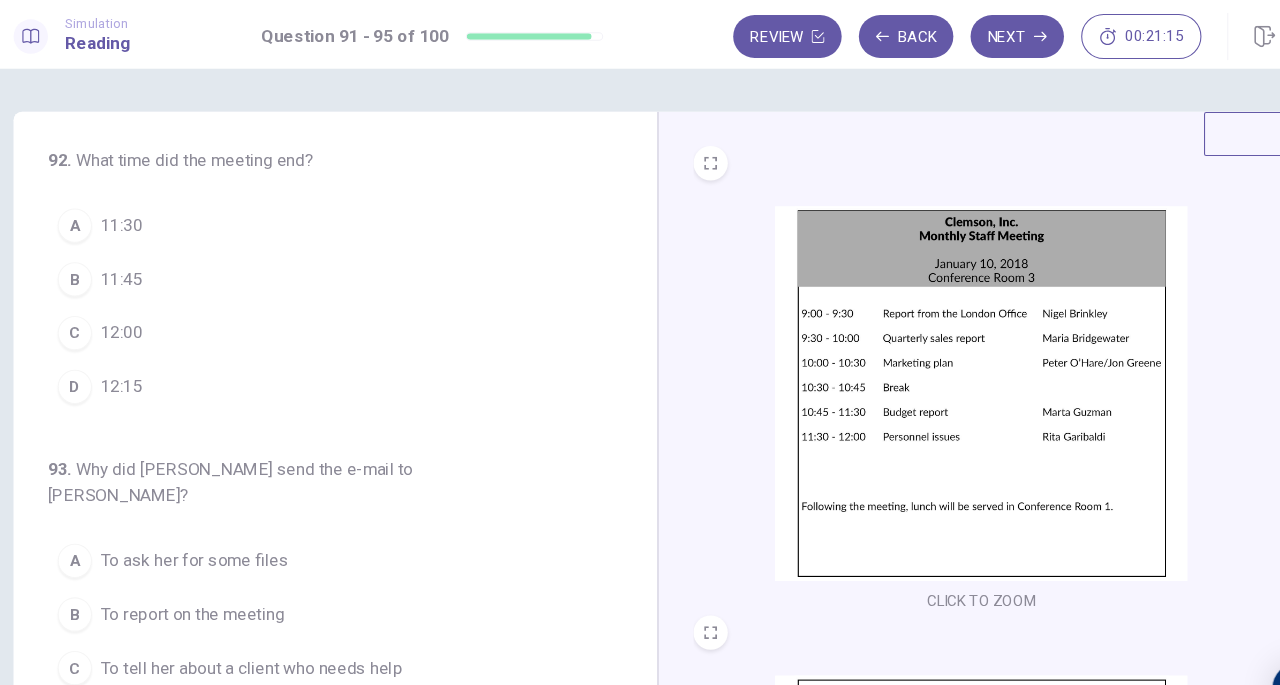 scroll, scrollTop: 254, scrollLeft: 0, axis: vertical 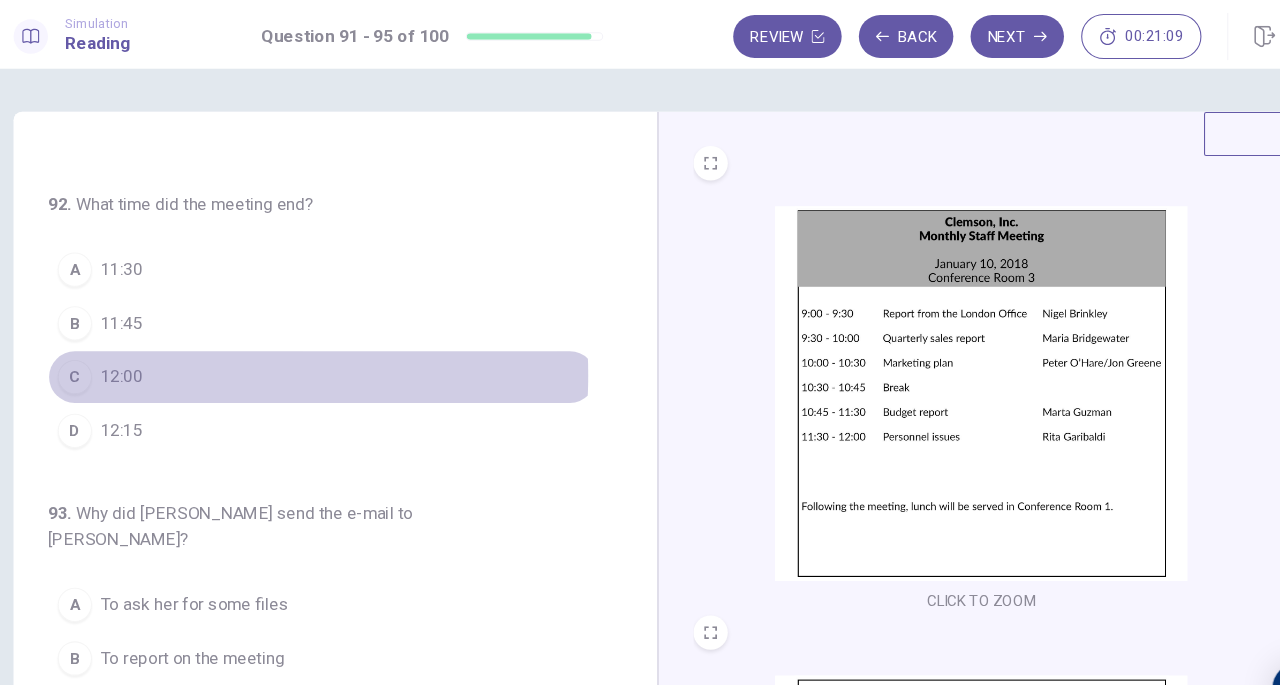 click on "12:00" at bounding box center (140, 351) 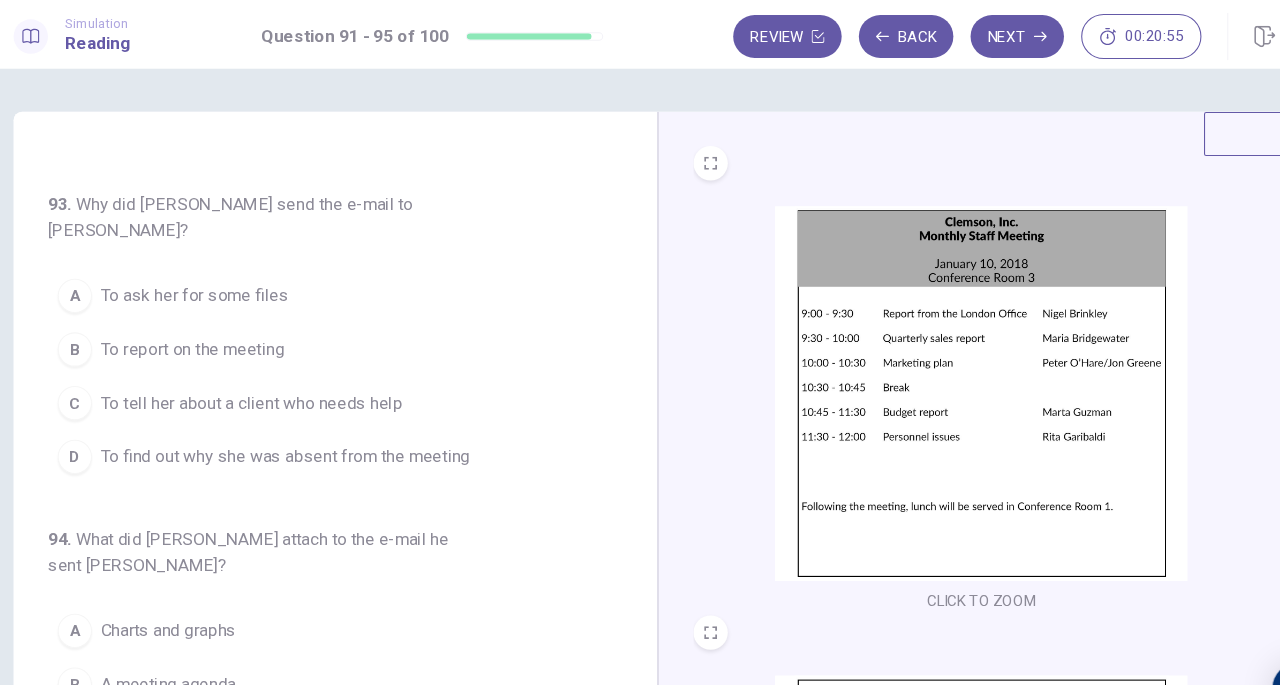 scroll, scrollTop: 771, scrollLeft: 0, axis: vertical 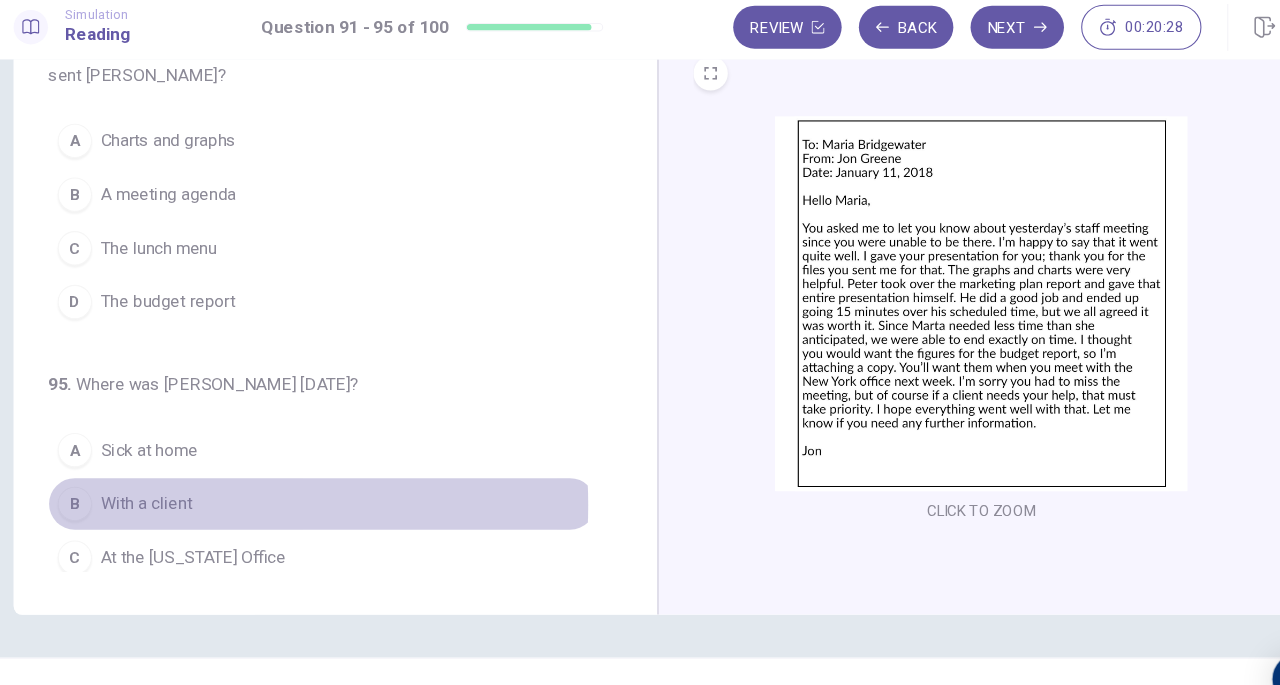 click on "With a client" at bounding box center [163, 478] 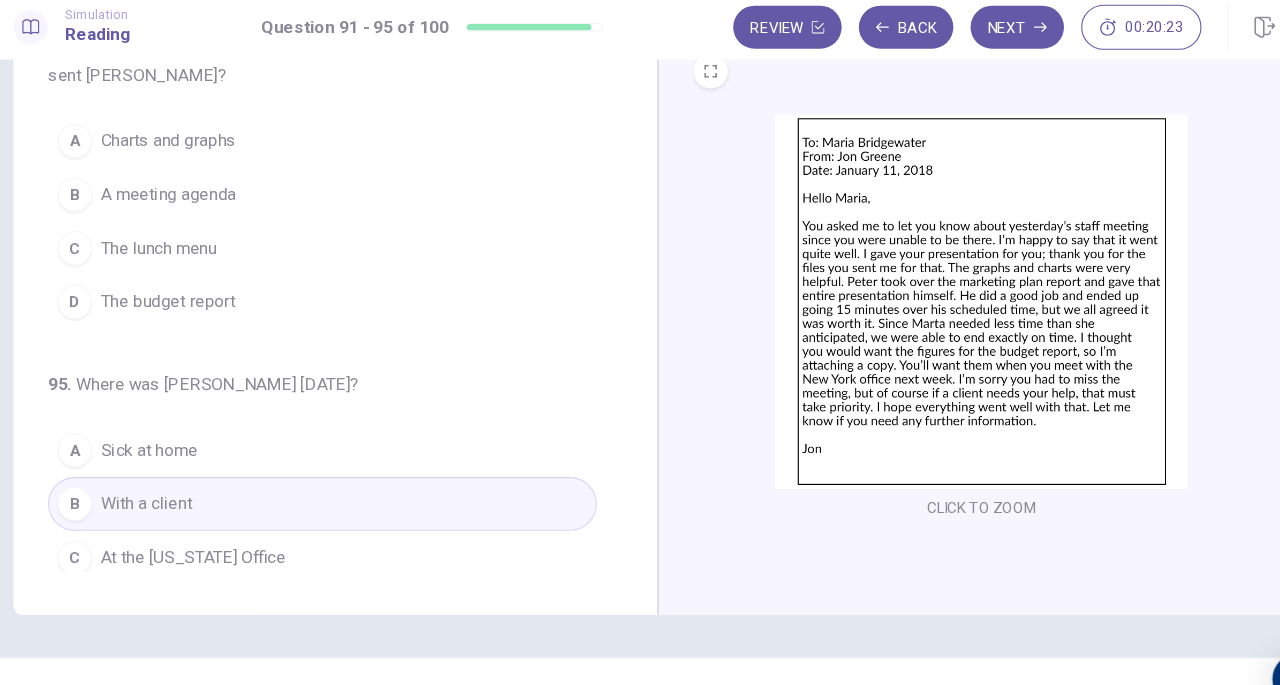 scroll, scrollTop: 298, scrollLeft: 0, axis: vertical 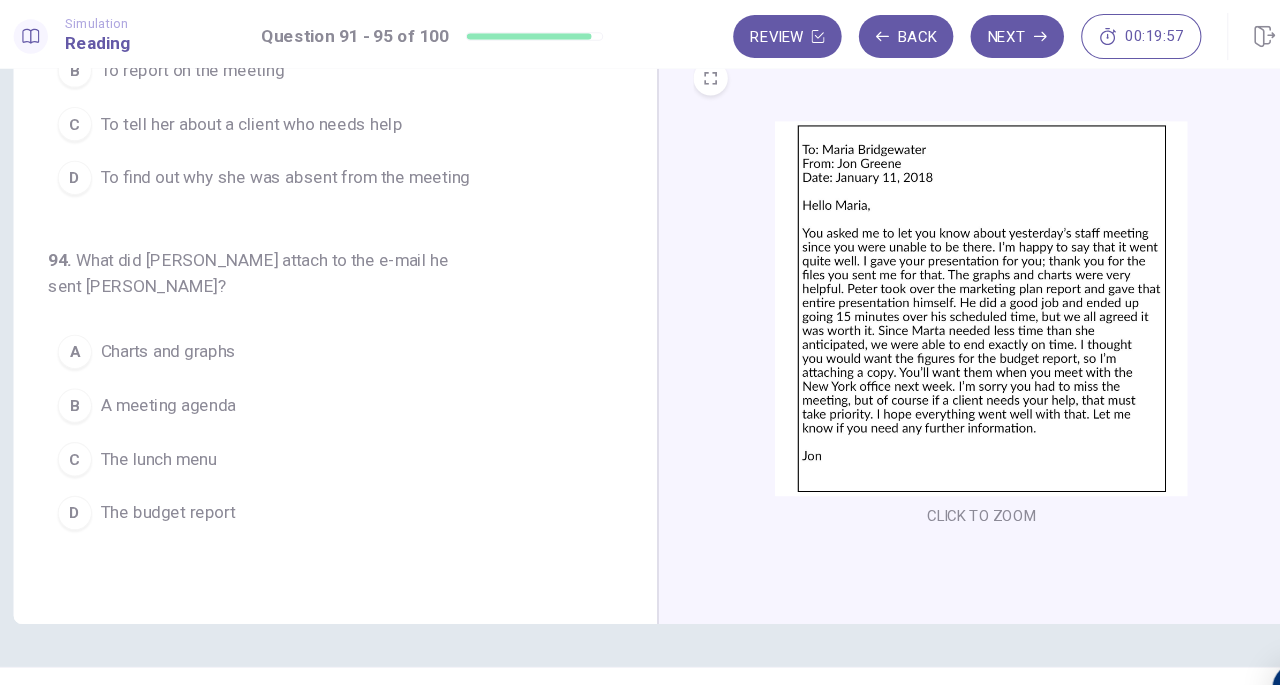 click on "Charts and graphs" at bounding box center [184, 327] 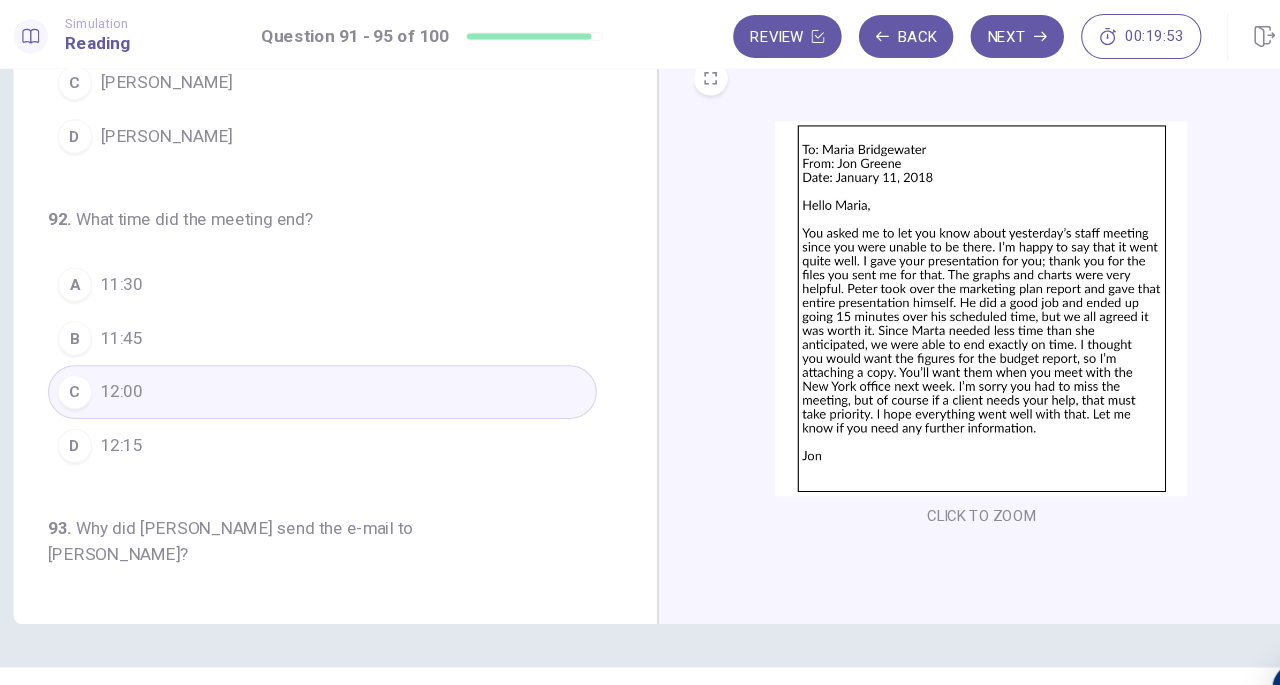 scroll, scrollTop: 0, scrollLeft: 0, axis: both 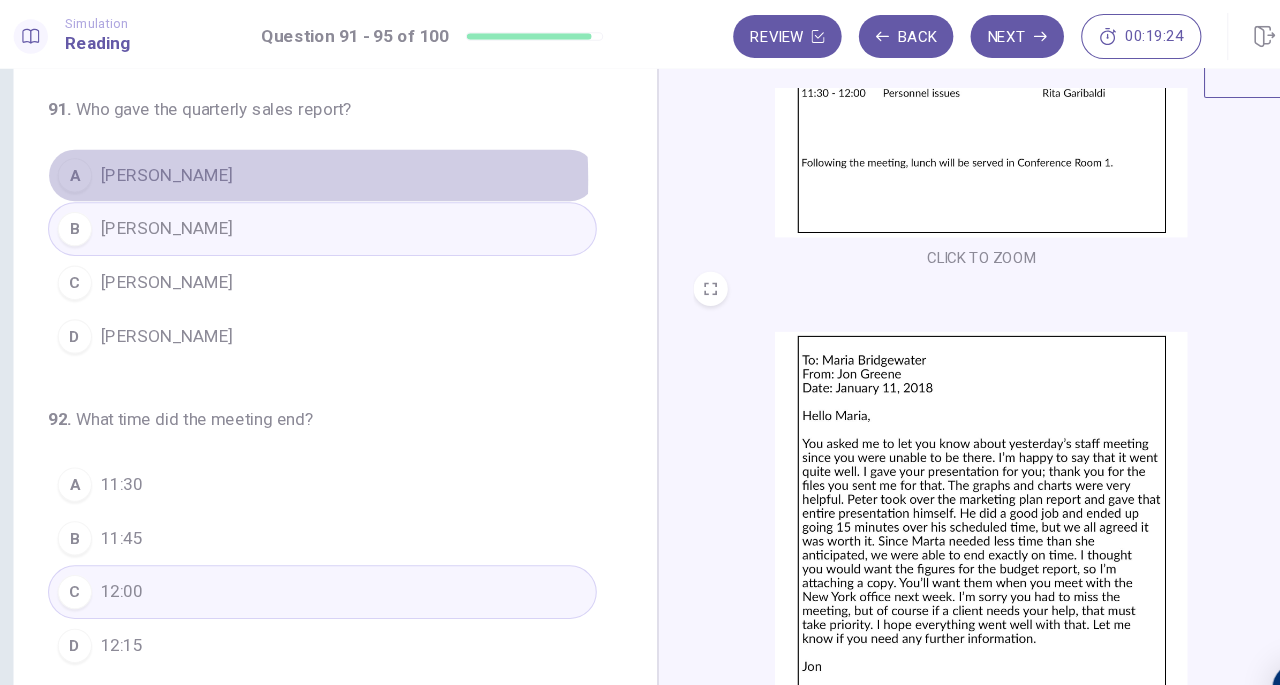click on "Jon Greene" at bounding box center (182, 163) 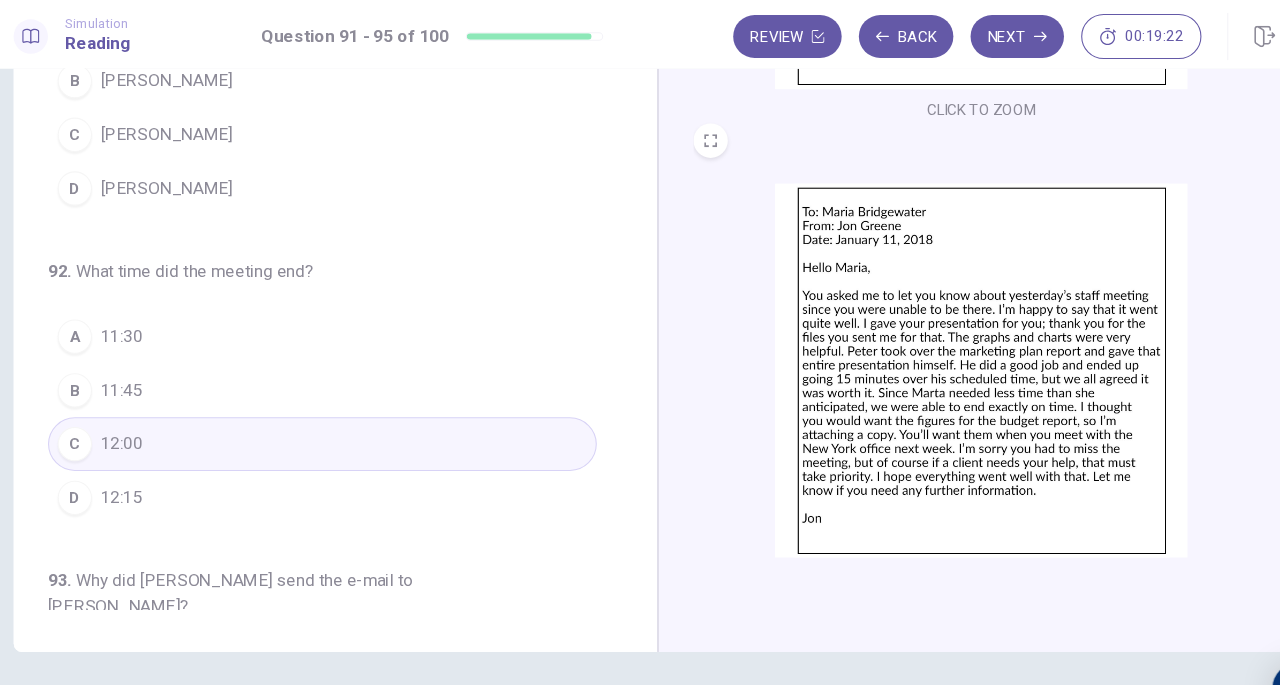 scroll, scrollTop: 192, scrollLeft: 0, axis: vertical 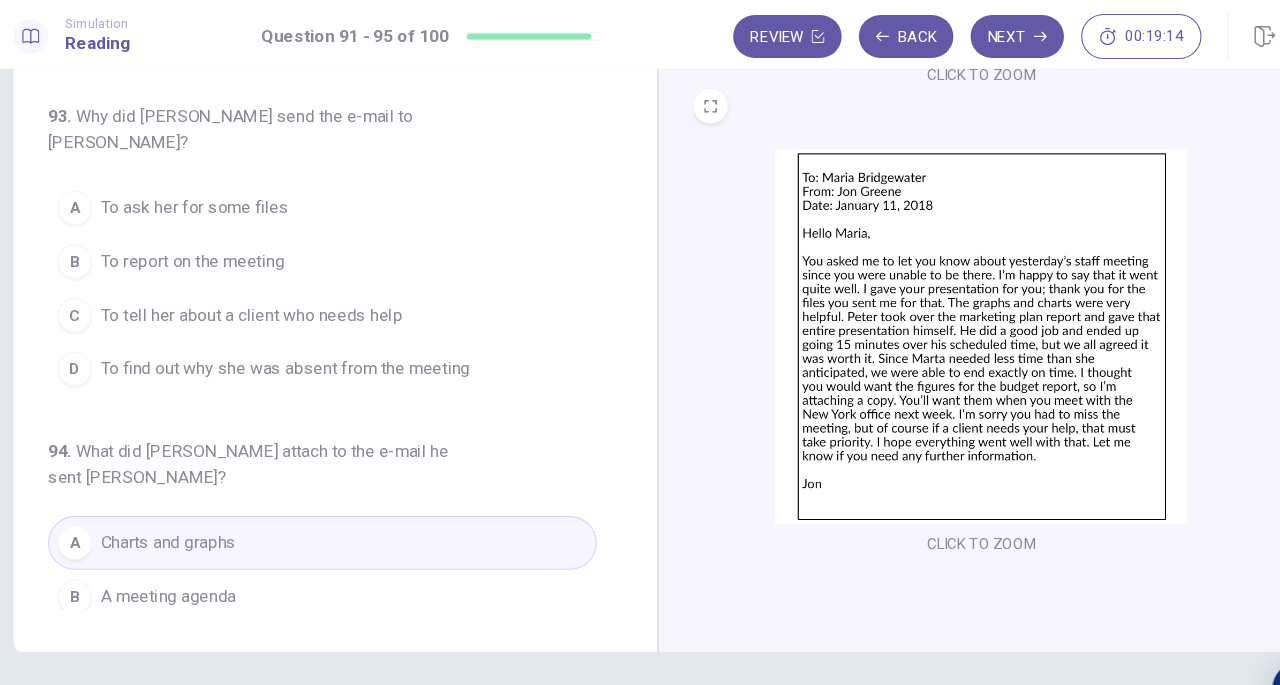 click on "To report on the meeting" at bounding box center (206, 243) 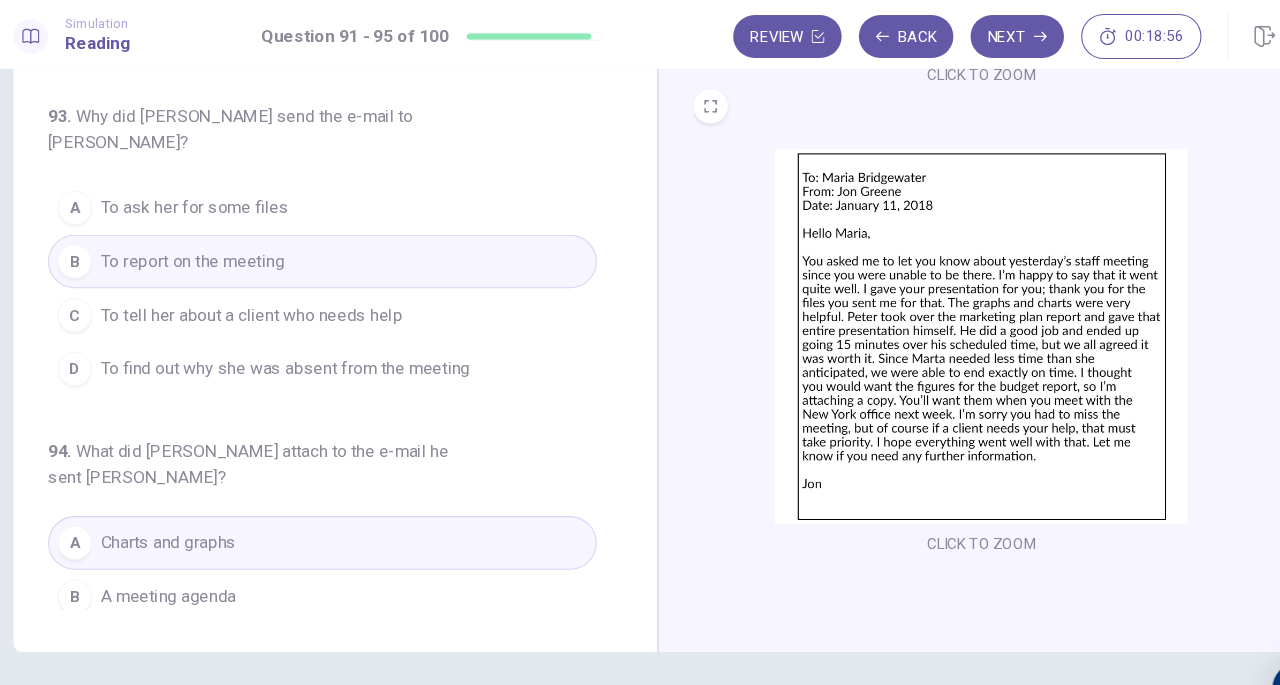 scroll, scrollTop: 218, scrollLeft: 0, axis: vertical 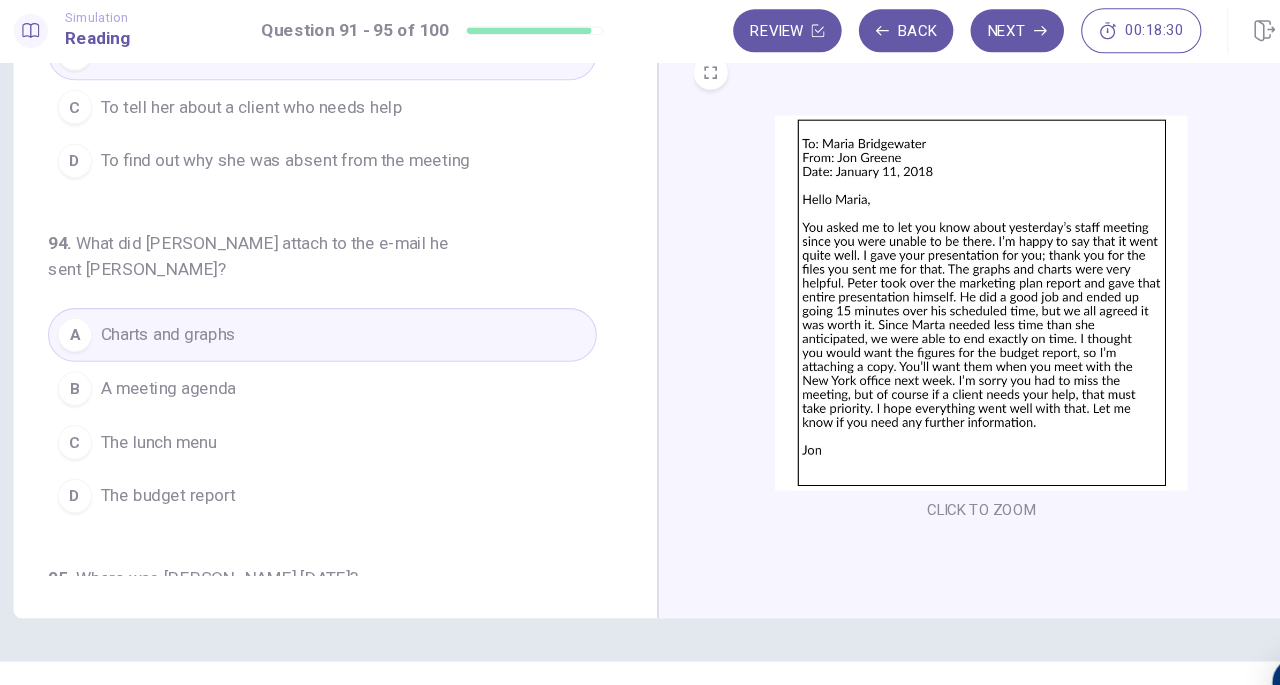 click on "D The budget report" at bounding box center [327, 467] 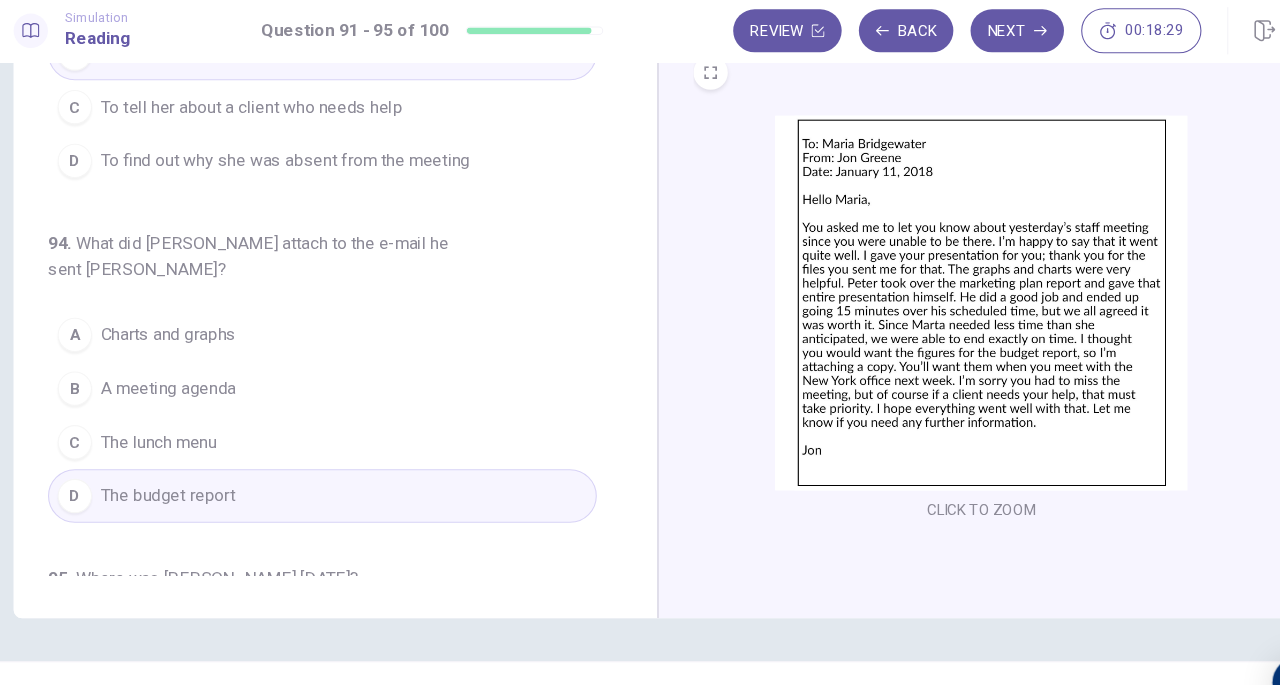 scroll, scrollTop: 0, scrollLeft: 0, axis: both 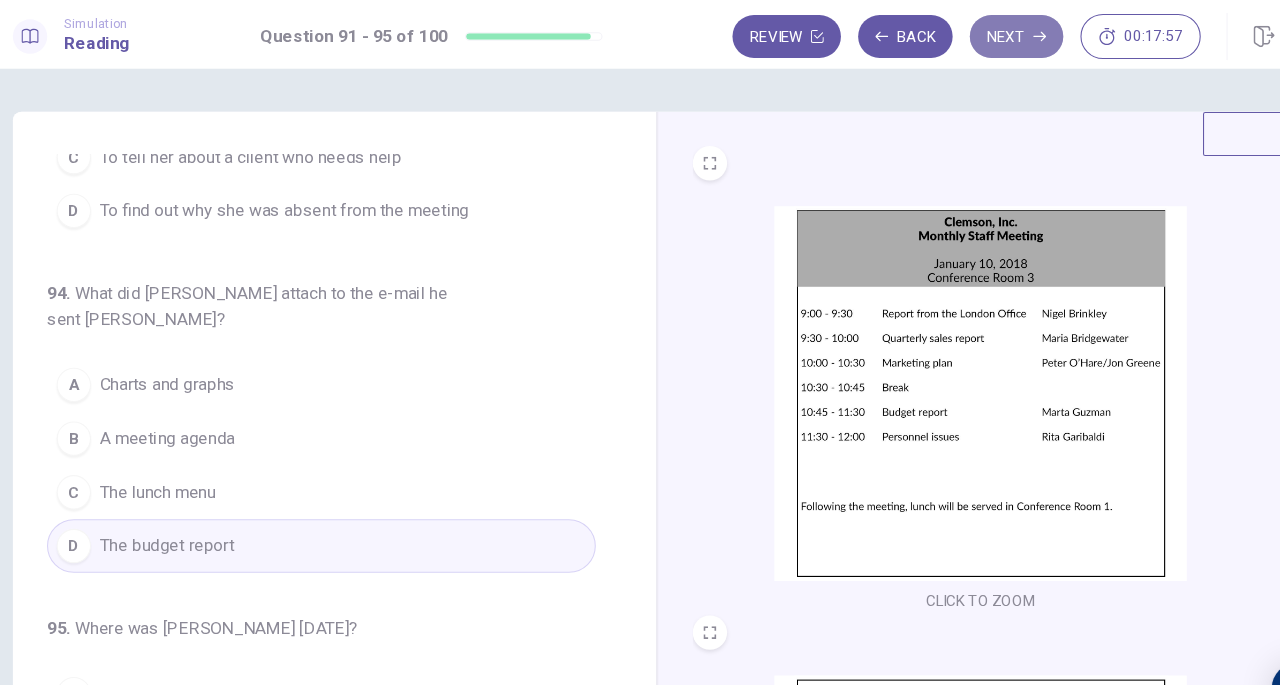 click on "Next" at bounding box center [974, 34] 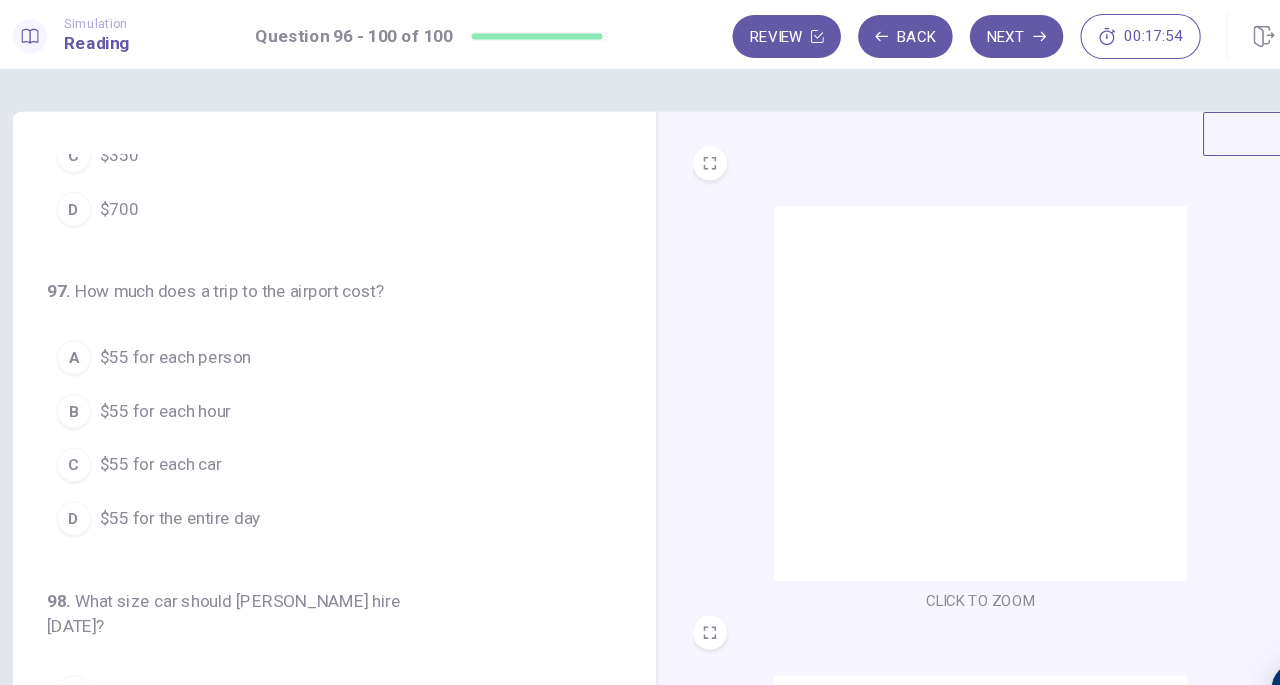 scroll, scrollTop: 0, scrollLeft: 0, axis: both 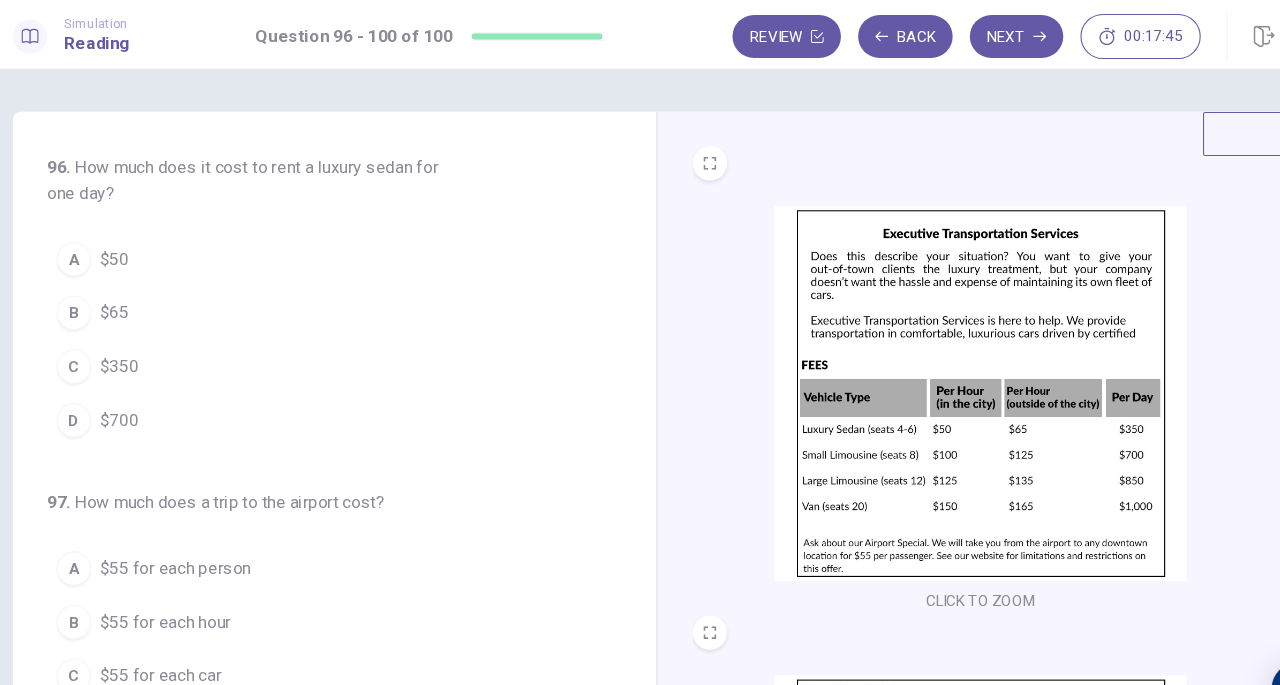click on "C $350" at bounding box center (327, 341) 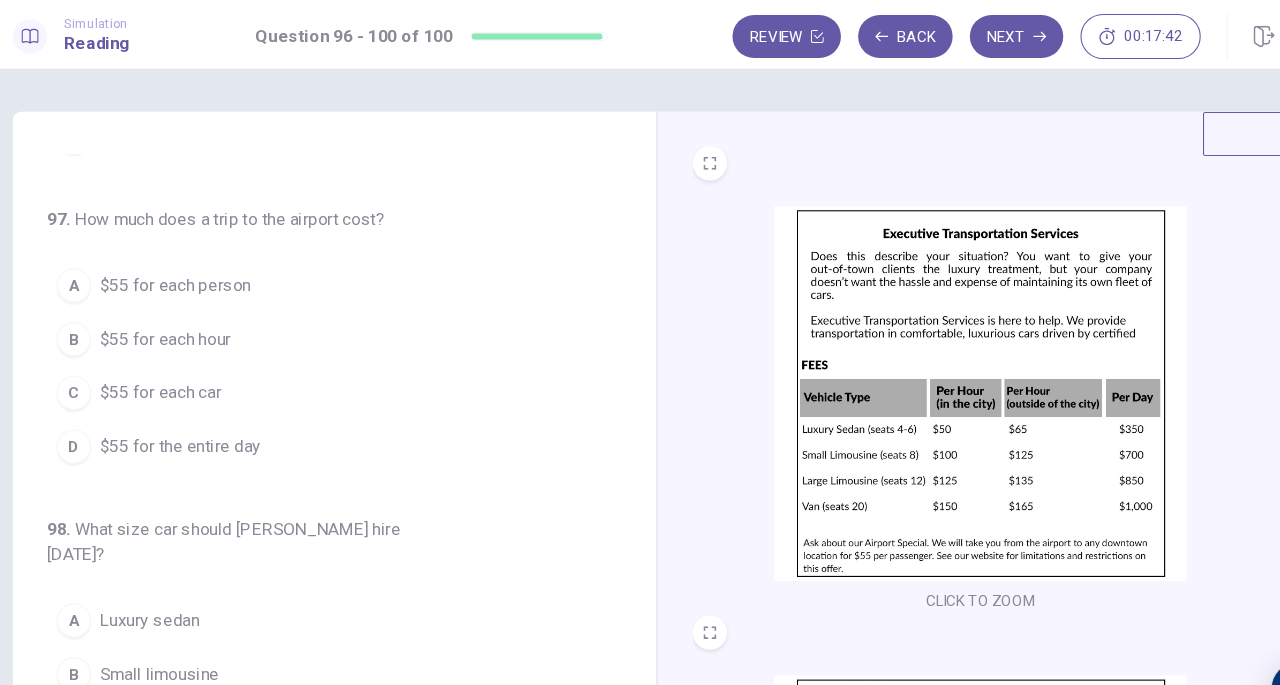 scroll, scrollTop: 264, scrollLeft: 0, axis: vertical 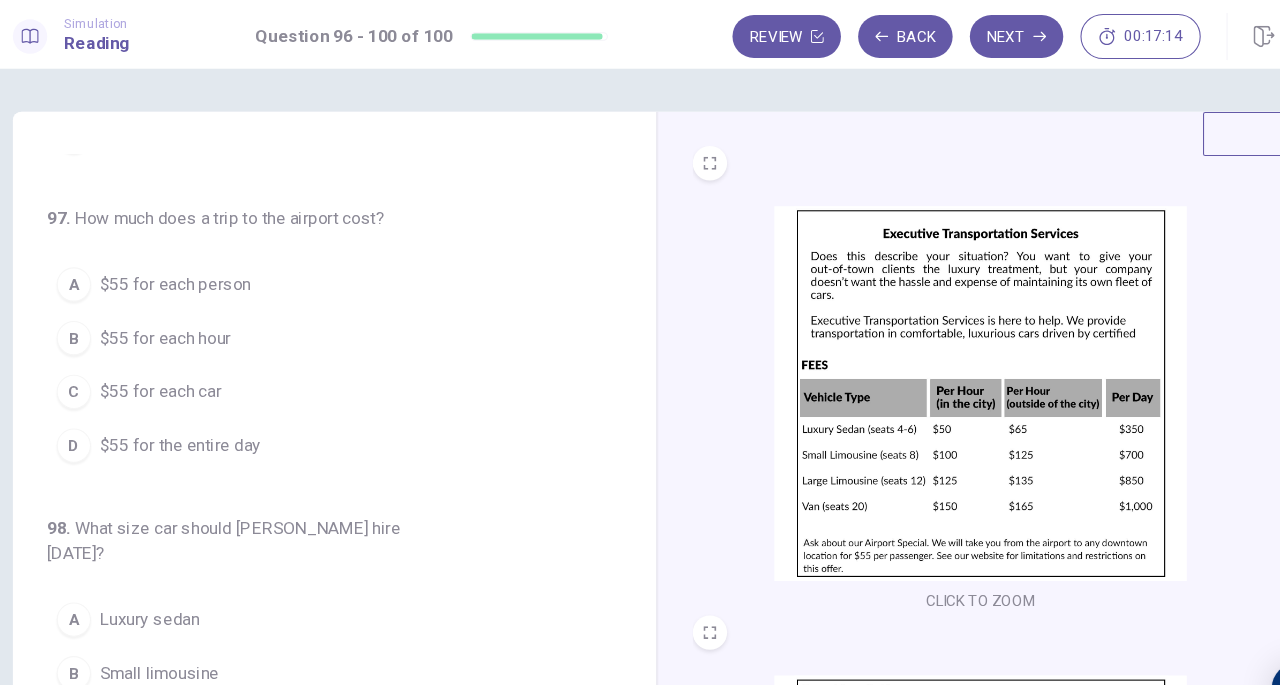 click on "$55 for each person" at bounding box center (191, 265) 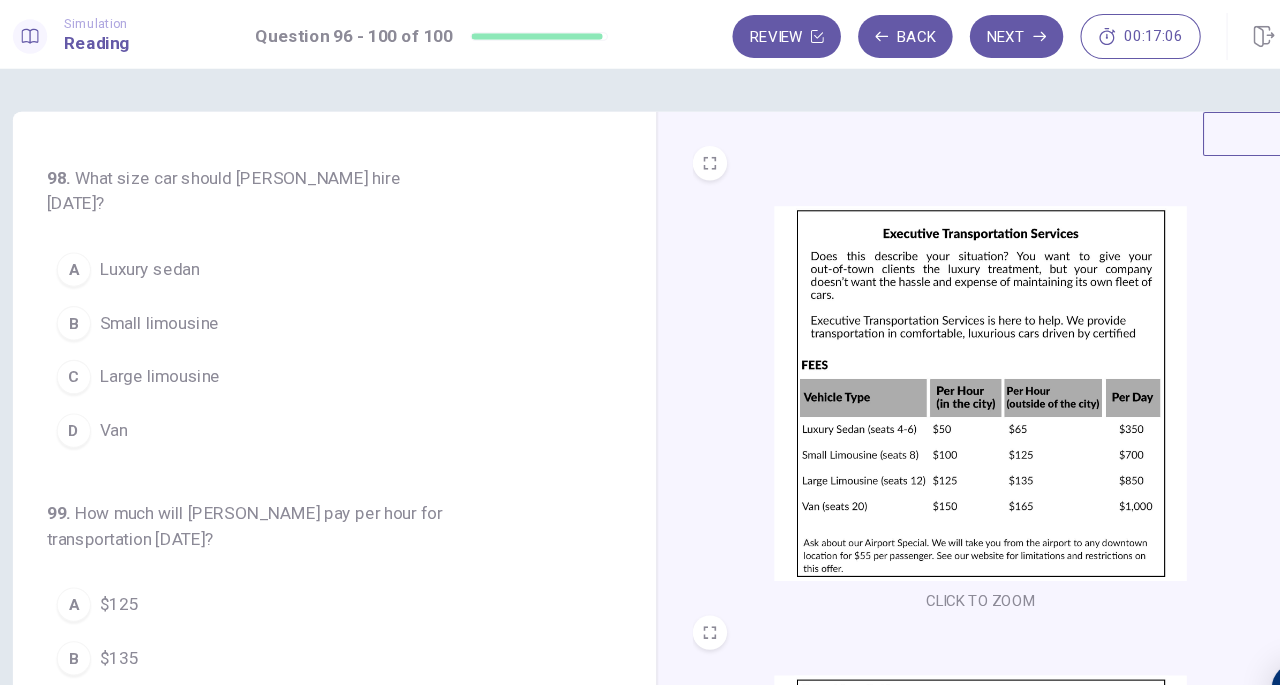 scroll, scrollTop: 574, scrollLeft: 0, axis: vertical 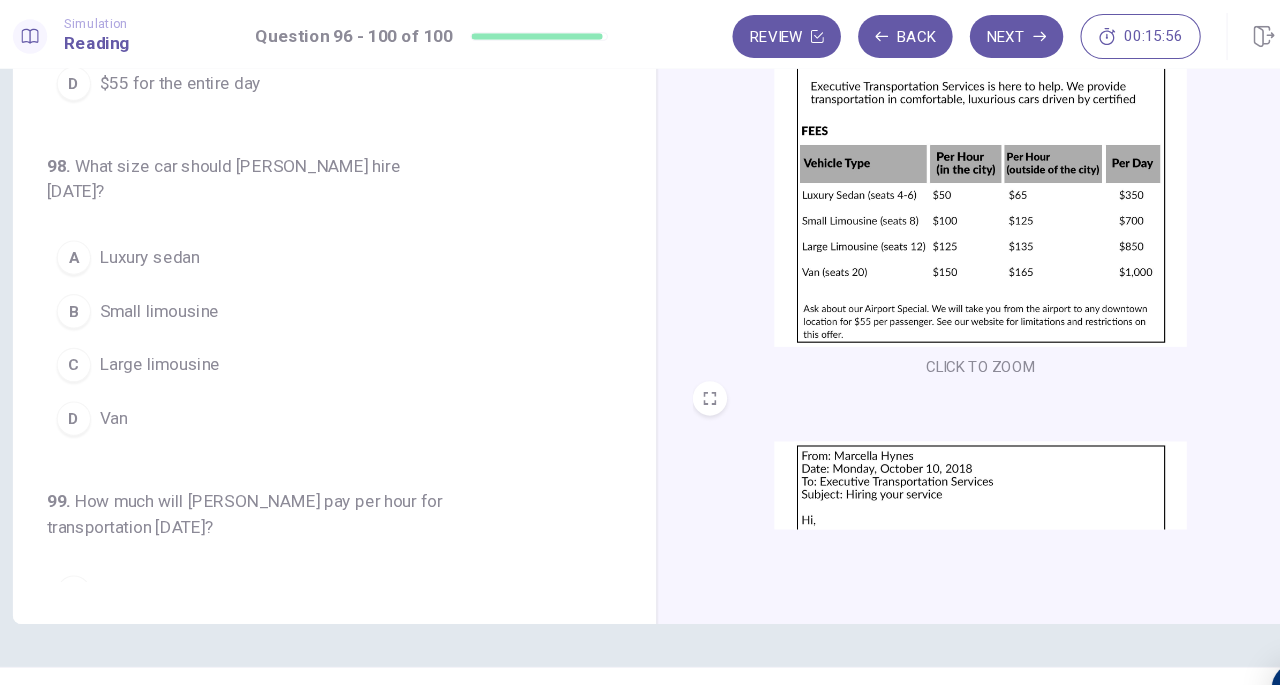 click on "D" at bounding box center (97, 389) 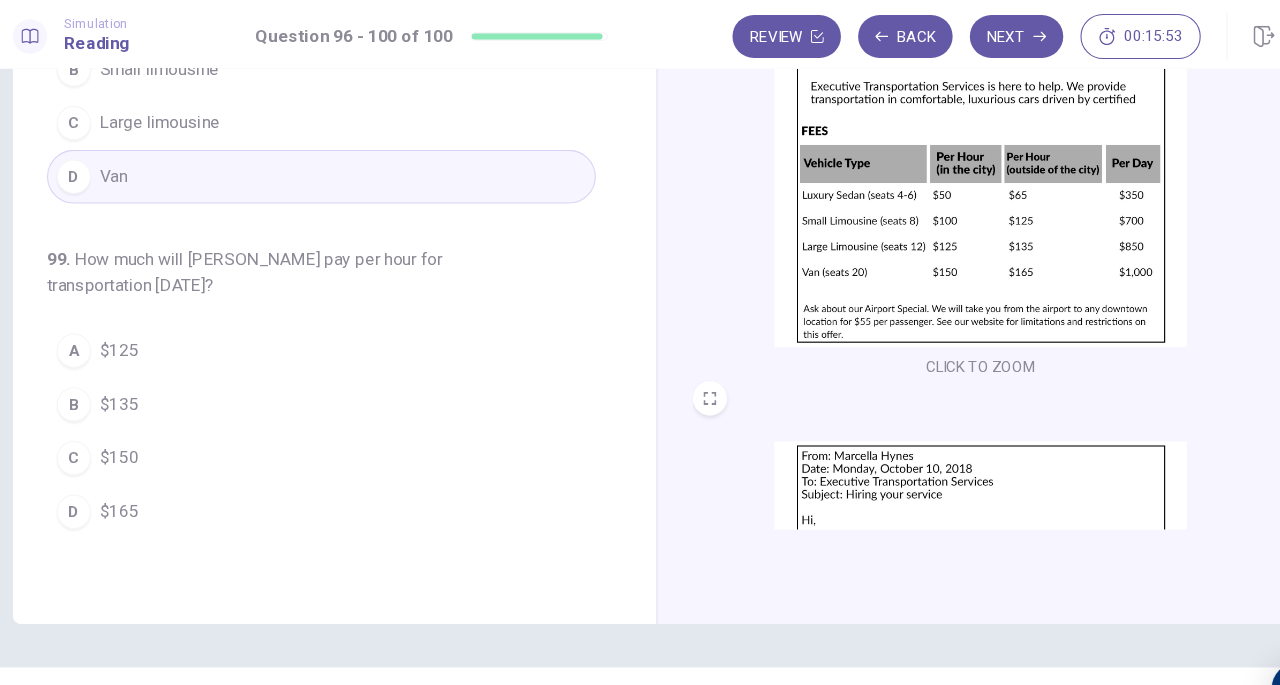 scroll, scrollTop: 610, scrollLeft: 0, axis: vertical 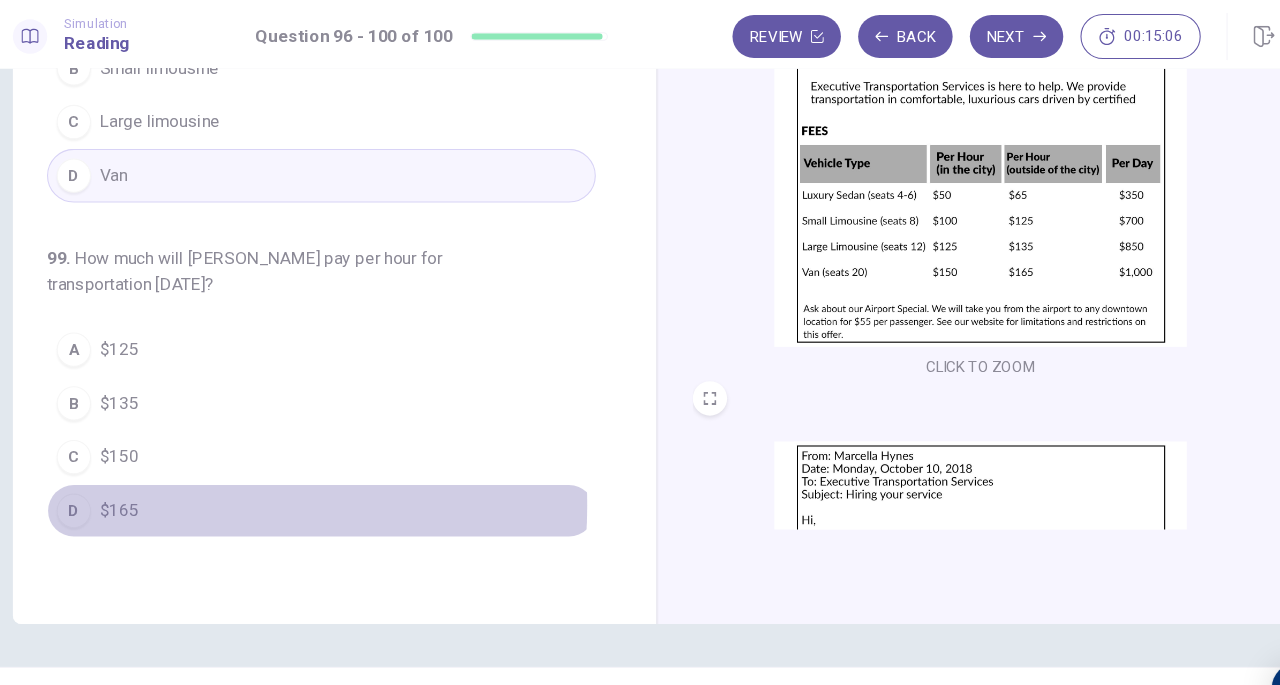click on "$165" at bounding box center (139, 475) 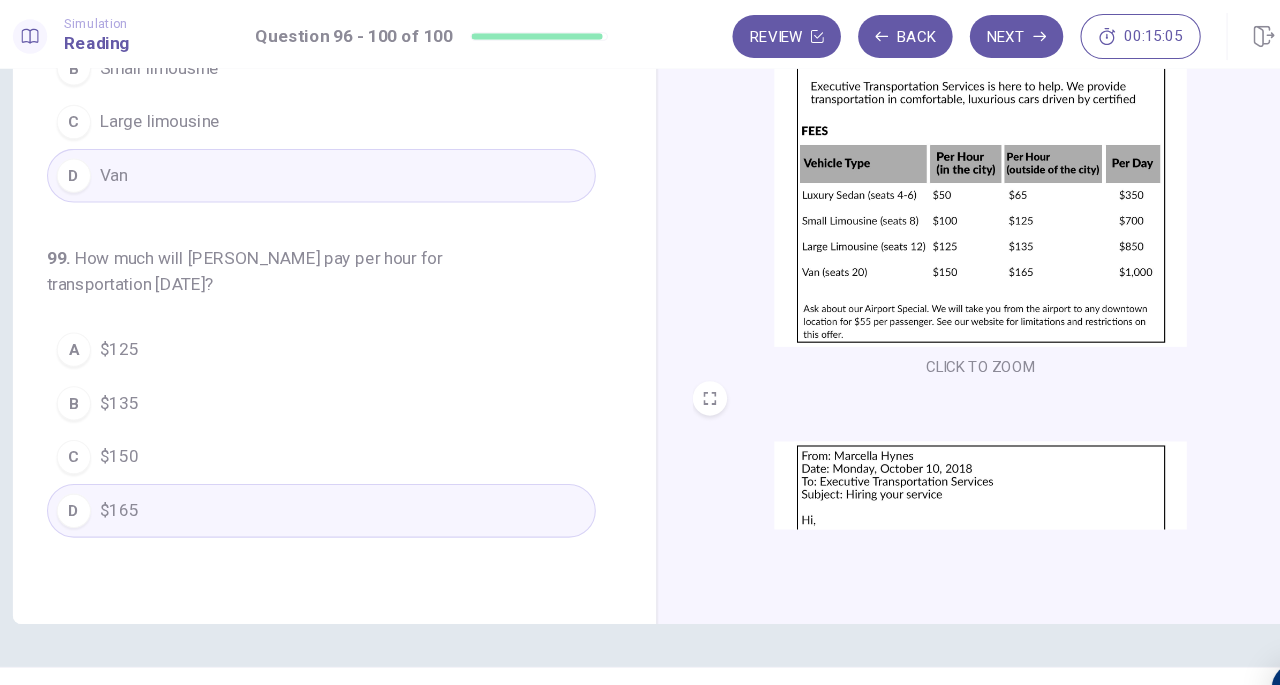 scroll, scrollTop: 298, scrollLeft: 0, axis: vertical 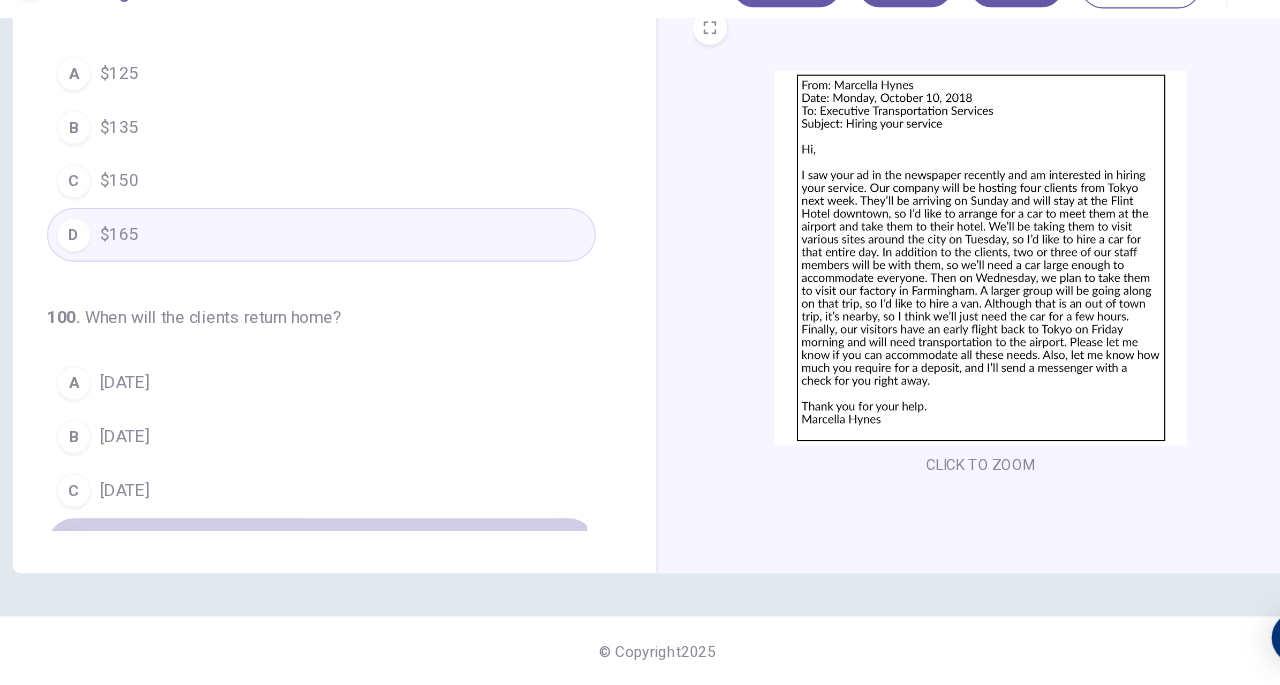 click on "D Friday" at bounding box center (327, 554) 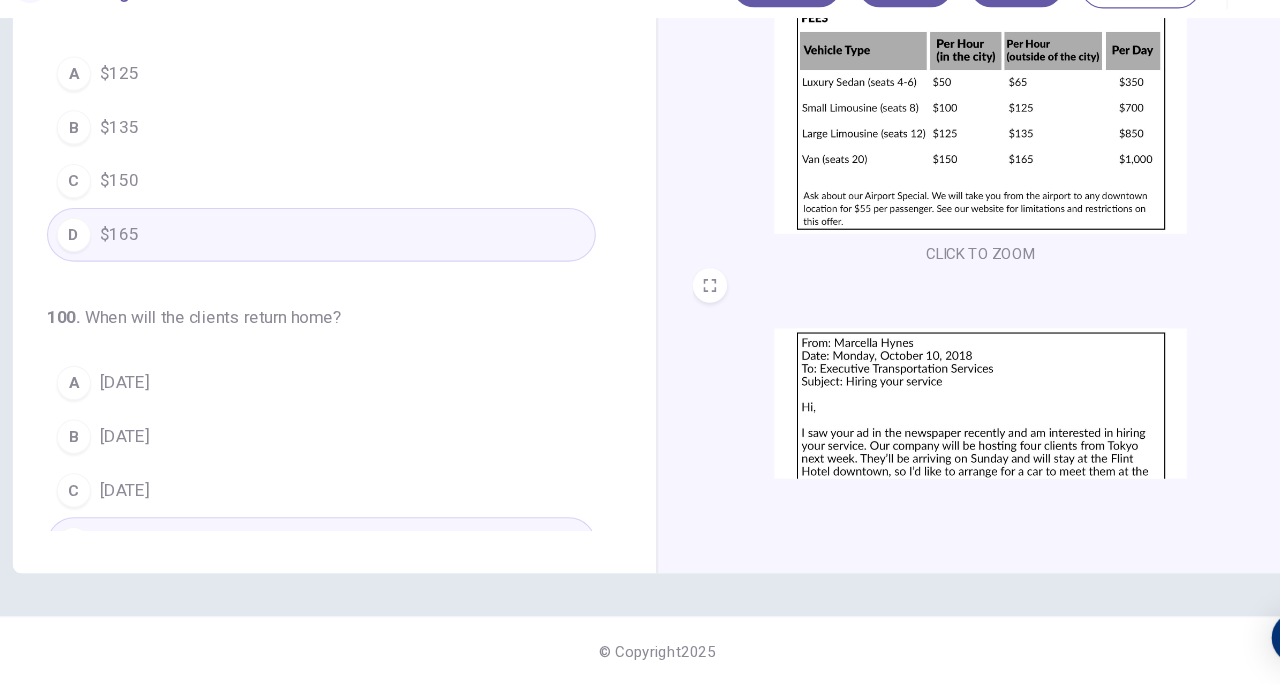scroll, scrollTop: 0, scrollLeft: 0, axis: both 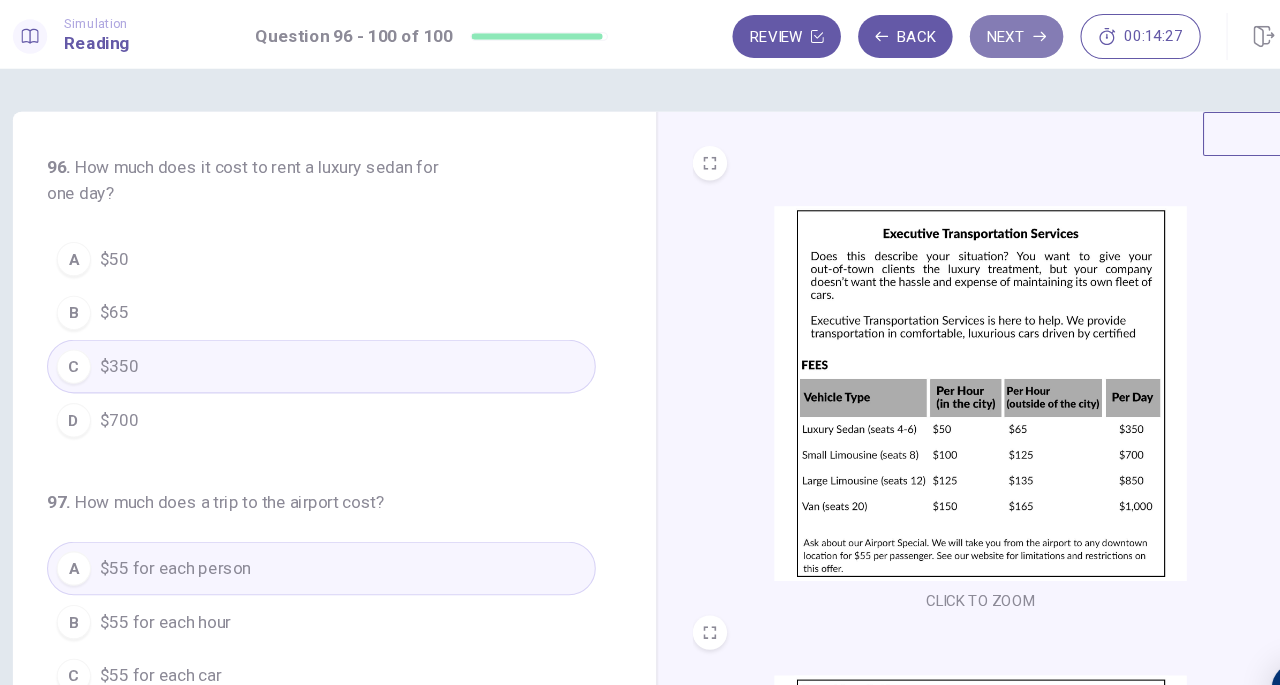 click on "Next" at bounding box center (974, 34) 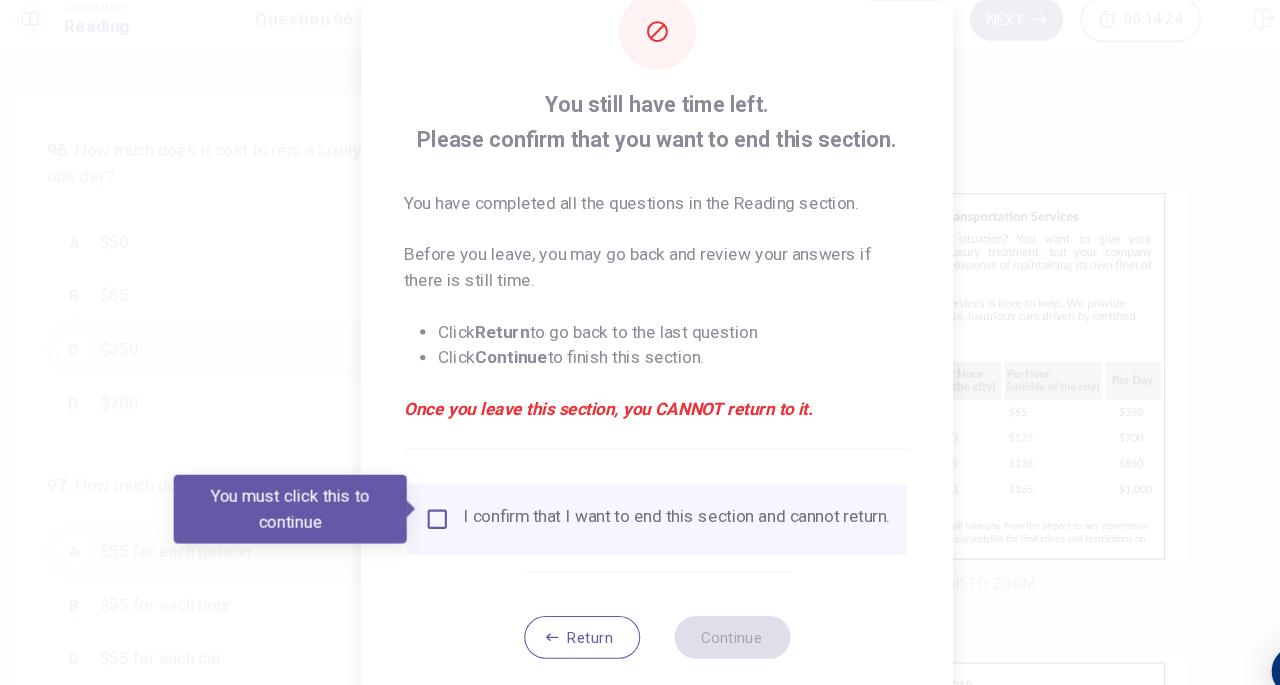 scroll, scrollTop: 60, scrollLeft: 0, axis: vertical 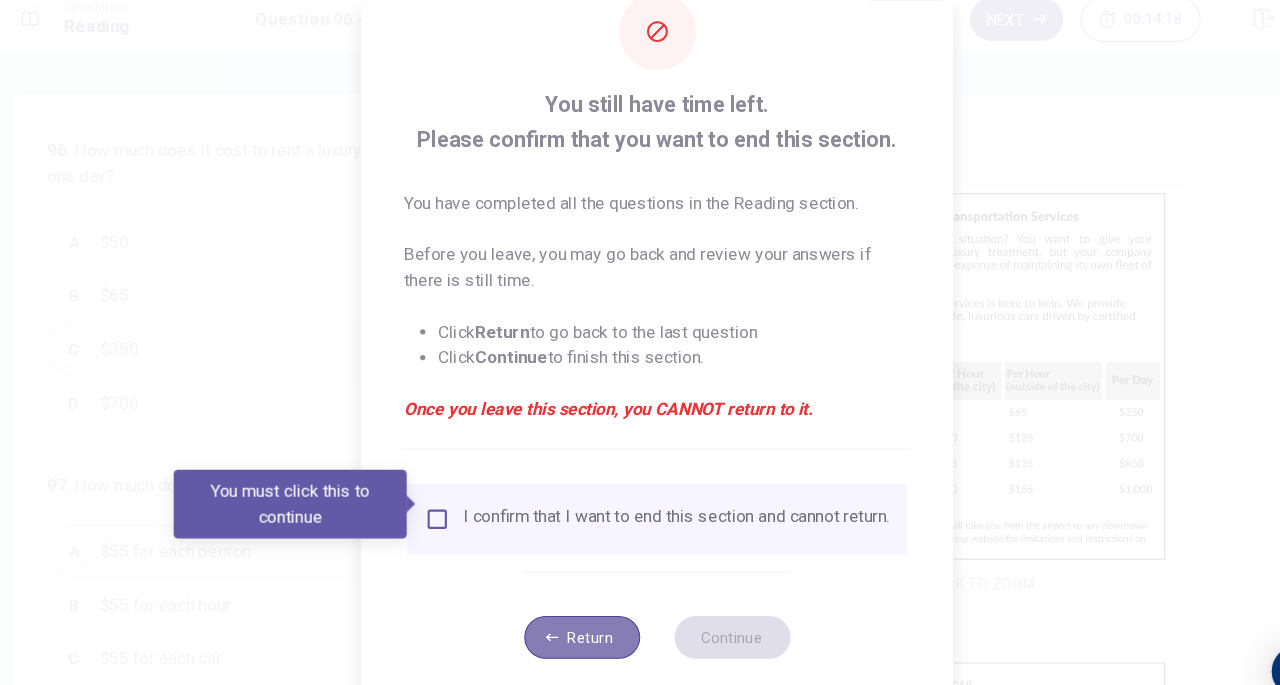 click on "Return" at bounding box center (570, 609) 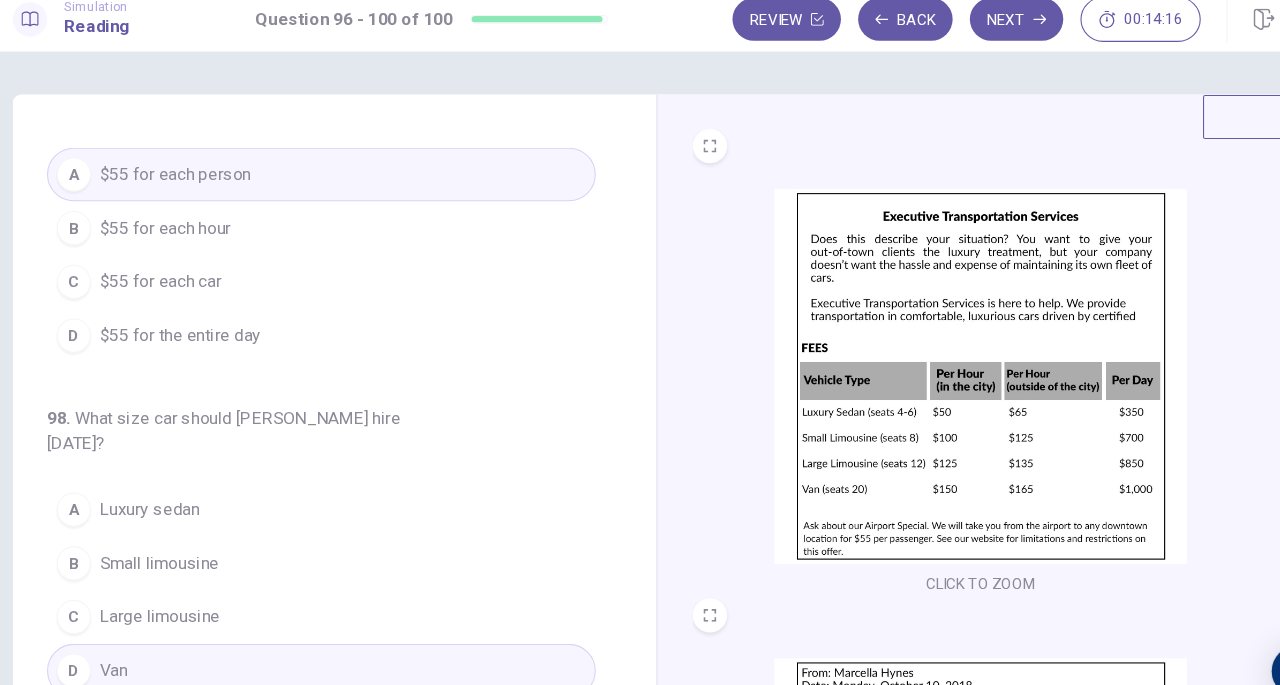 scroll, scrollTop: 819, scrollLeft: 0, axis: vertical 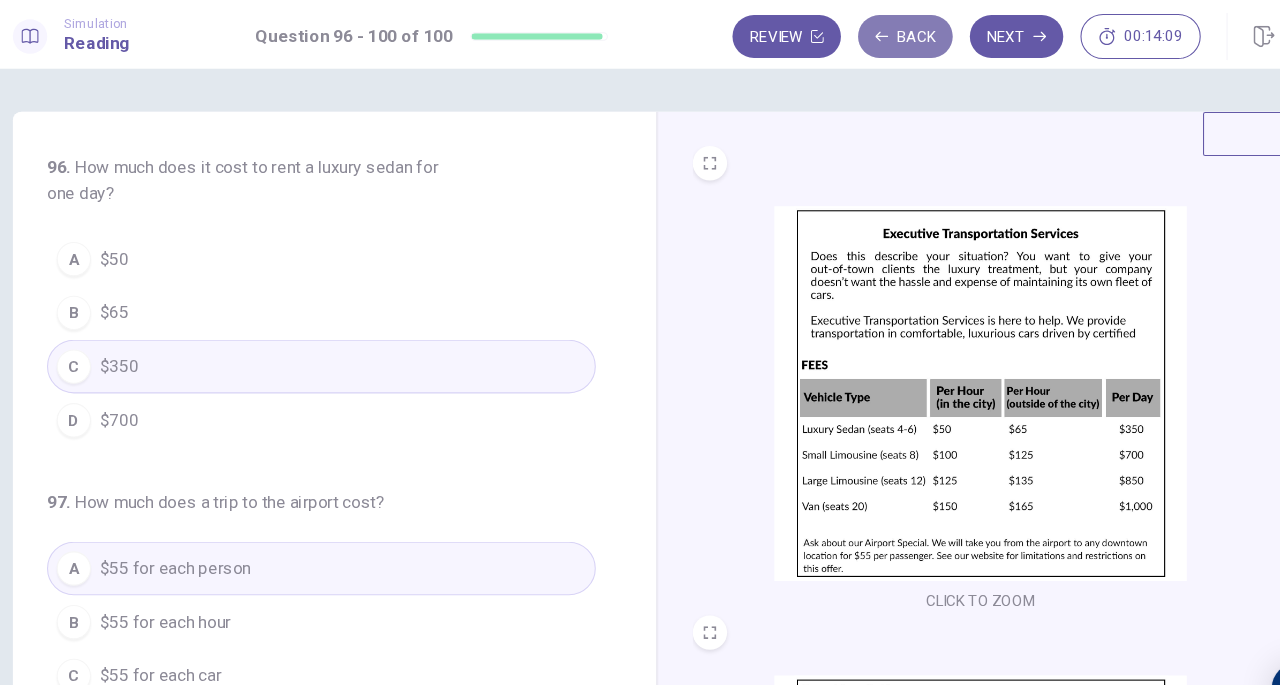 click on "Back" at bounding box center (871, 34) 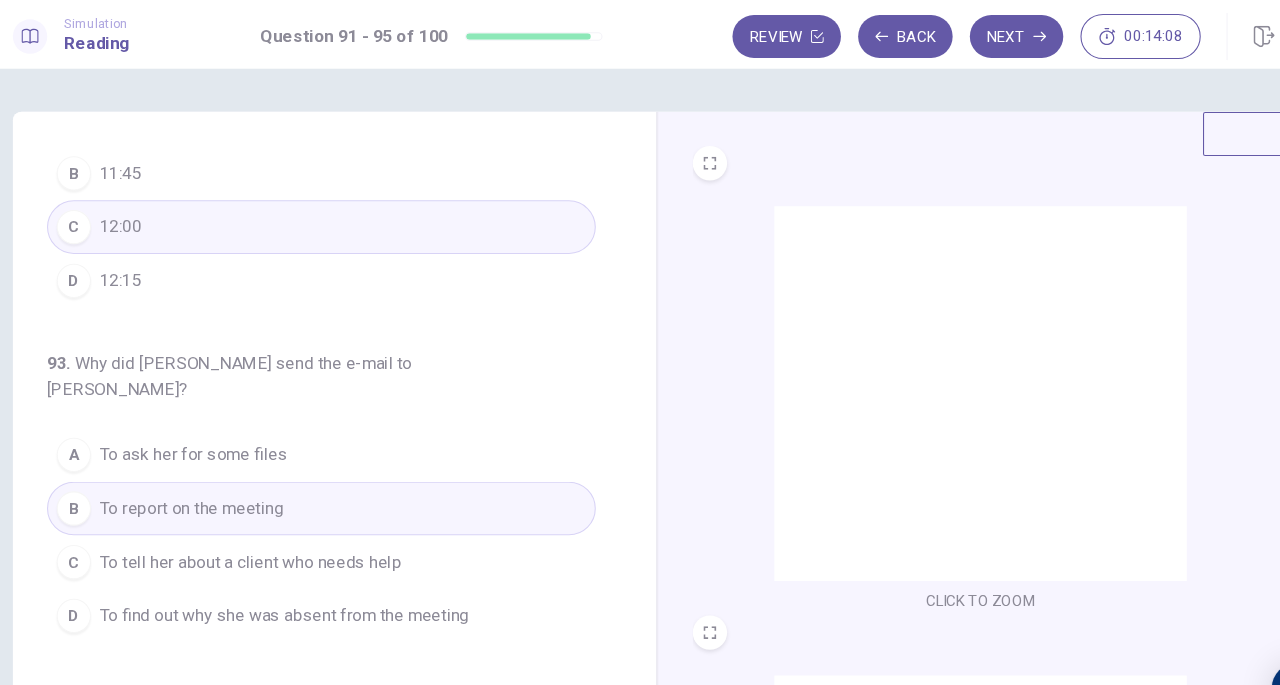 scroll, scrollTop: 771, scrollLeft: 0, axis: vertical 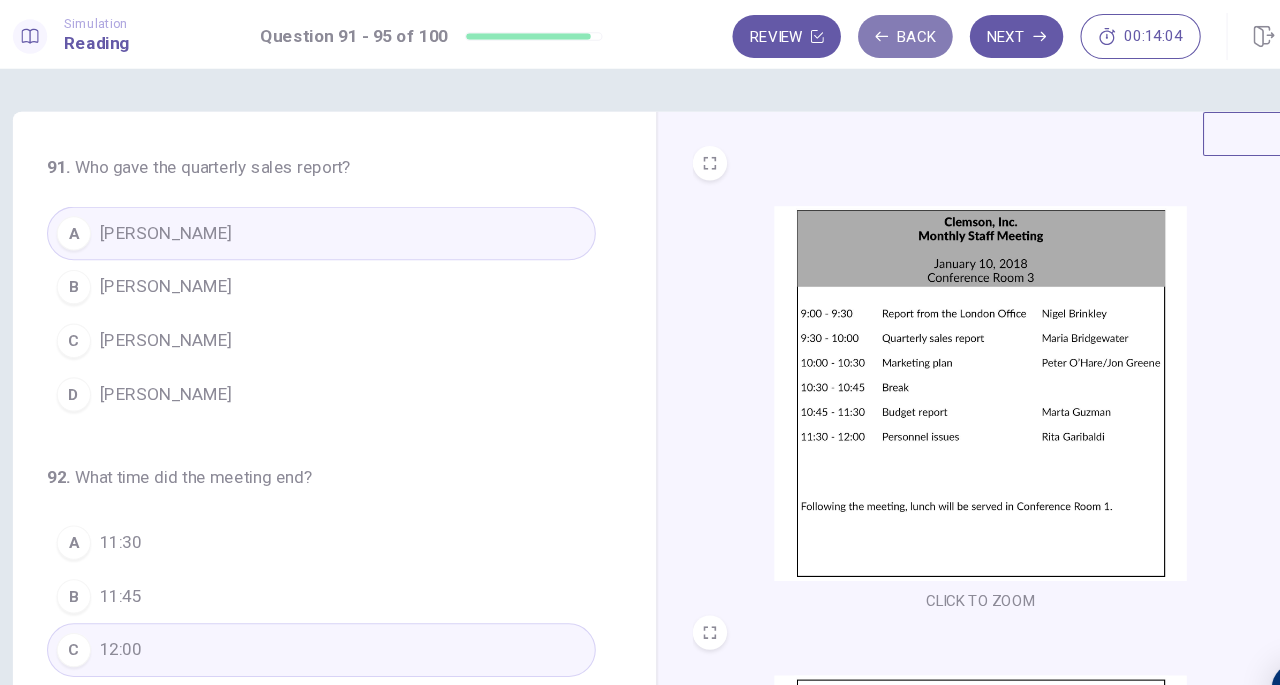 click on "Back" at bounding box center (871, 34) 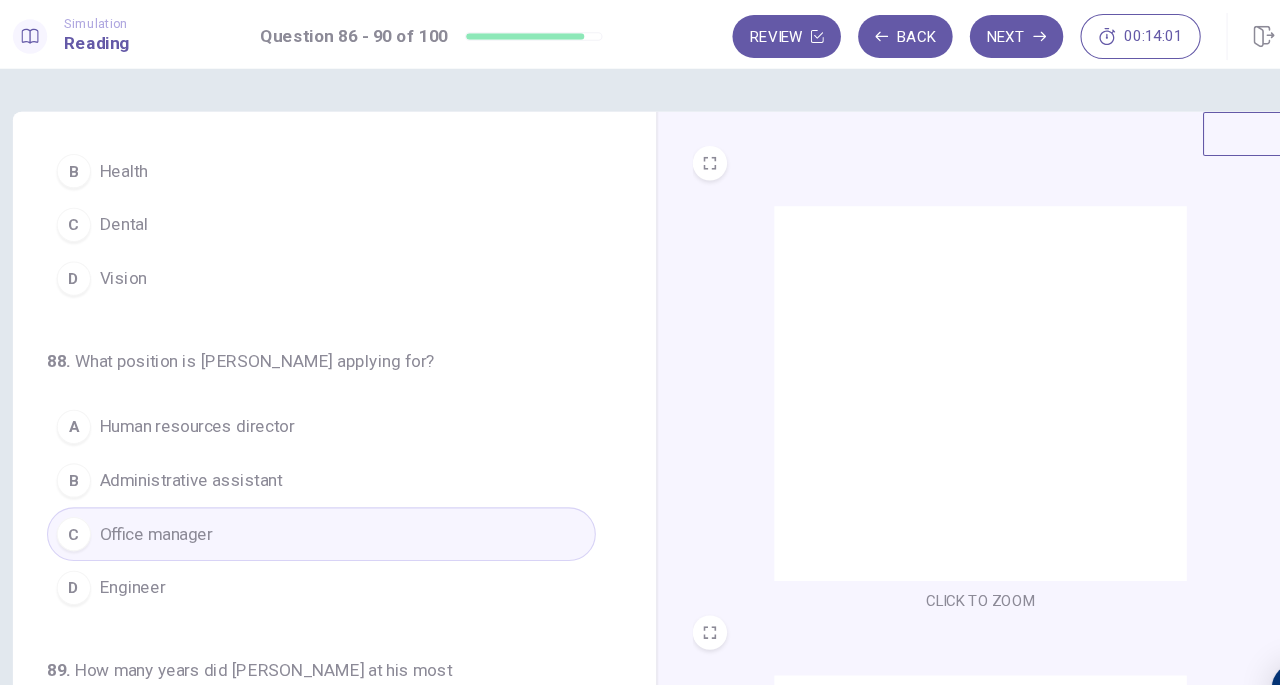 scroll, scrollTop: 819, scrollLeft: 0, axis: vertical 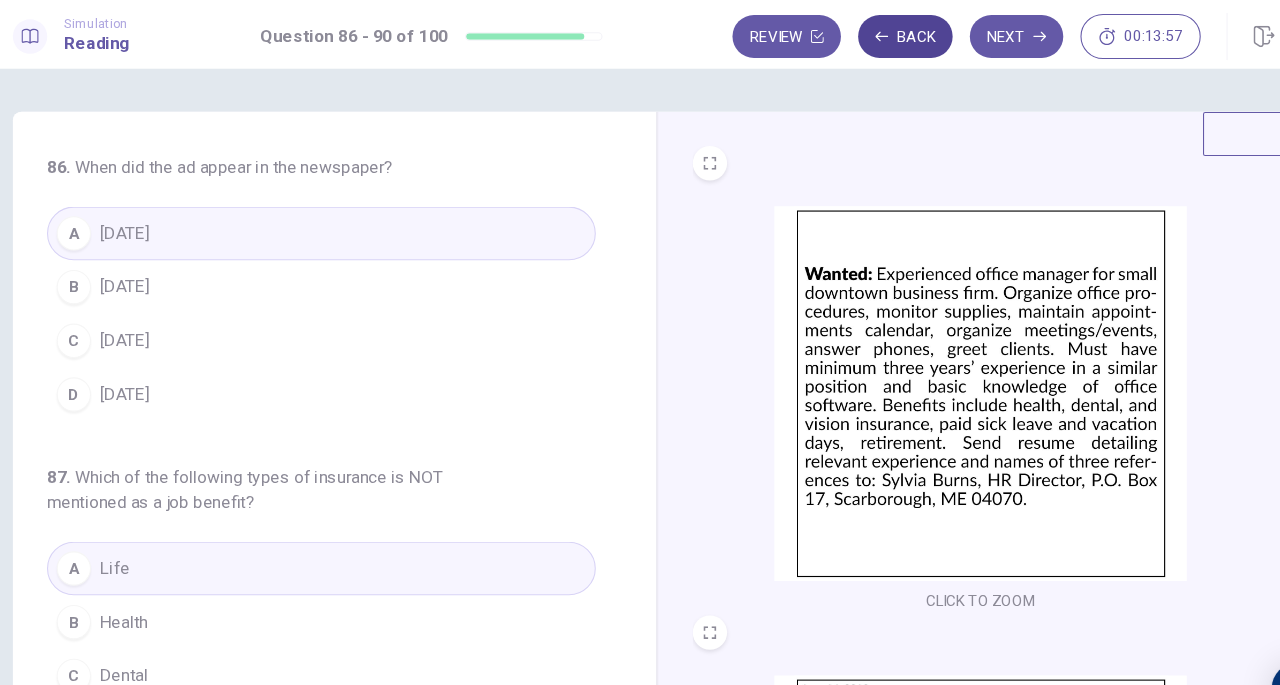 click 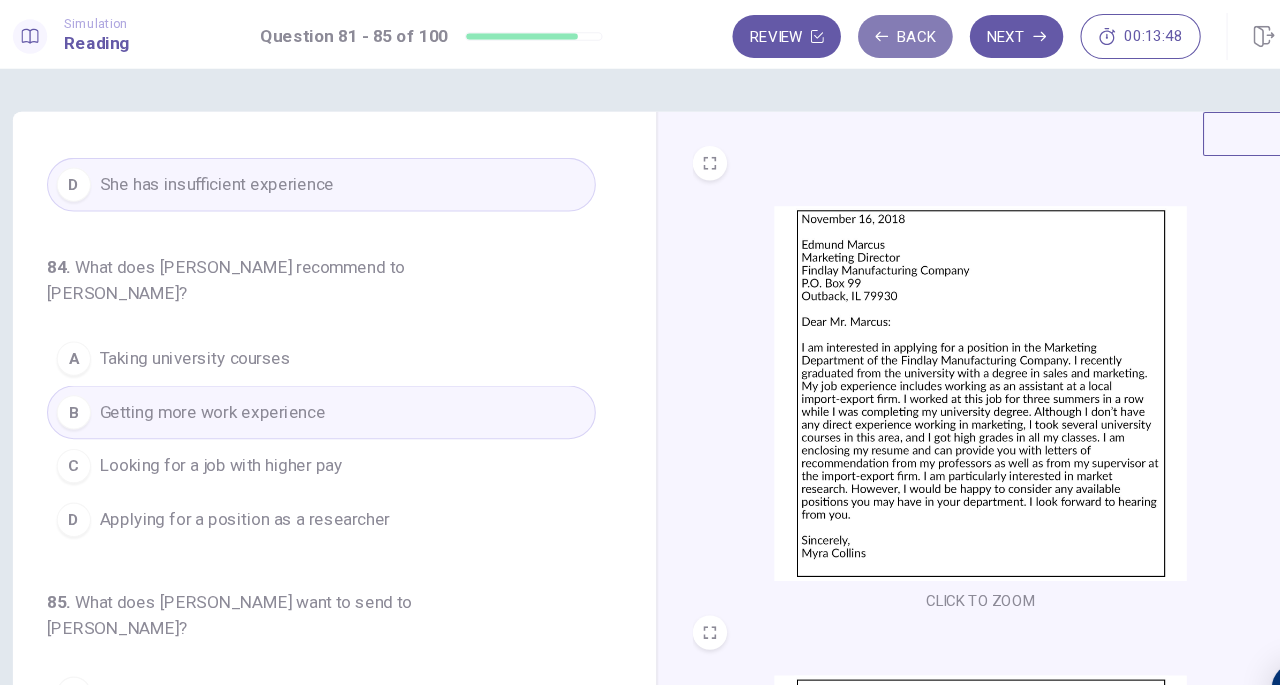 click on "Back" at bounding box center (871, 34) 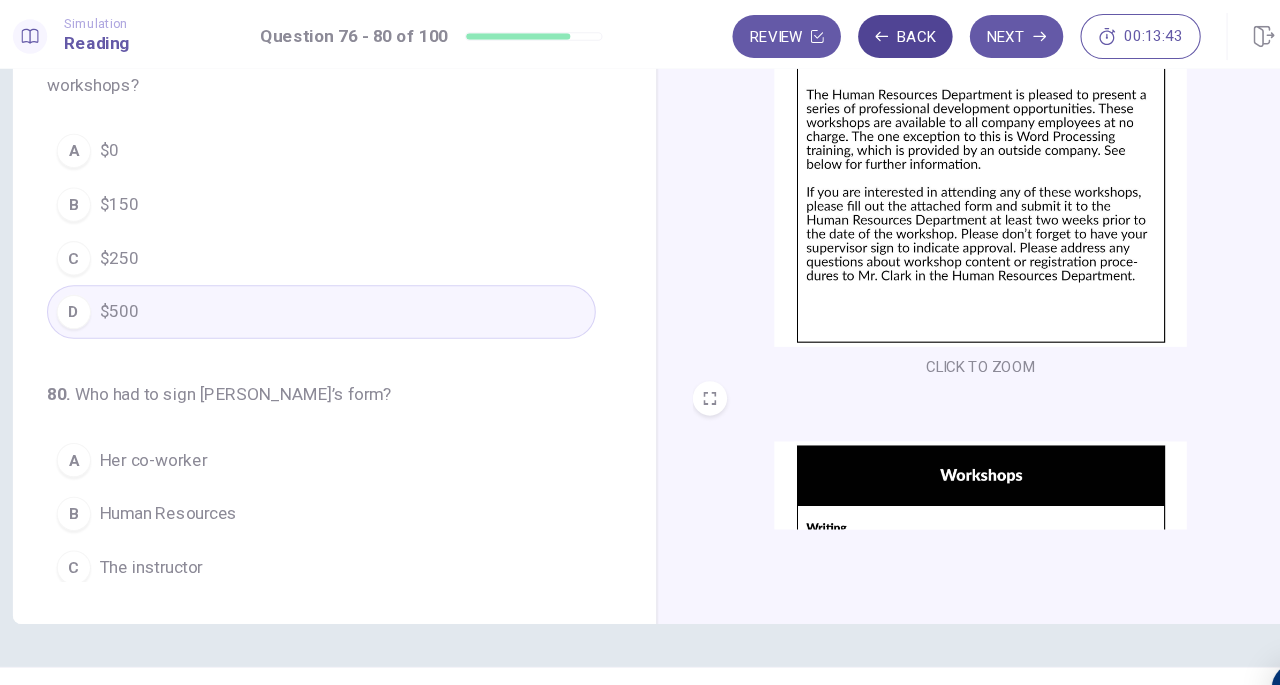 click on "Back" at bounding box center (871, 34) 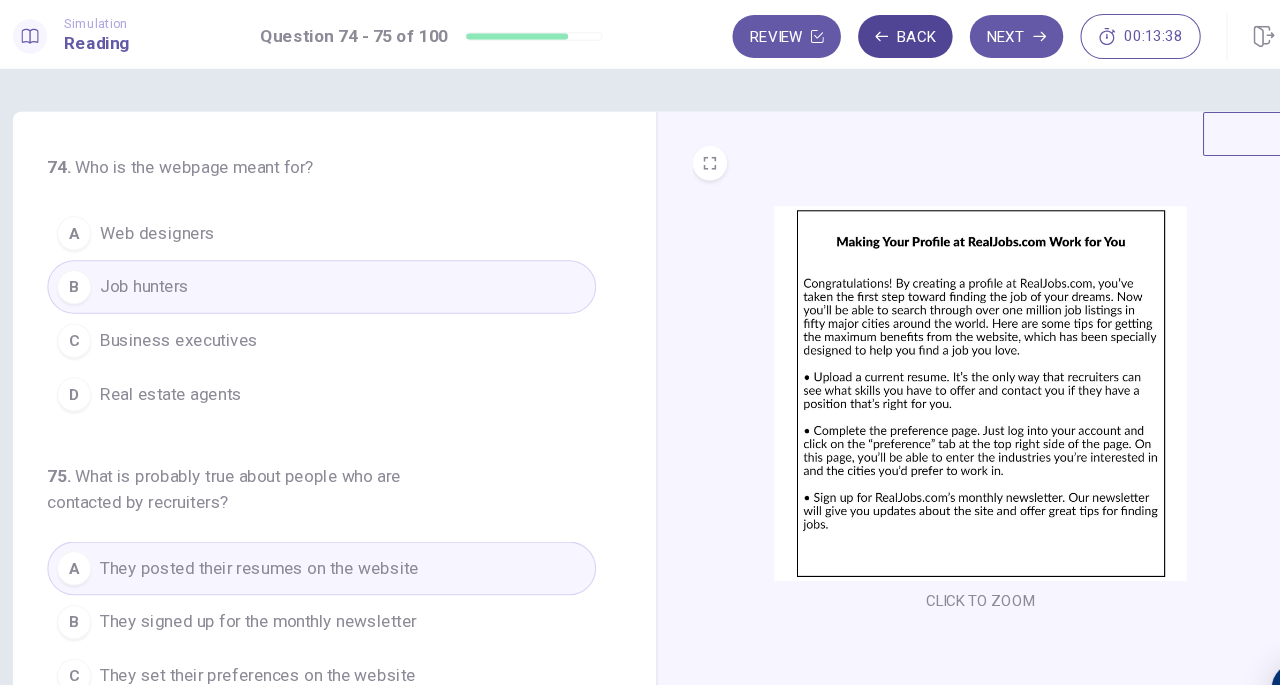 click on "Back" at bounding box center [871, 34] 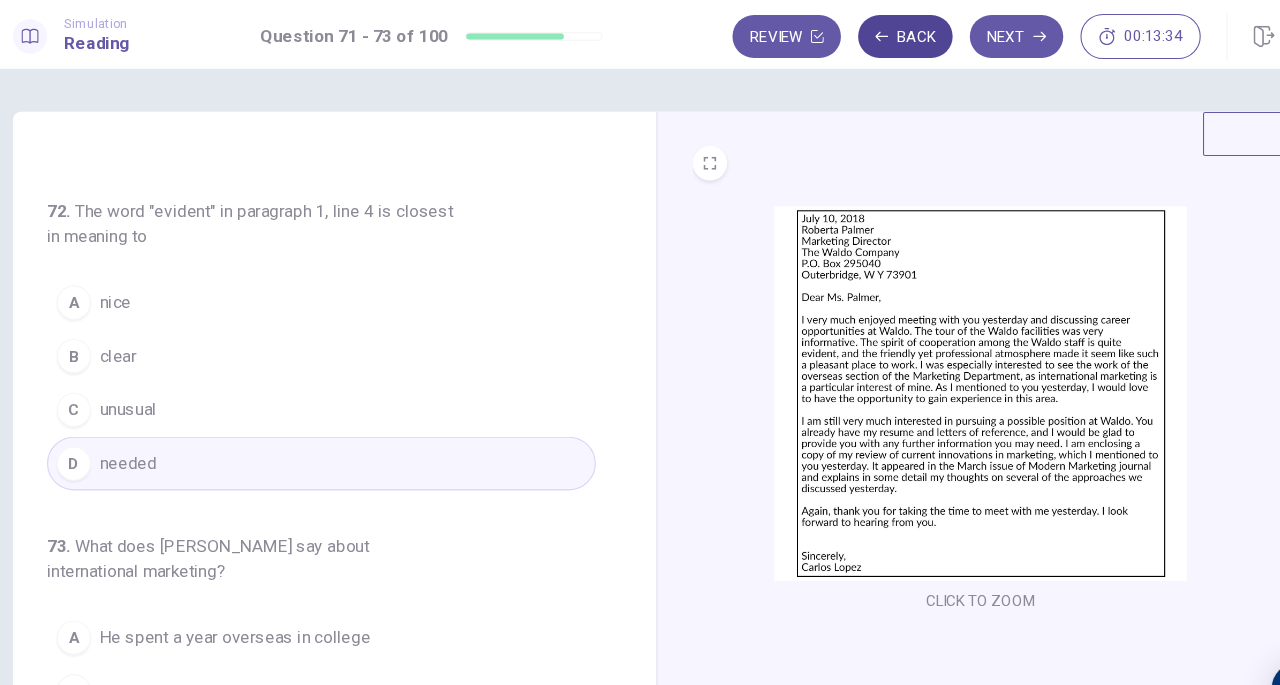 click on "Back" at bounding box center (871, 34) 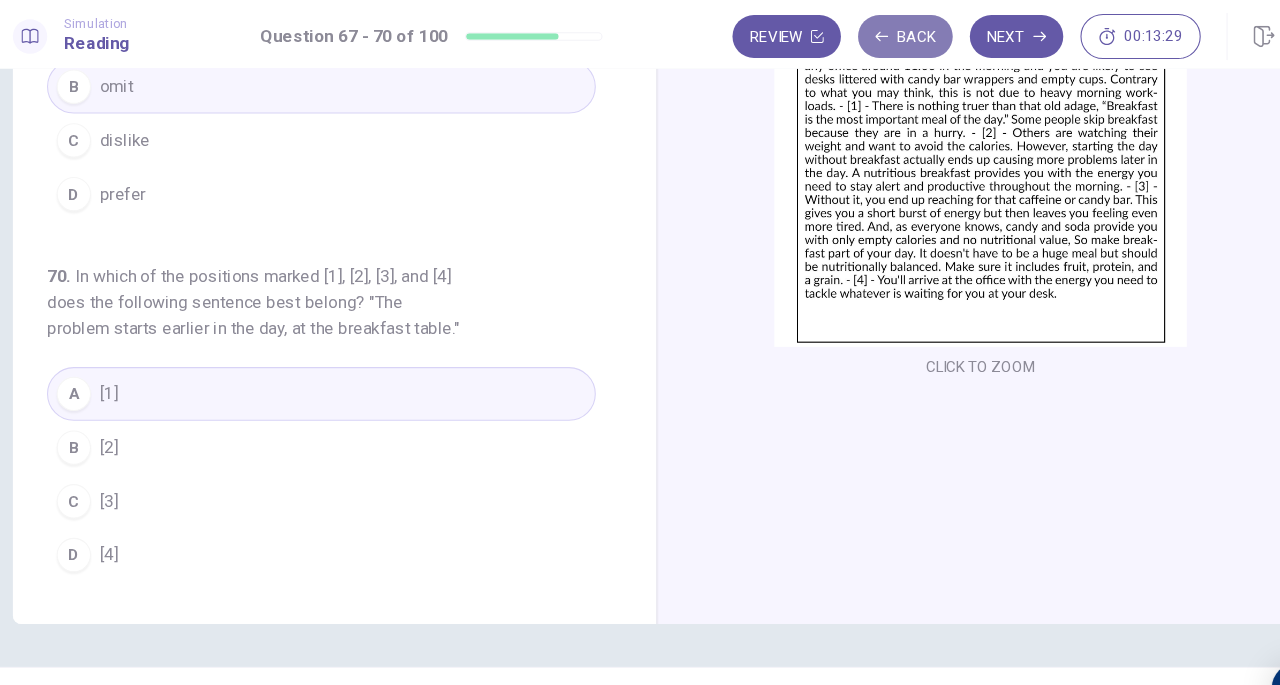click on "Back" at bounding box center (871, 34) 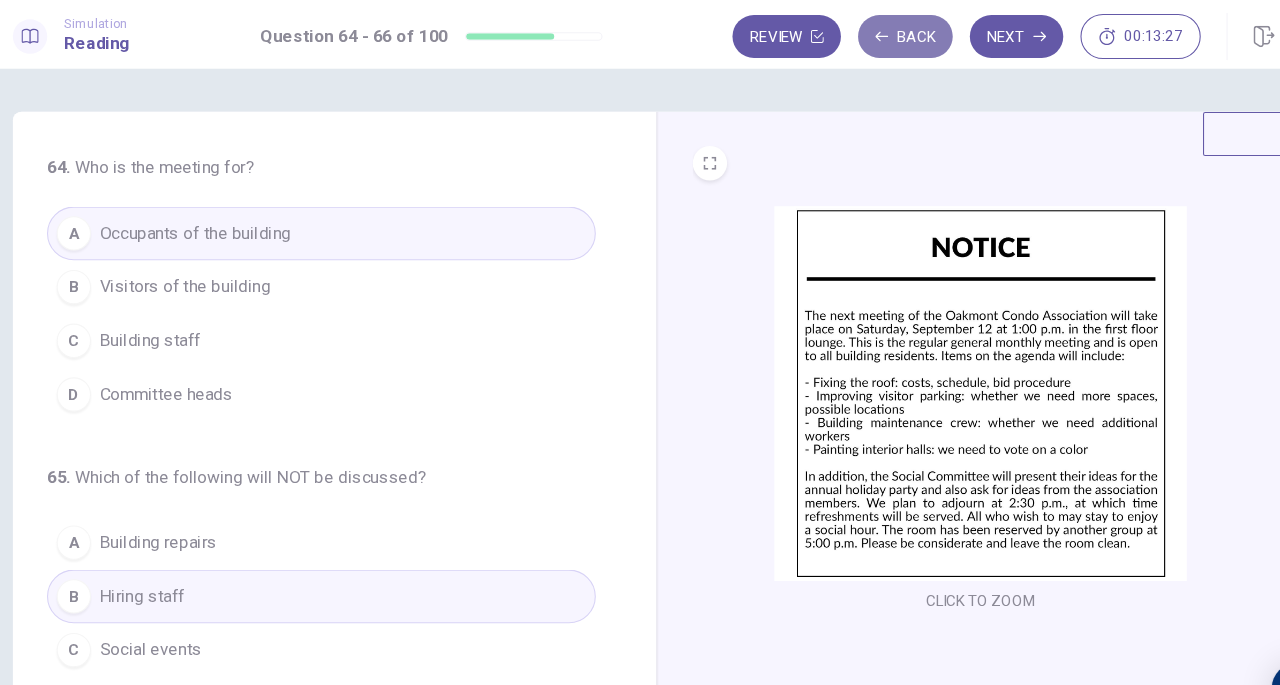 click on "Back" at bounding box center [871, 34] 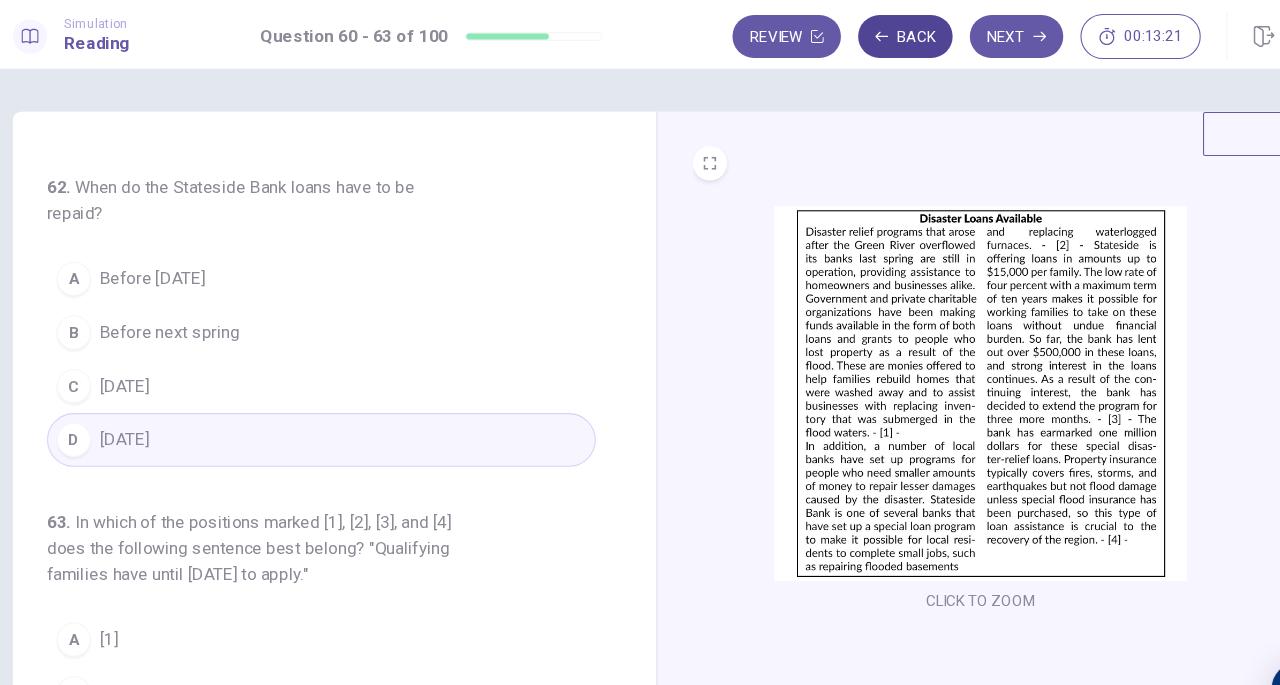 click on "Back" at bounding box center (871, 34) 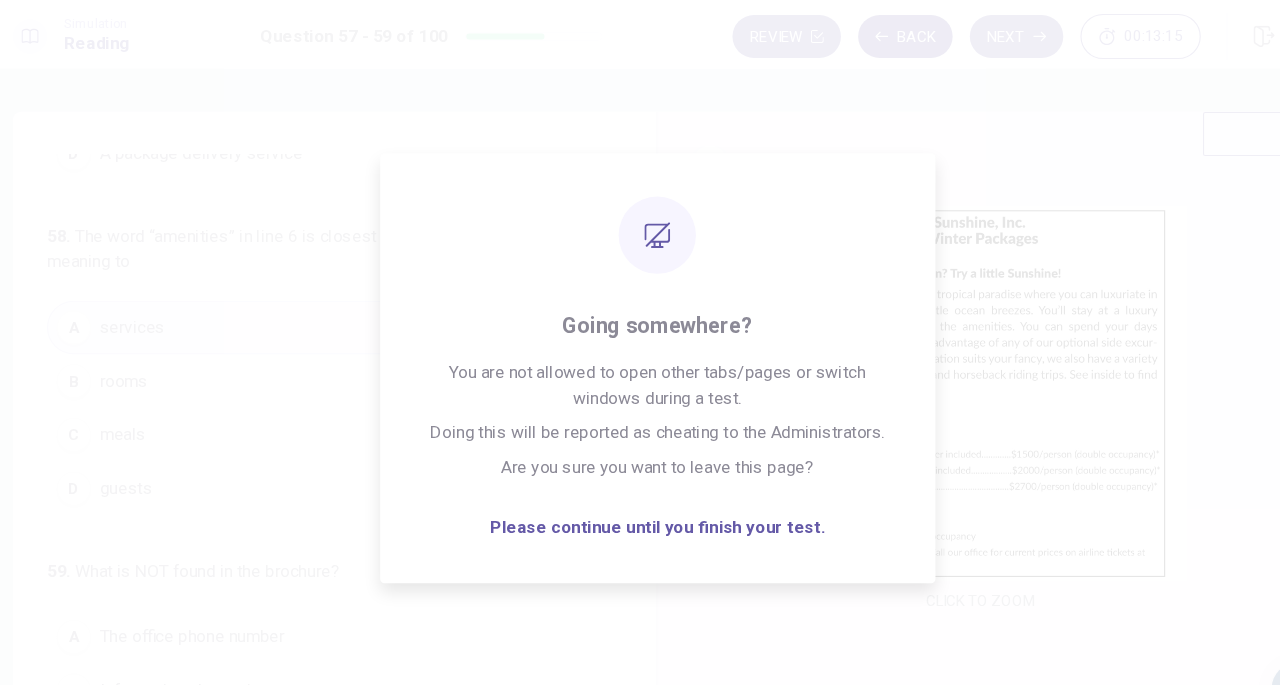click on "Back" at bounding box center (871, 34) 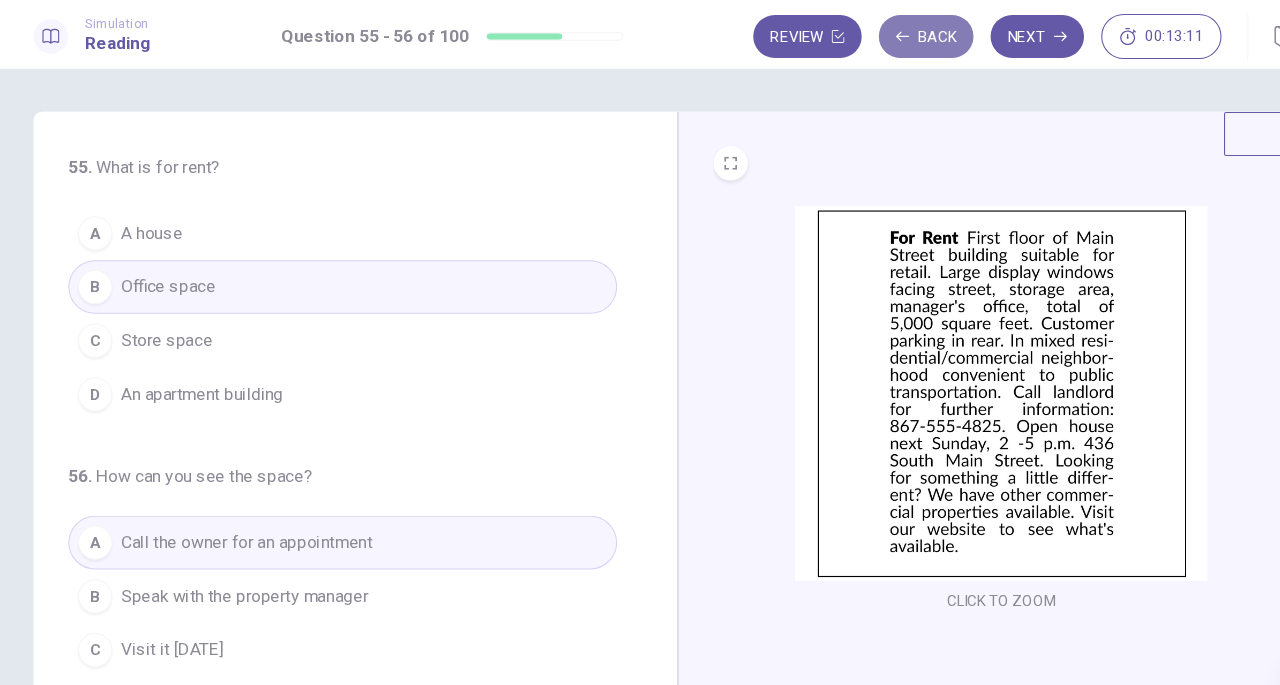 click on "Back" at bounding box center [871, 34] 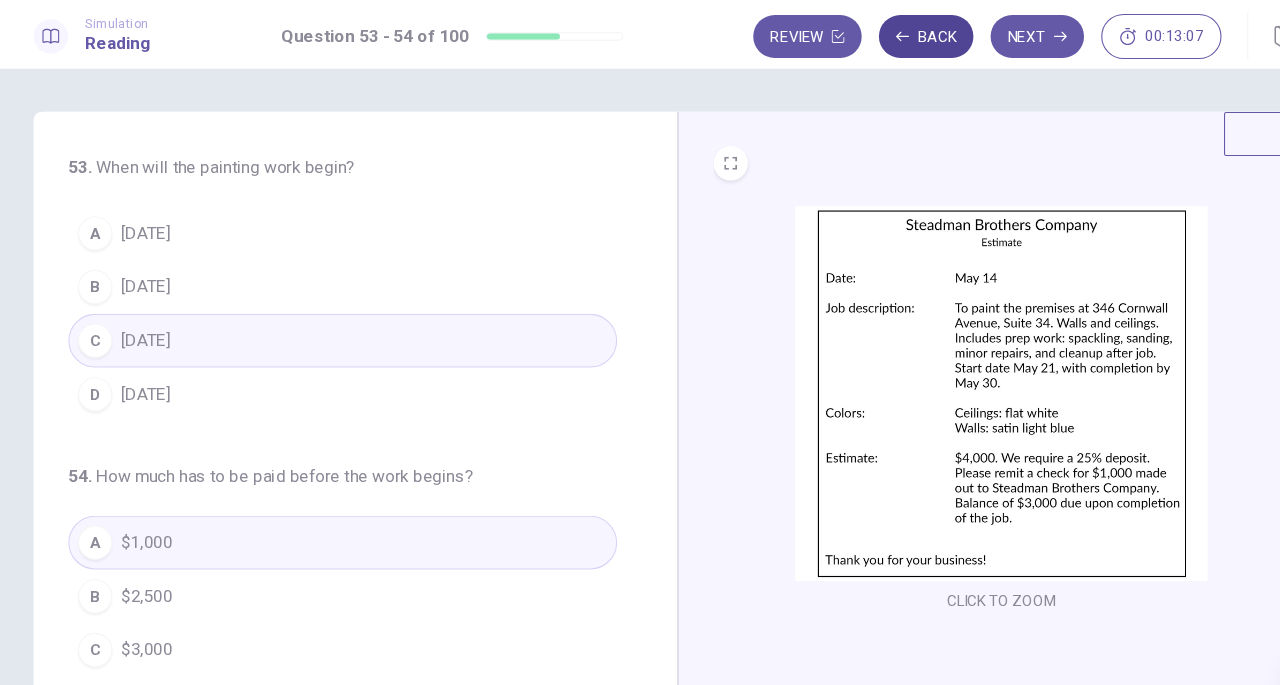 click on "Back" at bounding box center (871, 34) 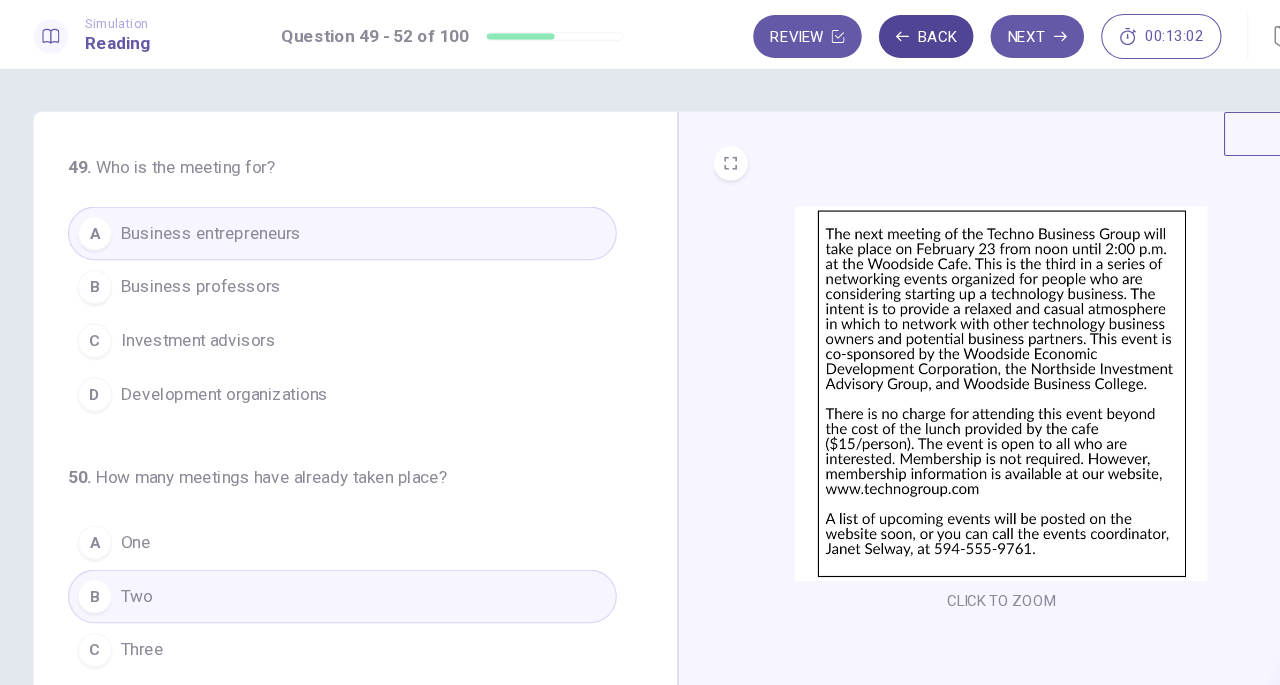 click on "Back" at bounding box center (871, 34) 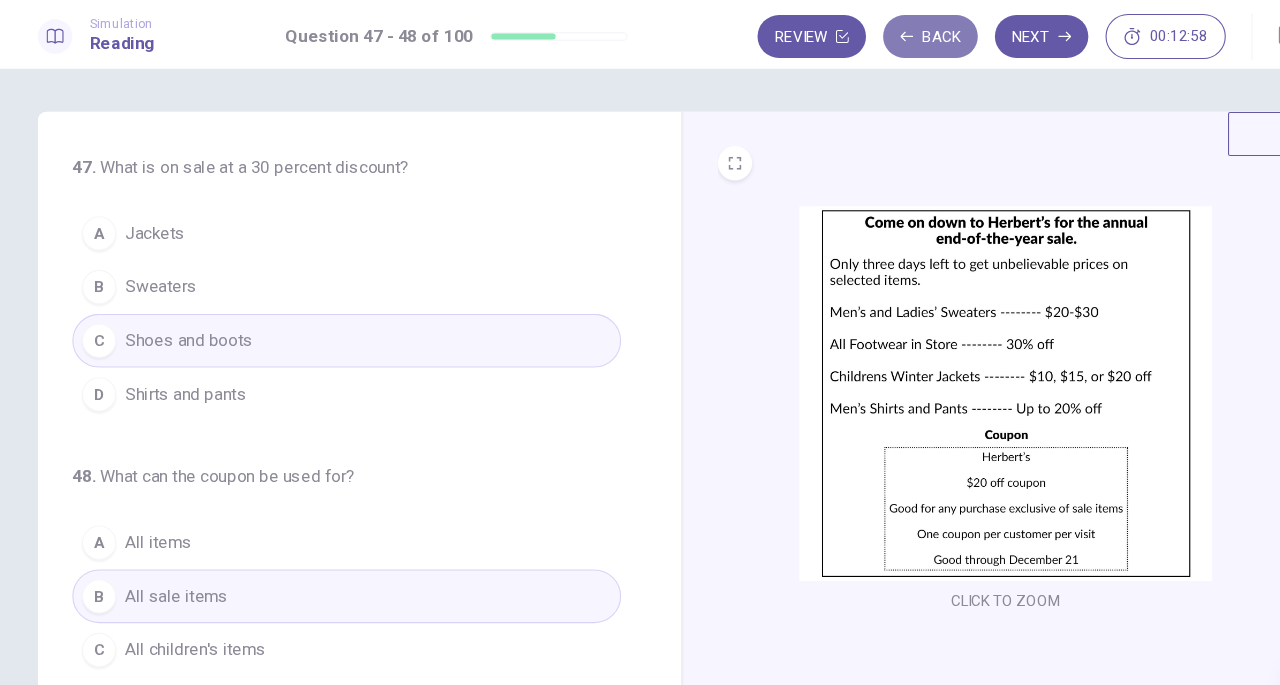 click on "Back" at bounding box center (871, 34) 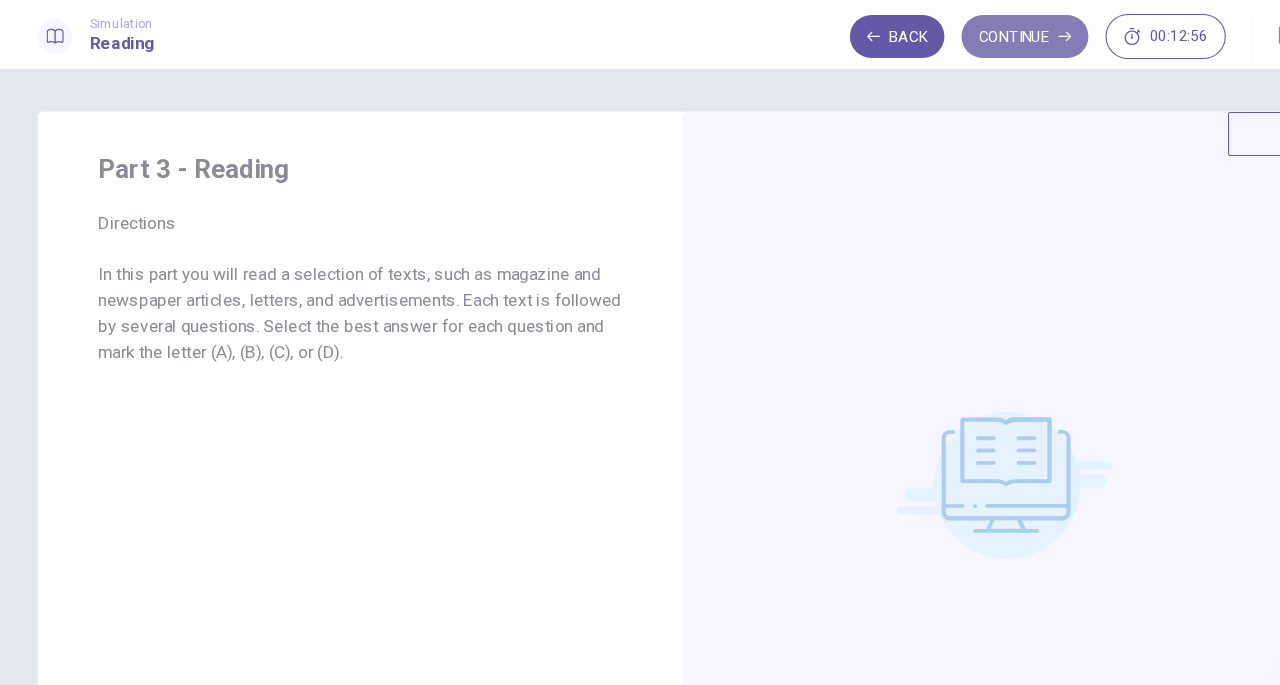 click on "Continue" at bounding box center [959, 34] 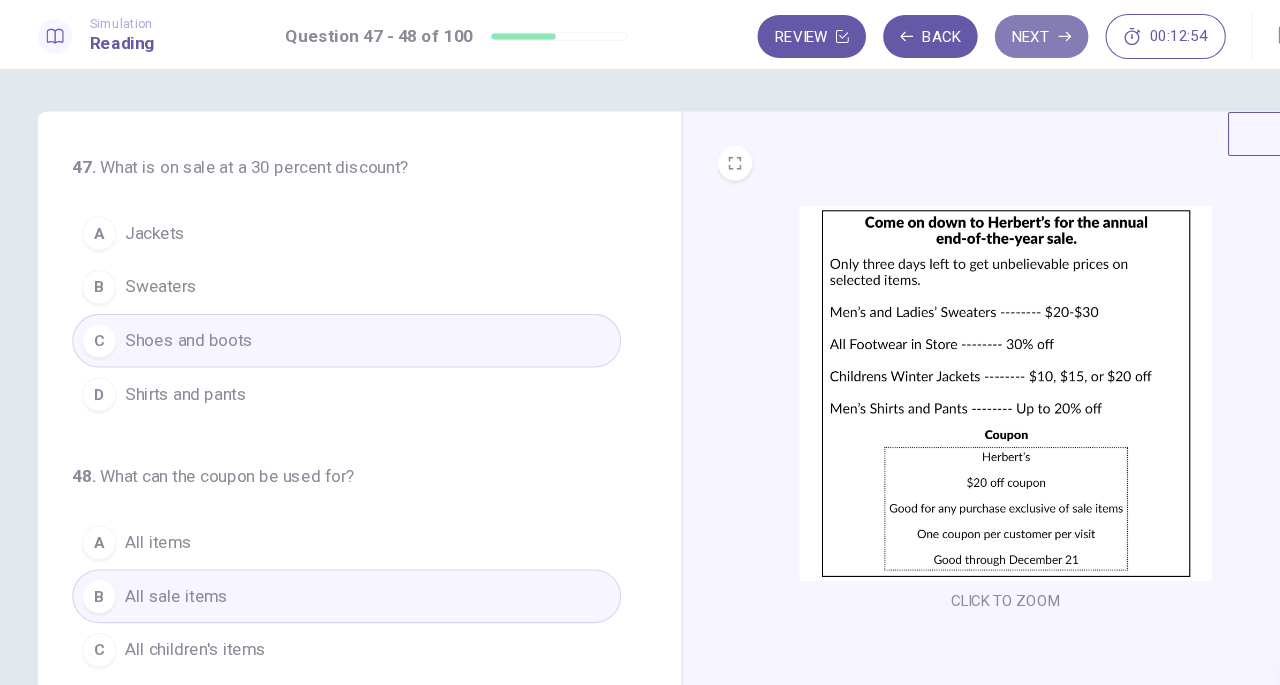 click on "Next" at bounding box center [974, 34] 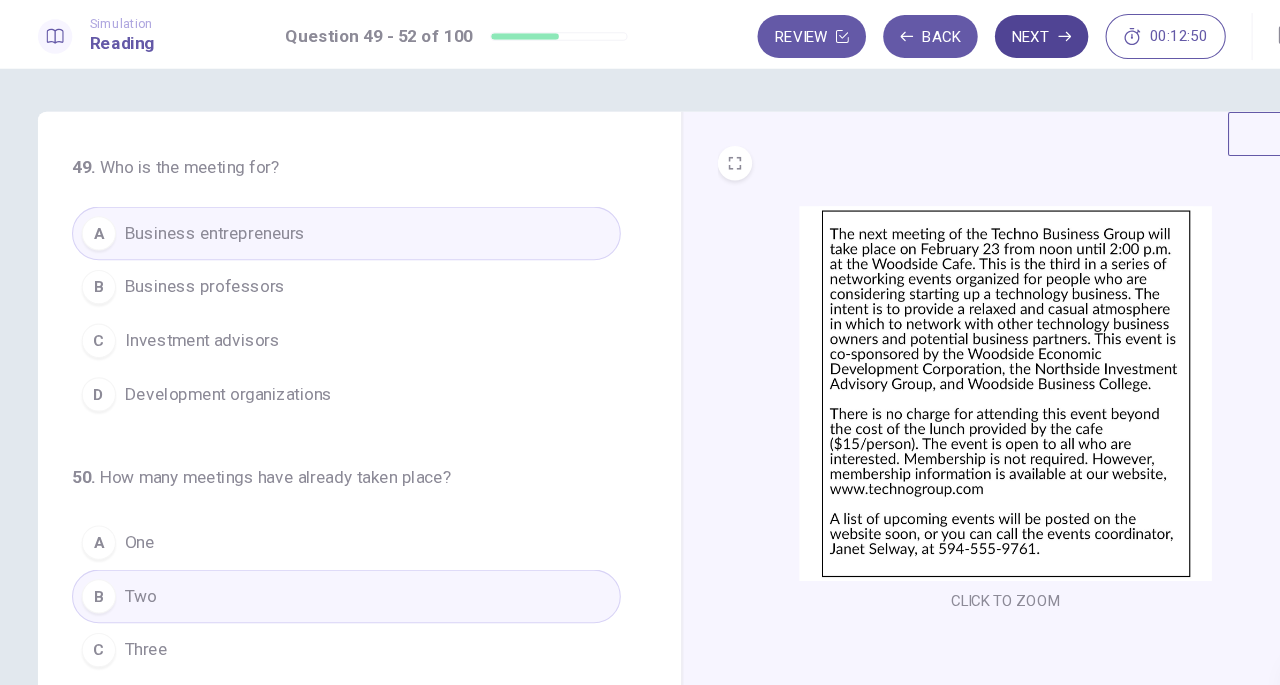 click on "Next" at bounding box center (974, 34) 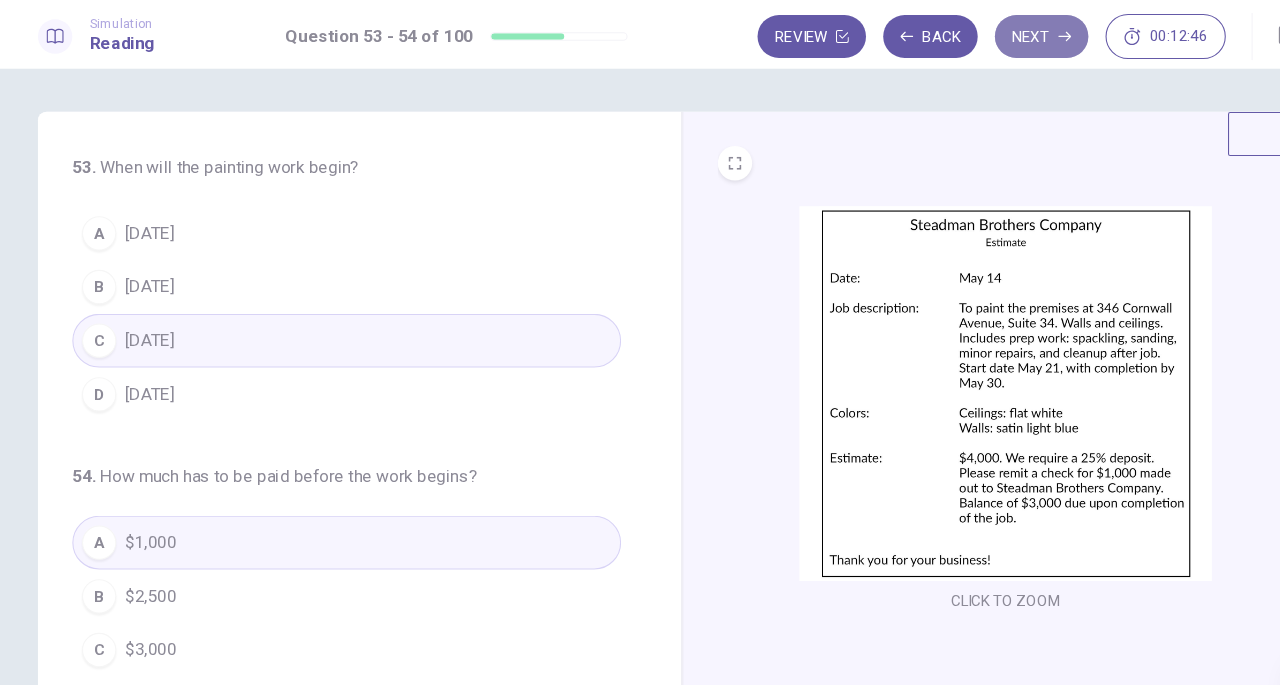 click on "Next" at bounding box center [974, 34] 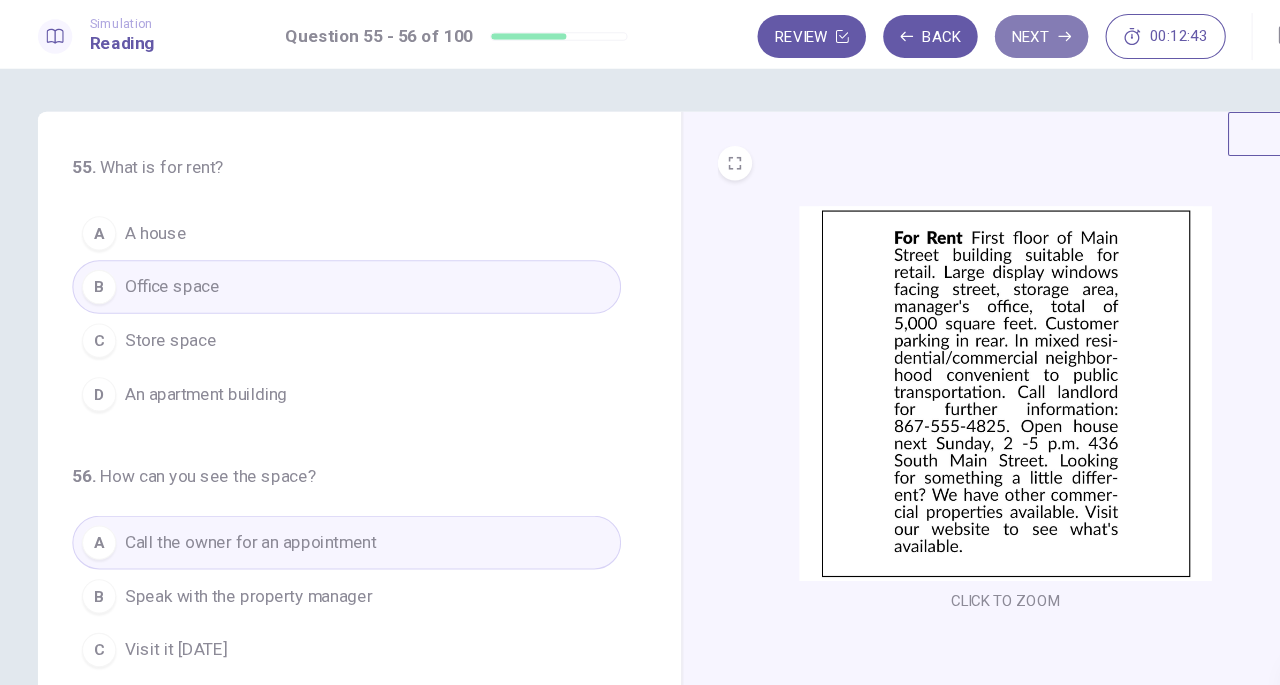 click on "Next" at bounding box center [974, 34] 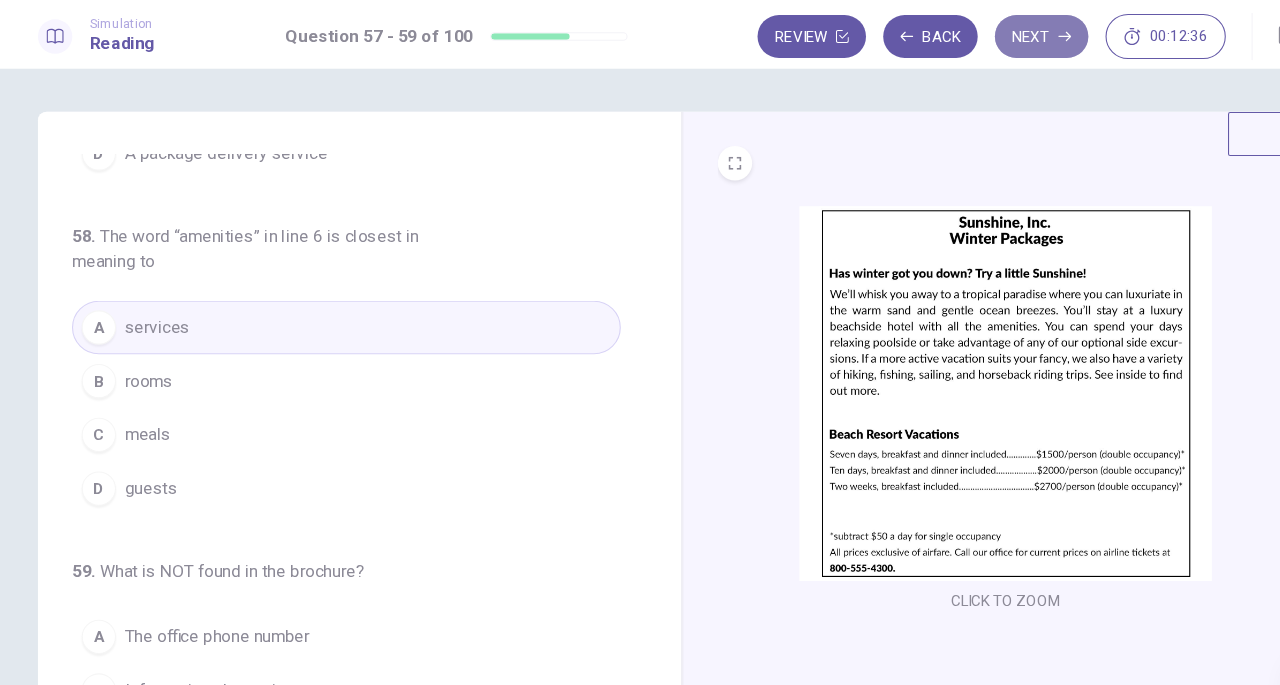 click 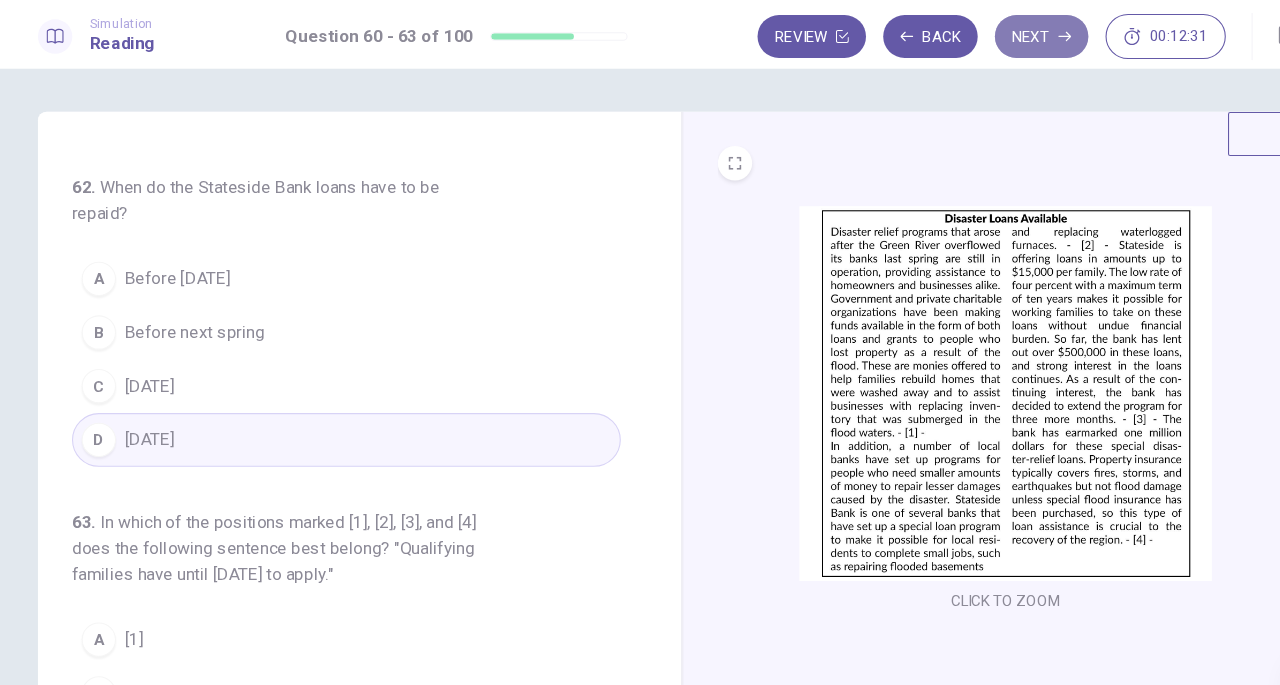click on "Next" at bounding box center (974, 34) 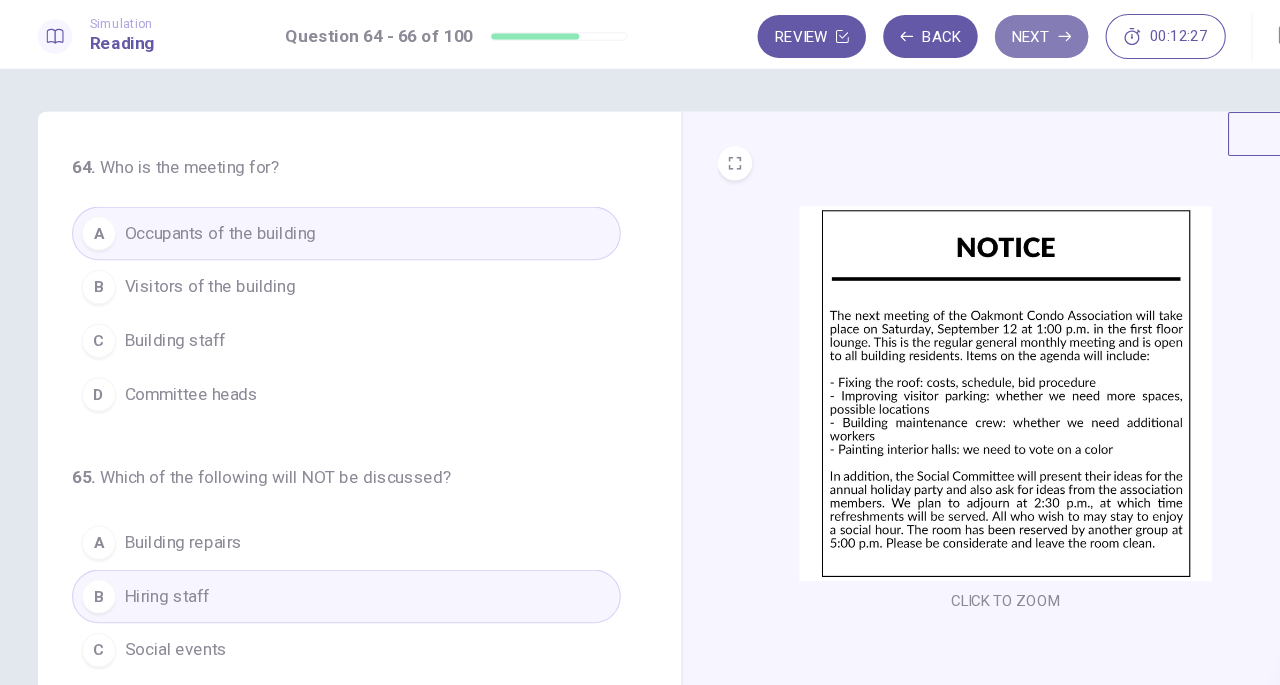click on "Next" at bounding box center (974, 34) 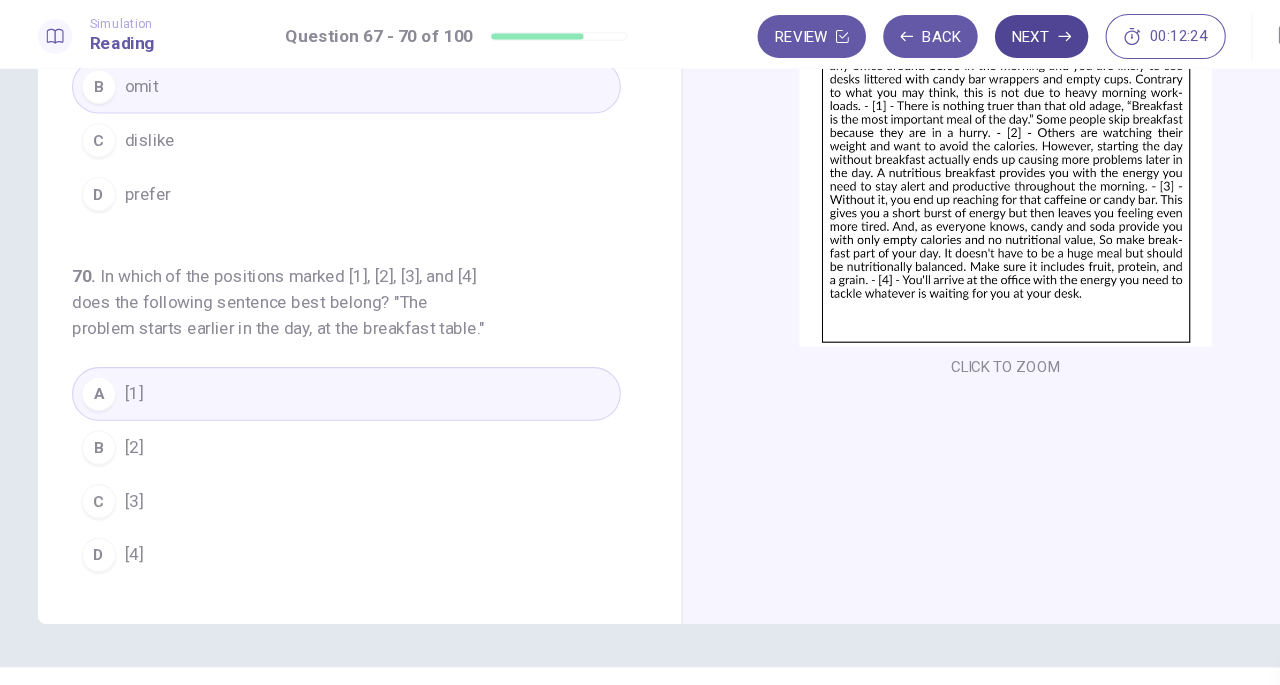 click on "Next" at bounding box center [974, 34] 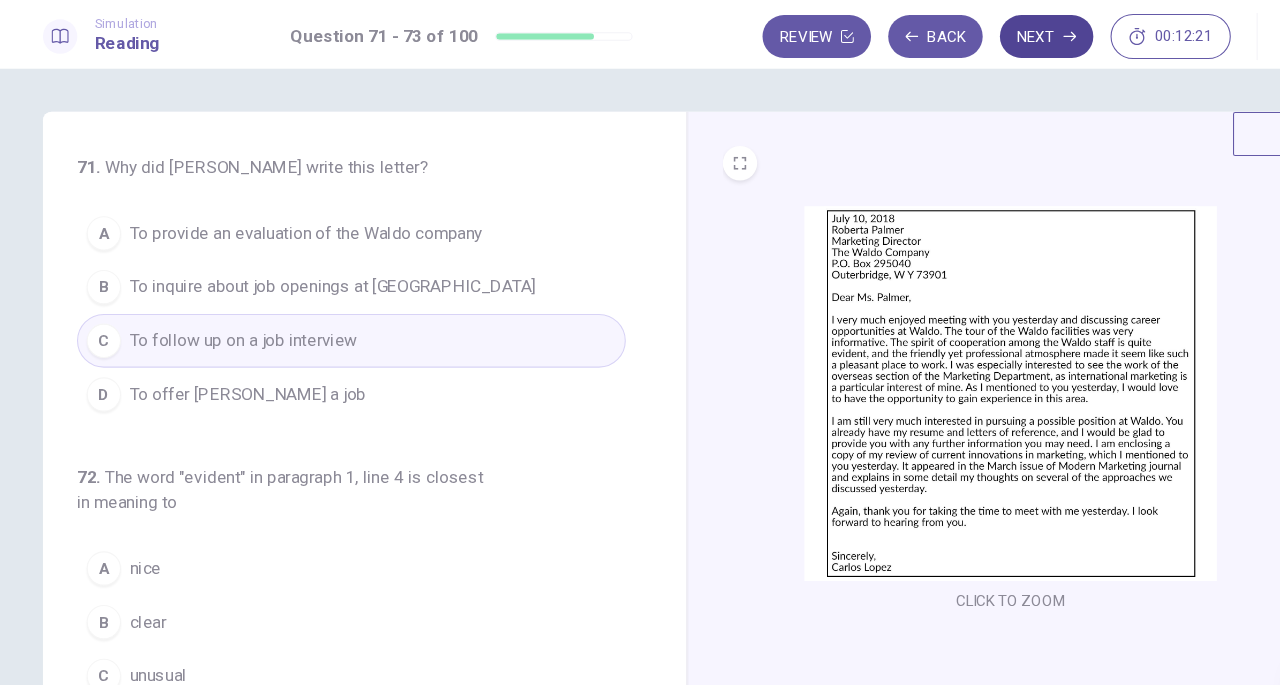 click on "Next" at bounding box center (974, 34) 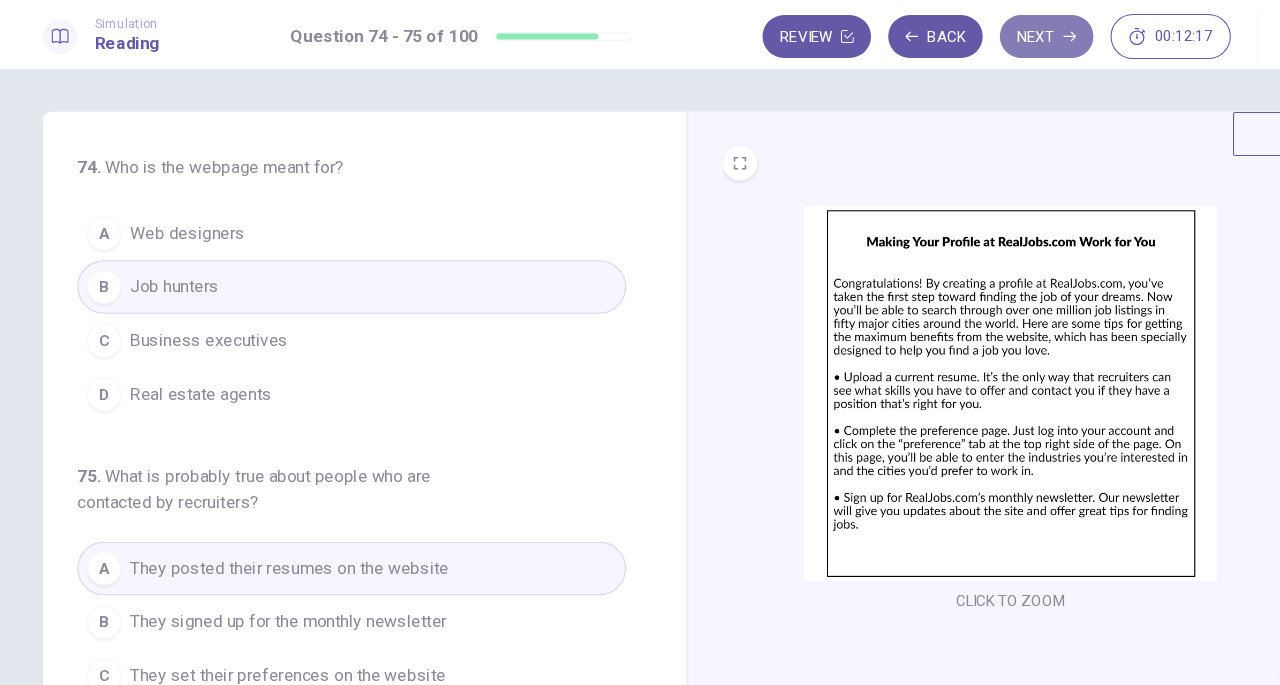 click on "Next" at bounding box center (974, 34) 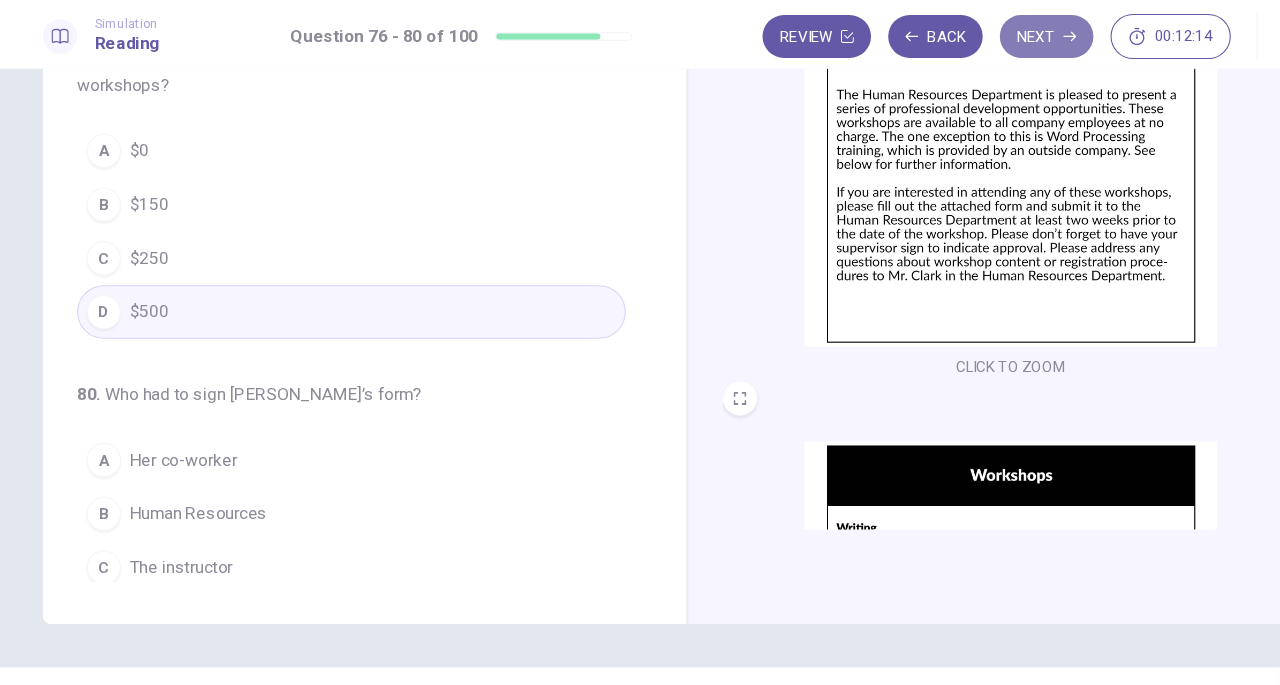 click on "Next" at bounding box center (974, 34) 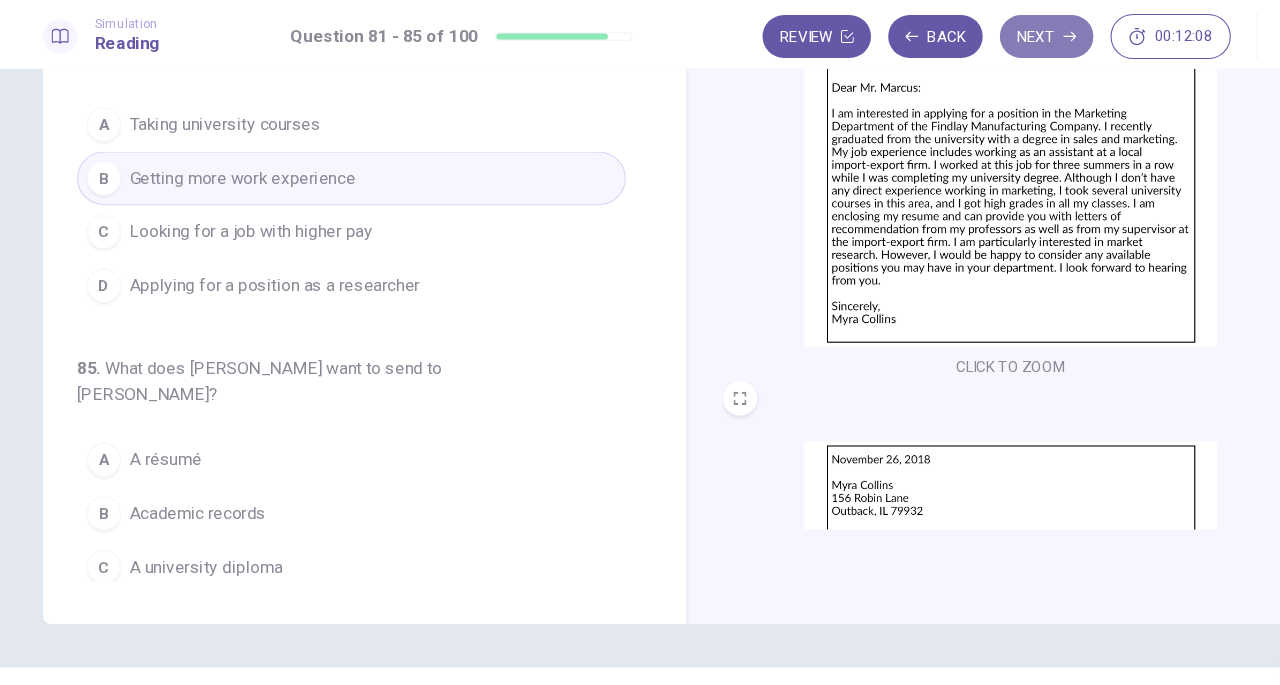 click on "Next" at bounding box center [974, 34] 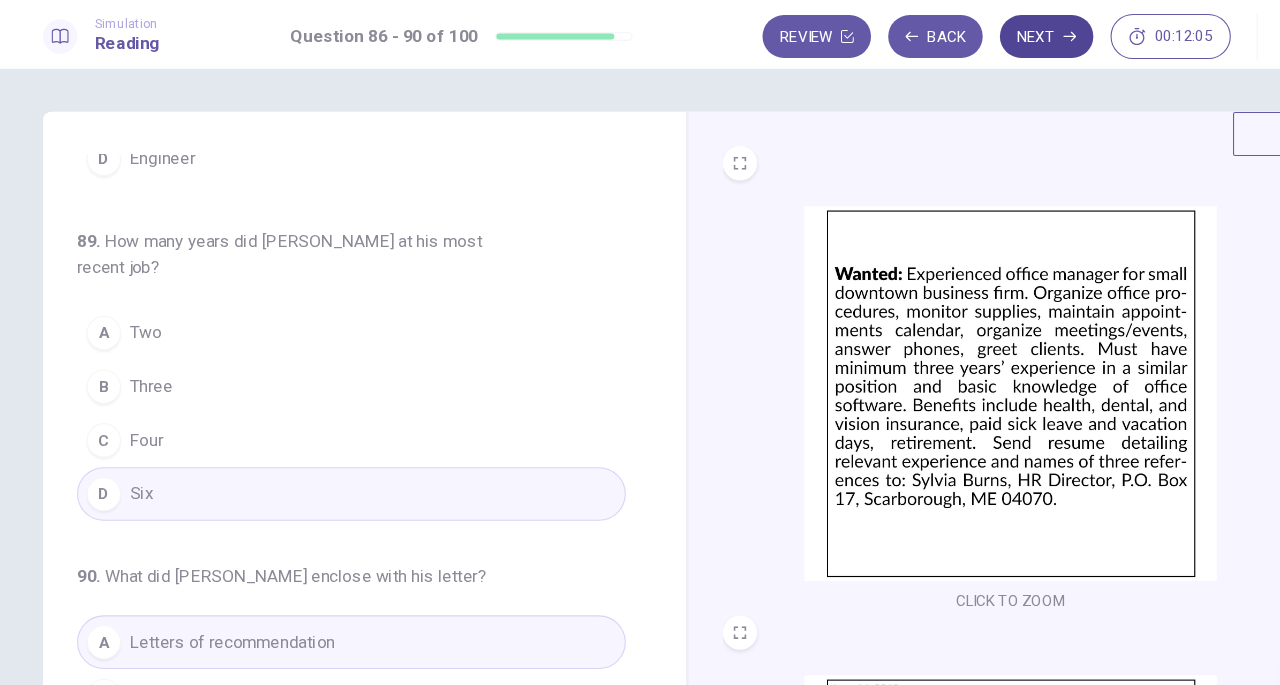 click on "Next" at bounding box center [974, 34] 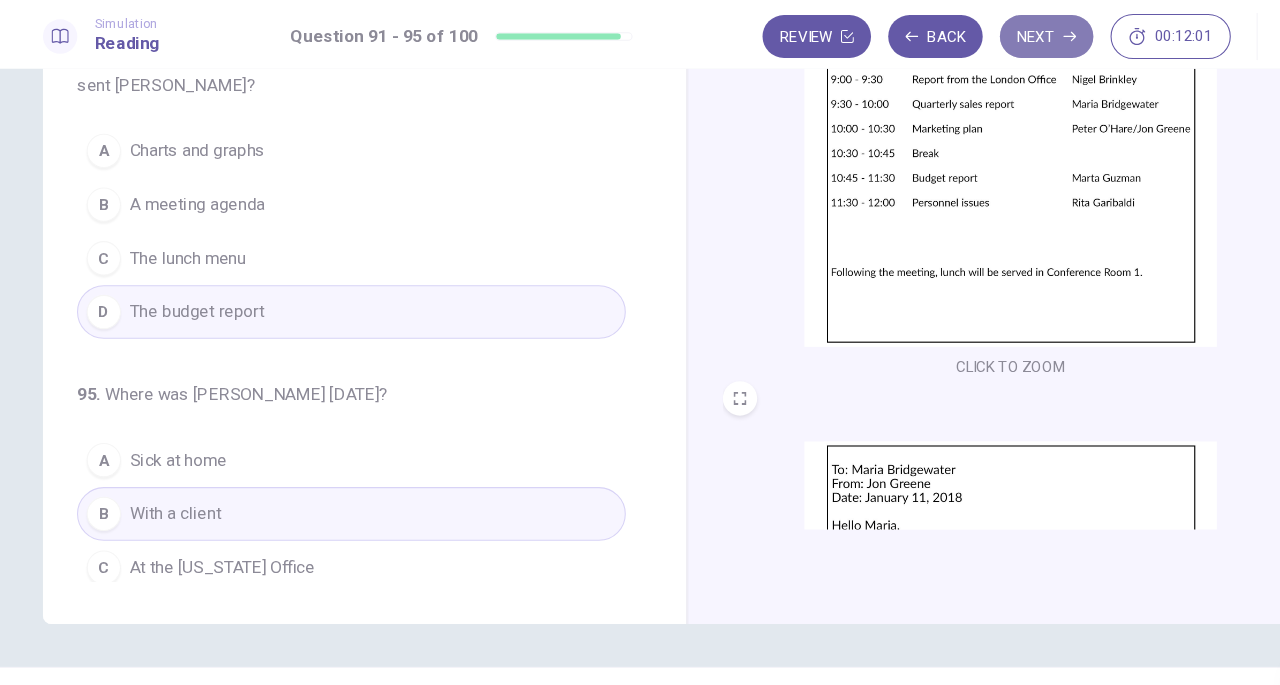 click on "Next" at bounding box center (974, 34) 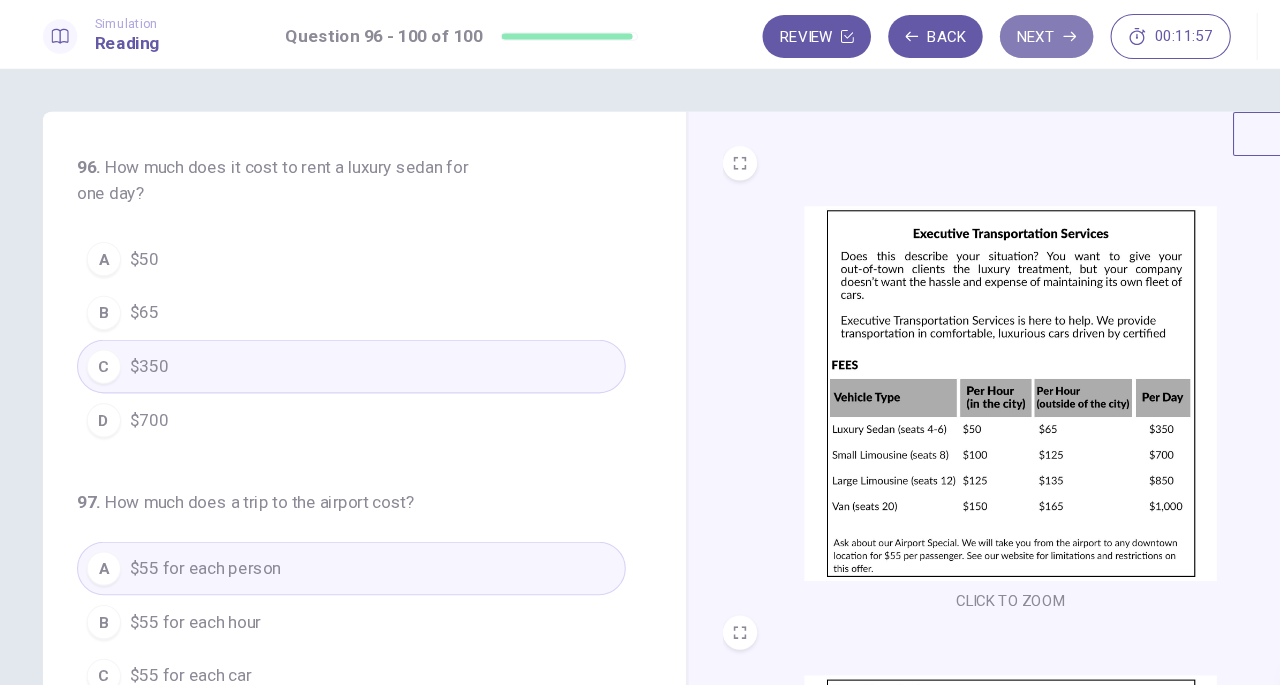 click on "Next" at bounding box center [974, 34] 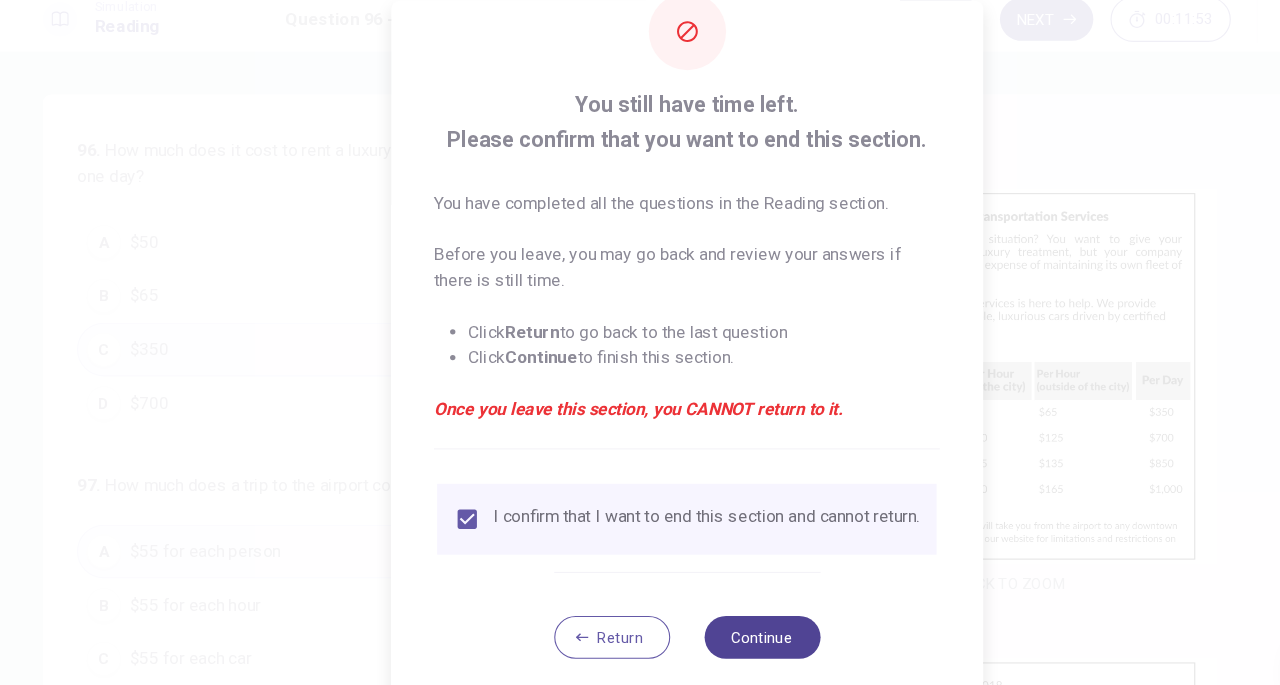 click on "Continue" at bounding box center [710, 609] 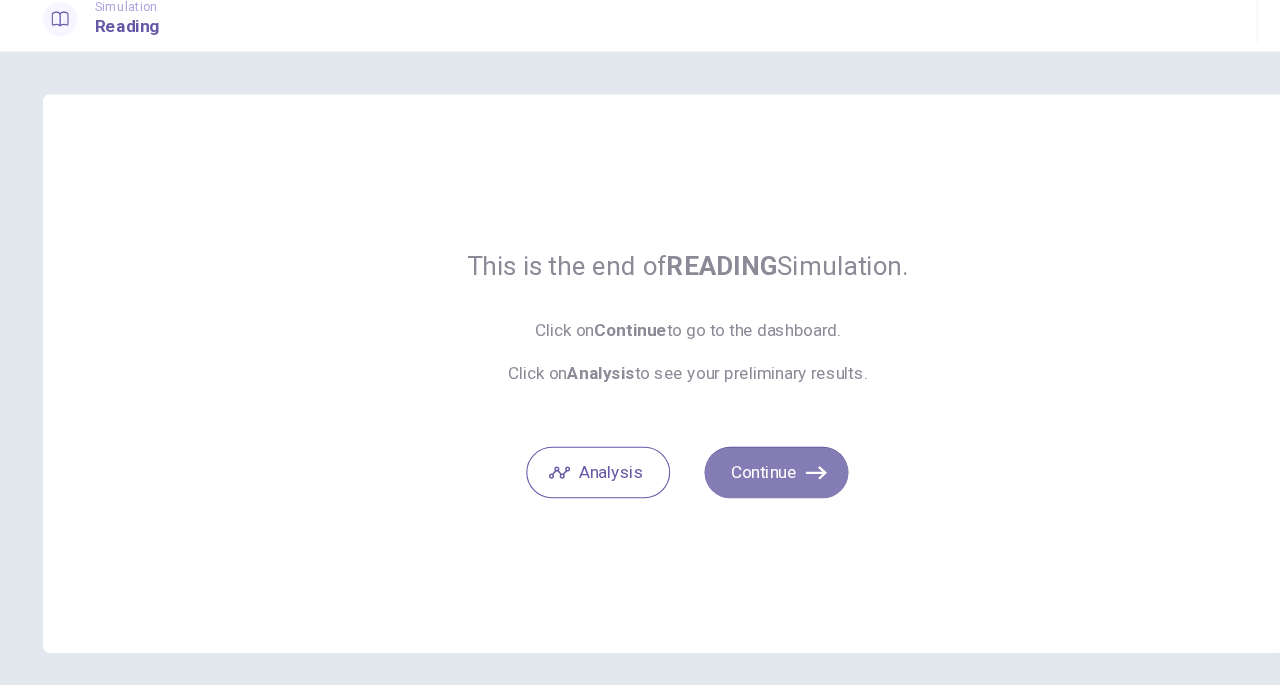 click 